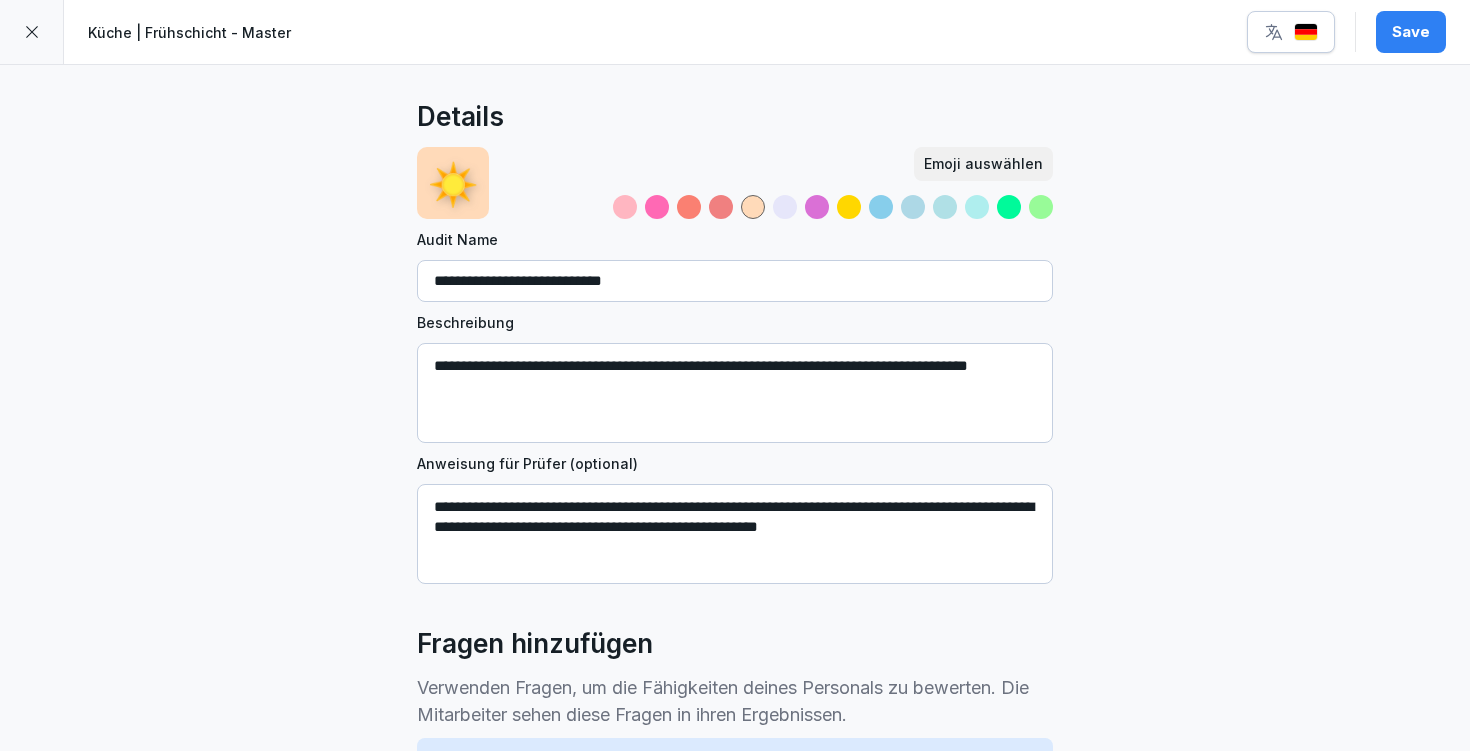 scroll, scrollTop: 0, scrollLeft: 0, axis: both 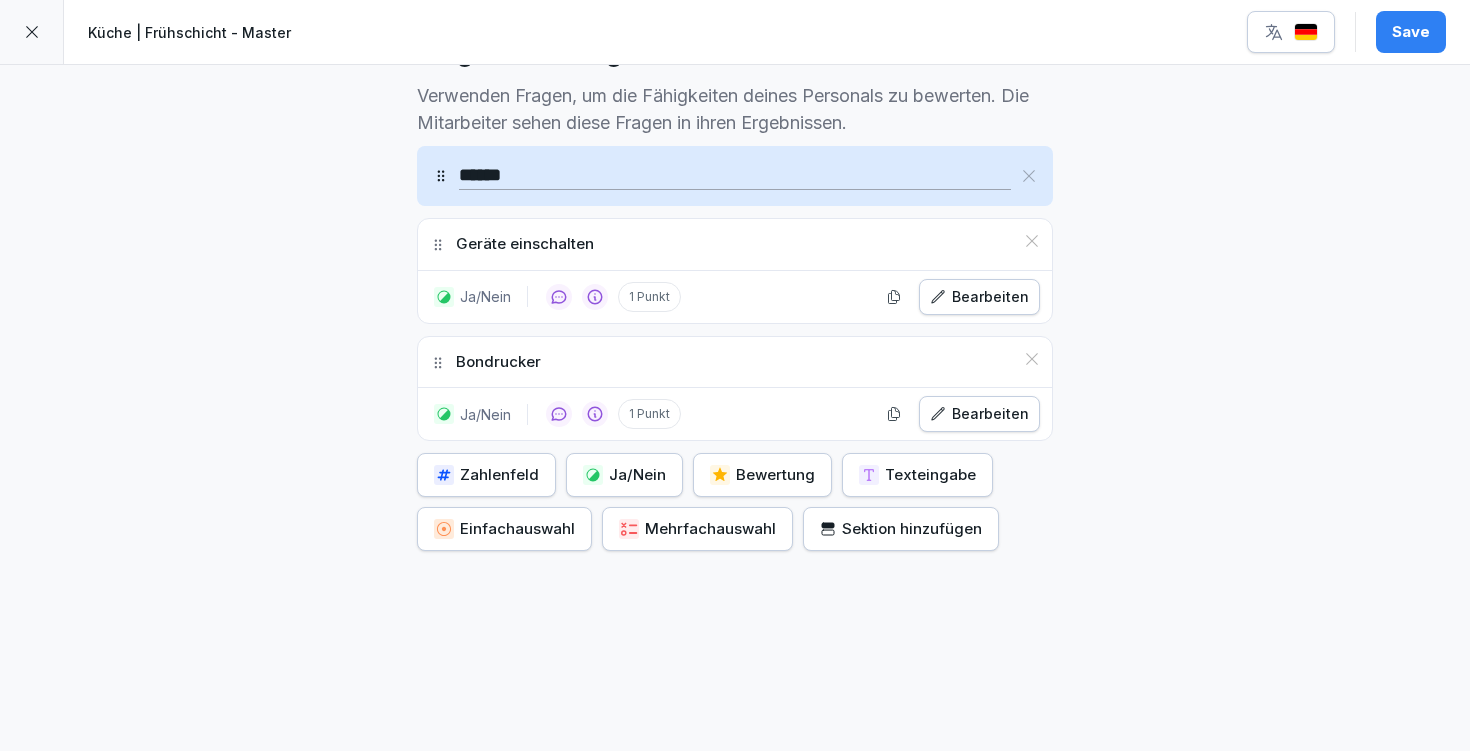 click on "Sektion hinzufügen" at bounding box center [901, 529] 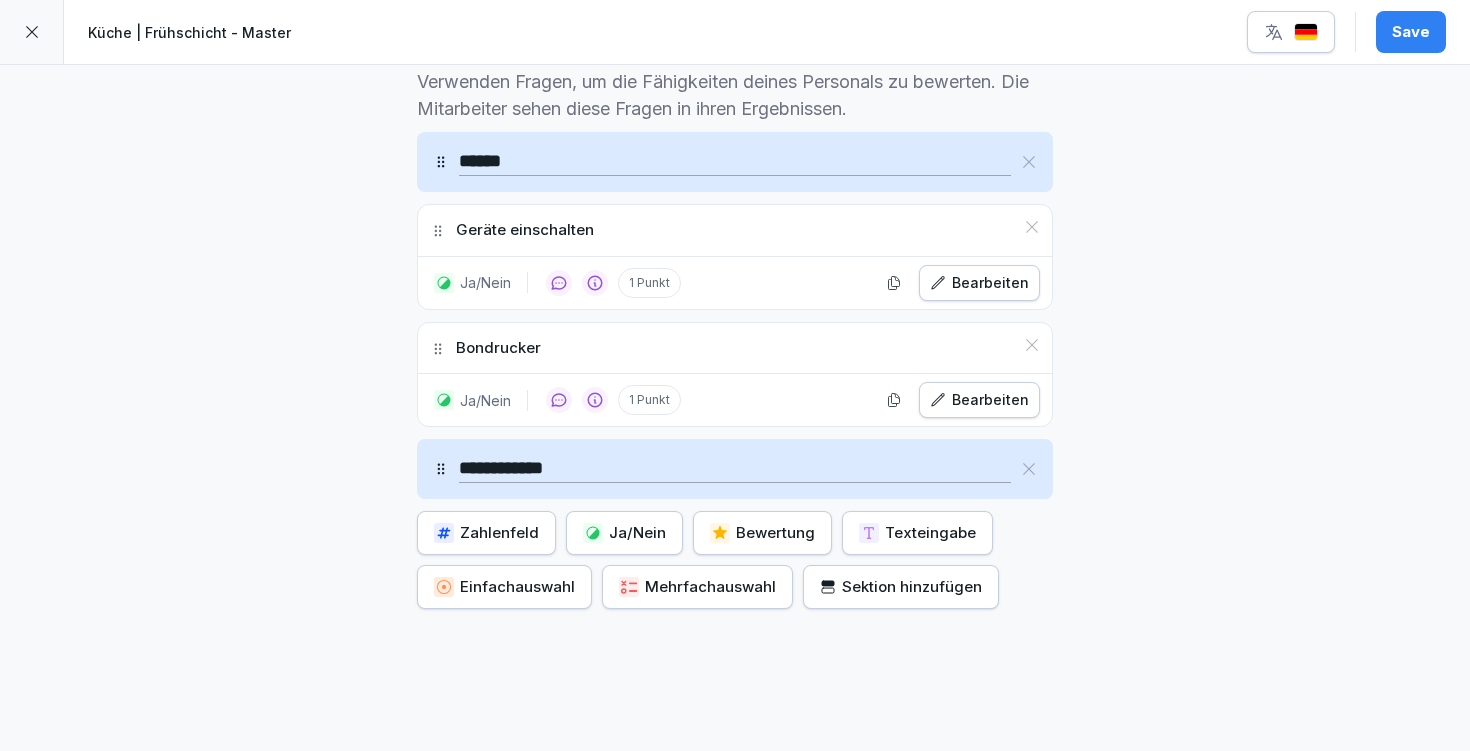 type on "**********" 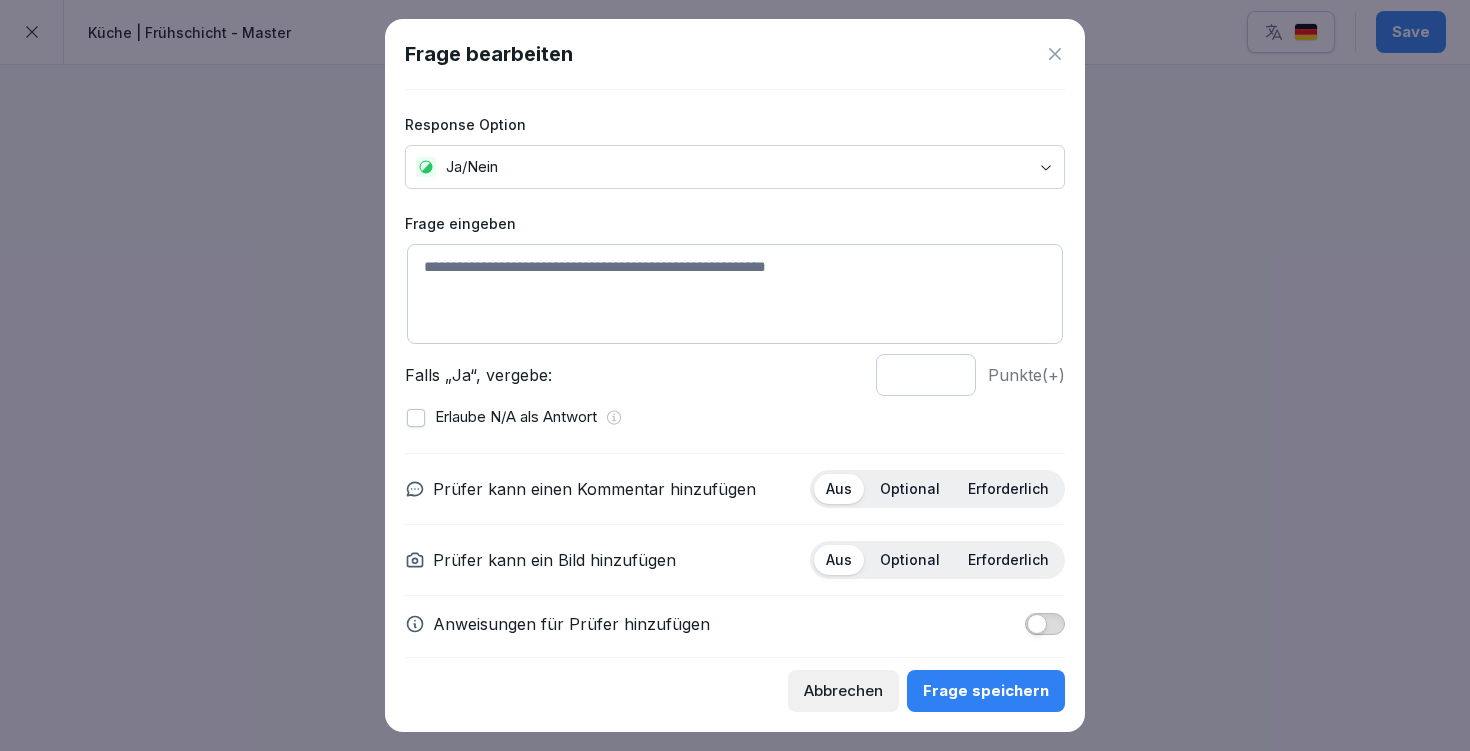 click at bounding box center (735, 294) 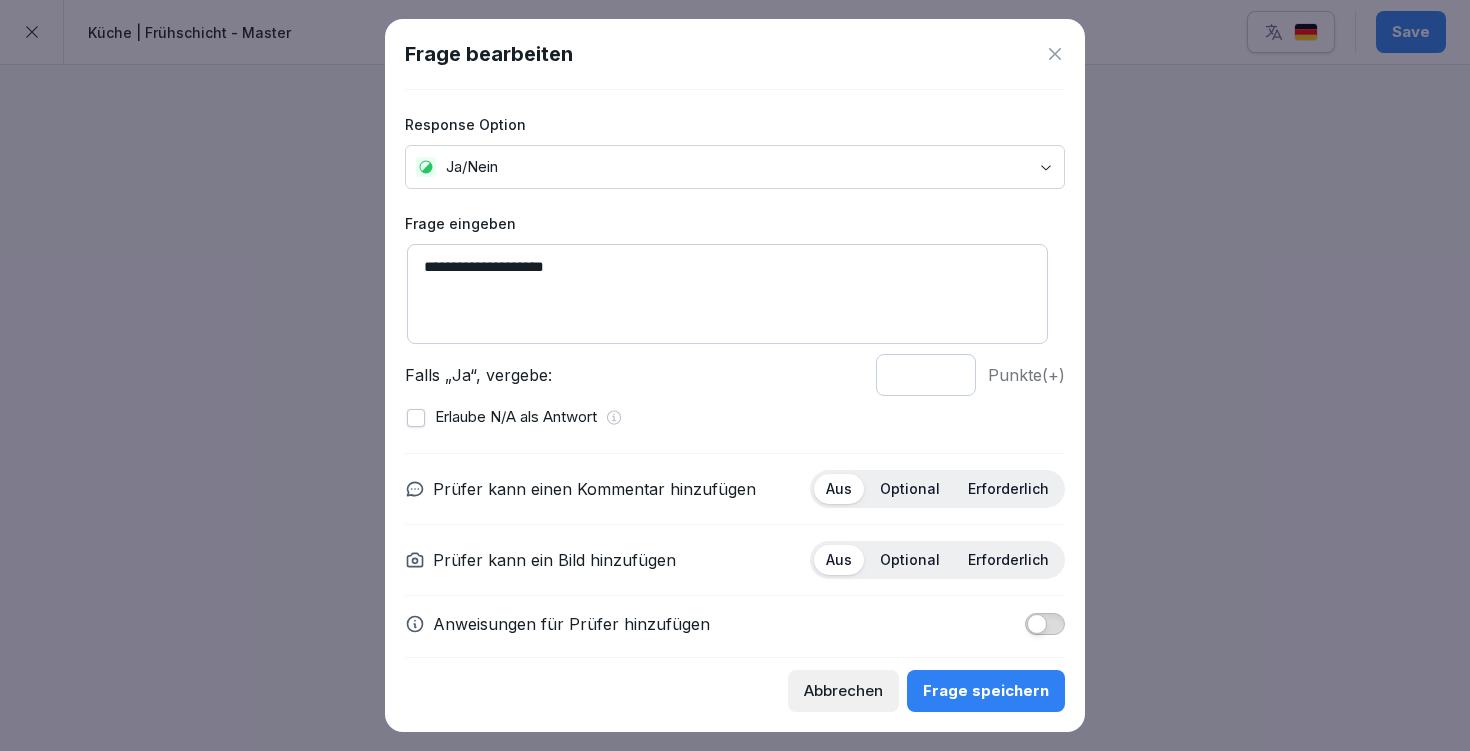 type on "**********" 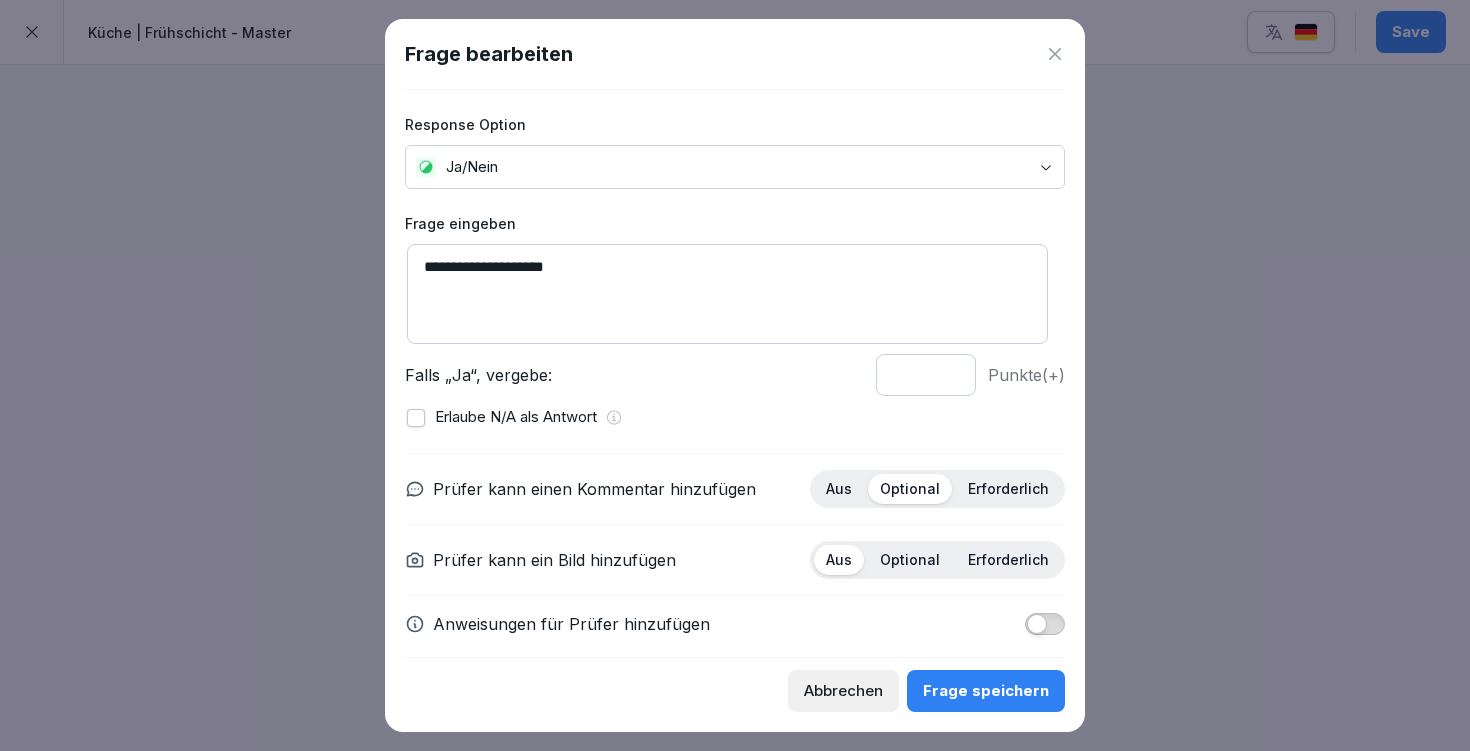 click at bounding box center (1037, 624) 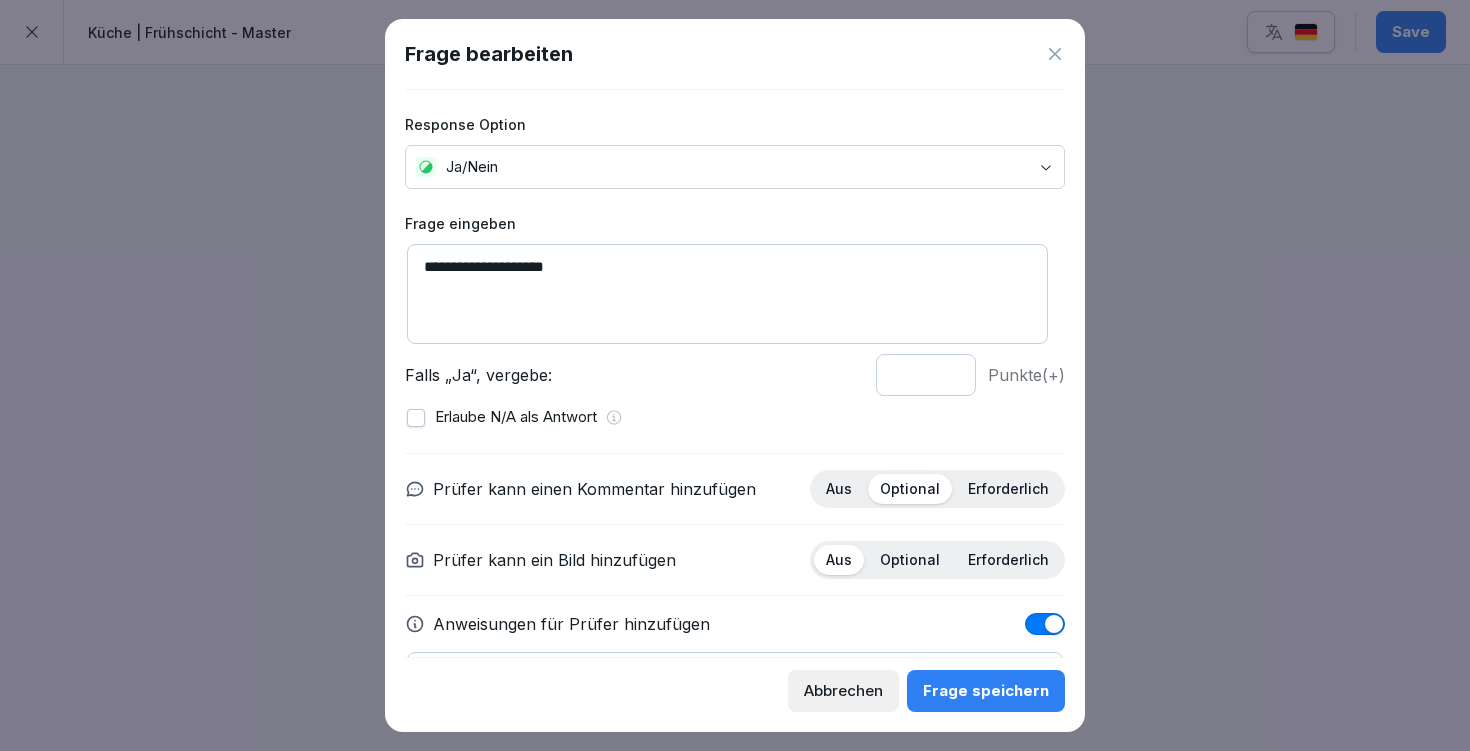 scroll, scrollTop: 127, scrollLeft: 0, axis: vertical 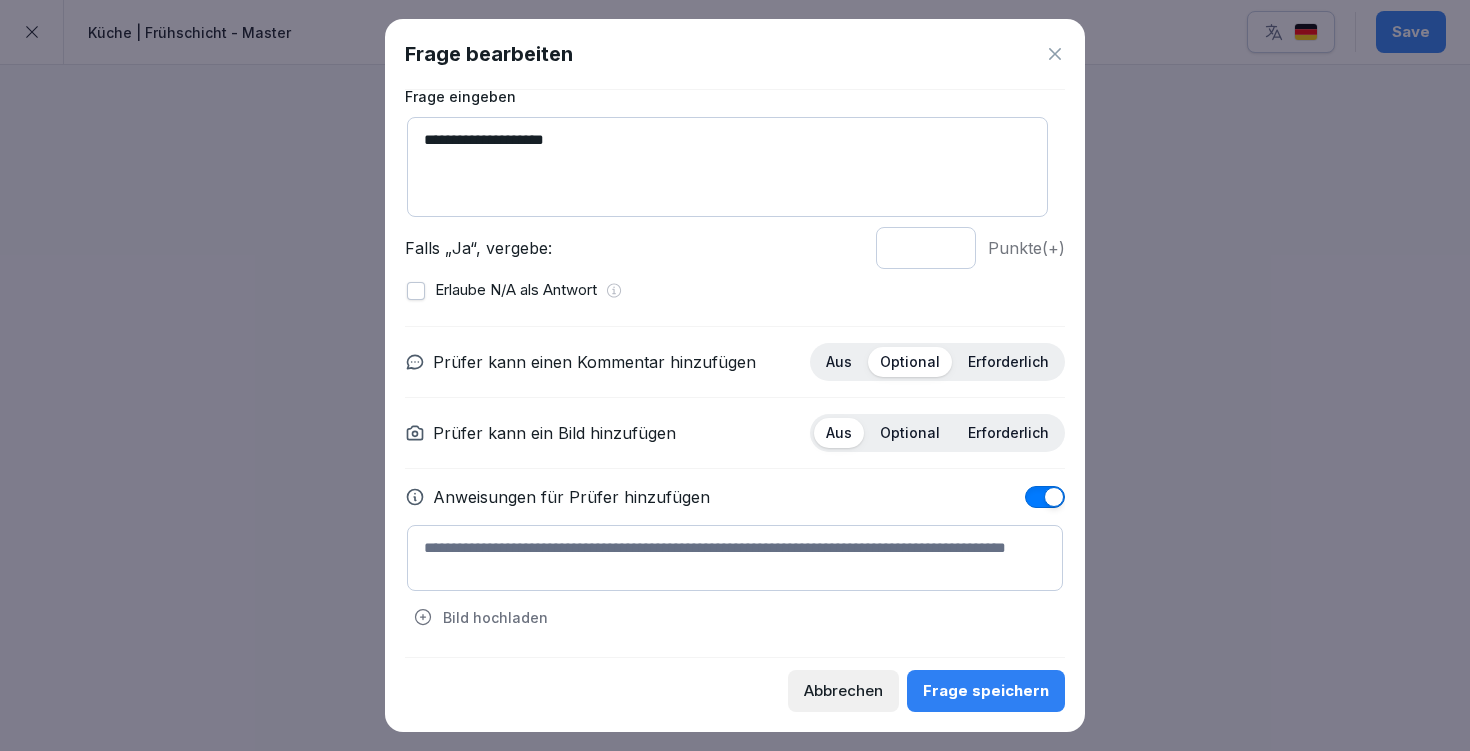 click at bounding box center (735, 558) 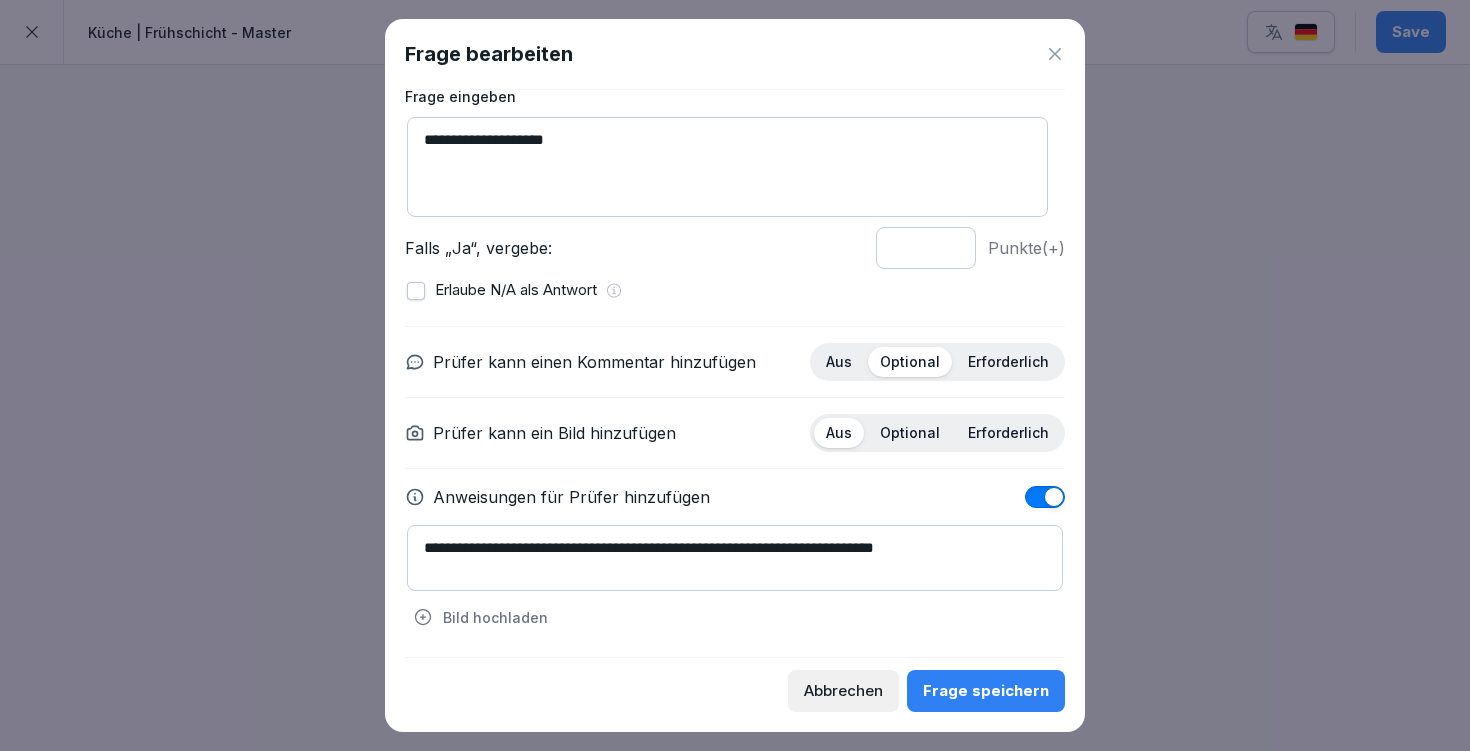 type on "**********" 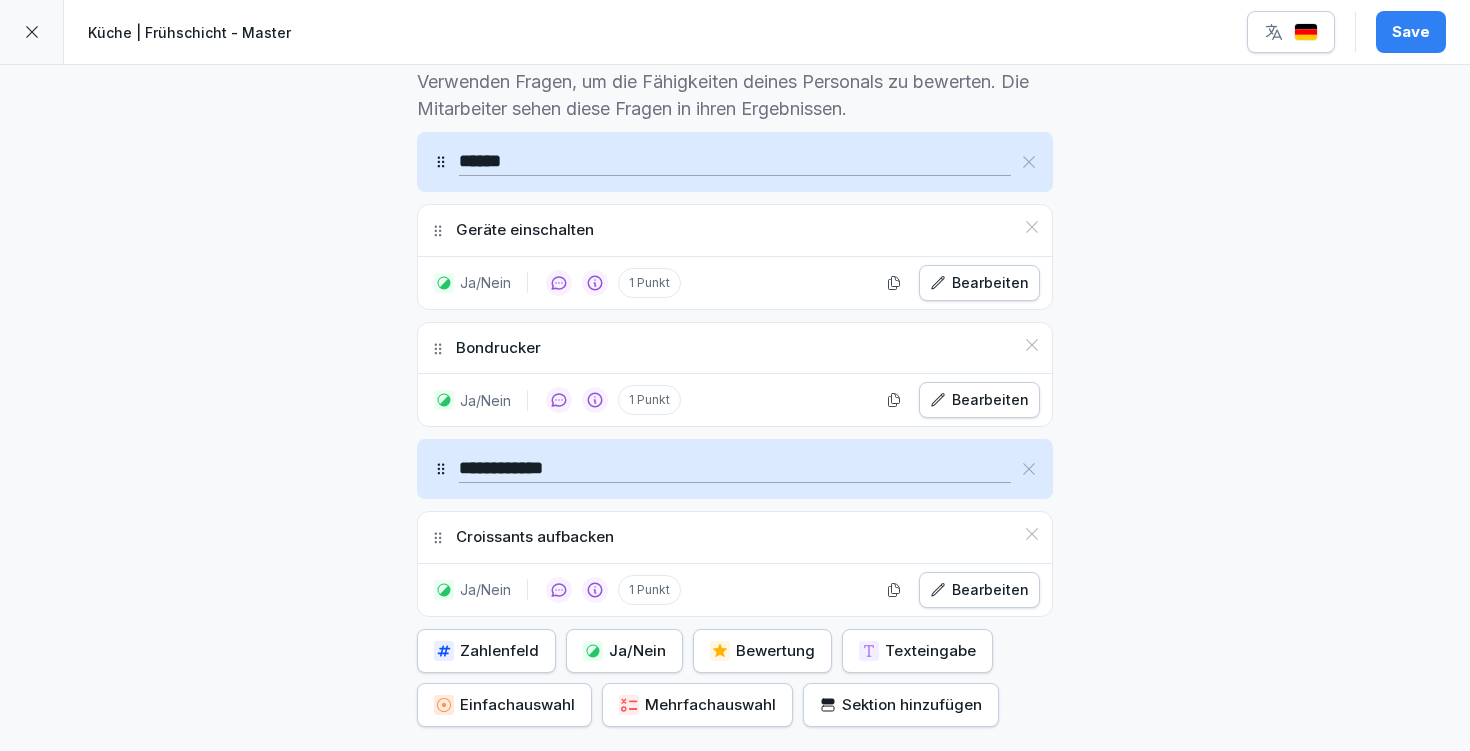 click on "Ja/Nein" at bounding box center [624, 651] 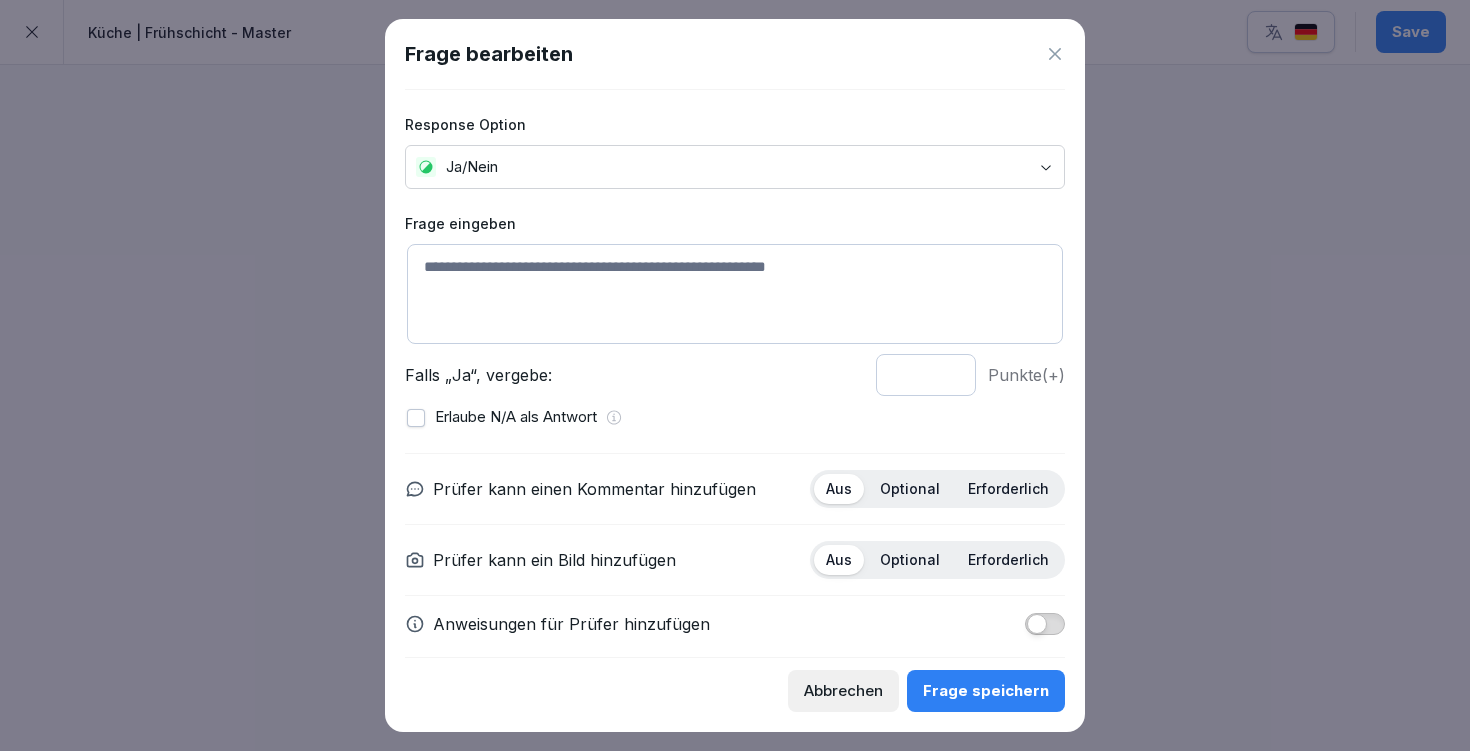 paste on "**********" 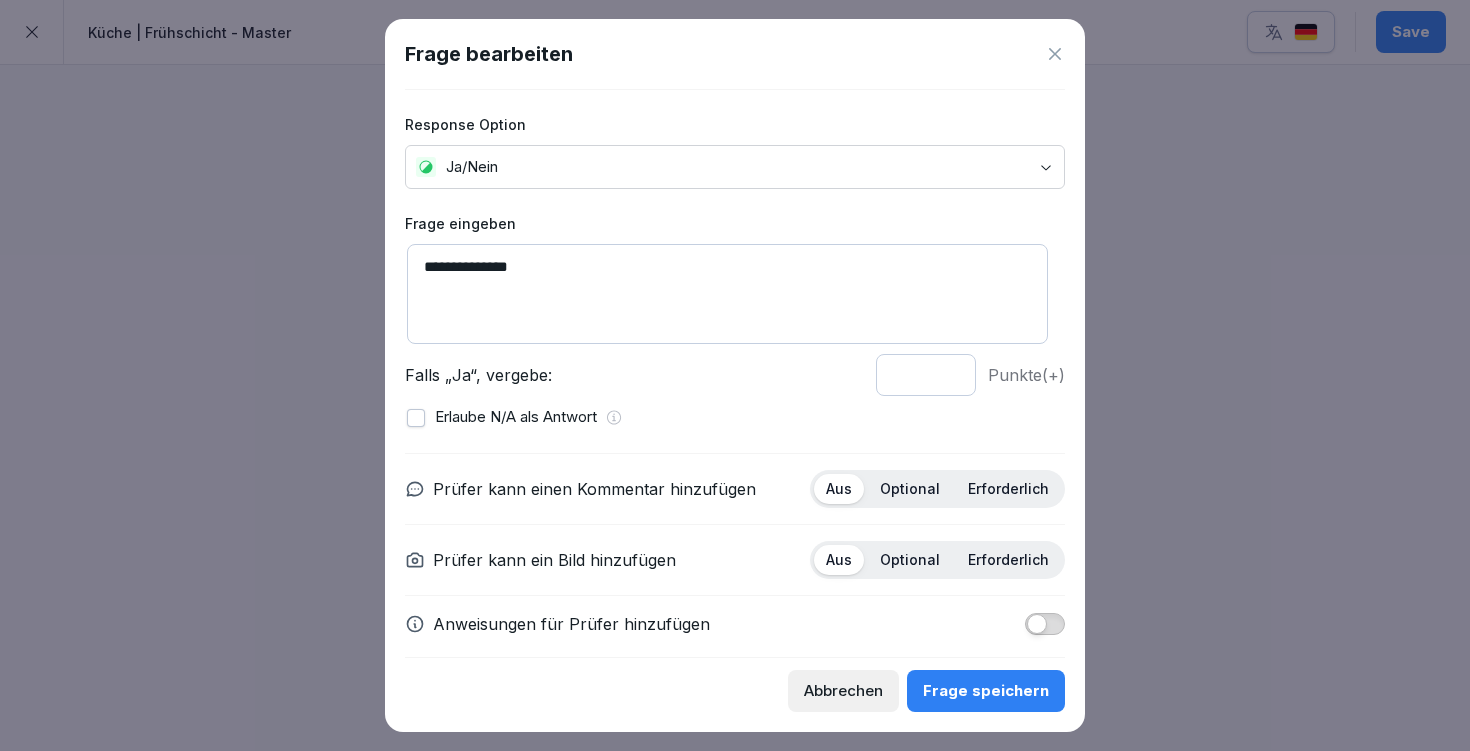 type on "**********" 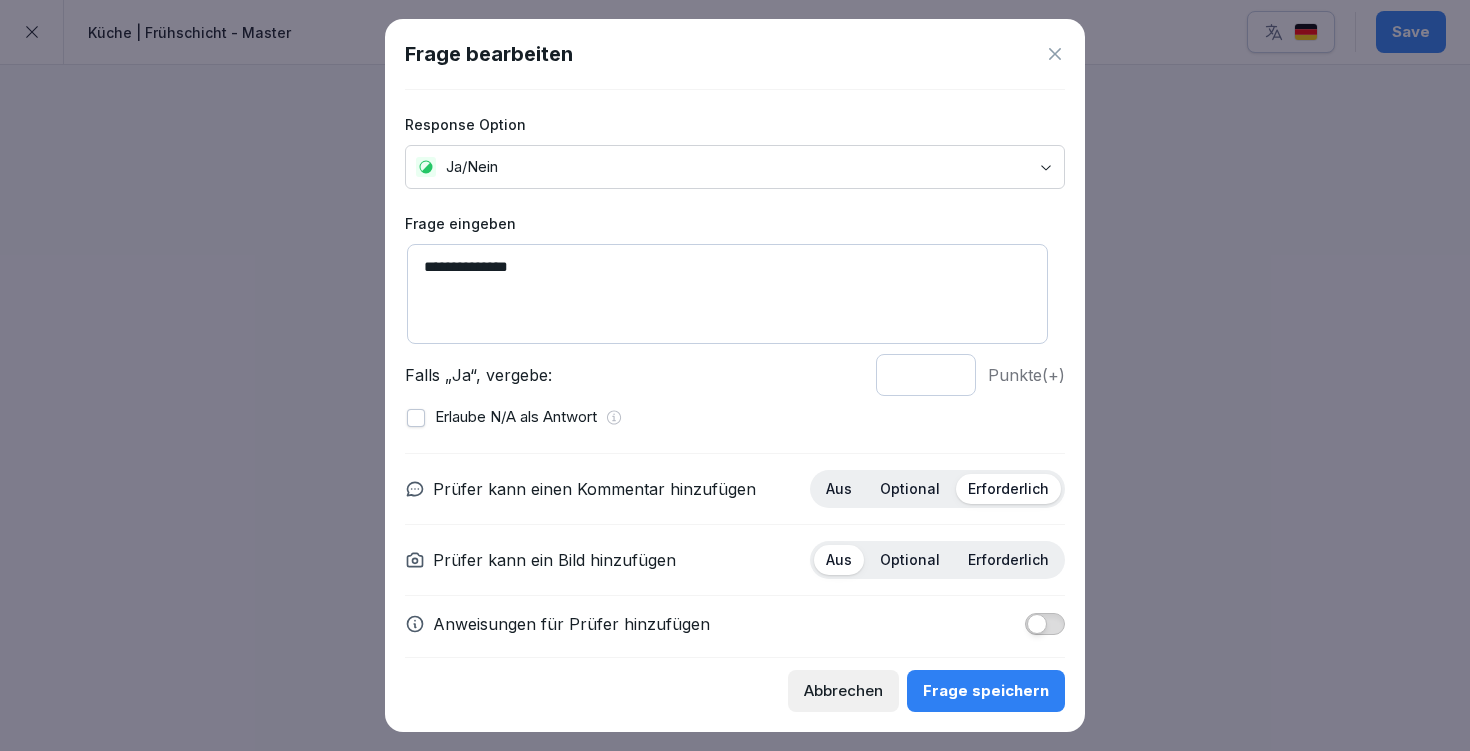 click on "Optional" at bounding box center (910, 489) 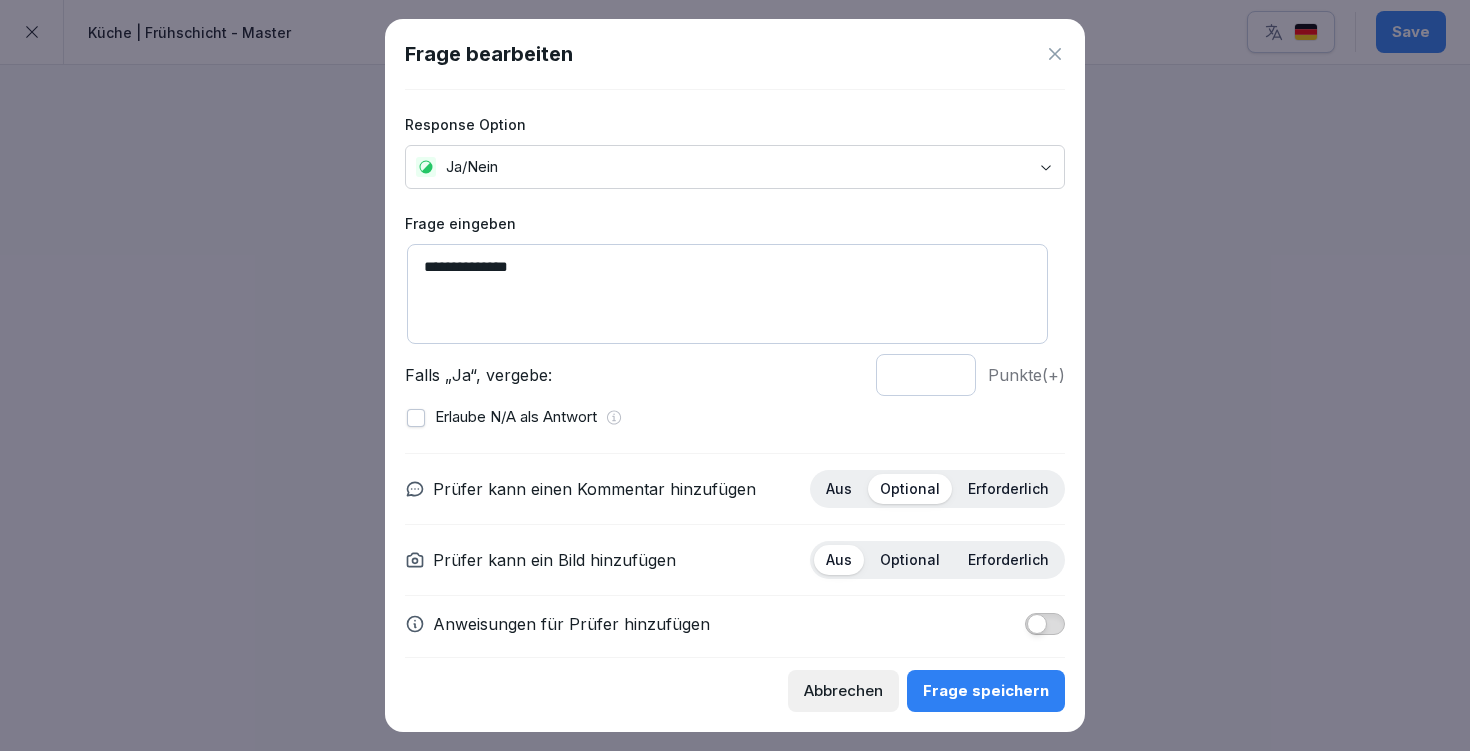 click at bounding box center (1037, 624) 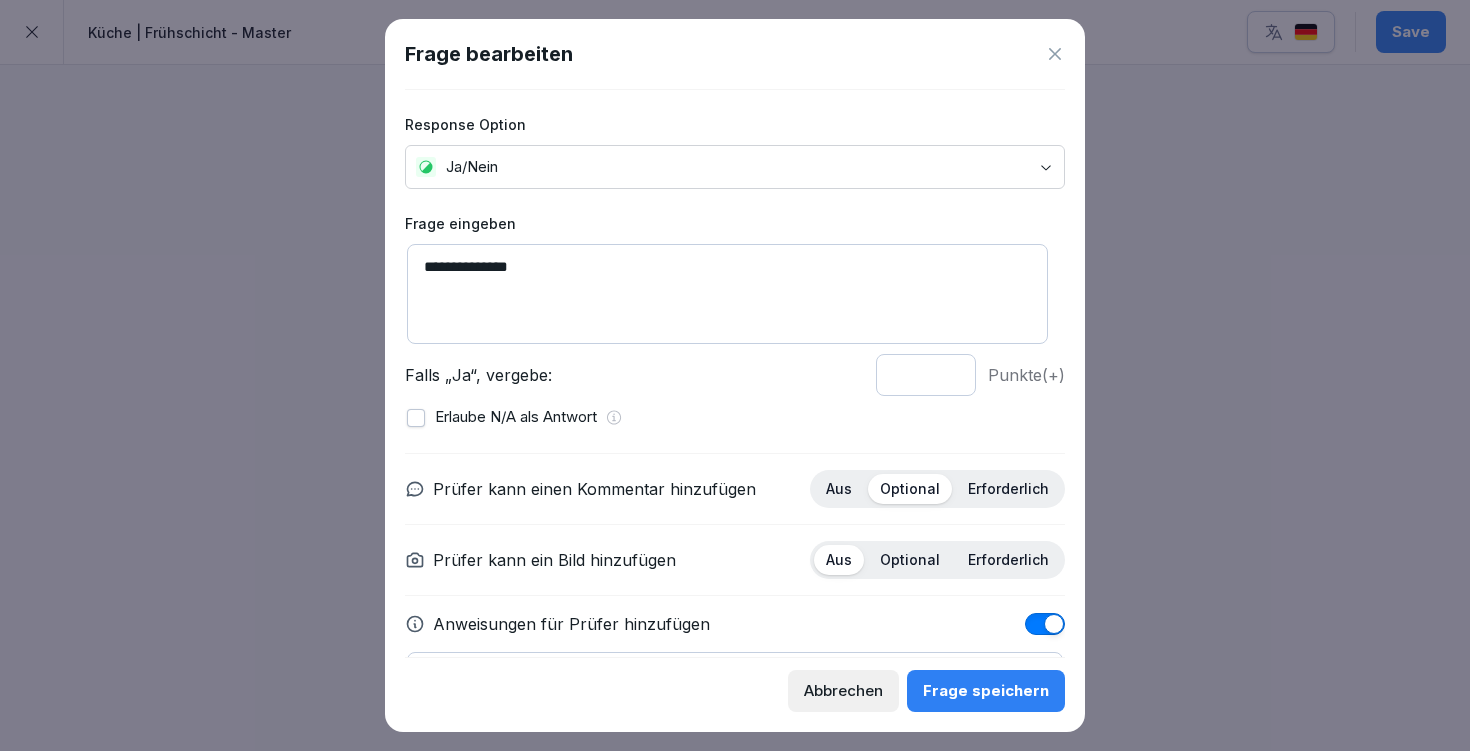 scroll, scrollTop: 127, scrollLeft: 0, axis: vertical 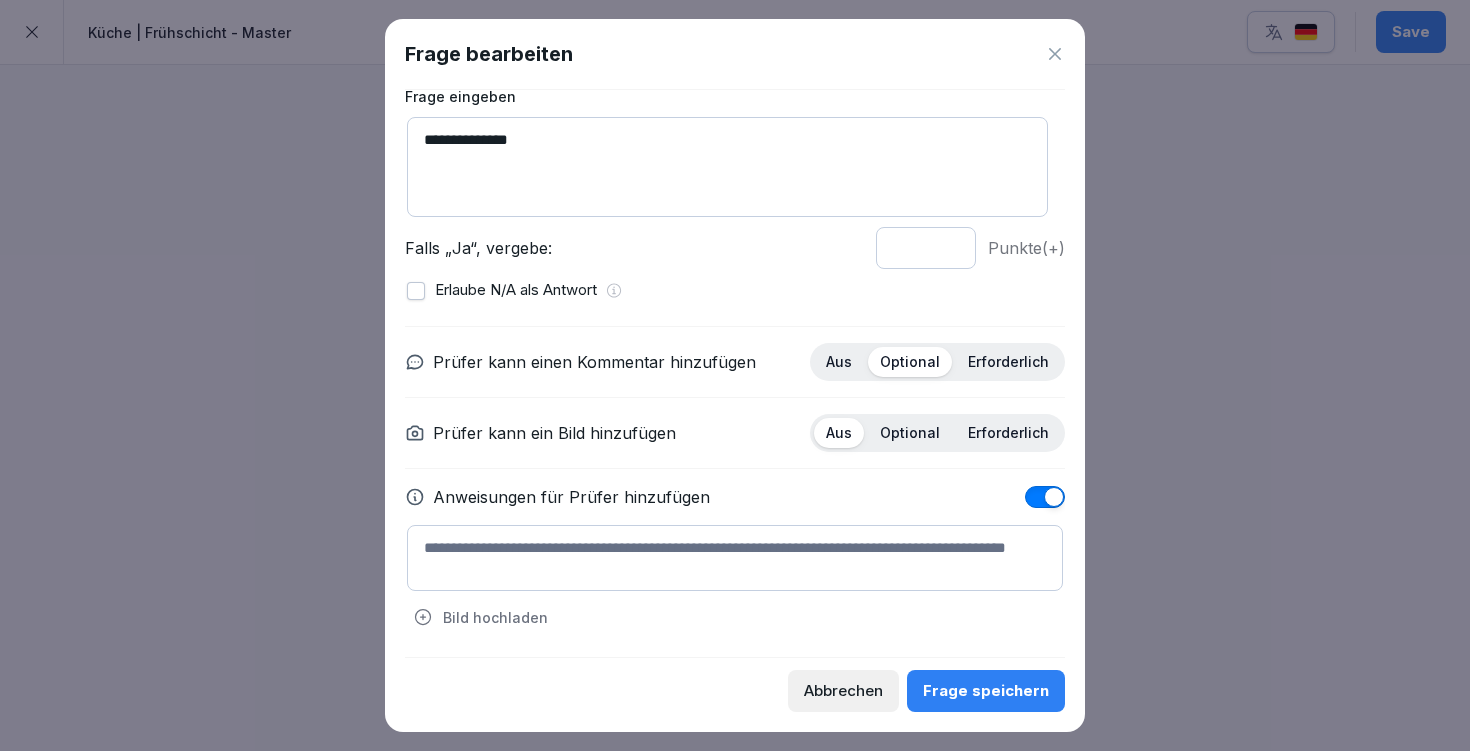 click at bounding box center (735, 558) 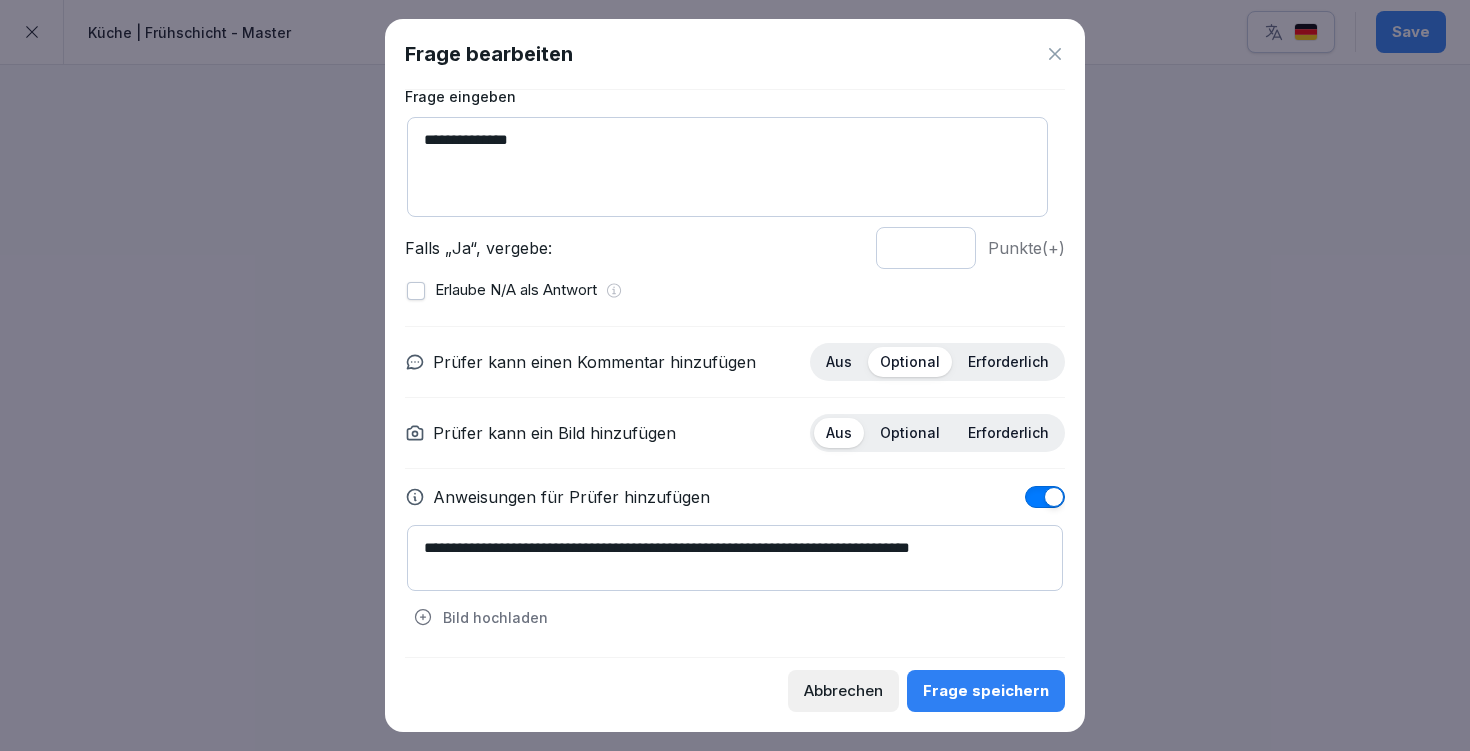 type on "**********" 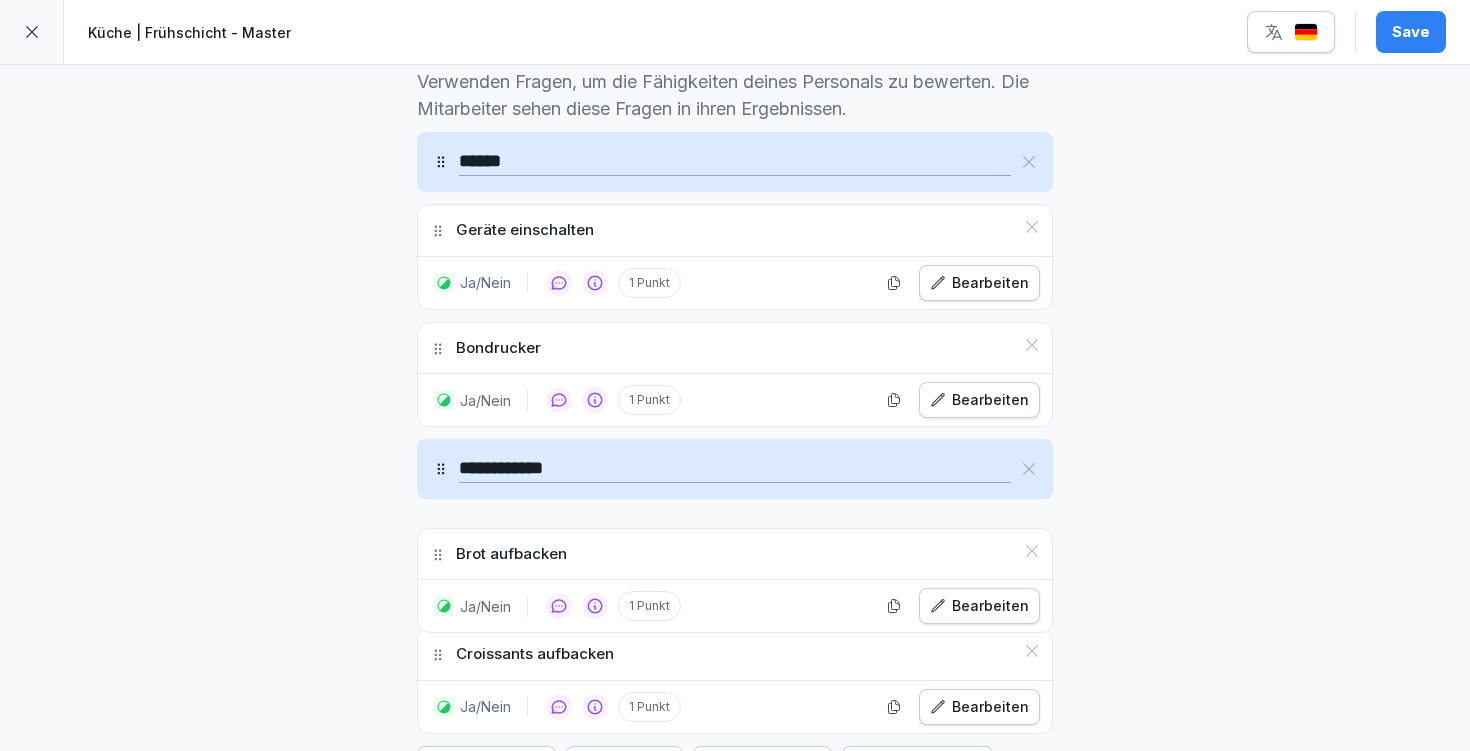 drag, startPoint x: 433, startPoint y: 656, endPoint x: 436, endPoint y: 555, distance: 101.04455 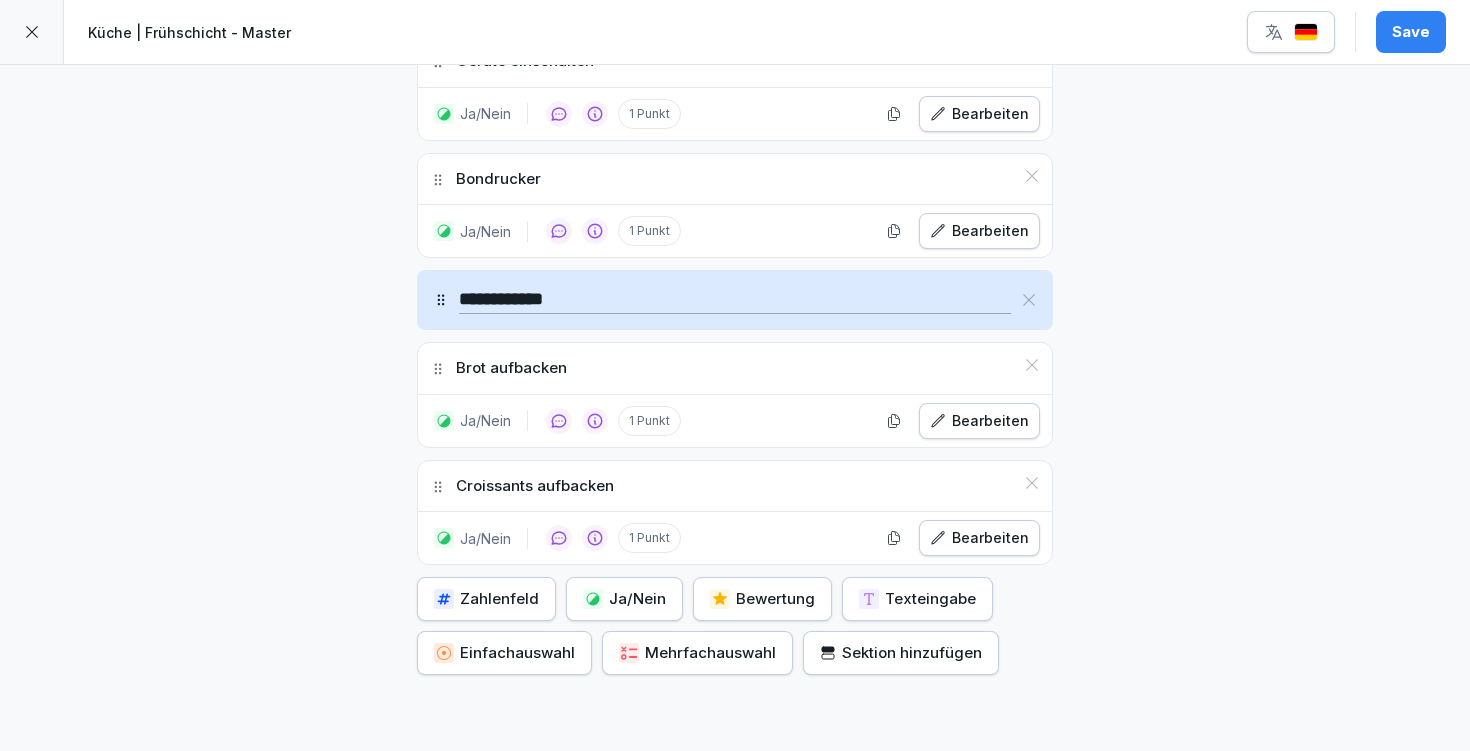scroll, scrollTop: 828, scrollLeft: 0, axis: vertical 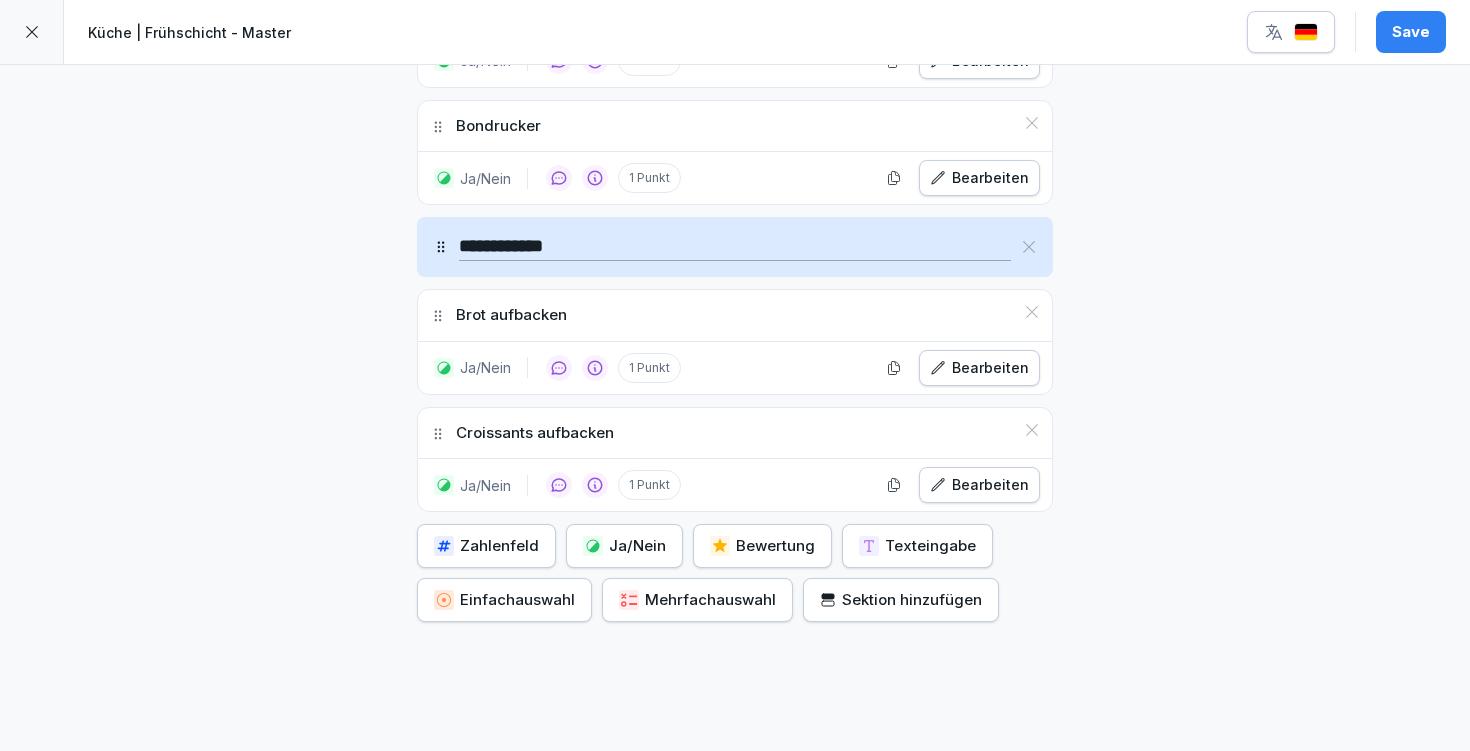 click on "Ja/Nein" at bounding box center [624, 546] 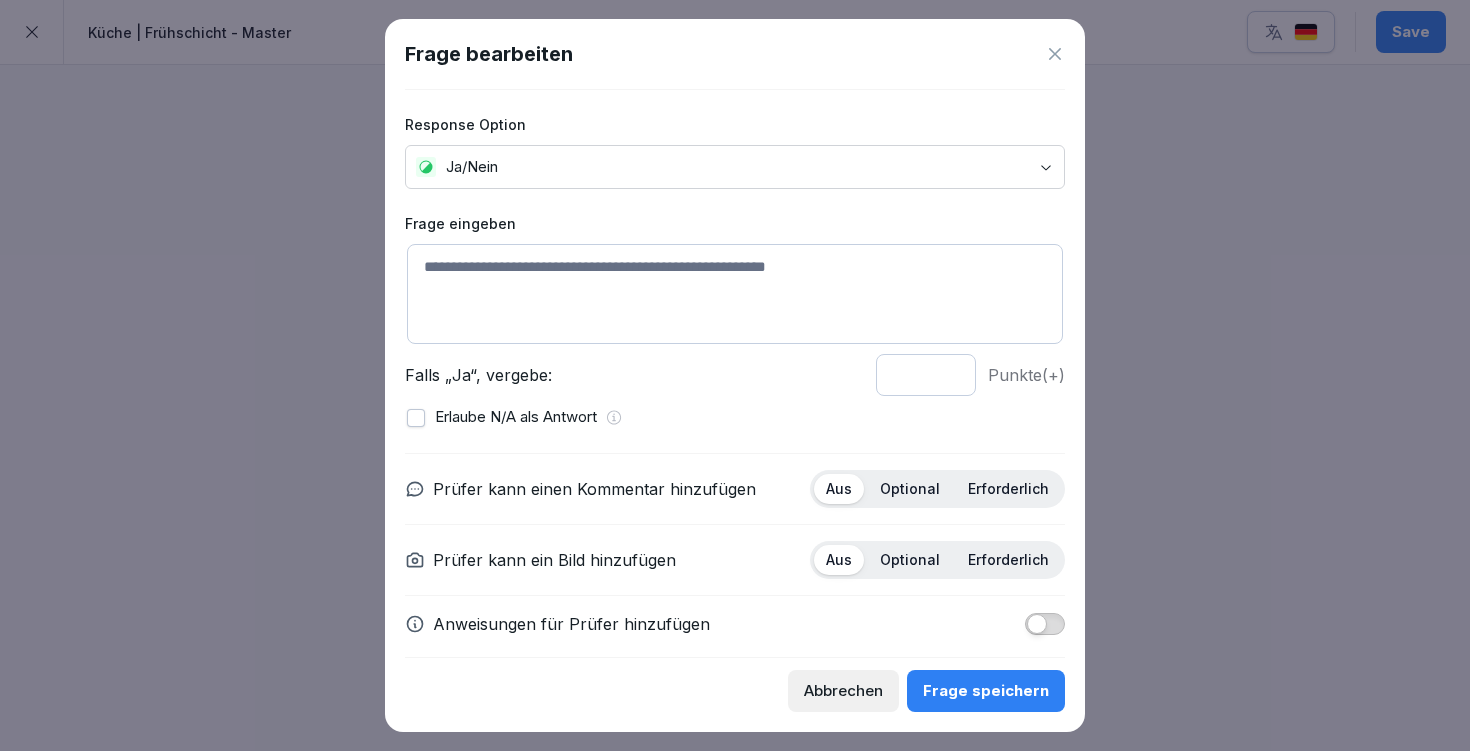click at bounding box center [735, 294] 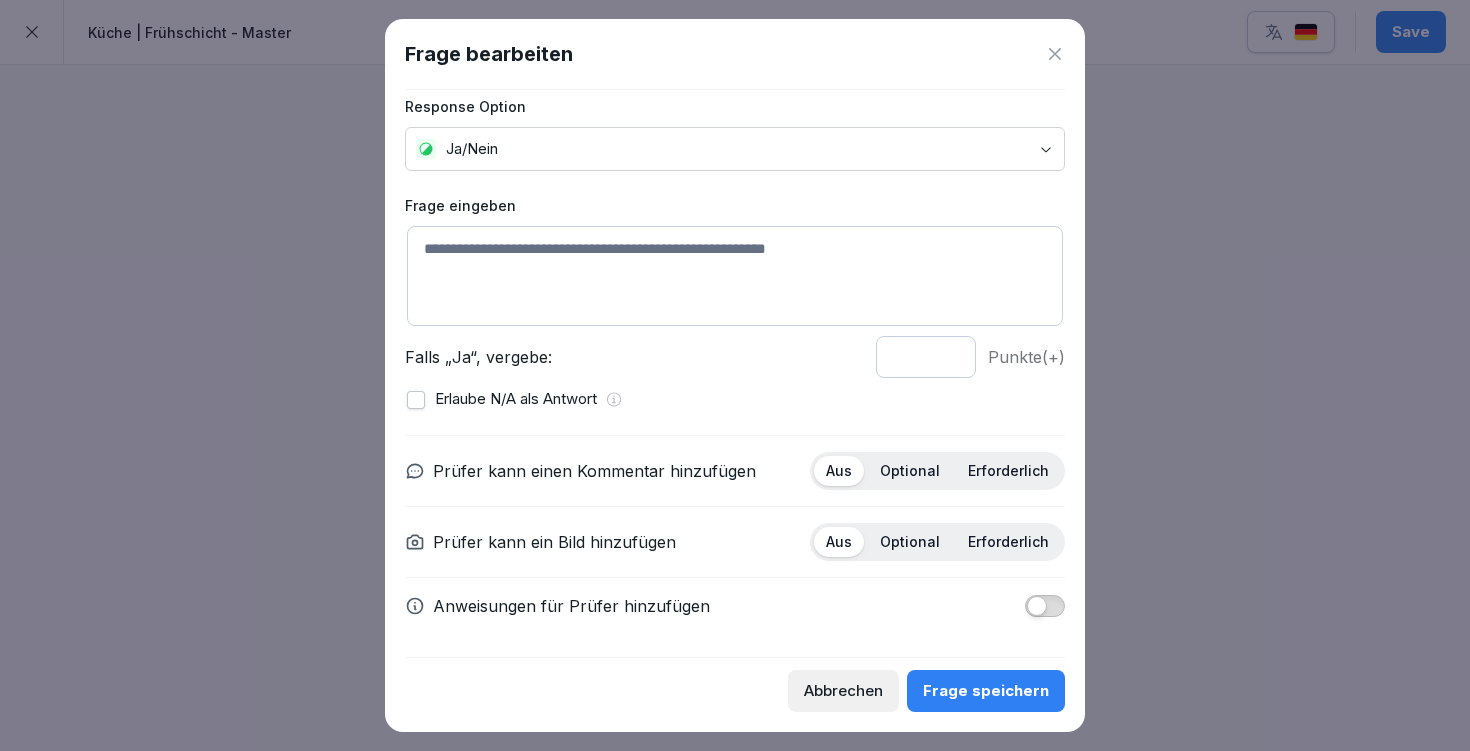 click on "Prüfer kann einen Kommentar hinzufügen Aus Optional Erforderlich Prüfer kann ein Bild hinzufügen Aus Optional Erforderlich Anweisungen für Prüfer hinzufügen" at bounding box center (735, 534) 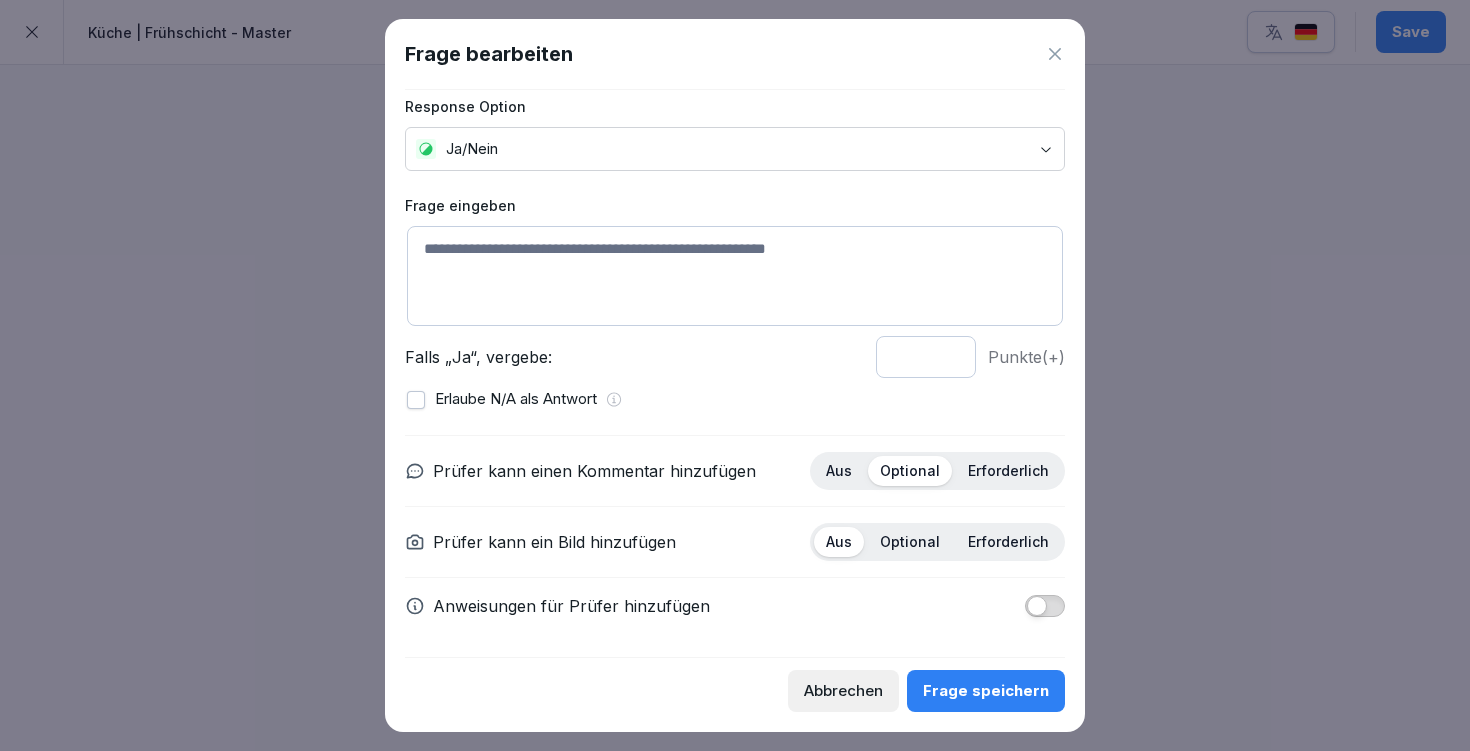 click at bounding box center (1037, 606) 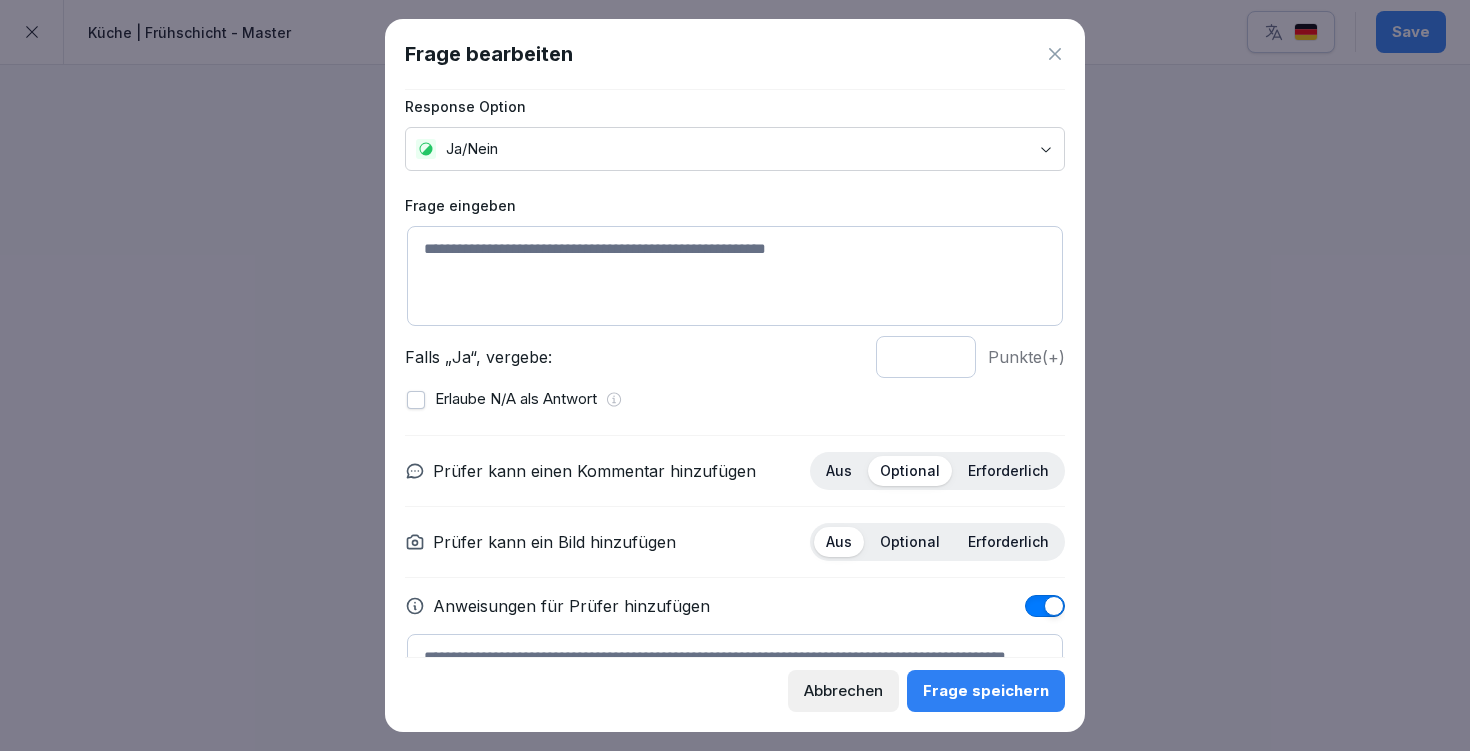 scroll, scrollTop: 127, scrollLeft: 0, axis: vertical 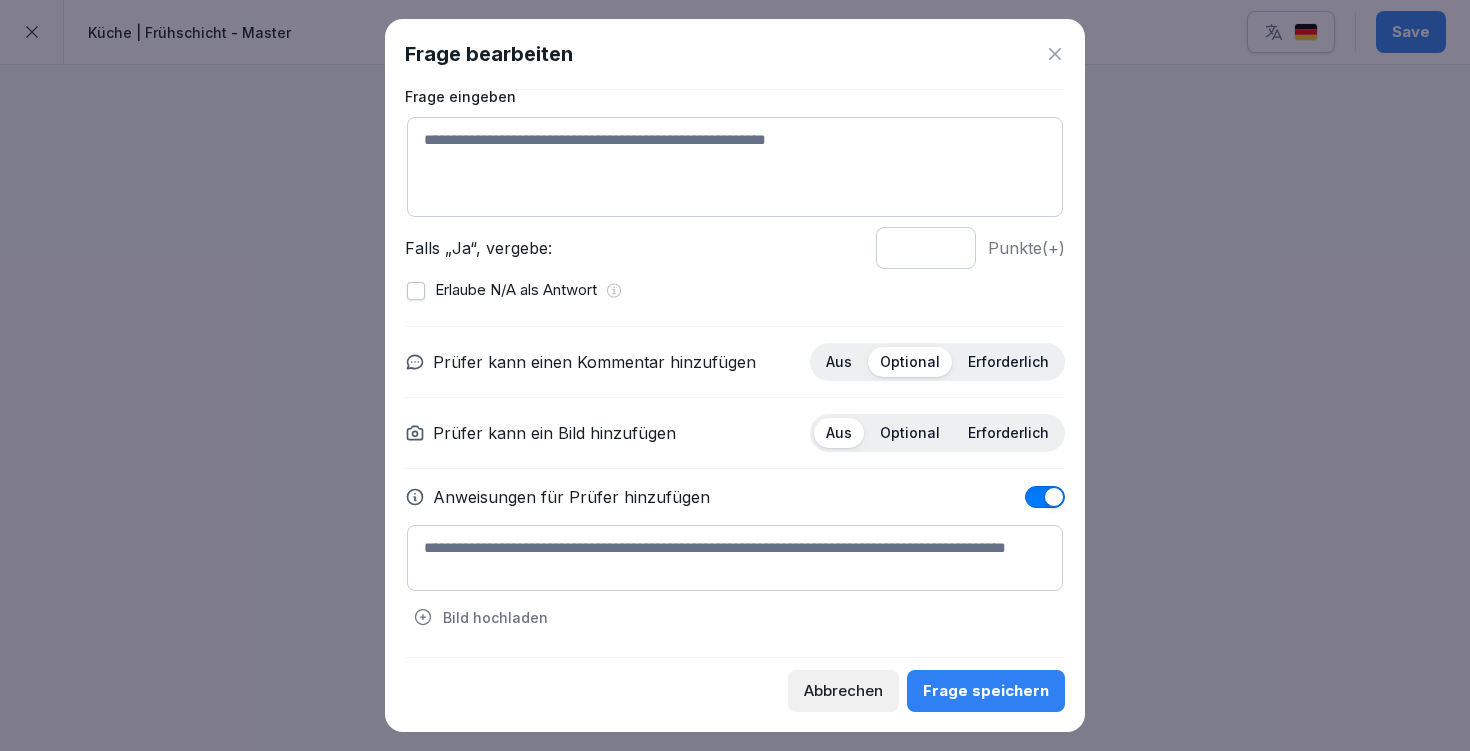click at bounding box center (735, 558) 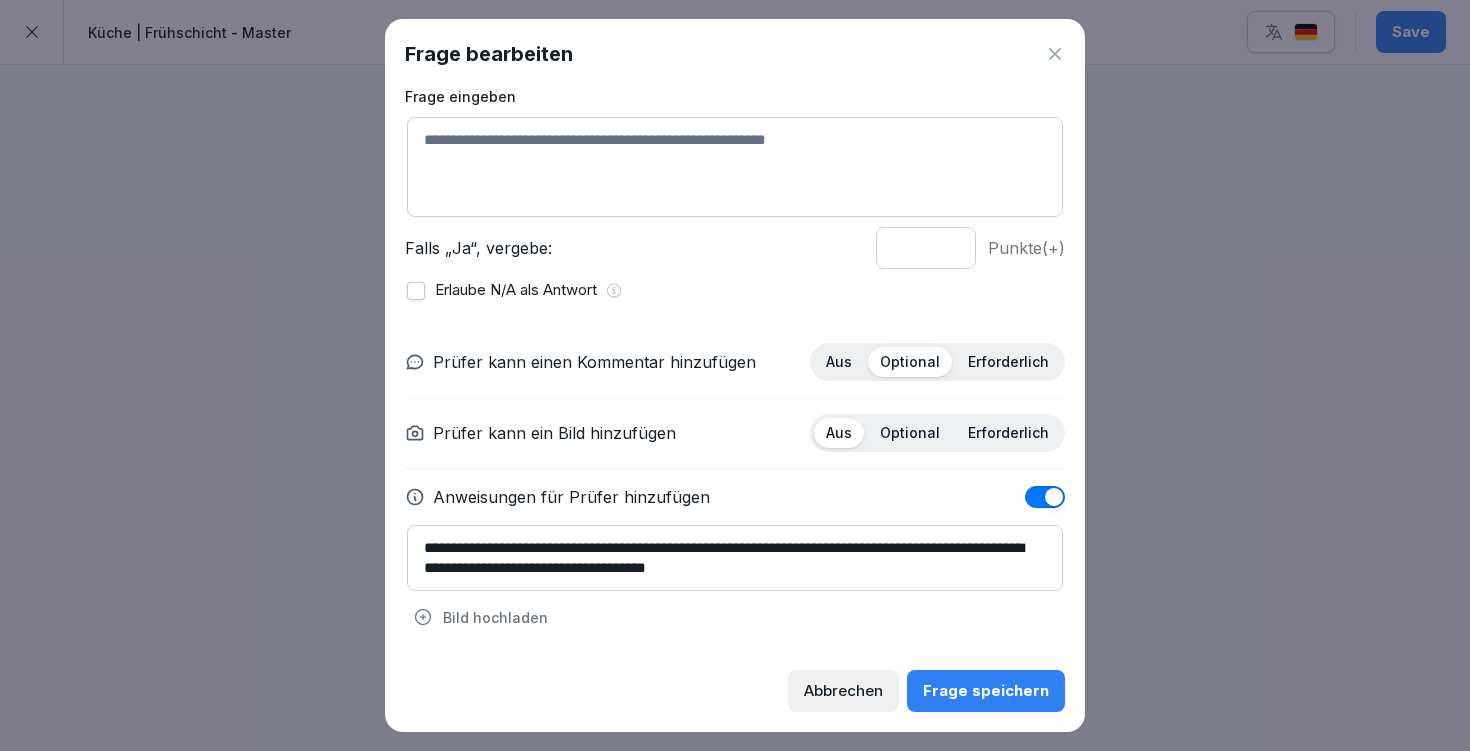 type on "**********" 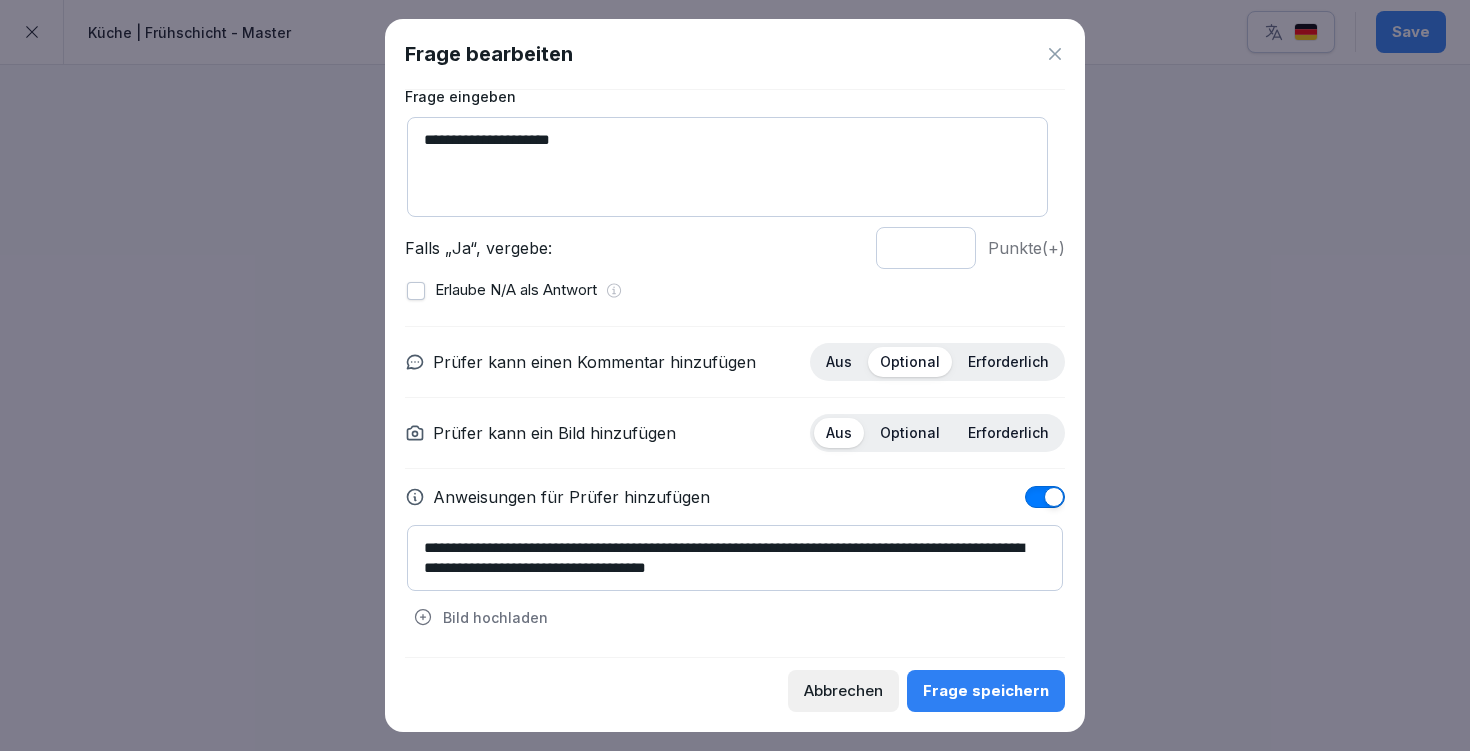 type on "**********" 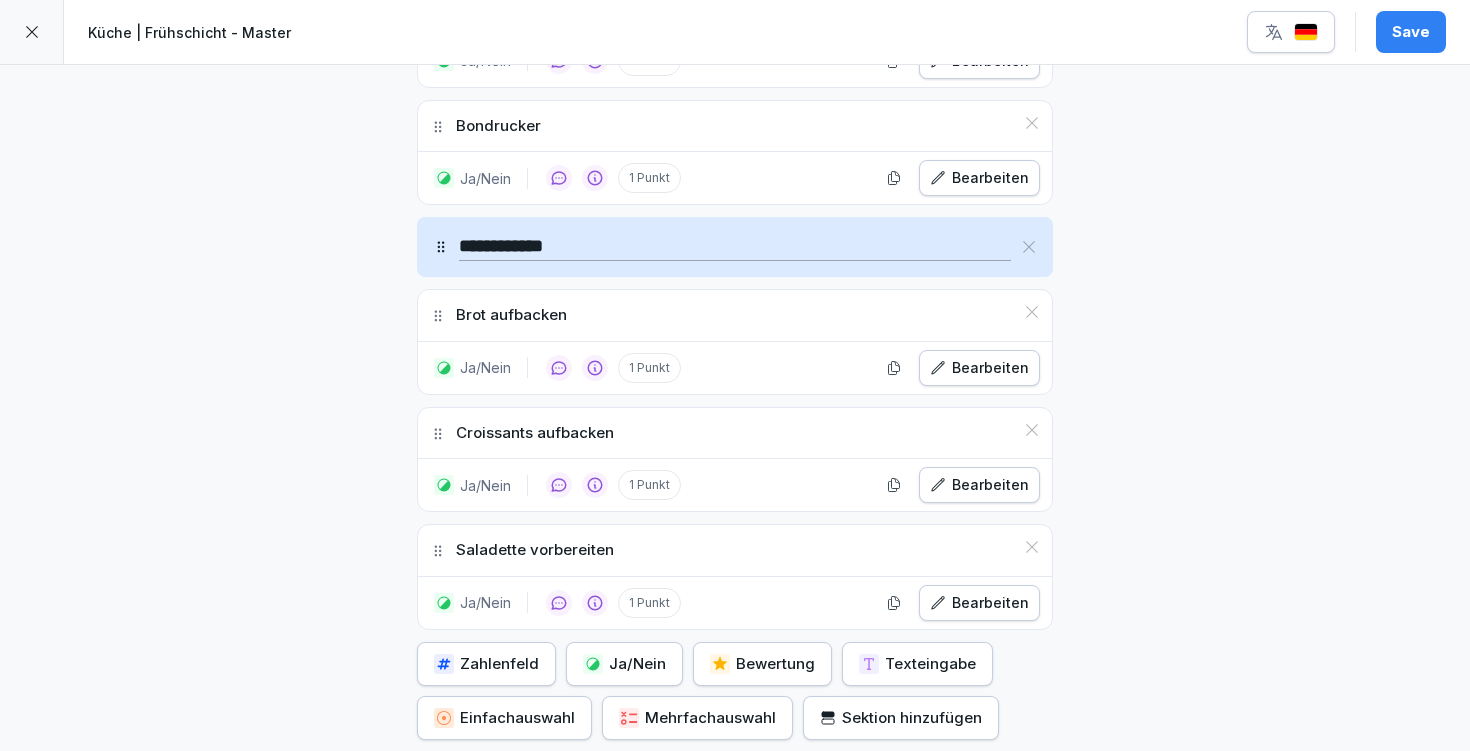 click on "Save" at bounding box center [1411, 32] 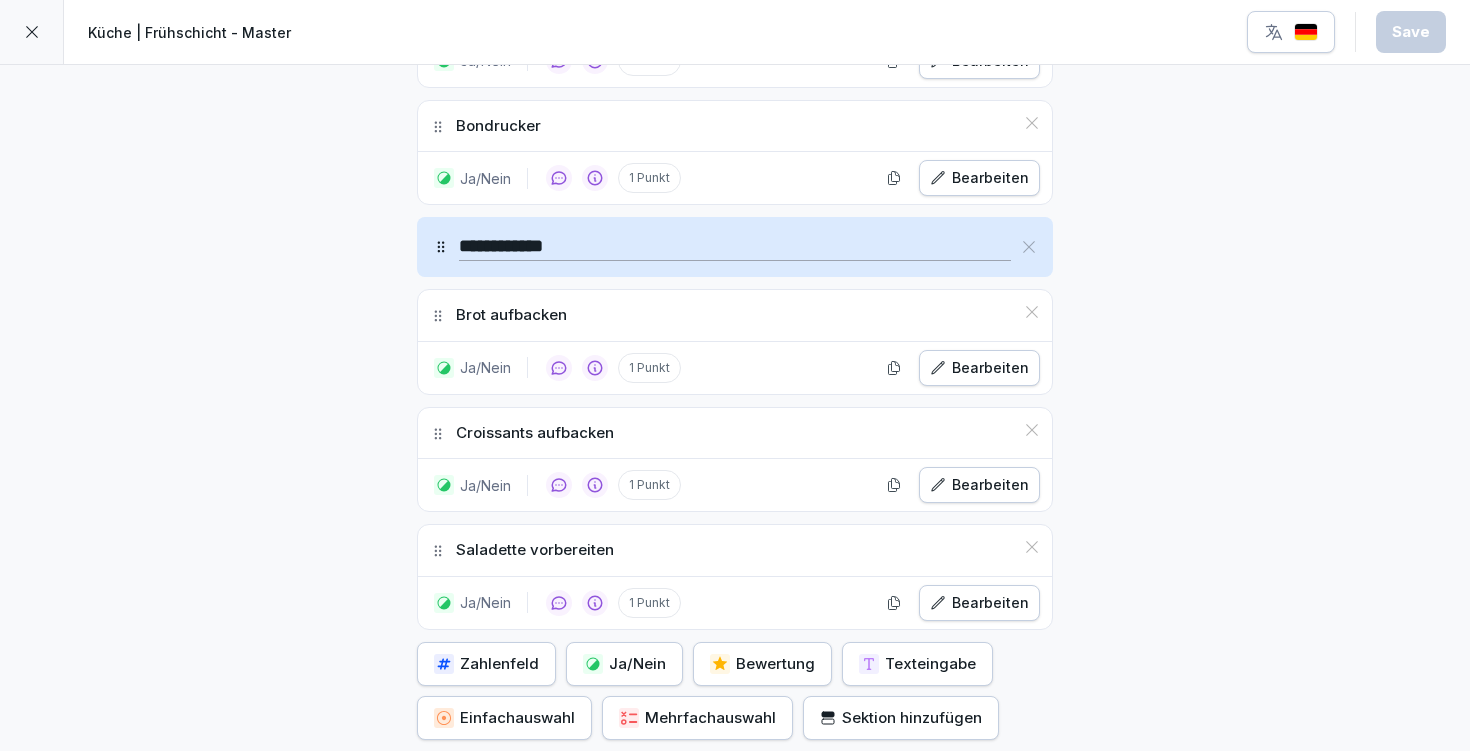 scroll, scrollTop: 989, scrollLeft: 0, axis: vertical 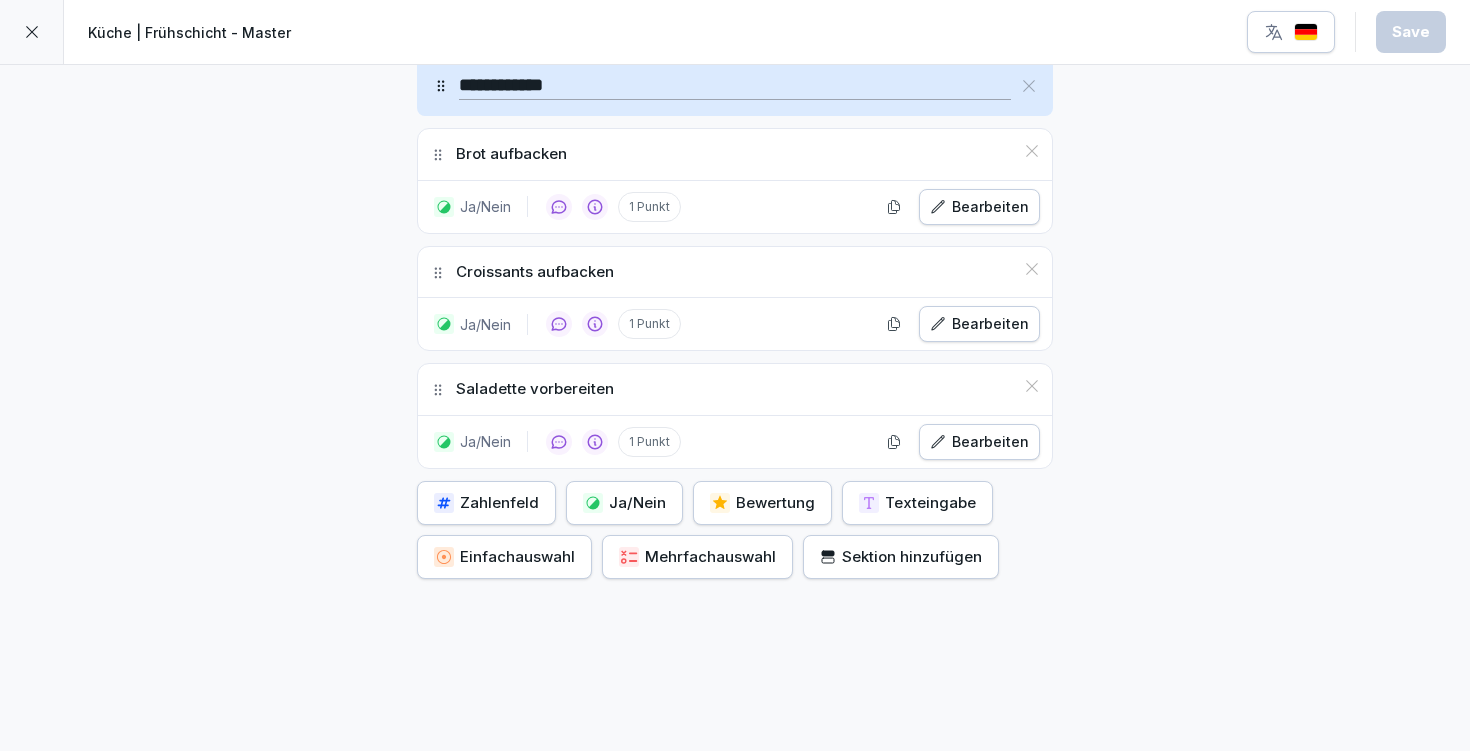 click on "Ja/Nein" at bounding box center [624, 503] 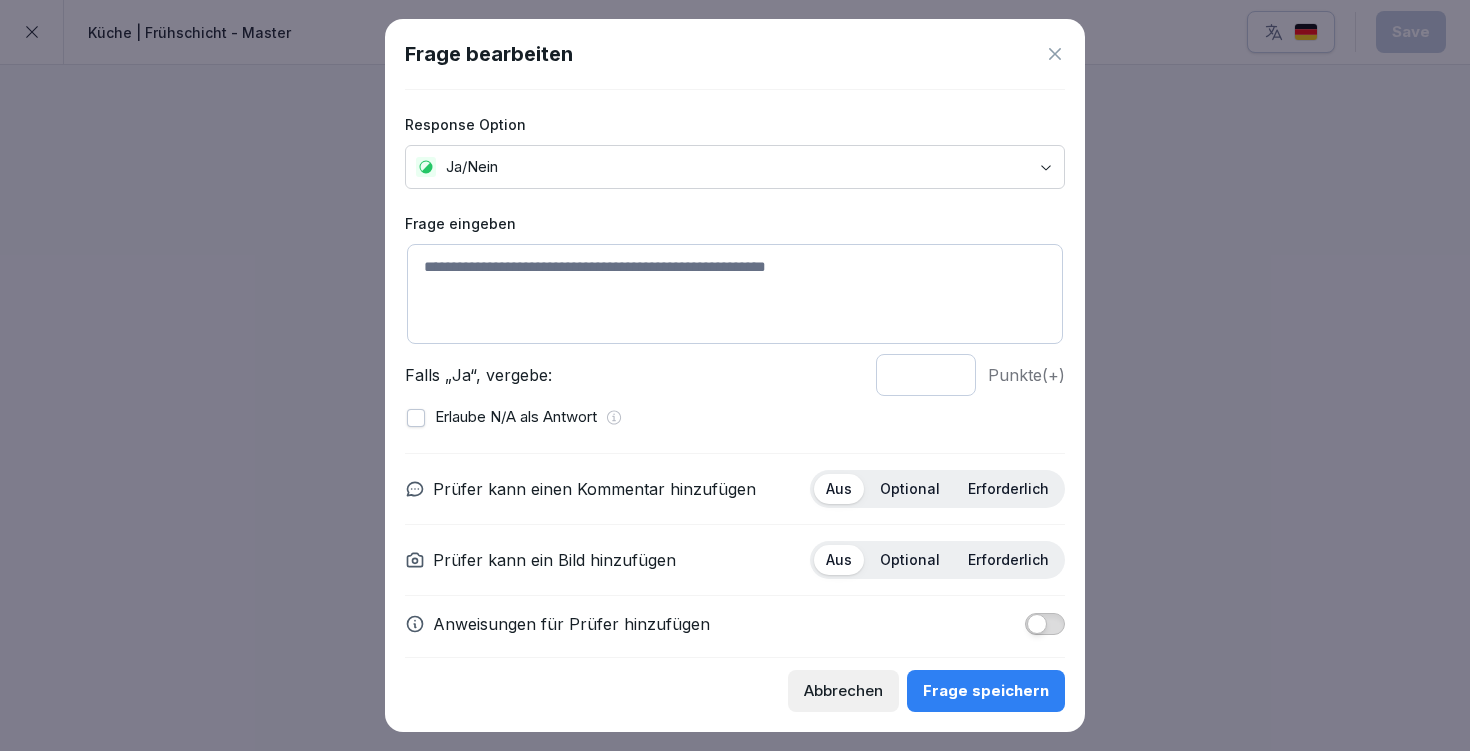 click at bounding box center [735, 294] 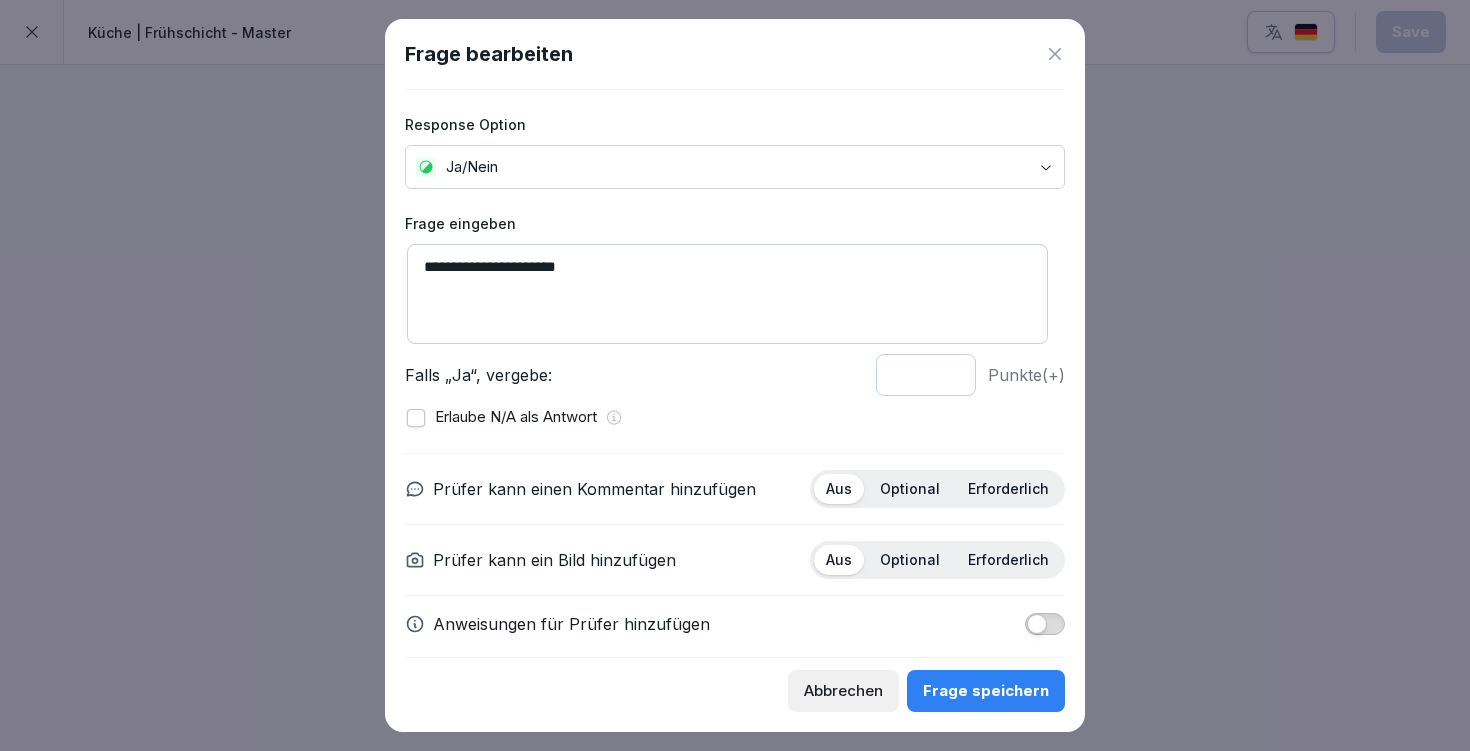 type on "**********" 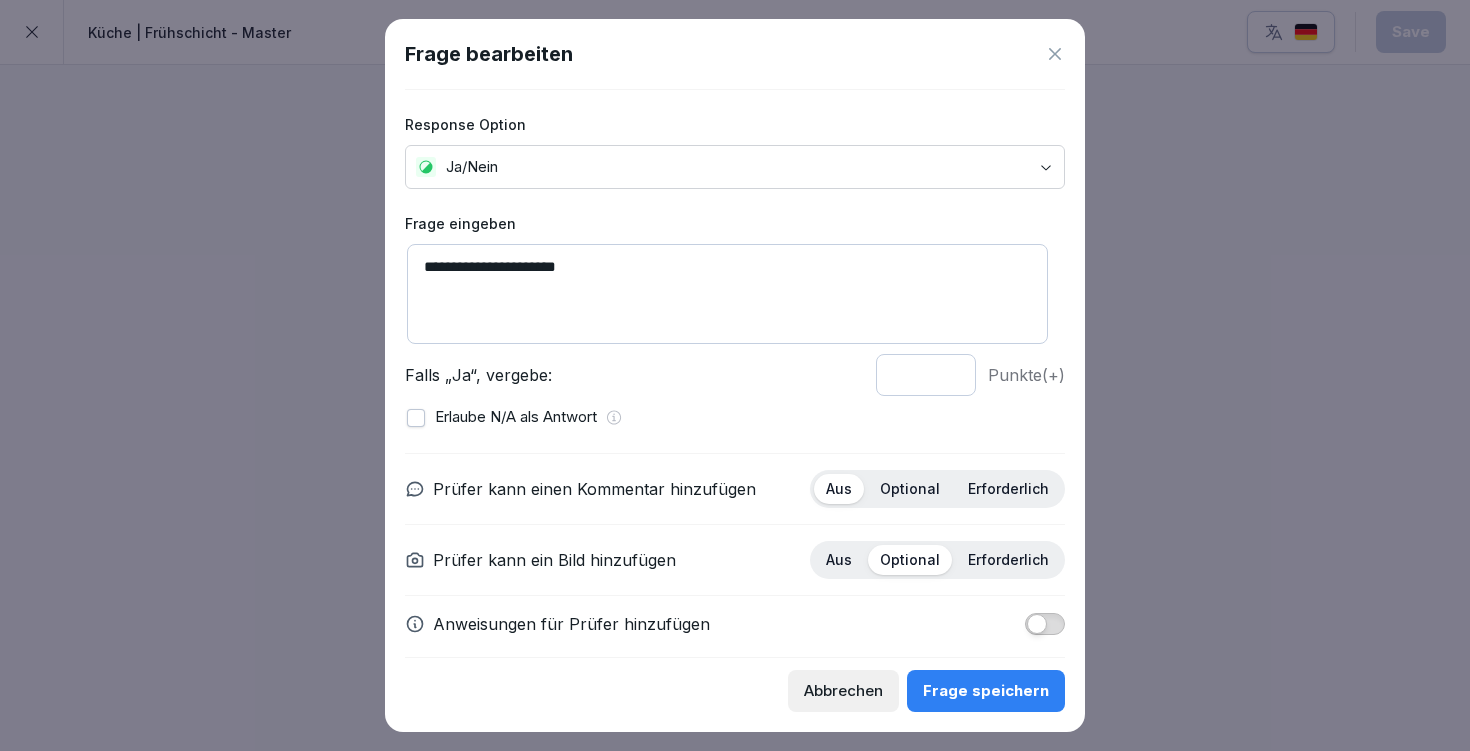 click on "Optional" at bounding box center [910, 489] 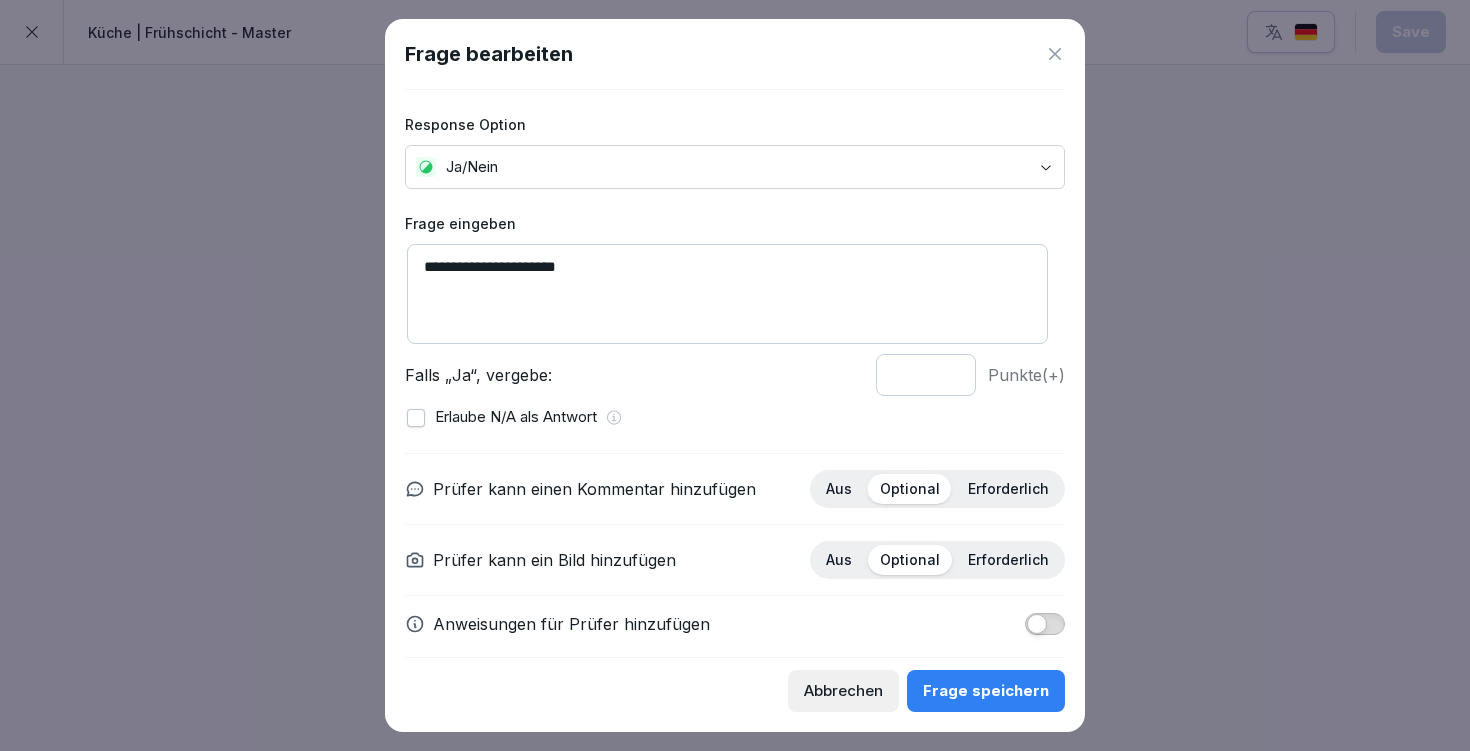 click on "Aus" at bounding box center (839, 560) 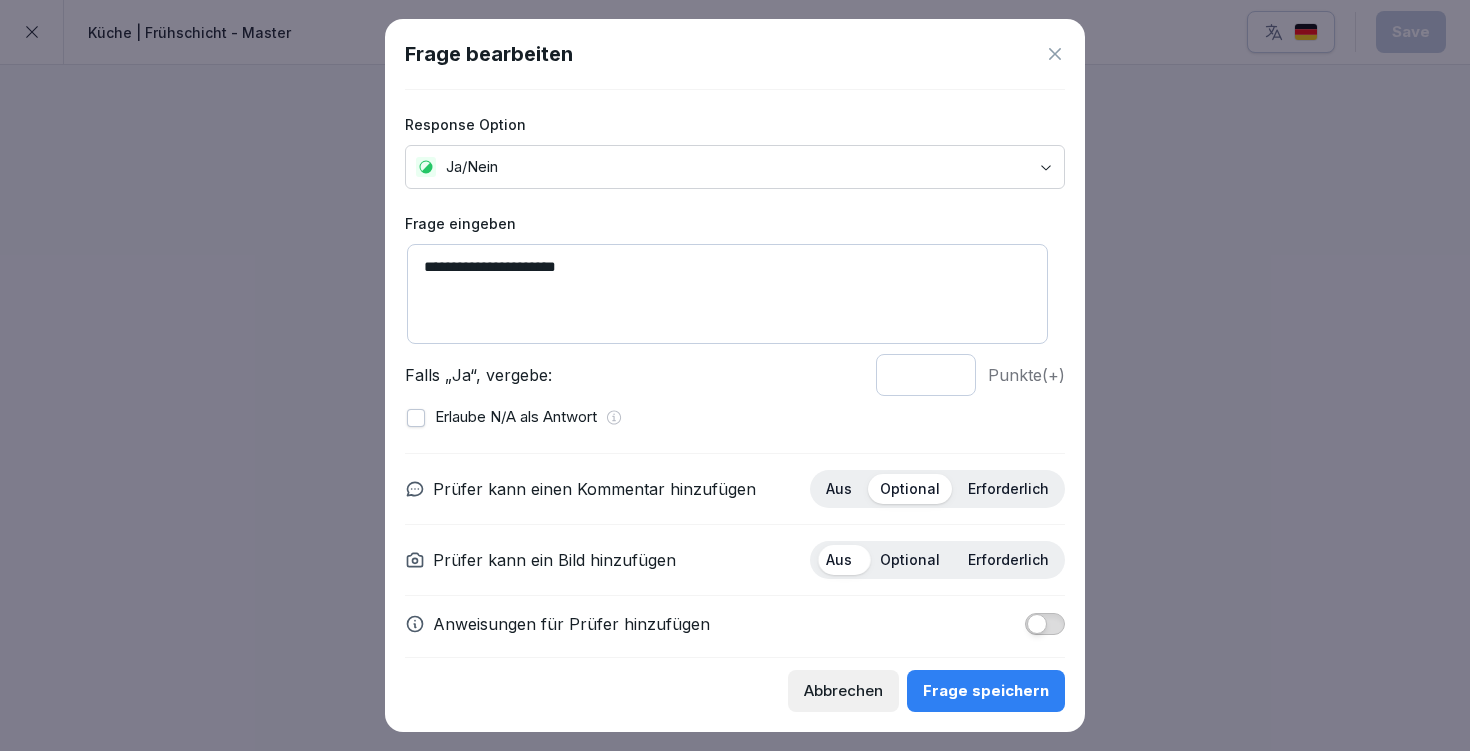 click at bounding box center [1045, 624] 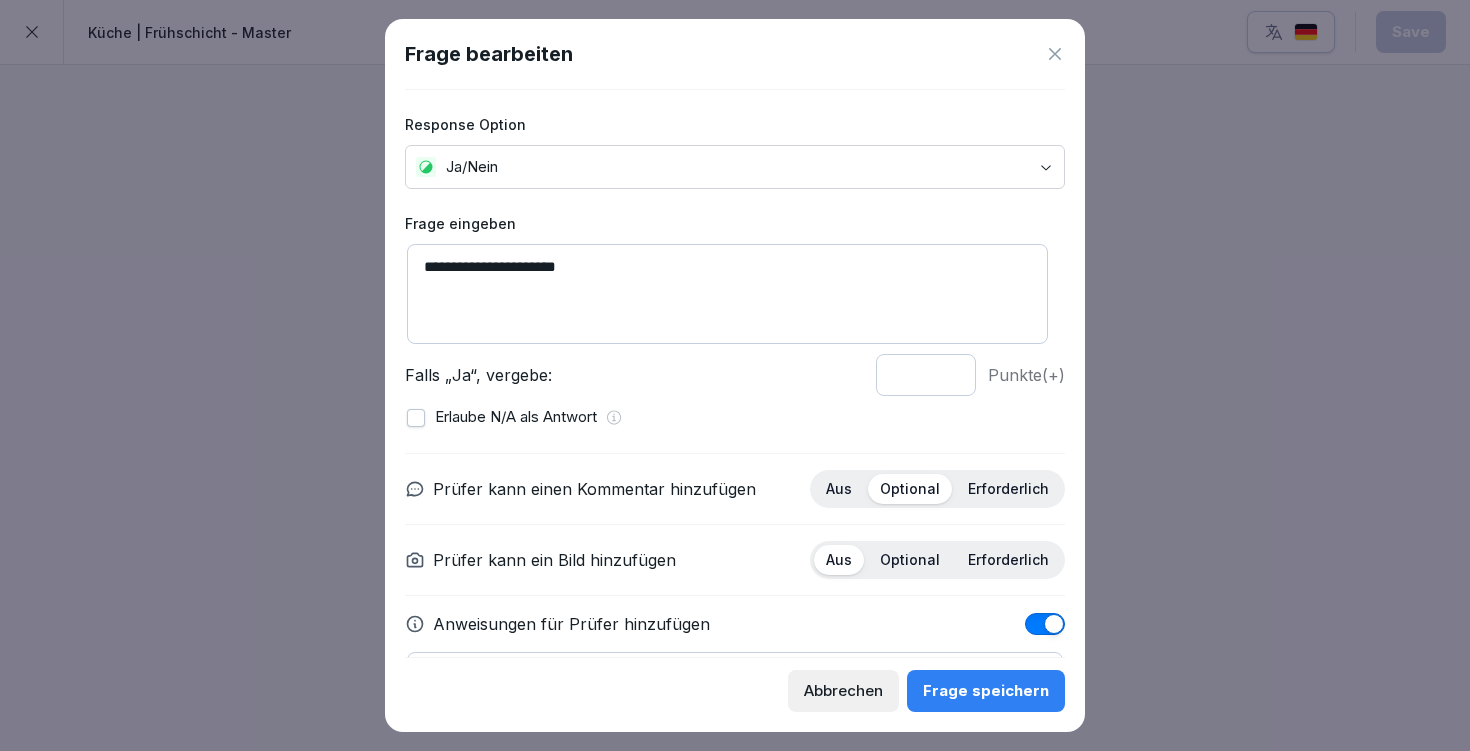 scroll, scrollTop: 127, scrollLeft: 0, axis: vertical 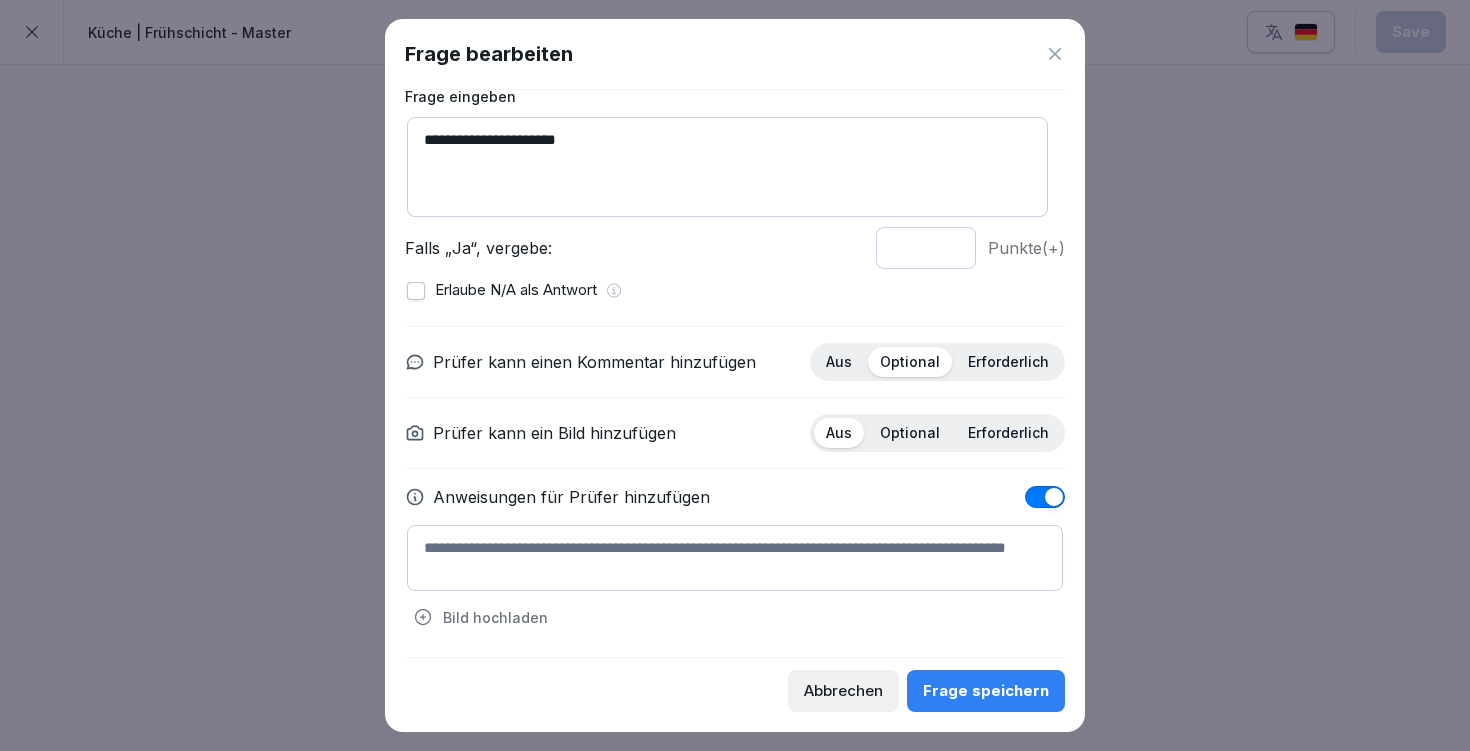 click at bounding box center (735, 558) 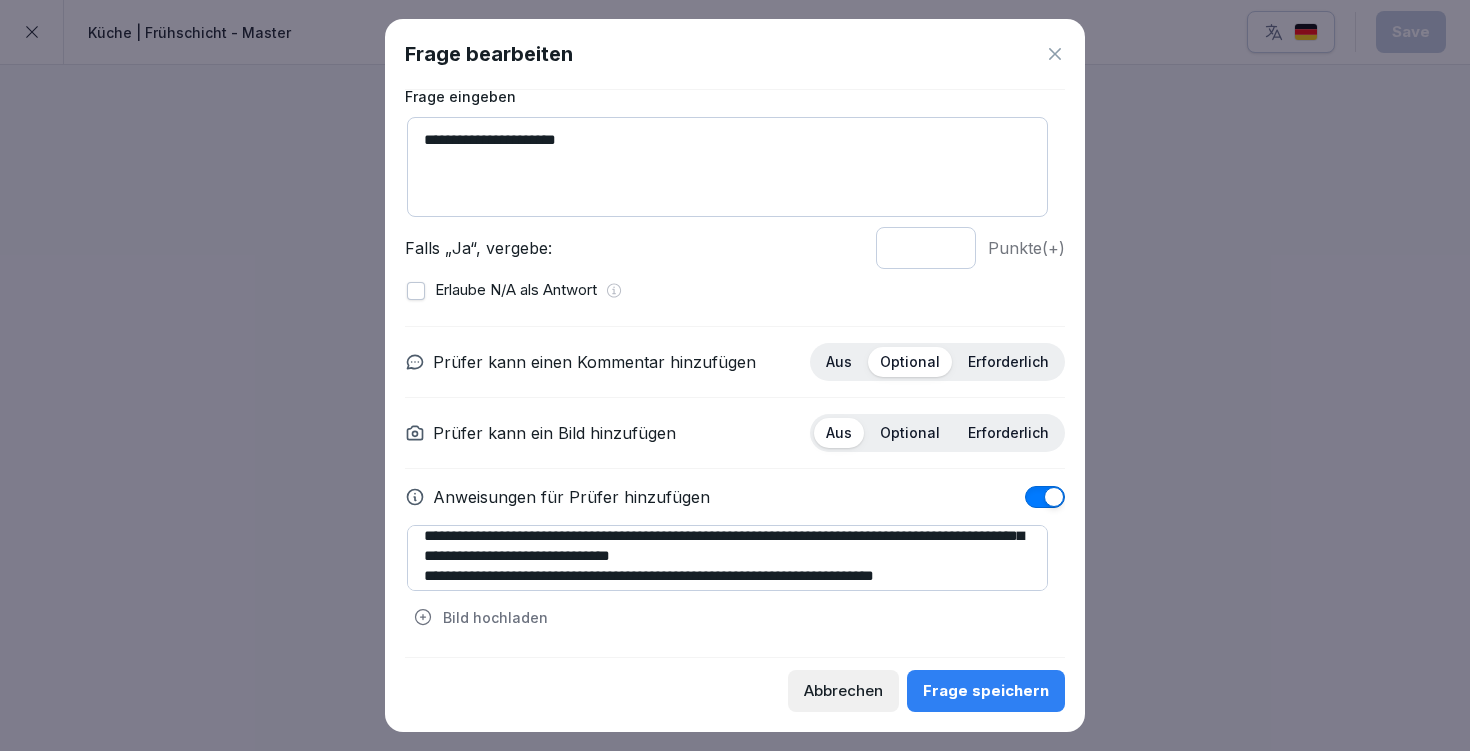 scroll, scrollTop: 40, scrollLeft: 0, axis: vertical 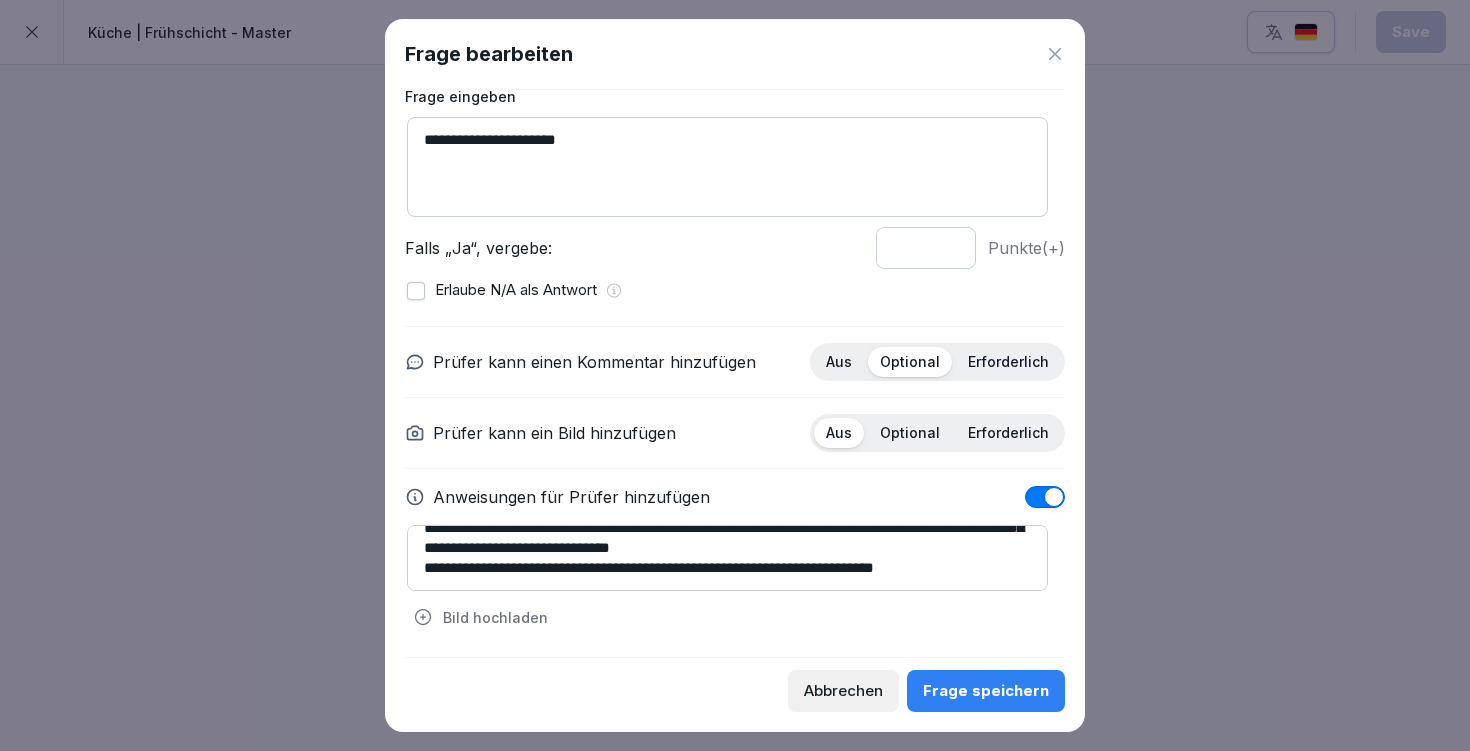 type on "**********" 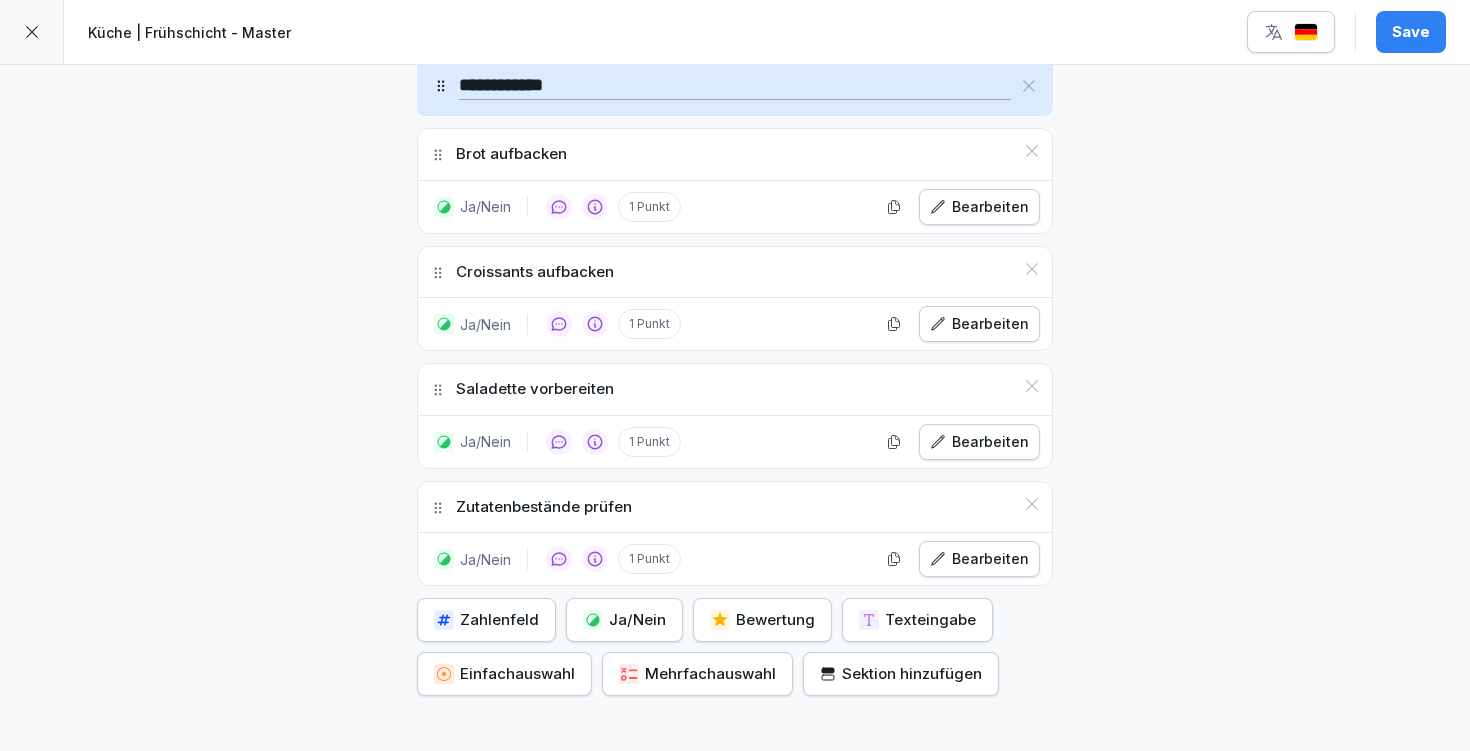 click on "Save" at bounding box center [1411, 32] 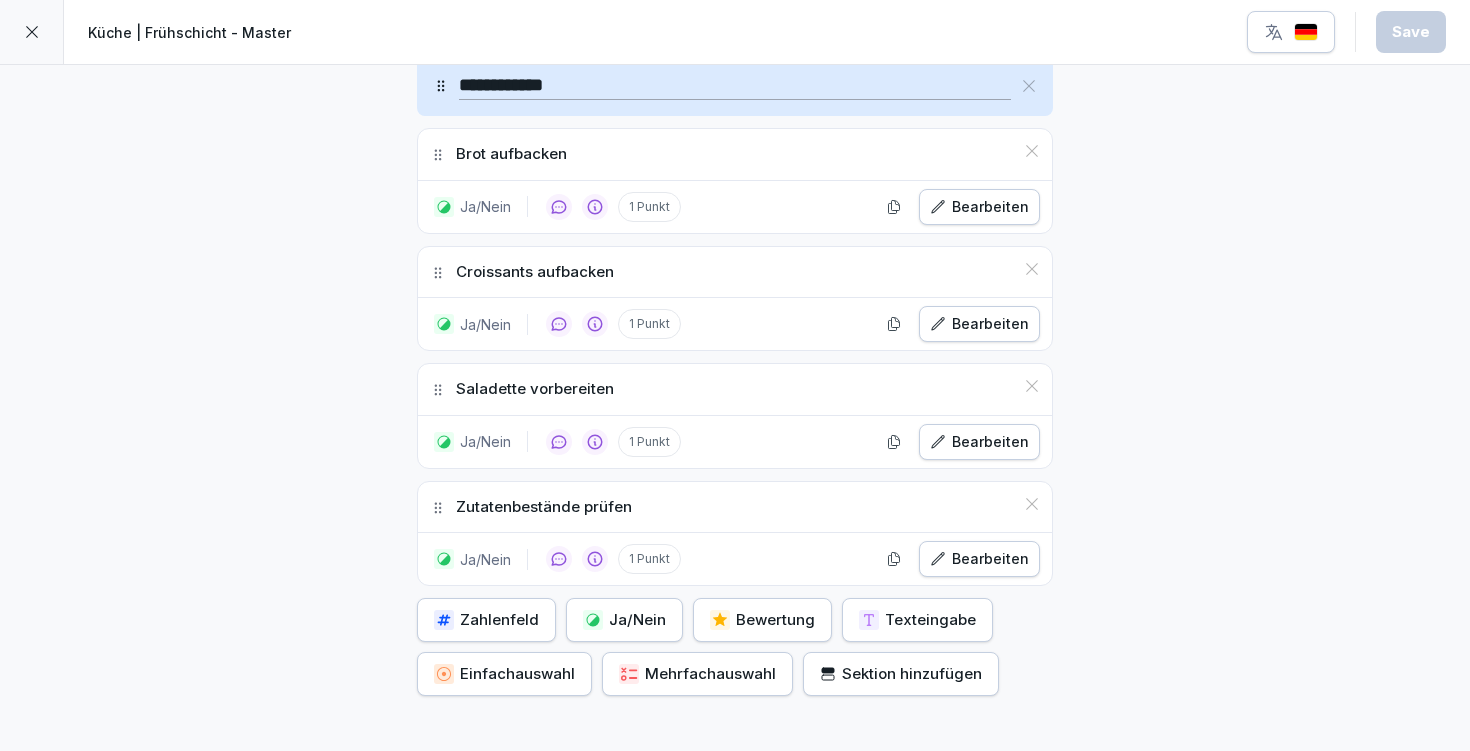scroll, scrollTop: 1016, scrollLeft: 0, axis: vertical 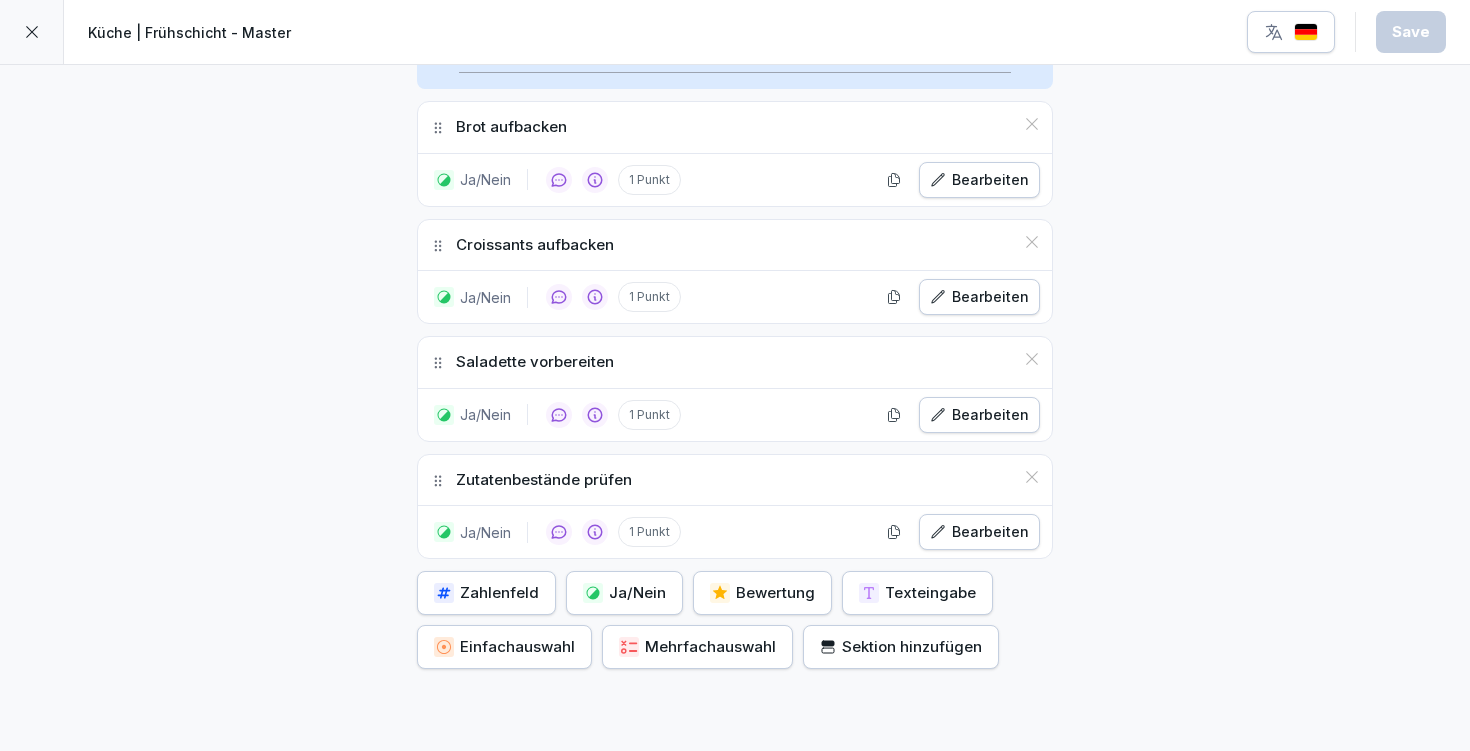 click on "Ja/Nein" at bounding box center (624, 593) 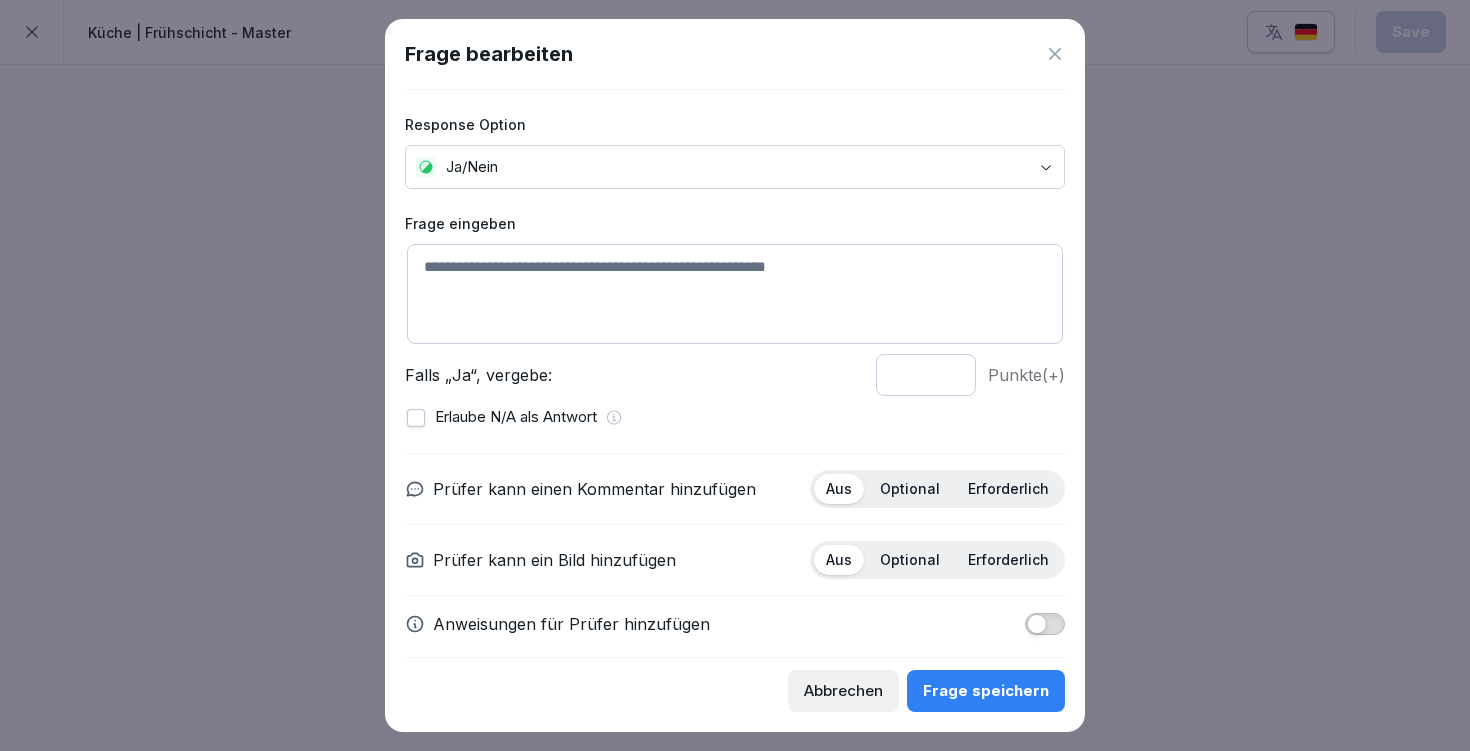 click at bounding box center (735, 294) 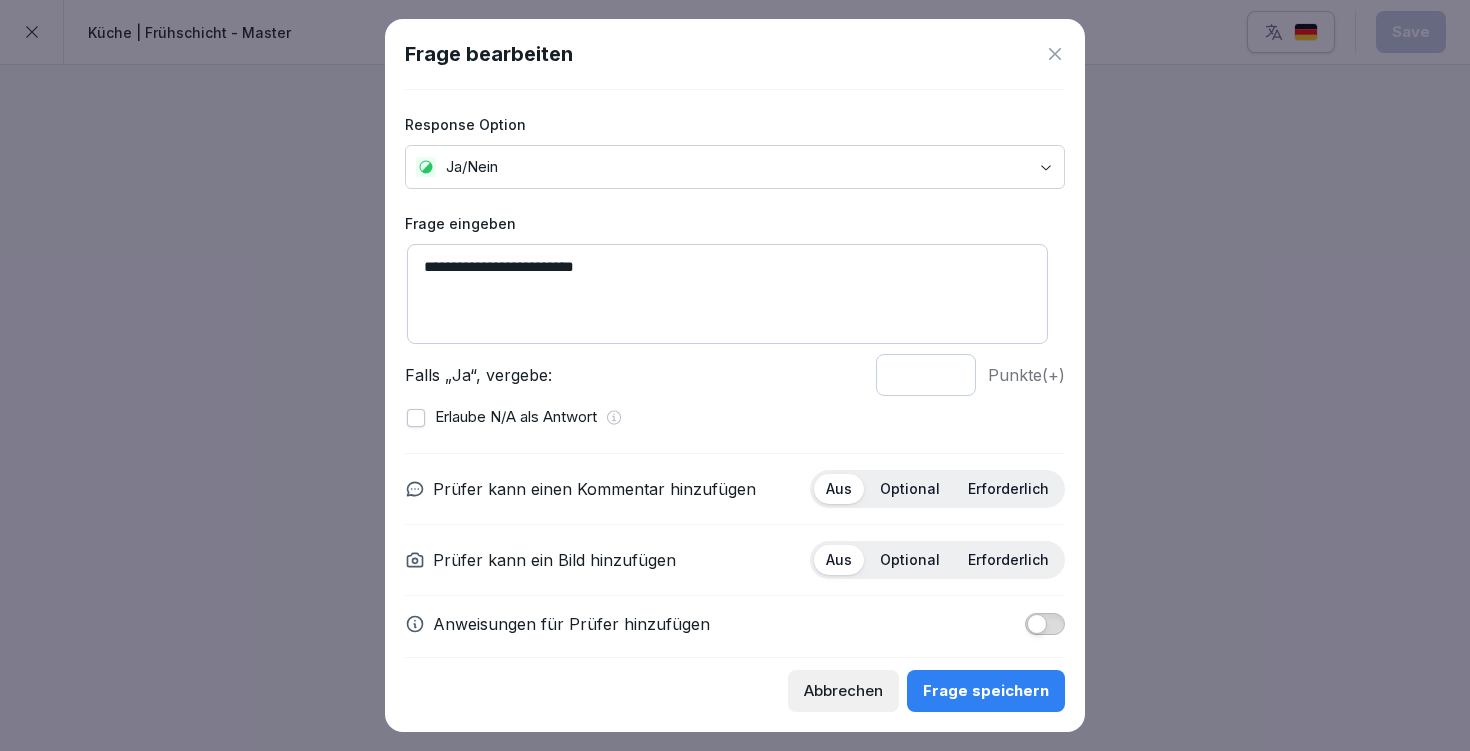 type on "**********" 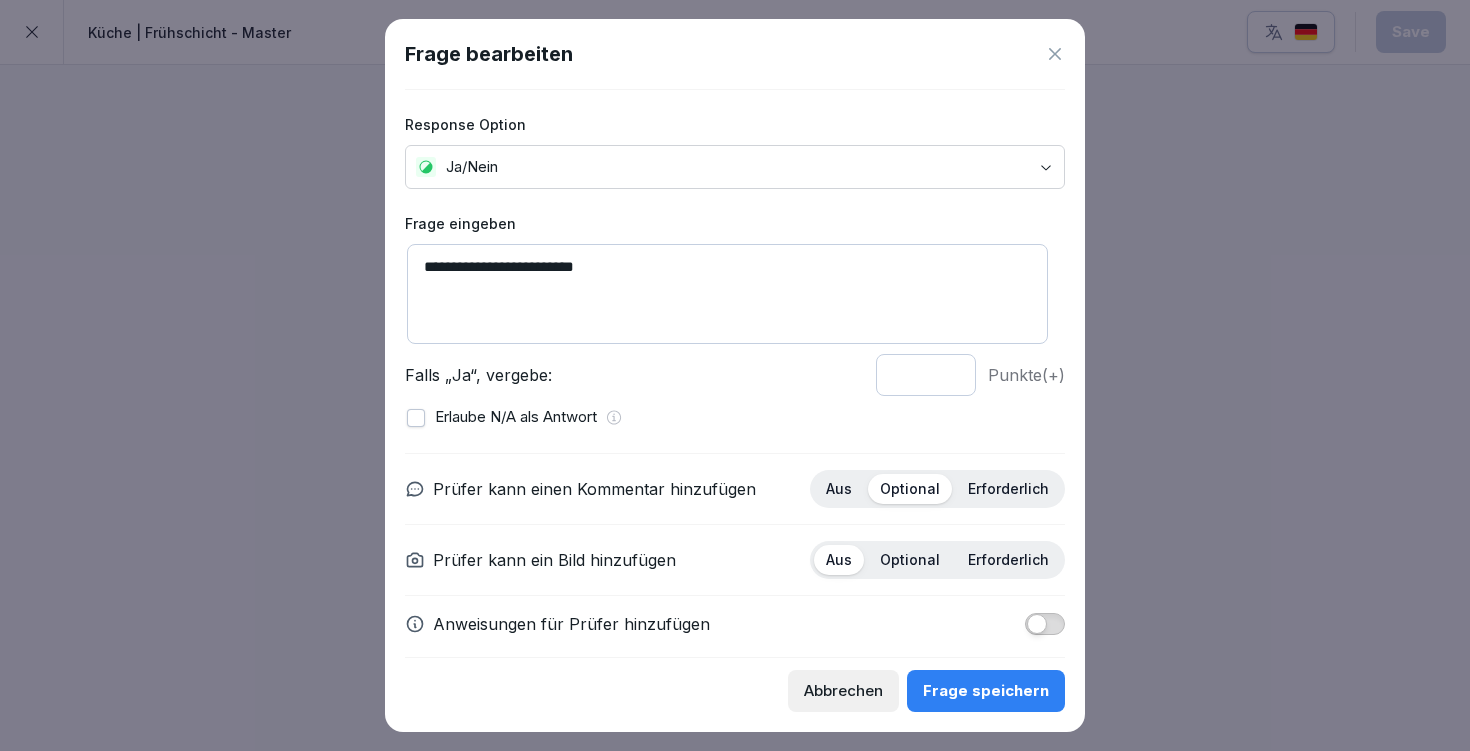 click at bounding box center [1037, 624] 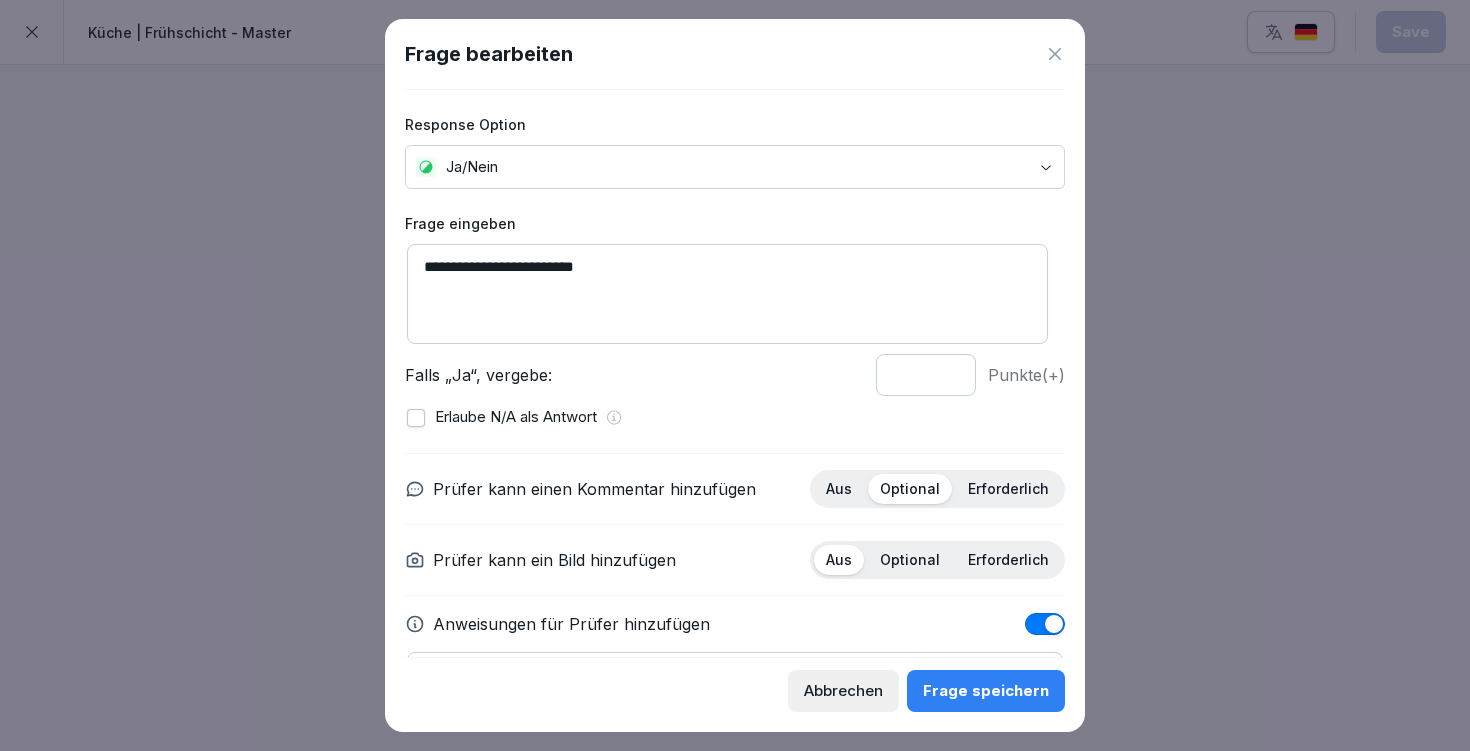 scroll, scrollTop: 127, scrollLeft: 0, axis: vertical 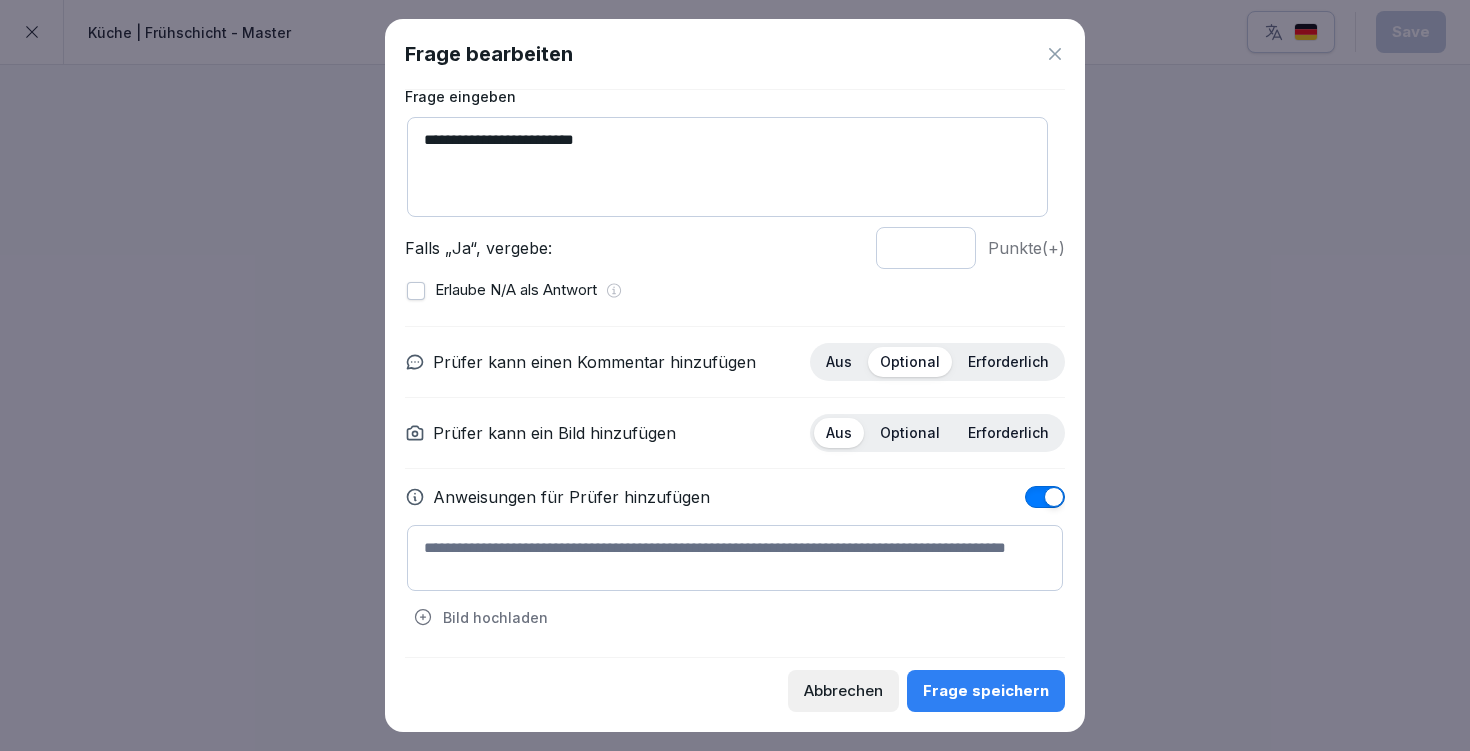 click at bounding box center (735, 558) 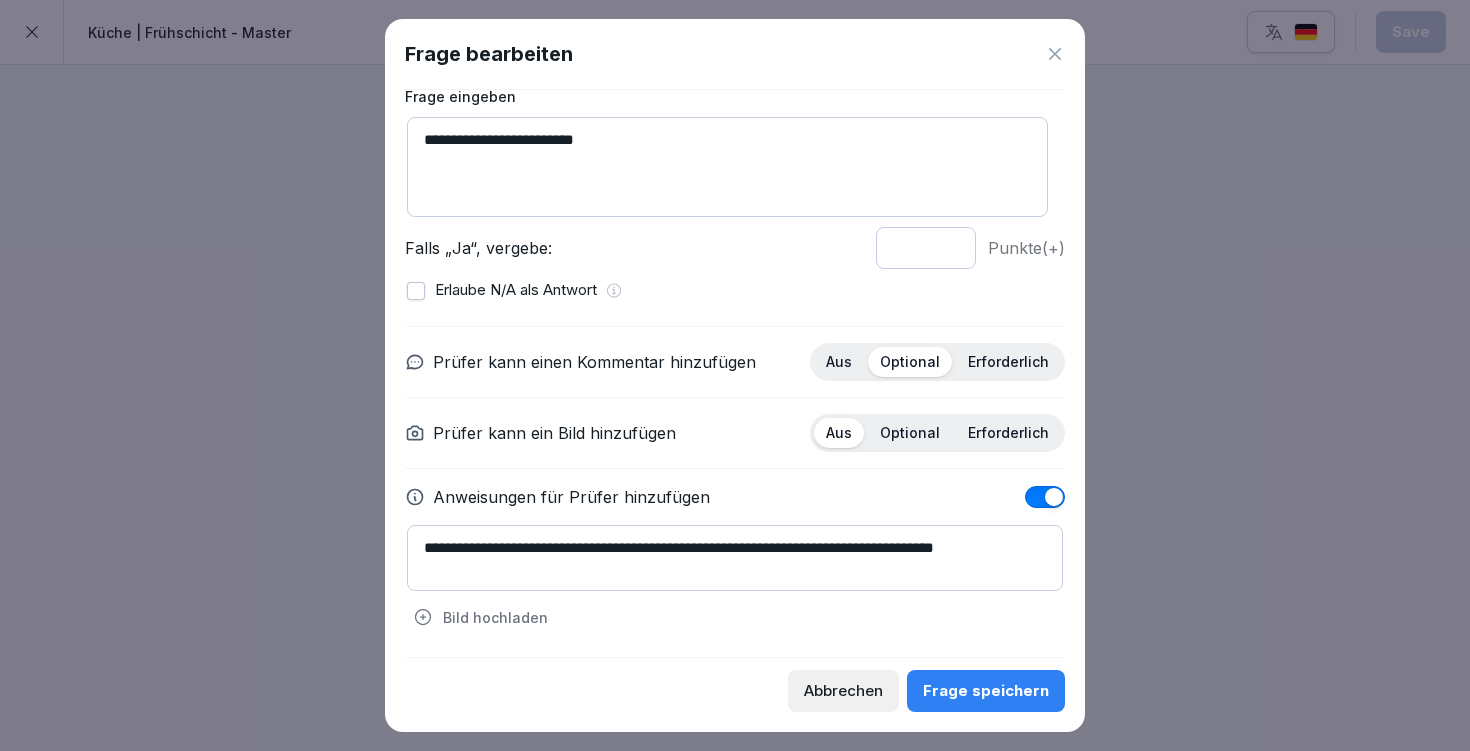 type on "**********" 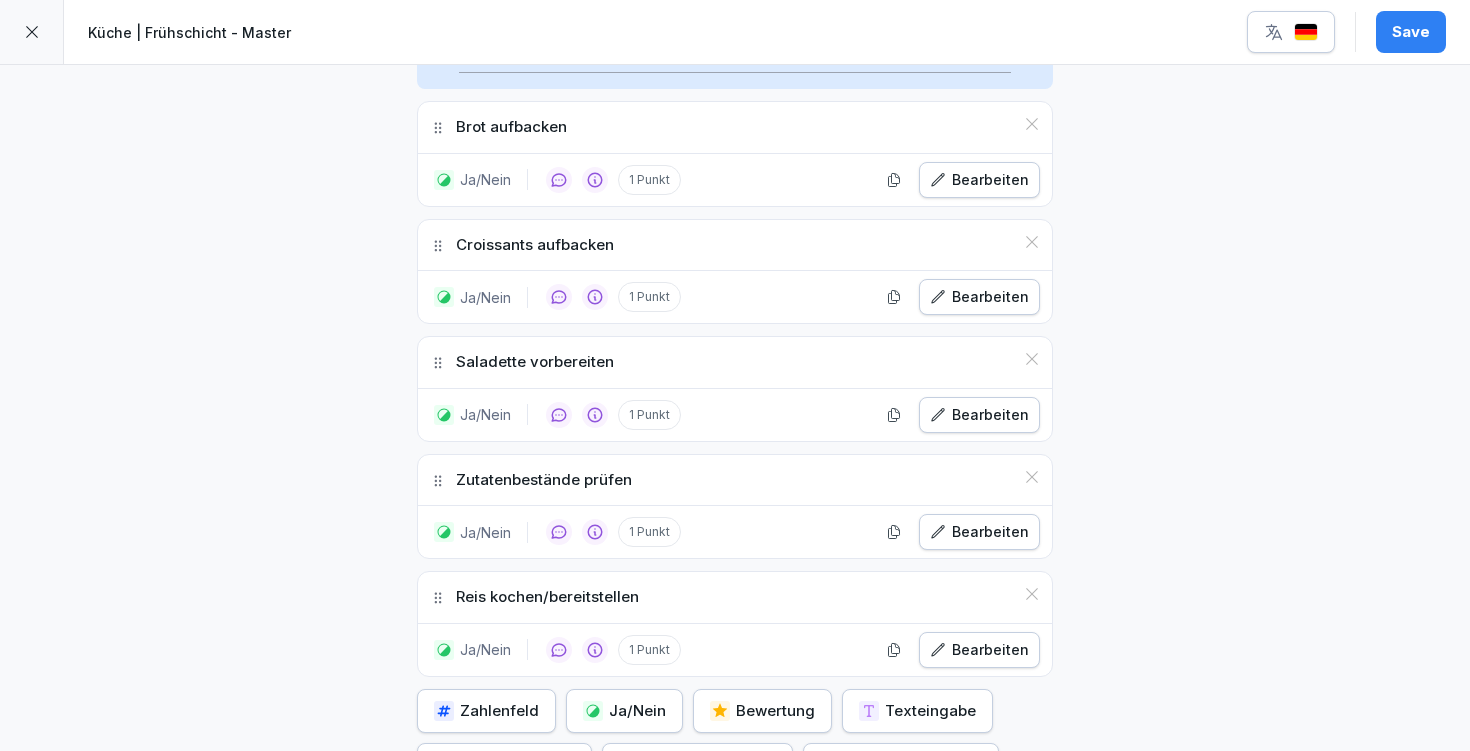 click on "Ja/Nein" at bounding box center [624, 711] 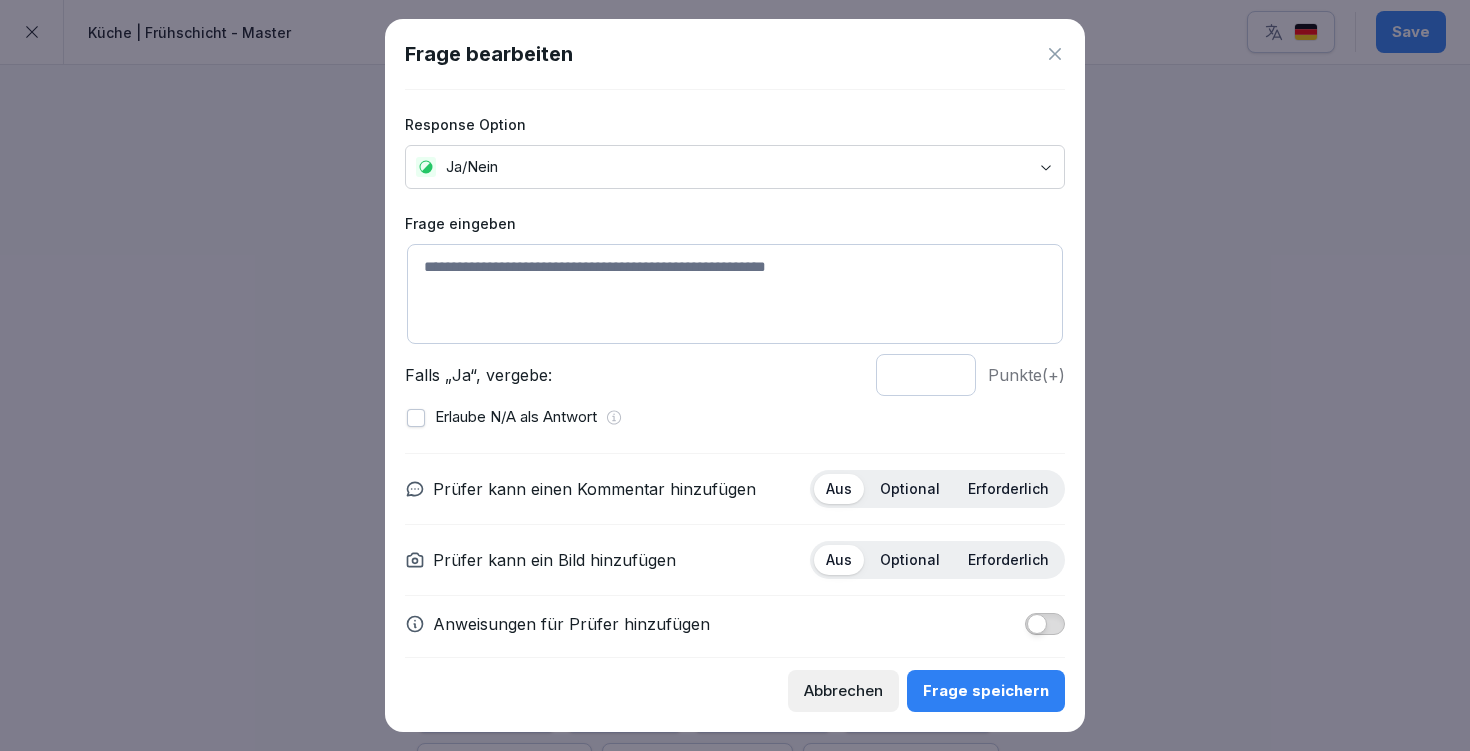 click at bounding box center [735, 294] 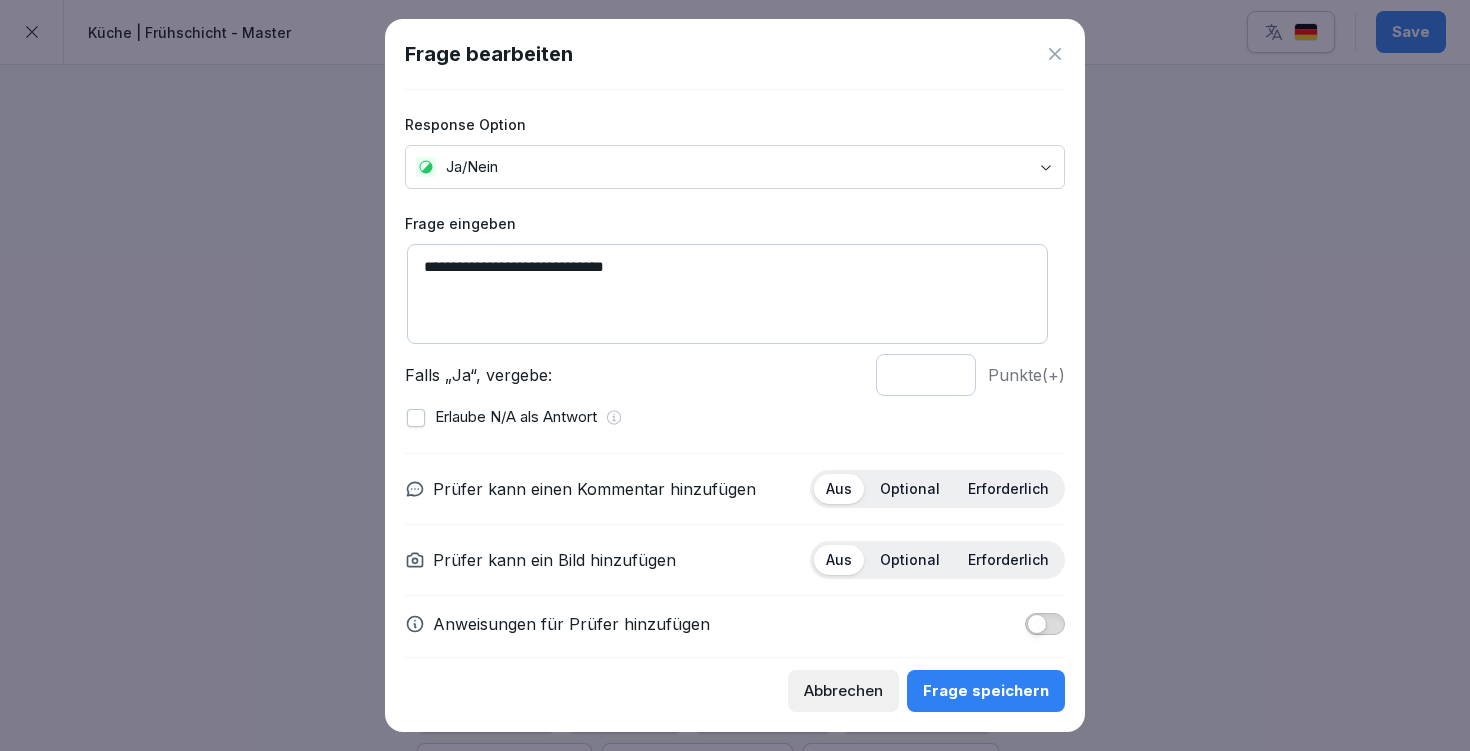 type on "**********" 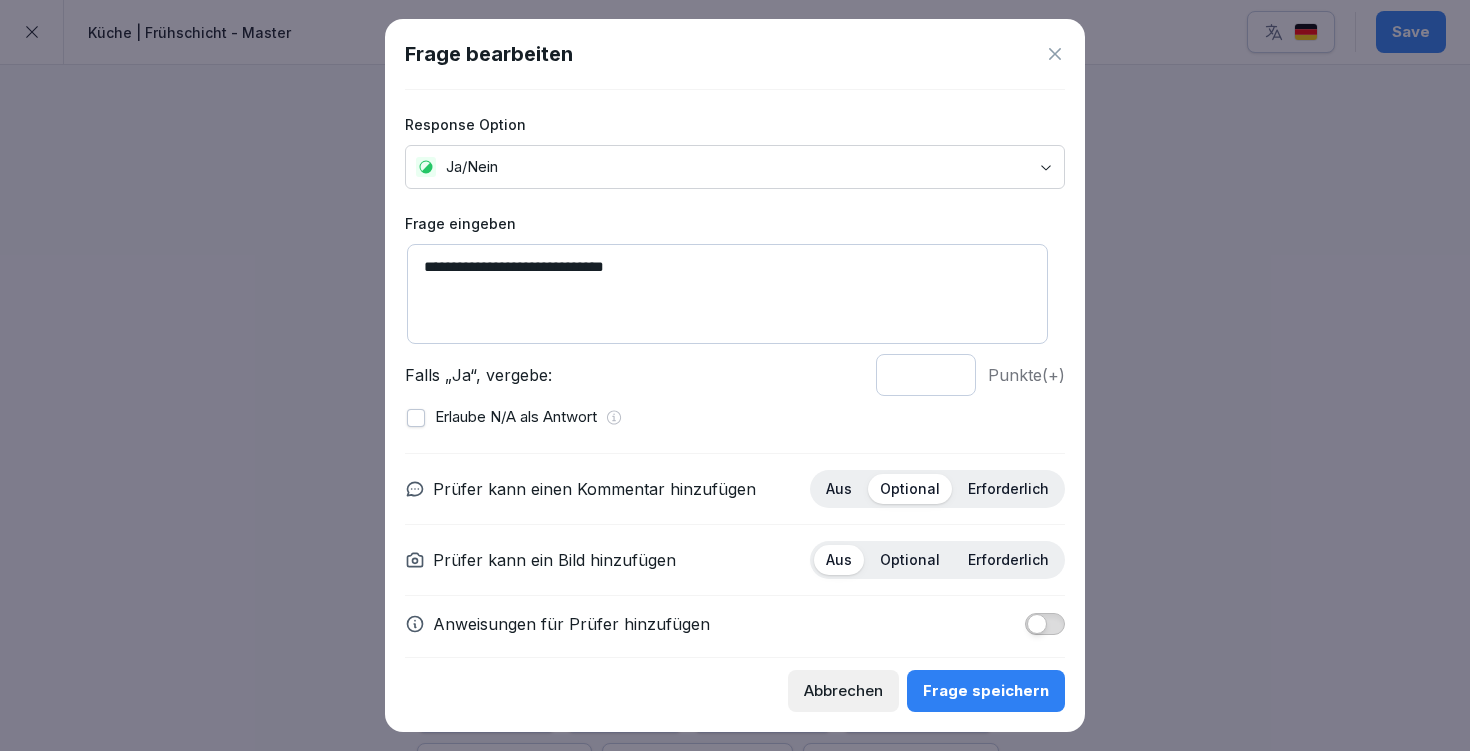 click at bounding box center (1045, 624) 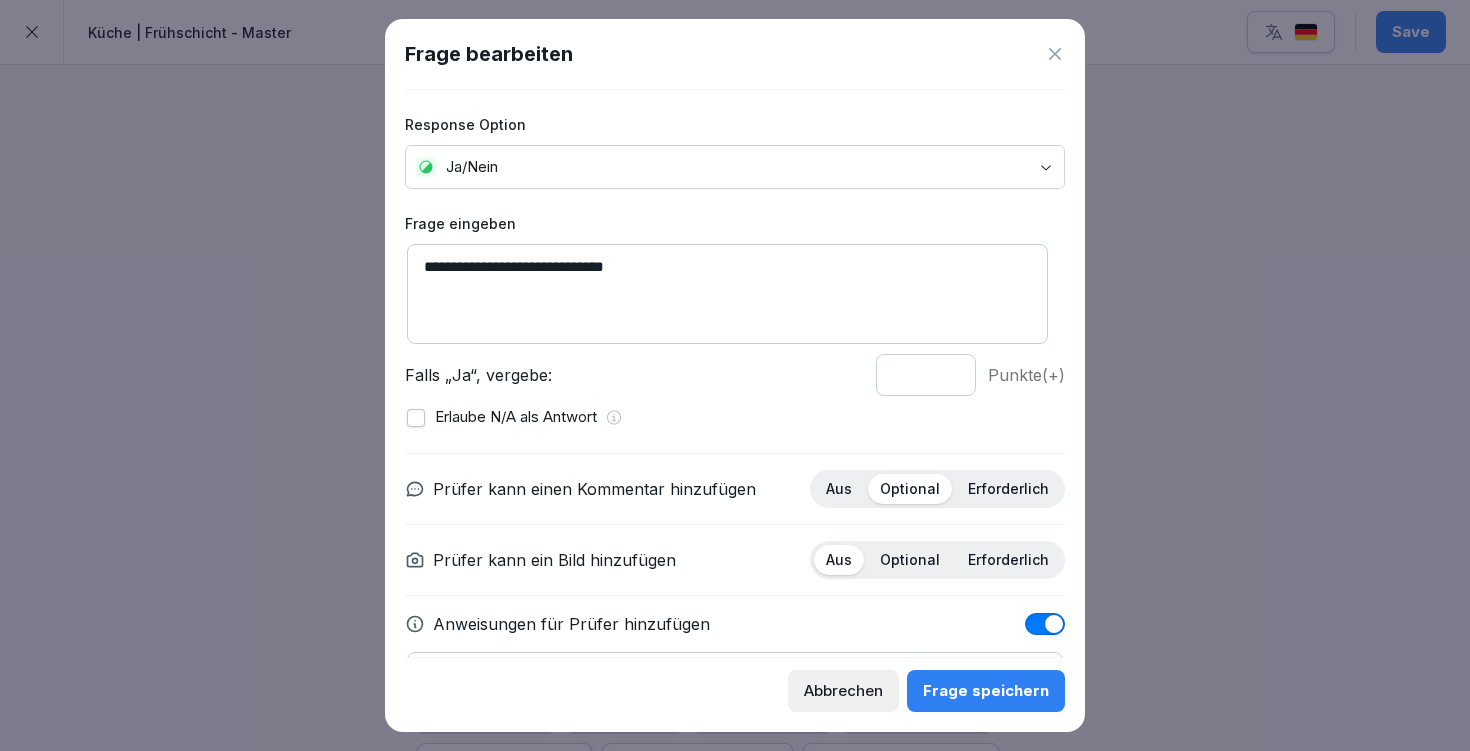 scroll, scrollTop: 127, scrollLeft: 0, axis: vertical 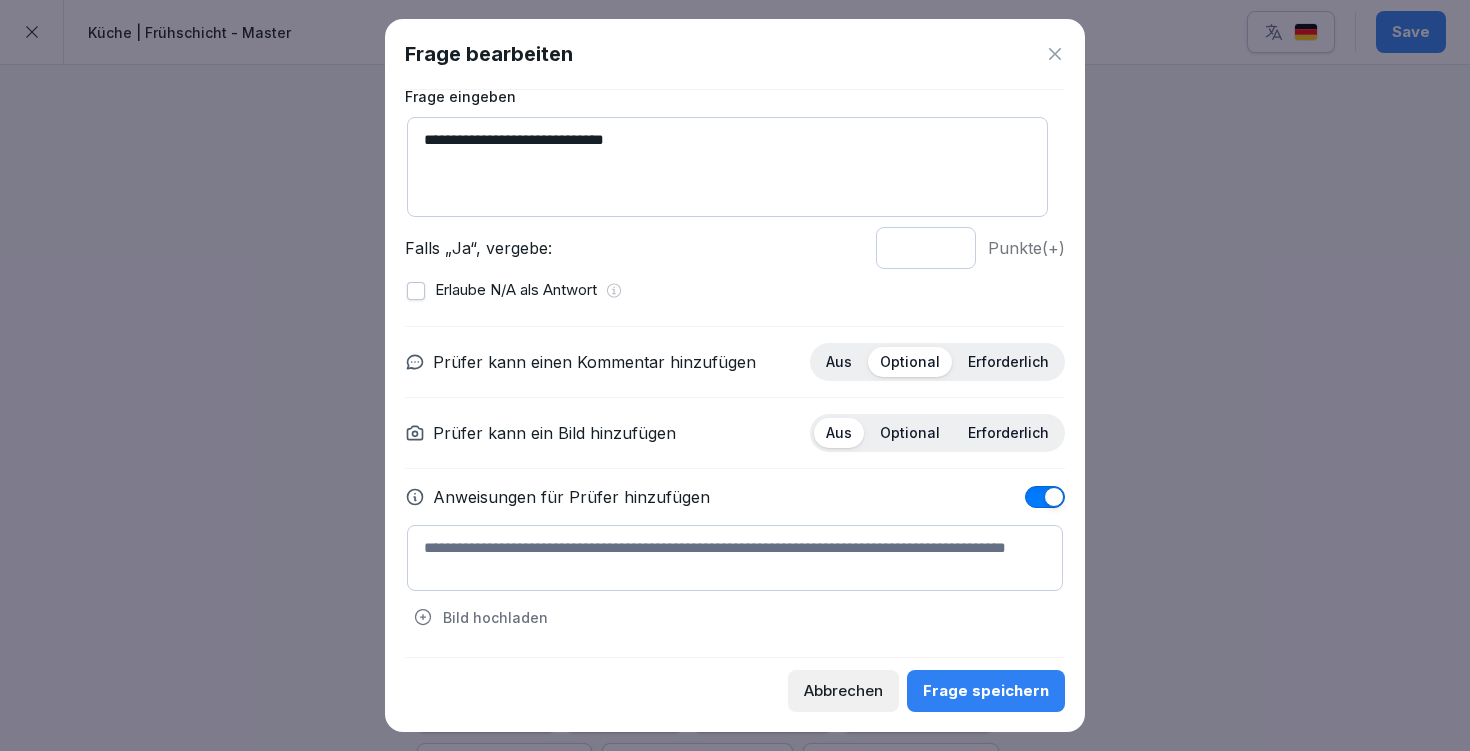 click at bounding box center (735, 558) 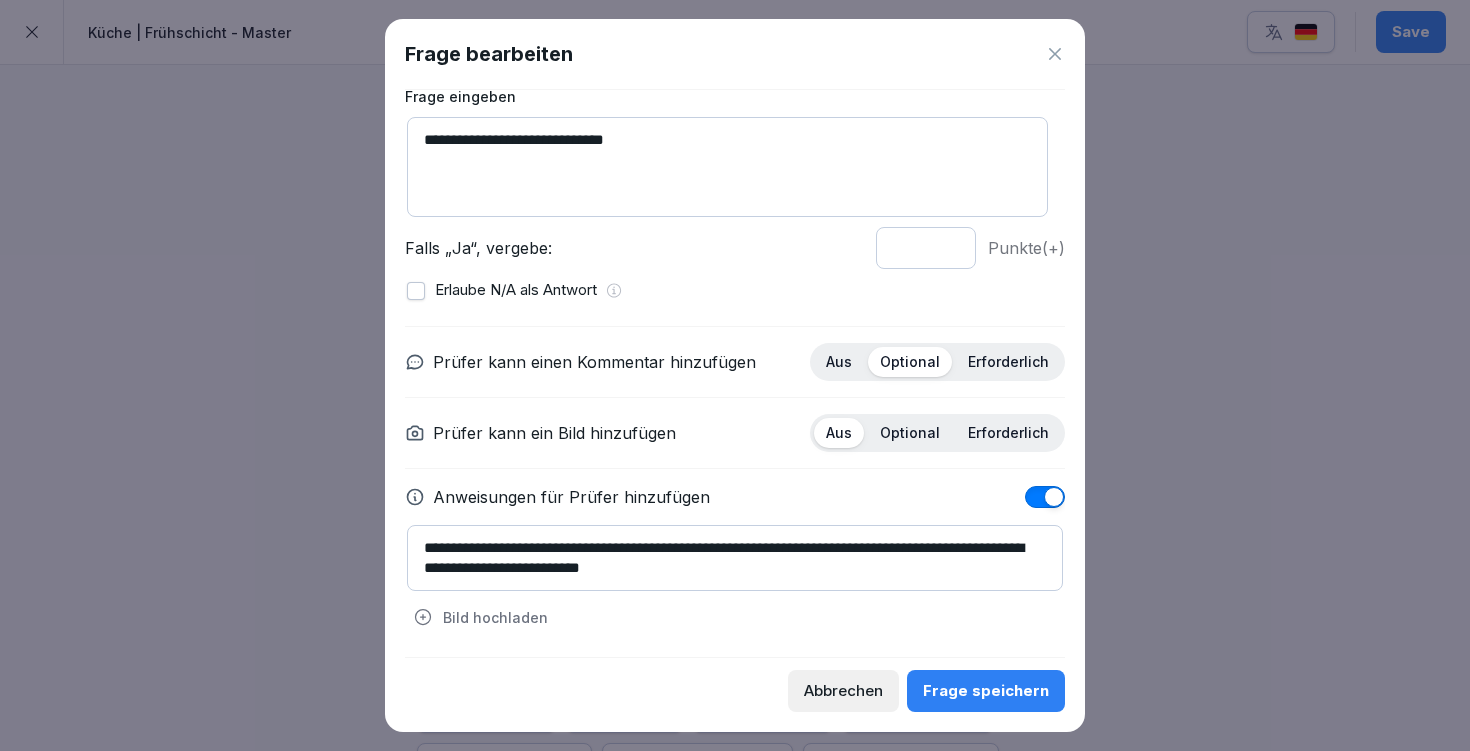 type on "**********" 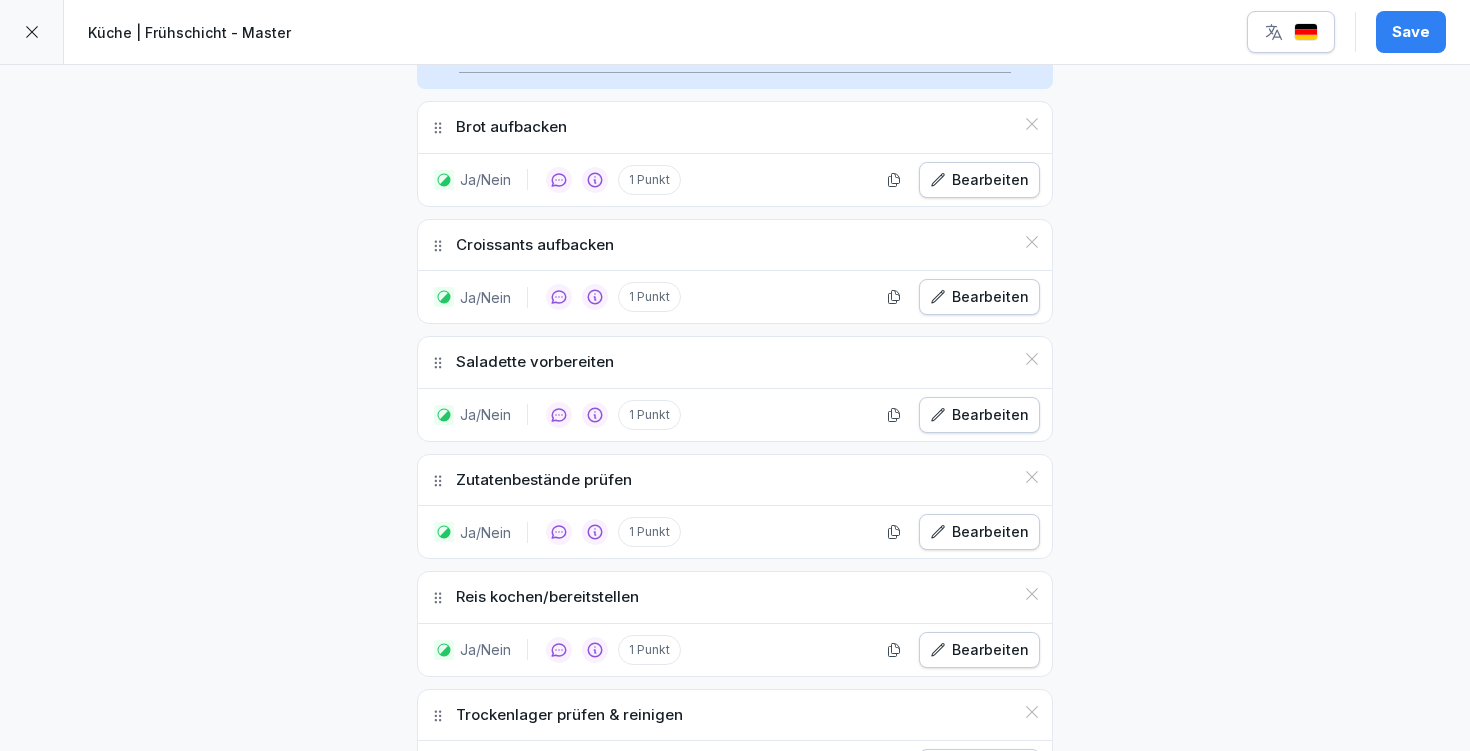 scroll, scrollTop: 1203, scrollLeft: 0, axis: vertical 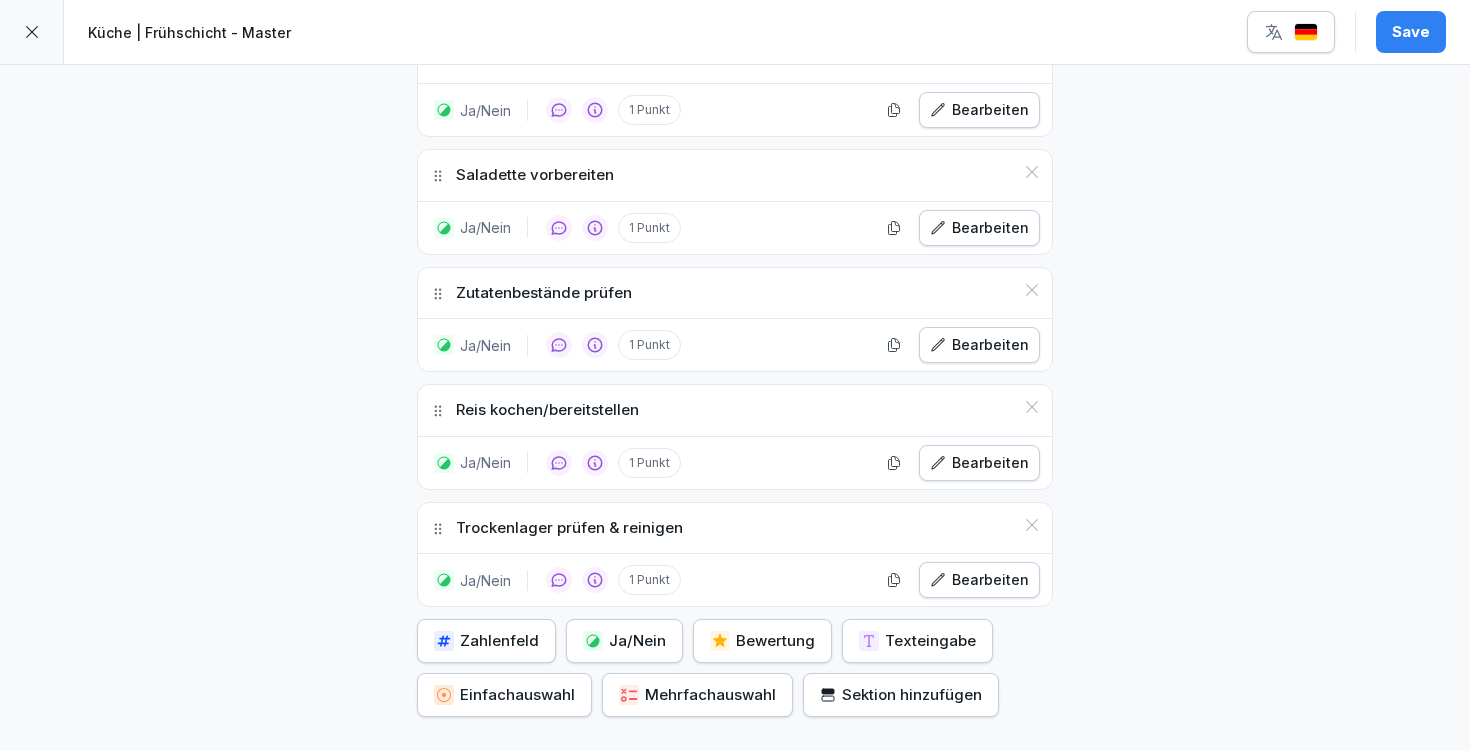 click on "Ja/Nein" at bounding box center [624, 641] 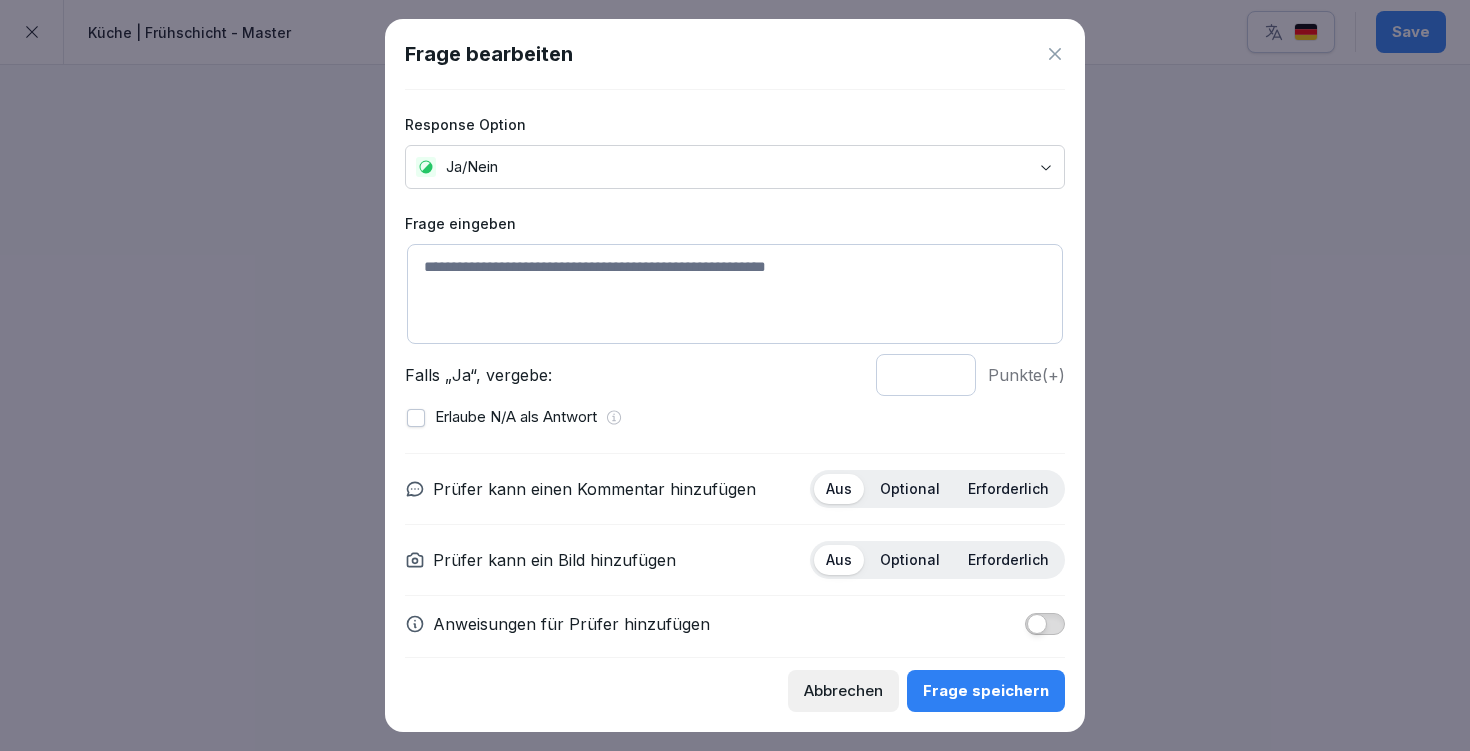 click at bounding box center (735, 294) 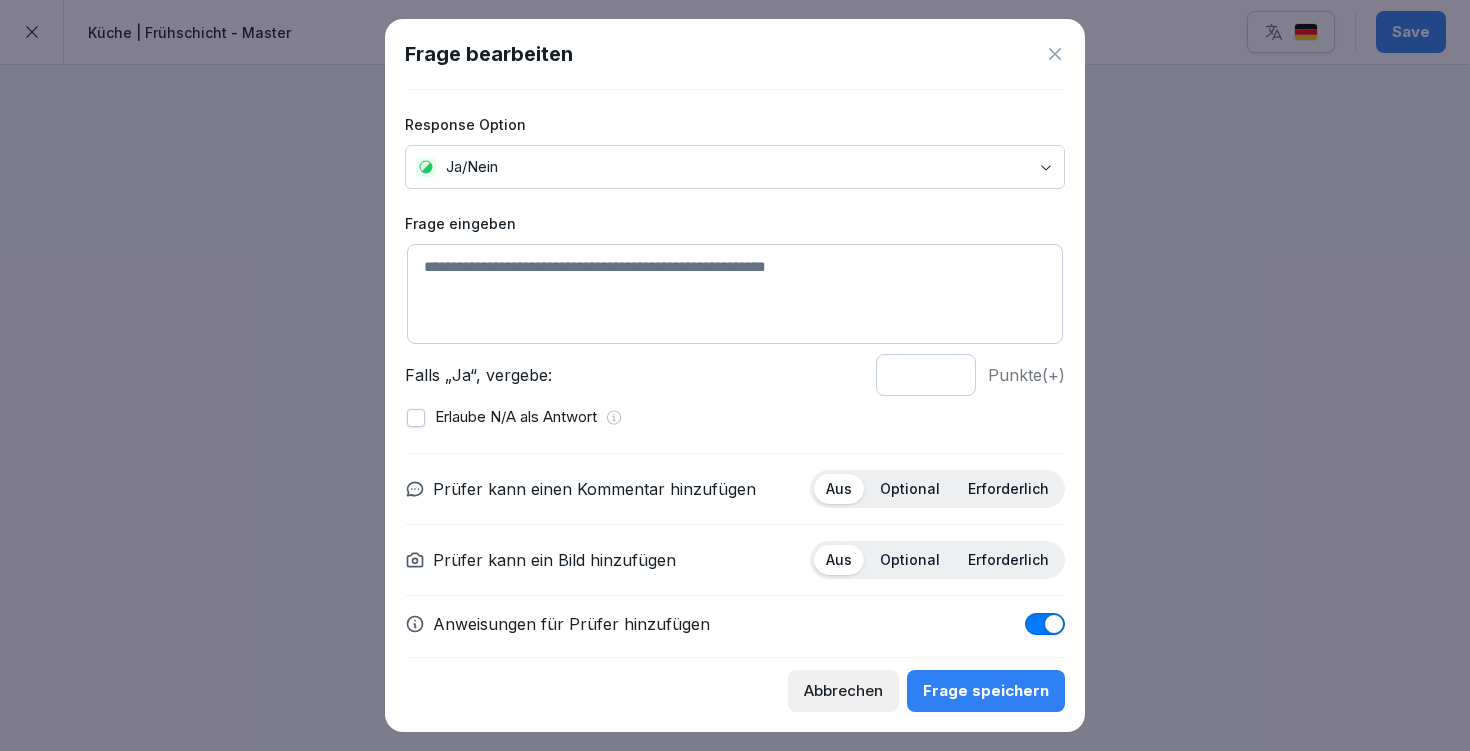 scroll, scrollTop: 127, scrollLeft: 0, axis: vertical 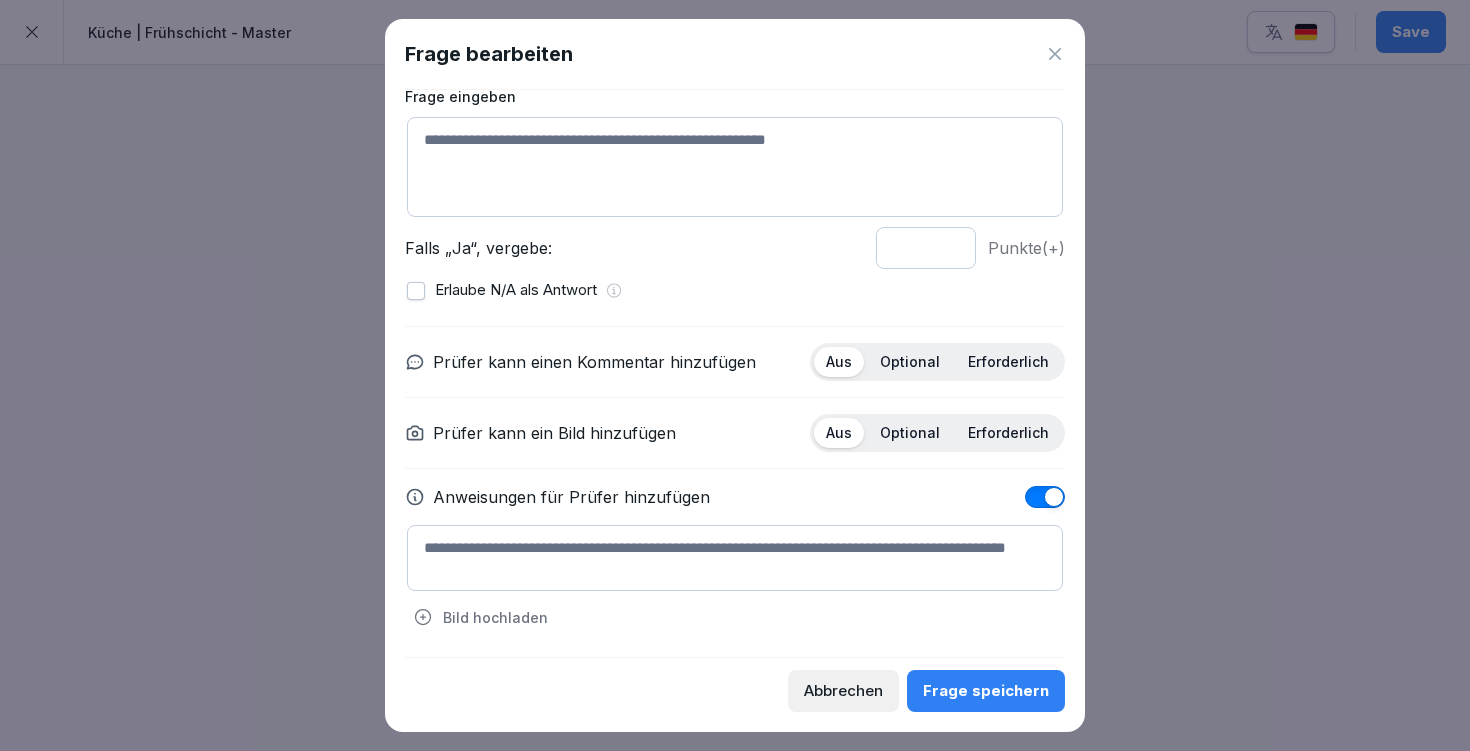 click at bounding box center (735, 558) 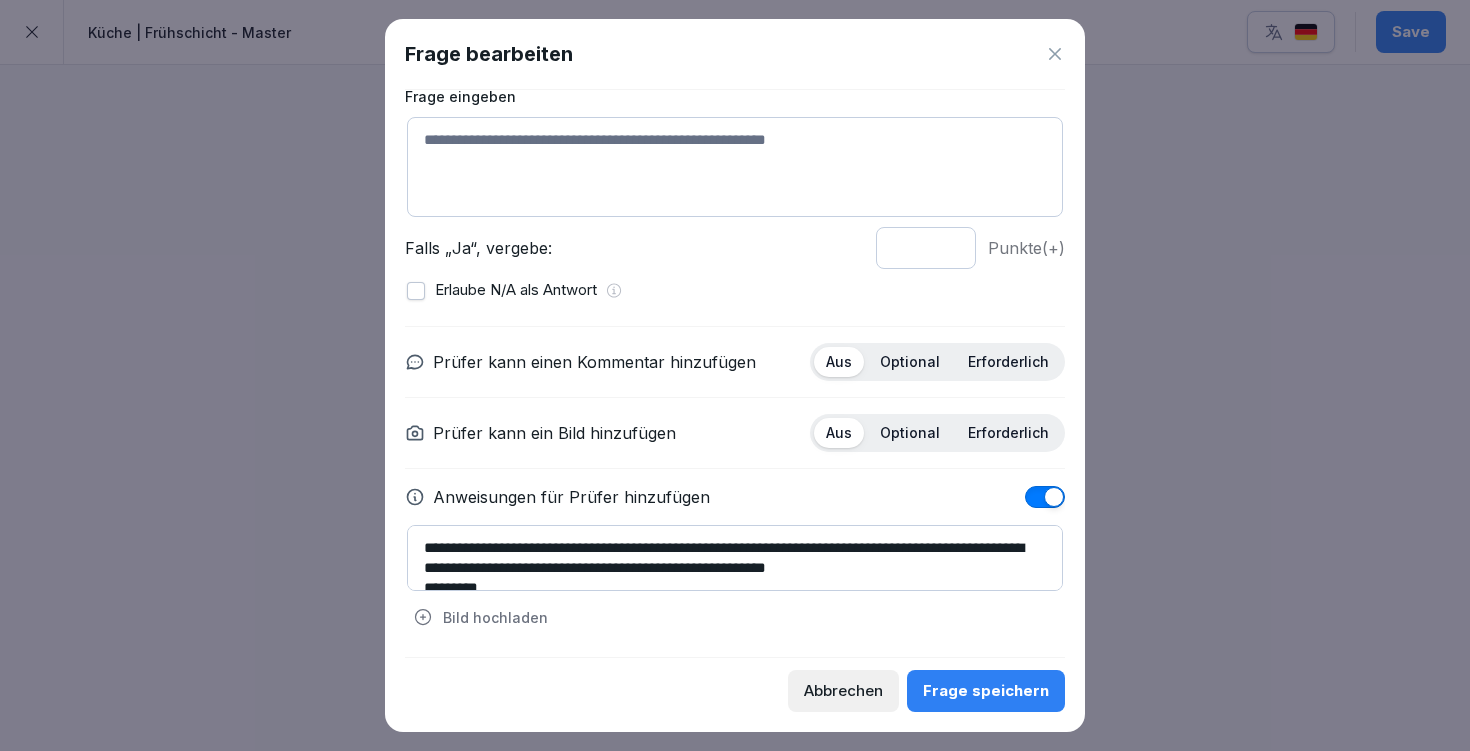 scroll, scrollTop: 160, scrollLeft: 0, axis: vertical 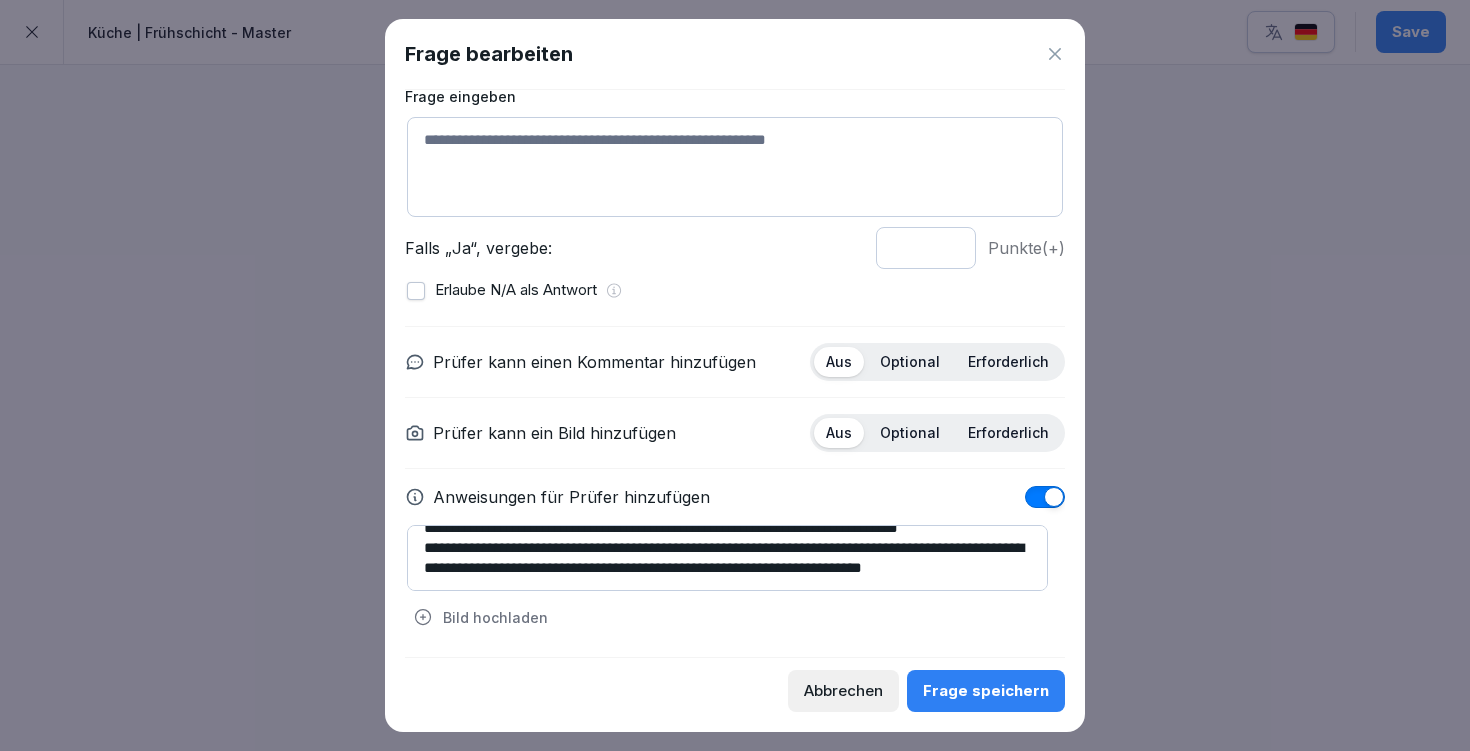 type on "**********" 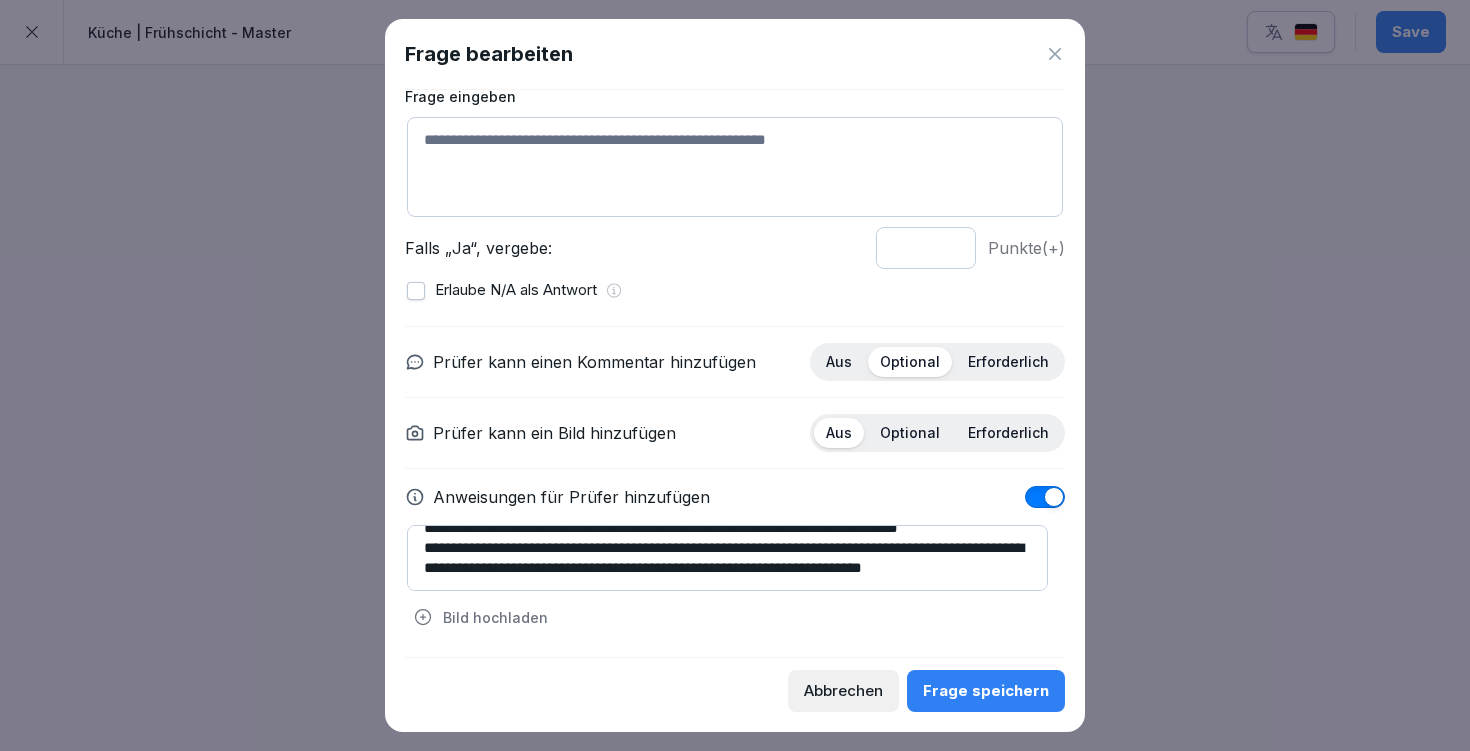 click at bounding box center [735, 167] 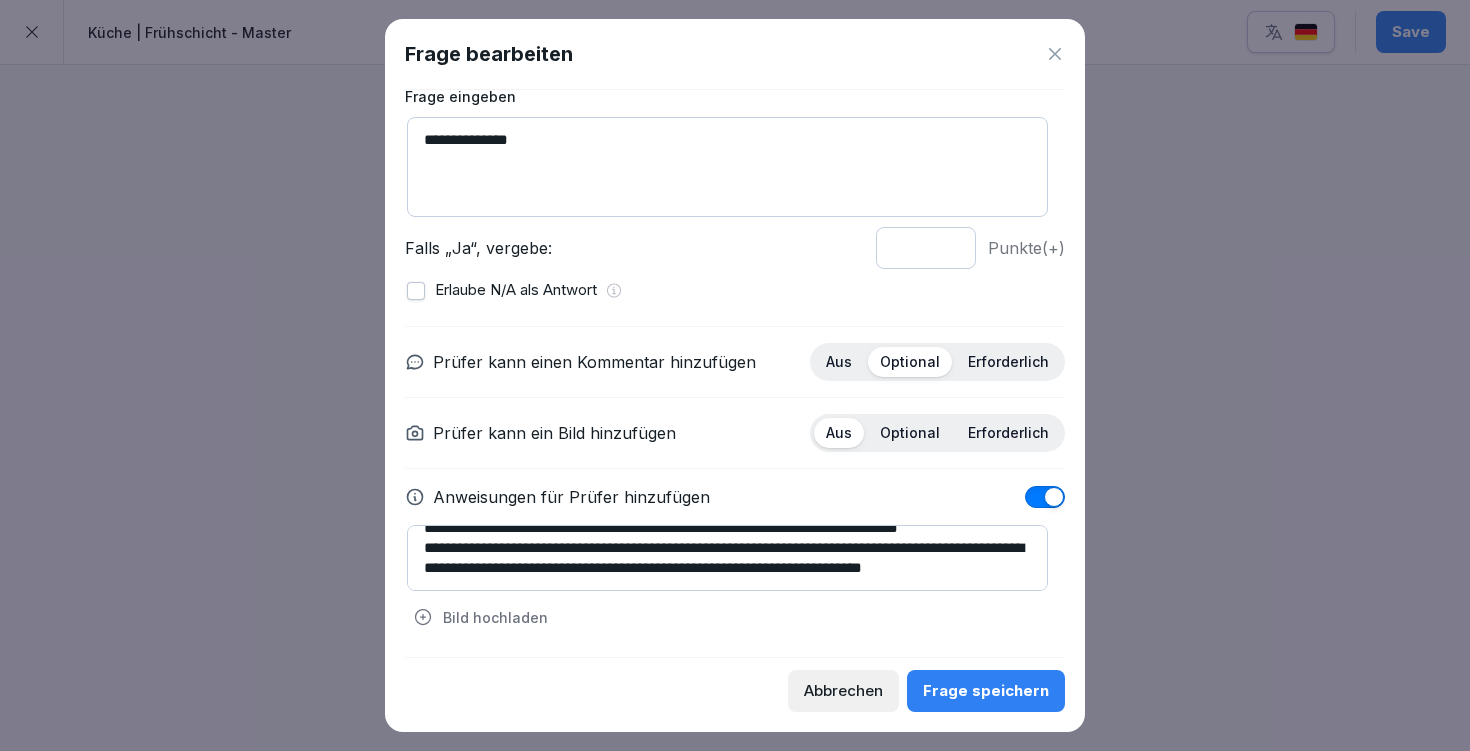 type on "**********" 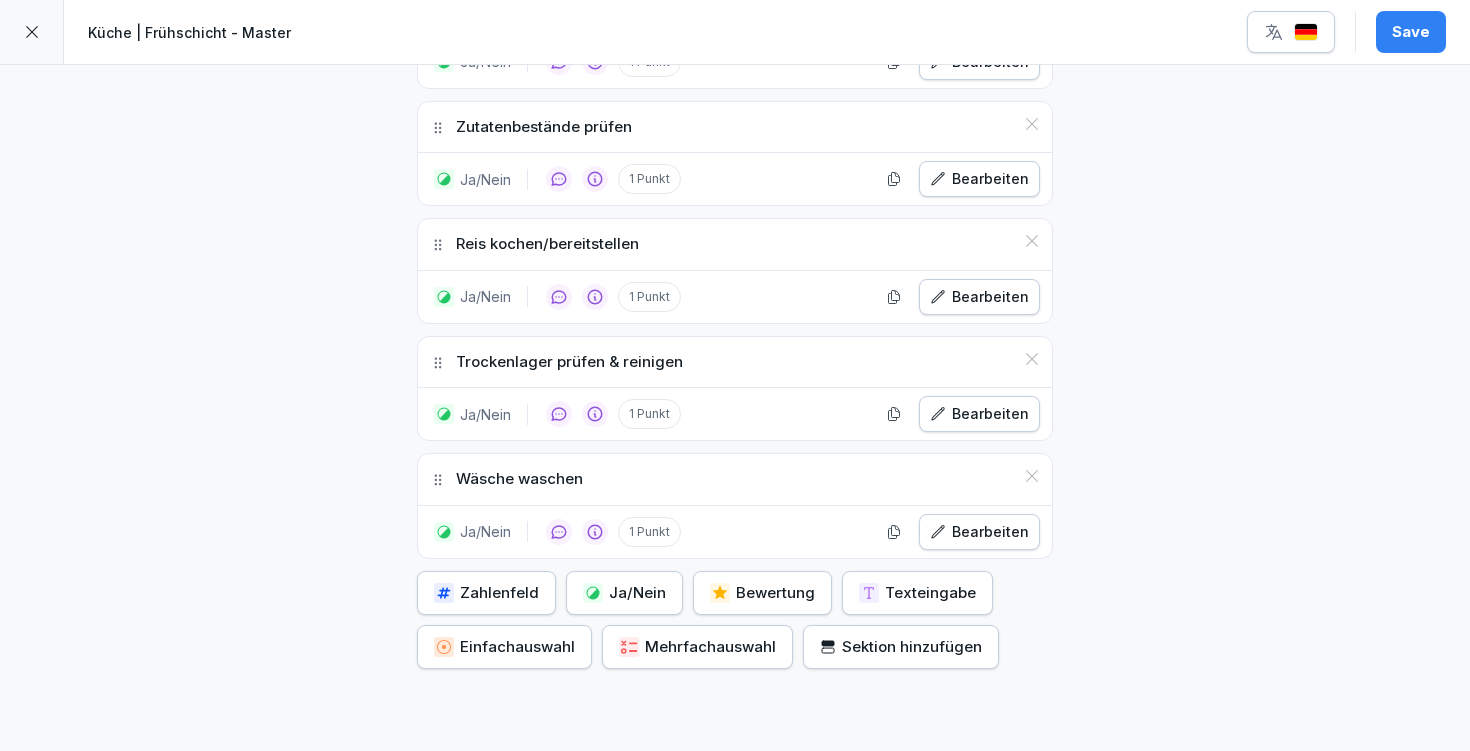 scroll, scrollTop: 1431, scrollLeft: 0, axis: vertical 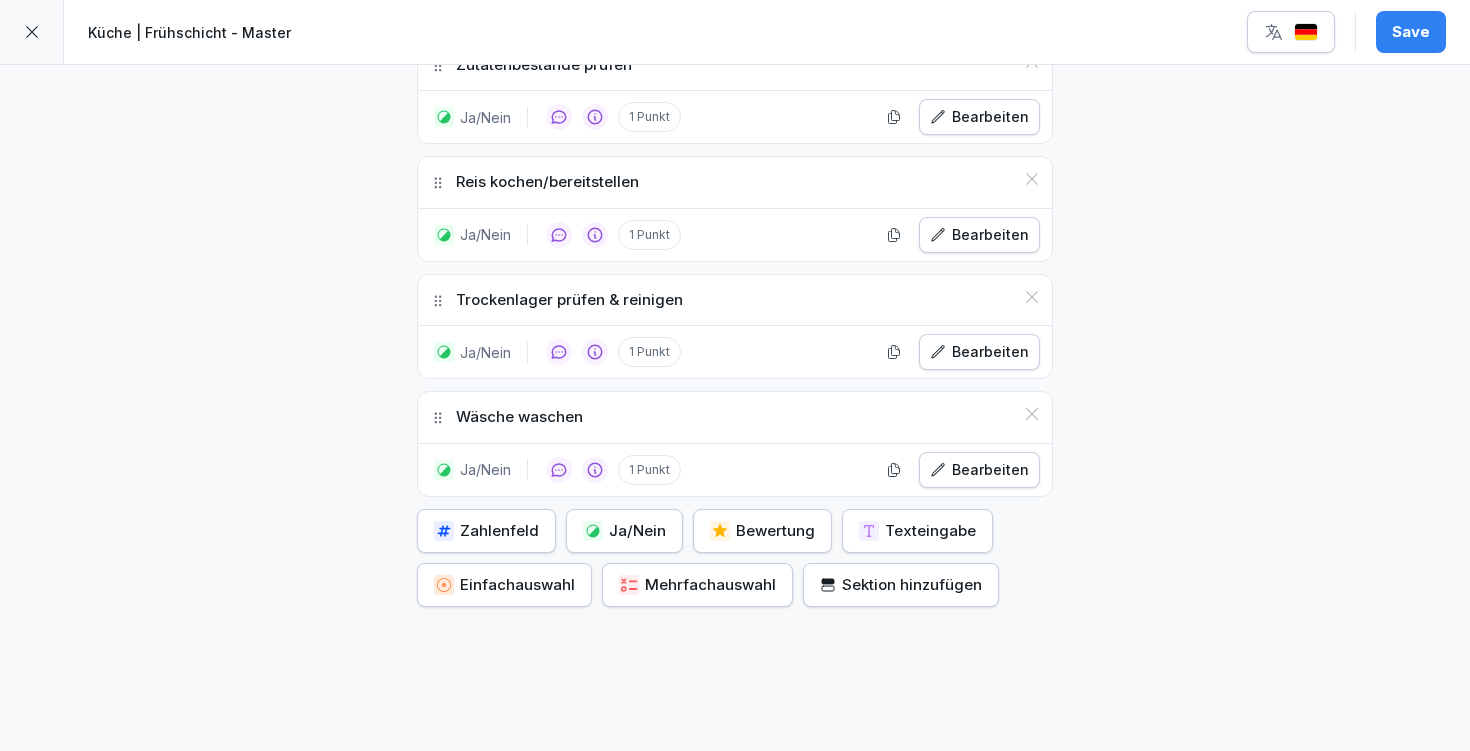 click on "Save" at bounding box center (1411, 32) 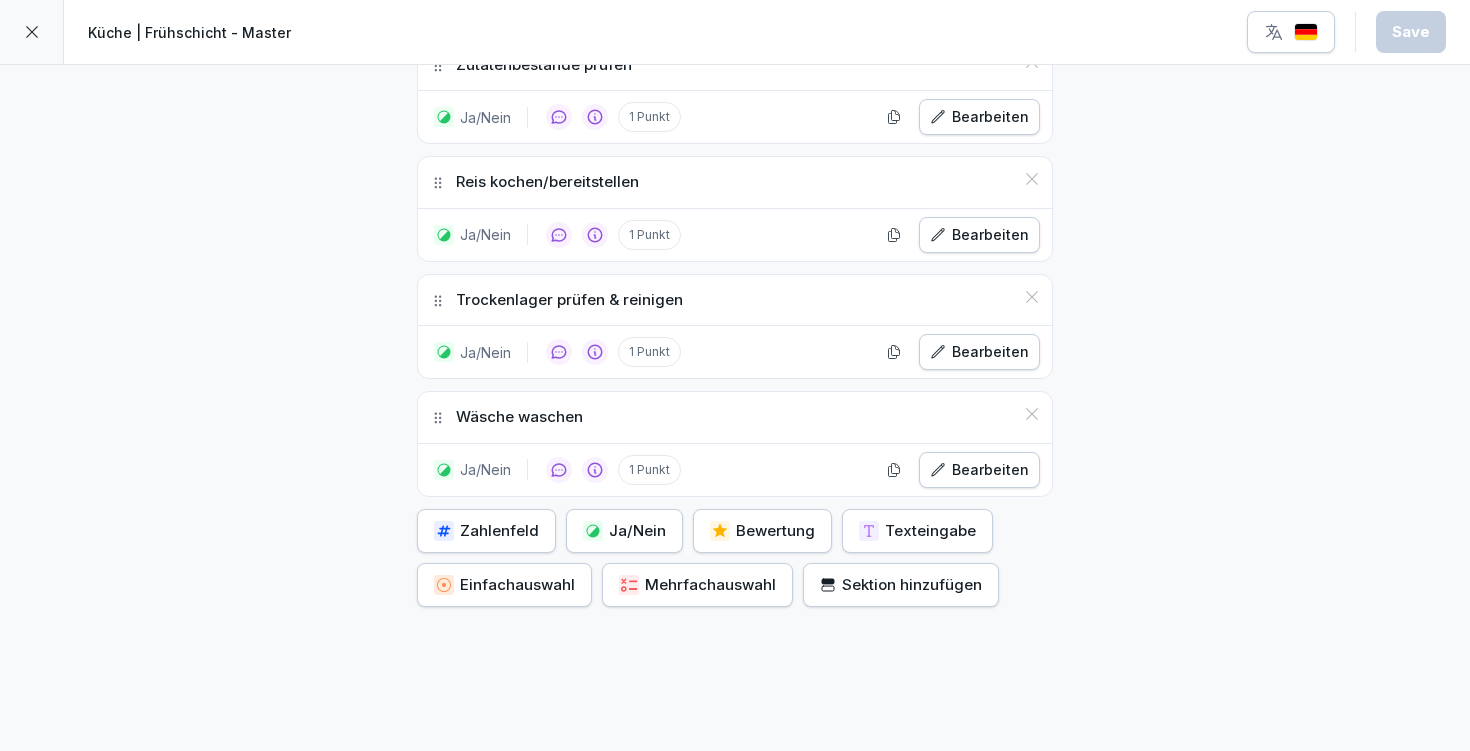 click on "Ja/Nein" at bounding box center (624, 531) 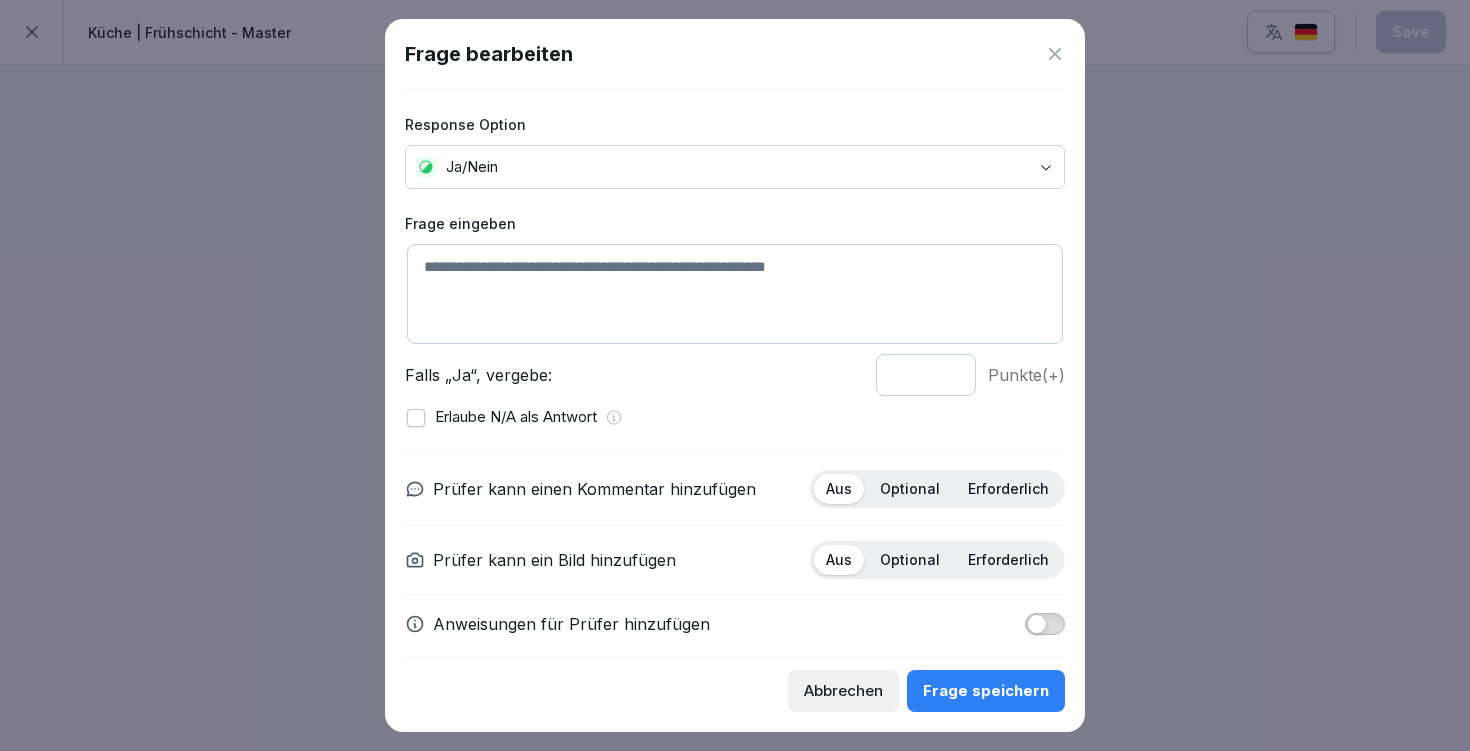 click at bounding box center [735, 294] 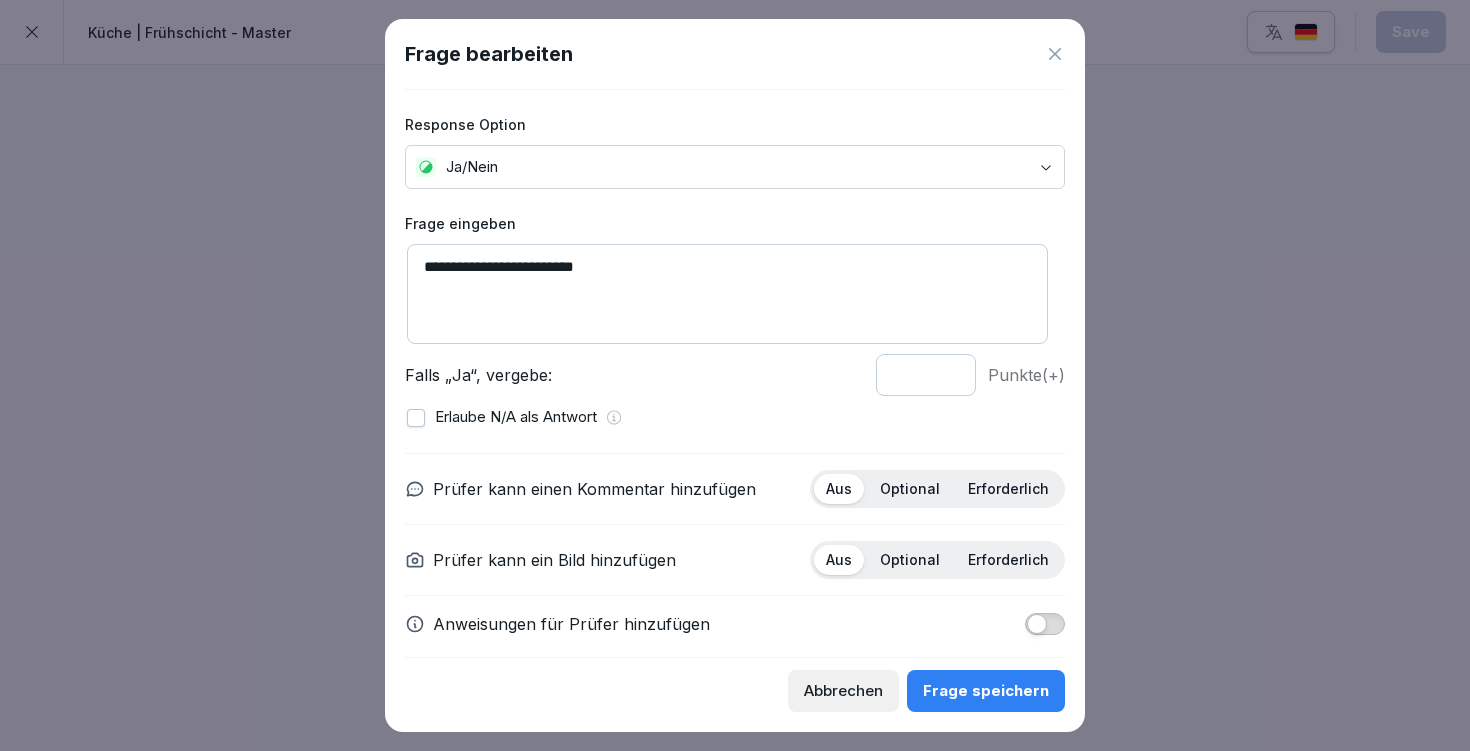 type on "**********" 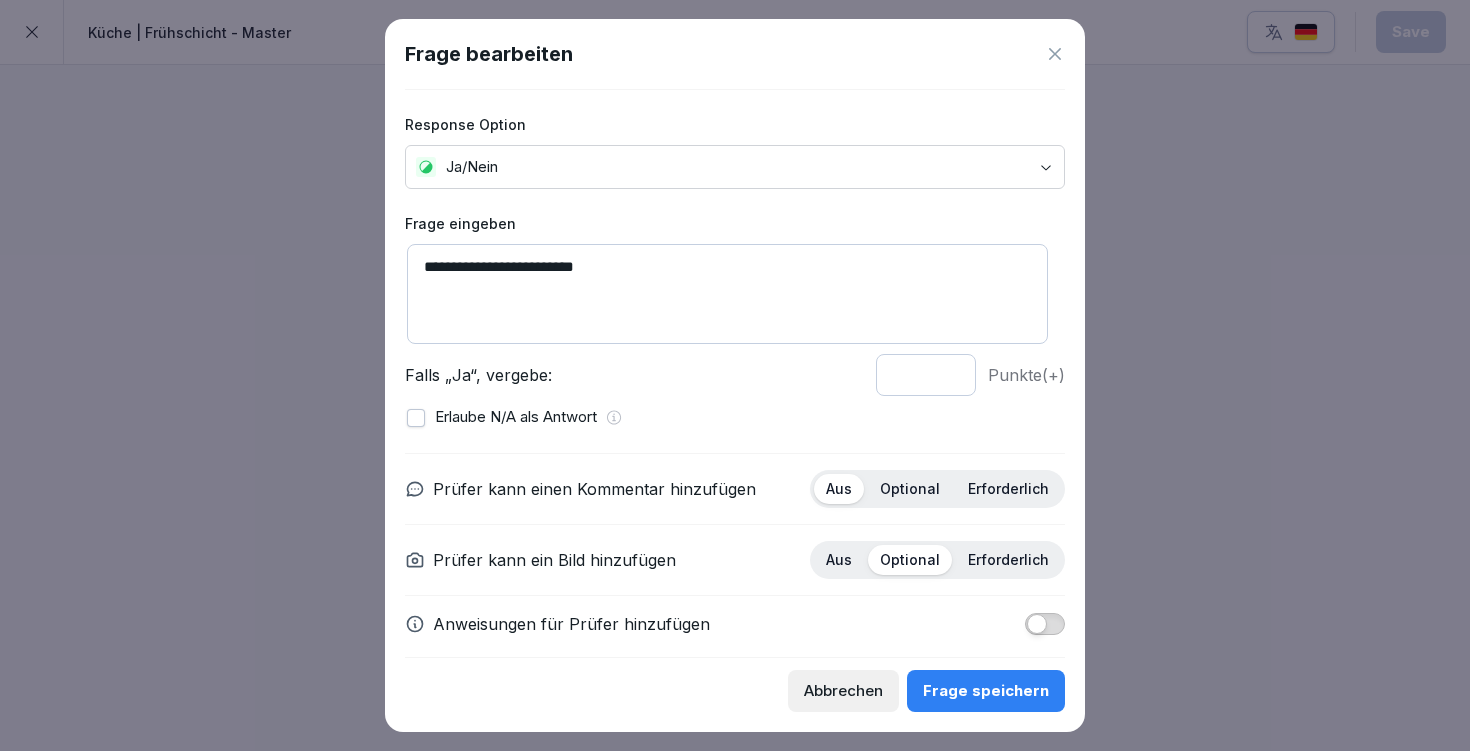 scroll, scrollTop: 18, scrollLeft: 0, axis: vertical 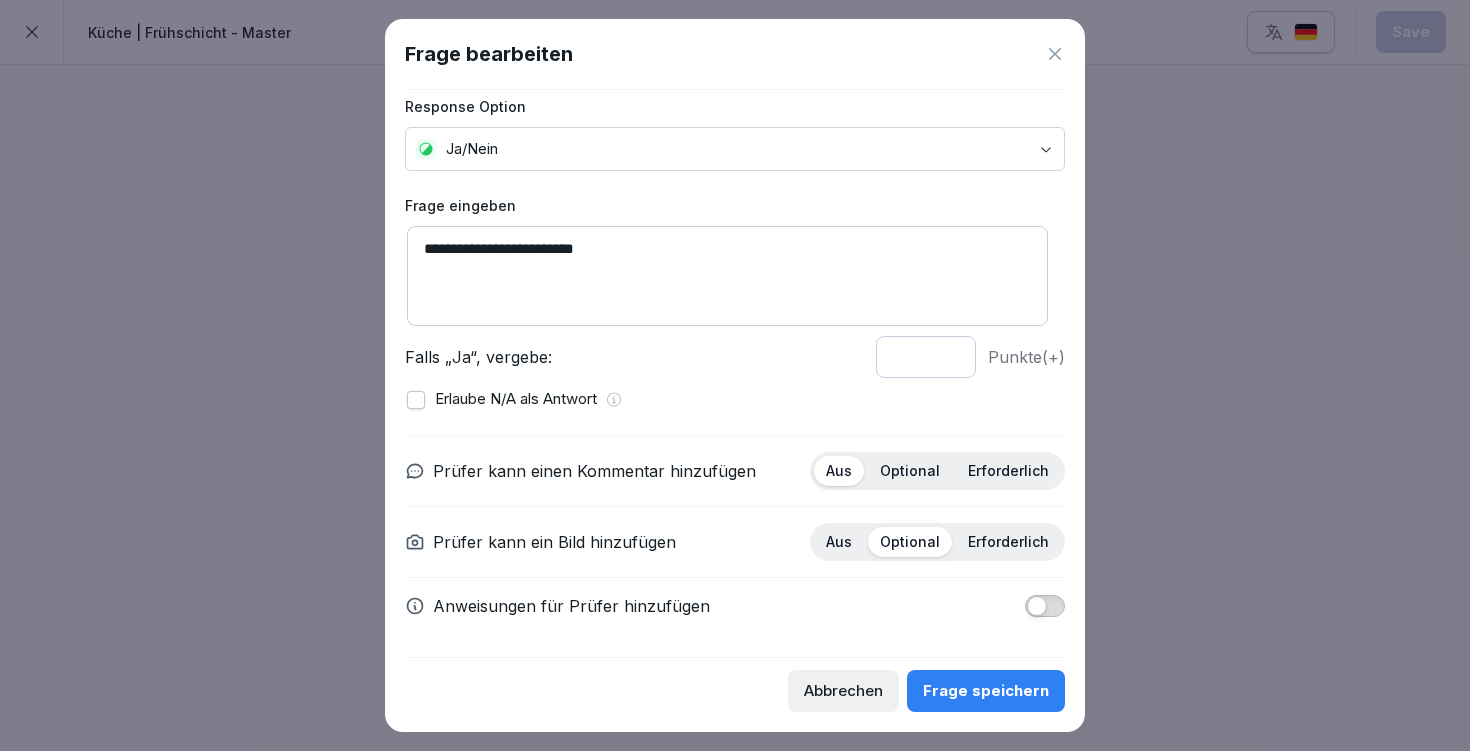 click on "Optional" at bounding box center [910, 471] 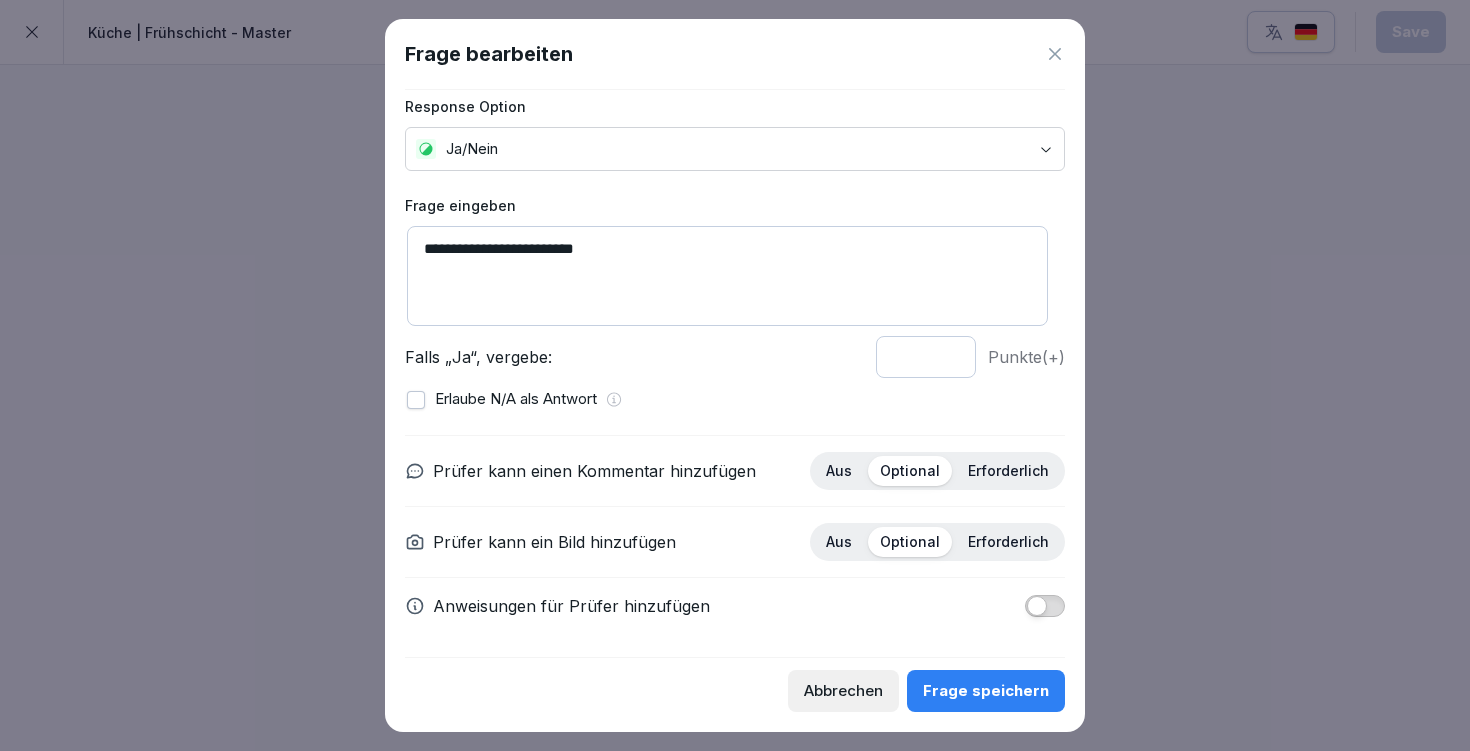 click at bounding box center [1037, 606] 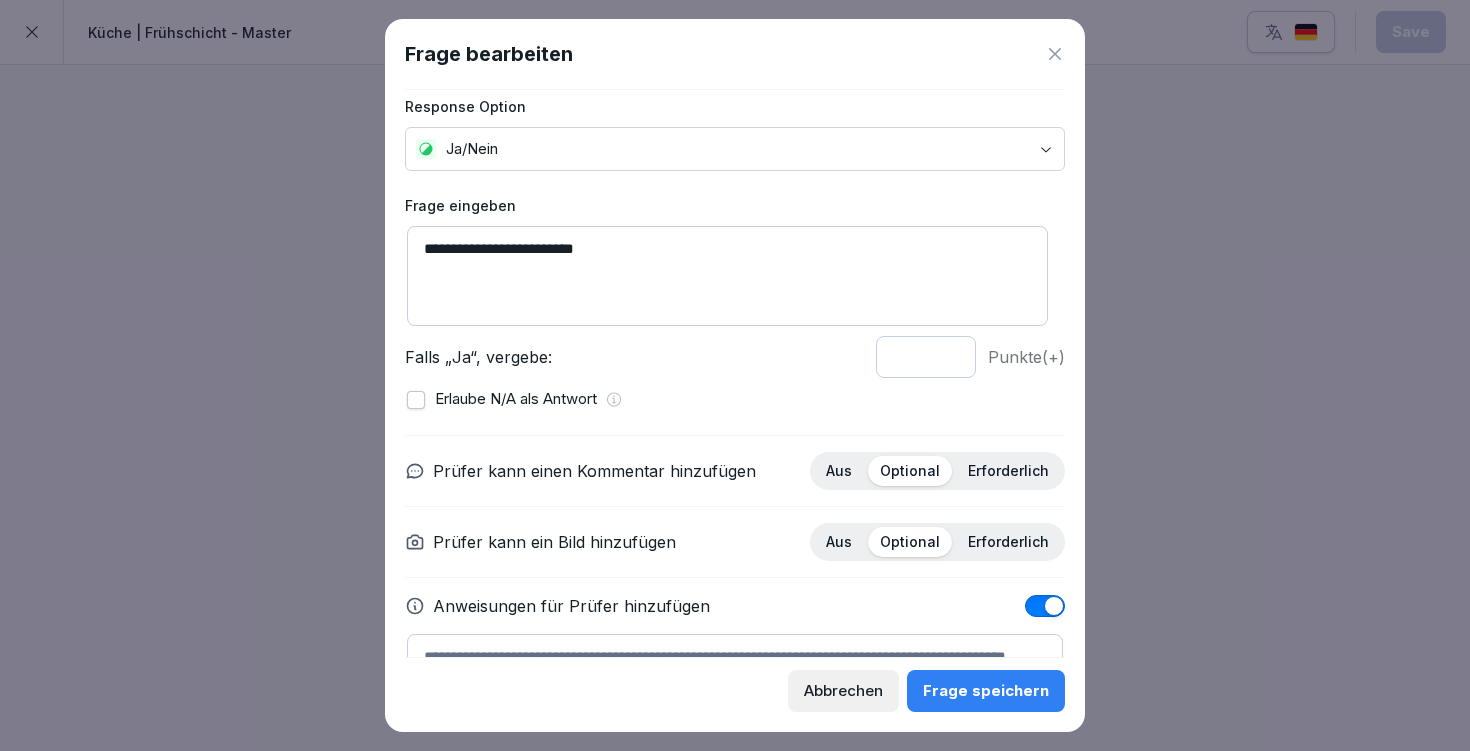 click 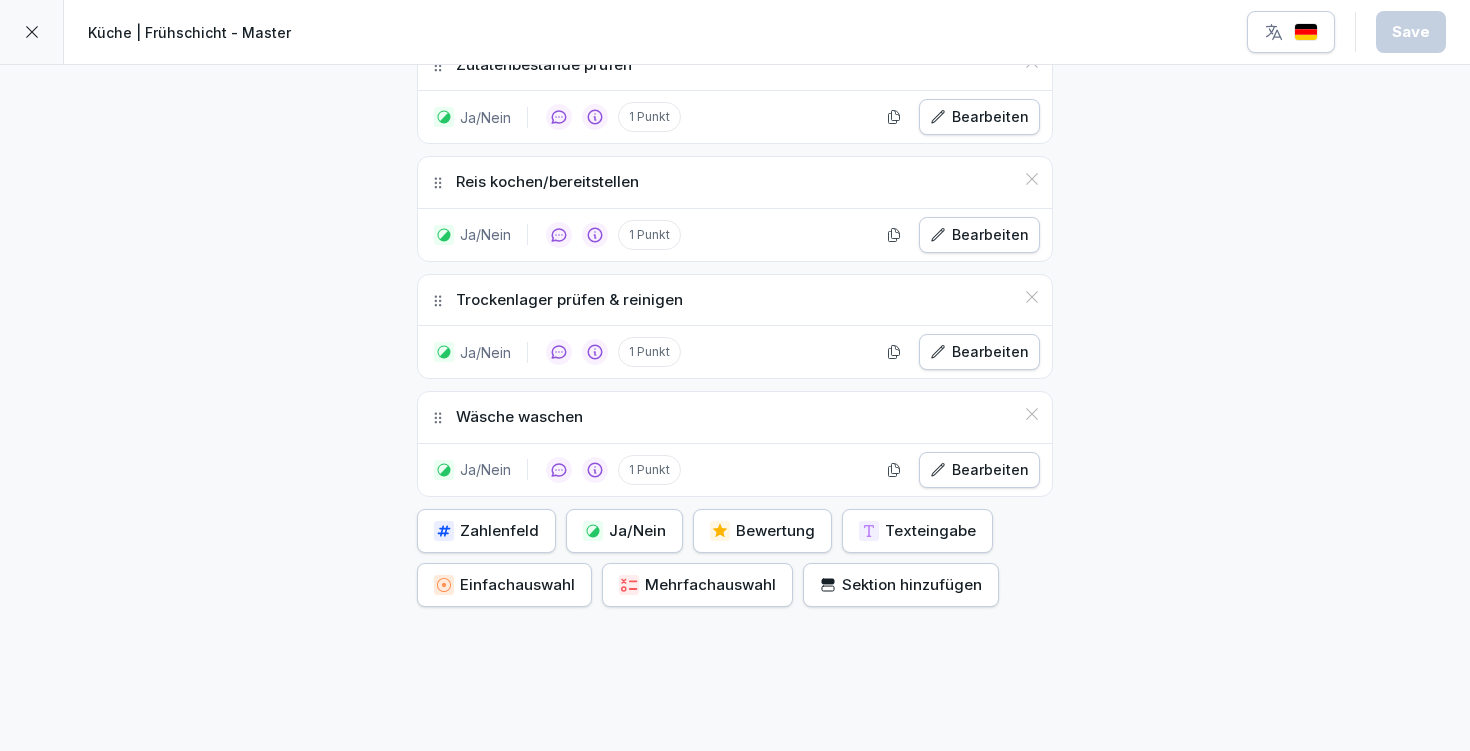 click on "Zahlenfeld" at bounding box center [486, 531] 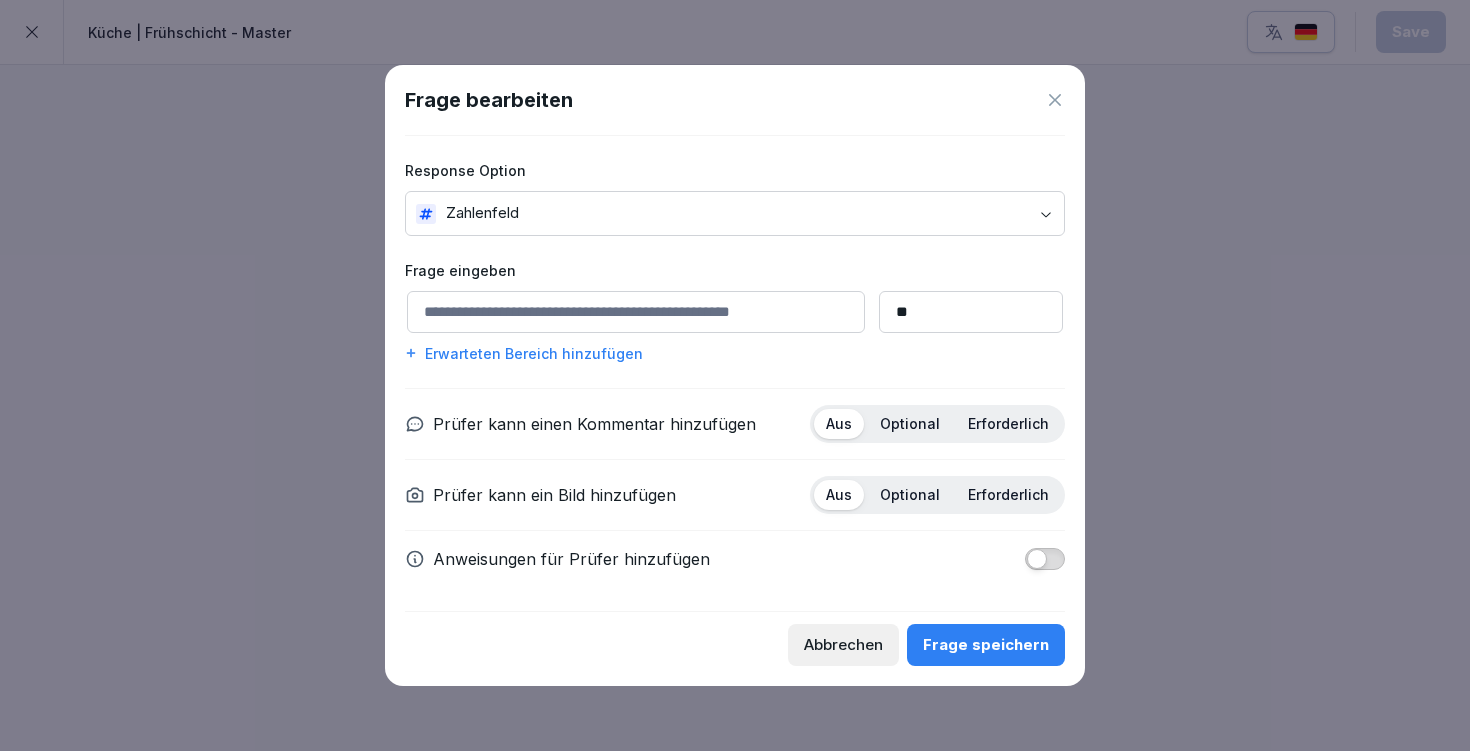 click at bounding box center [1045, 559] 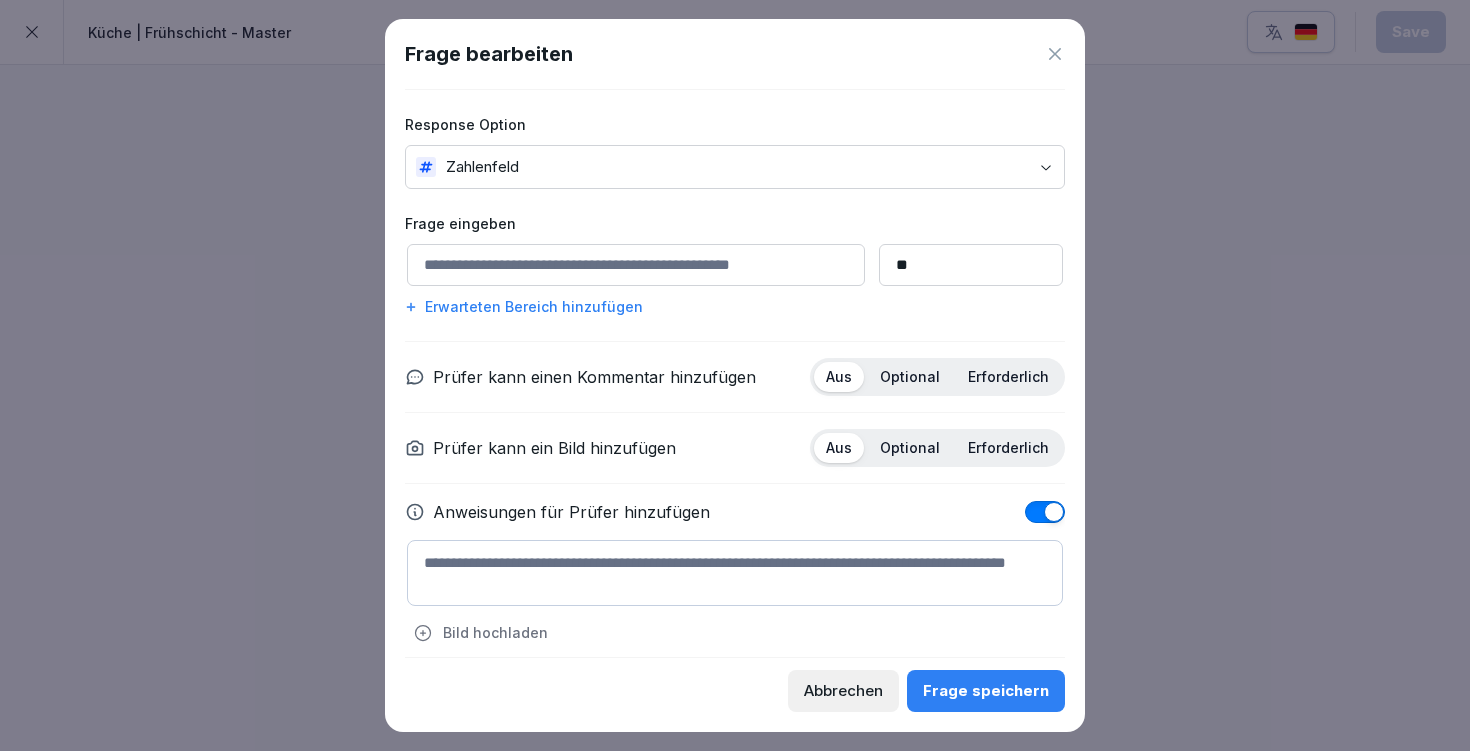click at bounding box center [636, 265] 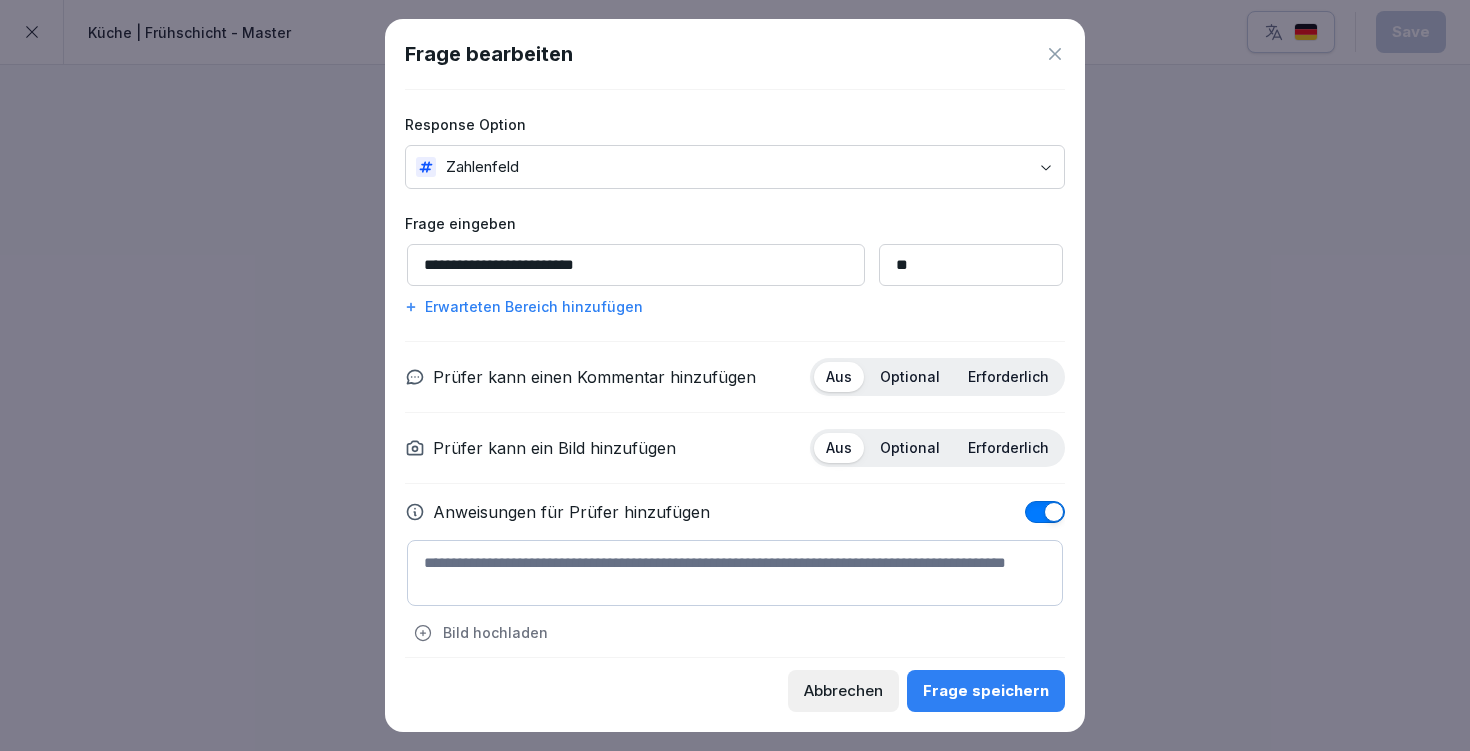 type on "**********" 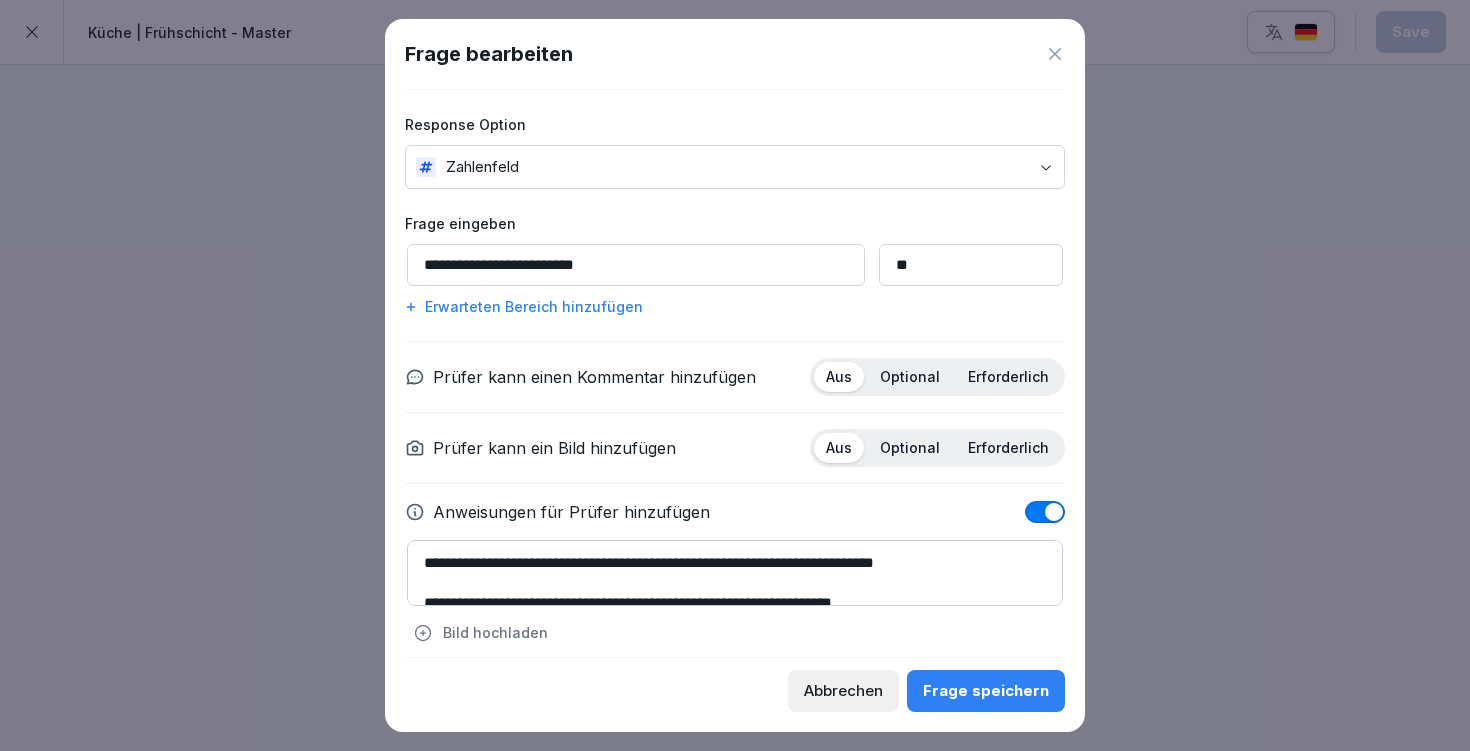 scroll, scrollTop: 7, scrollLeft: 0, axis: vertical 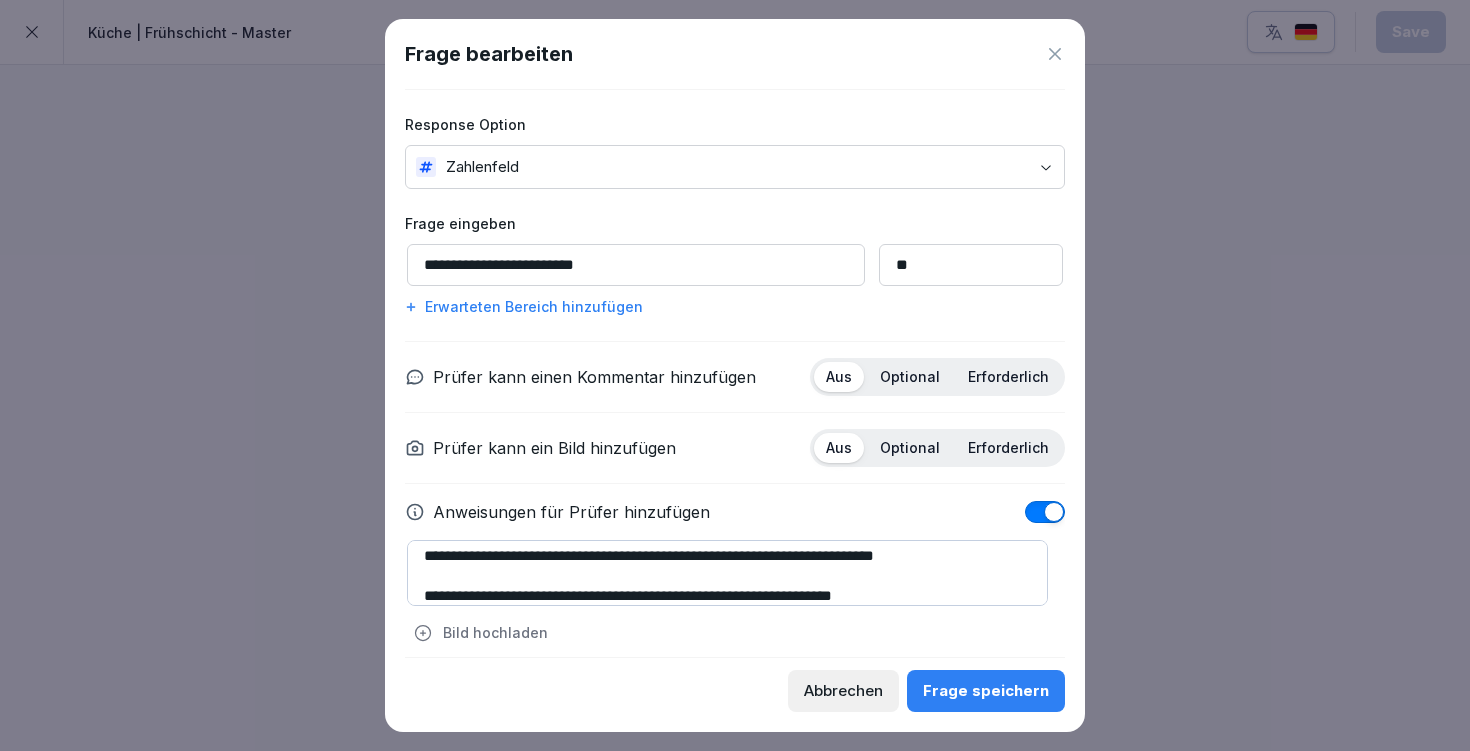 type on "**********" 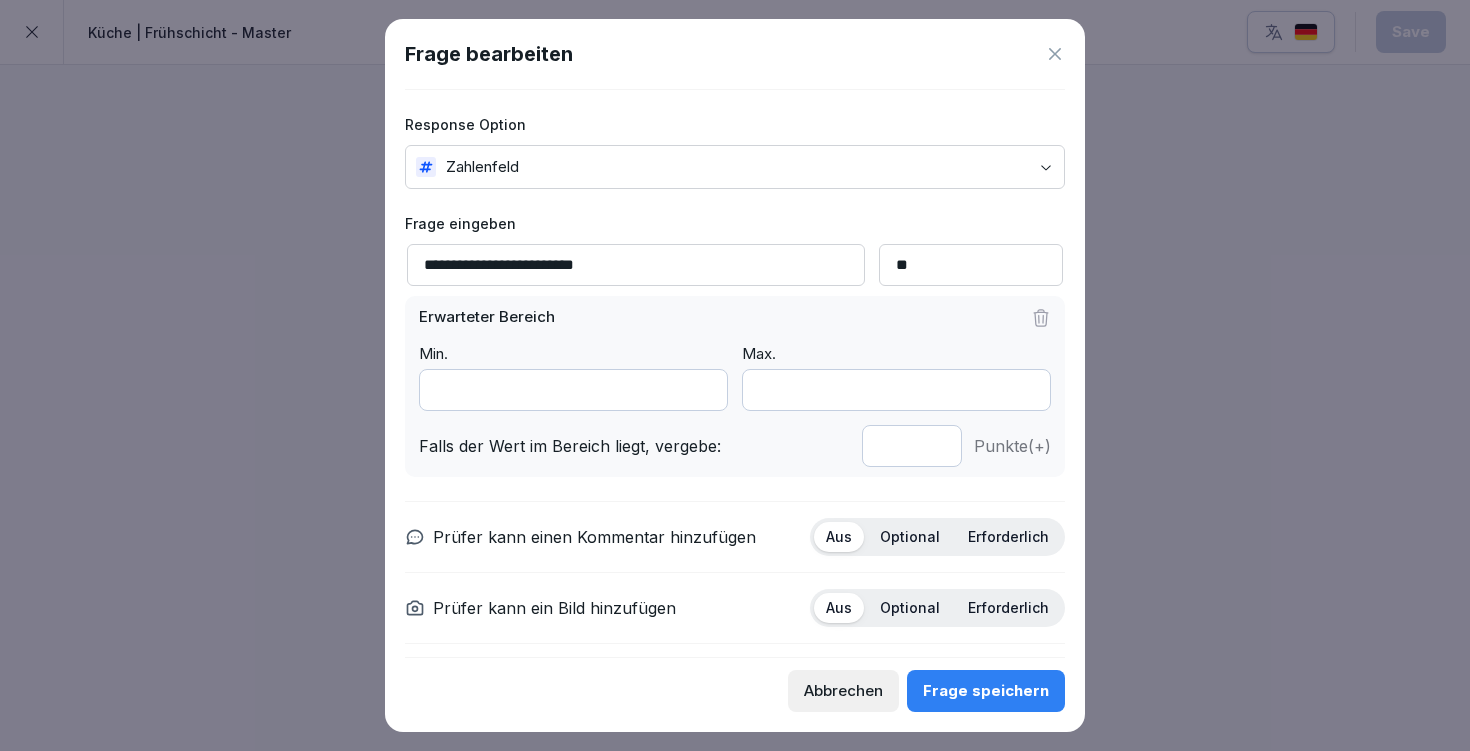 click on "*" at bounding box center [573, 390] 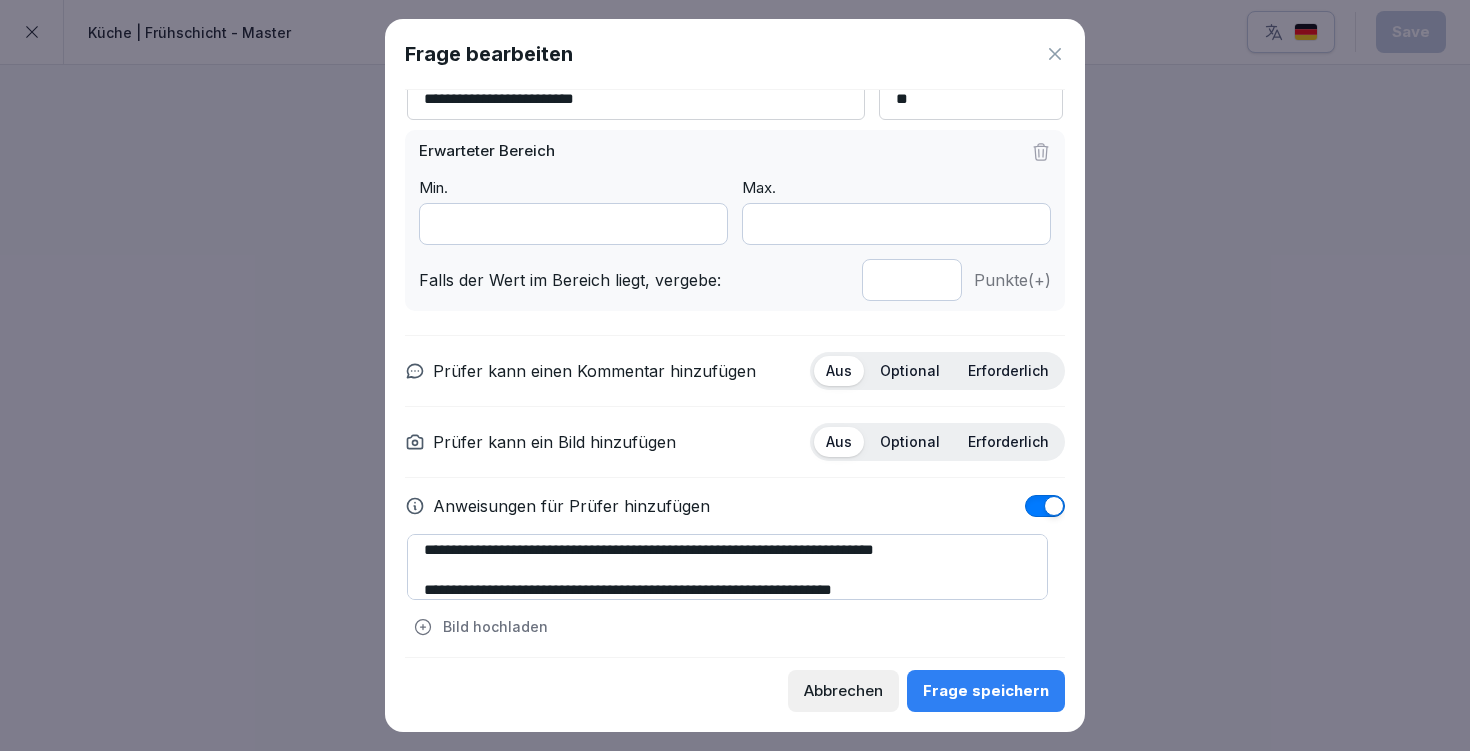 scroll, scrollTop: 175, scrollLeft: 0, axis: vertical 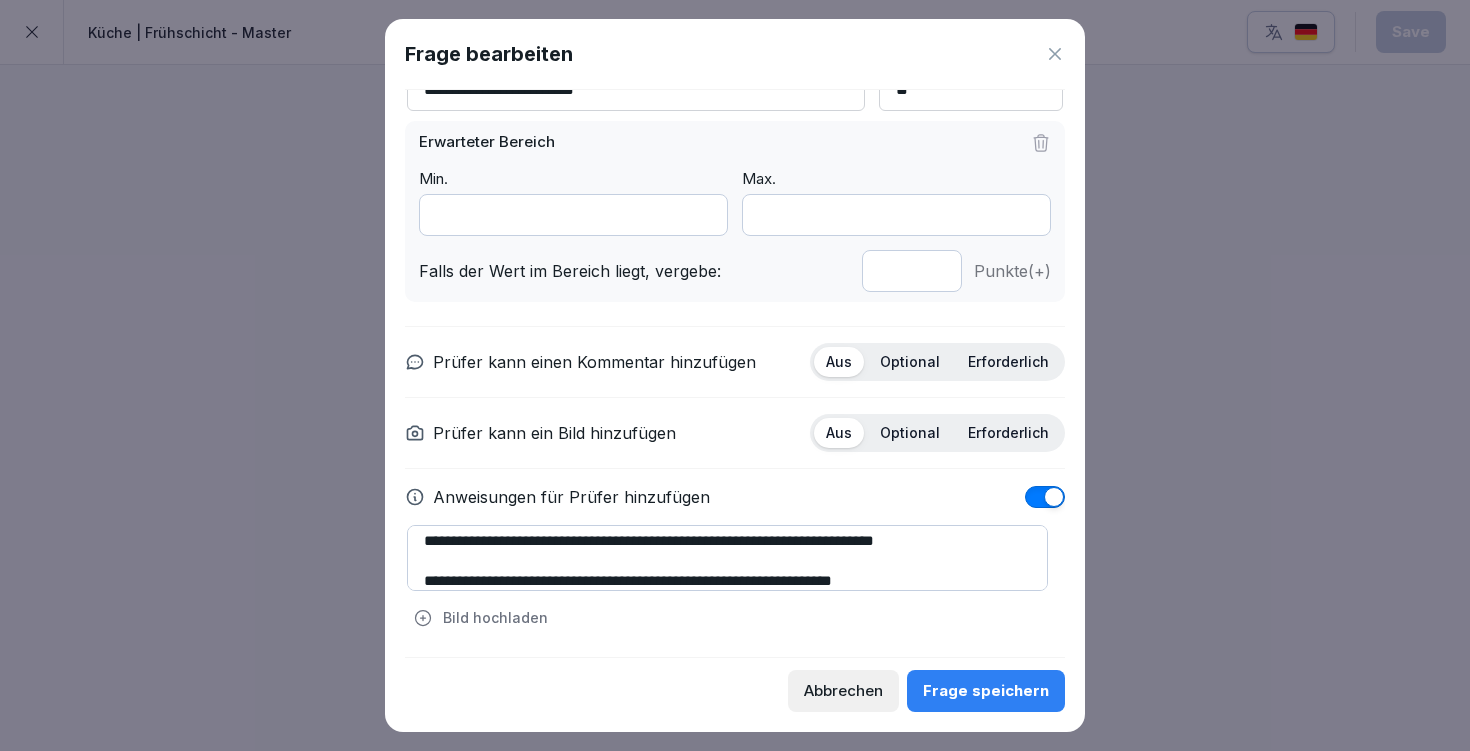 click on "Optional" at bounding box center (910, 433) 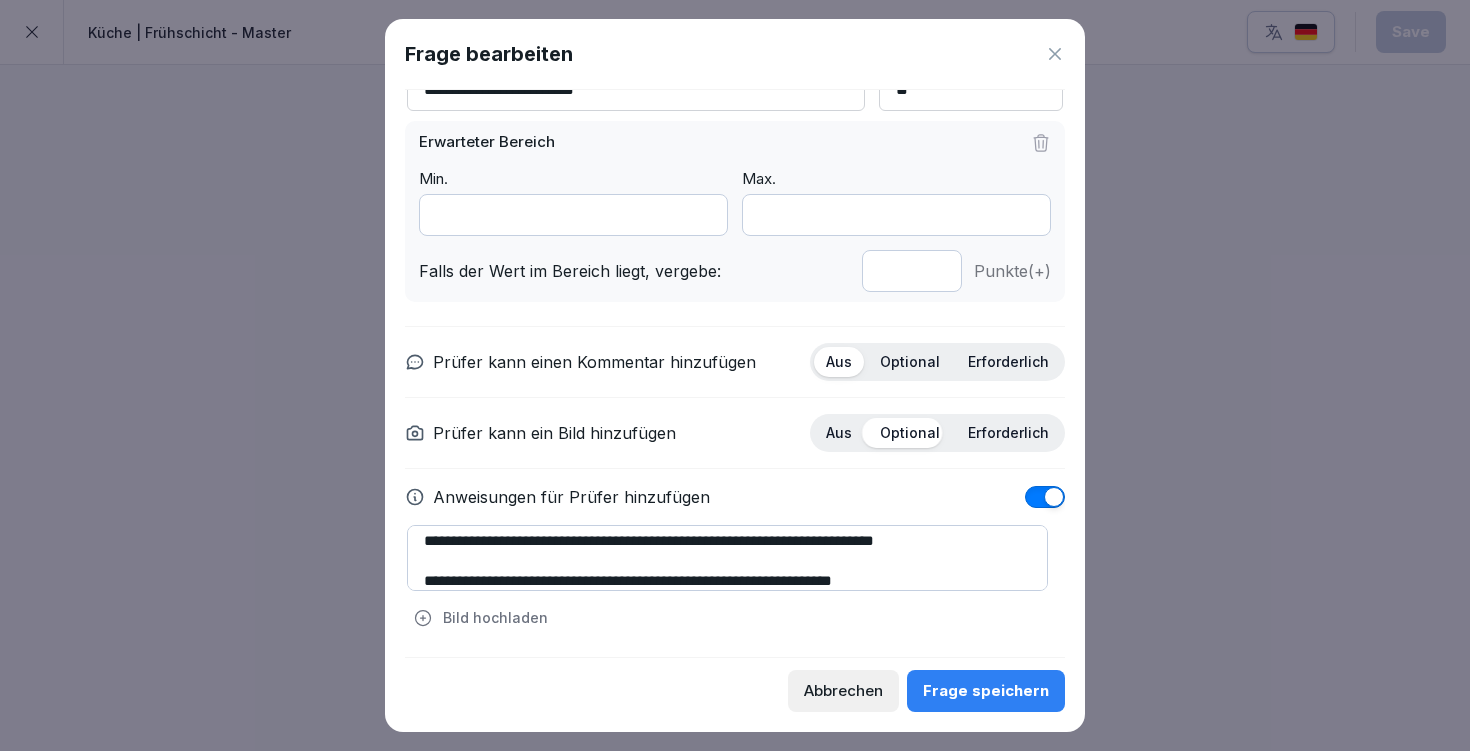 click on "Optional" at bounding box center (910, 362) 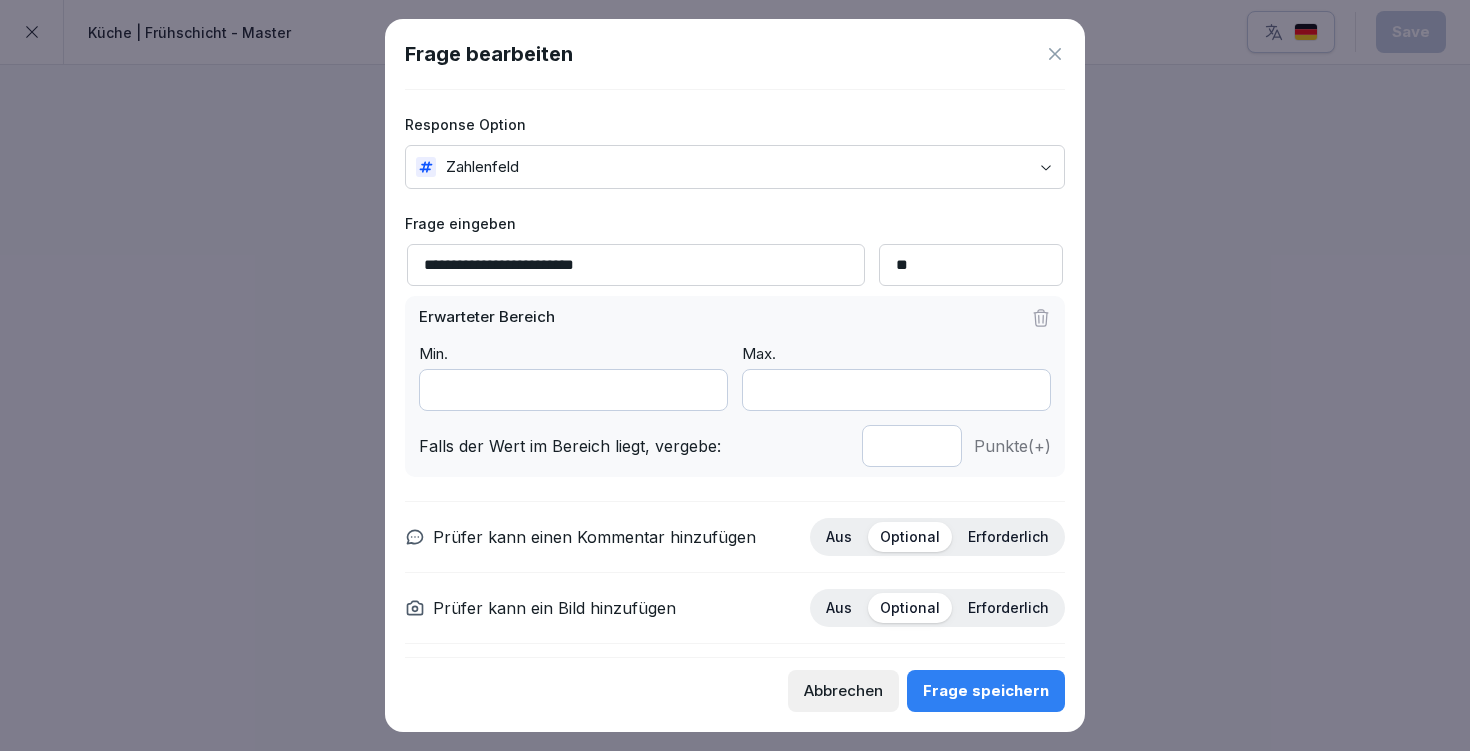 scroll, scrollTop: 4, scrollLeft: 0, axis: vertical 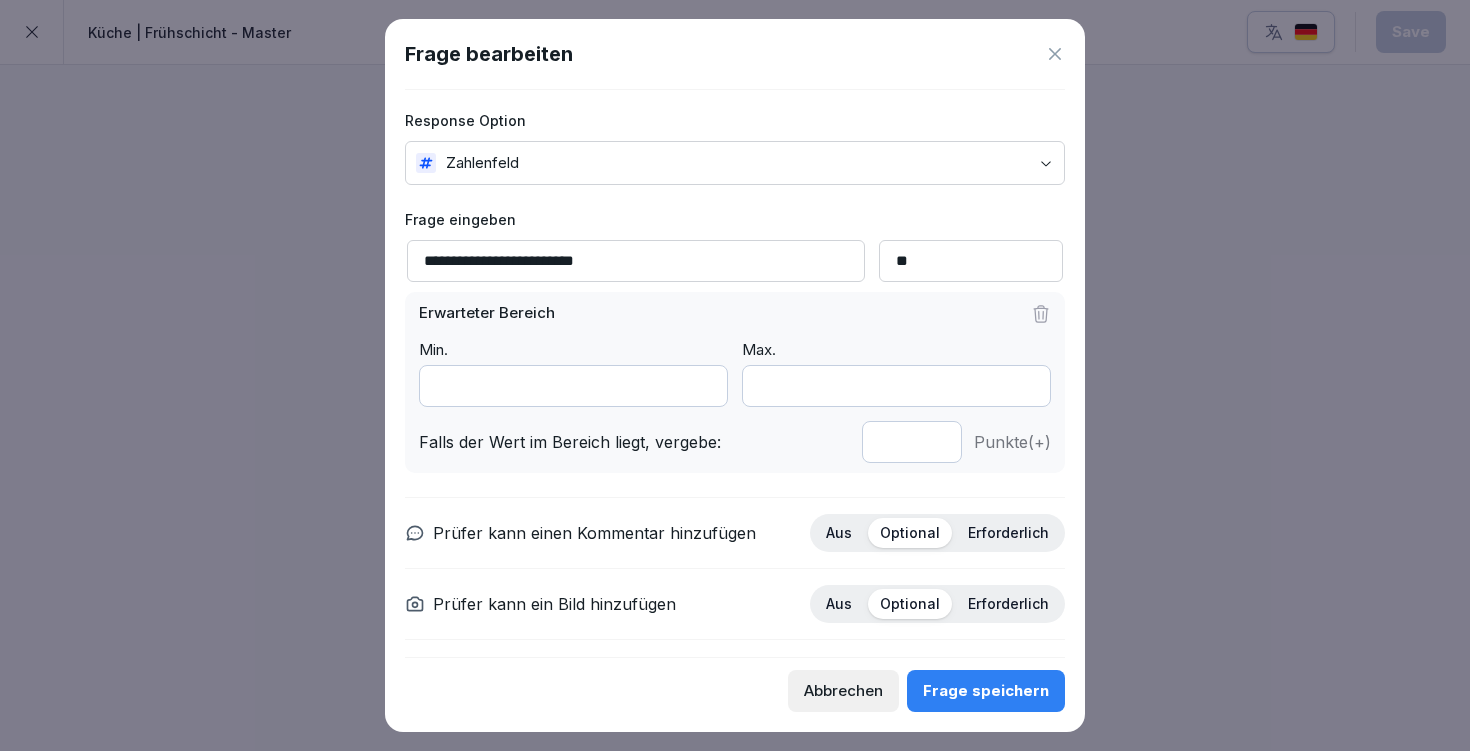 click on "**" at bounding box center [971, 261] 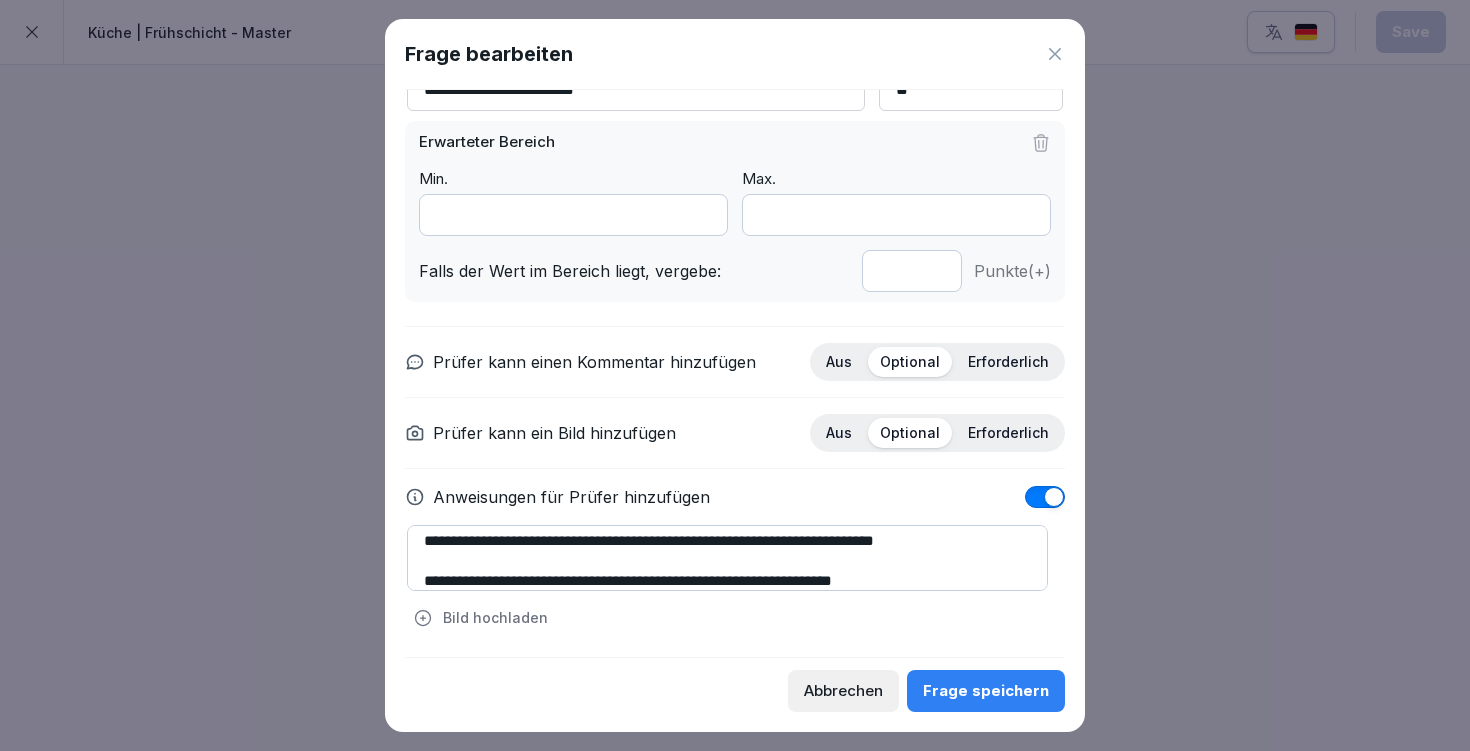 click on "Frage speichern" at bounding box center (986, 691) 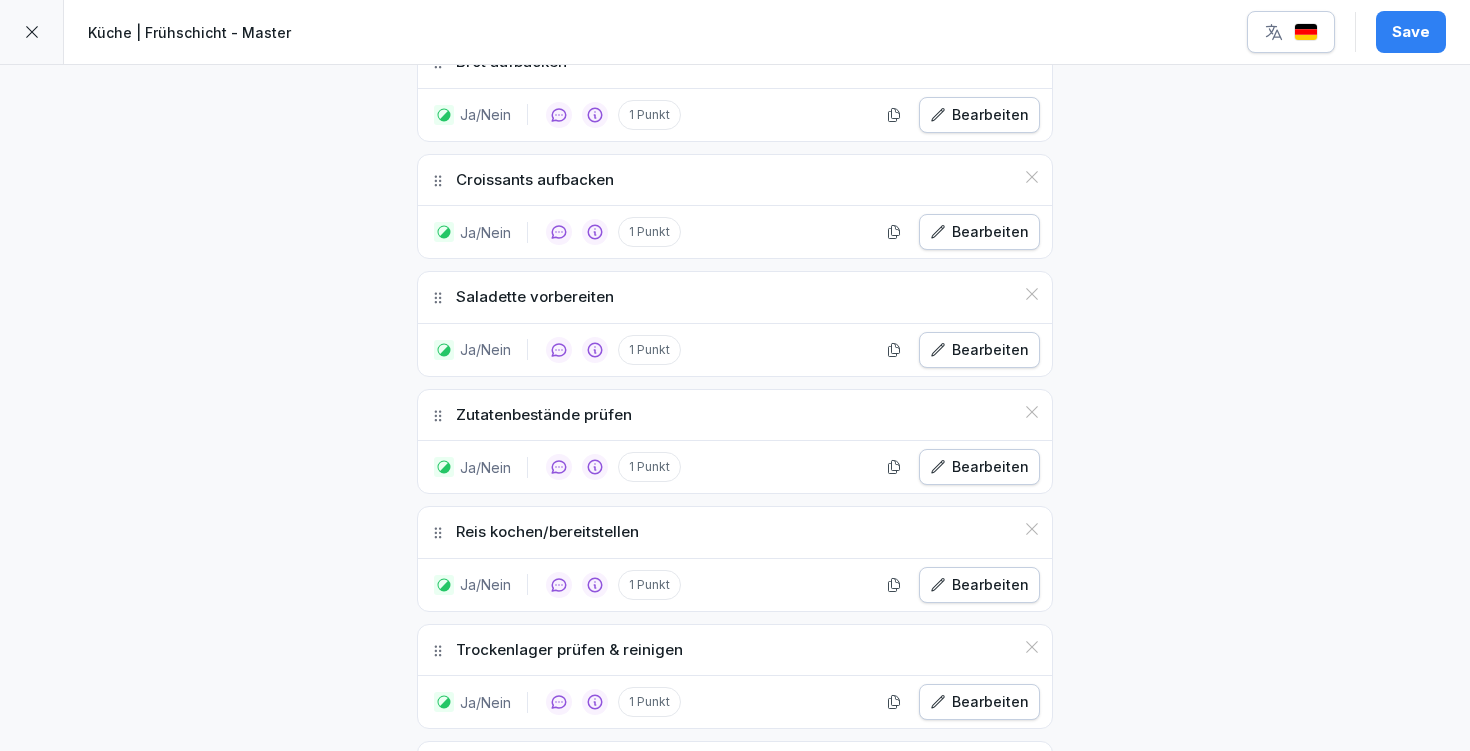 scroll, scrollTop: 969, scrollLeft: 0, axis: vertical 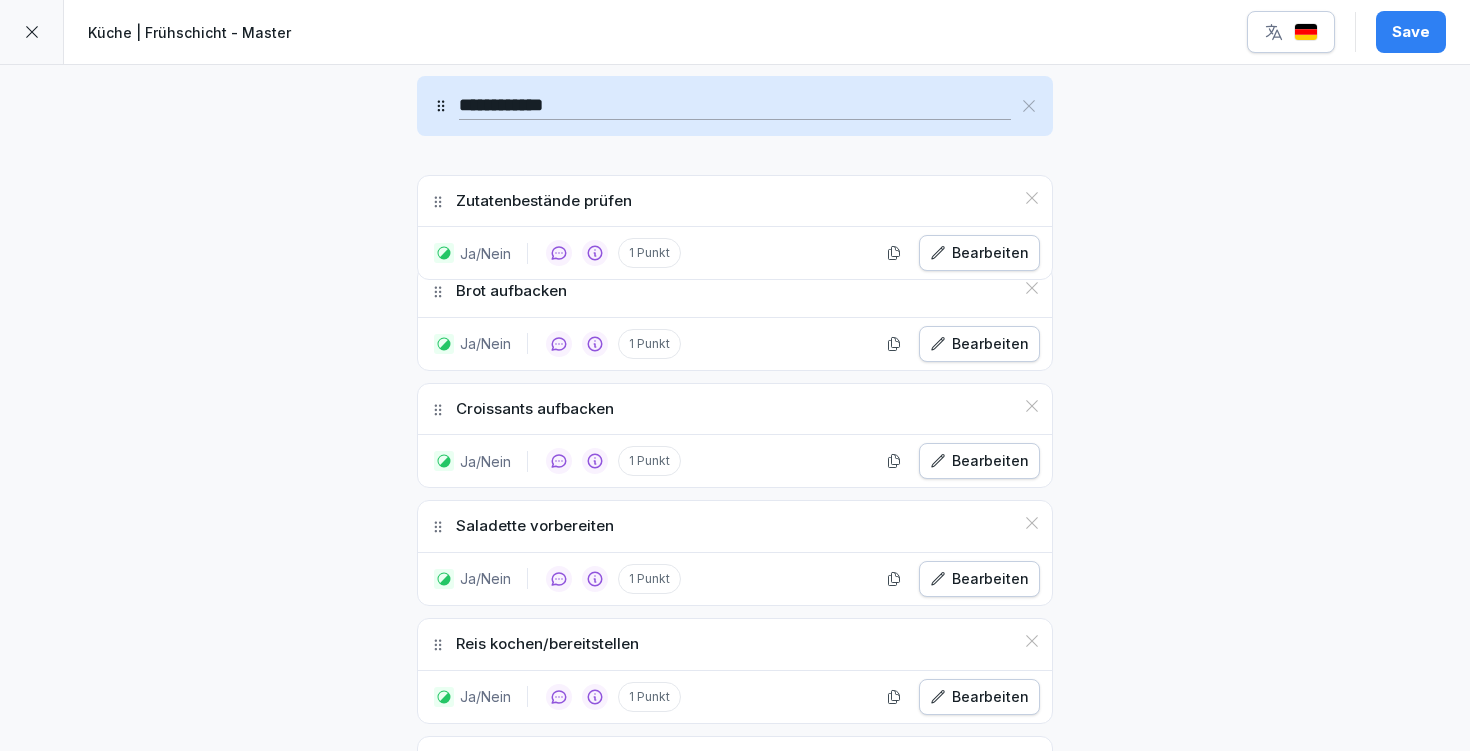 drag, startPoint x: 432, startPoint y: 529, endPoint x: 455, endPoint y: 203, distance: 326.81033 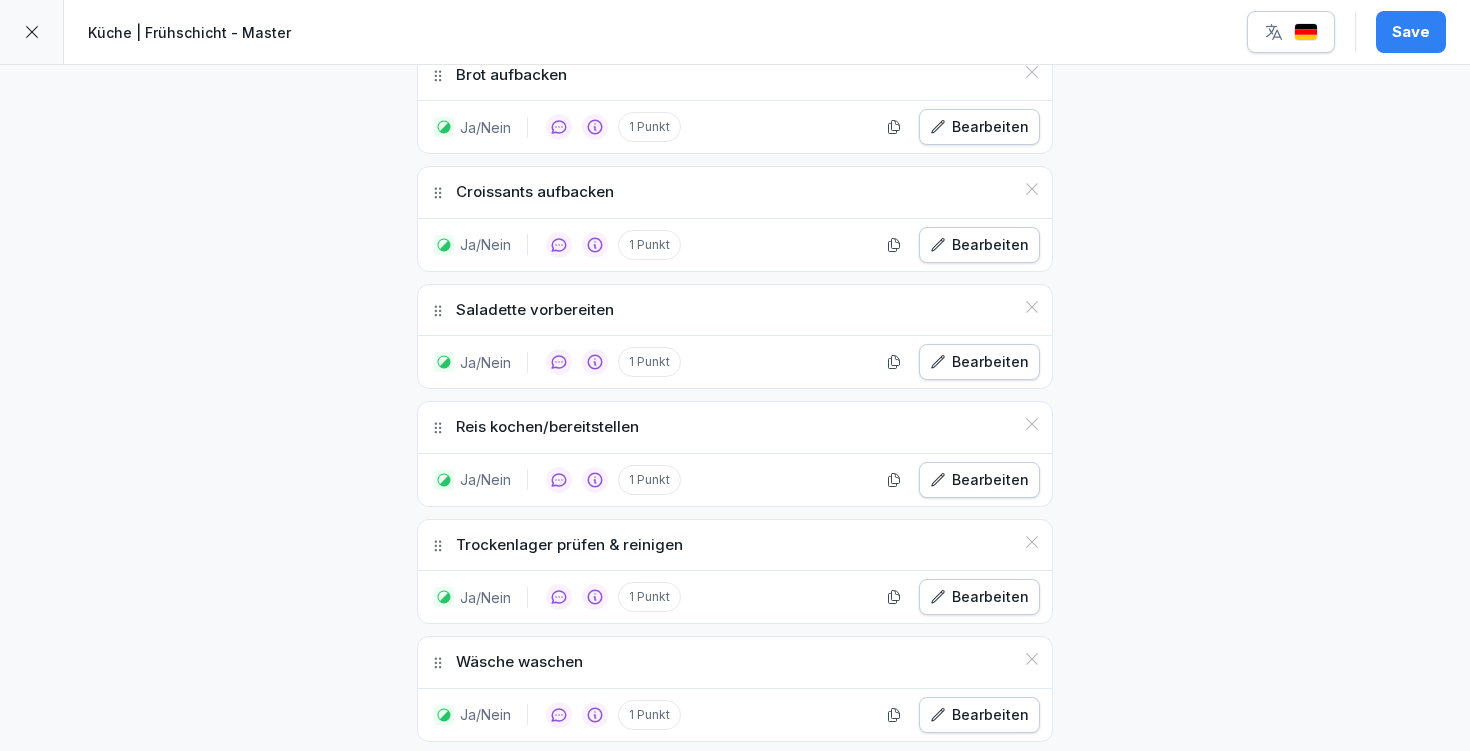 scroll, scrollTop: 1590, scrollLeft: 0, axis: vertical 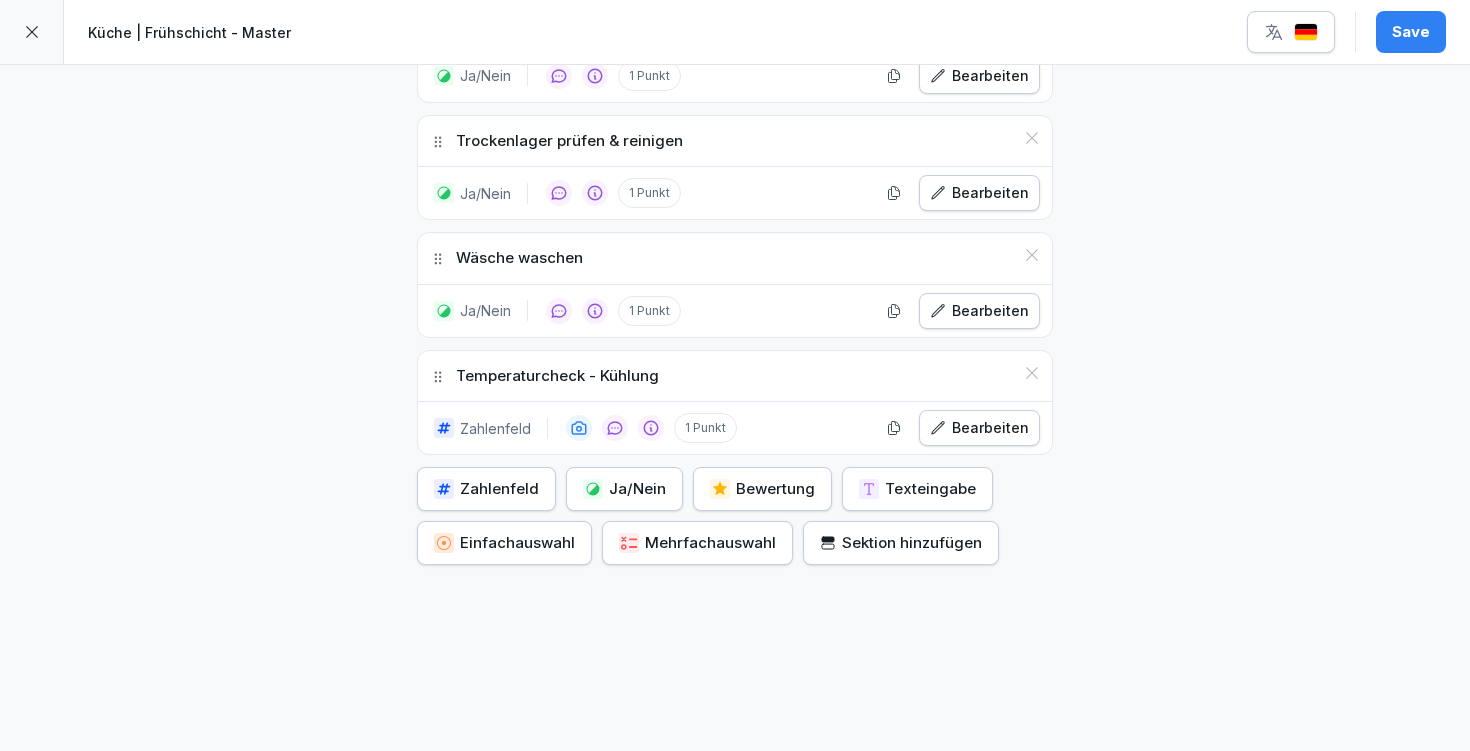 click on "Ja/Nein" at bounding box center [624, 489] 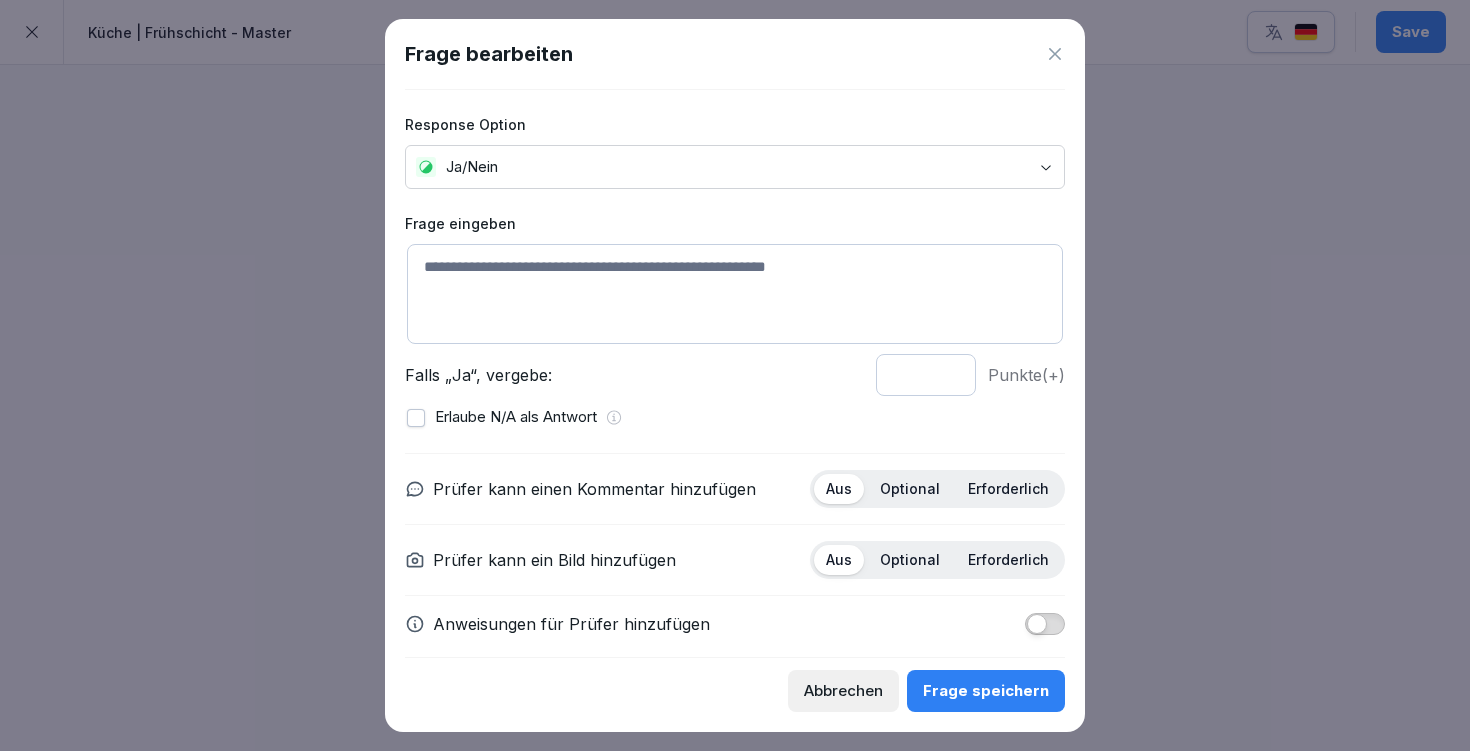 click at bounding box center (735, 294) 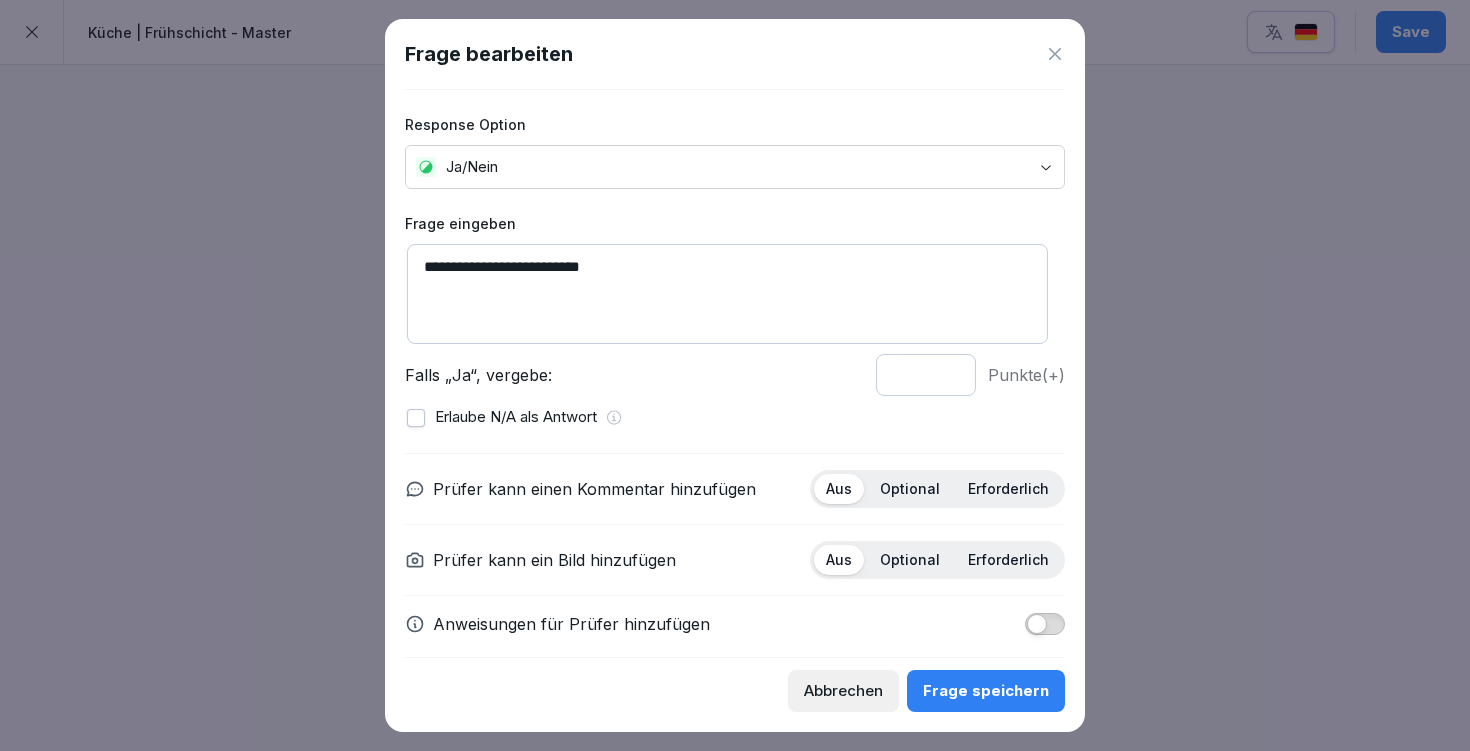 type on "**********" 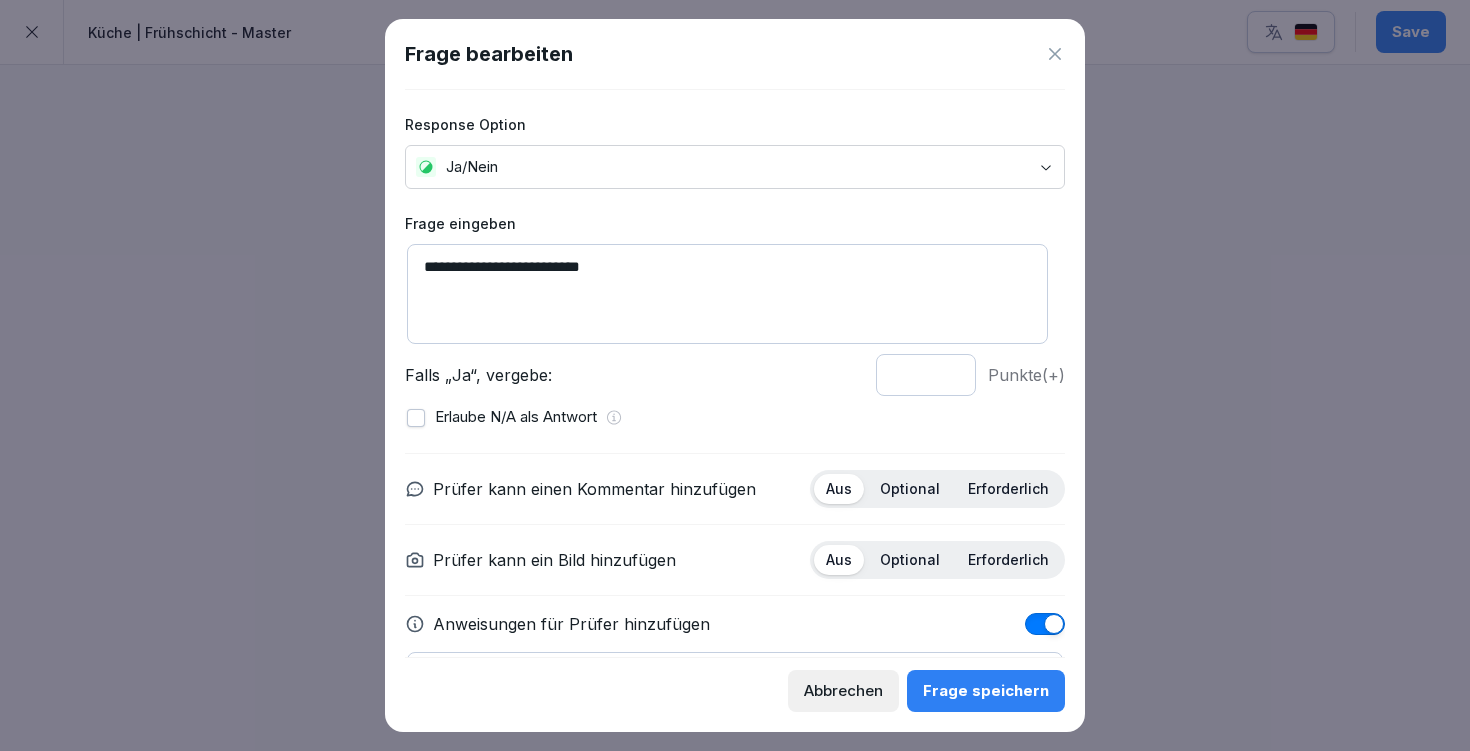 scroll, scrollTop: 127, scrollLeft: 0, axis: vertical 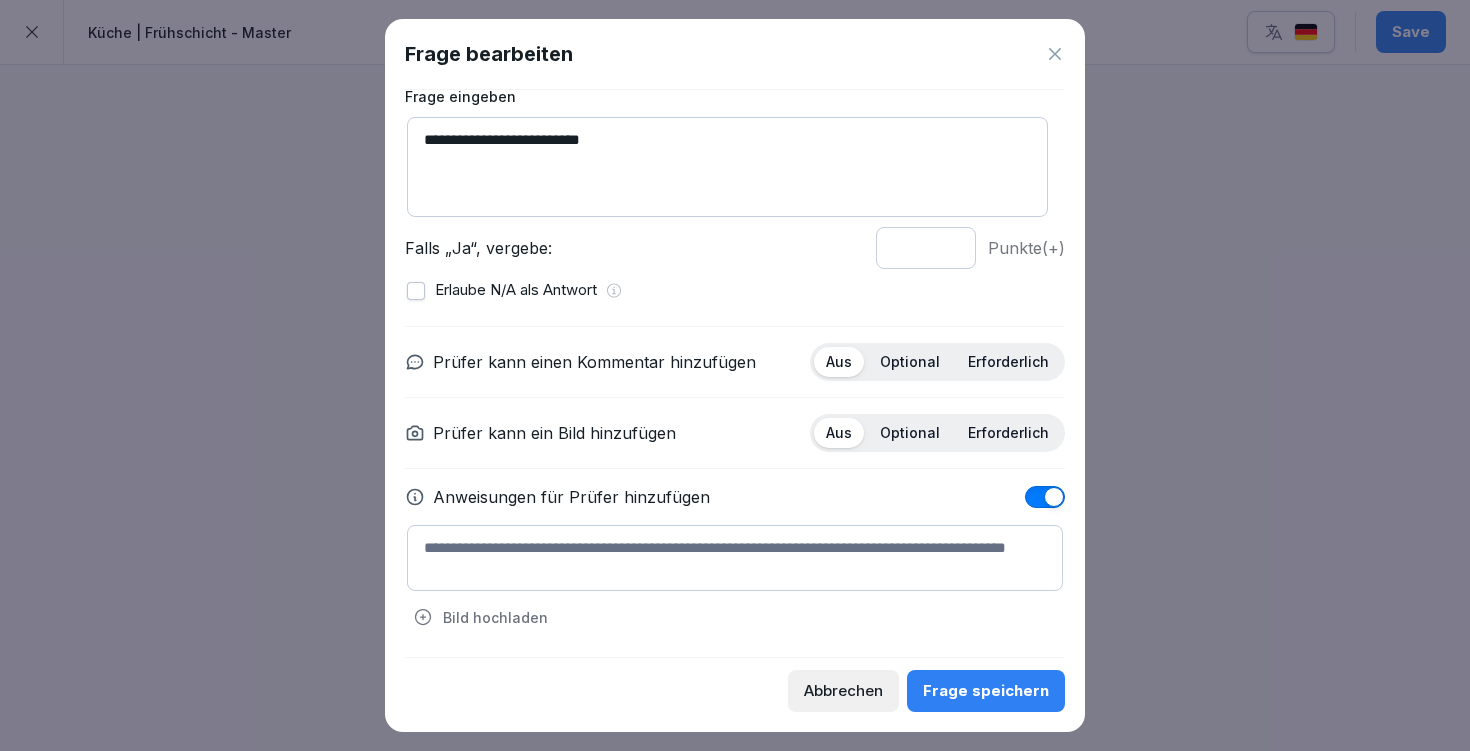 click at bounding box center [735, 558] 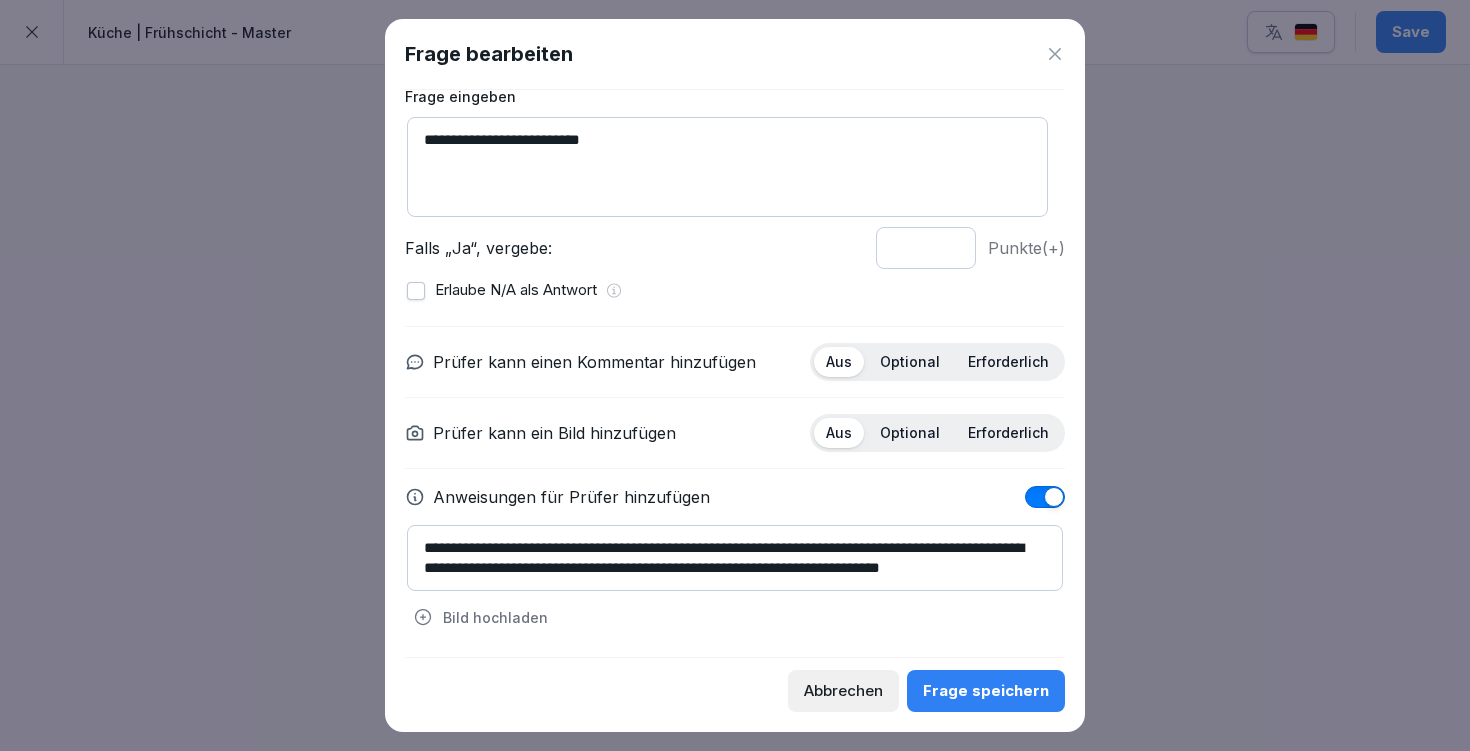 scroll, scrollTop: 7, scrollLeft: 0, axis: vertical 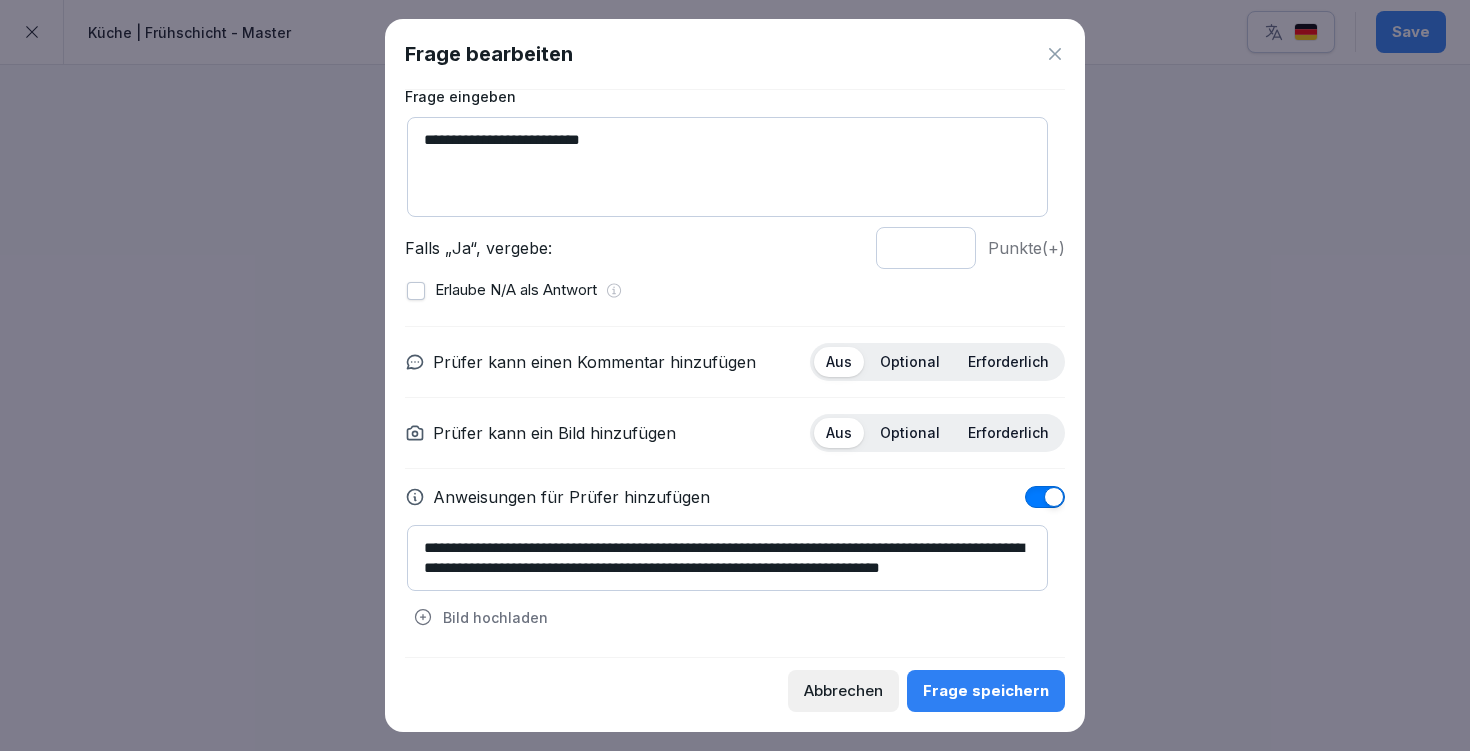 type on "**********" 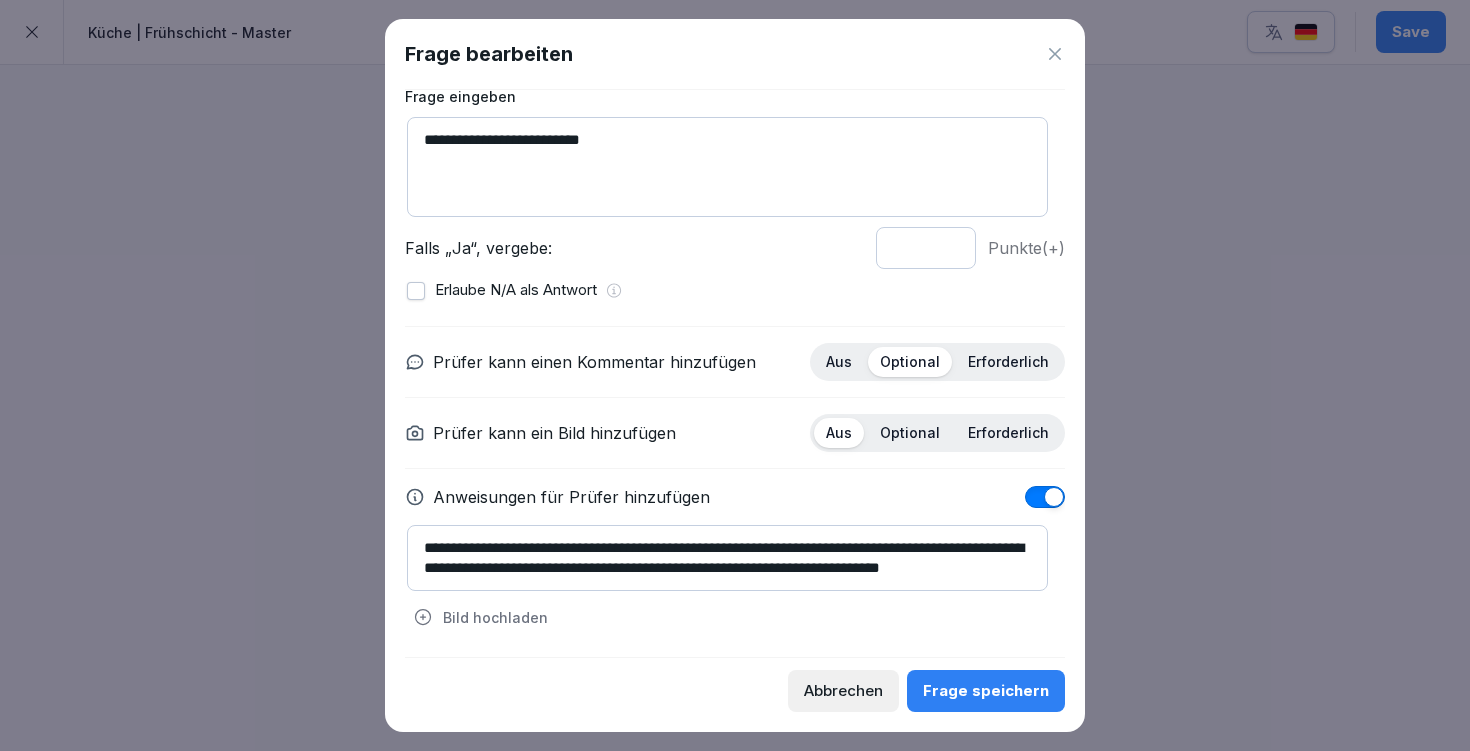 click on "Frage speichern" at bounding box center (986, 691) 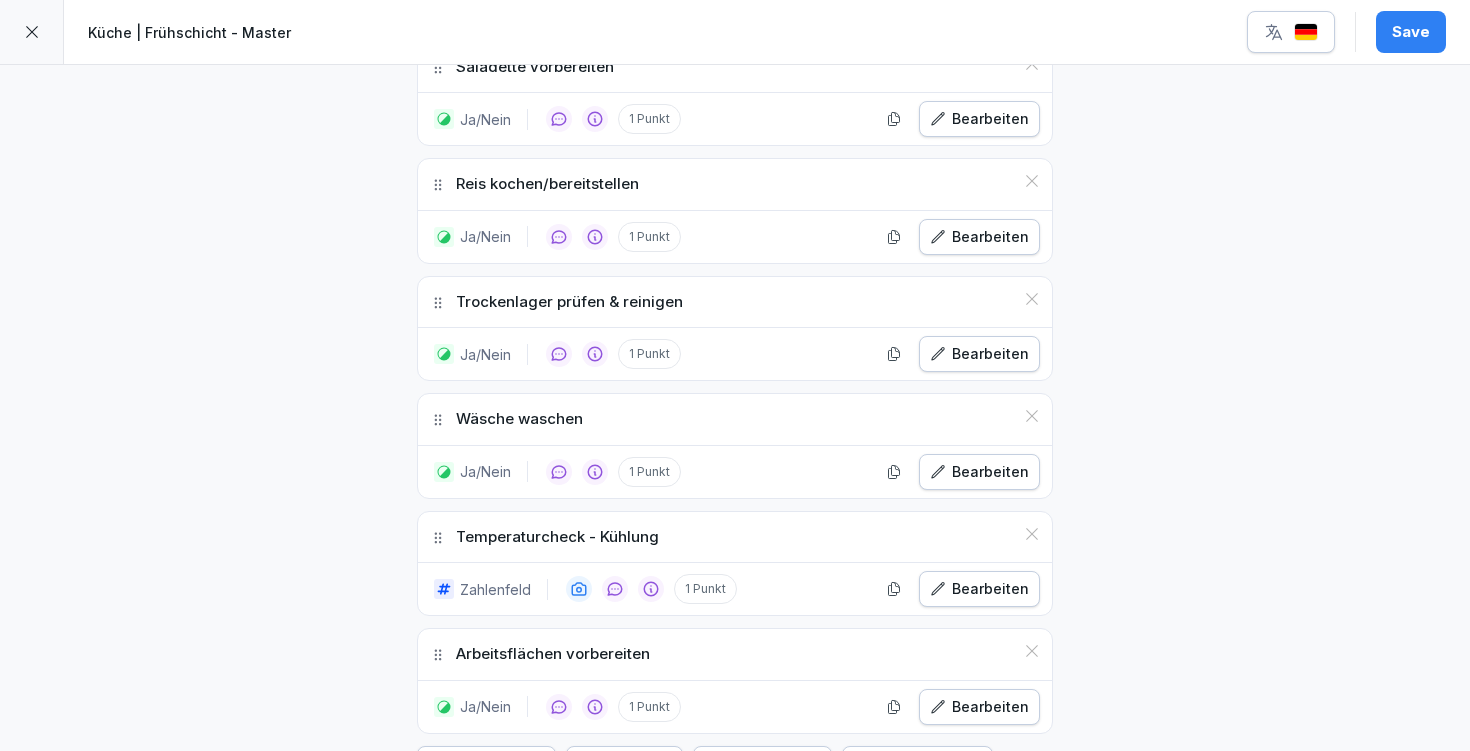 scroll, scrollTop: 1633, scrollLeft: 0, axis: vertical 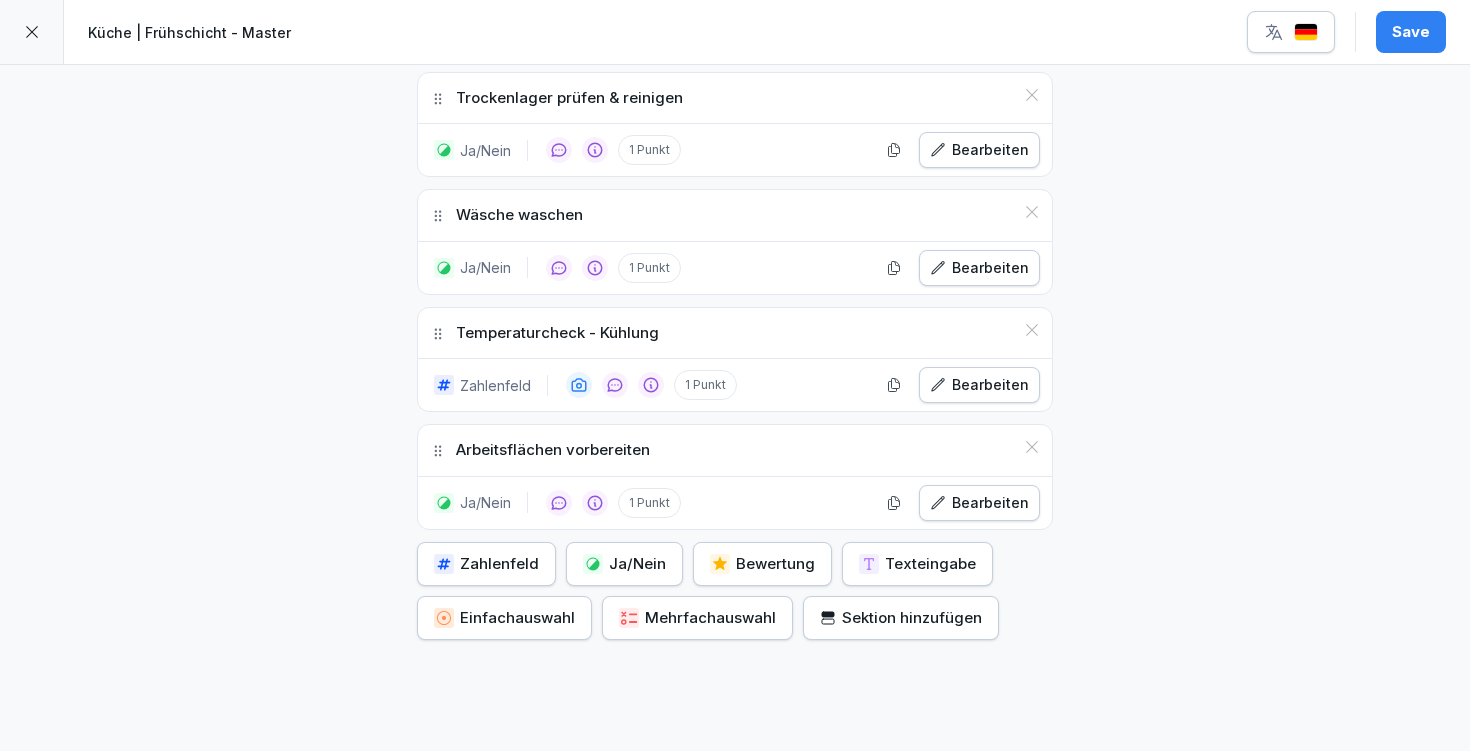 click on "Sektion hinzufügen" at bounding box center (901, 618) 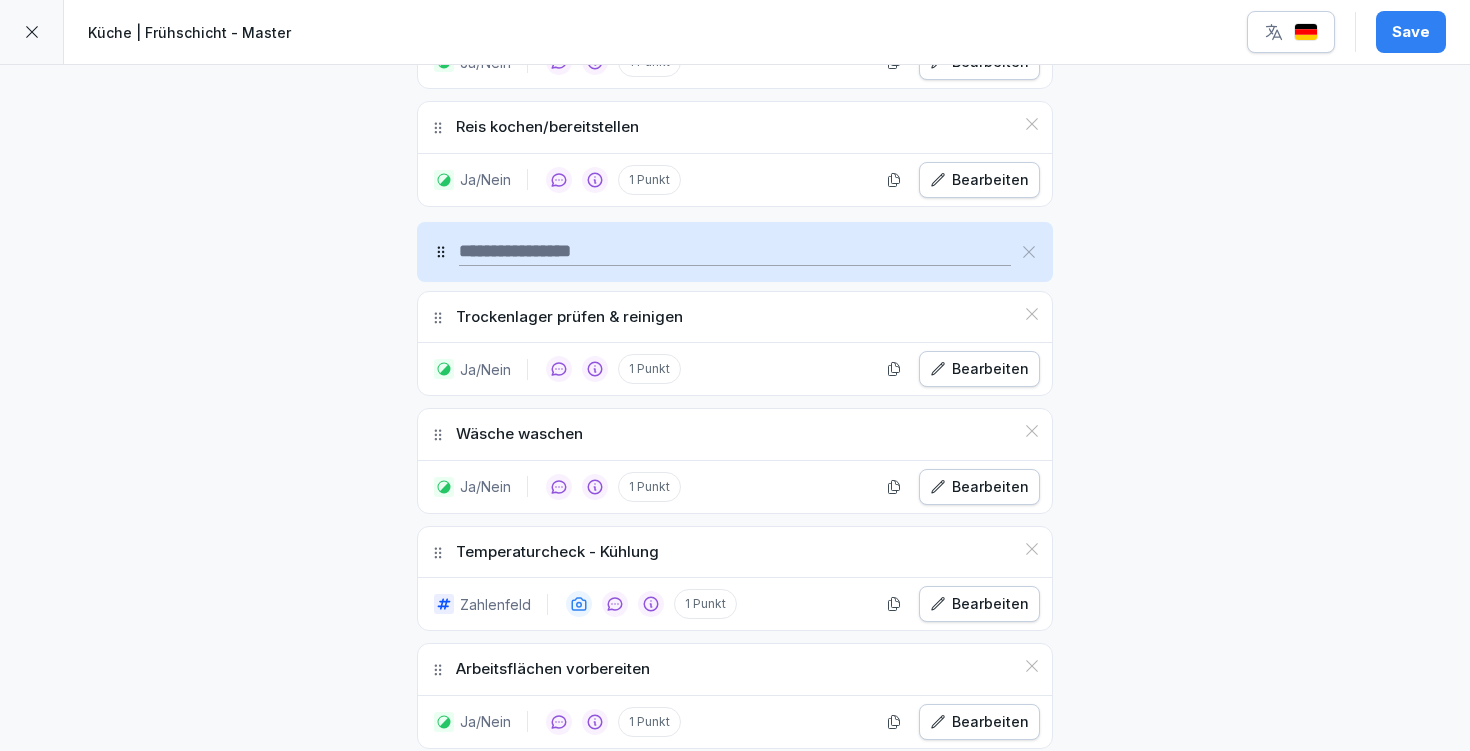 scroll, scrollTop: 1485, scrollLeft: 0, axis: vertical 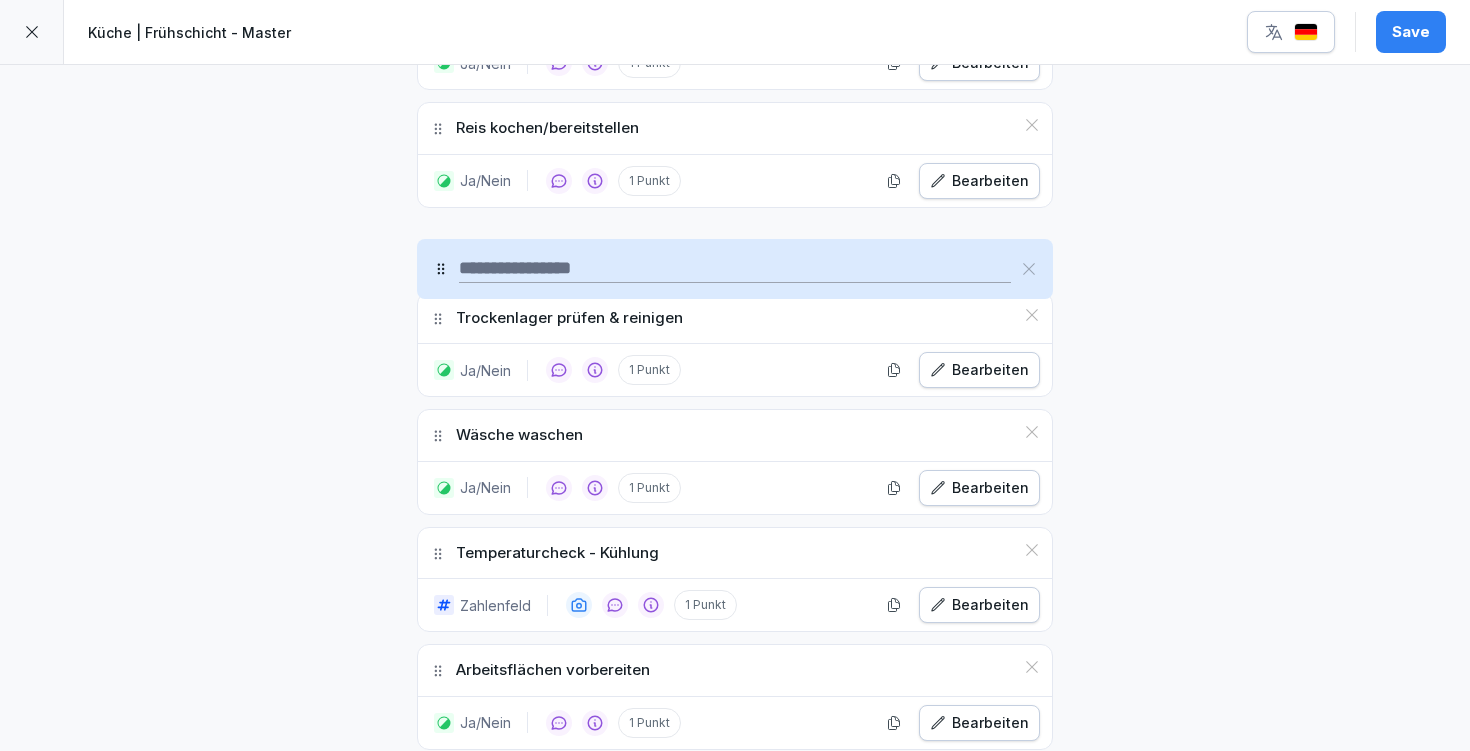 drag, startPoint x: 428, startPoint y: 570, endPoint x: 451, endPoint y: 267, distance: 303.87167 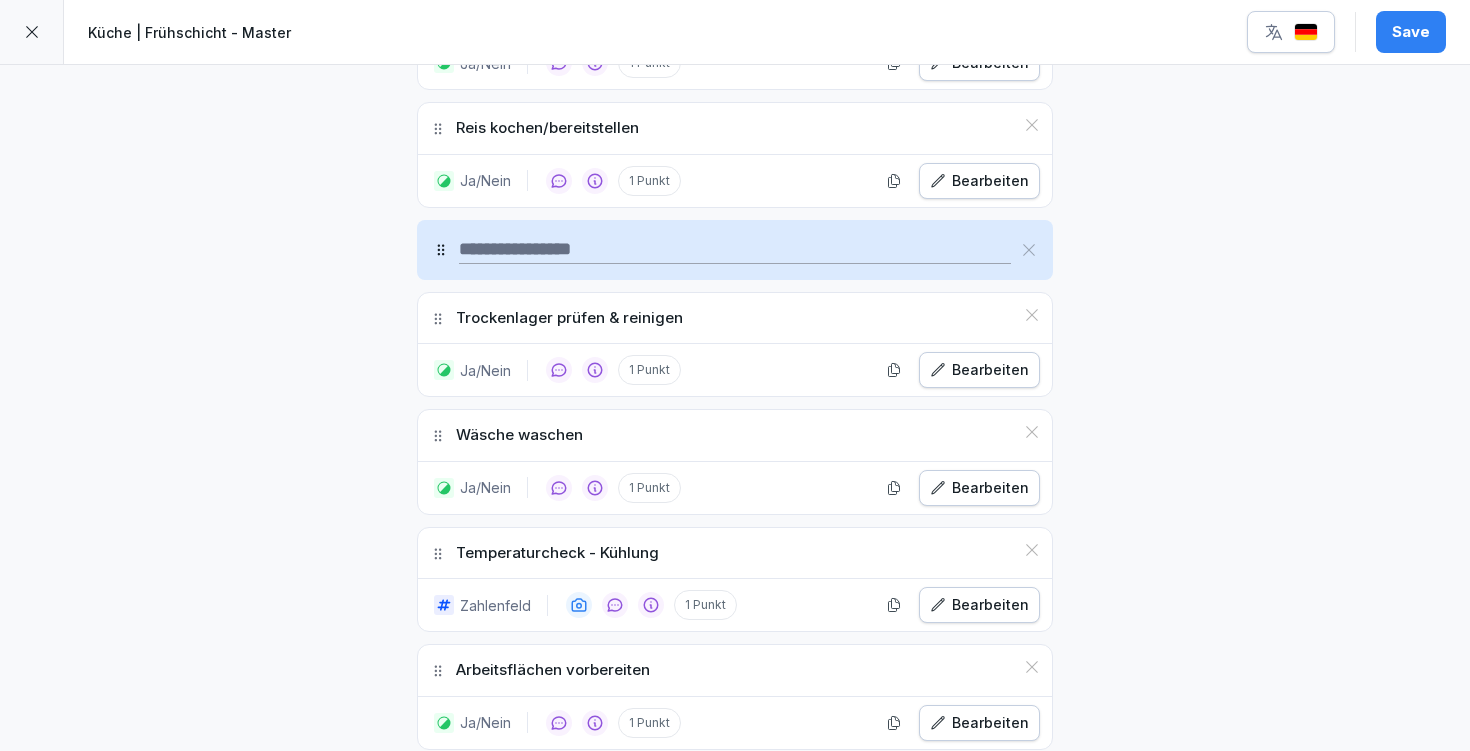 click on "**********" at bounding box center [735, 56] 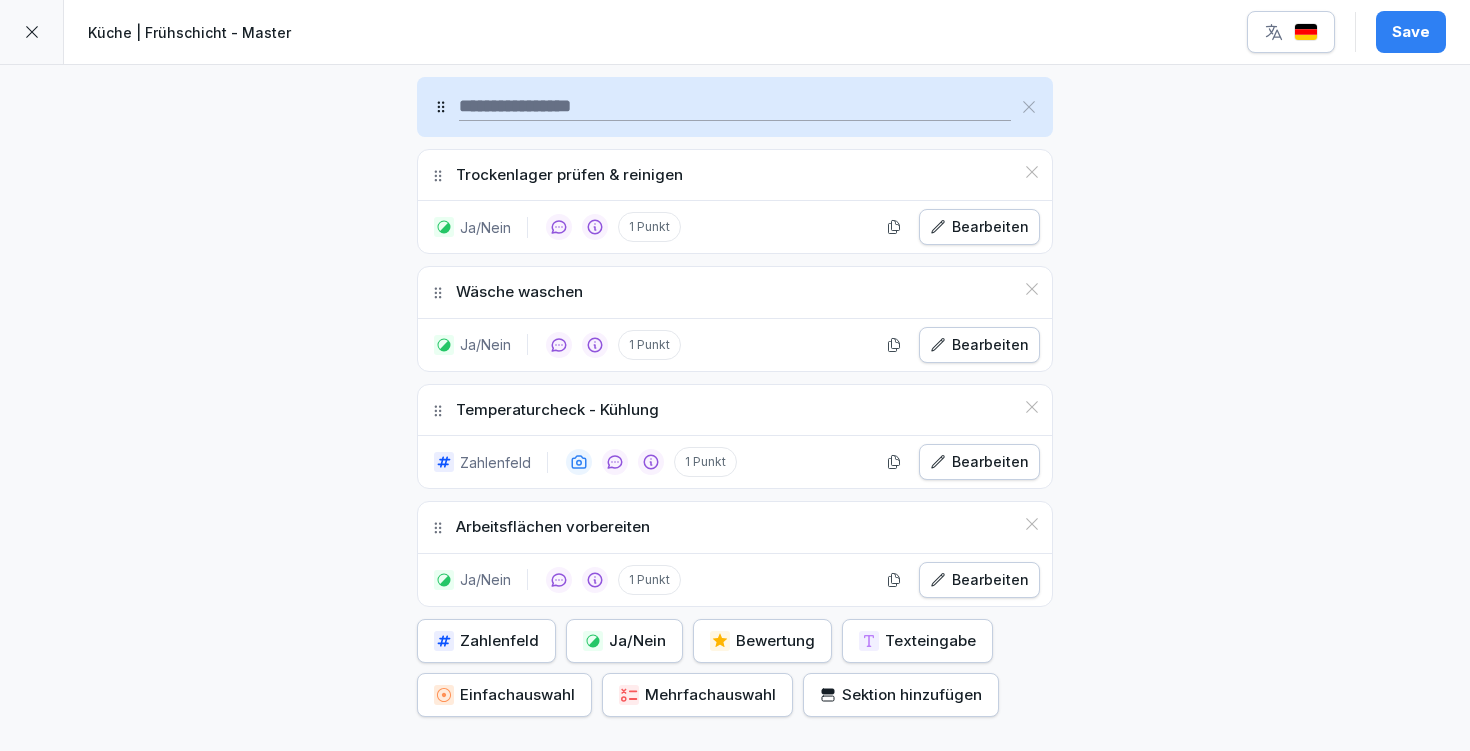 click on "Ja/Nein" at bounding box center (624, 641) 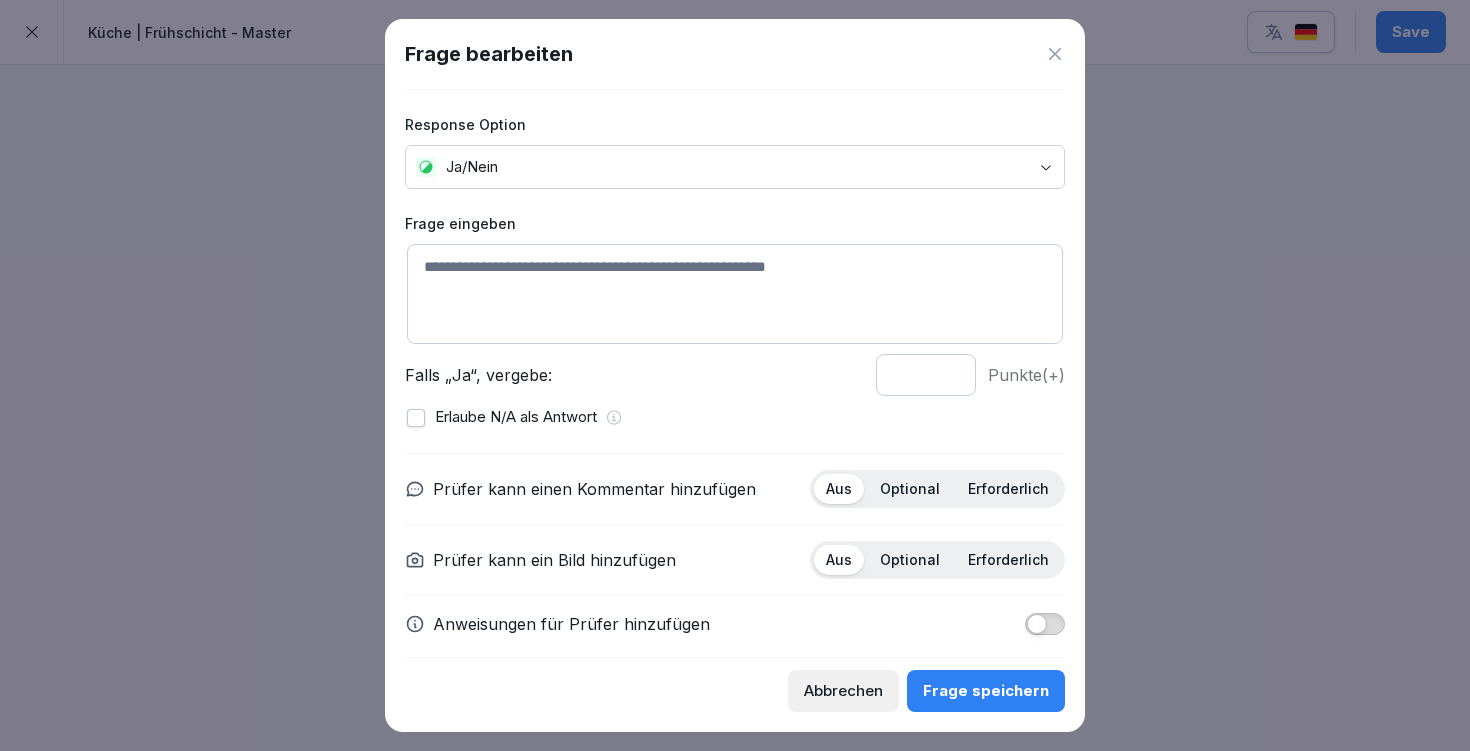 click at bounding box center (735, 294) 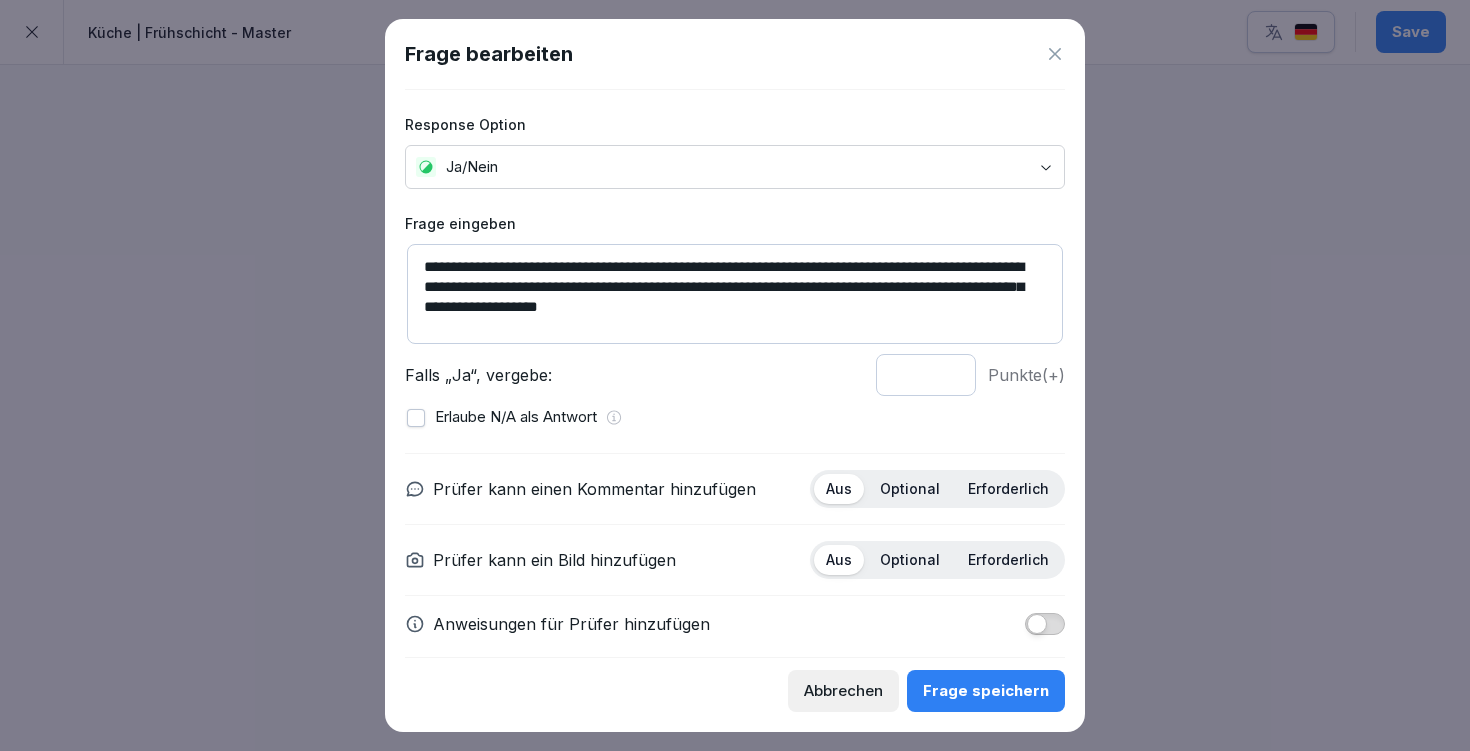 type on "**********" 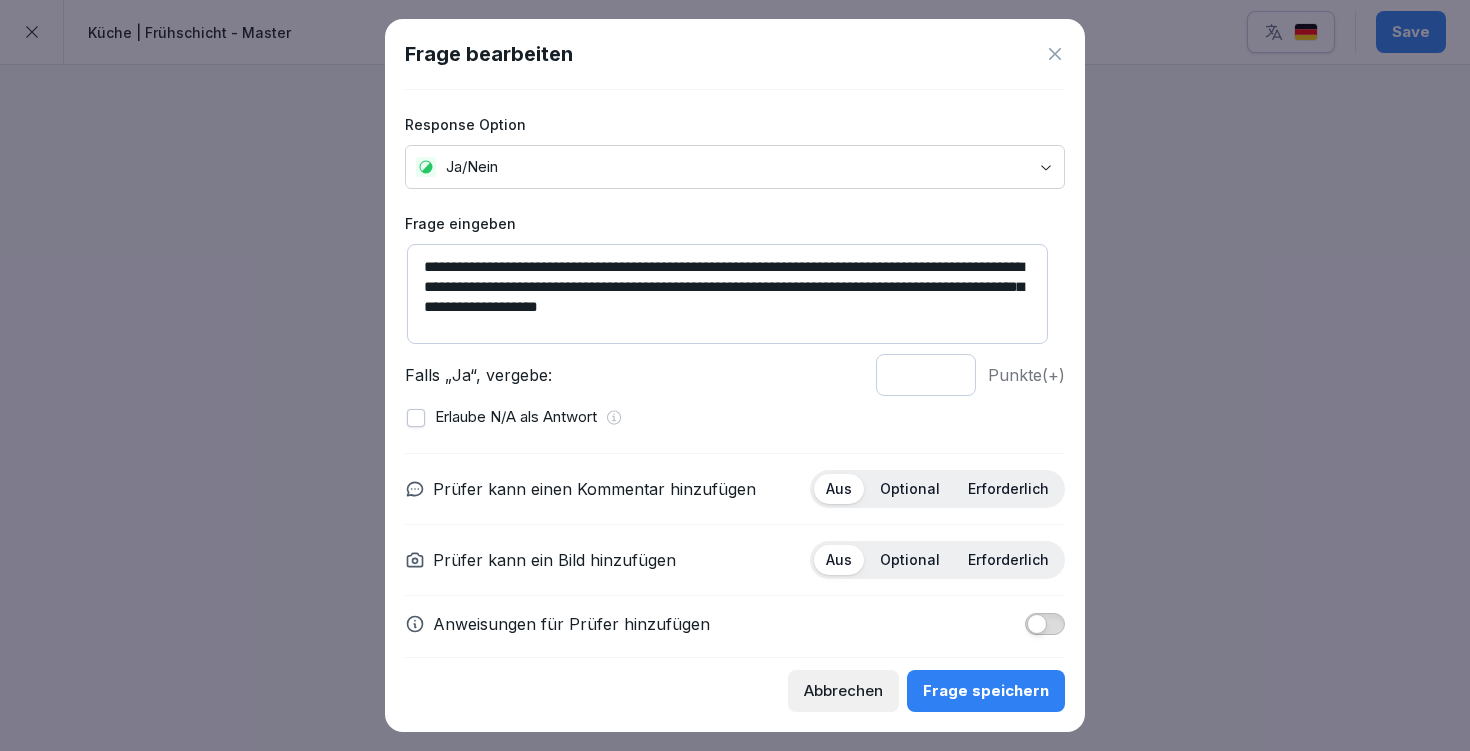type 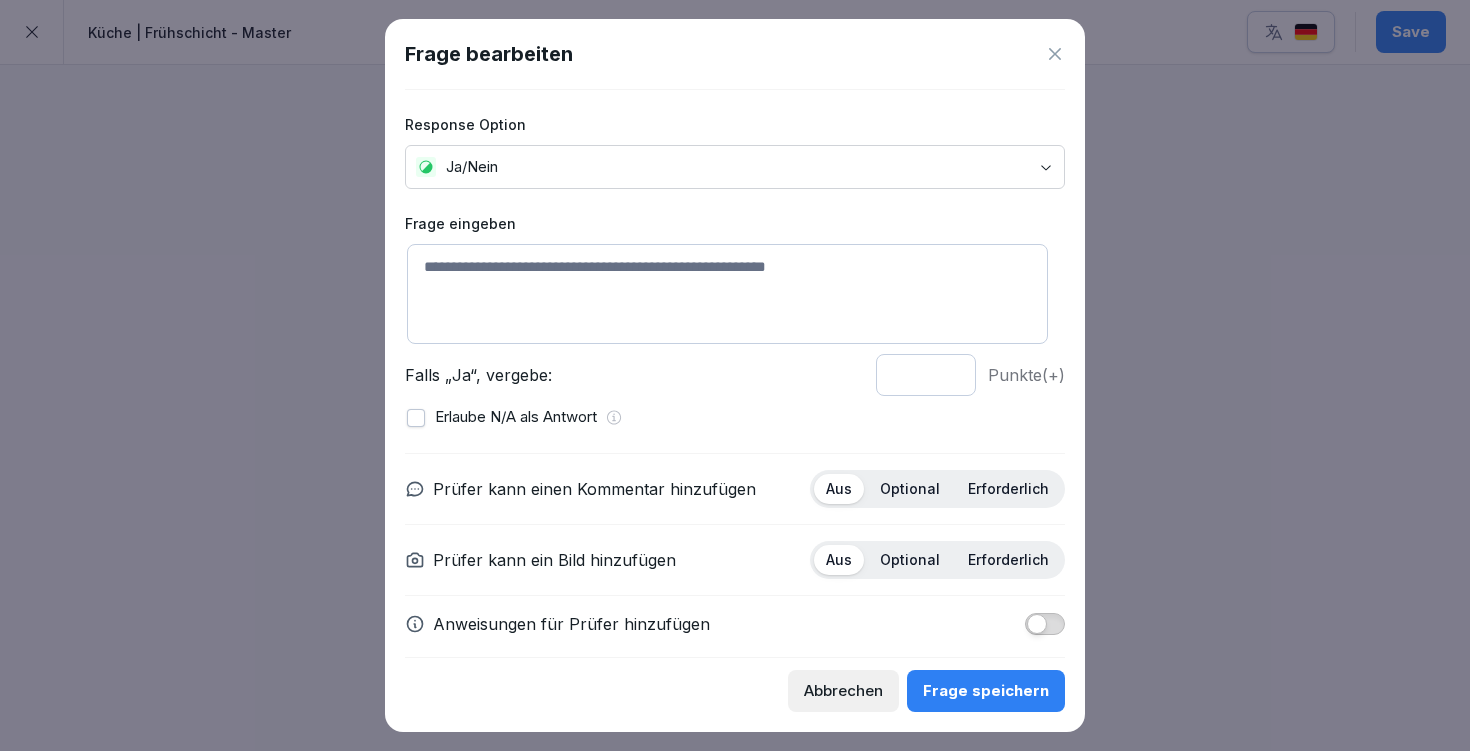 click on "Optional" at bounding box center (910, 489) 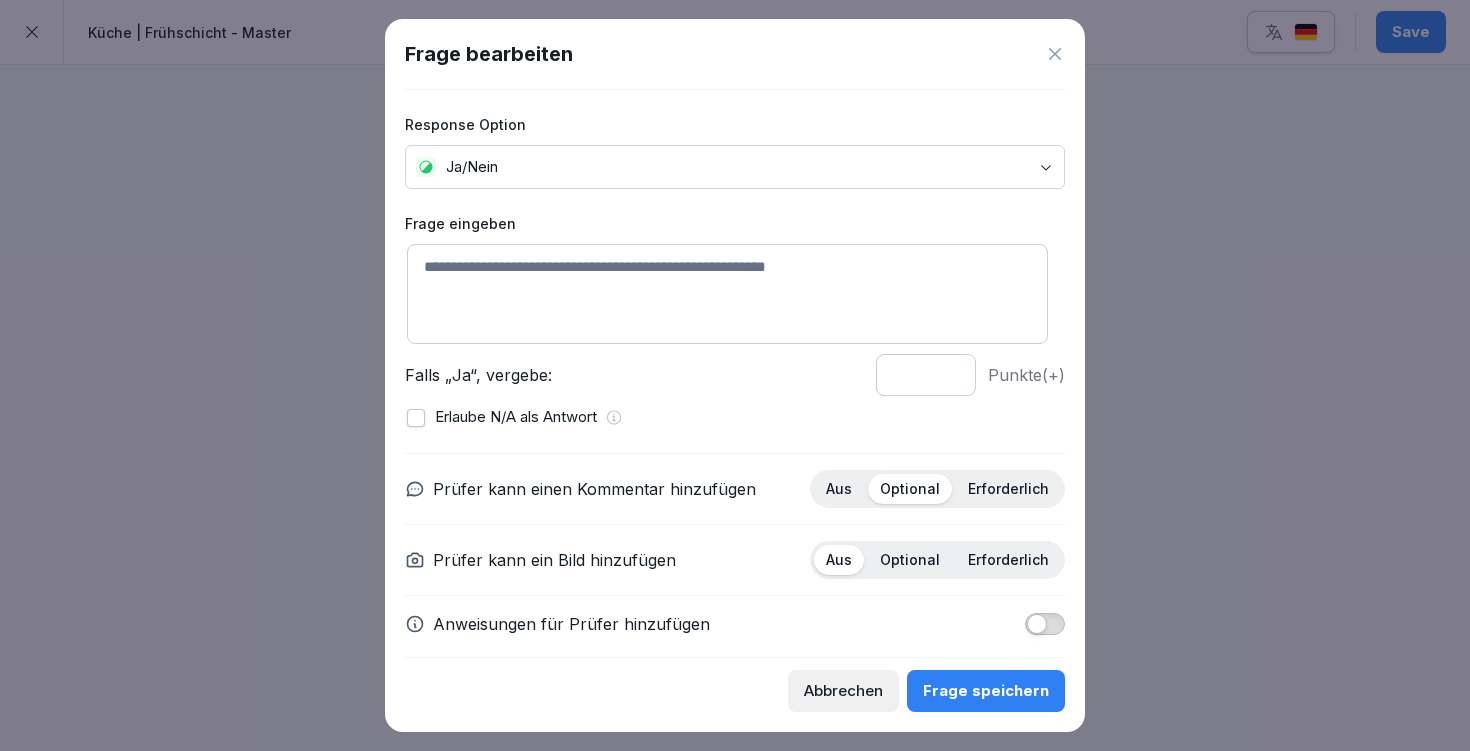 click at bounding box center (1037, 624) 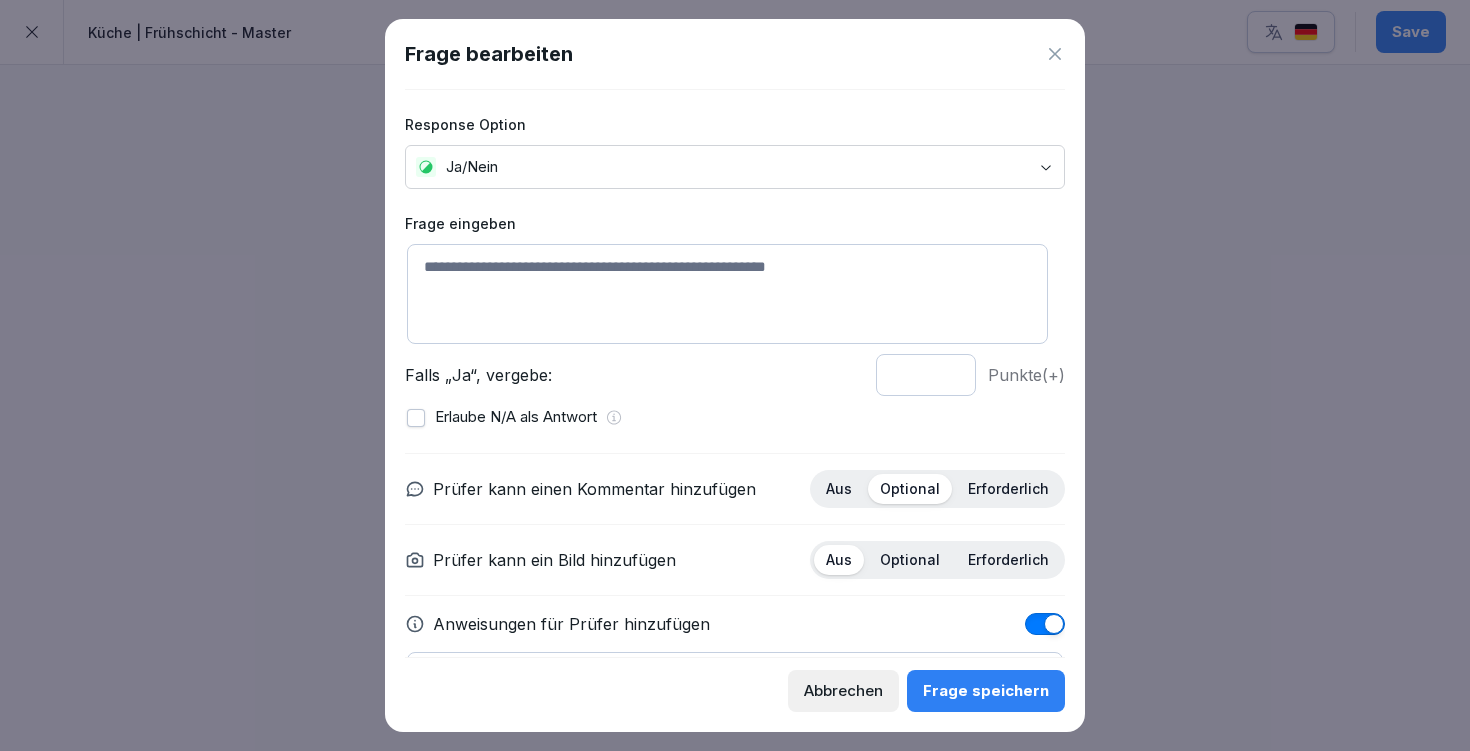 scroll, scrollTop: 127, scrollLeft: 0, axis: vertical 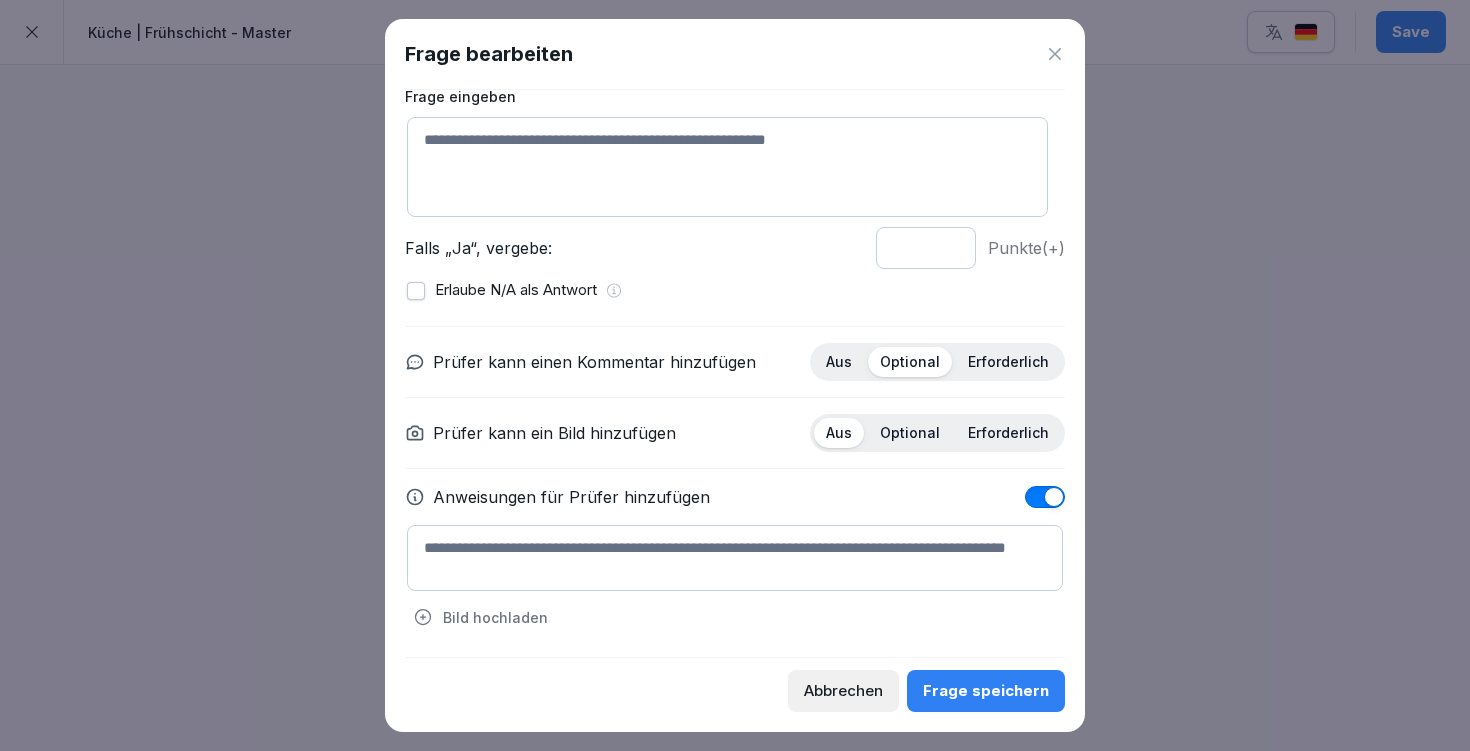 click at bounding box center [735, 558] 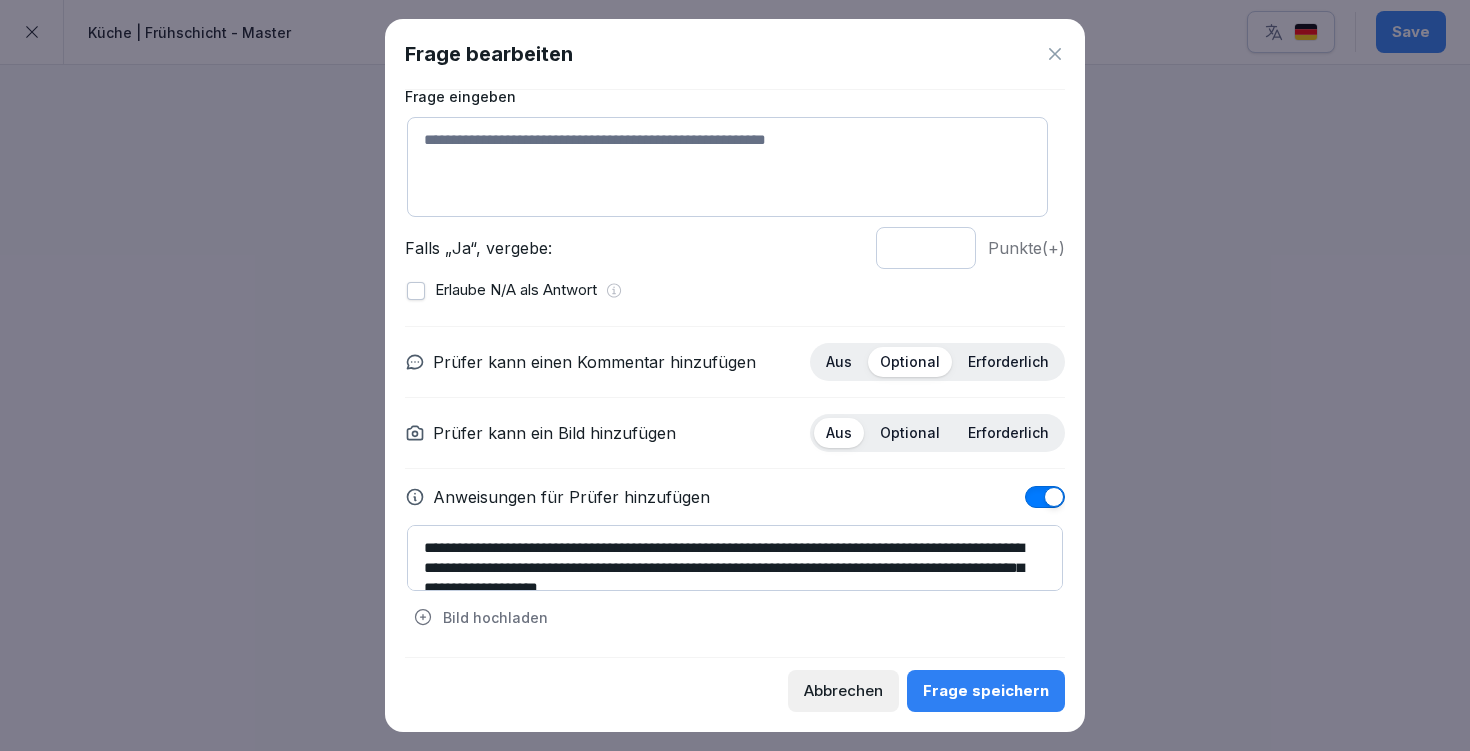 scroll, scrollTop: 7, scrollLeft: 0, axis: vertical 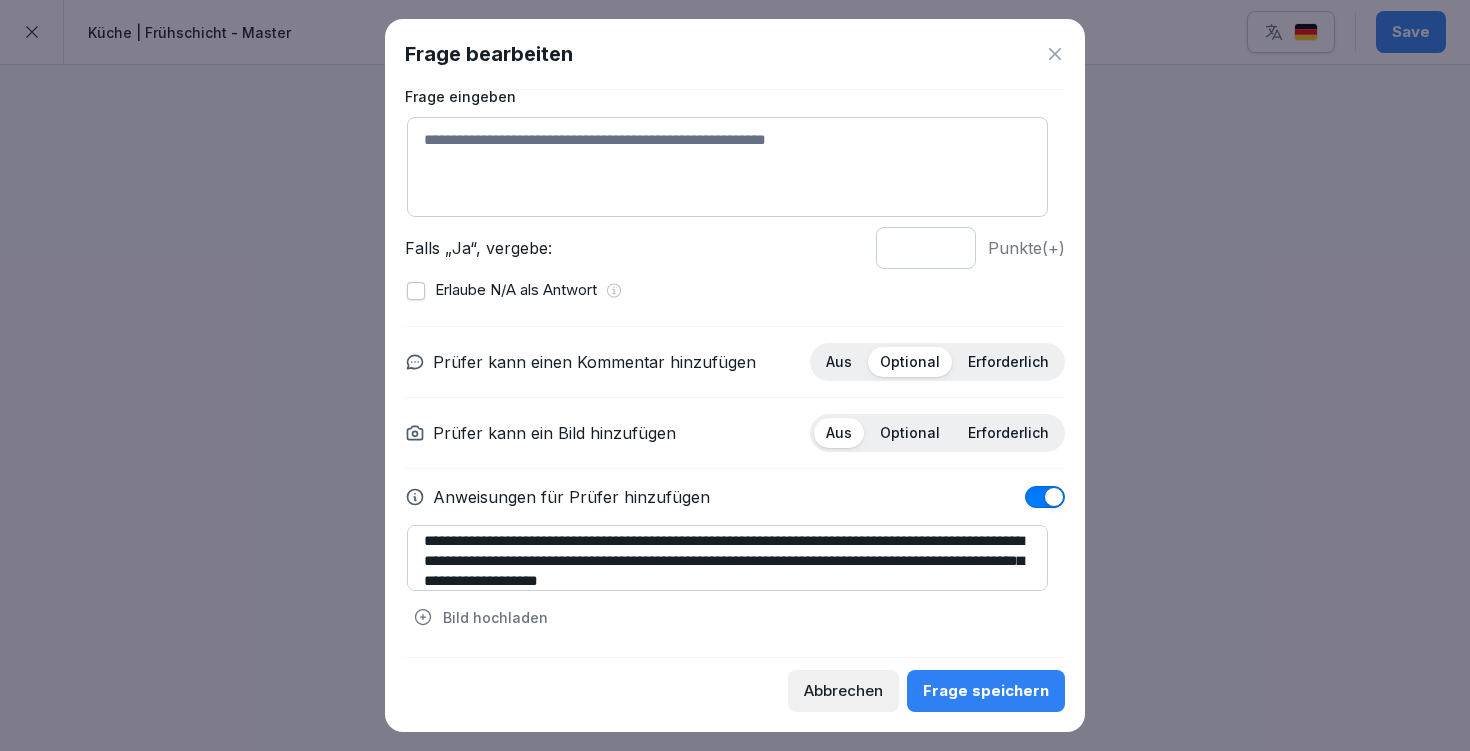 type on "**********" 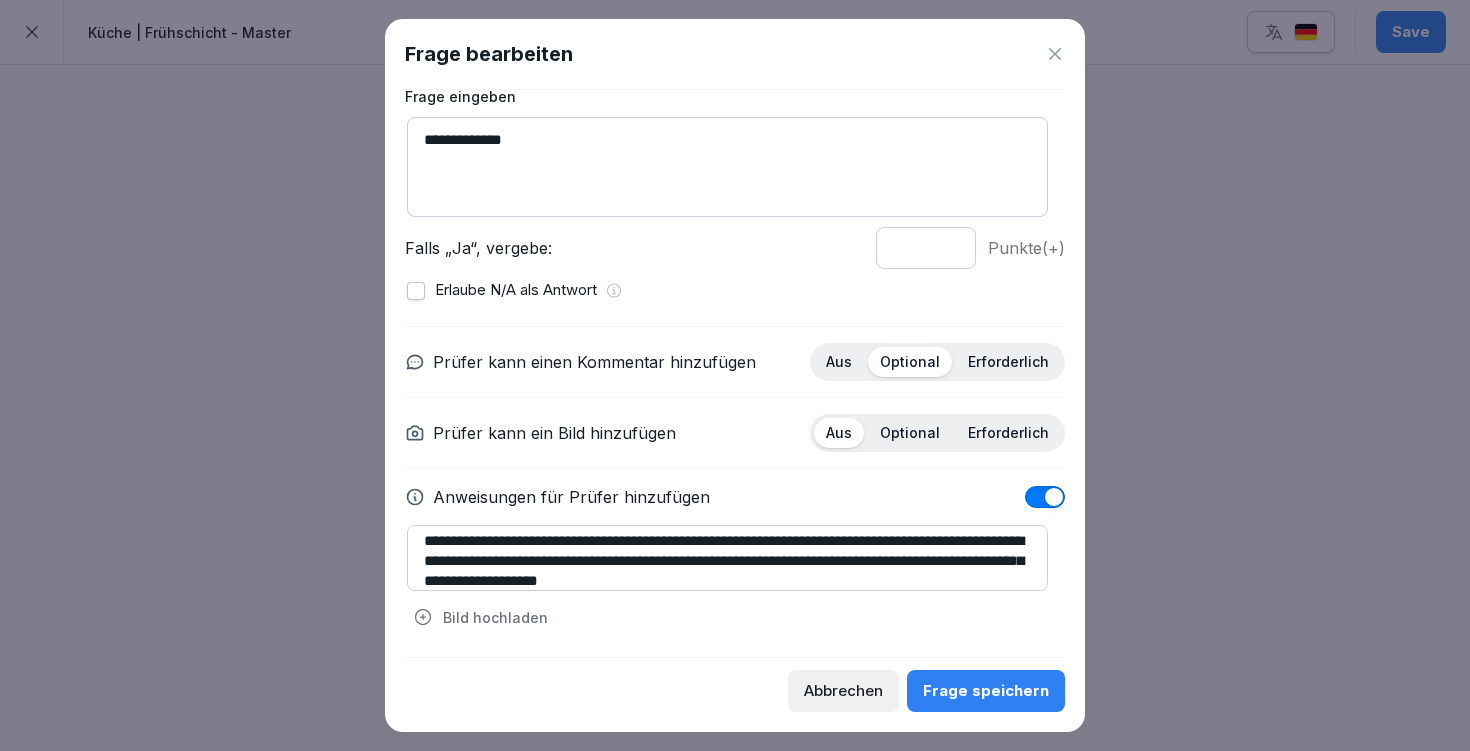 type on "**********" 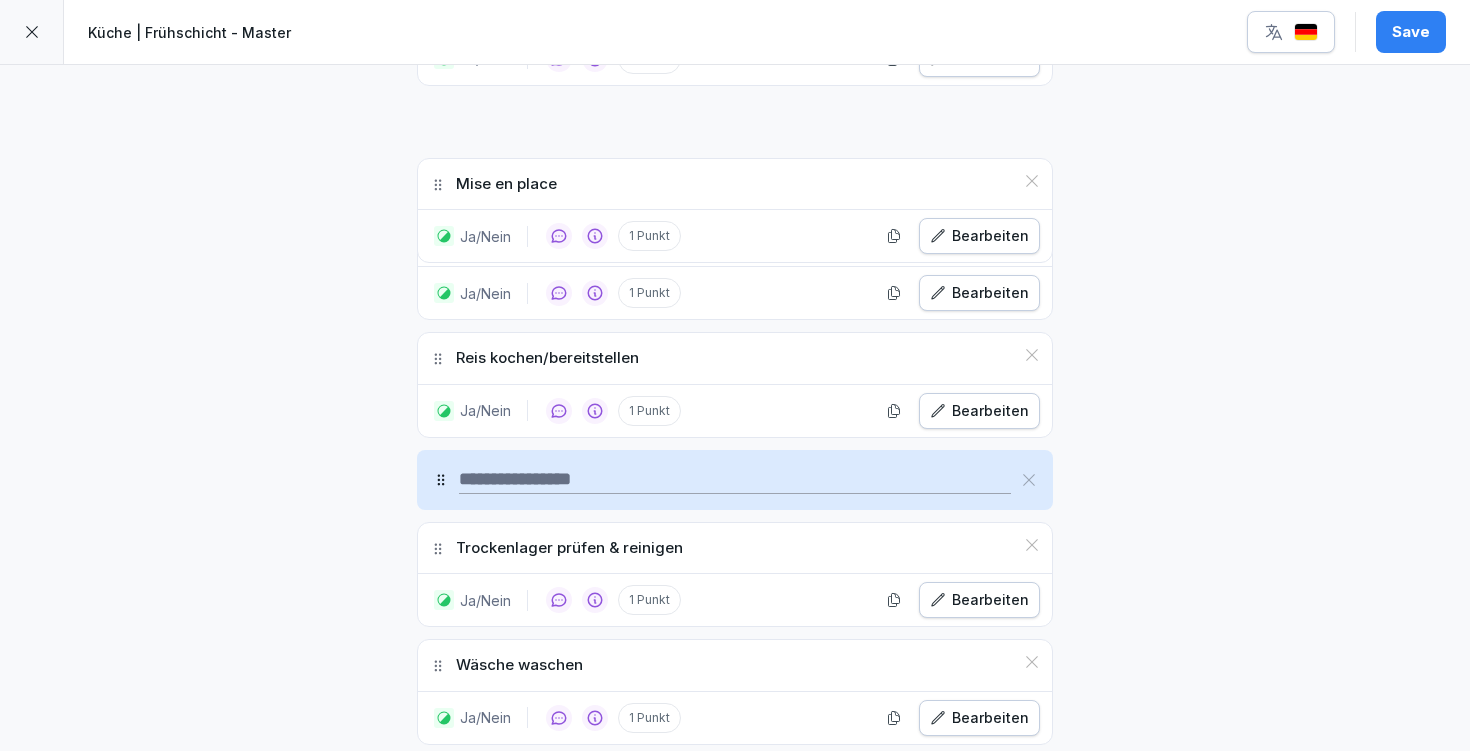 scroll, scrollTop: 1351, scrollLeft: 0, axis: vertical 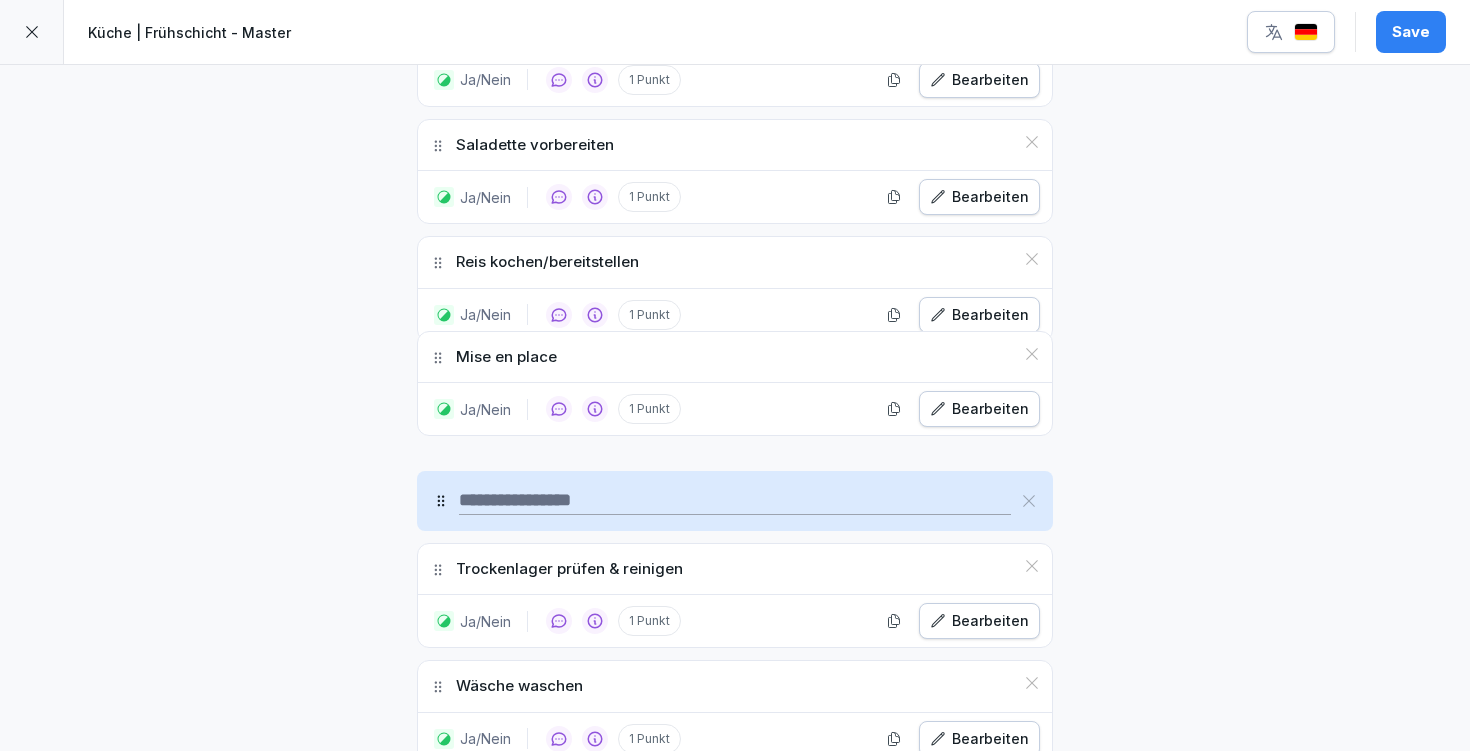 drag, startPoint x: 433, startPoint y: 643, endPoint x: 439, endPoint y: 356, distance: 287.0627 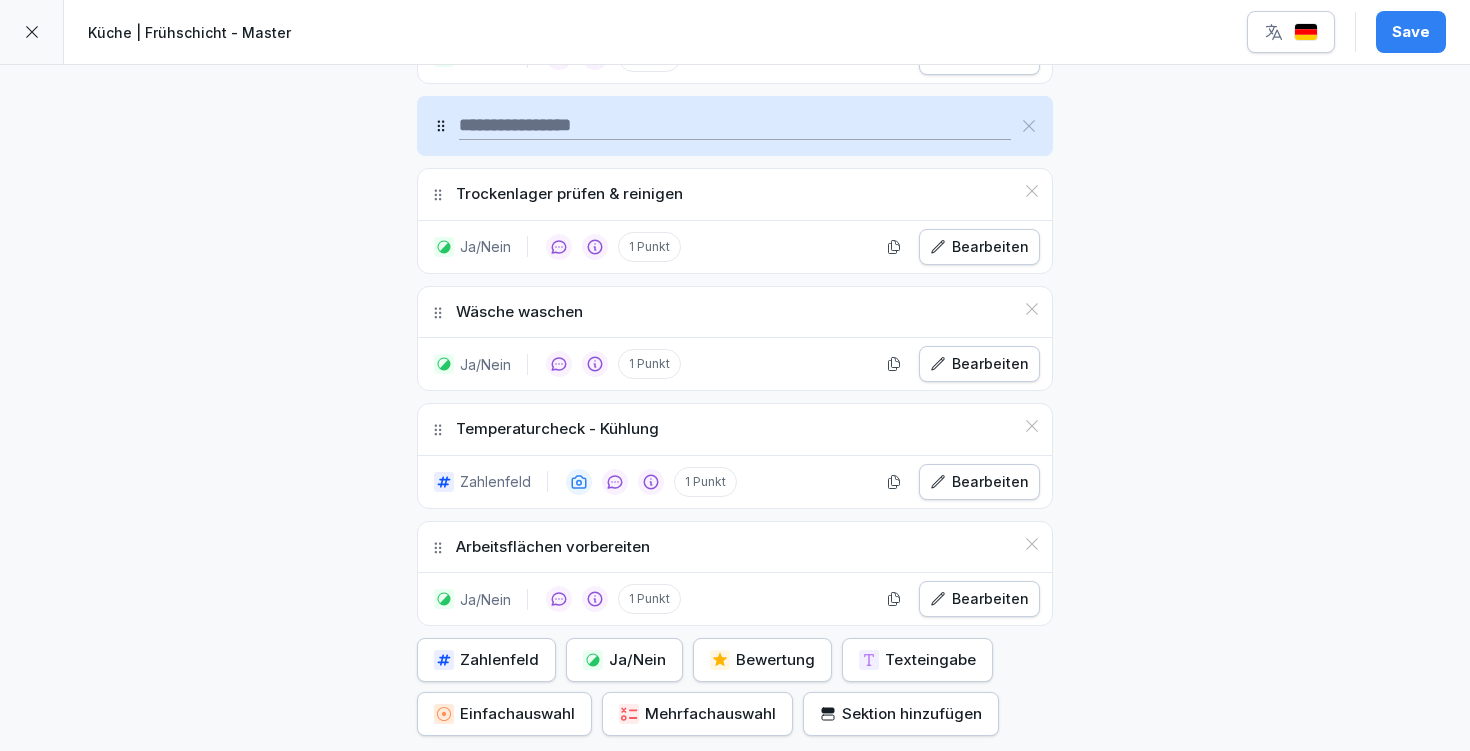 scroll, scrollTop: 1691, scrollLeft: 0, axis: vertical 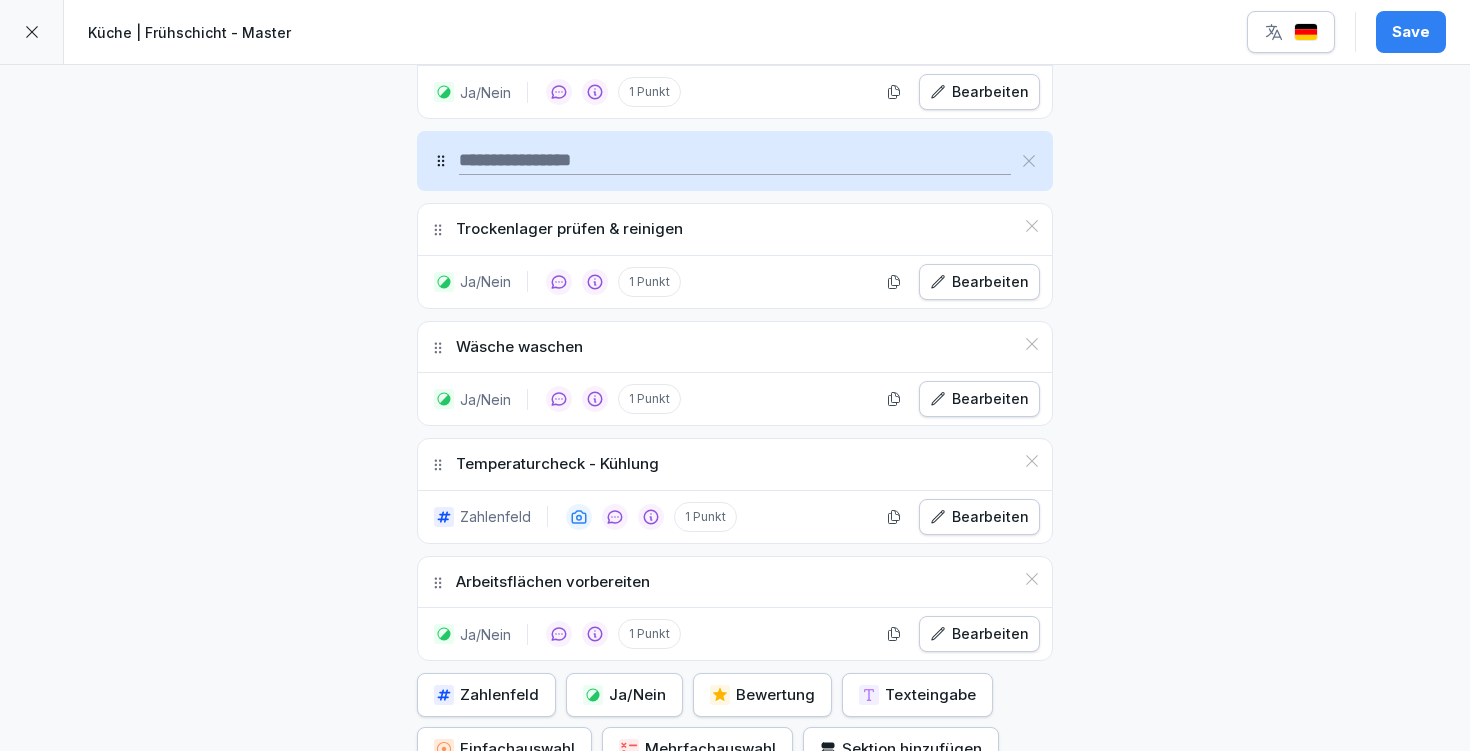click at bounding box center [735, 161] 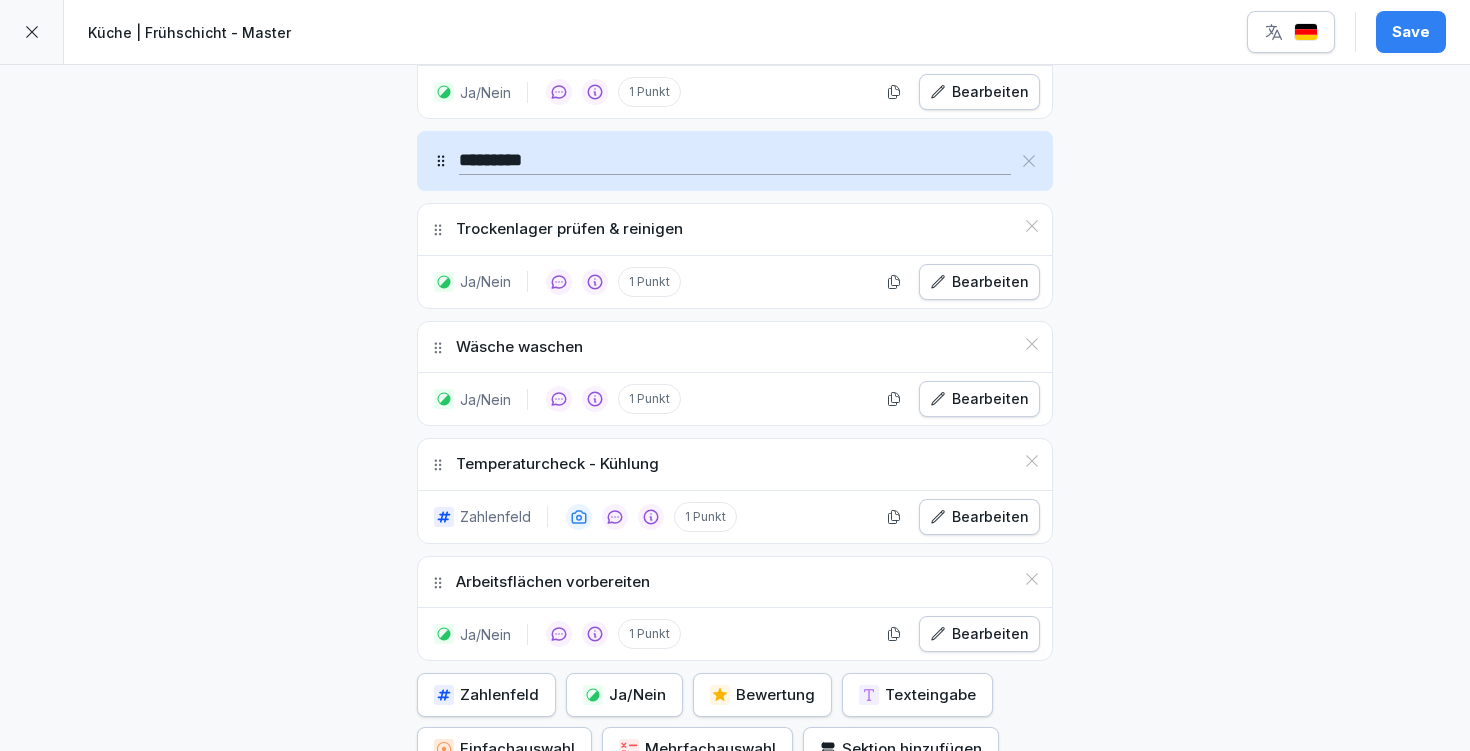 type on "*********" 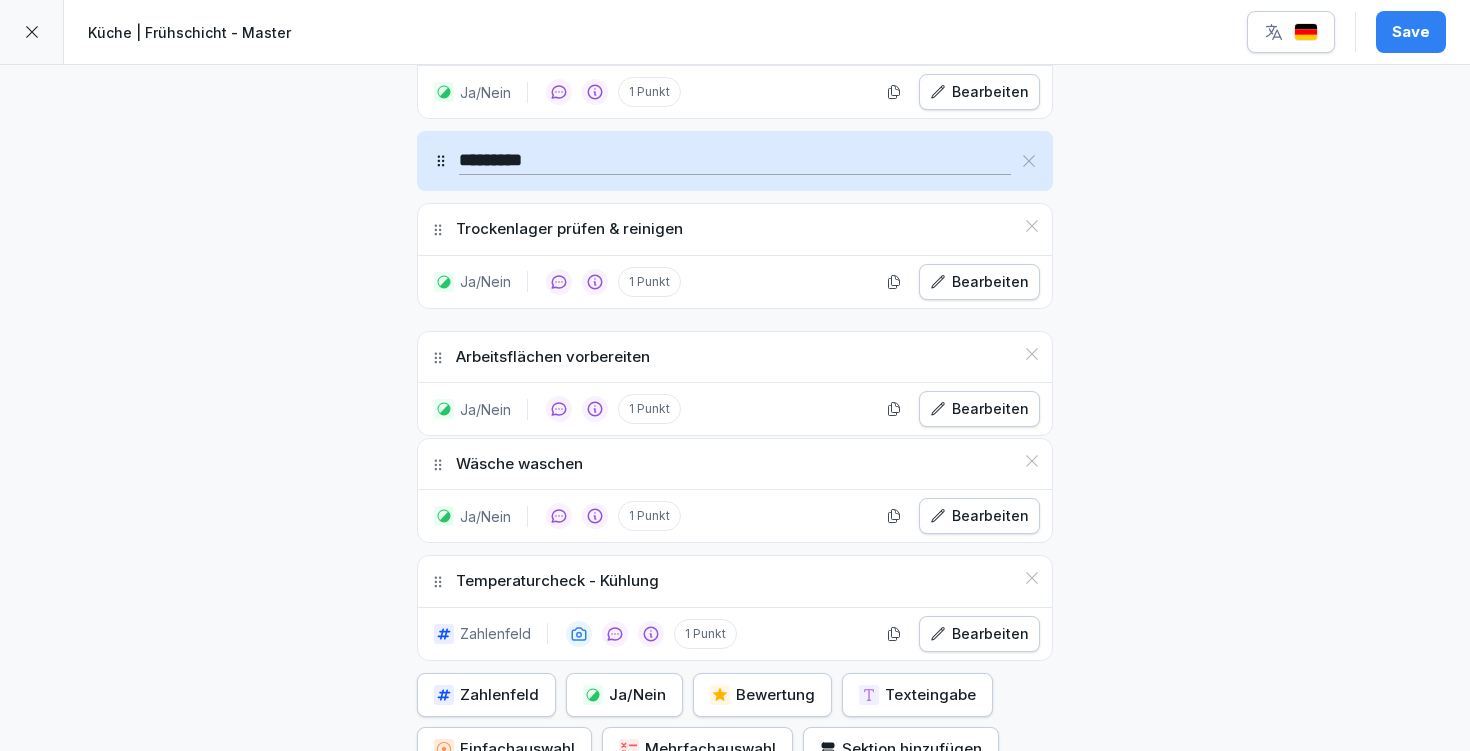 drag, startPoint x: 437, startPoint y: 578, endPoint x: 448, endPoint y: 353, distance: 225.26872 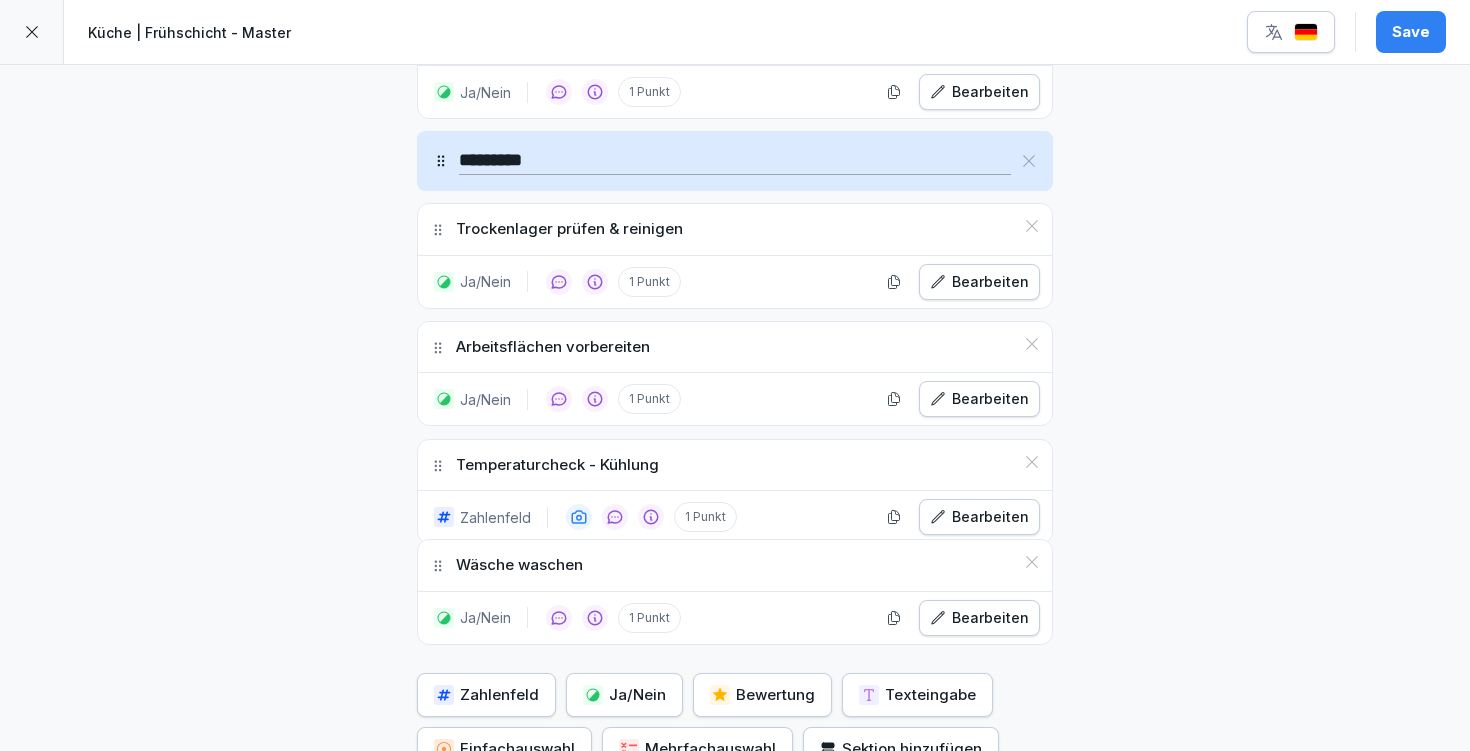 drag, startPoint x: 430, startPoint y: 456, endPoint x: 429, endPoint y: 557, distance: 101.00495 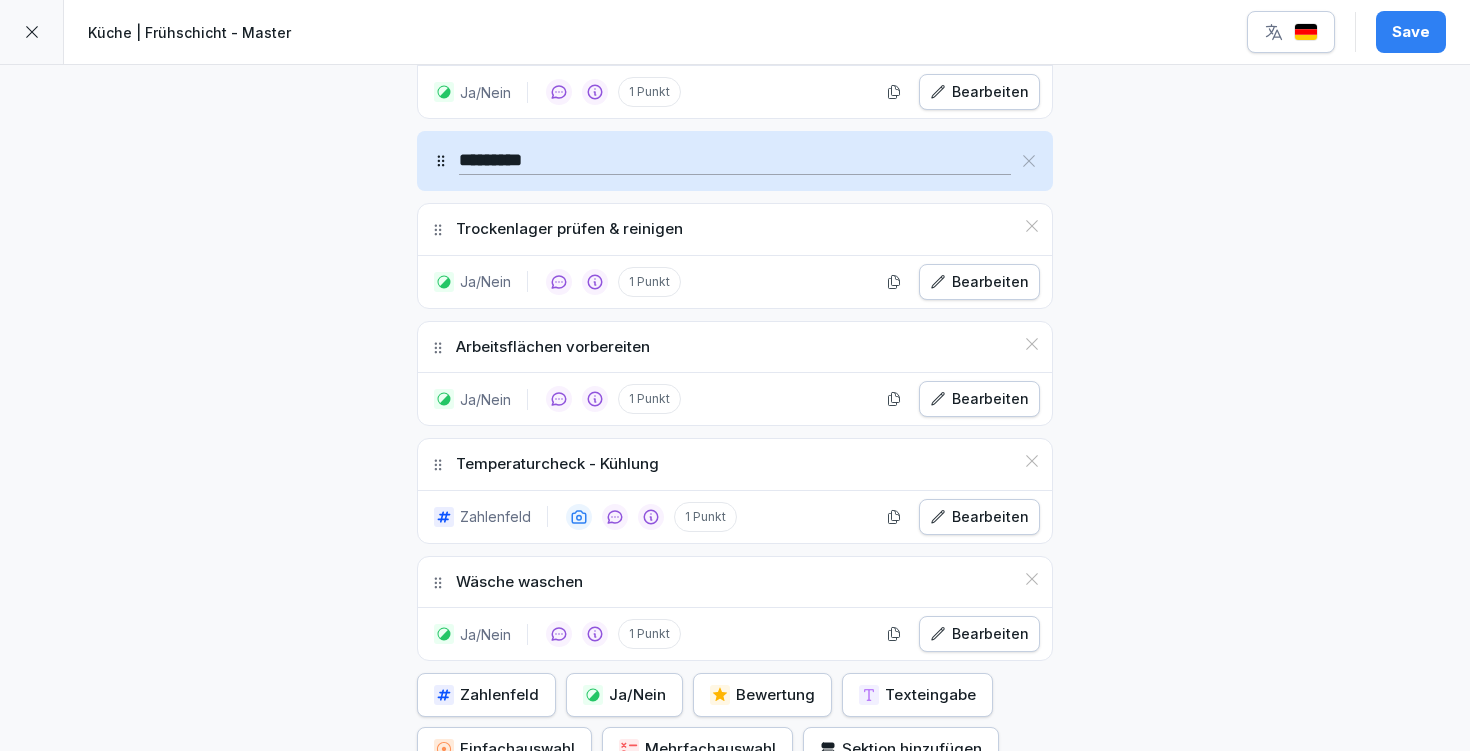 scroll, scrollTop: 1726, scrollLeft: 0, axis: vertical 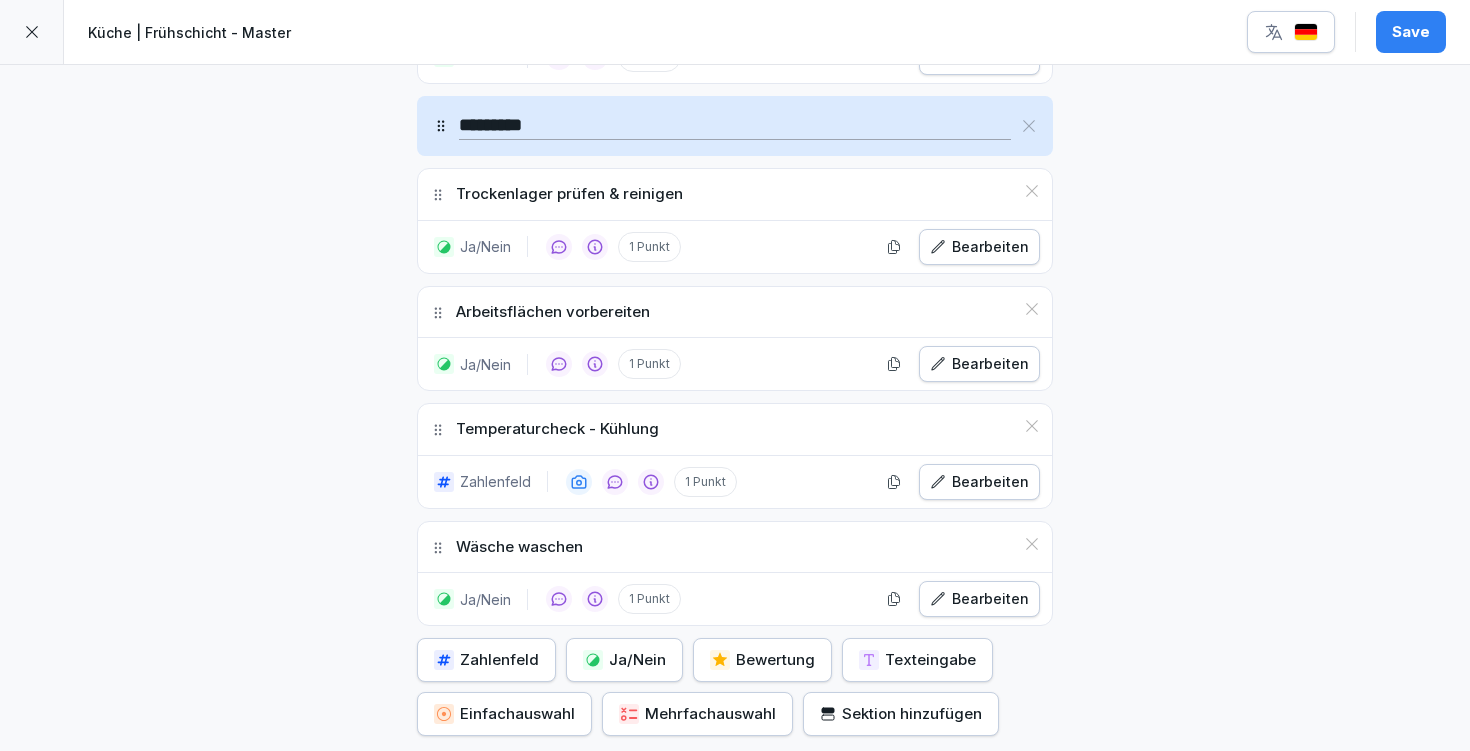 click on "Ja/Nein" at bounding box center [624, 660] 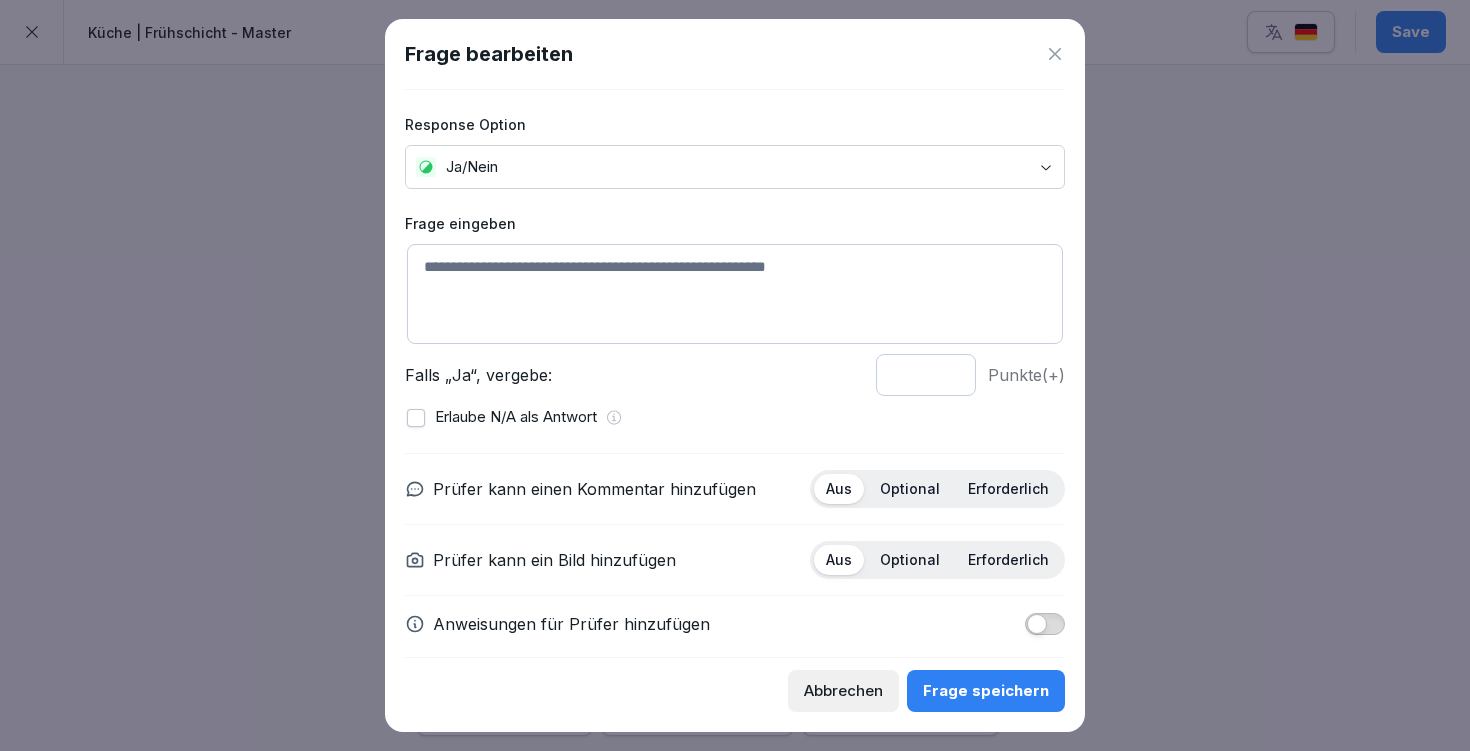 click at bounding box center (735, 294) 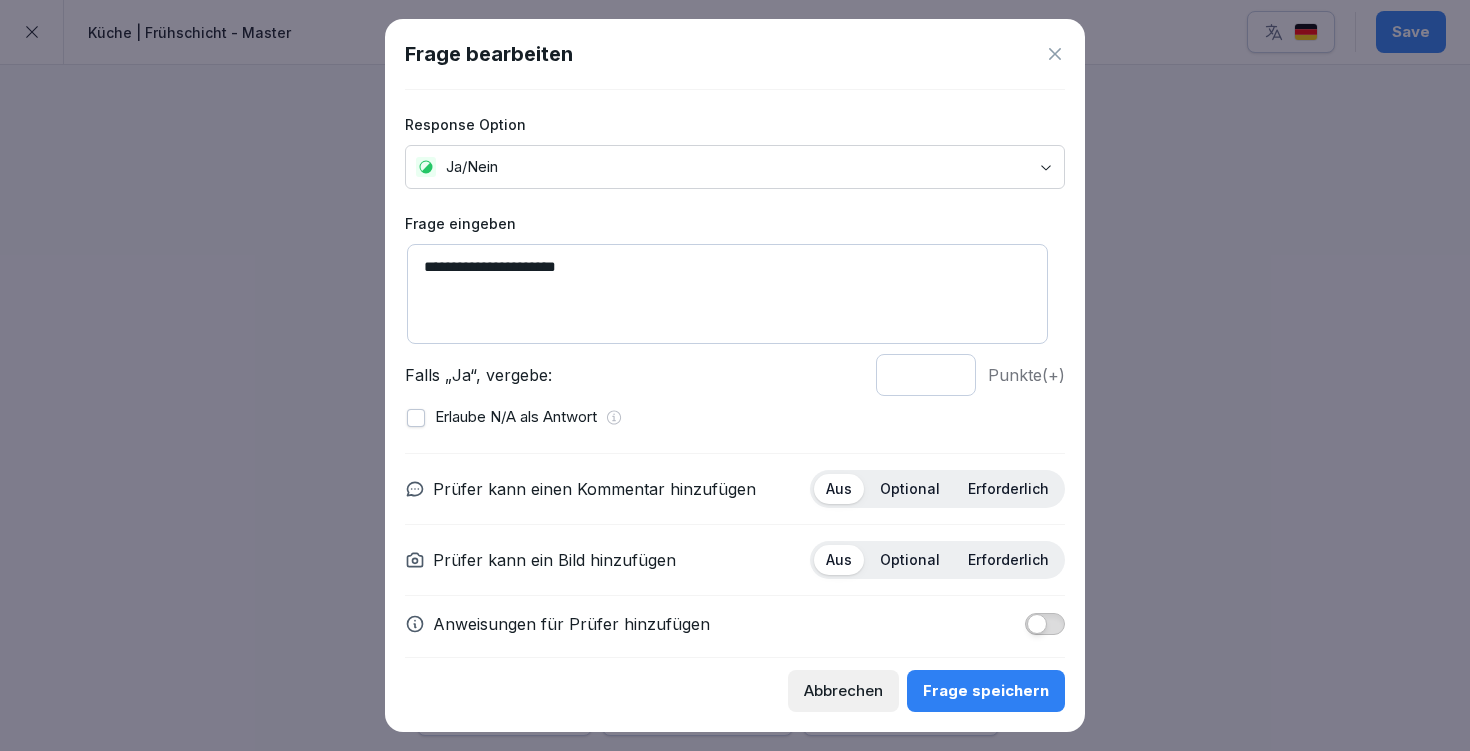 type on "**********" 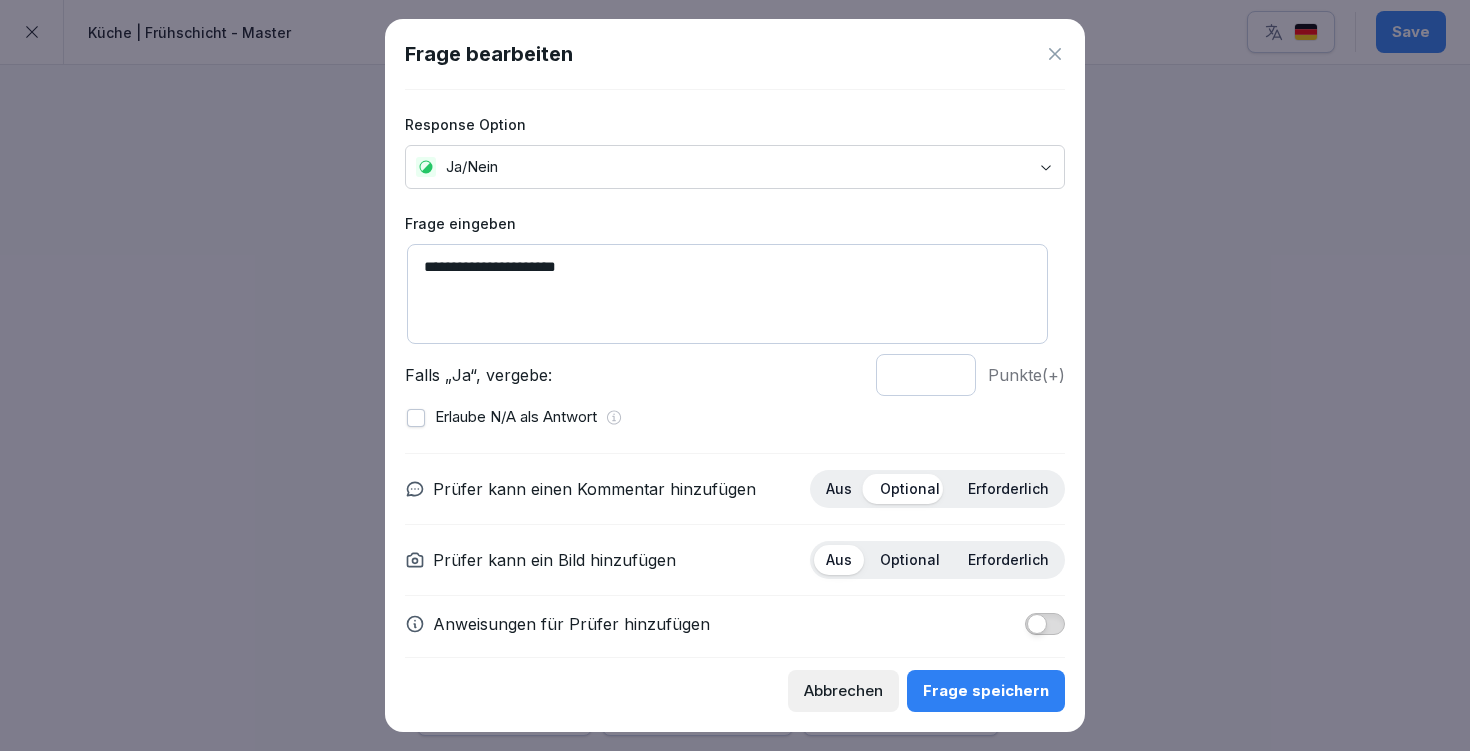 click on "Optional" at bounding box center [910, 560] 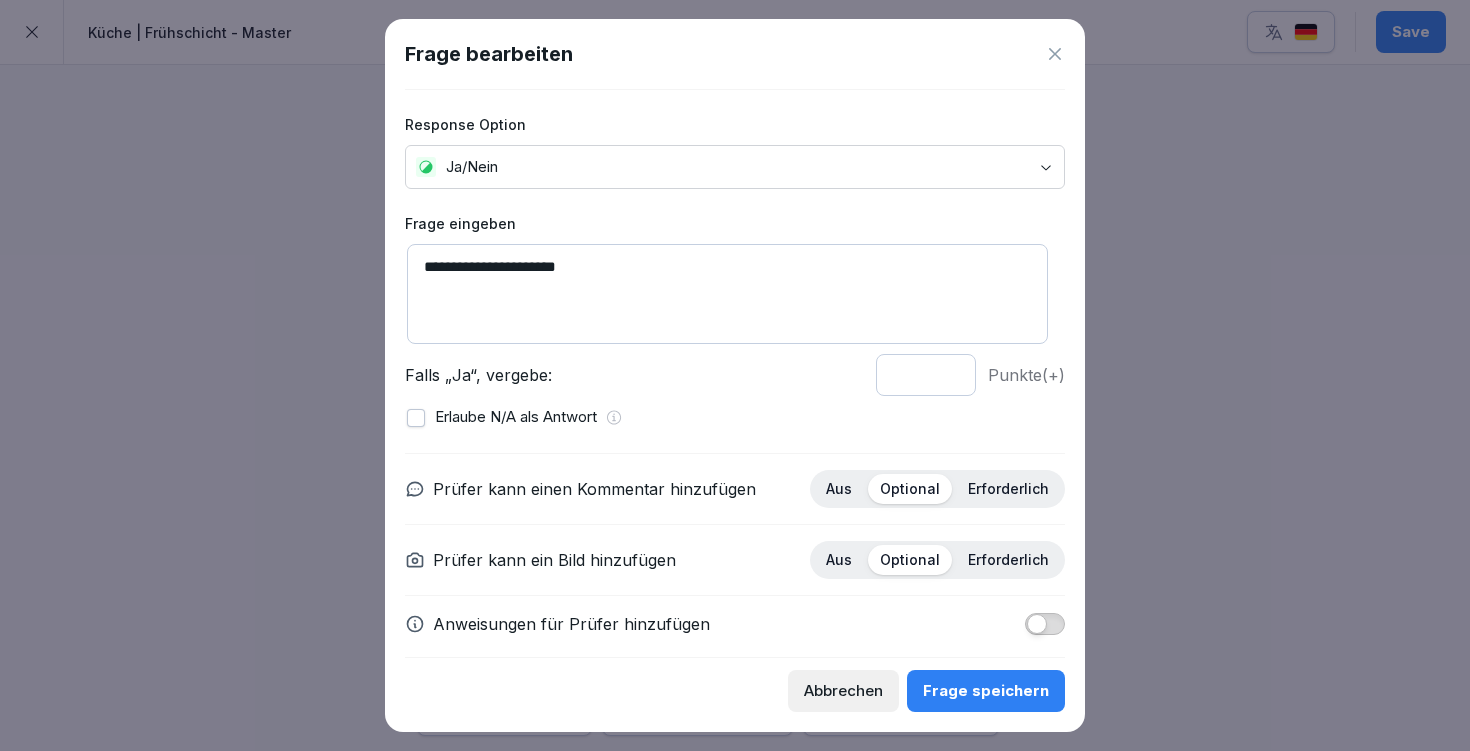 click at bounding box center (1037, 624) 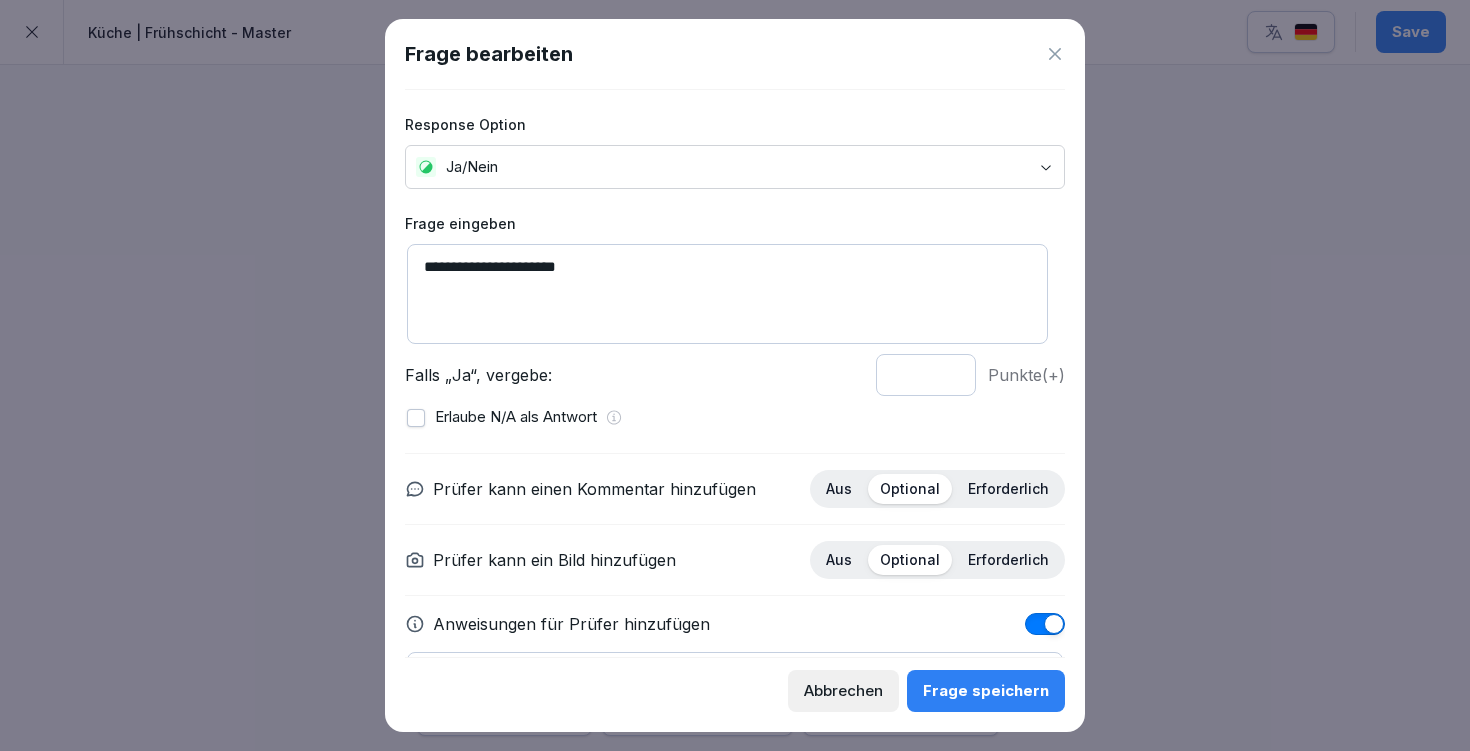 scroll, scrollTop: 127, scrollLeft: 0, axis: vertical 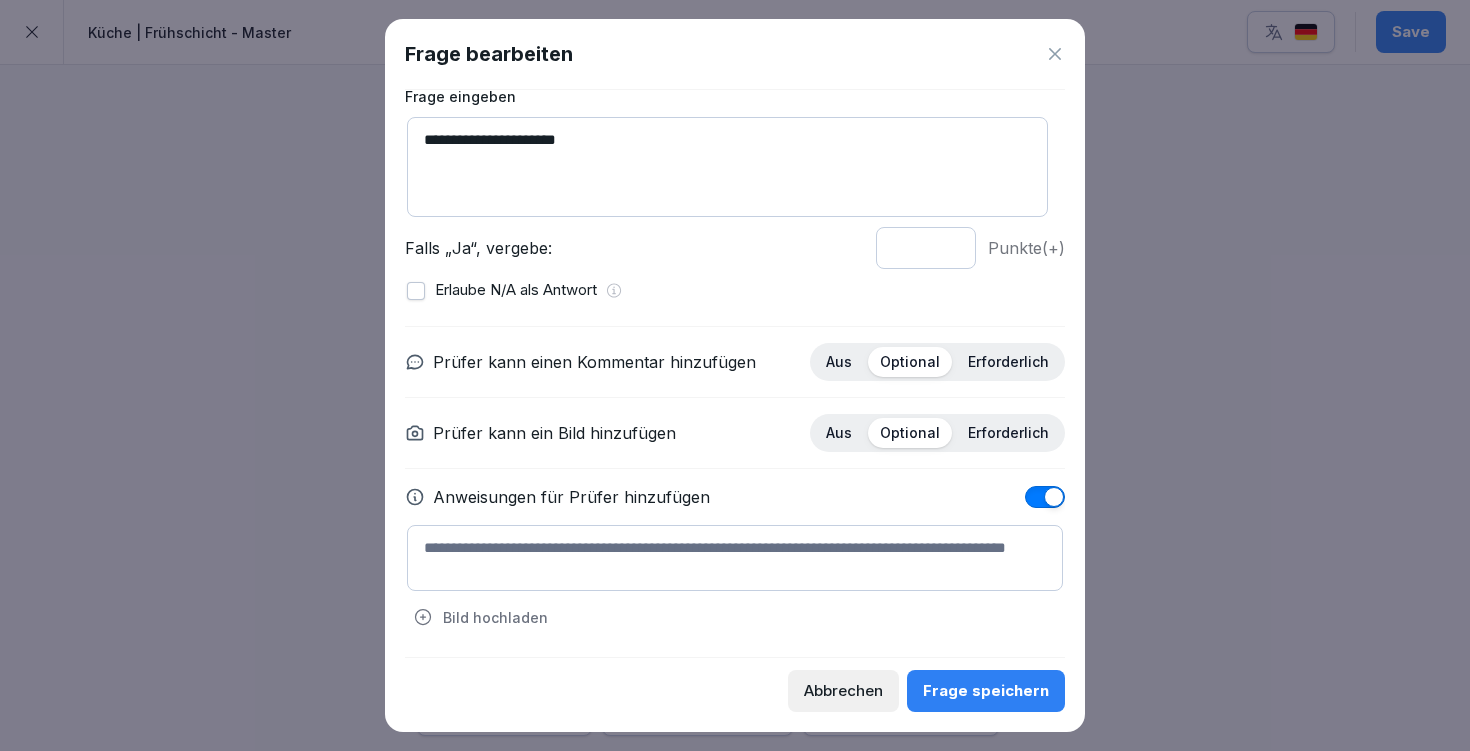 click at bounding box center (735, 558) 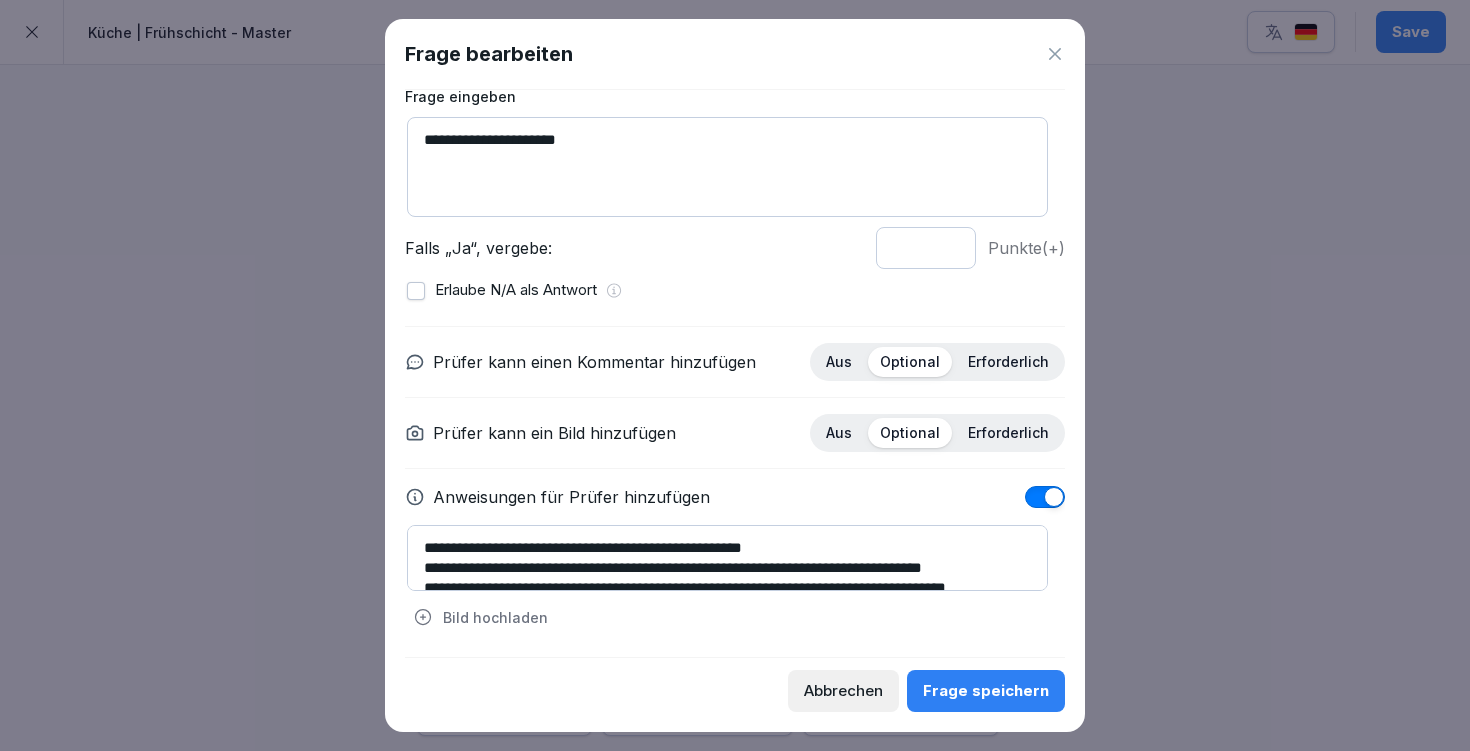 scroll, scrollTop: 80, scrollLeft: 0, axis: vertical 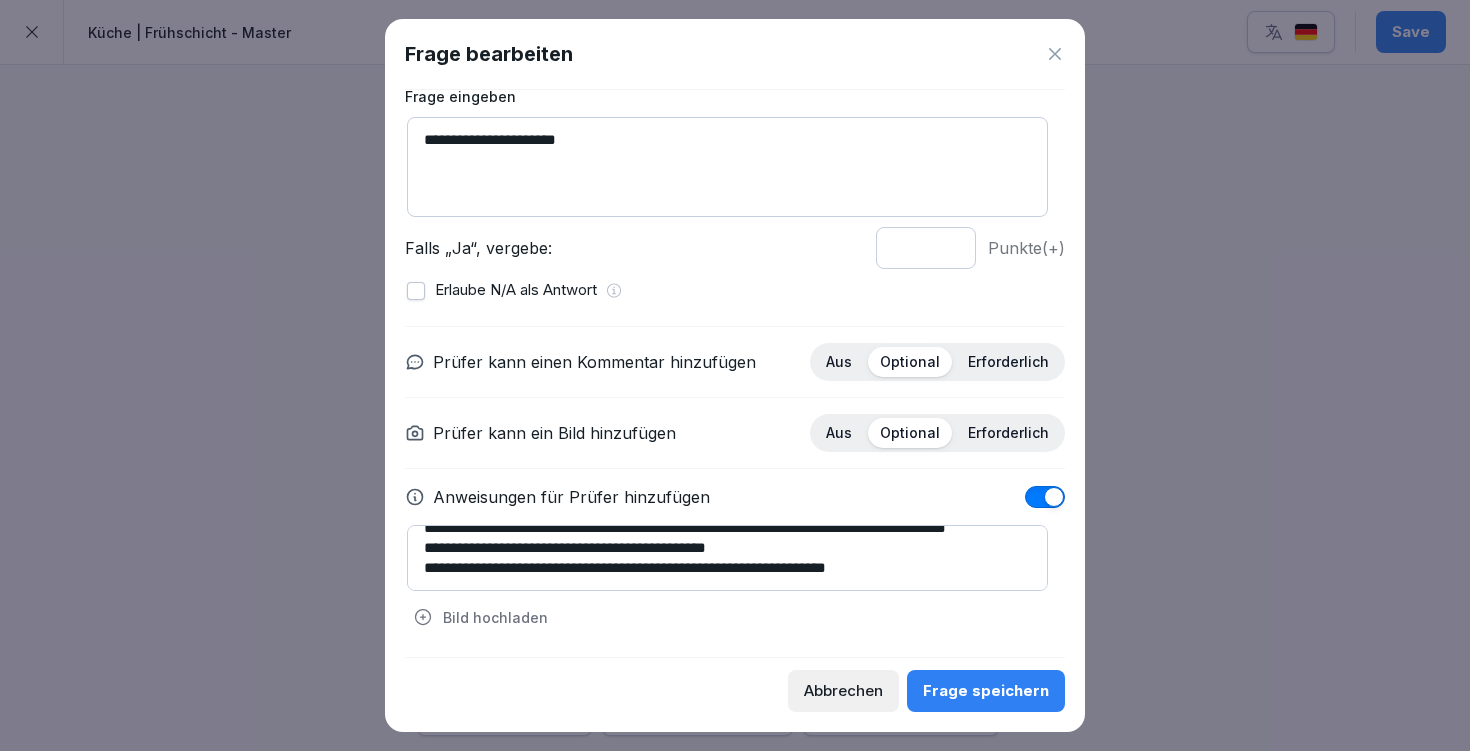 type on "**********" 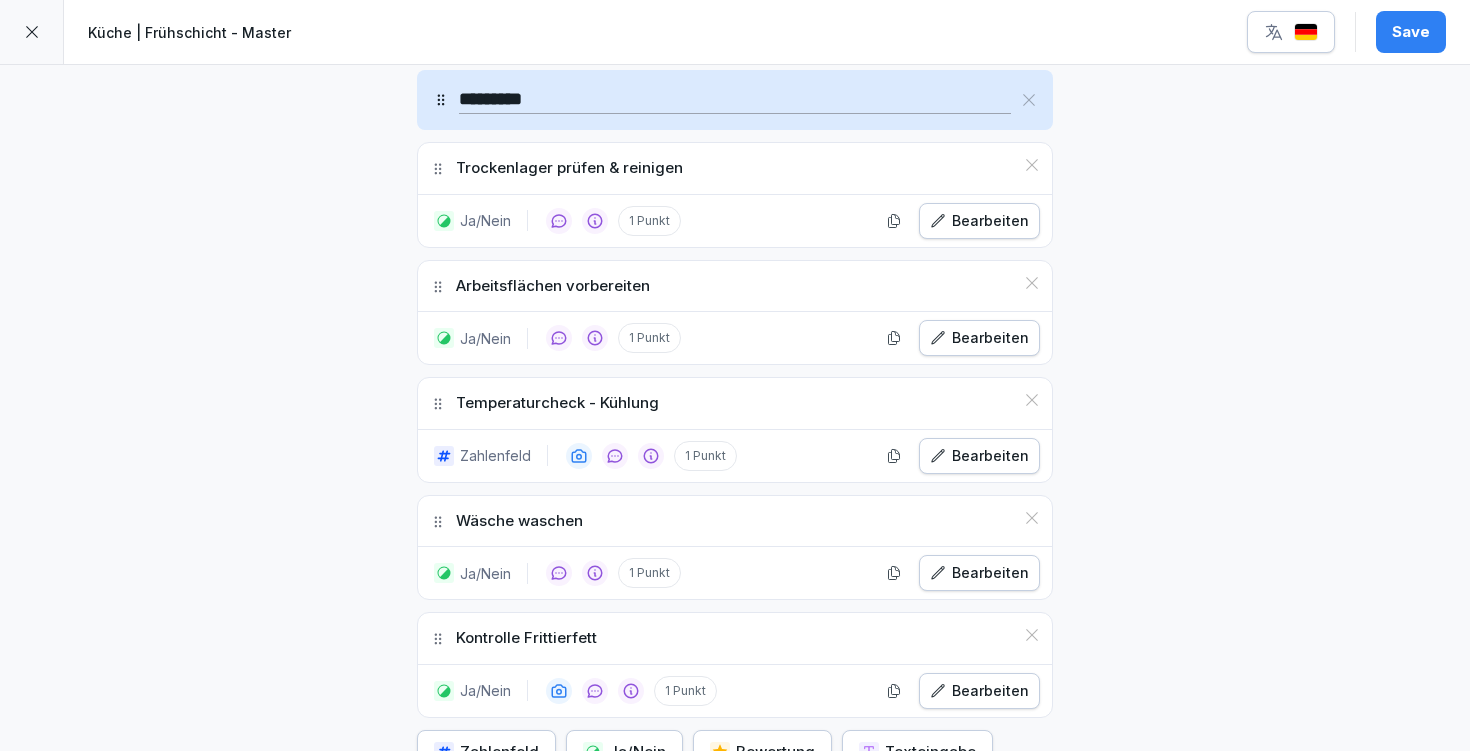 scroll, scrollTop: 1899, scrollLeft: 0, axis: vertical 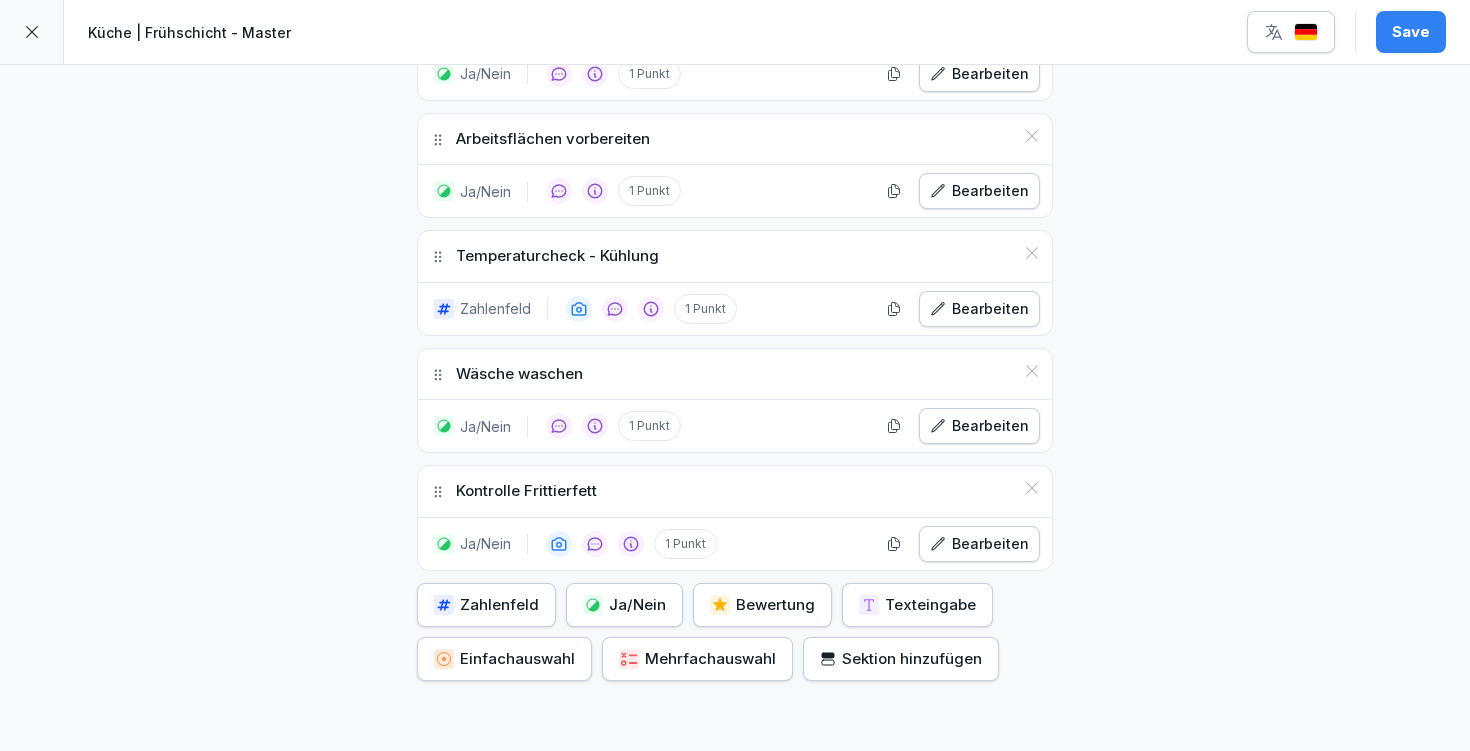 click on "Ja/Nein" at bounding box center [624, 605] 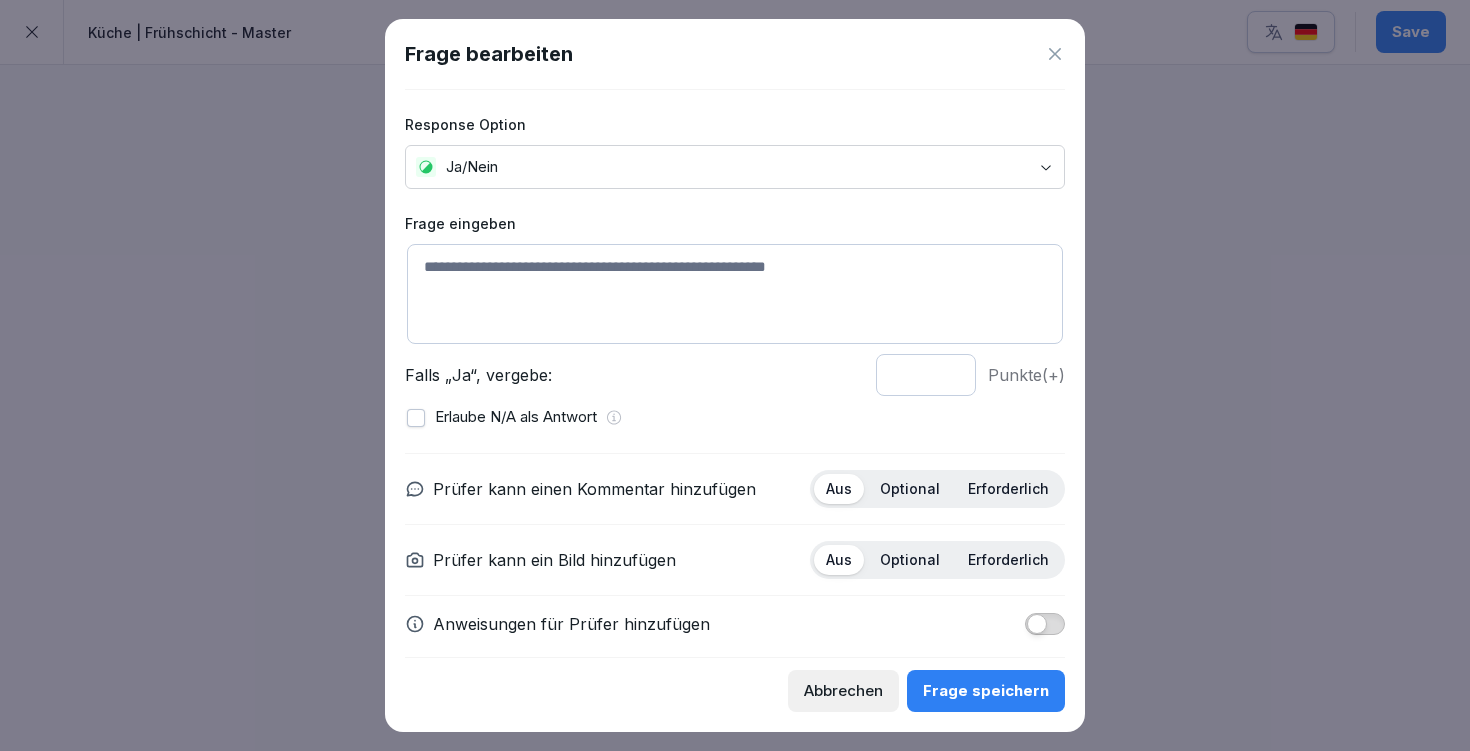 click at bounding box center [735, 294] 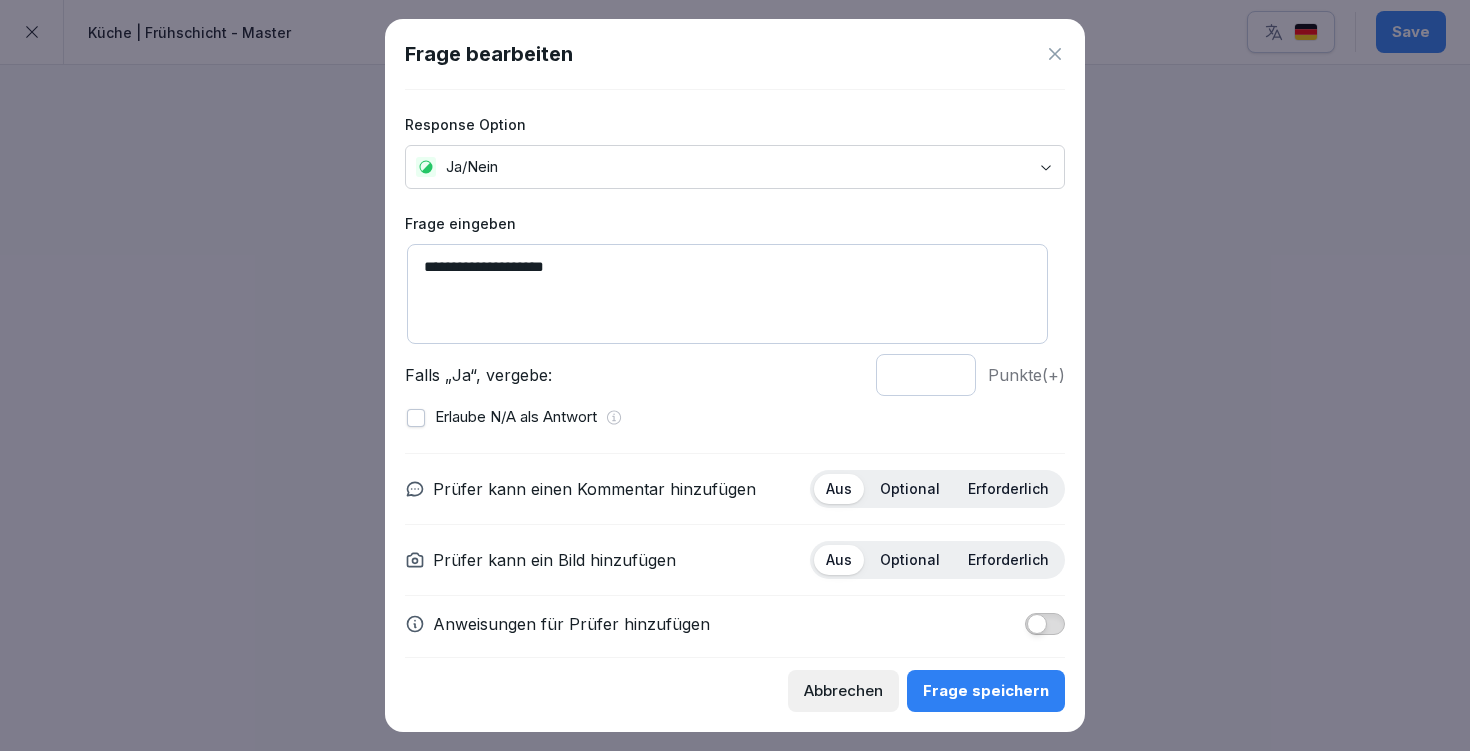 type on "**********" 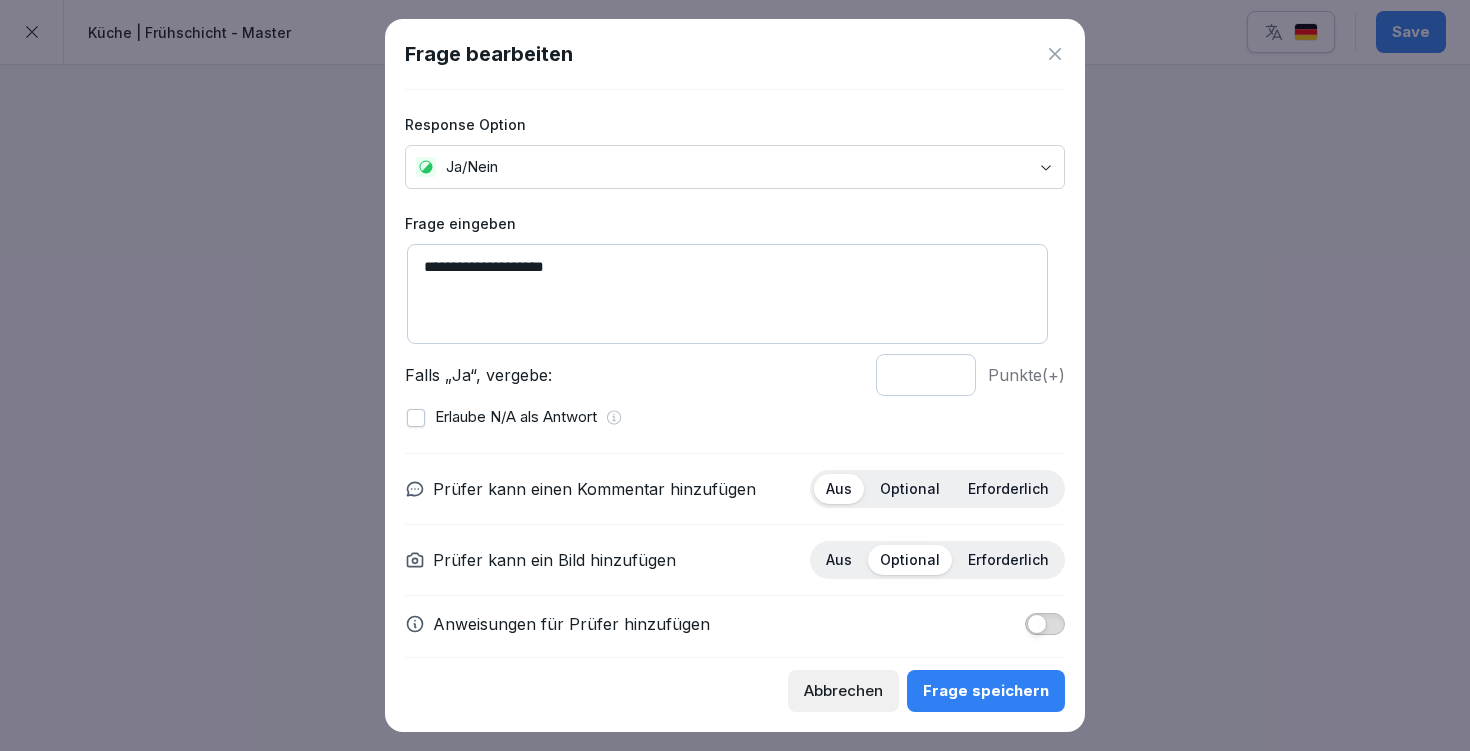 click on "Optional" at bounding box center [910, 489] 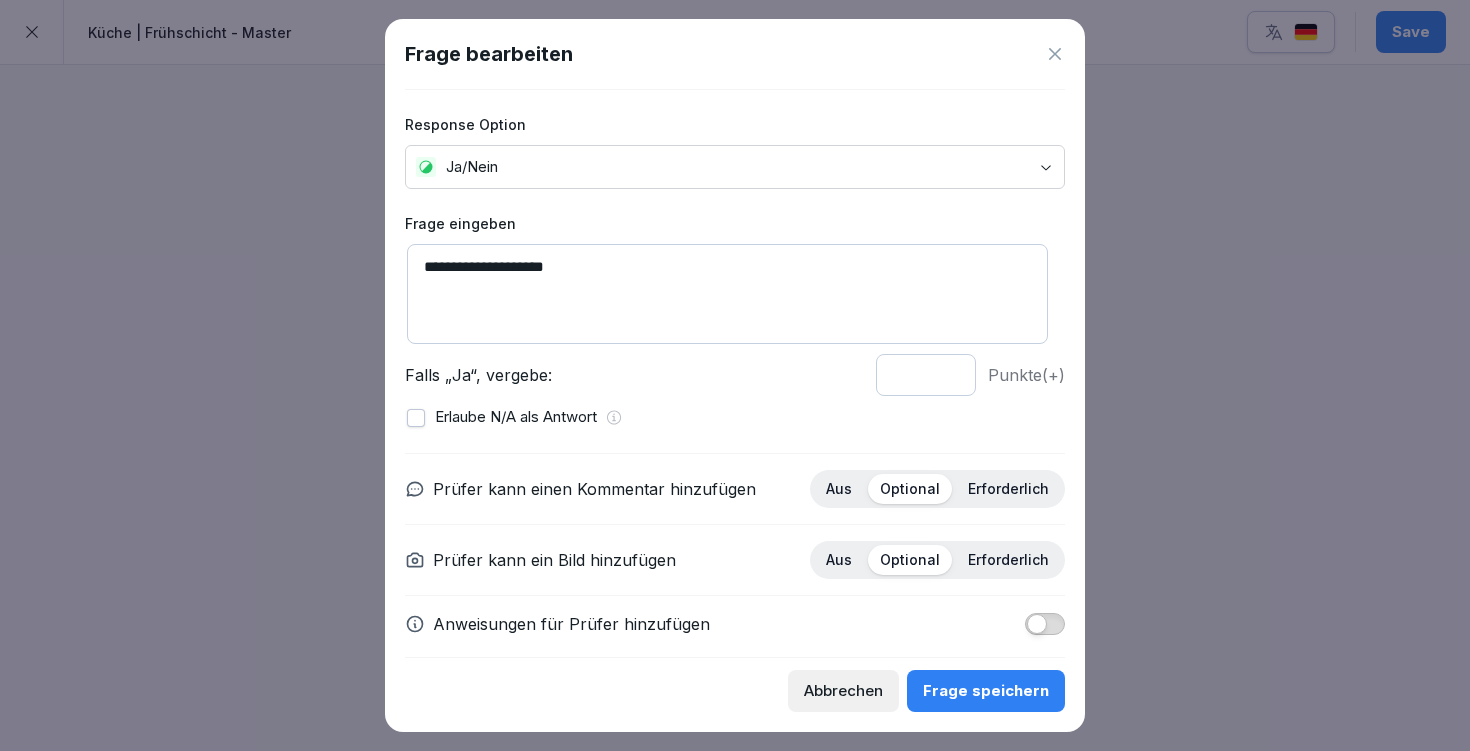 click at bounding box center (1037, 624) 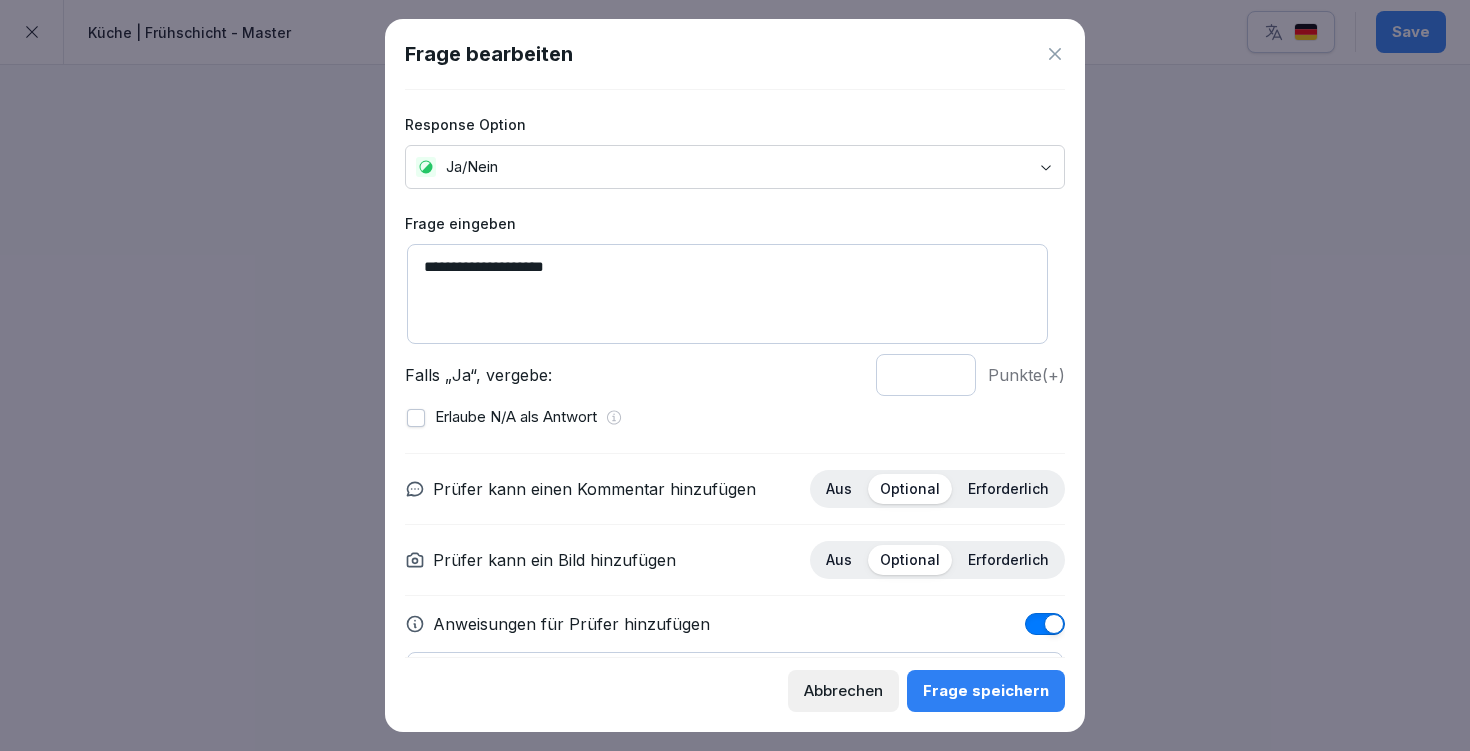 scroll, scrollTop: 127, scrollLeft: 0, axis: vertical 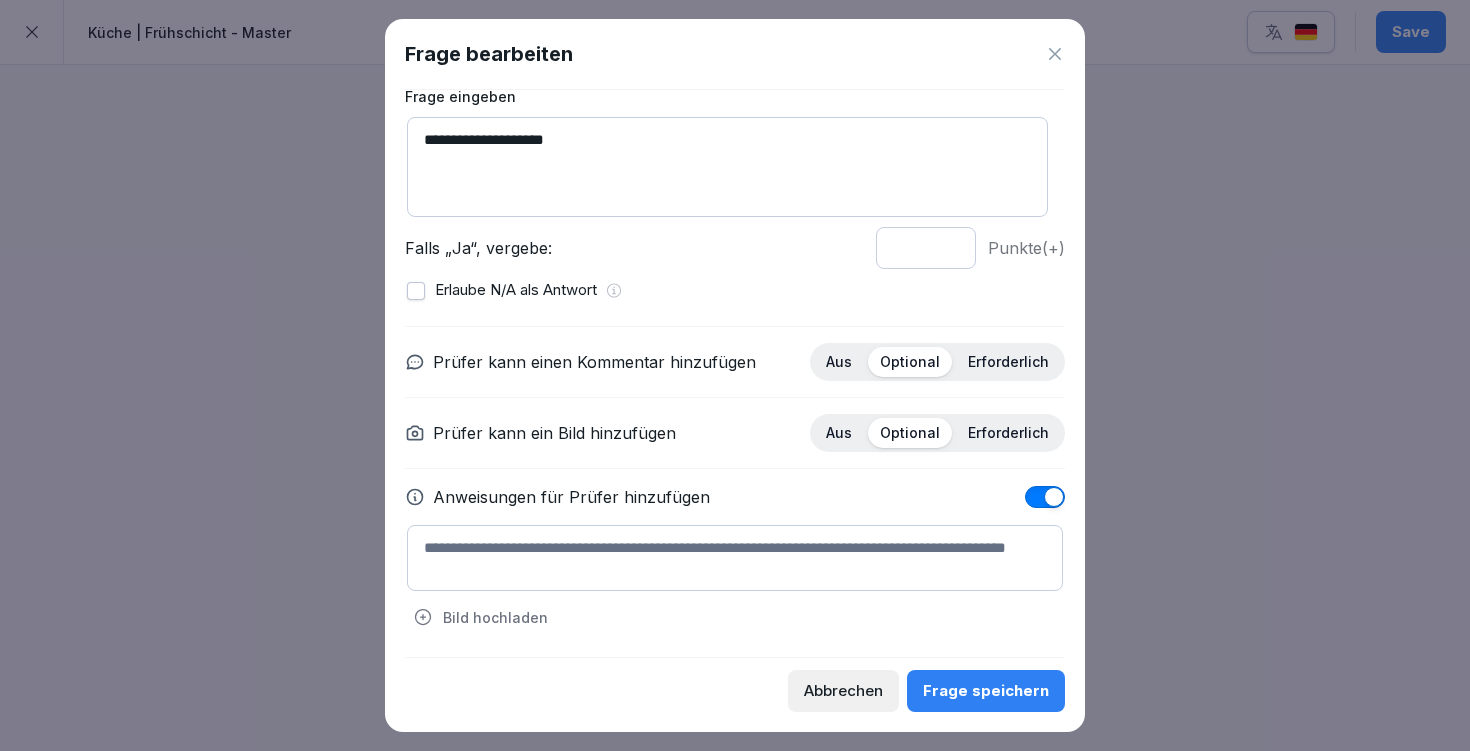 click at bounding box center (735, 558) 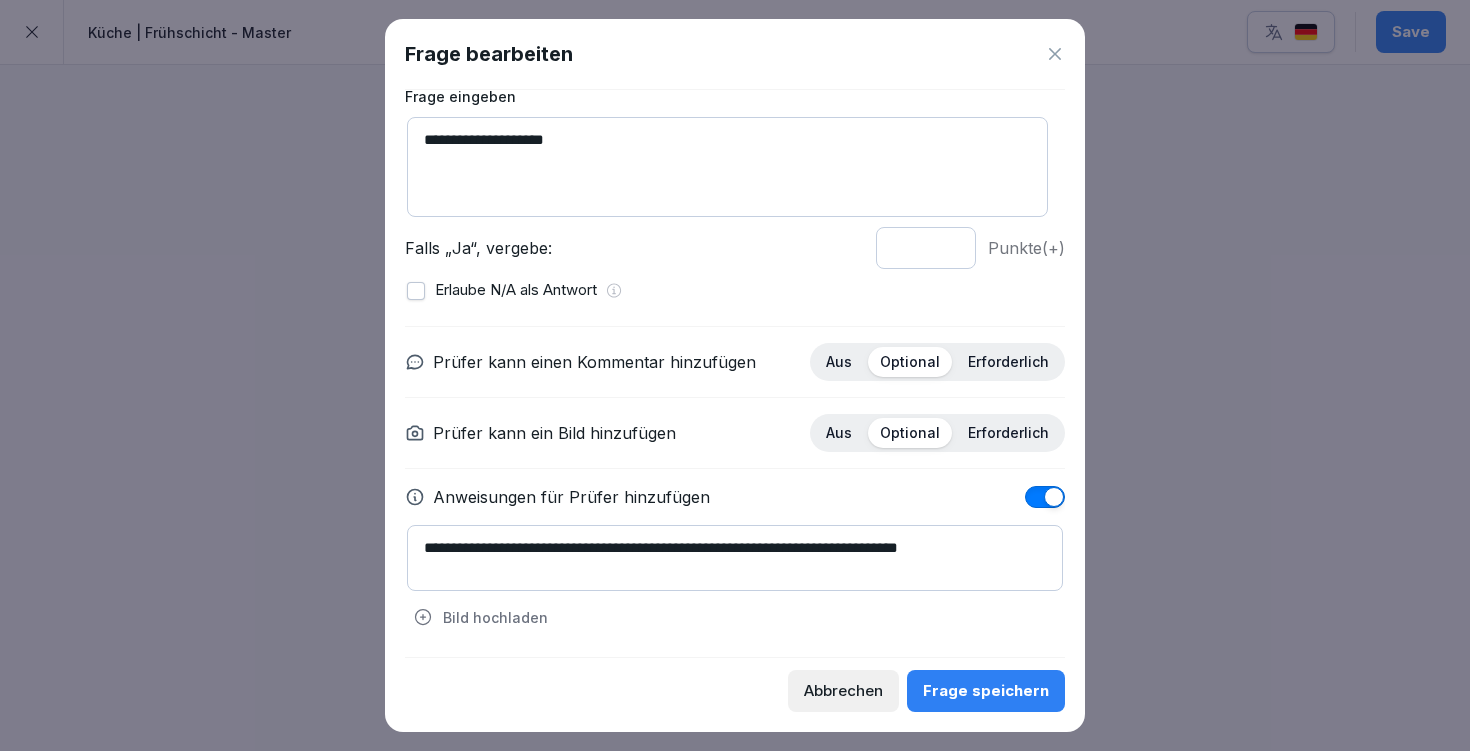 type on "**********" 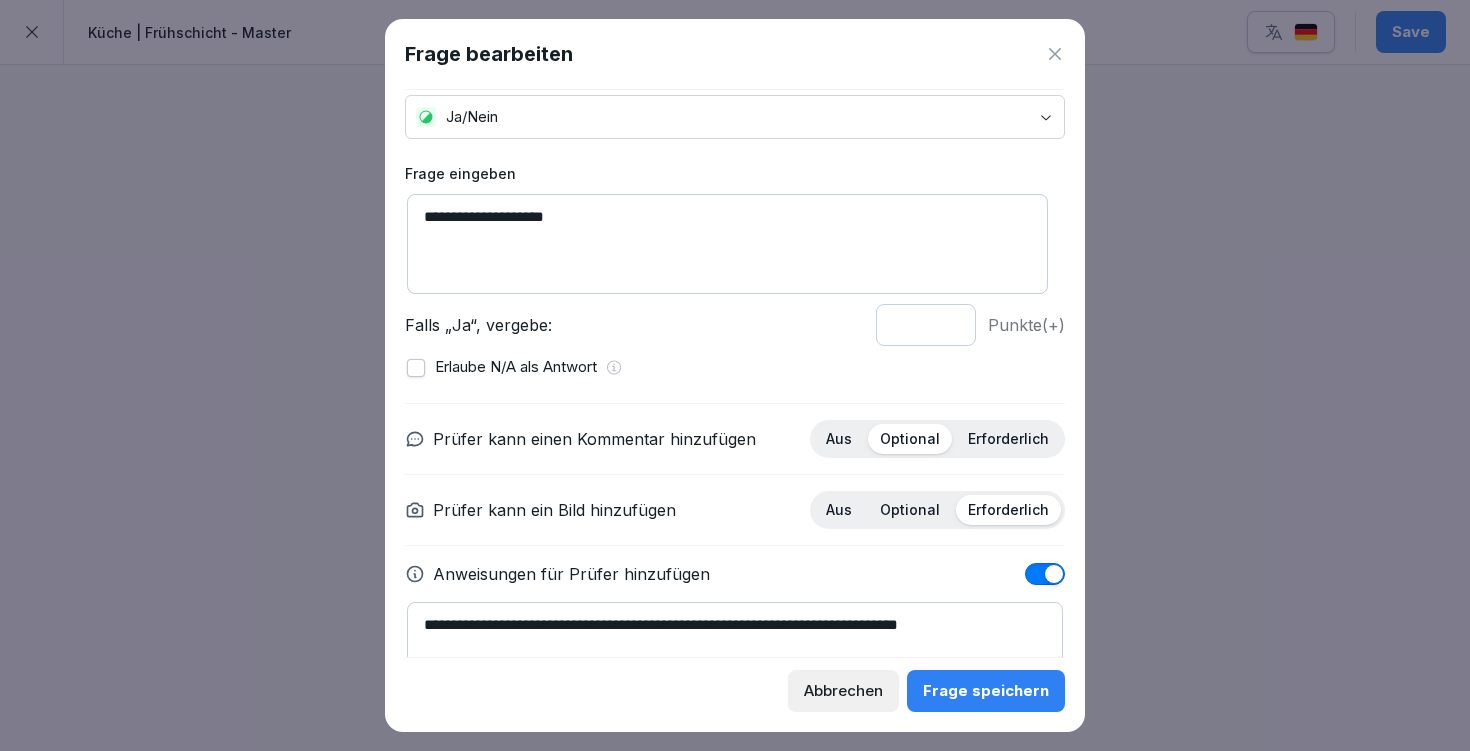 scroll, scrollTop: 127, scrollLeft: 0, axis: vertical 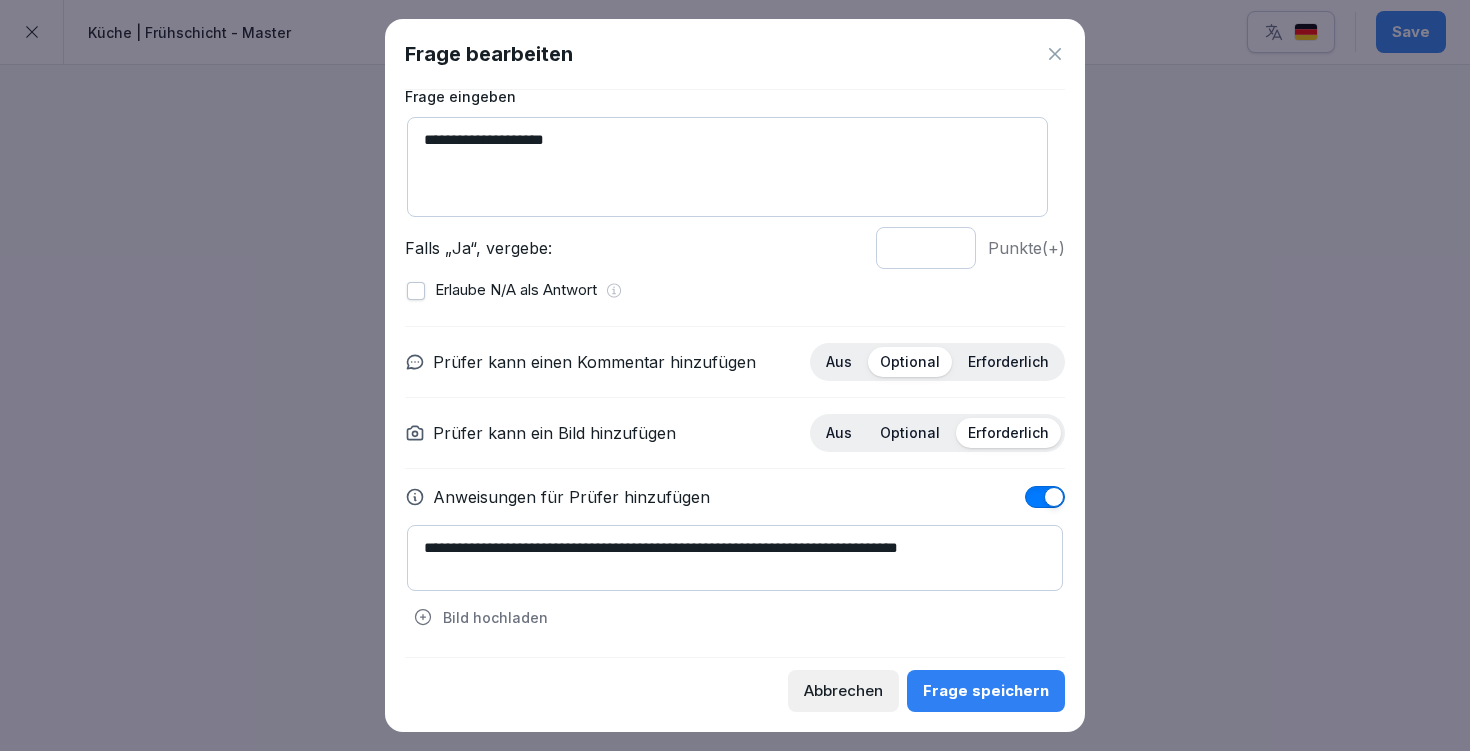 click on "Frage speichern" at bounding box center [986, 691] 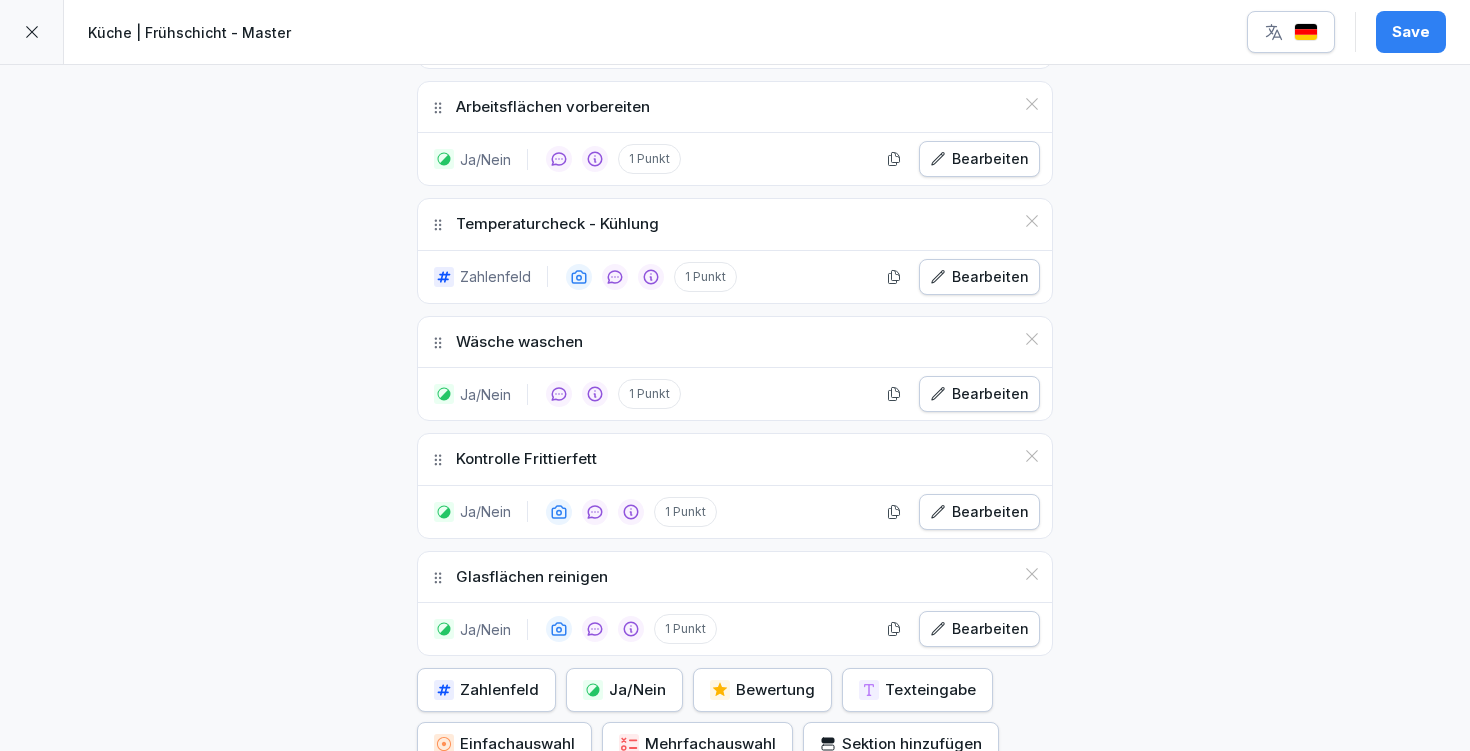 scroll, scrollTop: 1935, scrollLeft: 0, axis: vertical 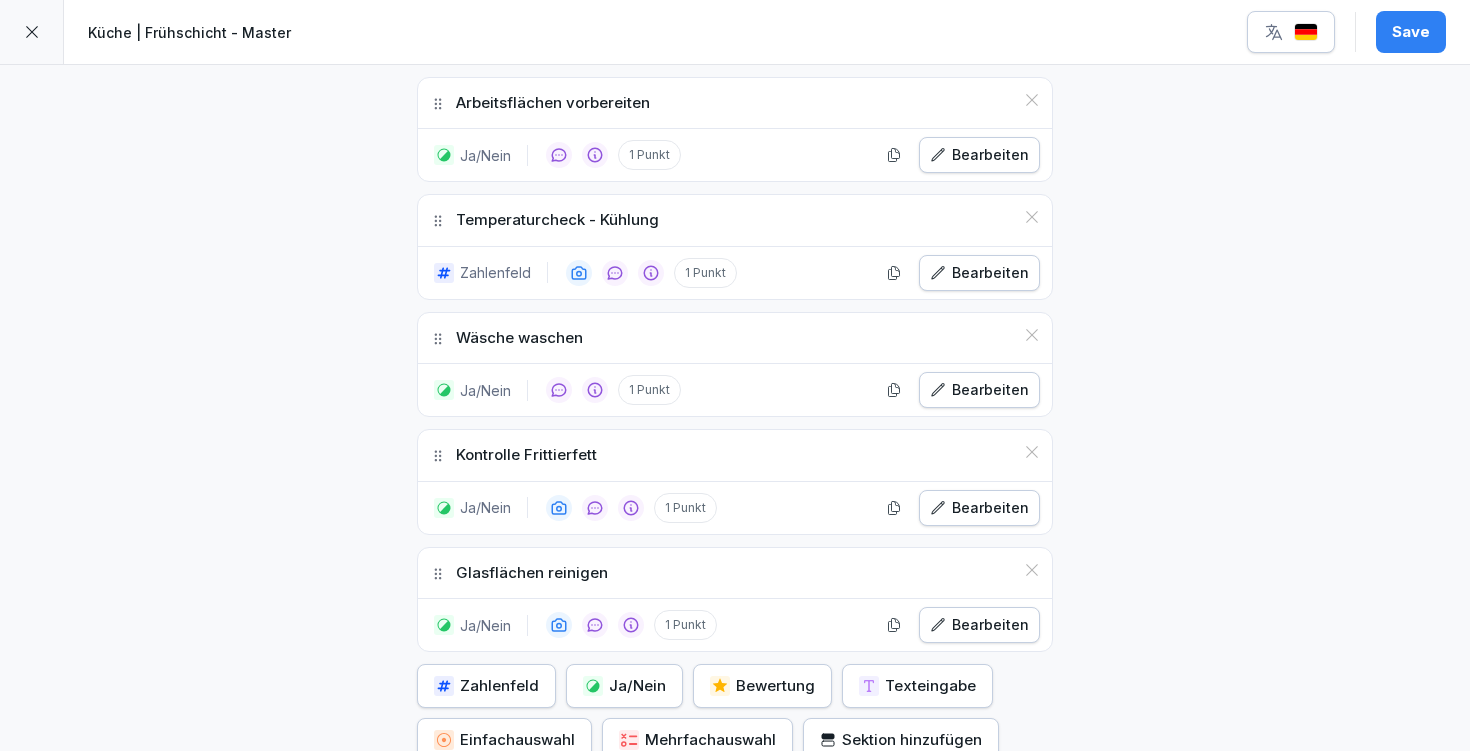 click on "Ja/Nein" at bounding box center (624, 686) 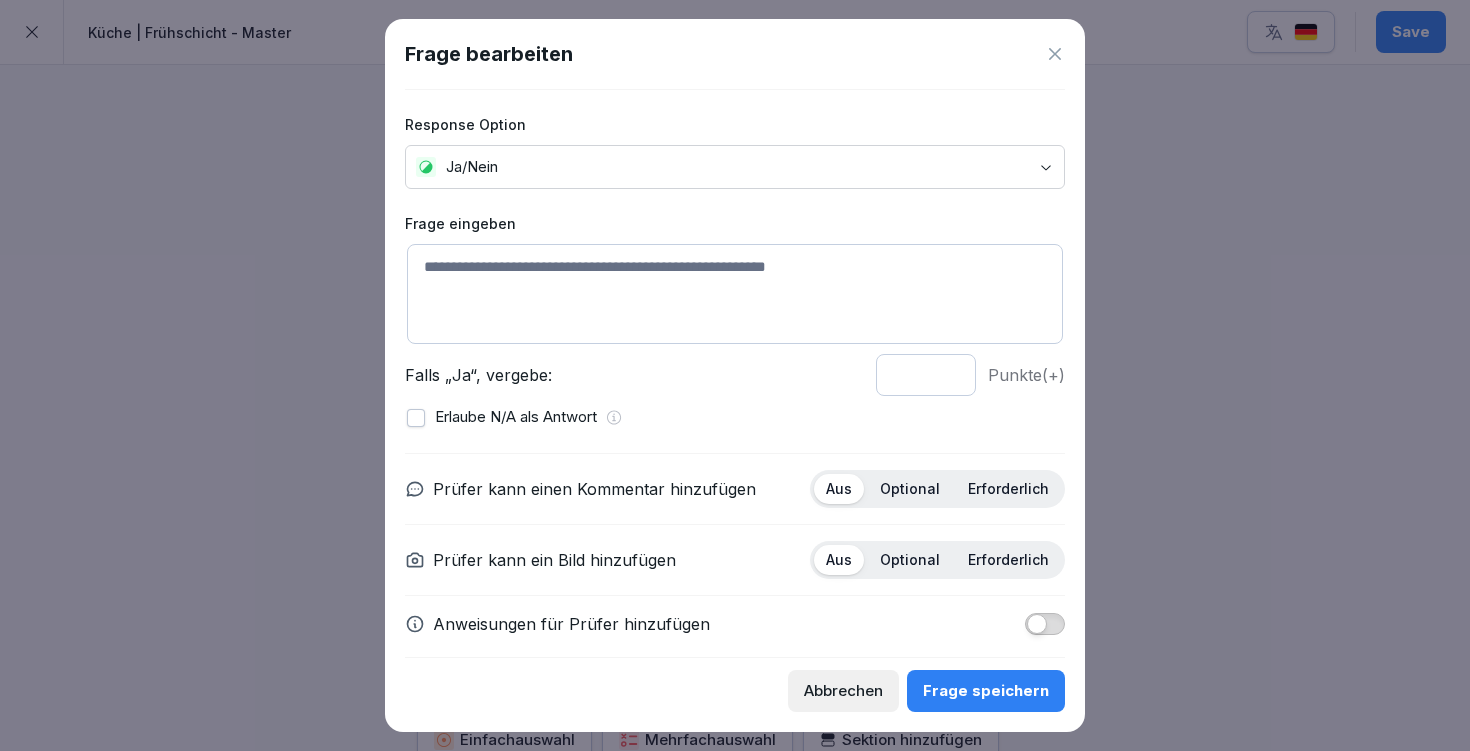 click at bounding box center (735, 294) 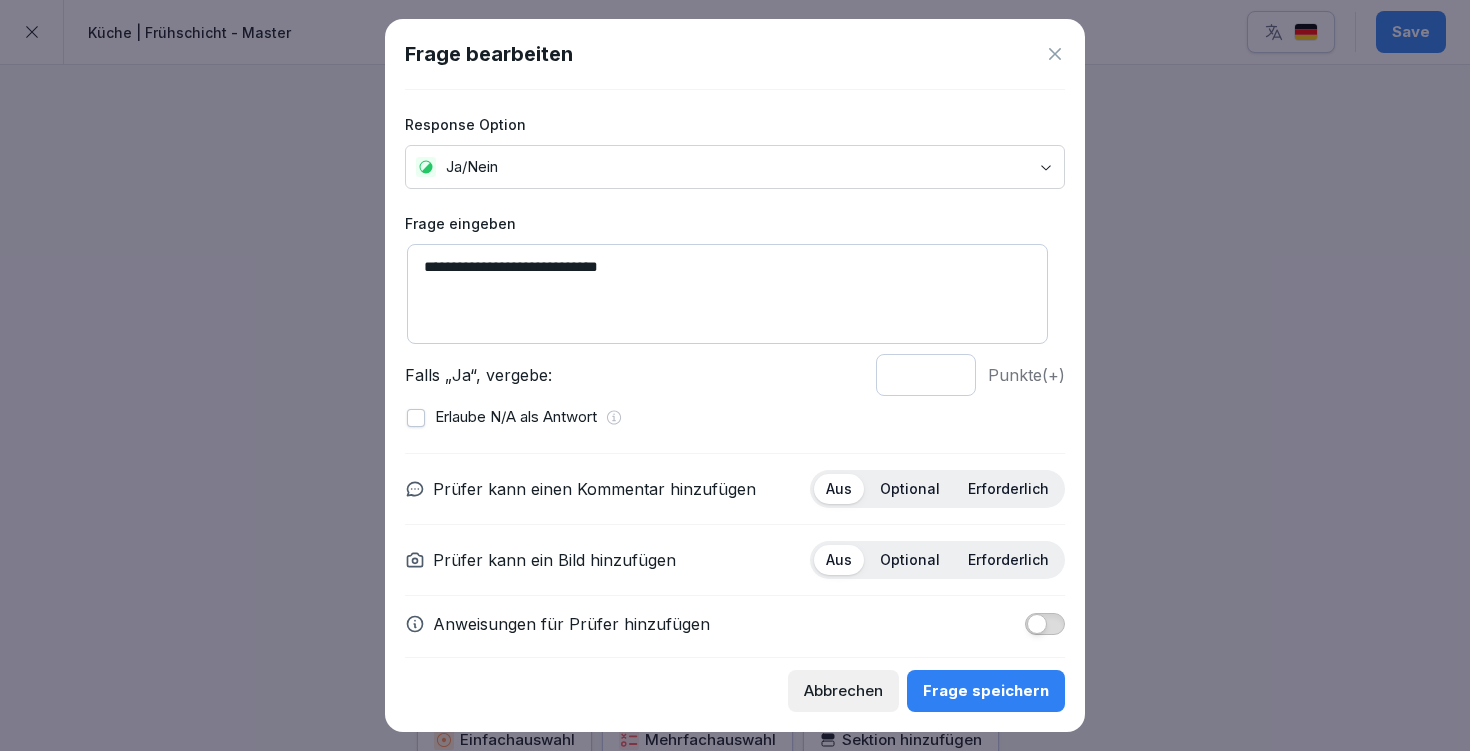 type on "**********" 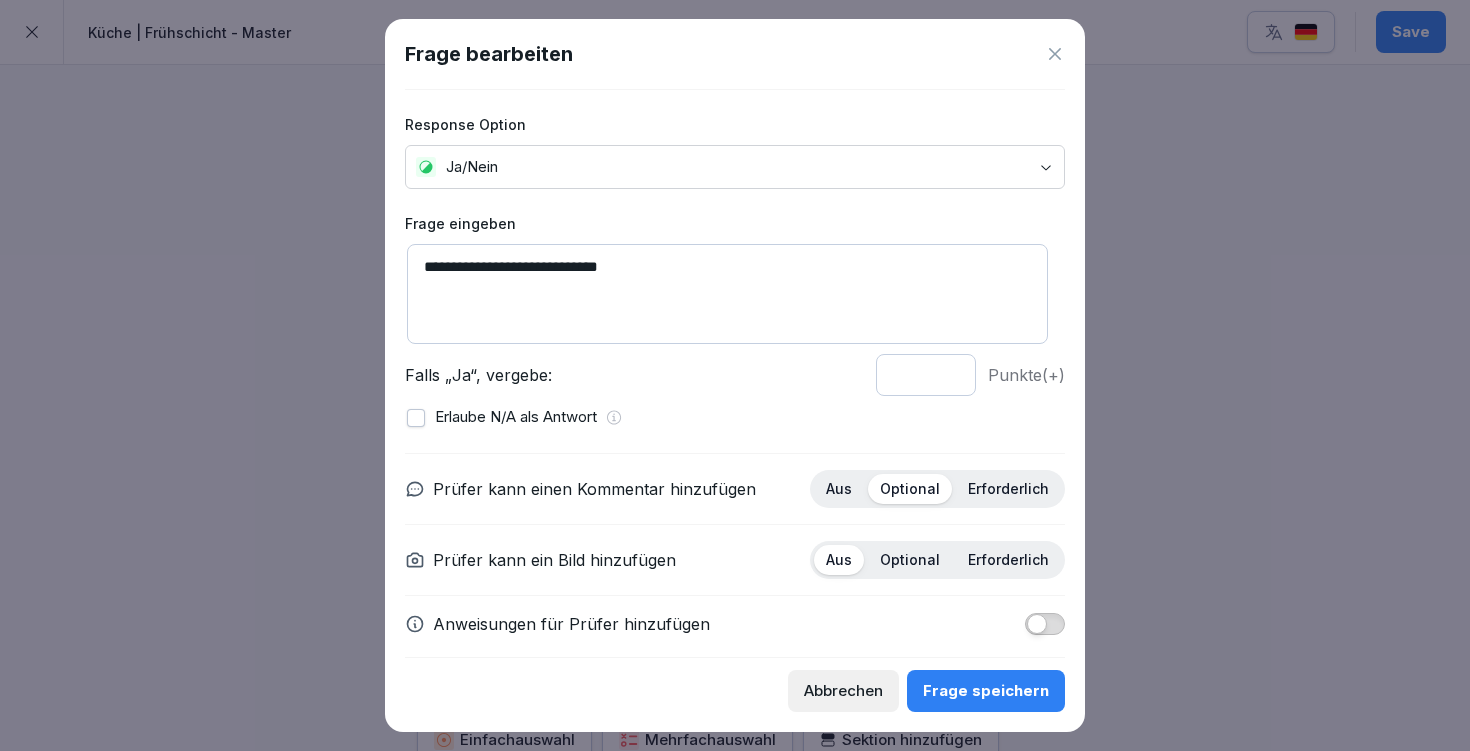 click on "Prüfer kann einen Kommentar hinzufügen Aus Optional Erforderlich Prüfer kann ein Bild hinzufügen Aus Optional Erforderlich Anweisungen für Prüfer hinzufügen" at bounding box center [735, 552] 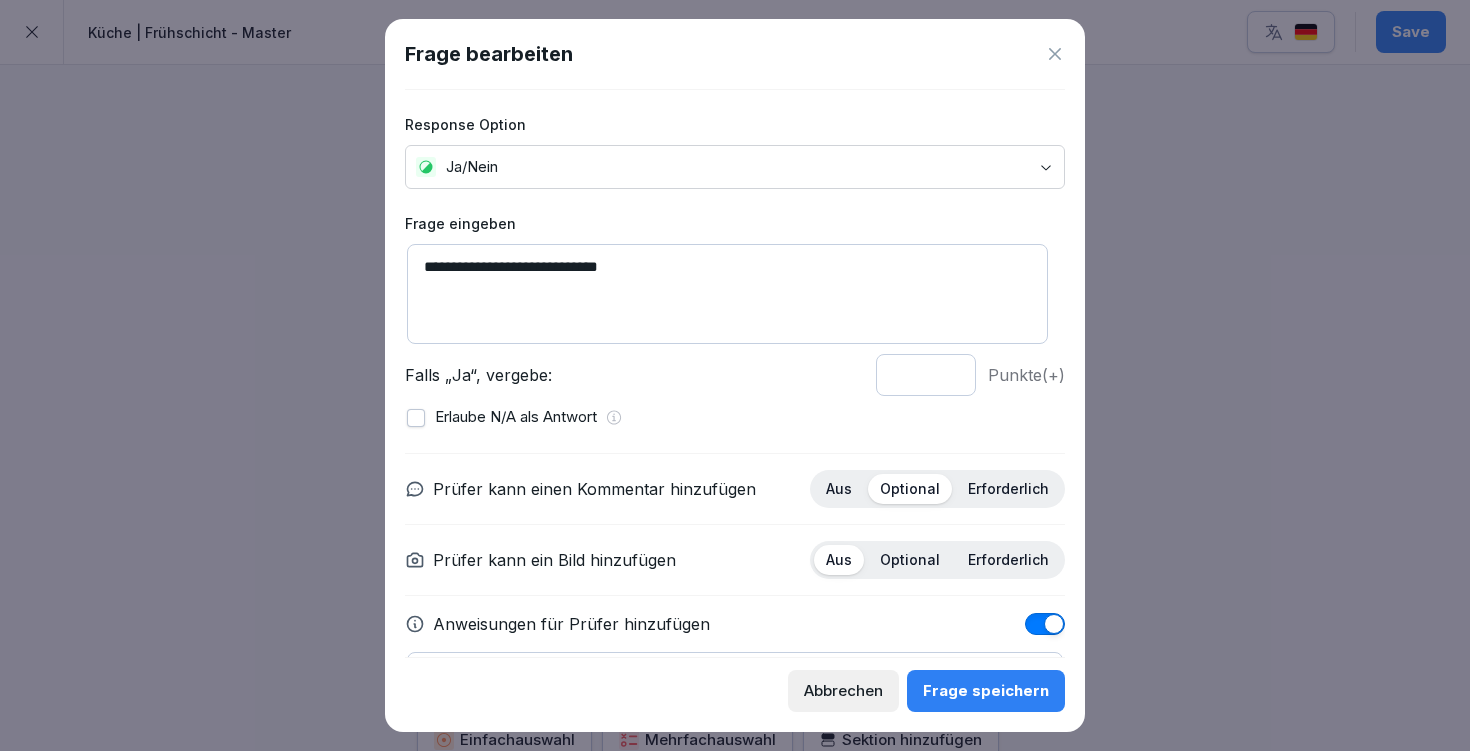 scroll, scrollTop: 127, scrollLeft: 0, axis: vertical 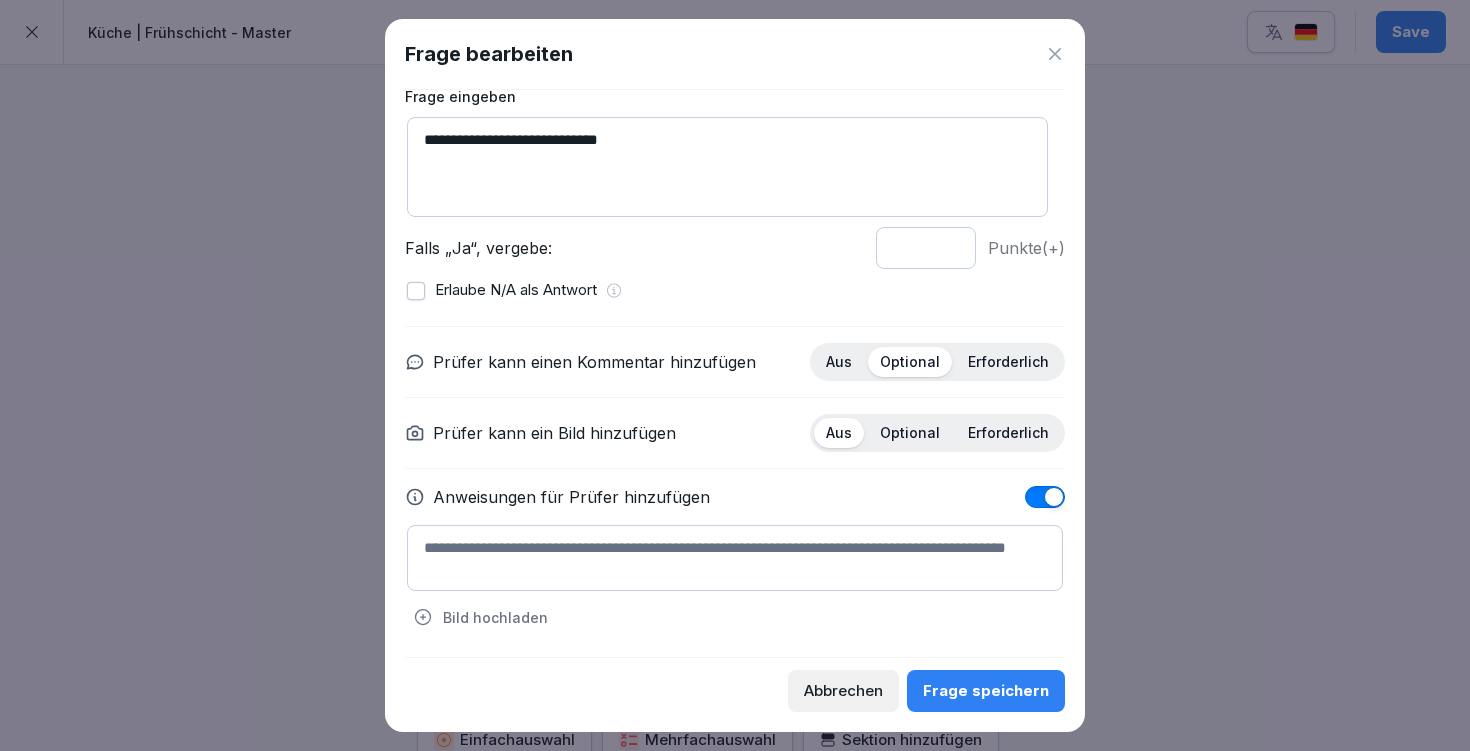 click at bounding box center [735, 558] 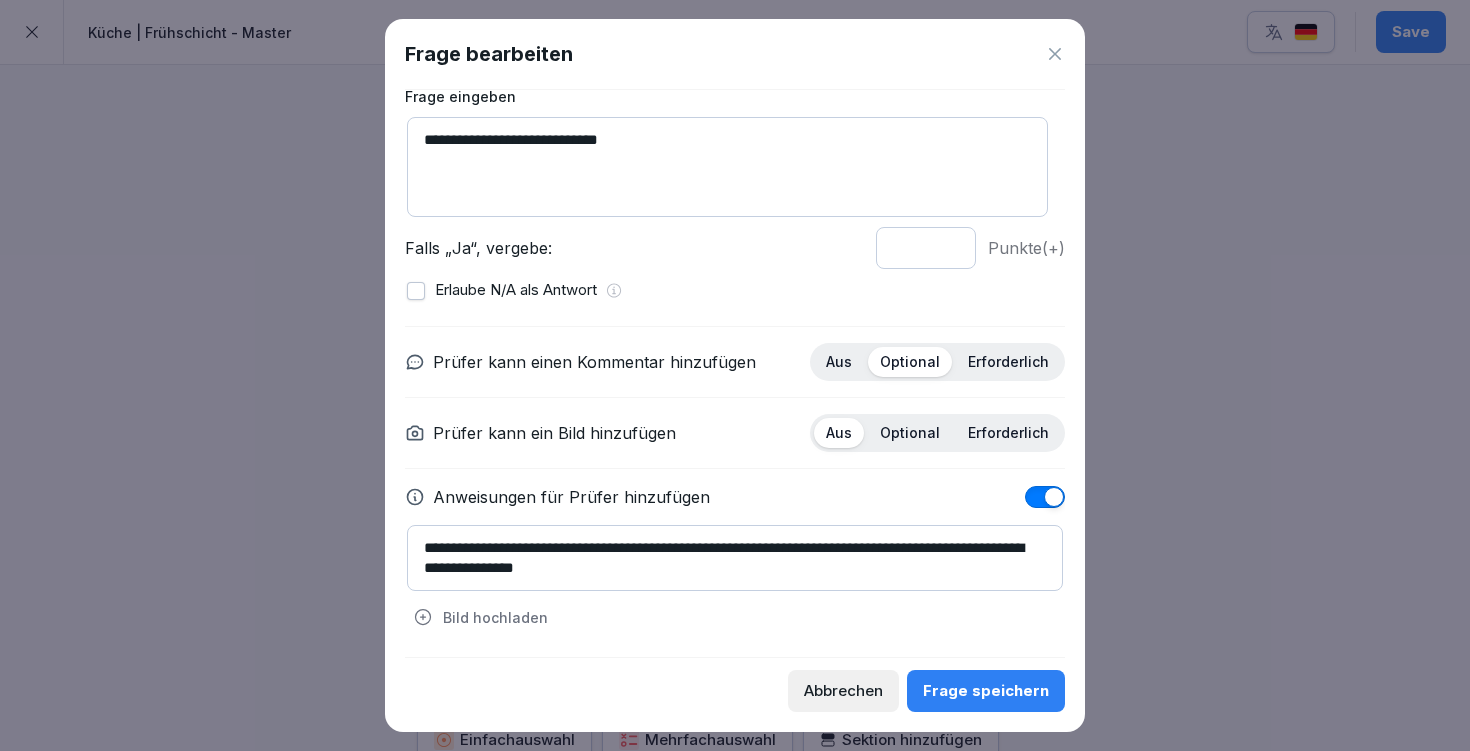 type on "**********" 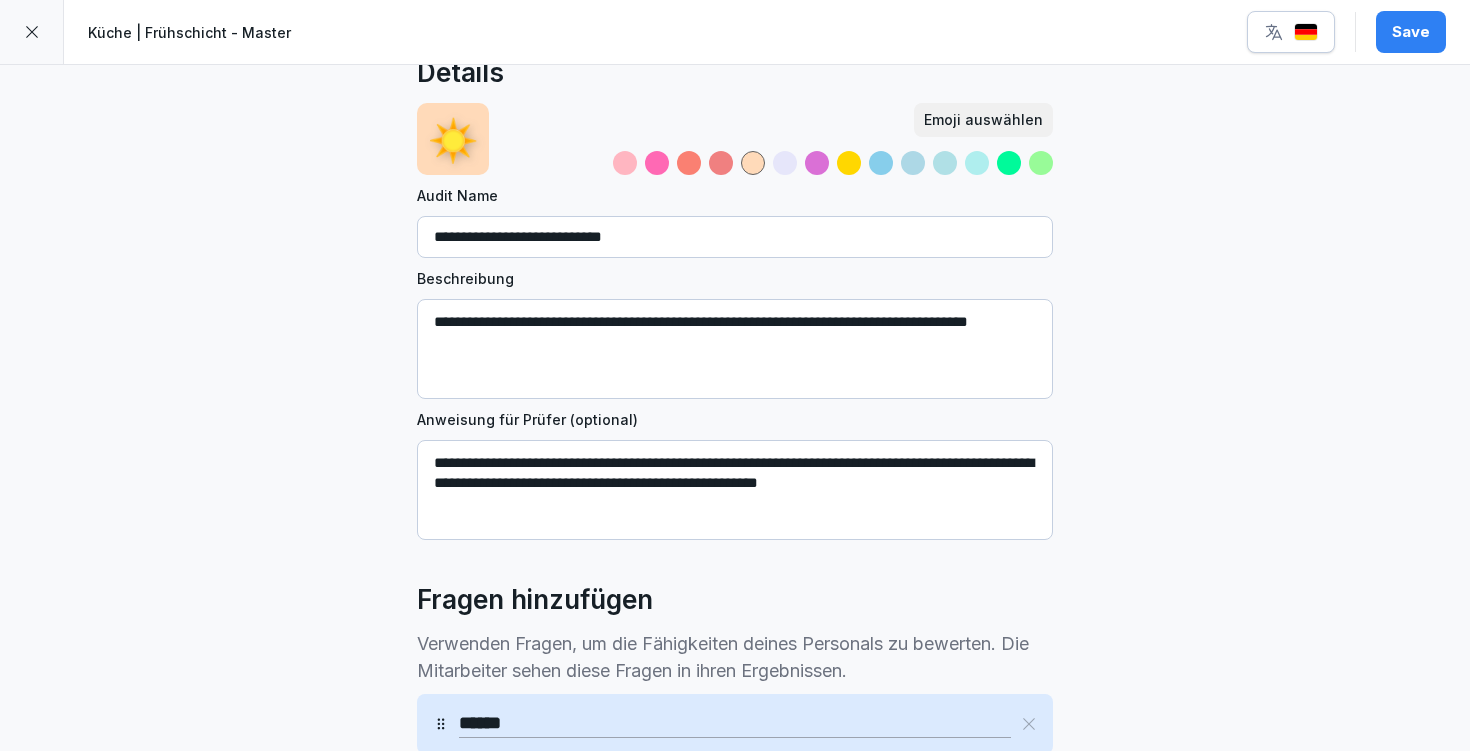 scroll, scrollTop: 0, scrollLeft: 0, axis: both 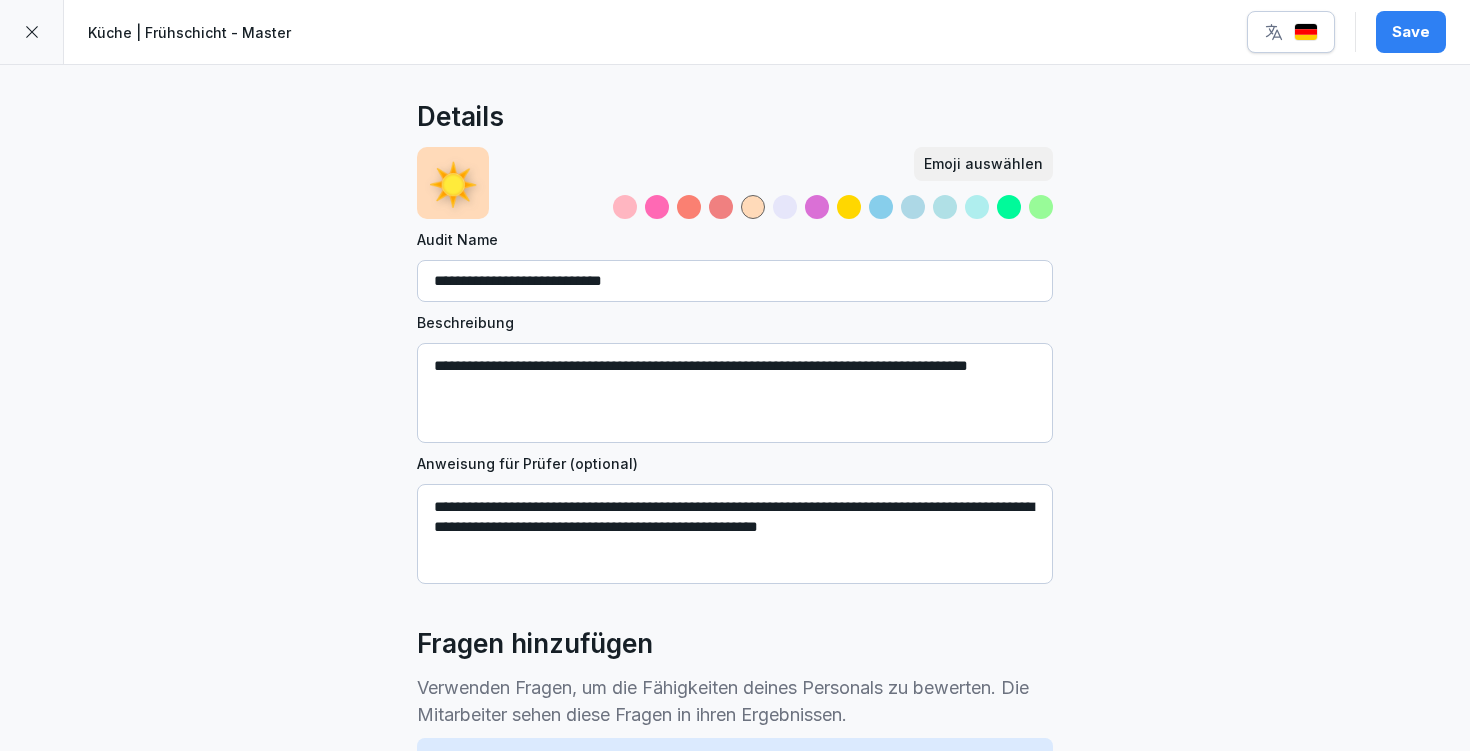 click on "Save" at bounding box center (1411, 32) 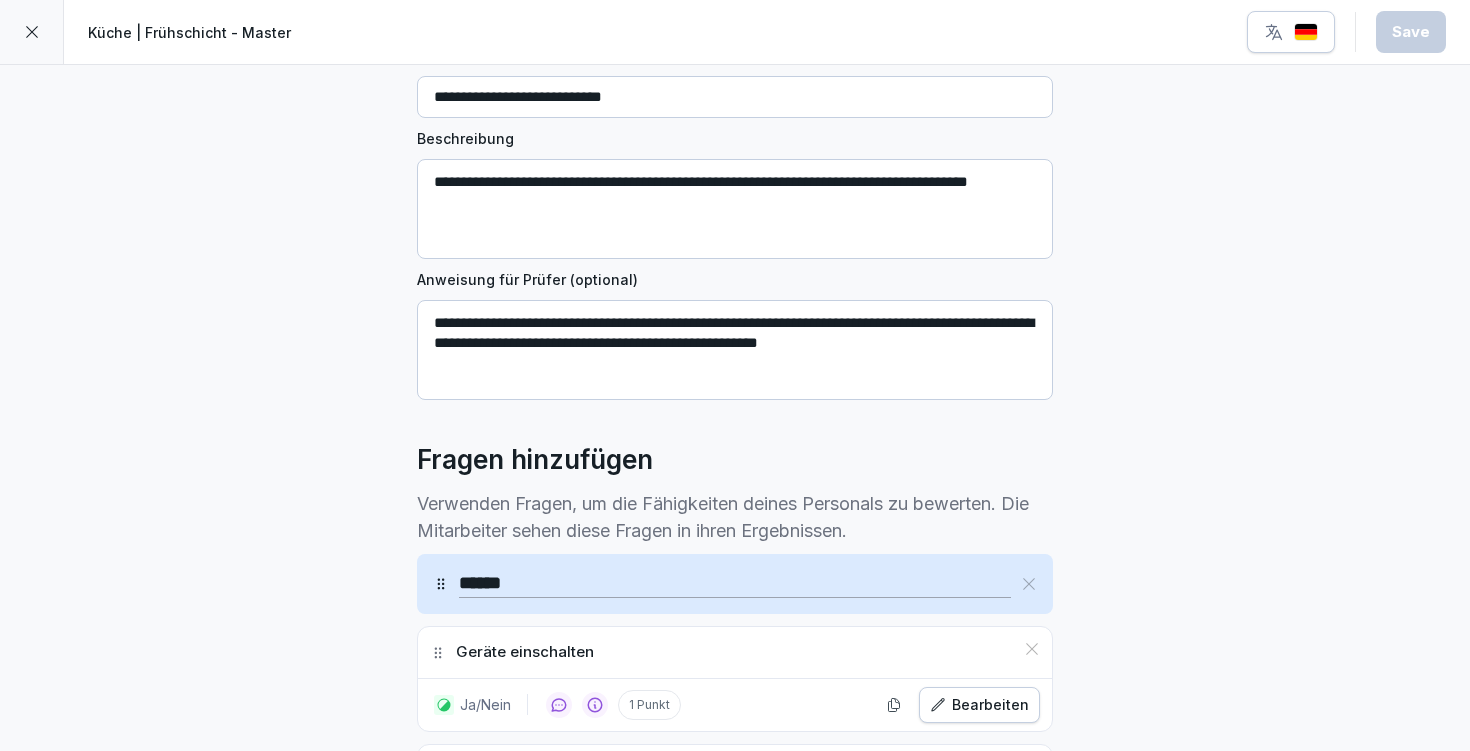 scroll, scrollTop: 595, scrollLeft: 0, axis: vertical 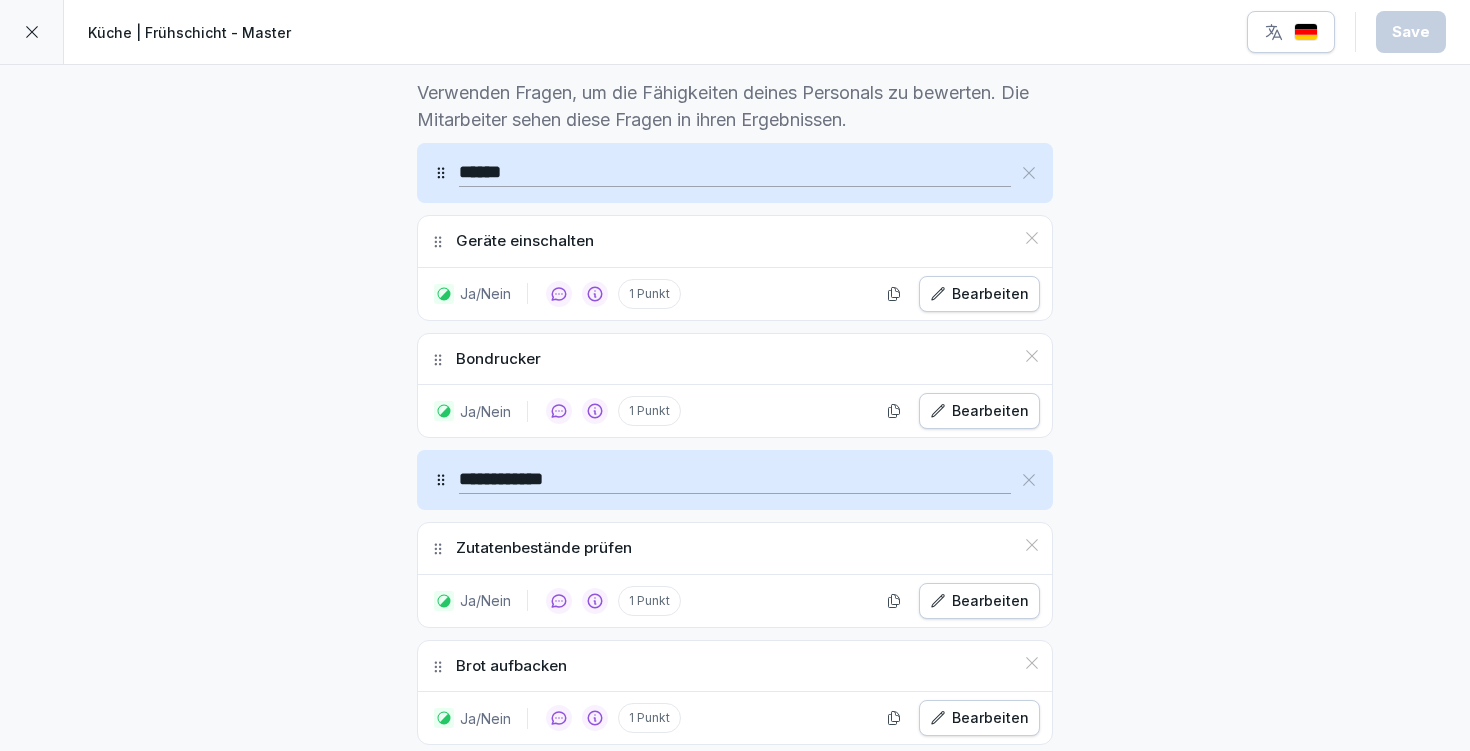 click on "Geräte einschalten" at bounding box center (525, 241) 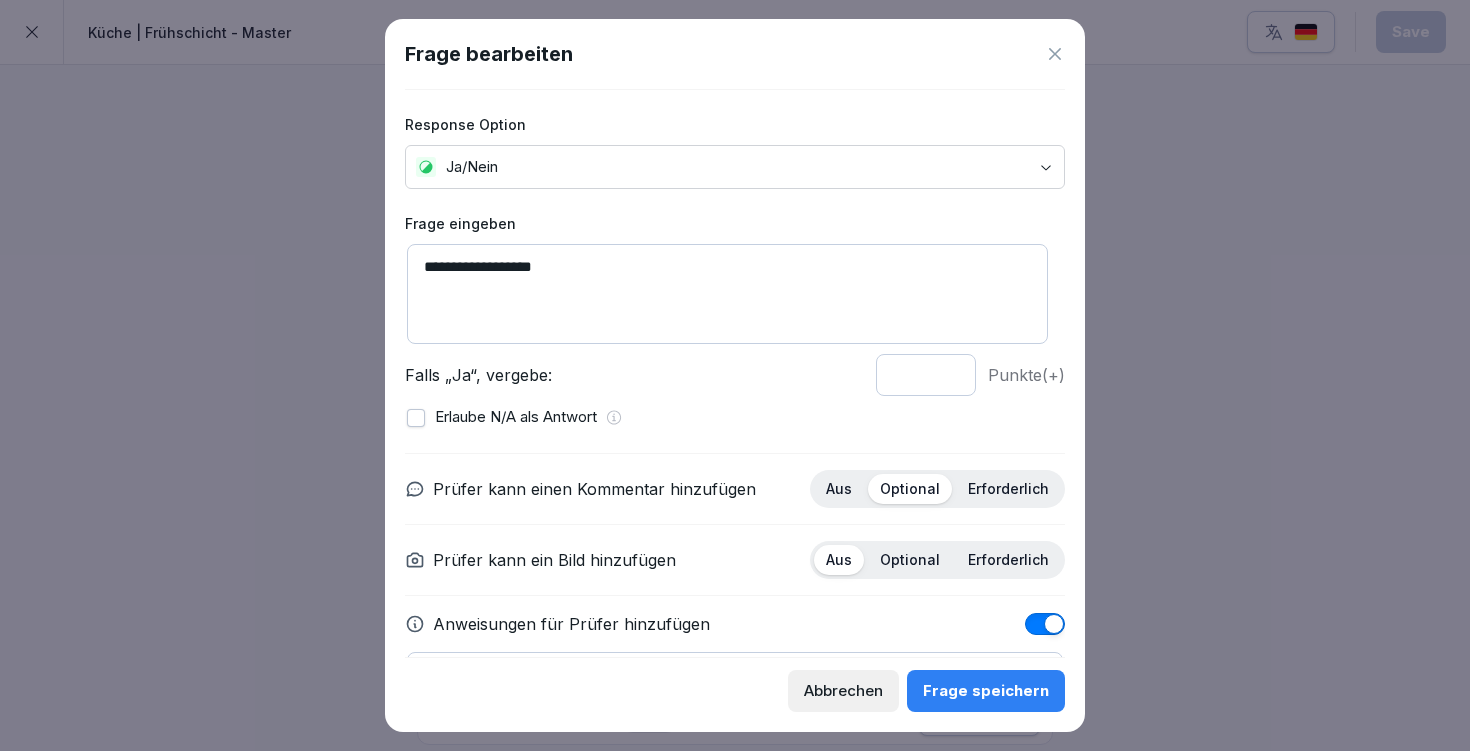 scroll, scrollTop: 127, scrollLeft: 0, axis: vertical 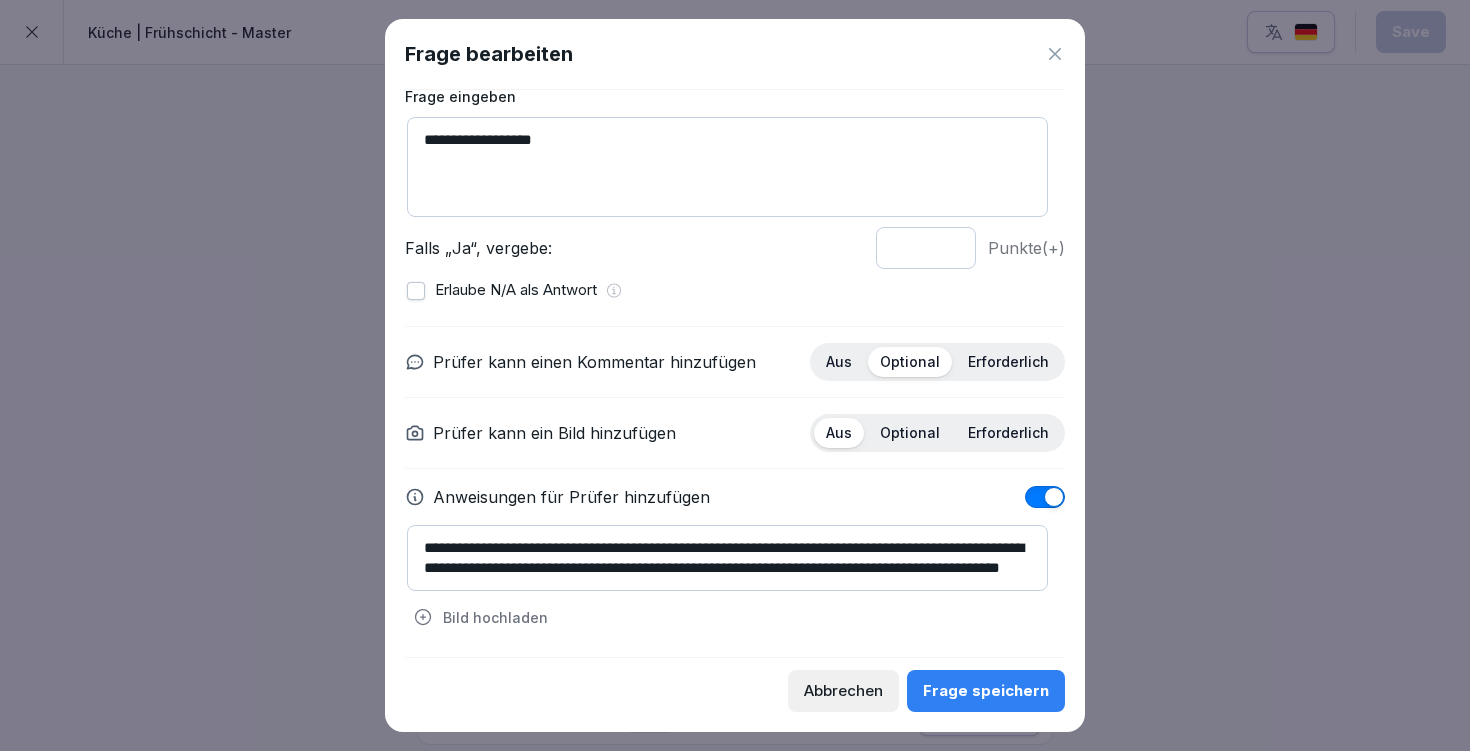 click on "**********" at bounding box center (727, 558) 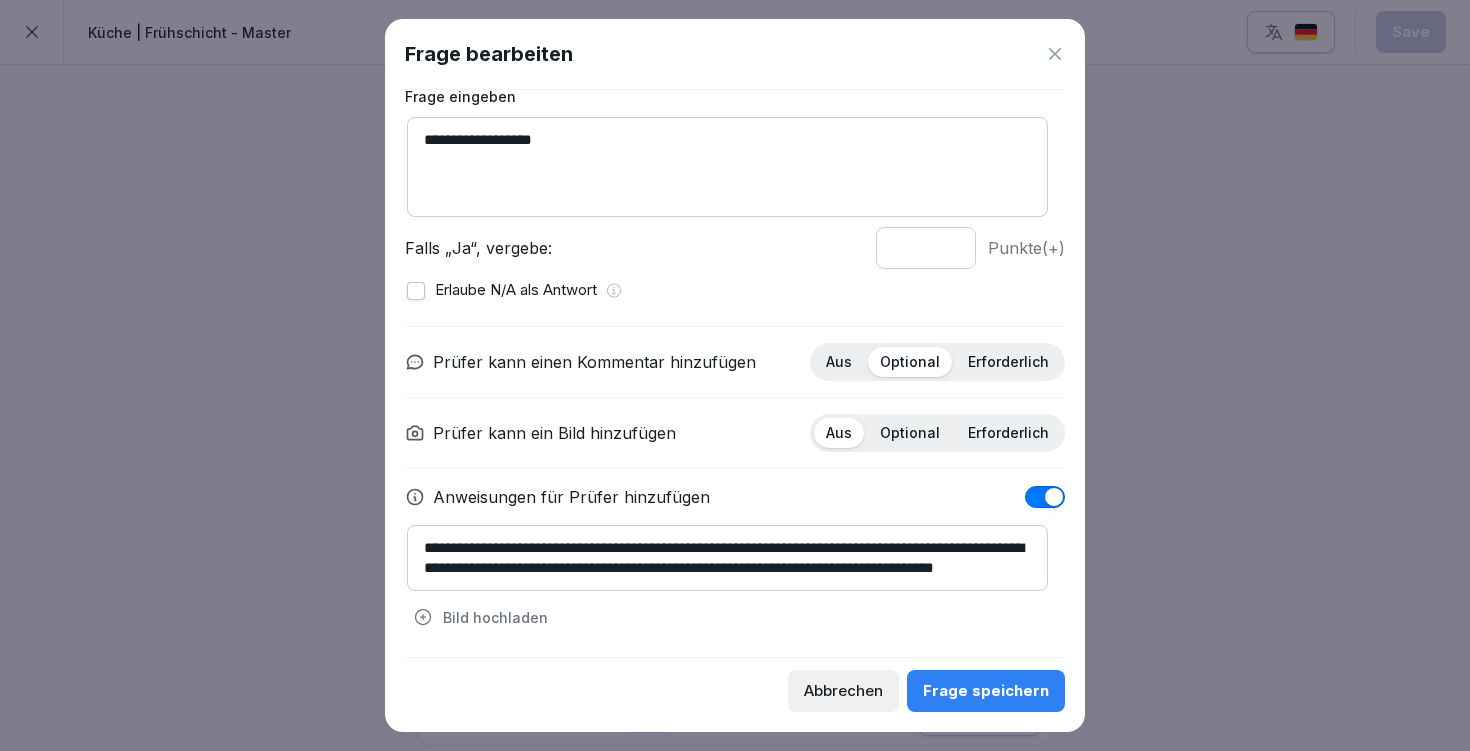 click on "**********" at bounding box center [727, 558] 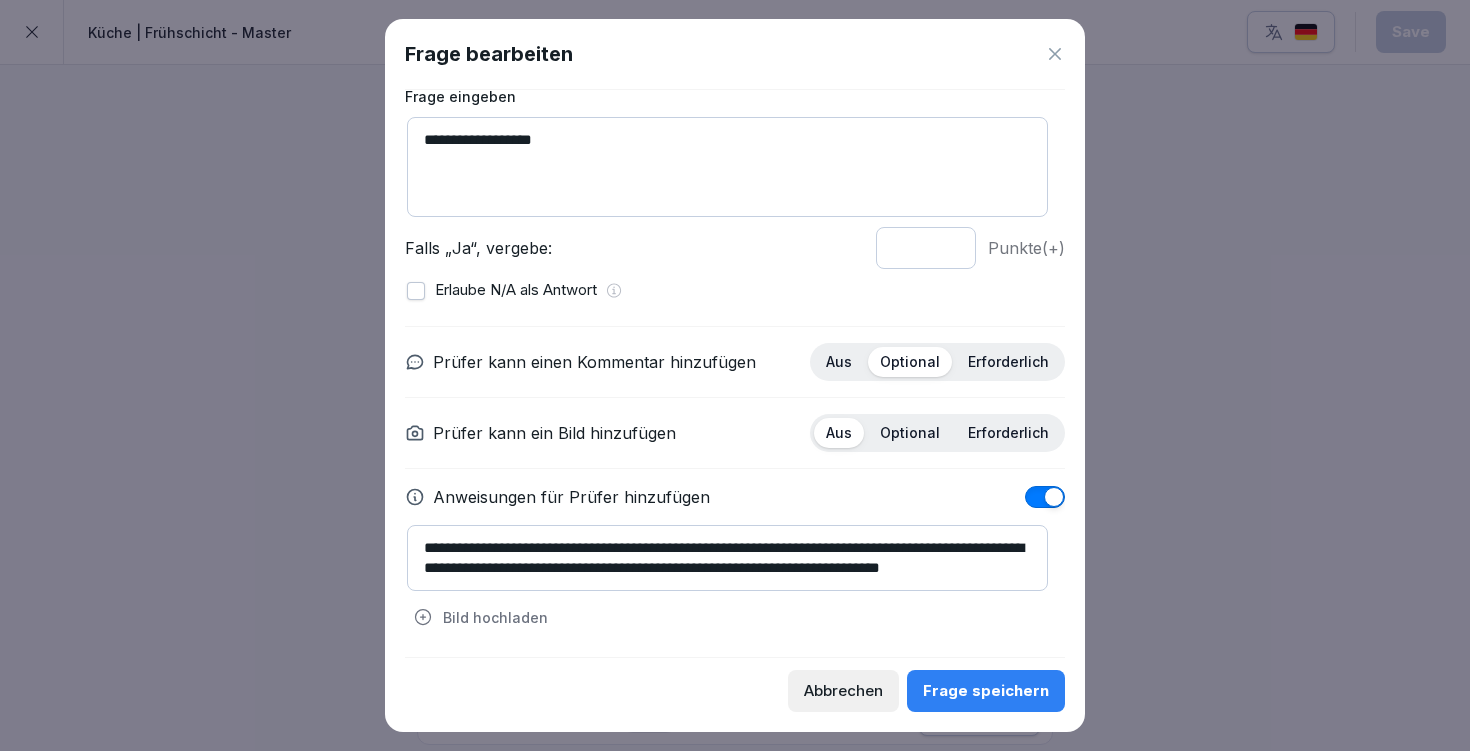 click on "**********" at bounding box center (727, 558) 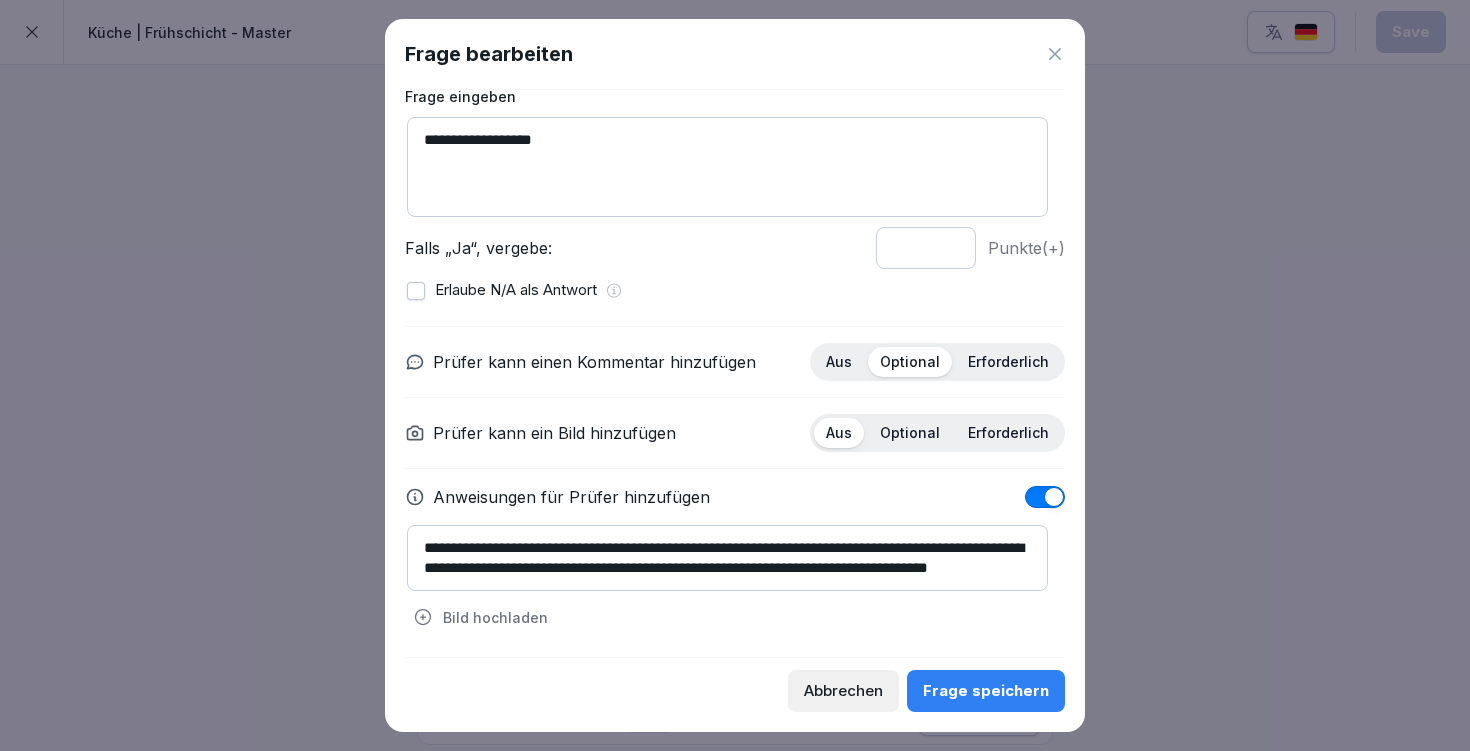scroll, scrollTop: 11, scrollLeft: 0, axis: vertical 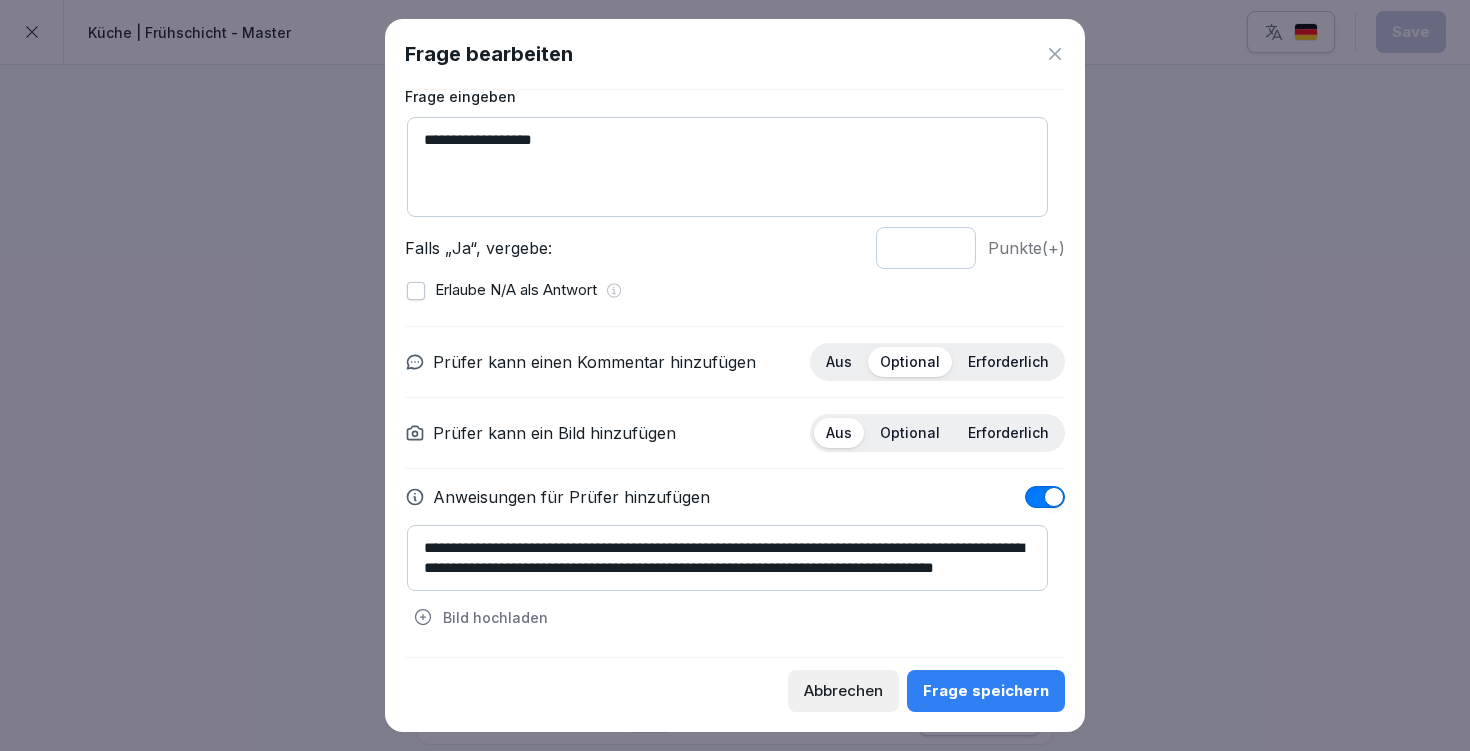 click on "**********" at bounding box center [727, 558] 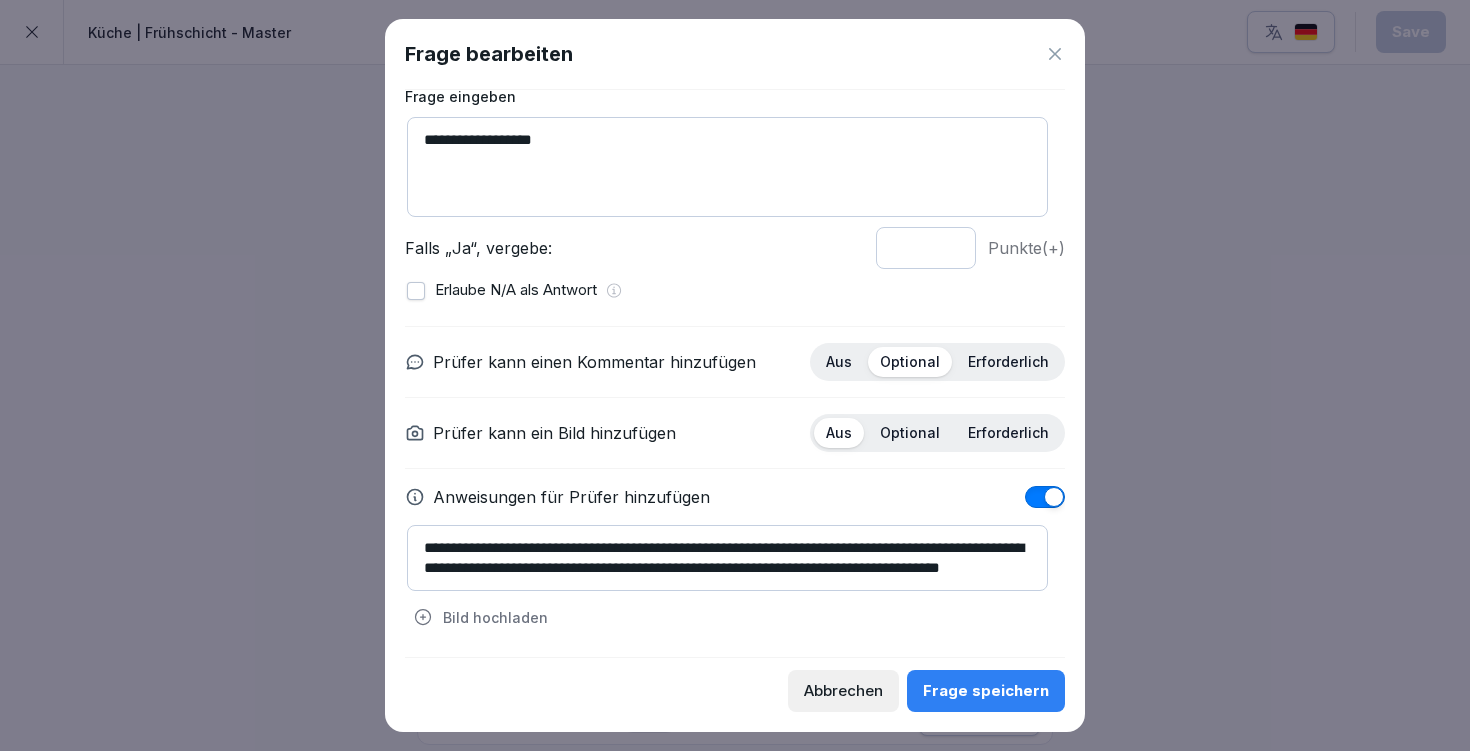 click on "**********" at bounding box center (727, 558) 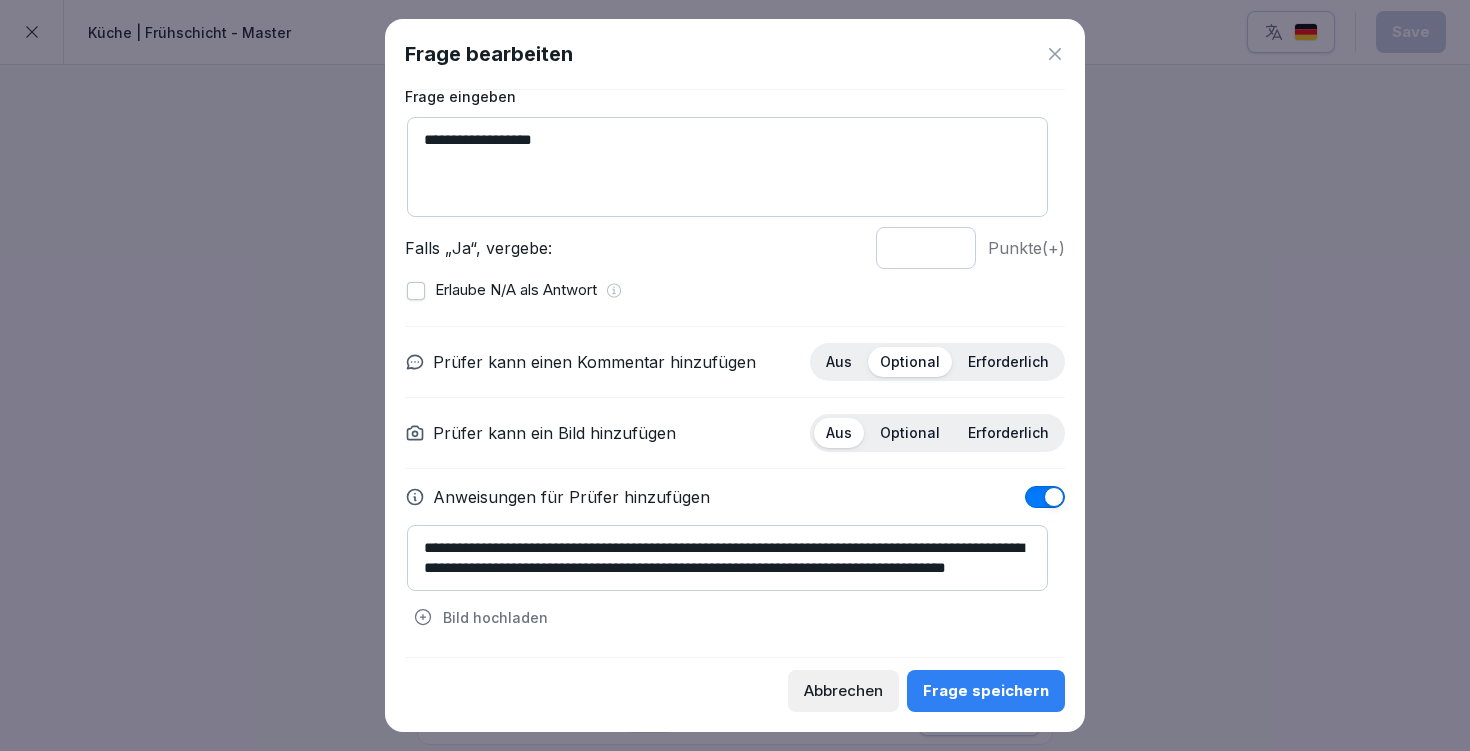 click on "**********" at bounding box center (727, 558) 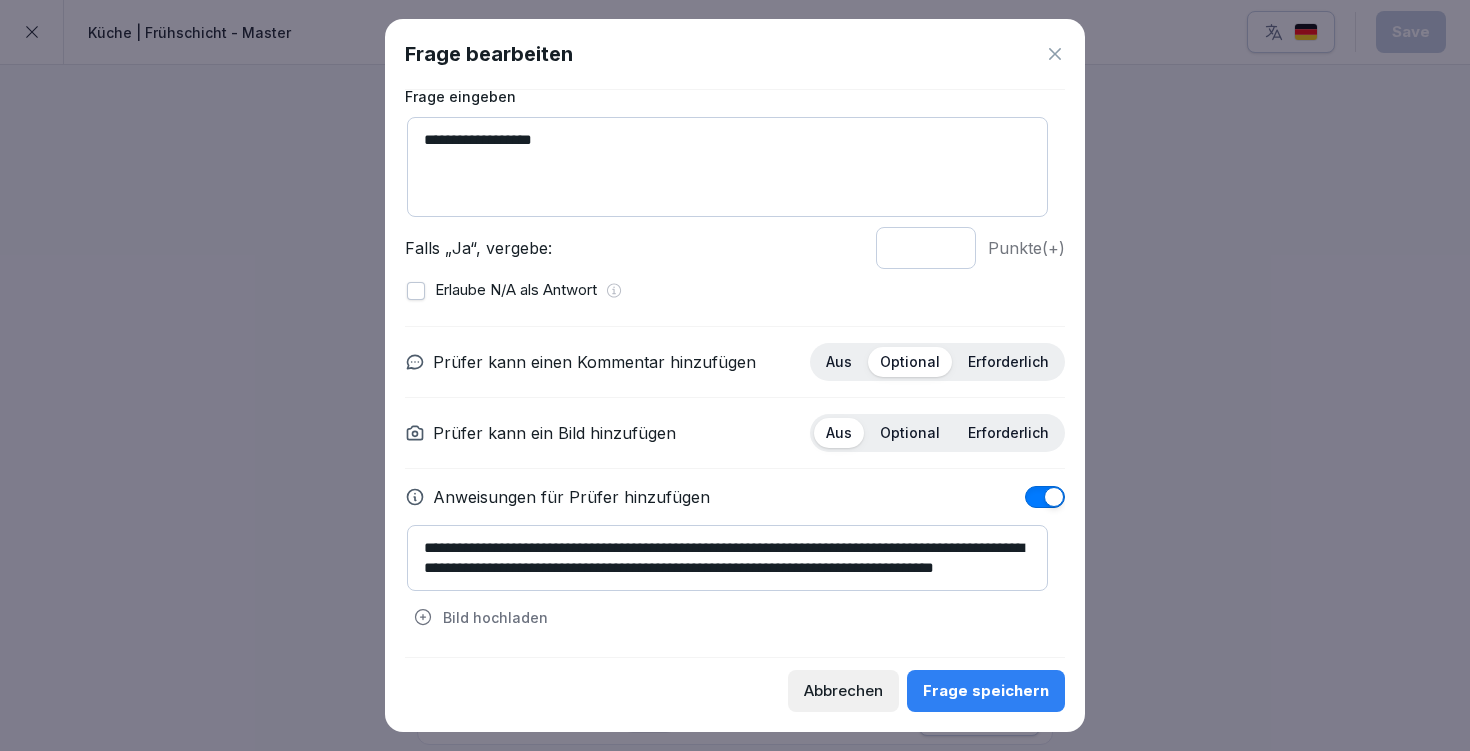 type on "**********" 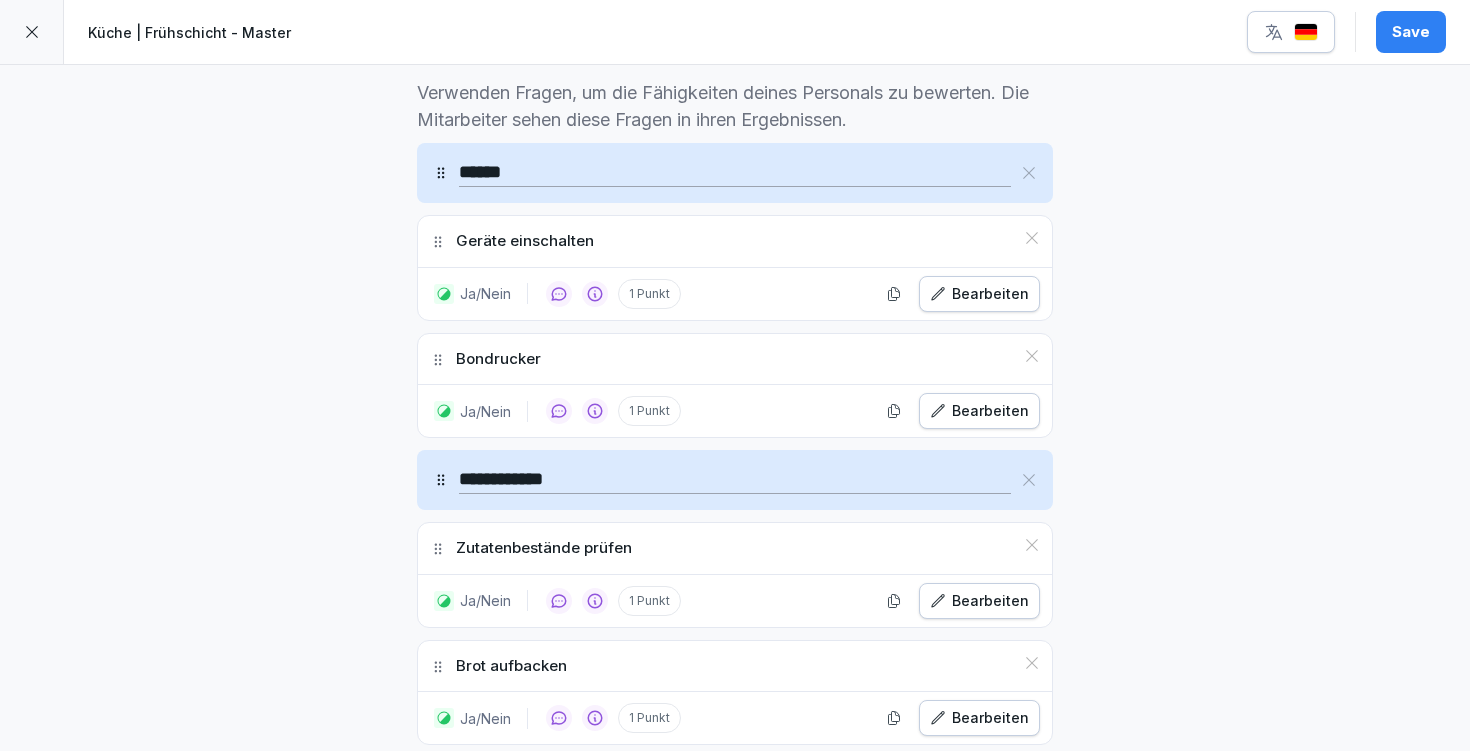 click on "Save" at bounding box center [1411, 32] 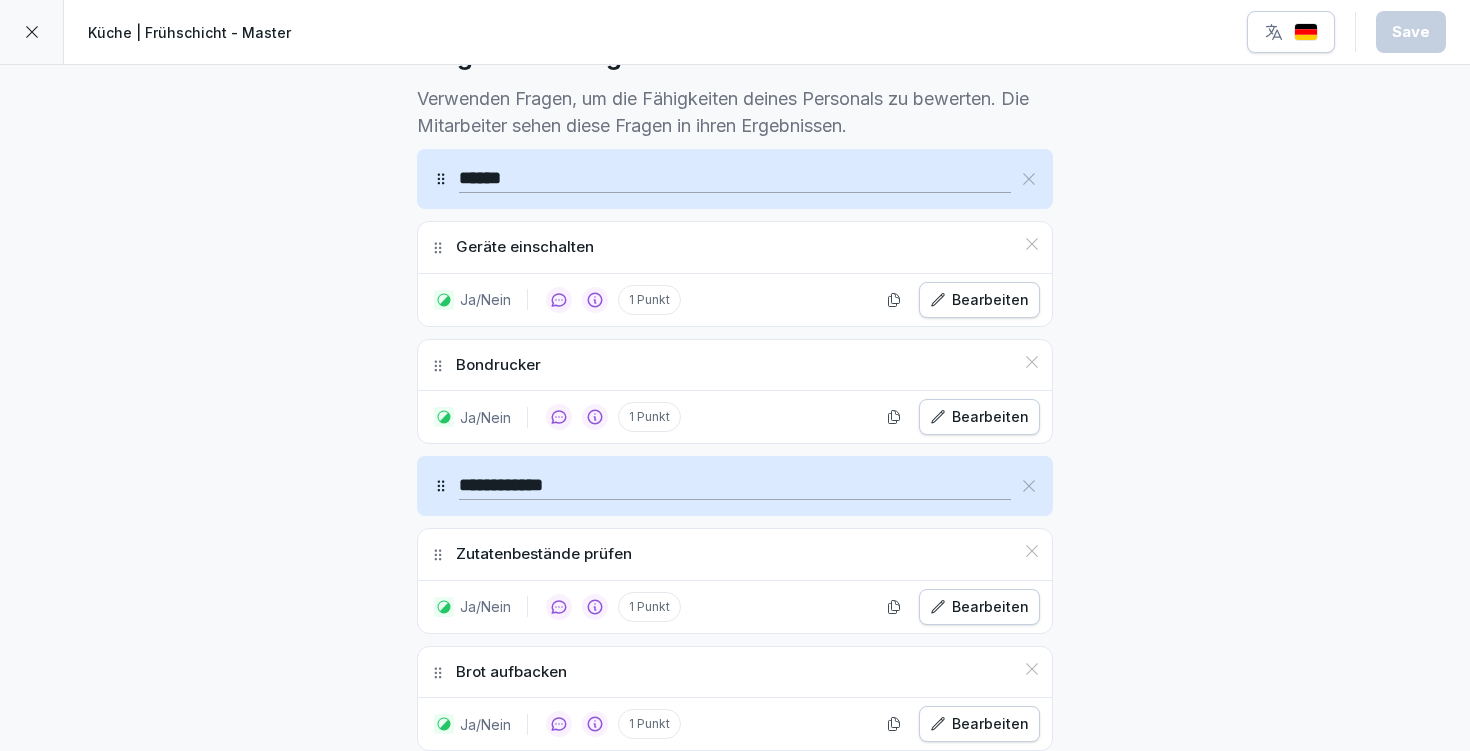 scroll, scrollTop: 0, scrollLeft: 0, axis: both 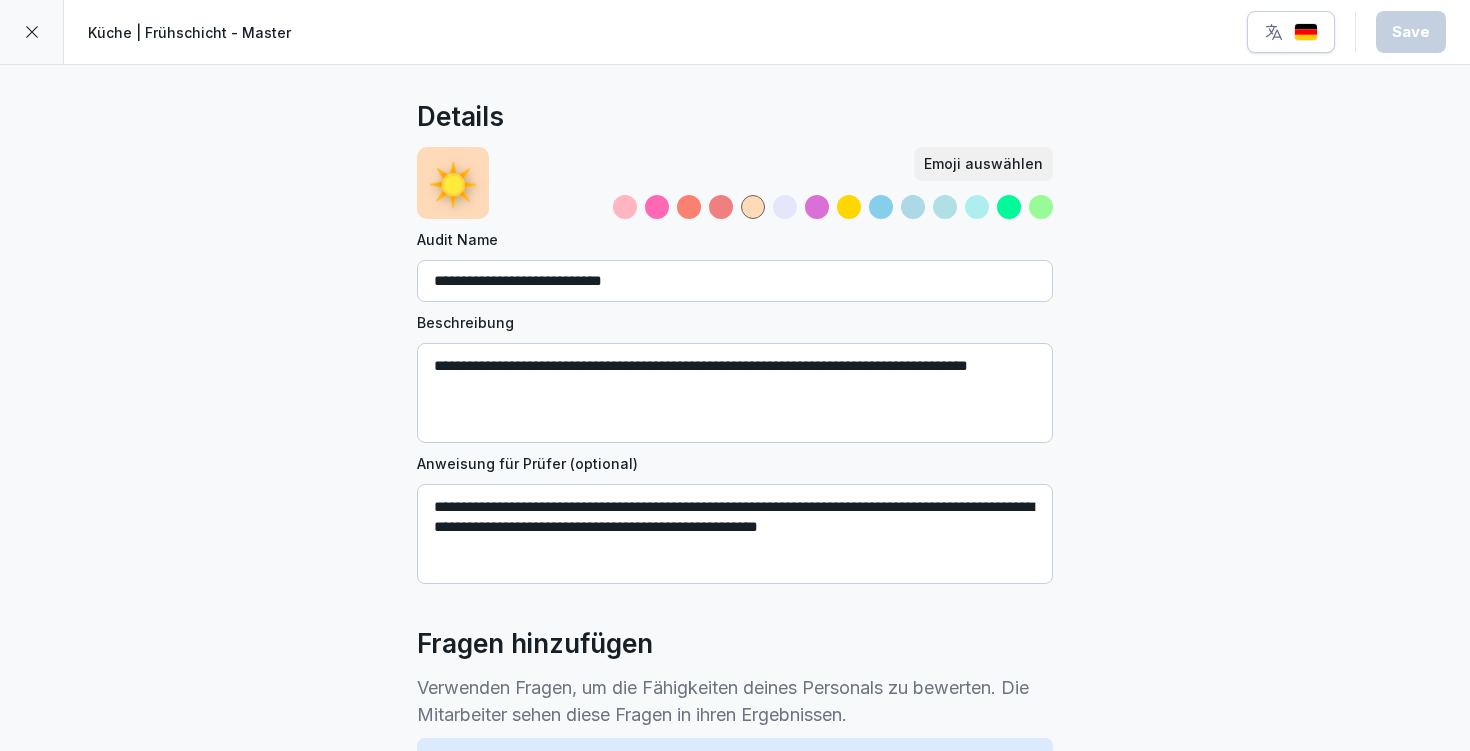 click 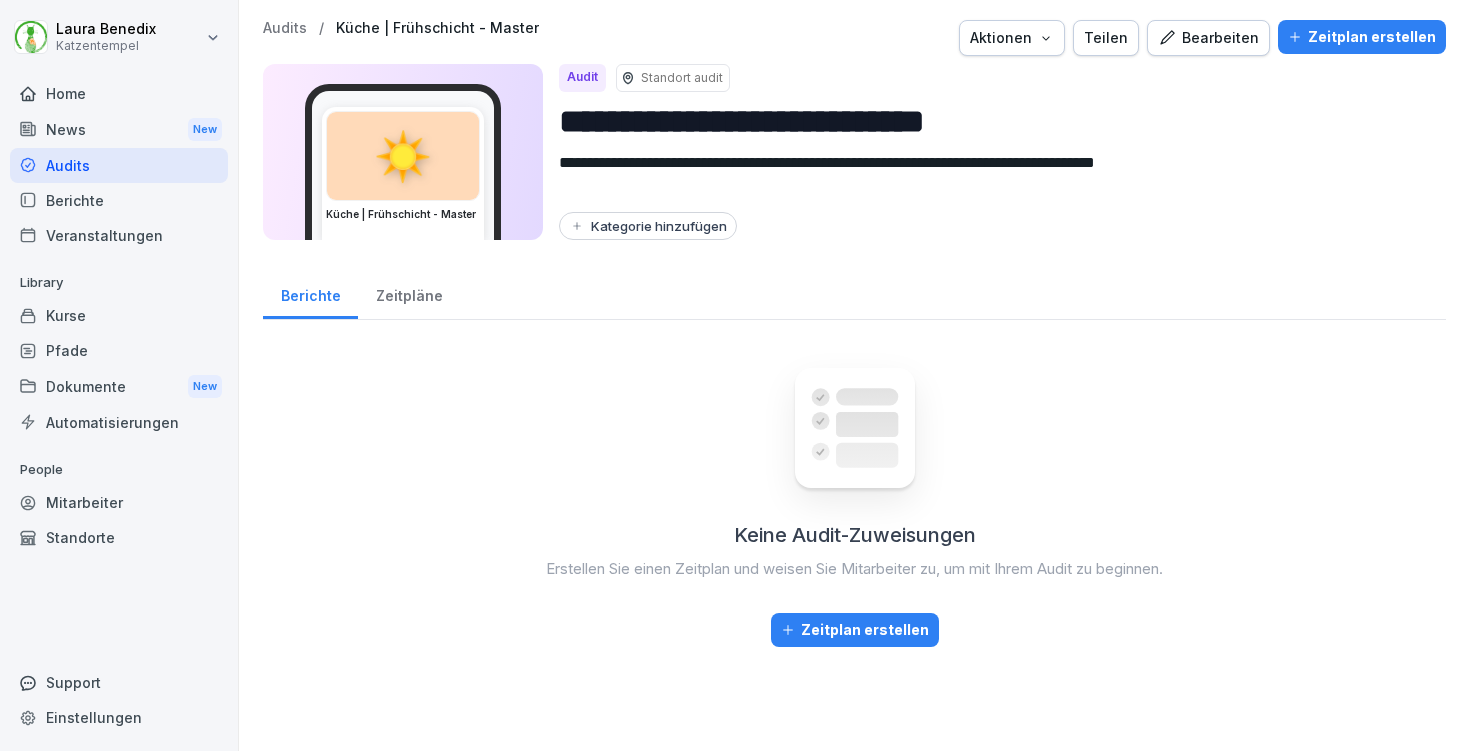 click on "Audits" at bounding box center [285, 28] 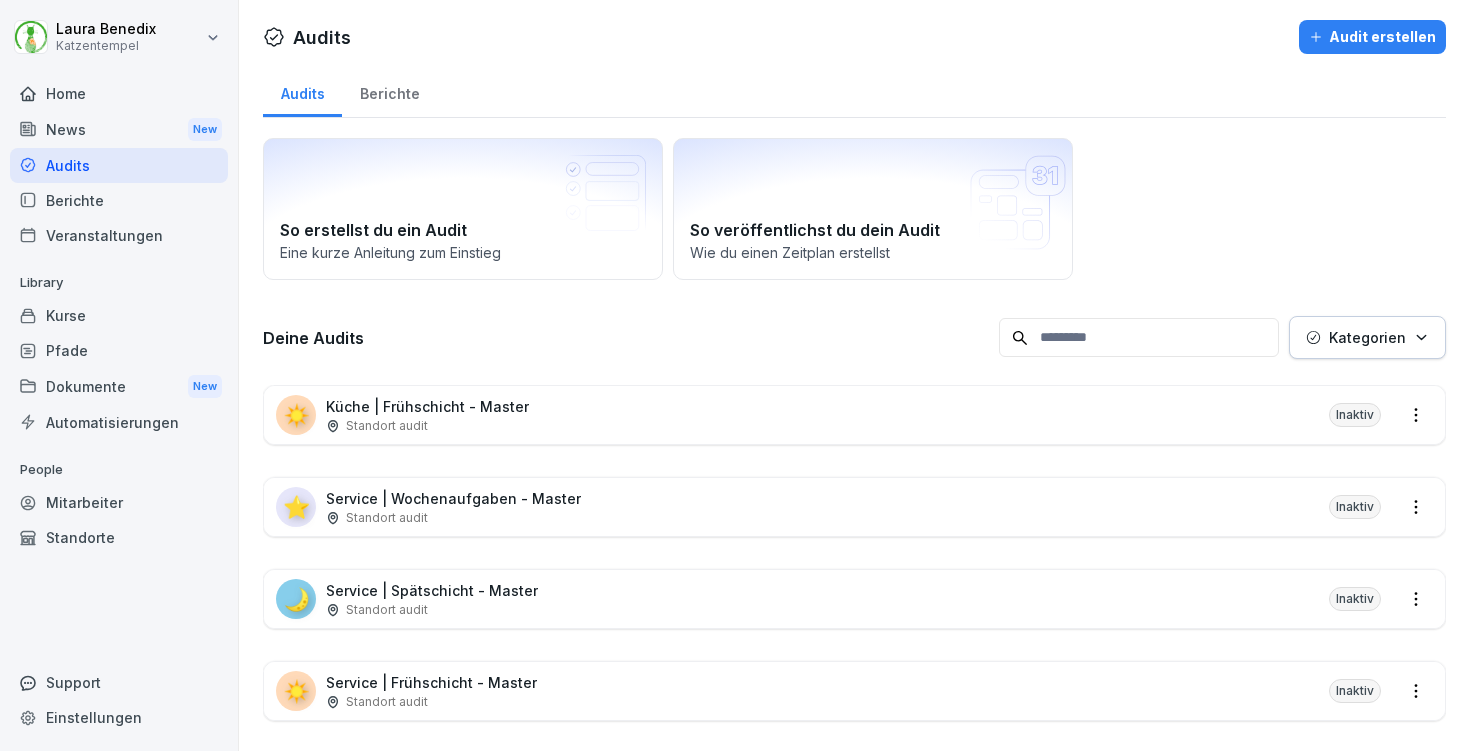 click on "☀️ Küche | Frühschicht - Master Standort audit Inaktiv" at bounding box center [854, 415] 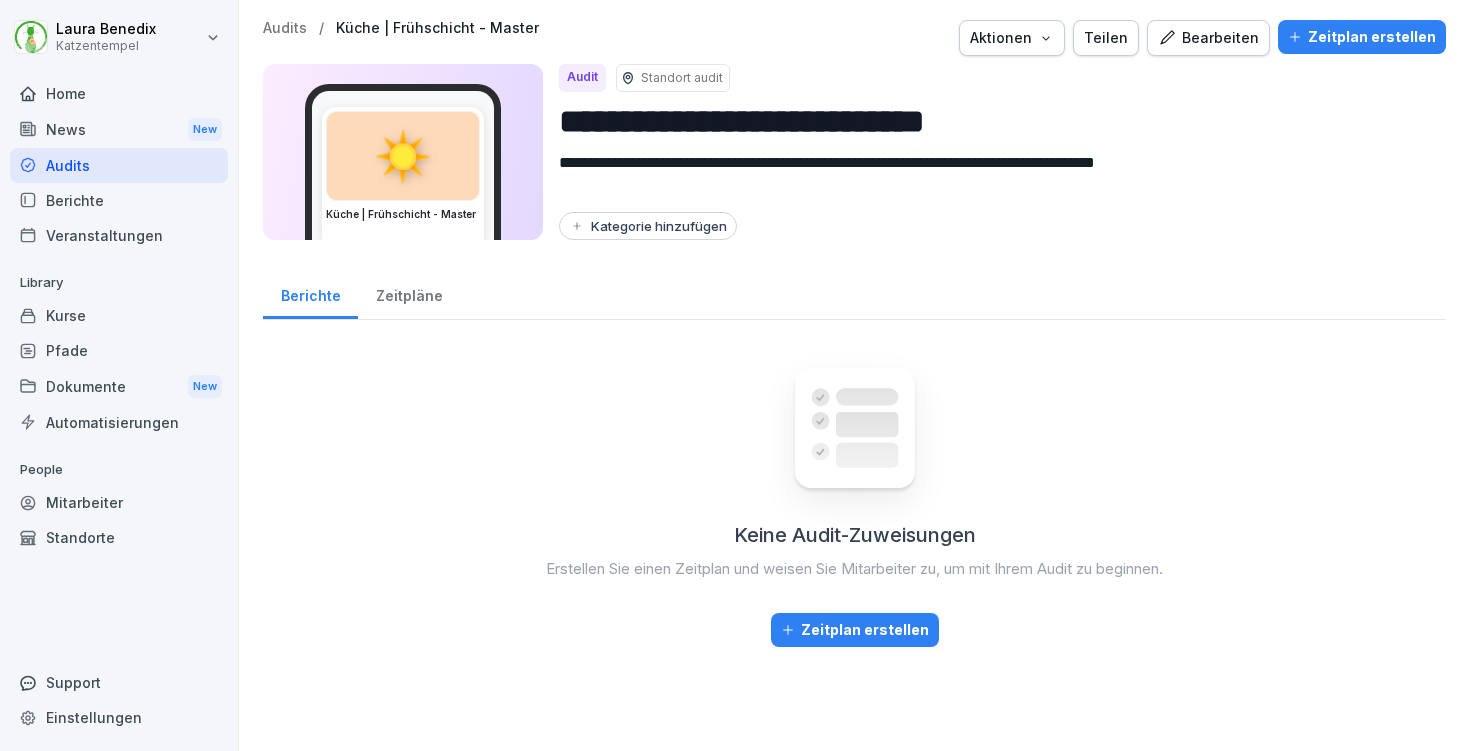 click on "Bearbeiten" at bounding box center (1208, 38) 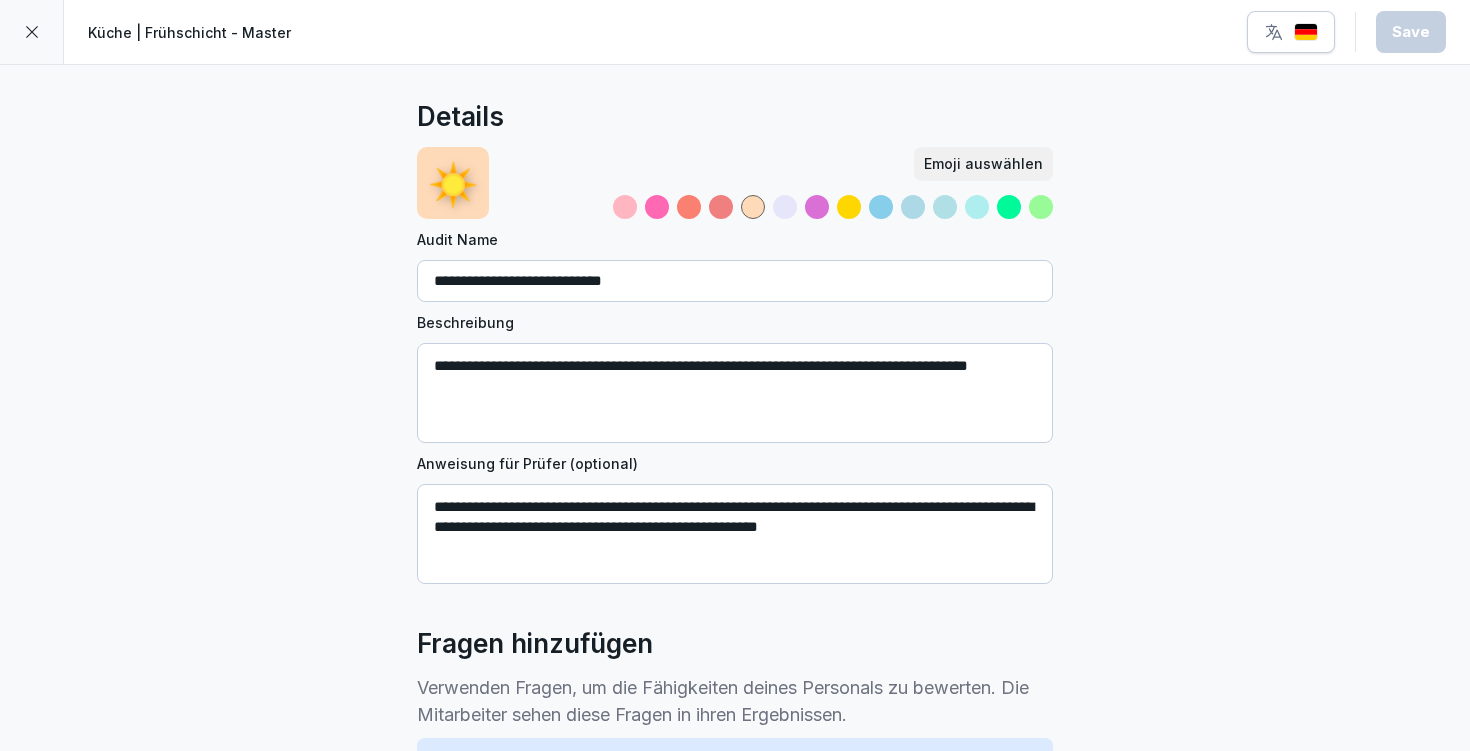 click 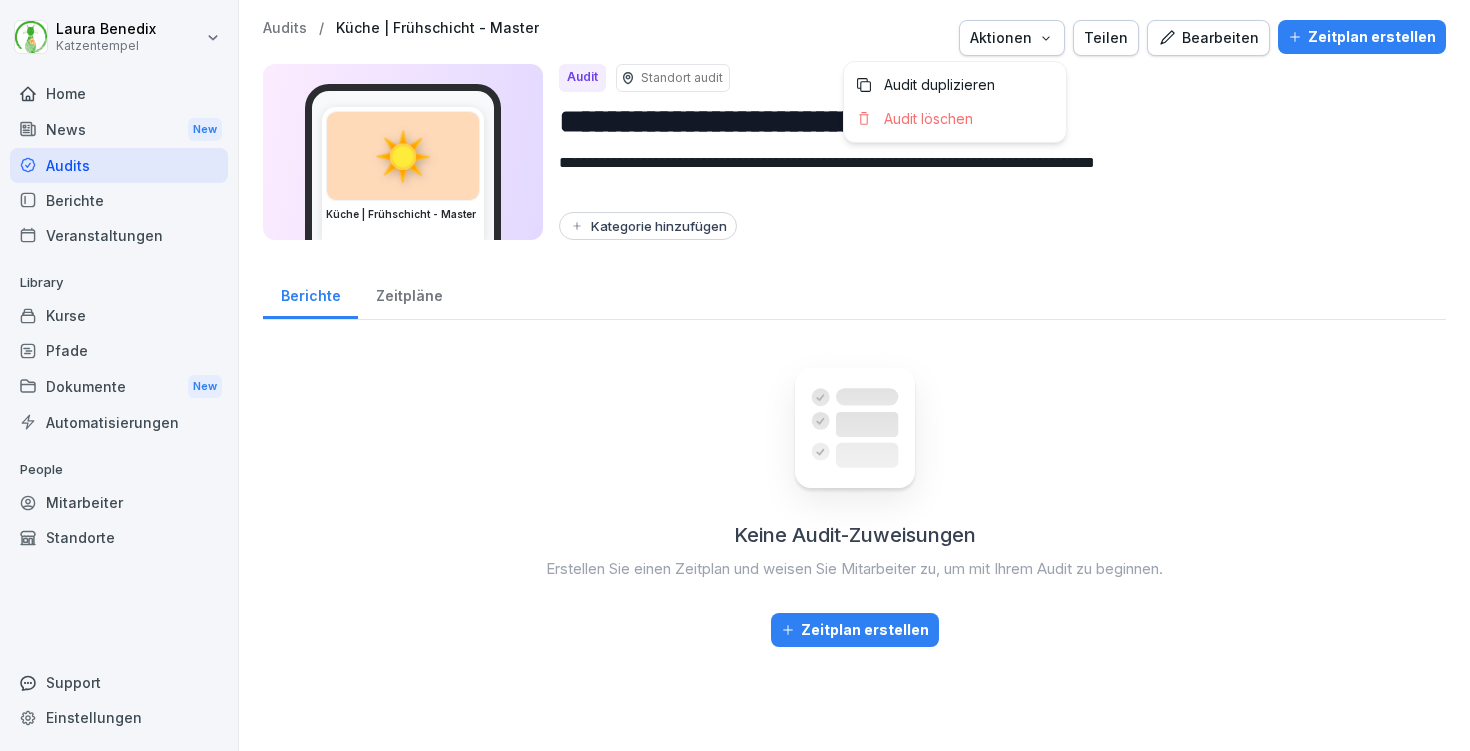 click on "Aktionen" at bounding box center (1012, 38) 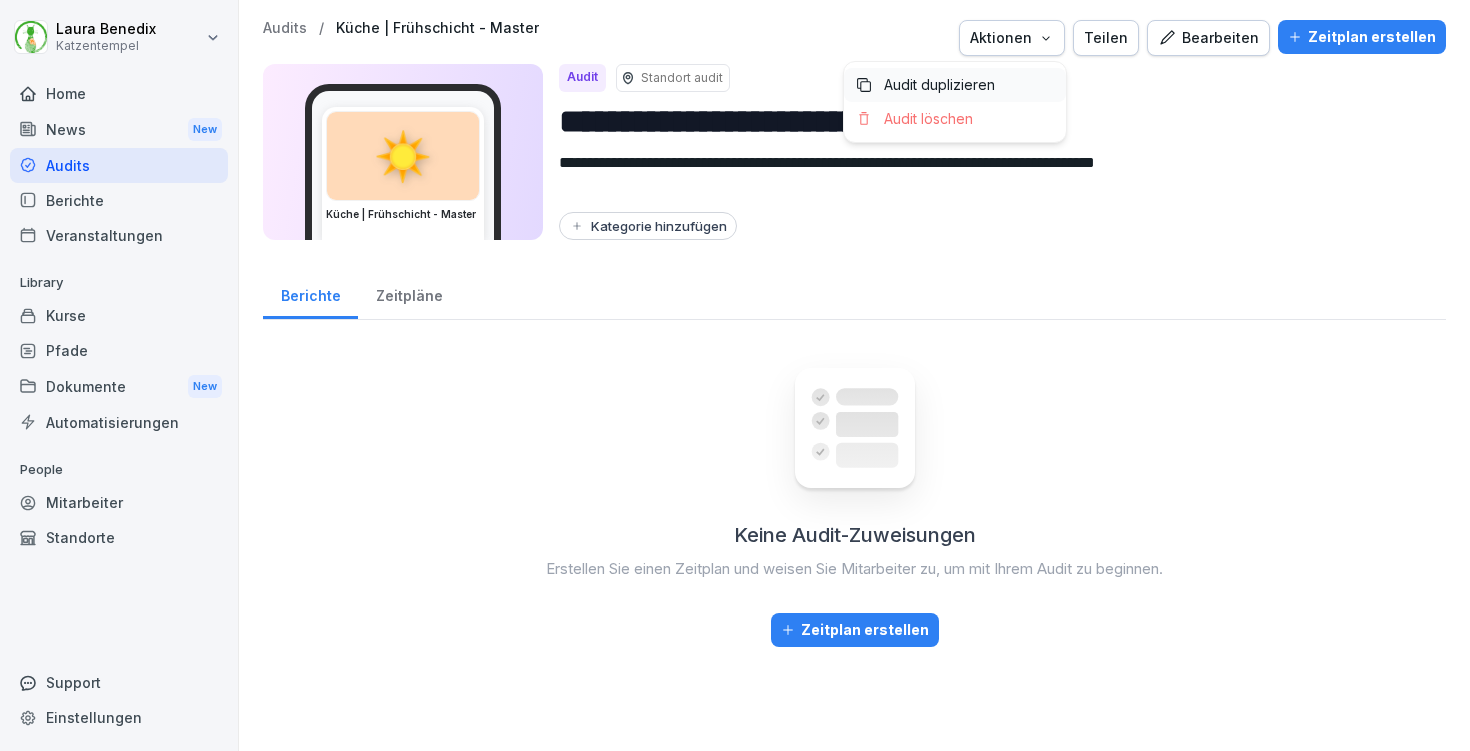 click on "Audit duplizieren" at bounding box center (955, 85) 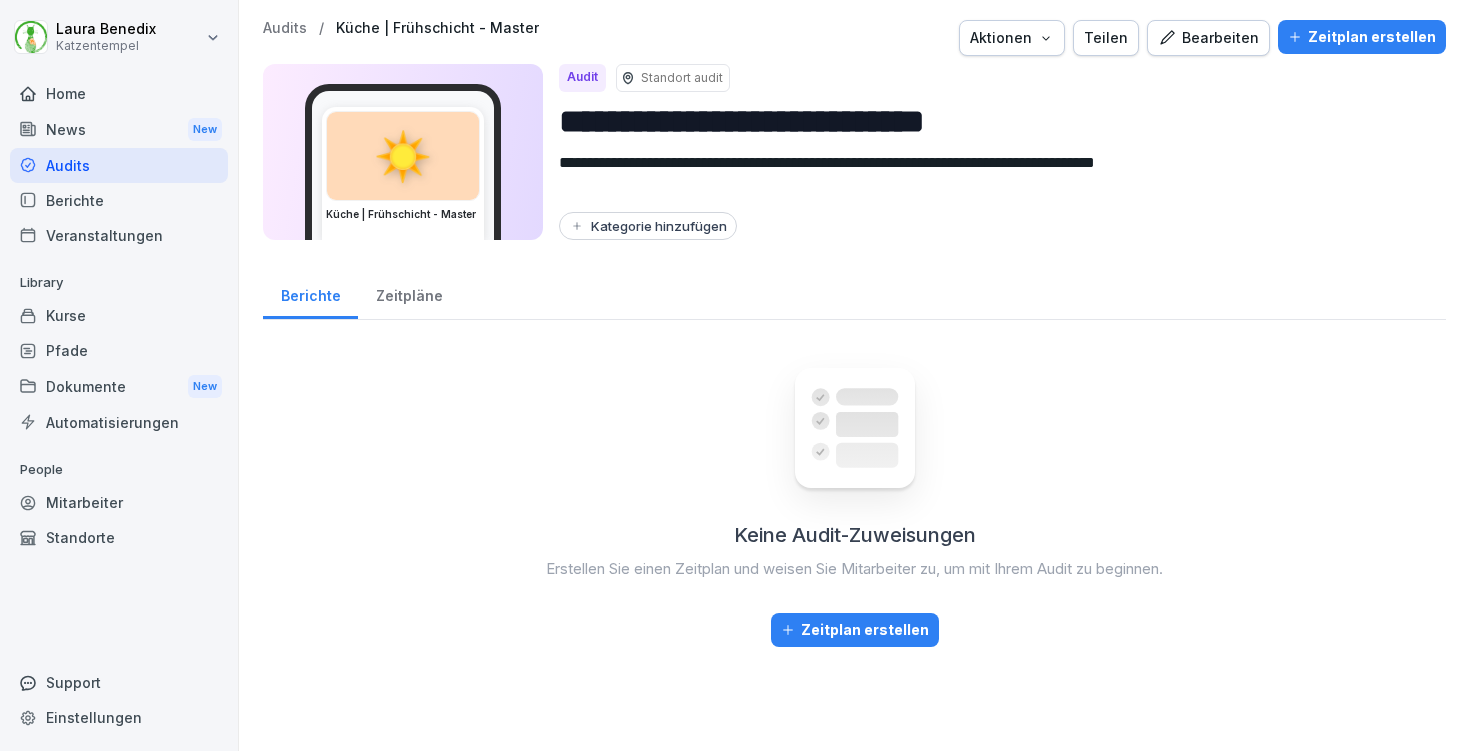 click on "Audits" at bounding box center [285, 28] 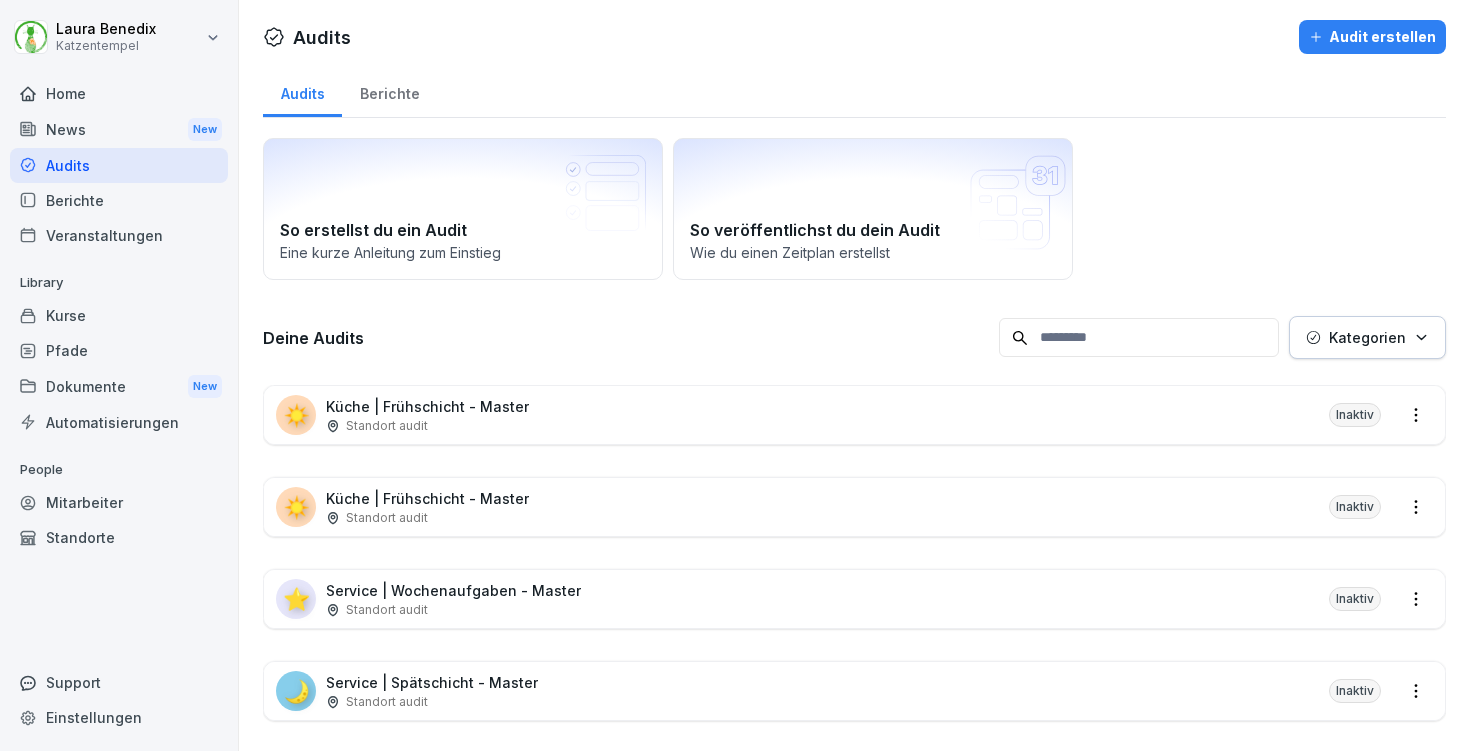 click on "☀️ Küche | Frühschicht - Master Standort audit Inaktiv" at bounding box center [854, 415] 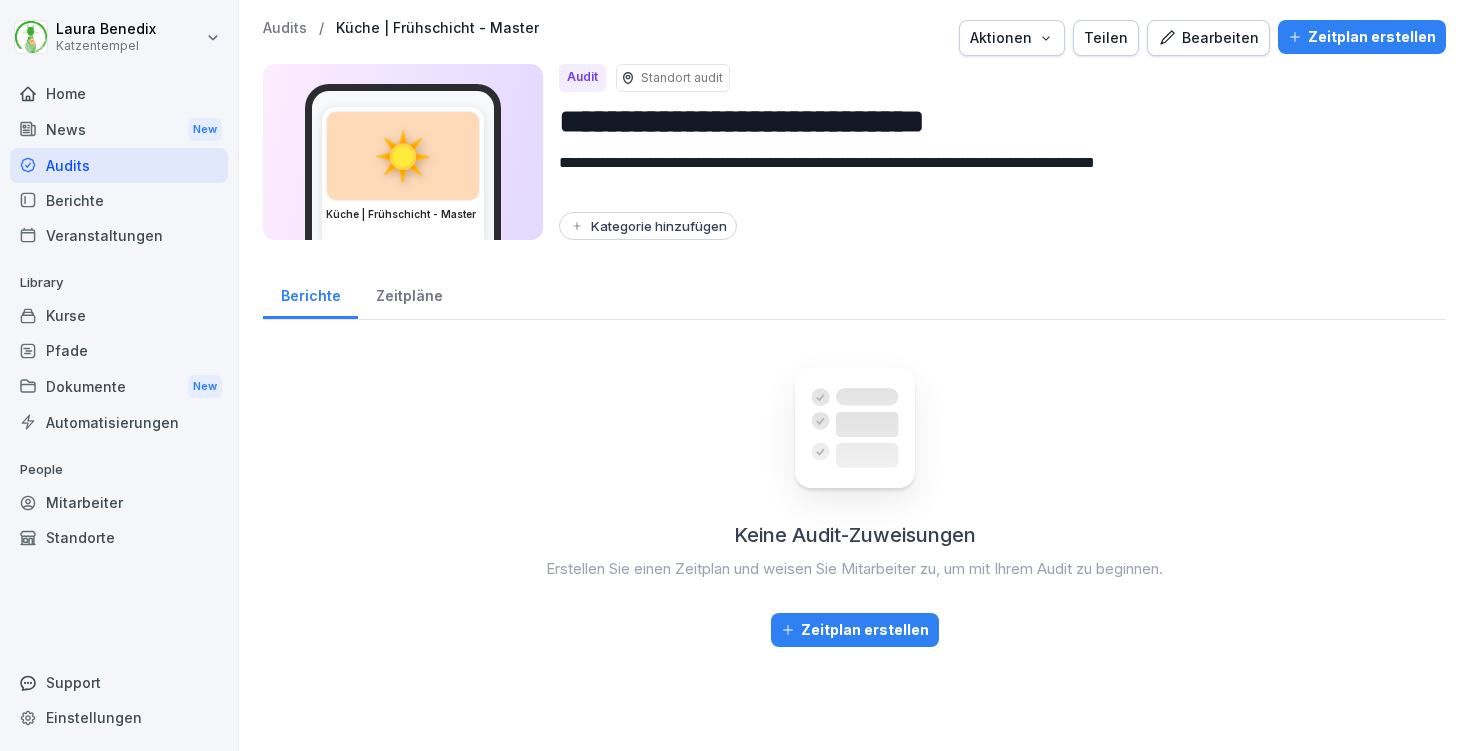 click on "**********" at bounding box center [994, 121] 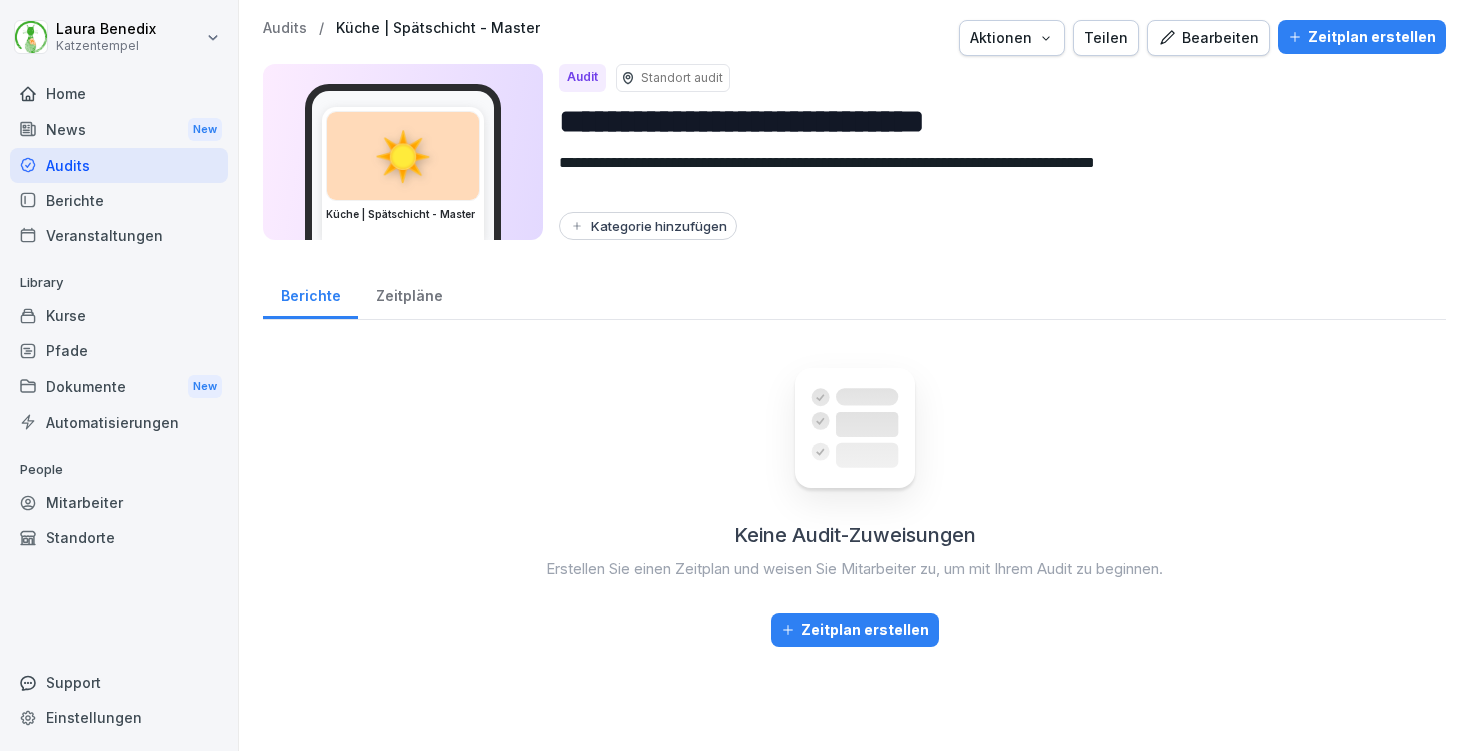 type on "**********" 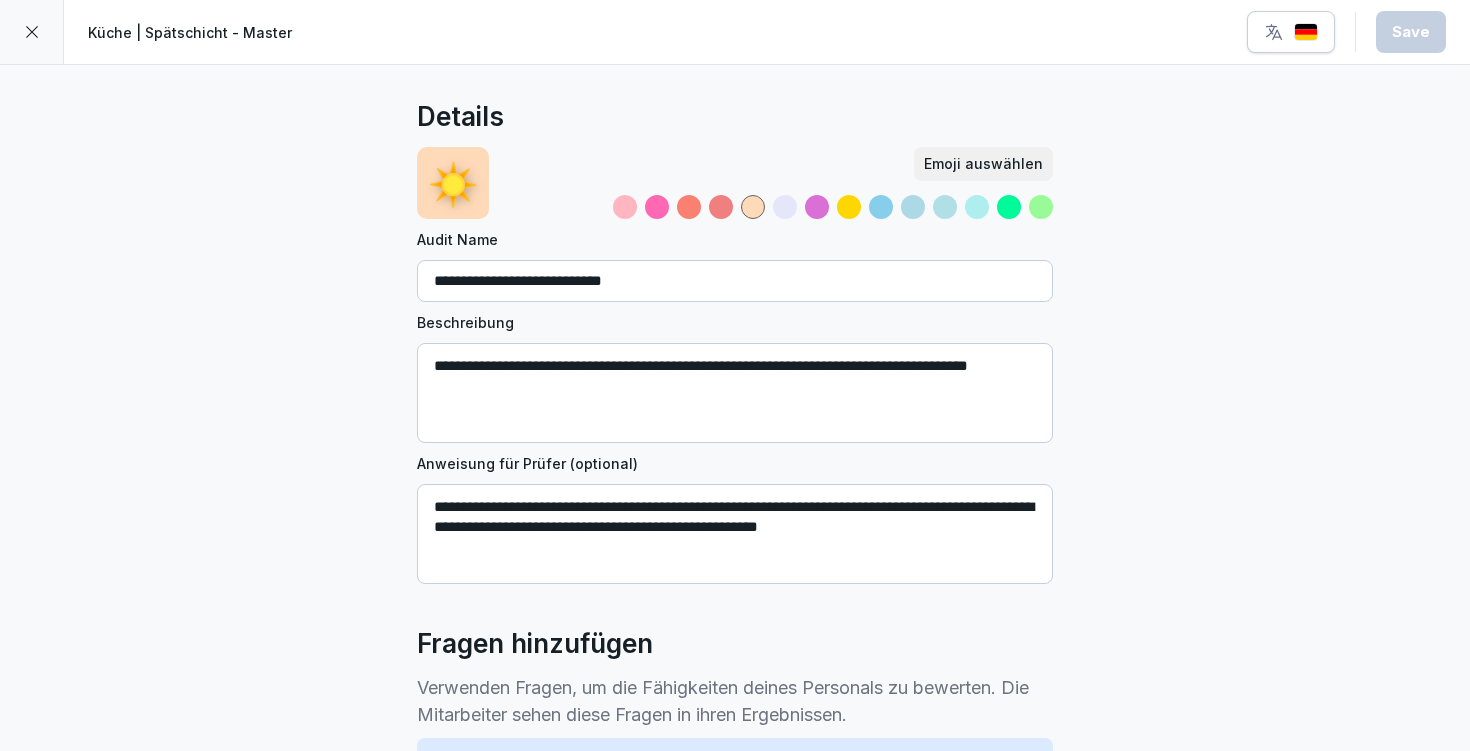 click at bounding box center (881, 207) 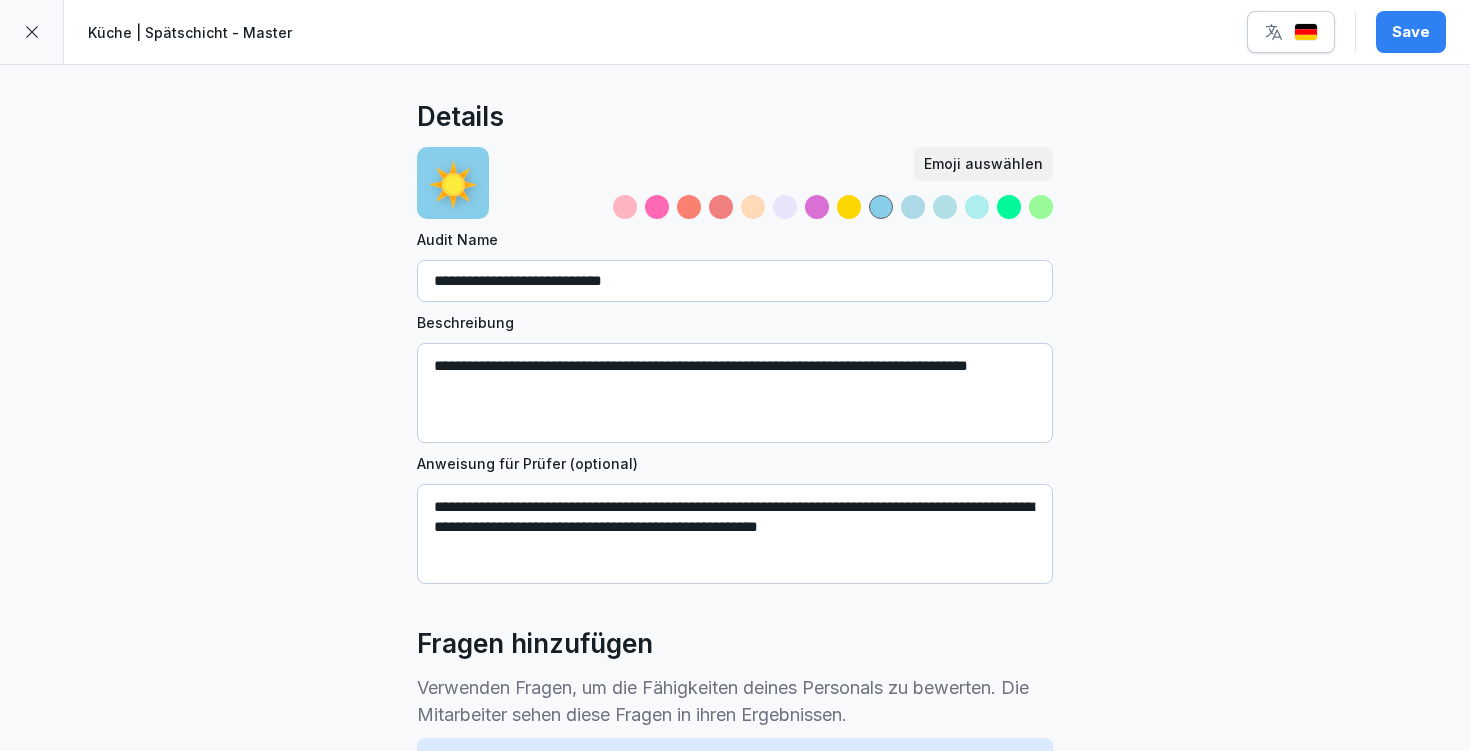 click at bounding box center [913, 207] 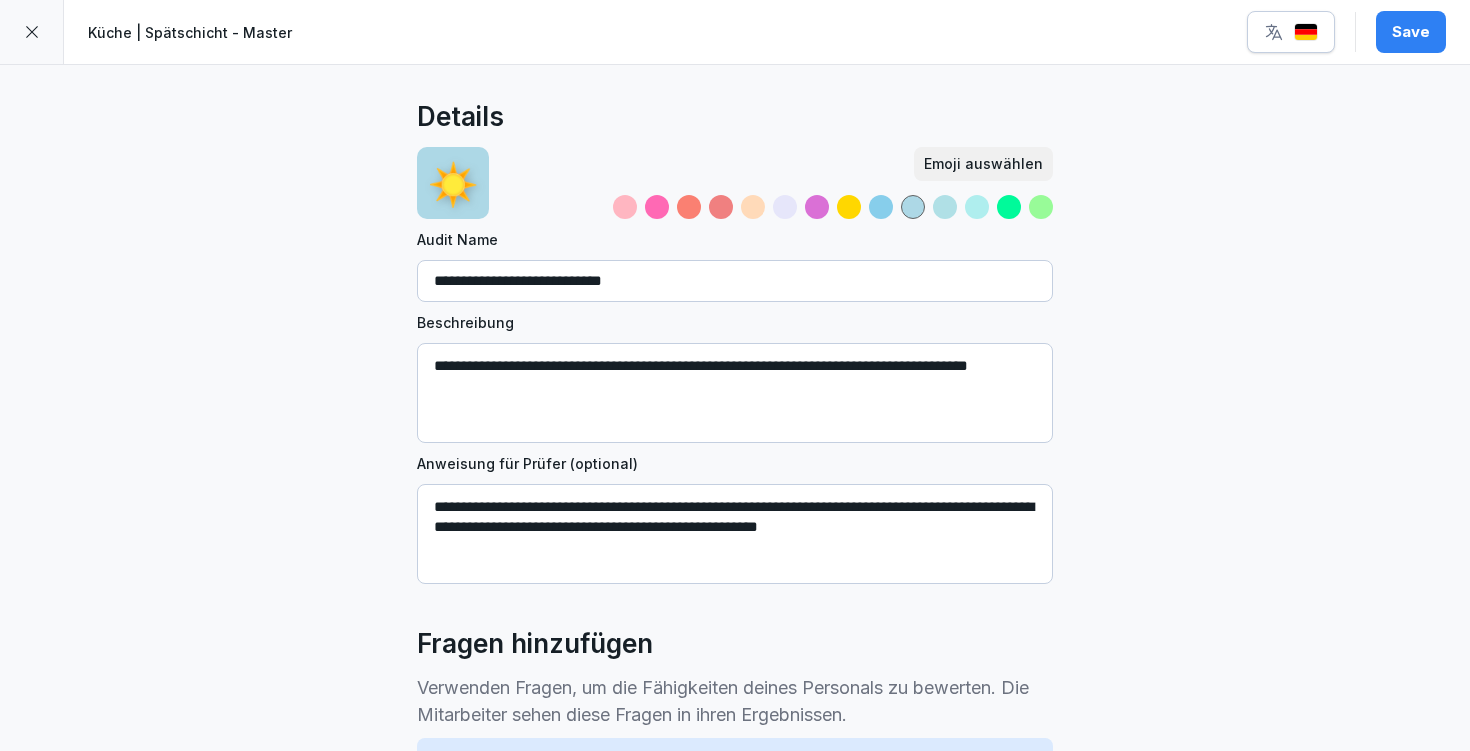 click at bounding box center [945, 207] 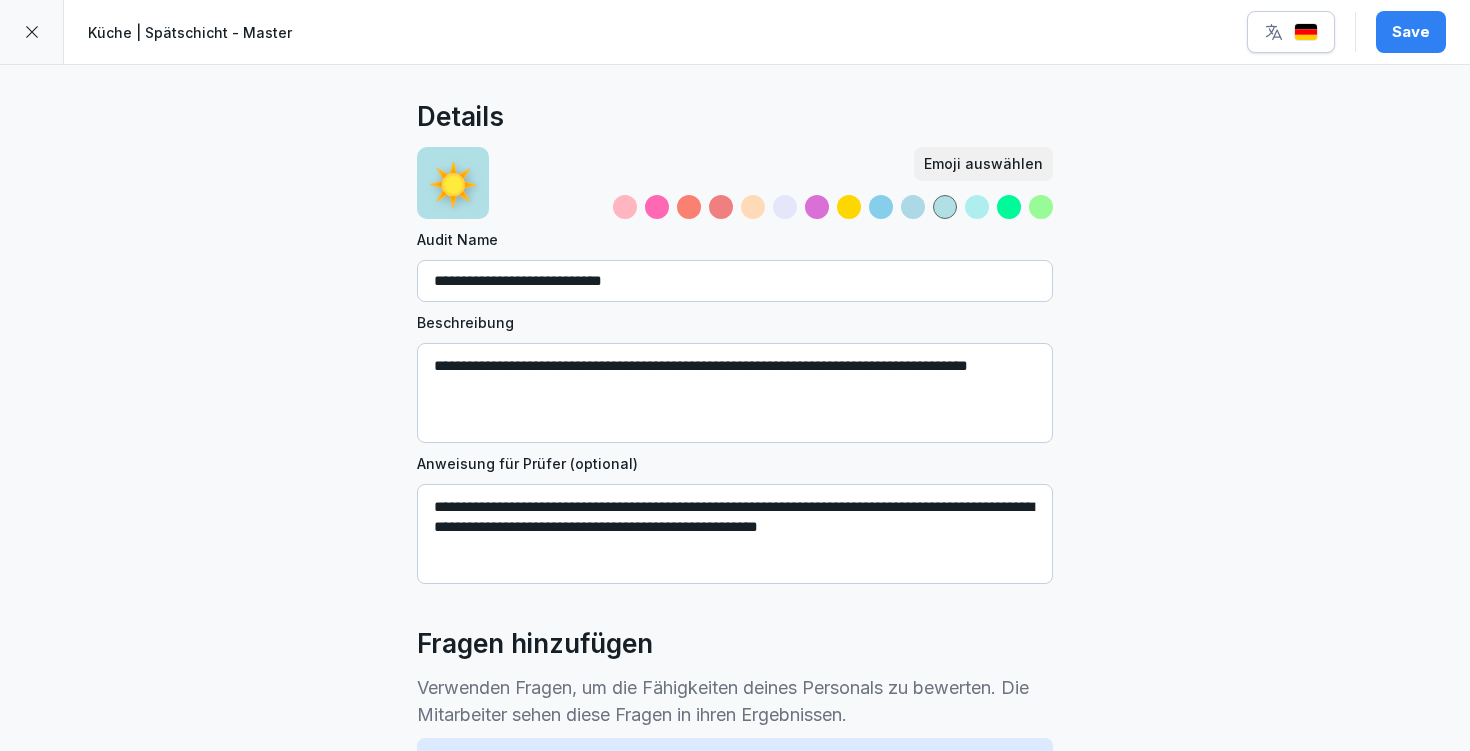 click at bounding box center [913, 207] 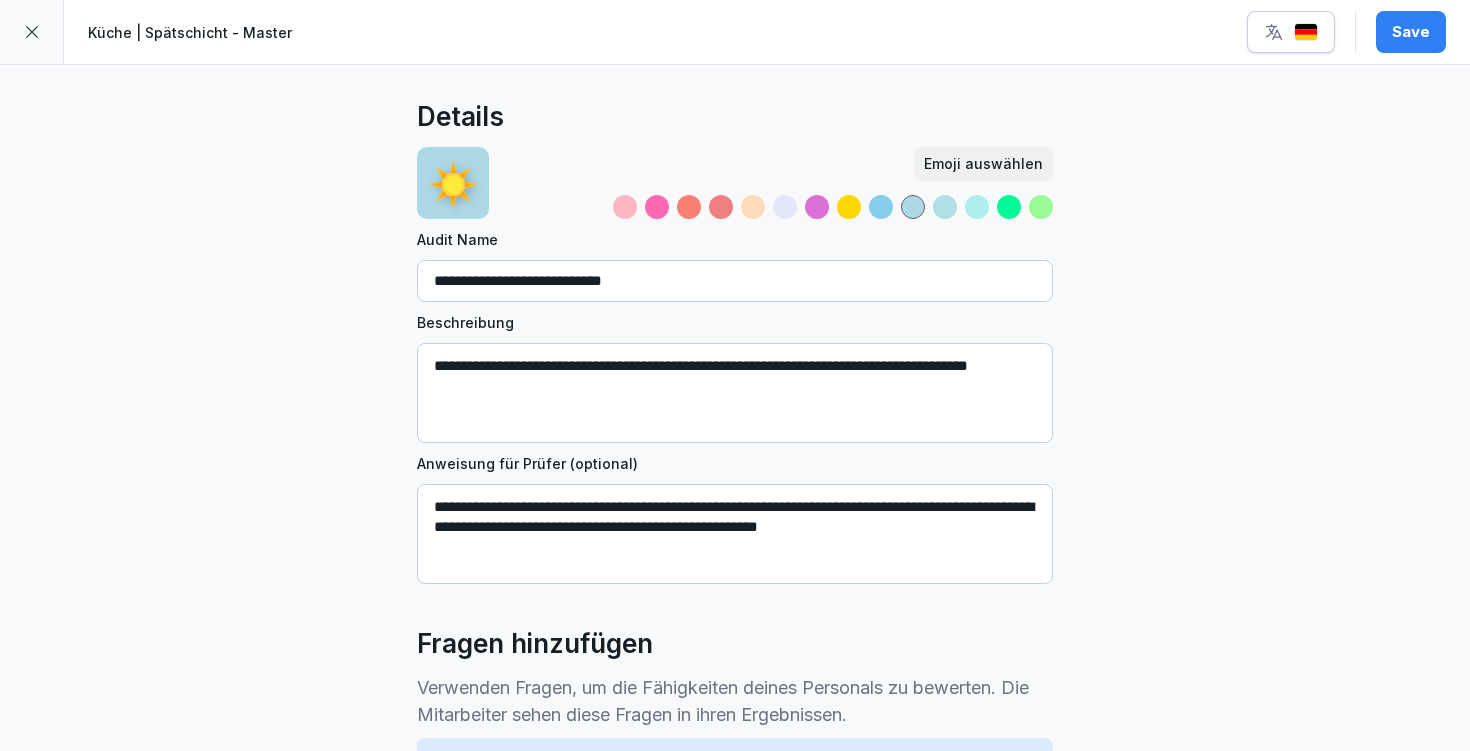 click on "Emoji auswählen" at bounding box center [983, 164] 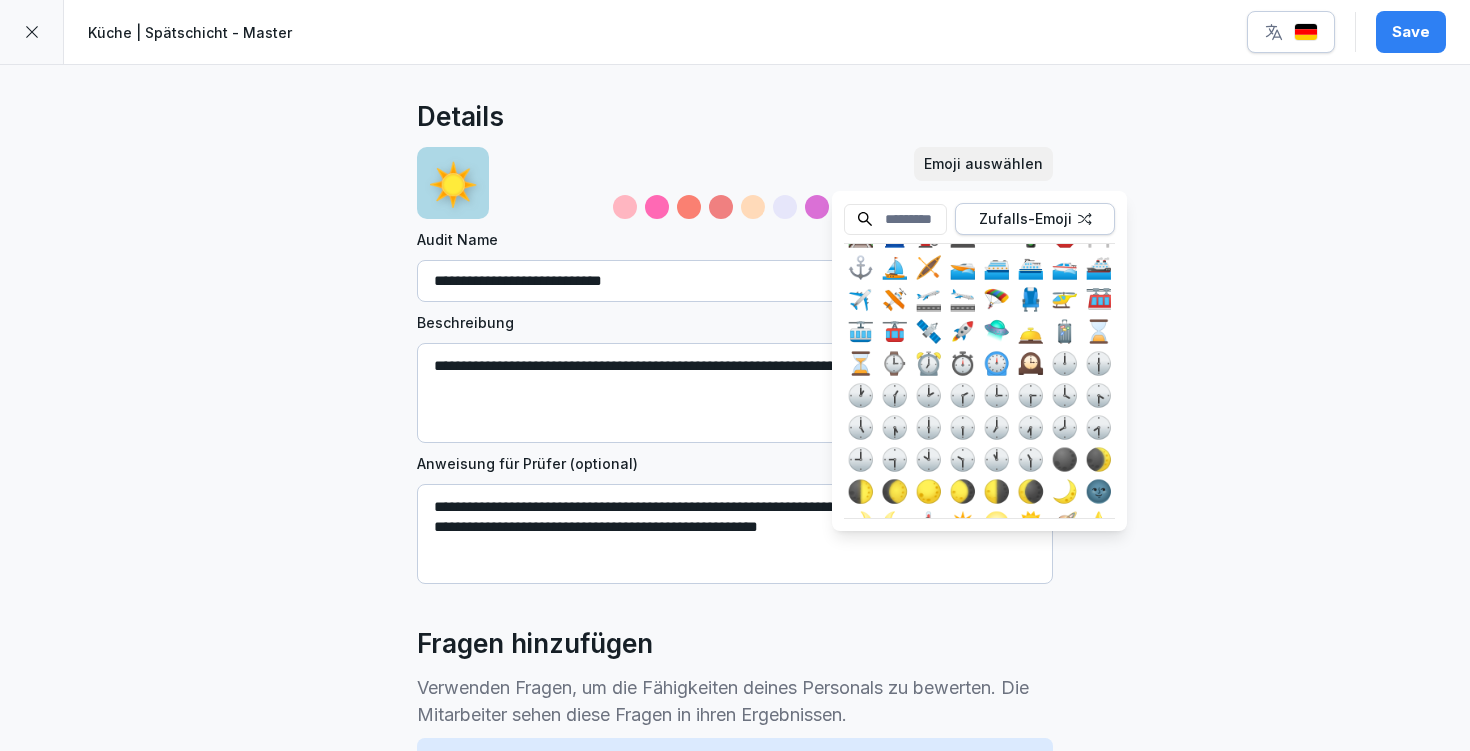 scroll, scrollTop: 3508, scrollLeft: 0, axis: vertical 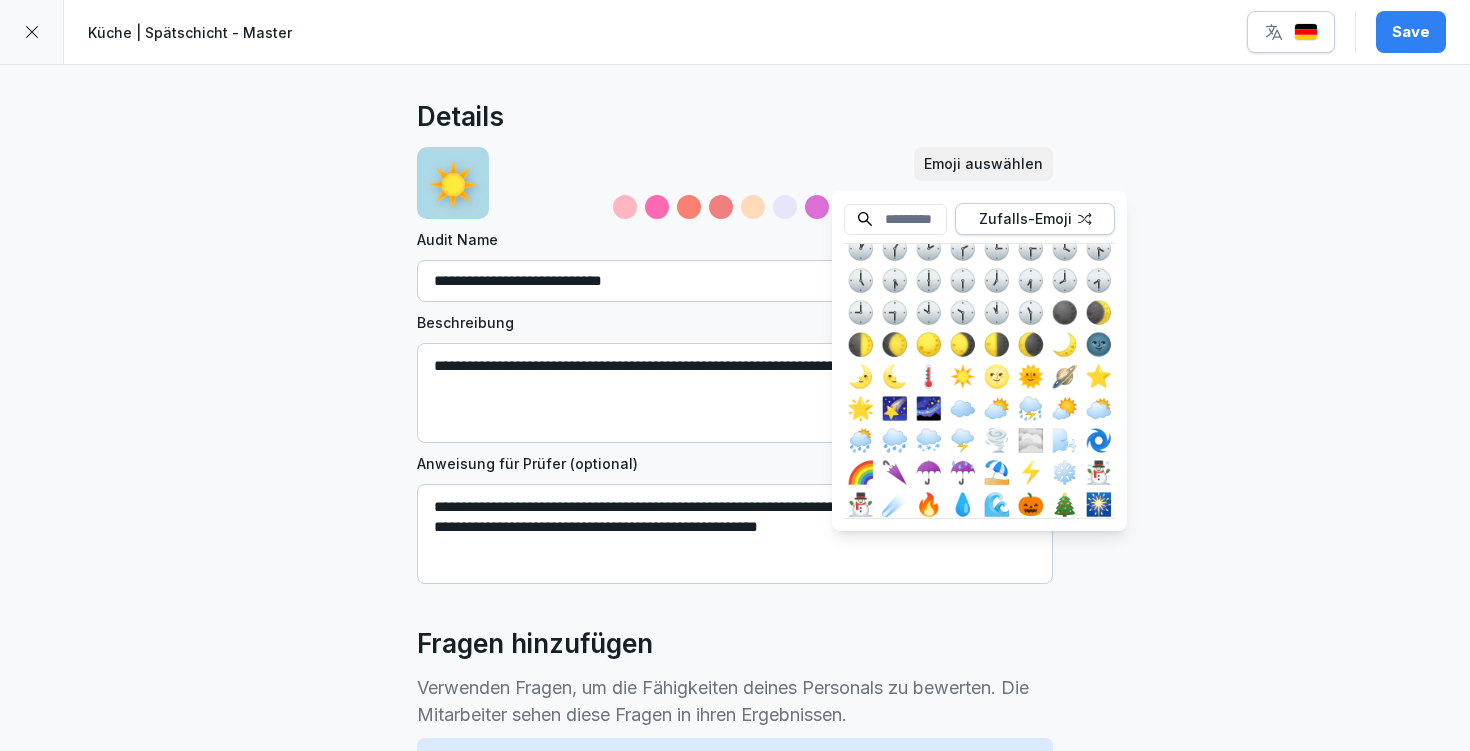 click on "🌙" at bounding box center (1064, 344) 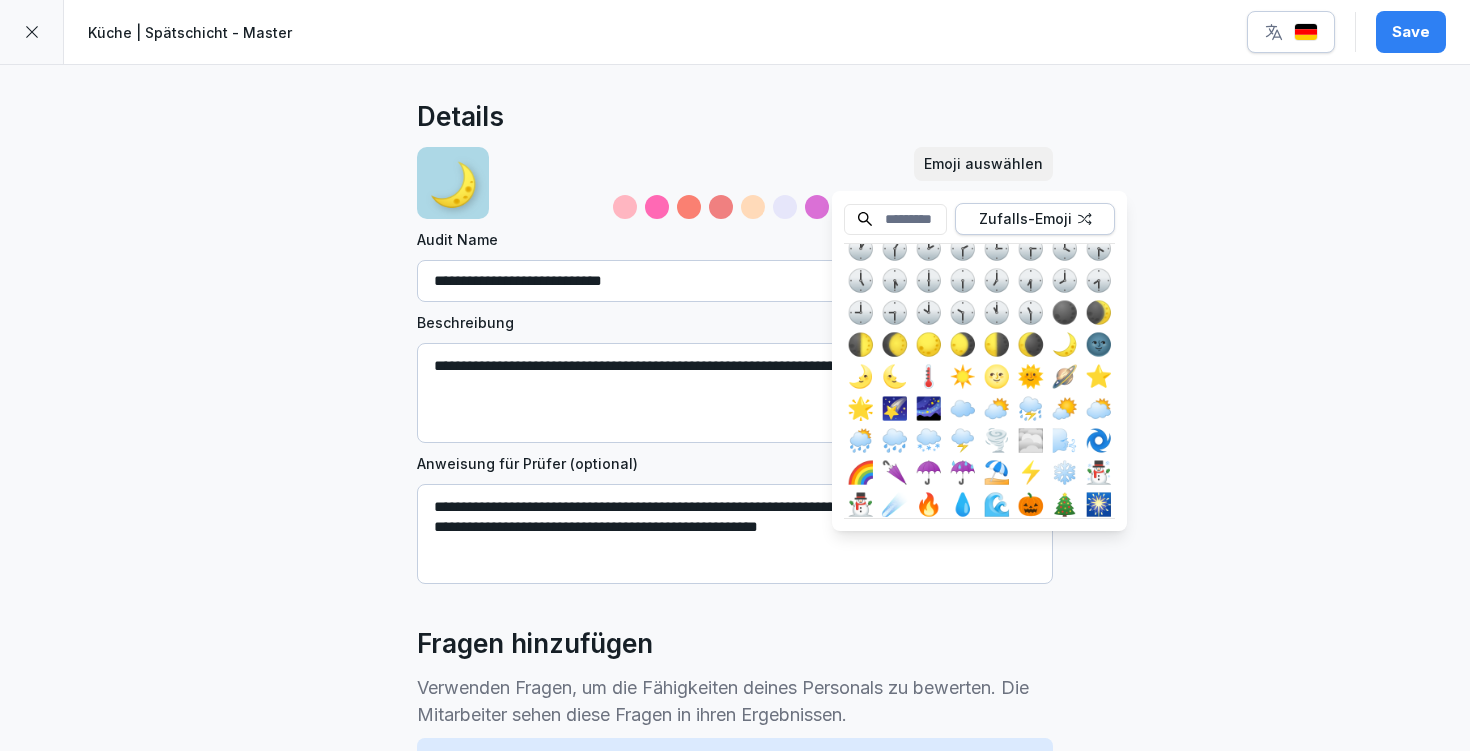 click on "Save" at bounding box center (1411, 32) 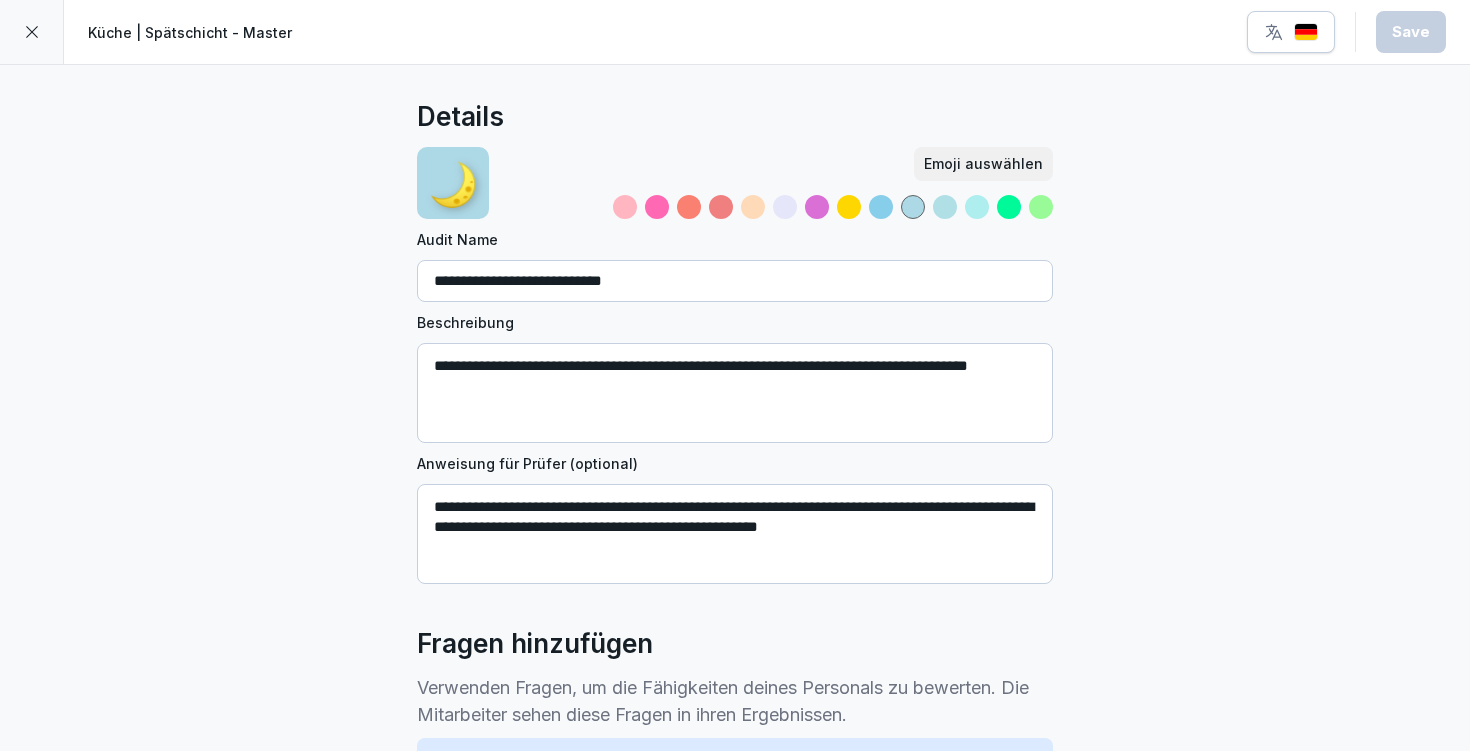 click 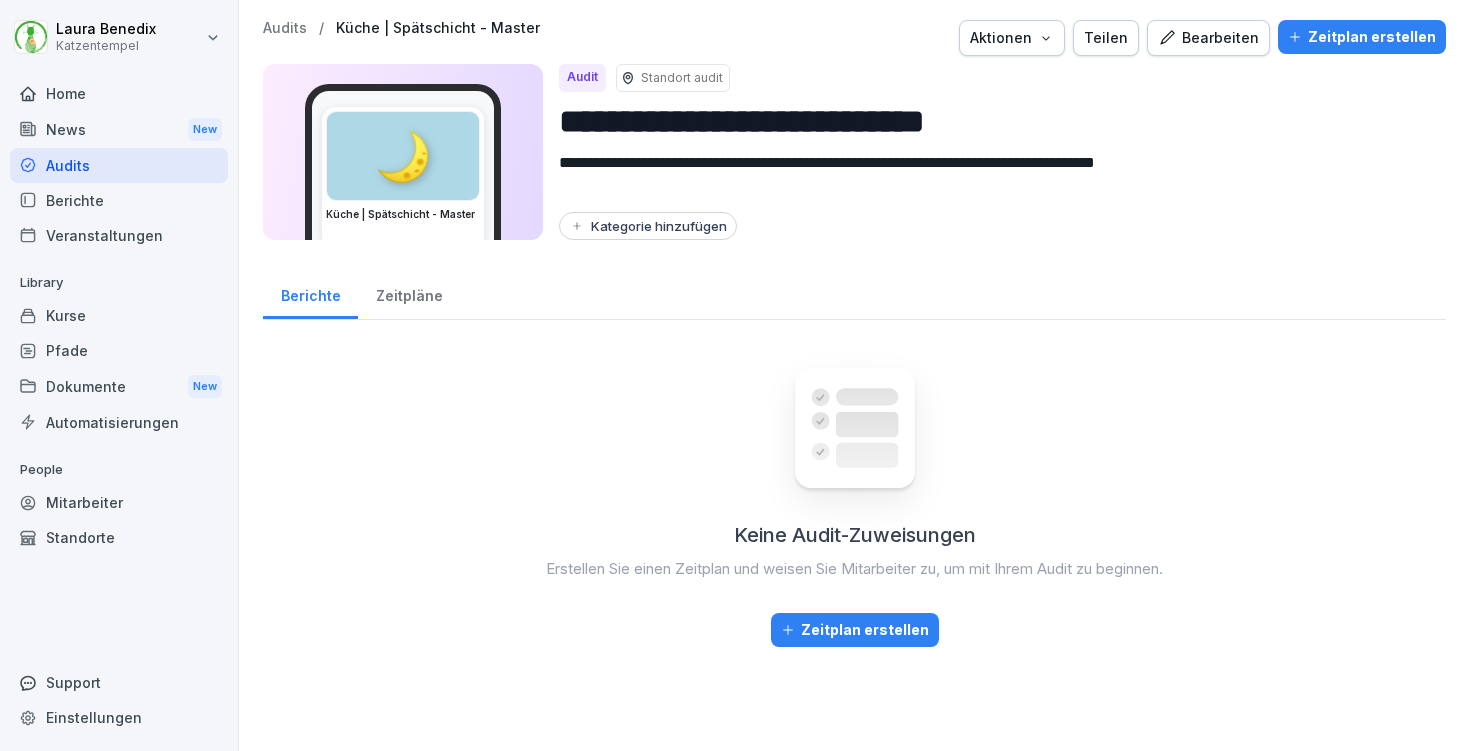 click on "Audits" at bounding box center (285, 28) 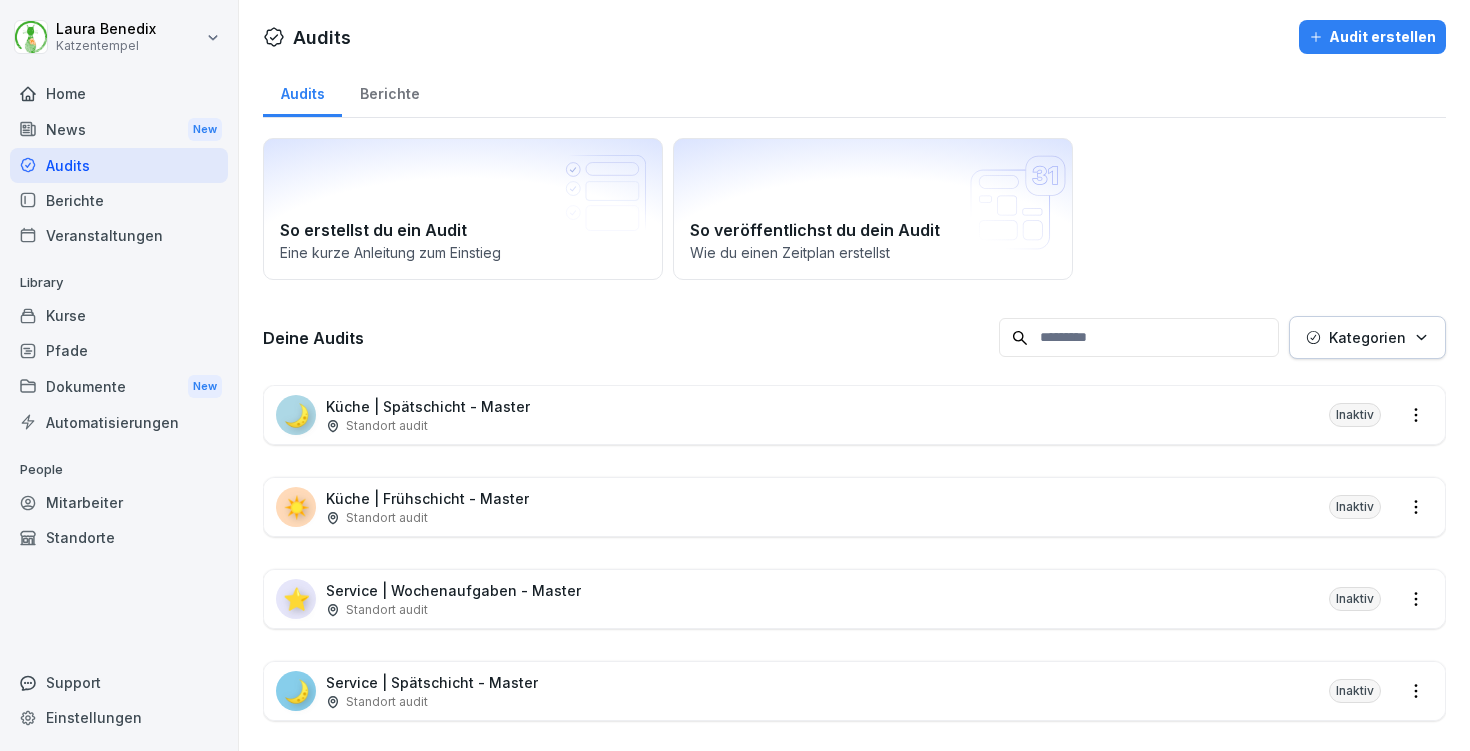 click on "Standort audit" at bounding box center (428, 426) 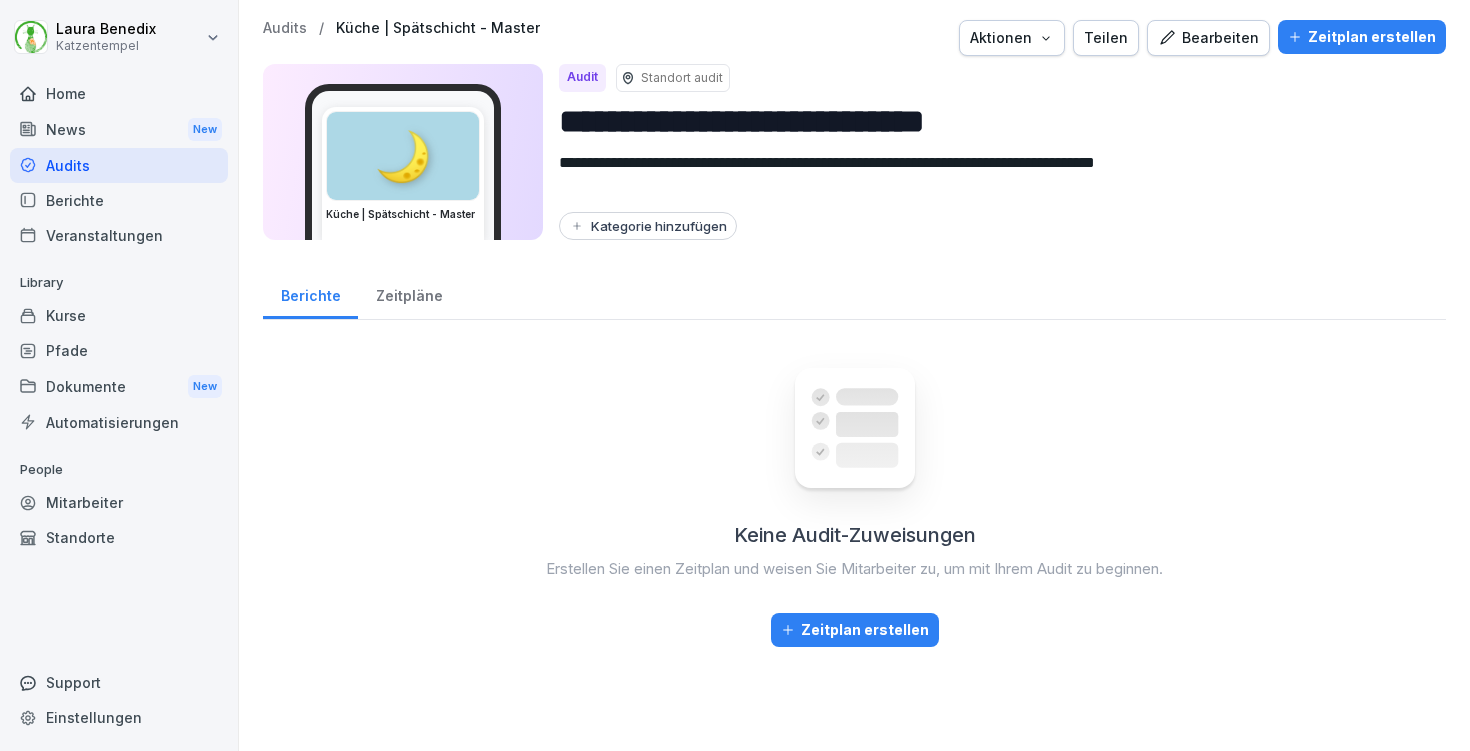 click on "Bearbeiten" at bounding box center (1208, 38) 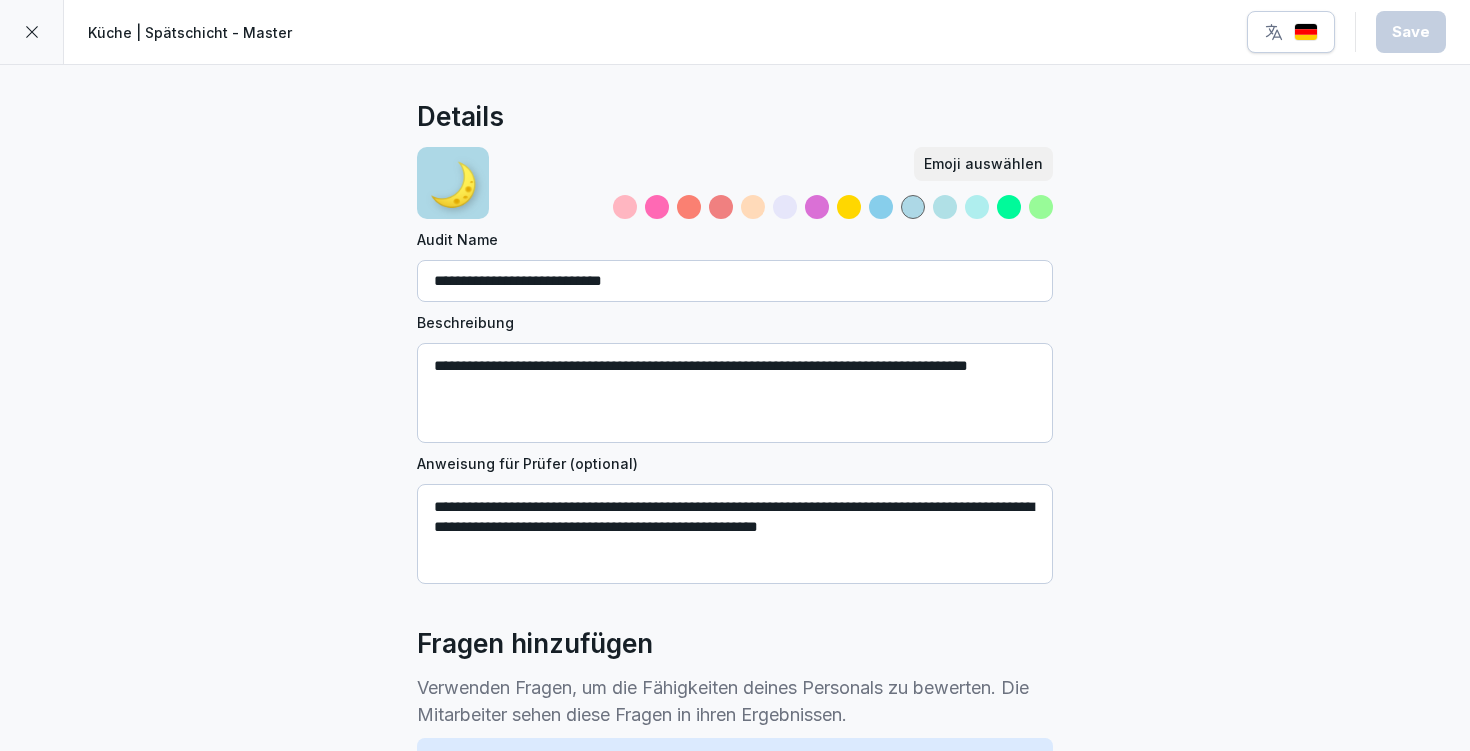 click at bounding box center [881, 207] 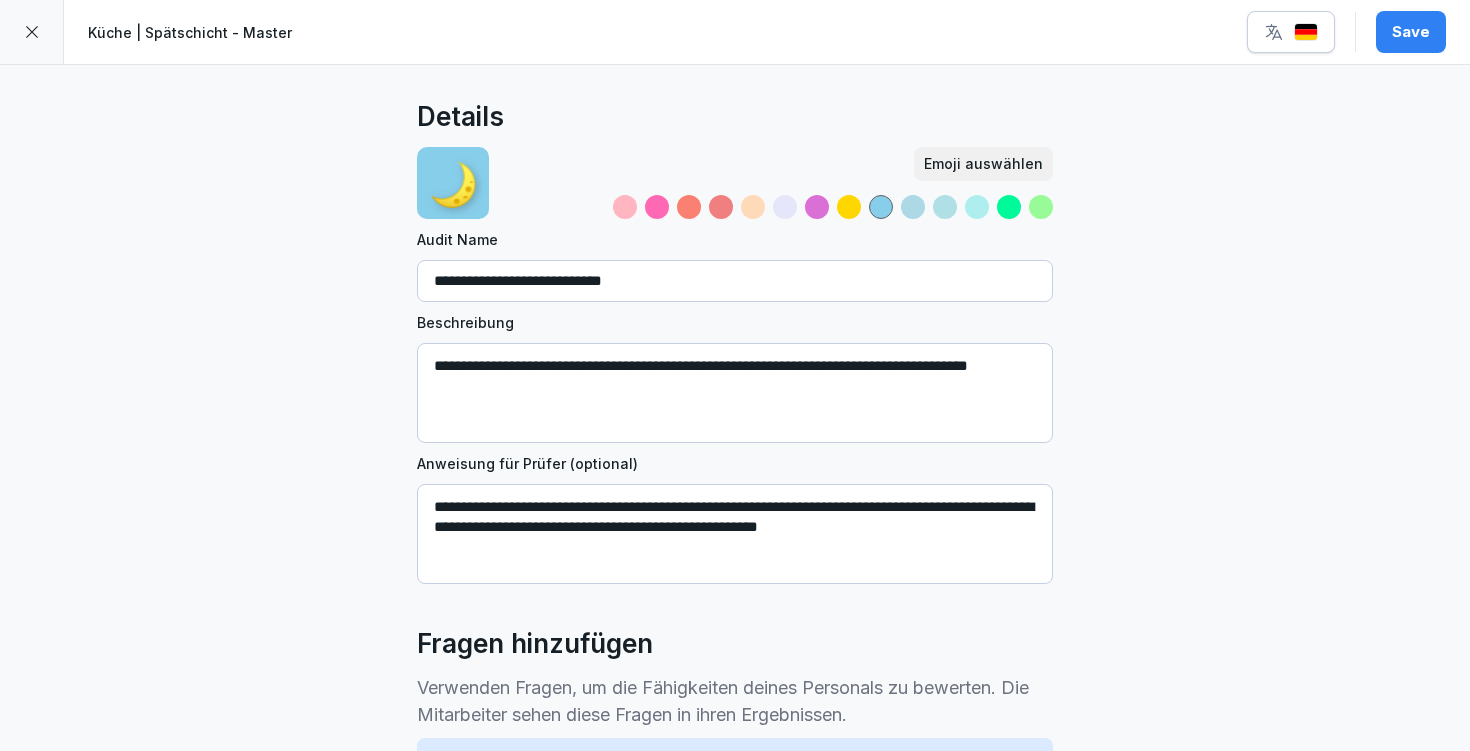 click on "Save" at bounding box center (1411, 32) 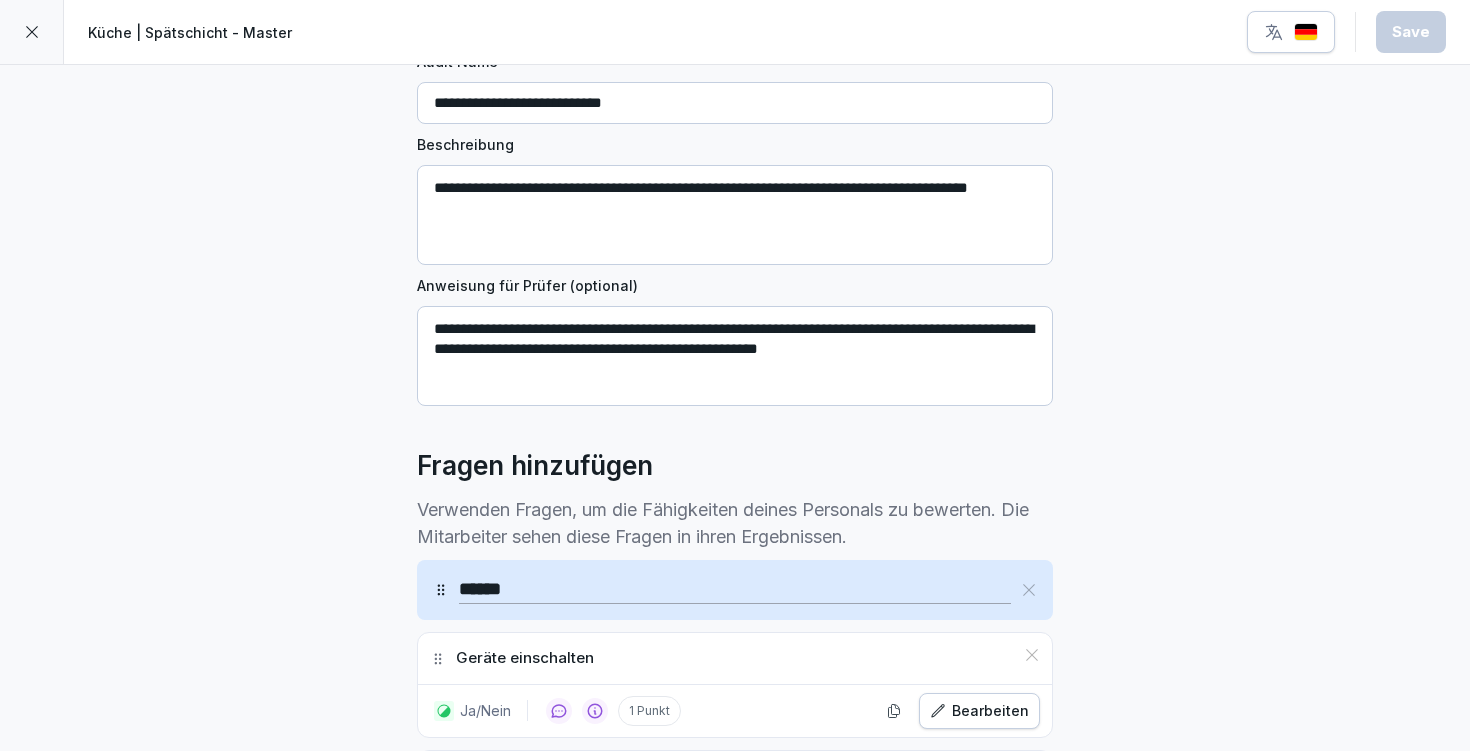 scroll, scrollTop: 325, scrollLeft: 0, axis: vertical 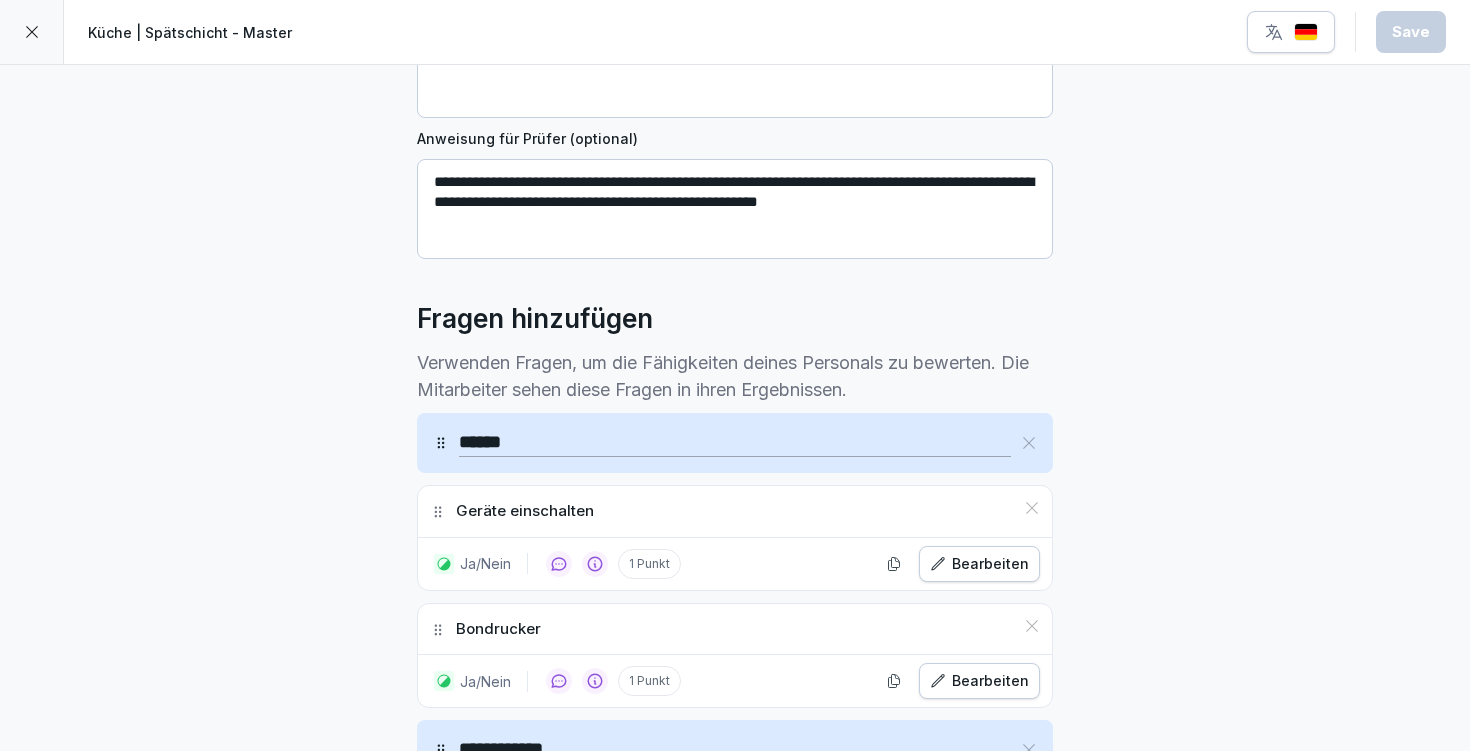 click on "Bearbeiten" at bounding box center [979, 564] 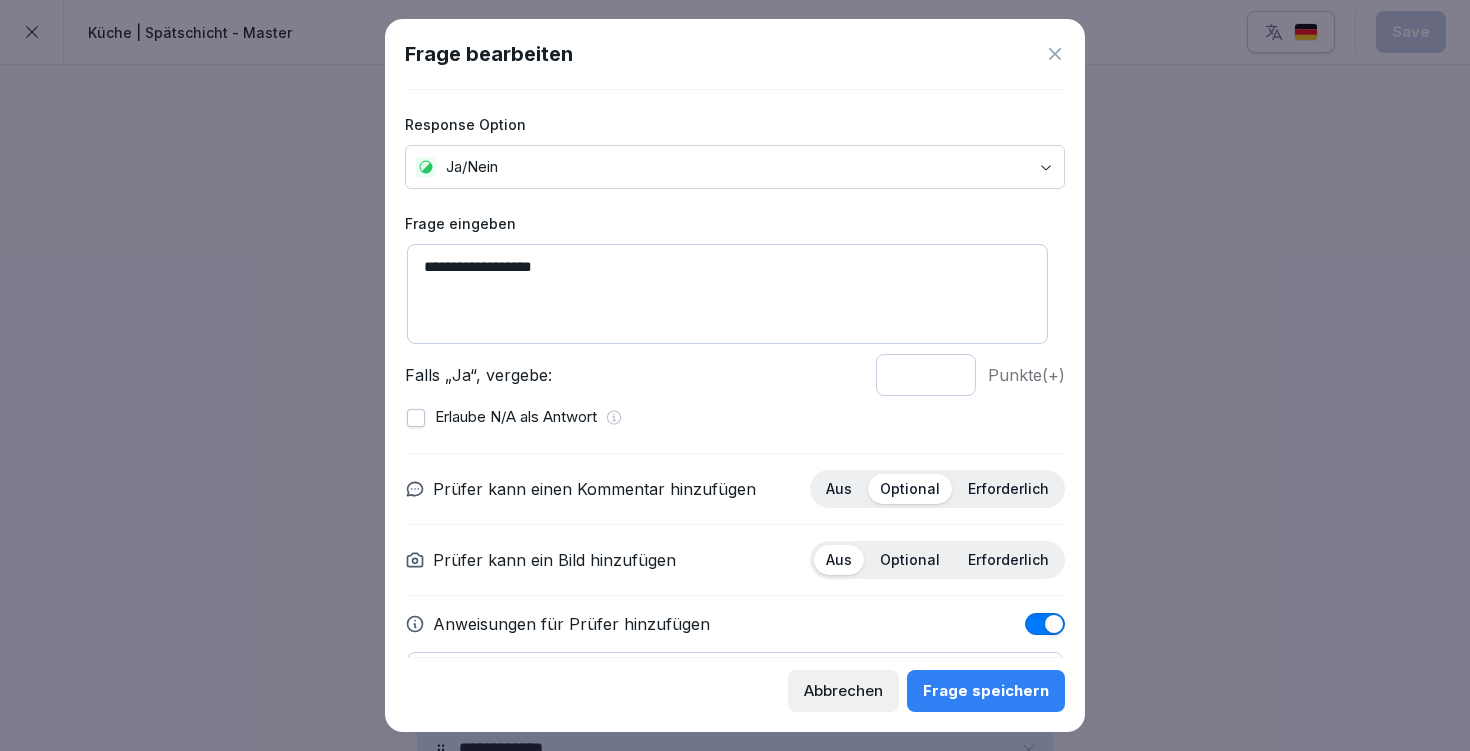 click on "**********" at bounding box center (727, 294) 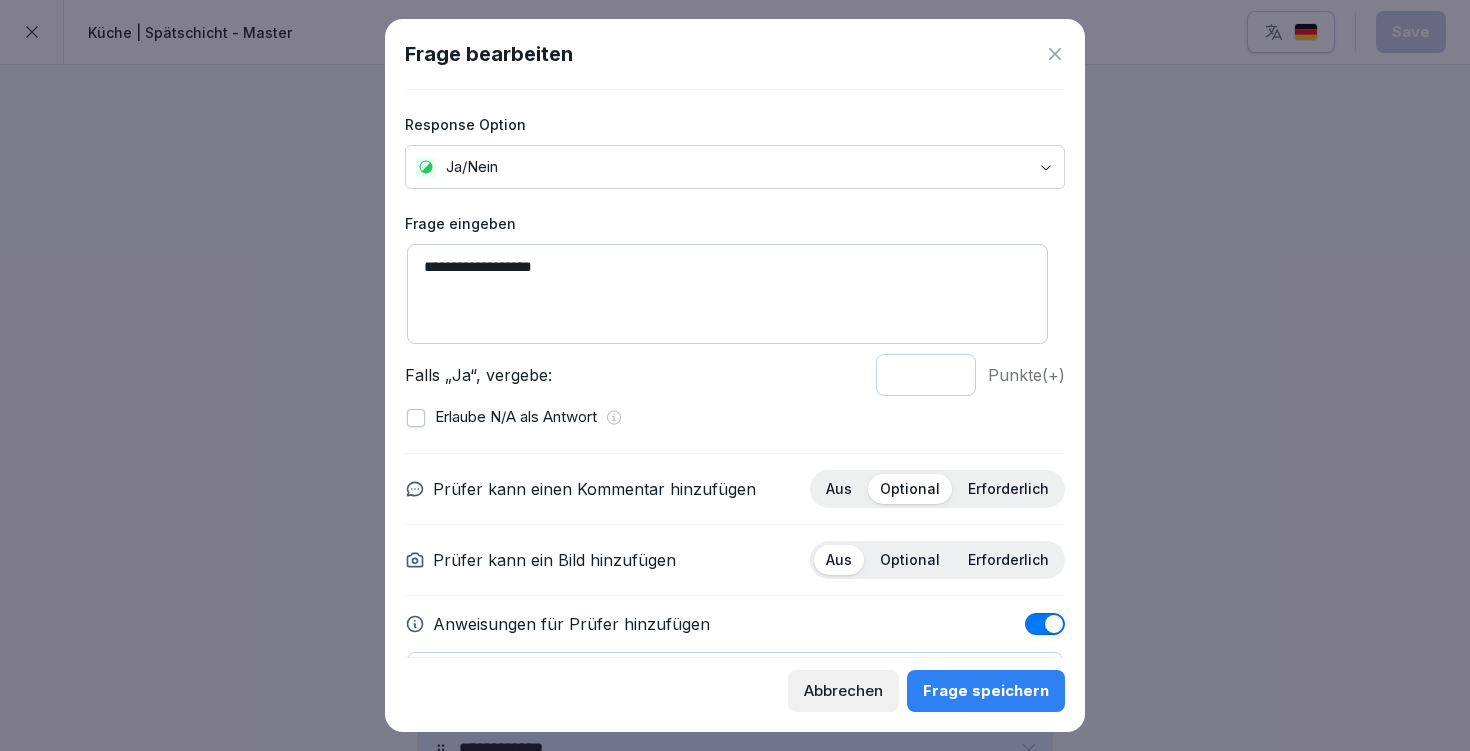 type on "**********" 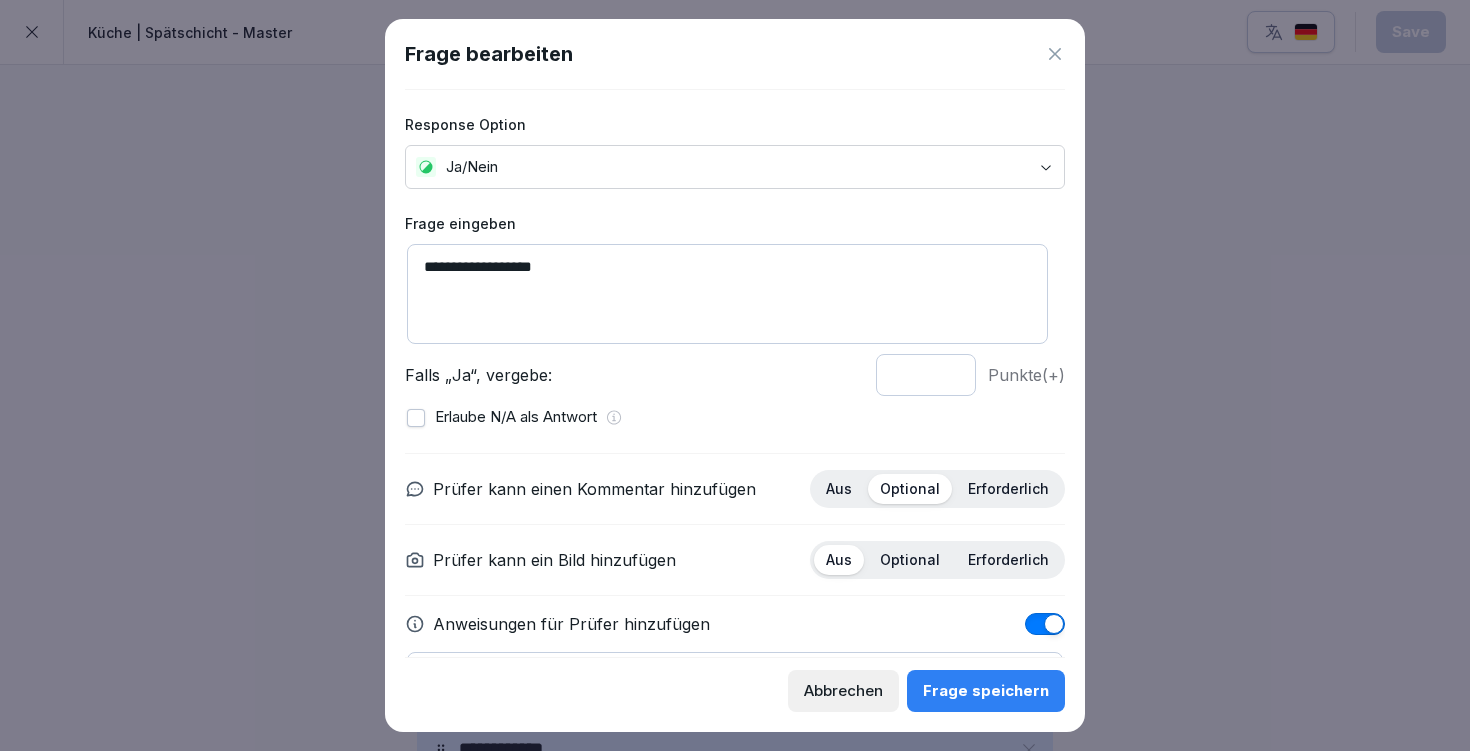 click 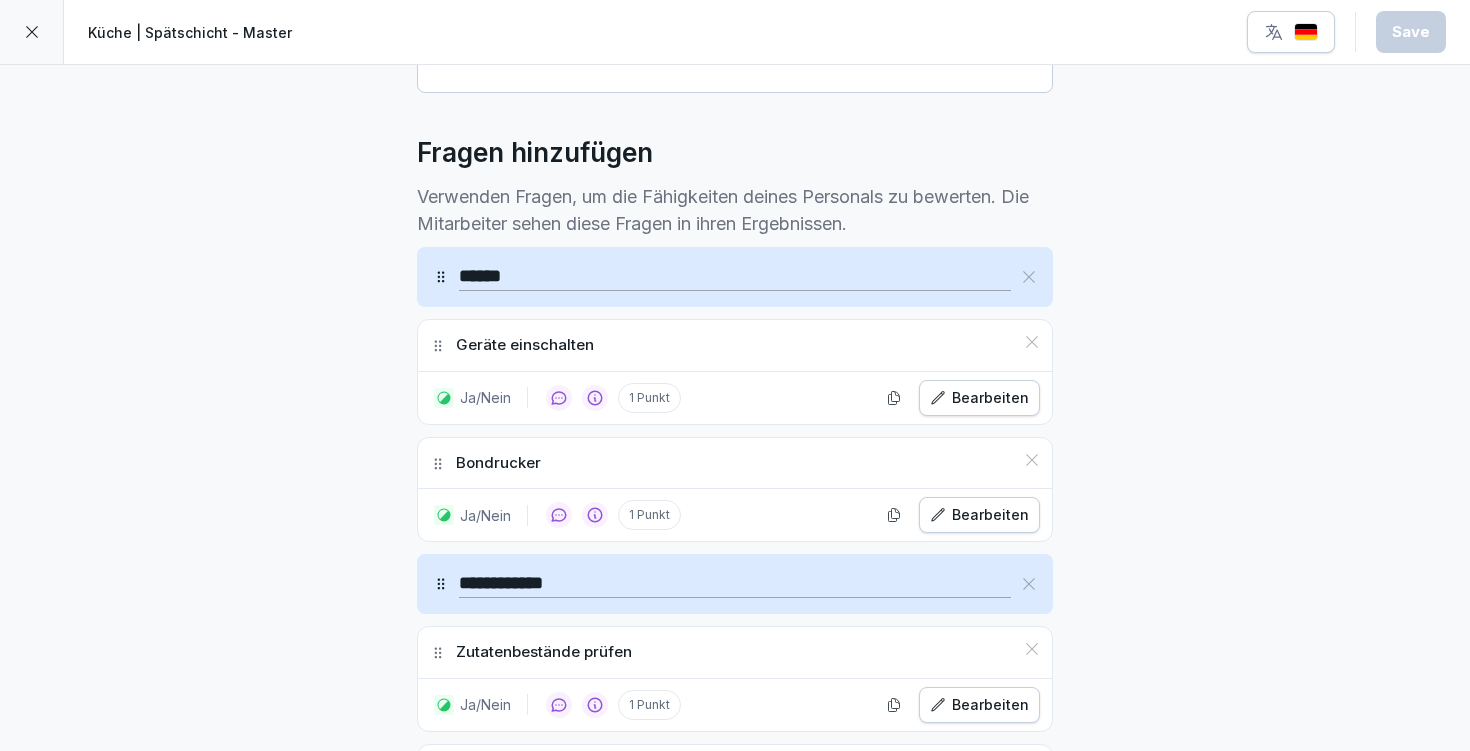 scroll, scrollTop: 673, scrollLeft: 0, axis: vertical 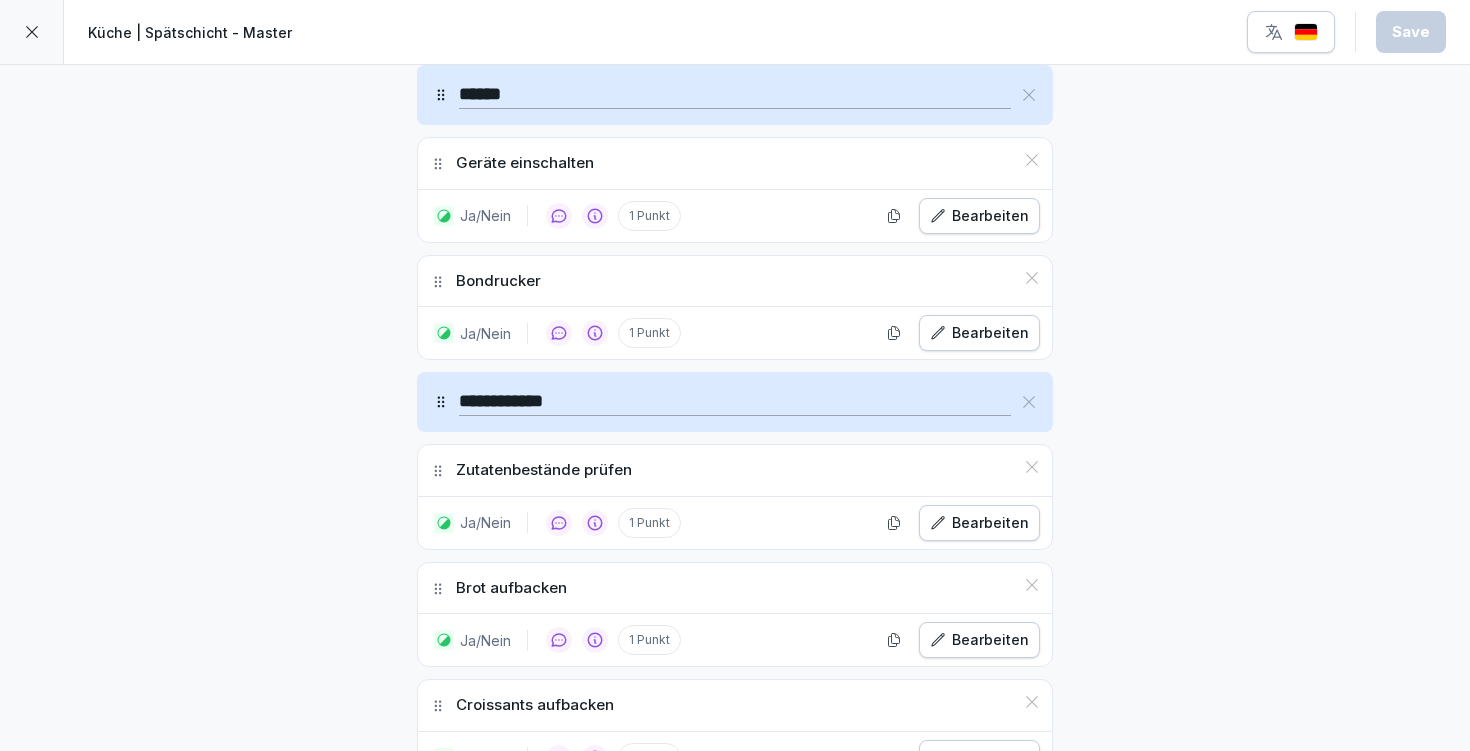 click 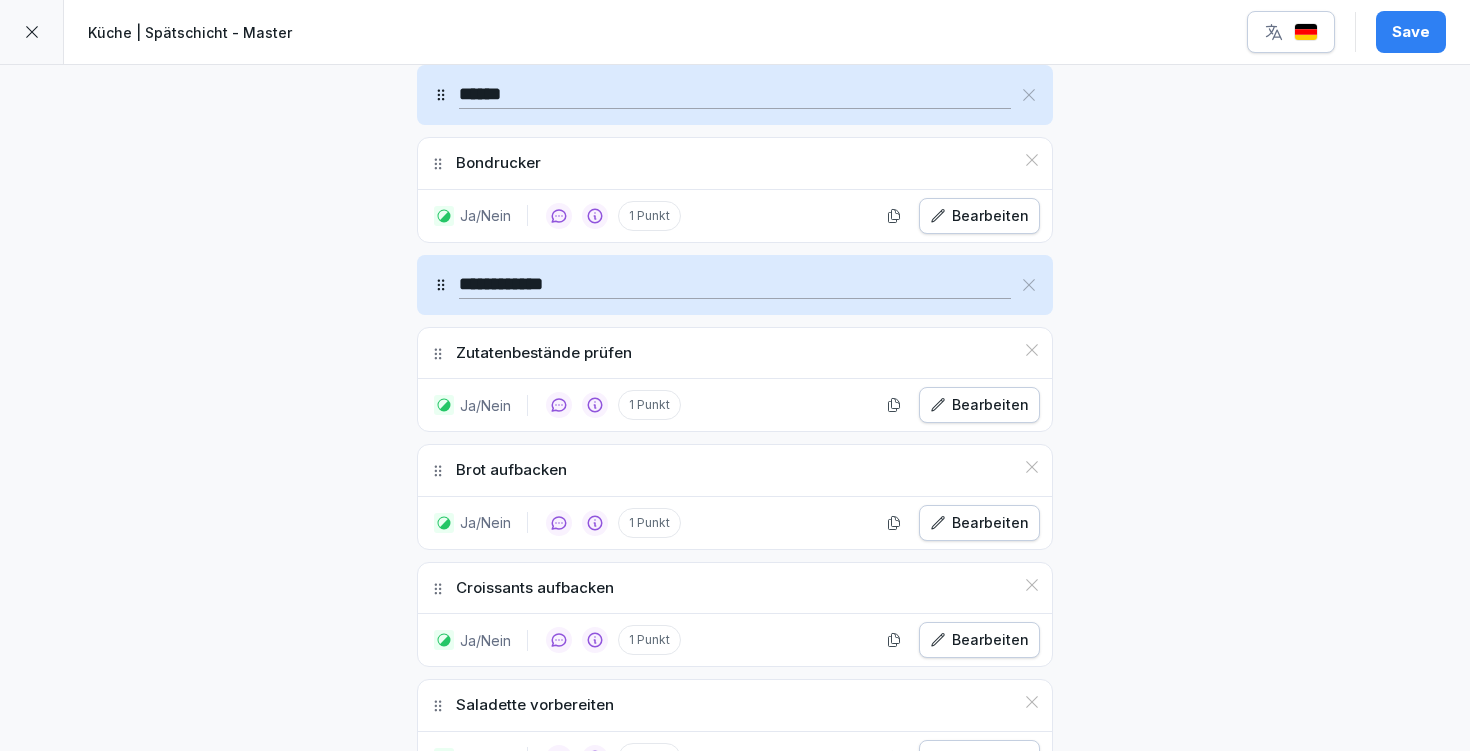 click 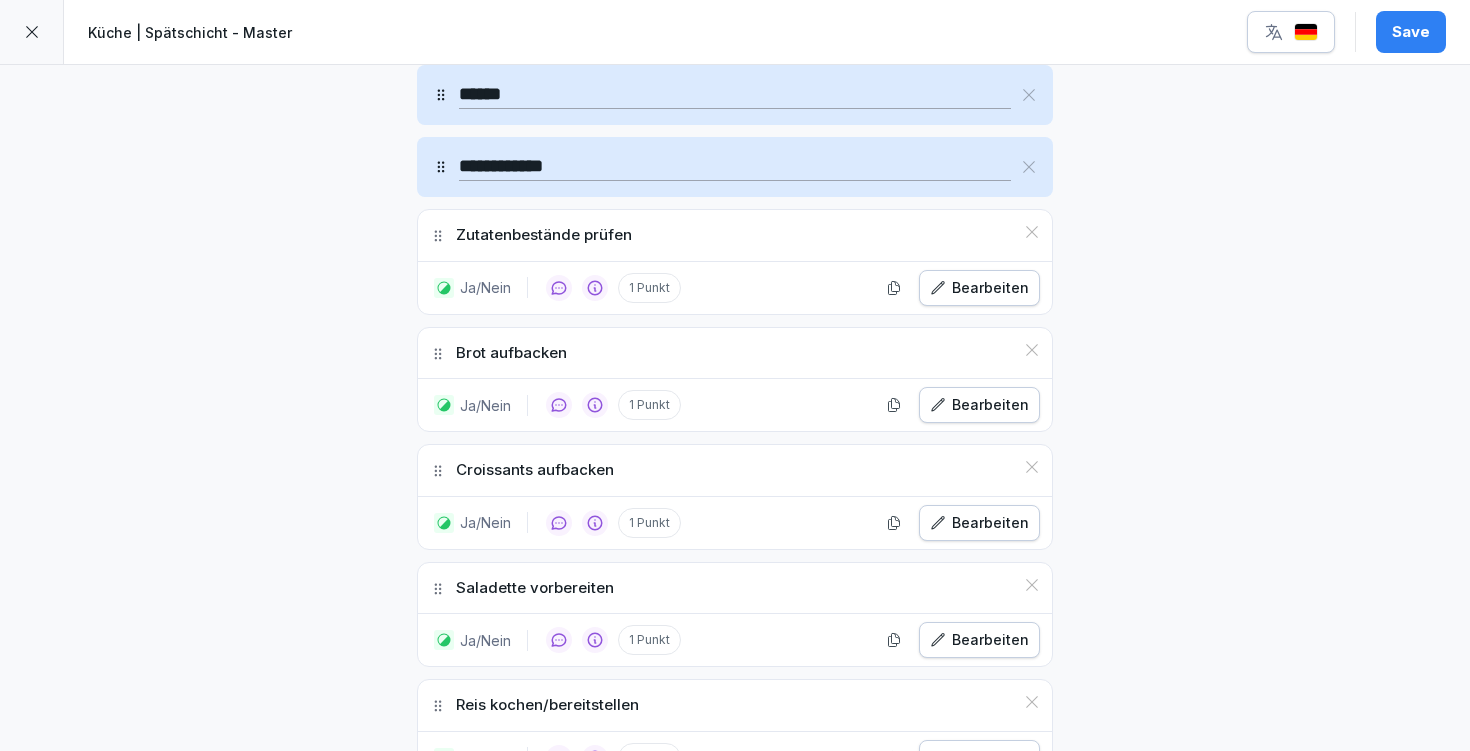 click 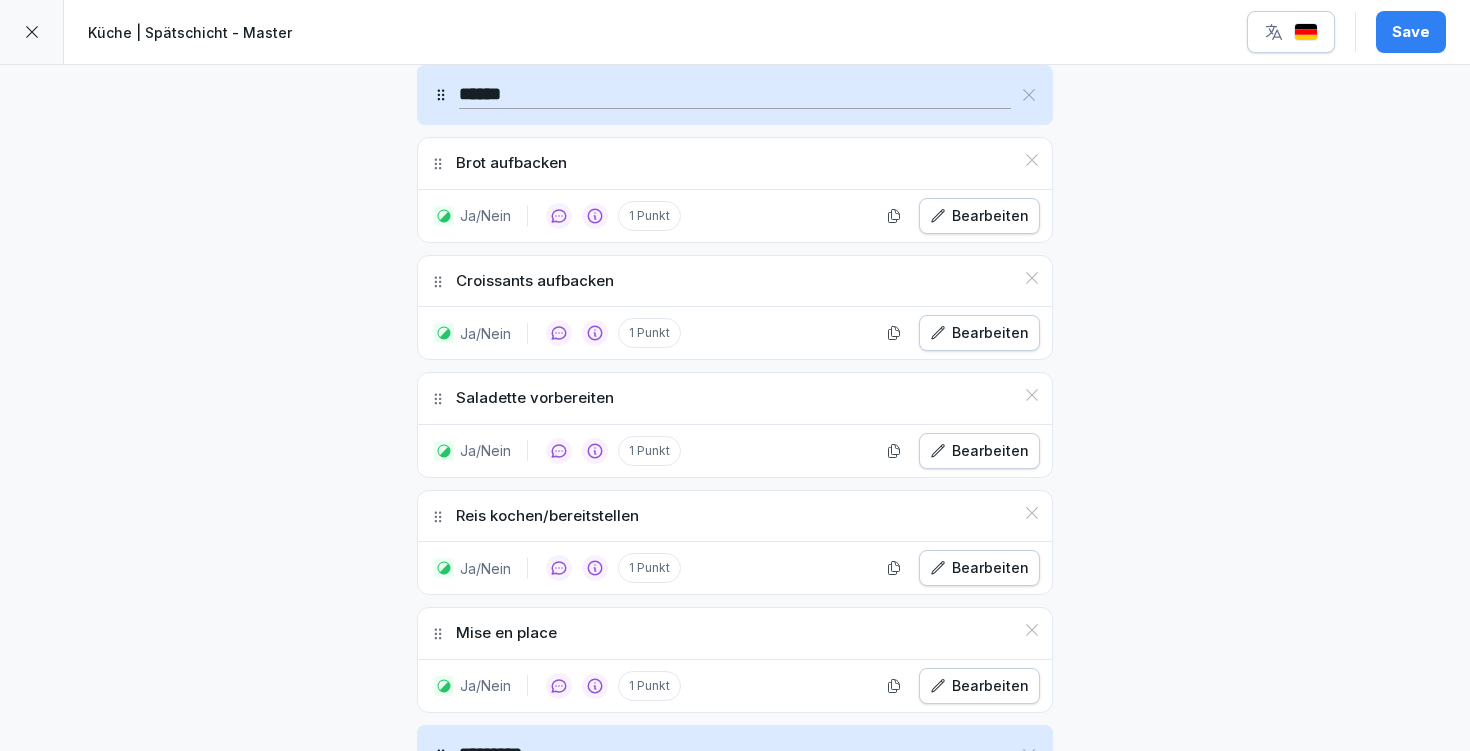 click 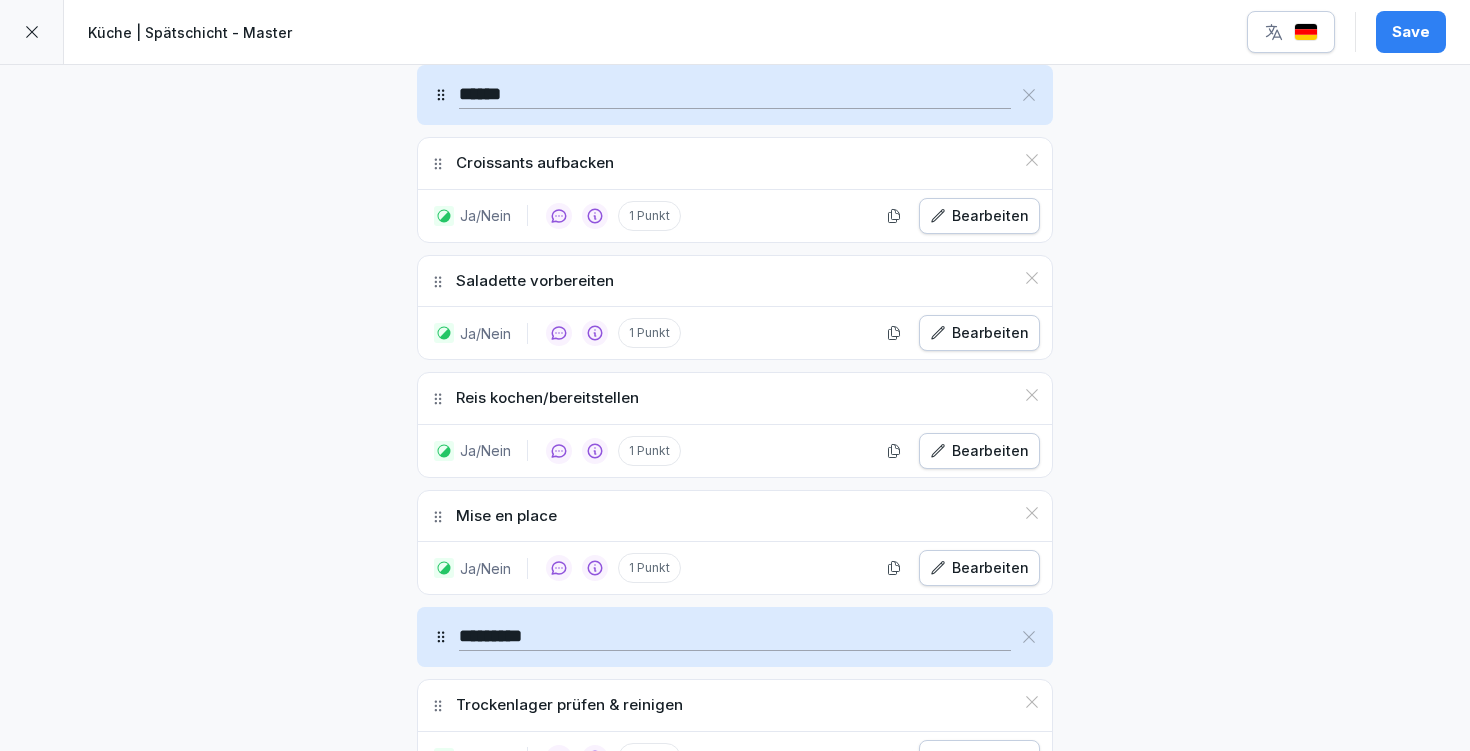 click 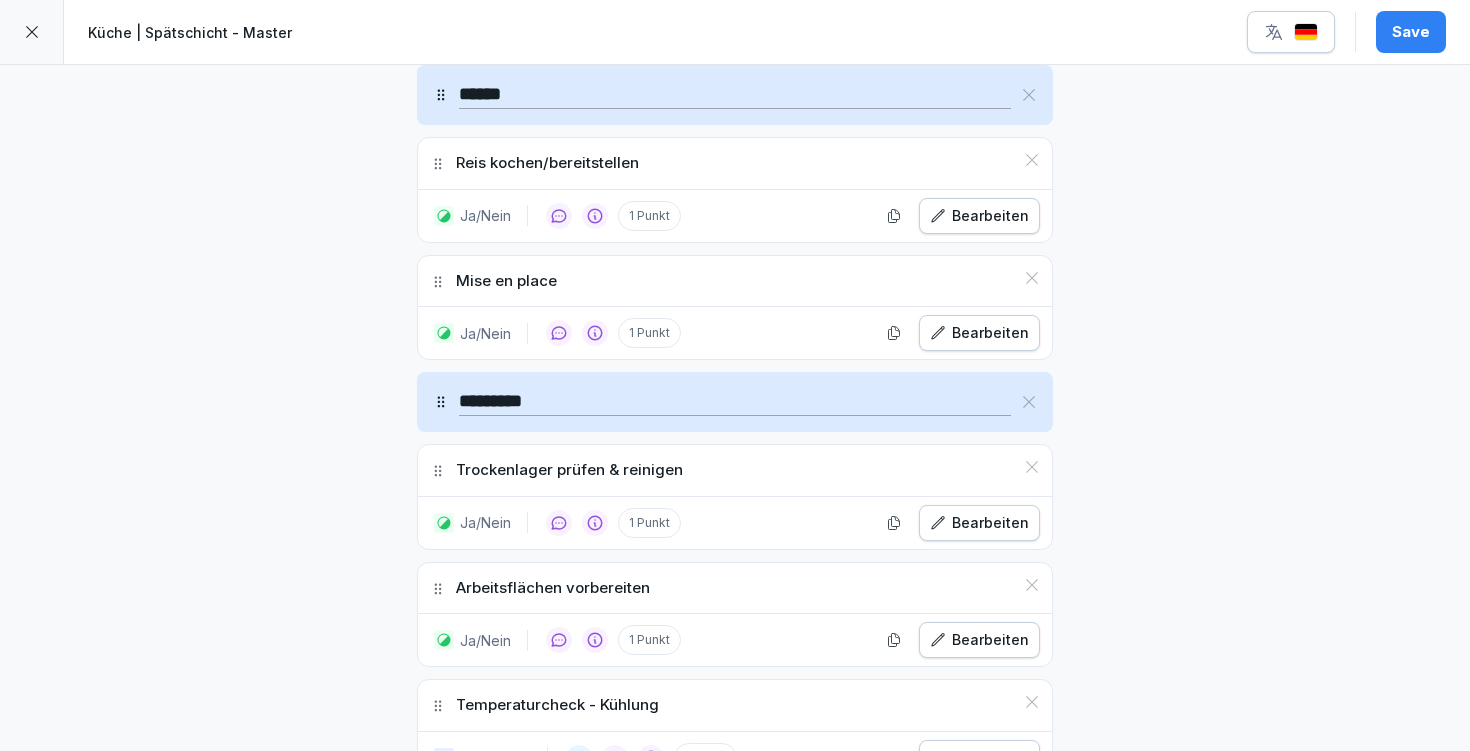 click 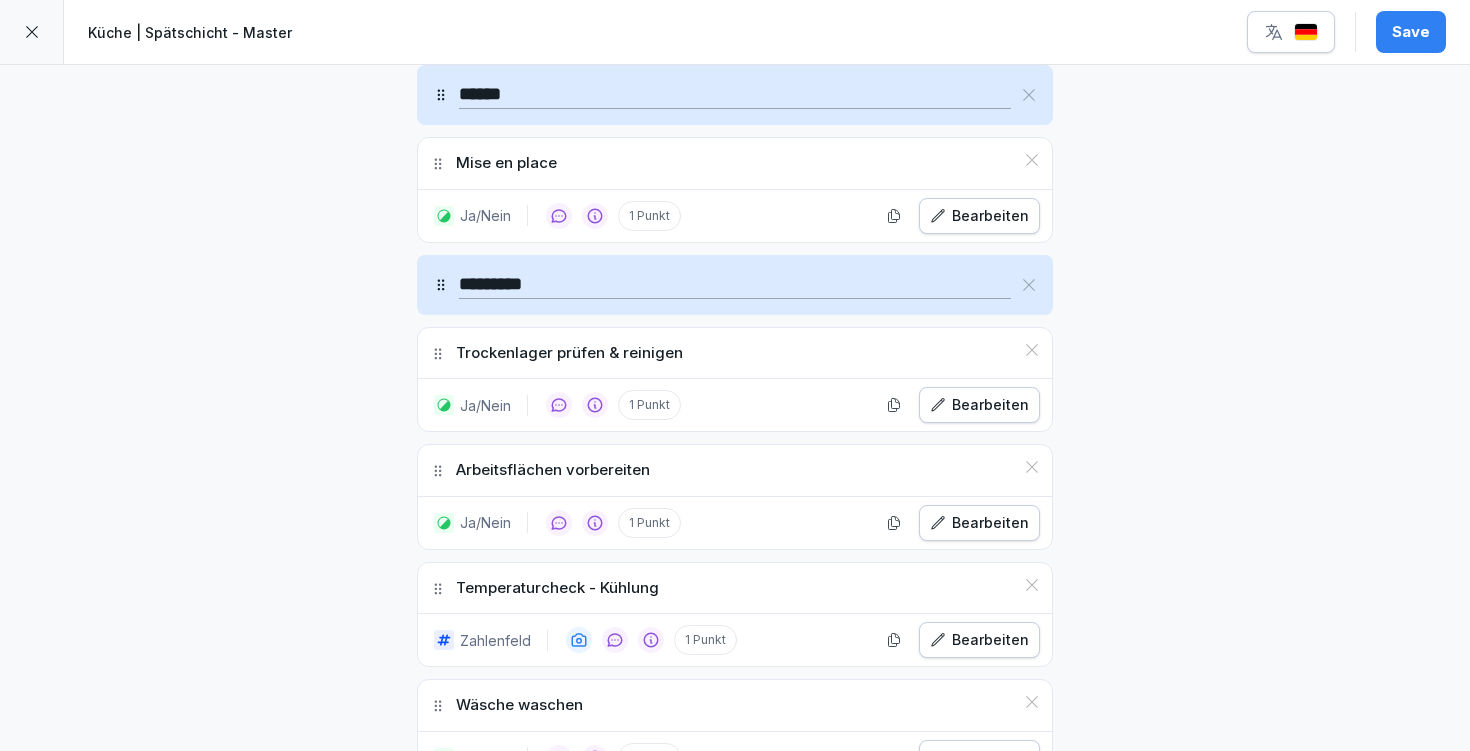 click 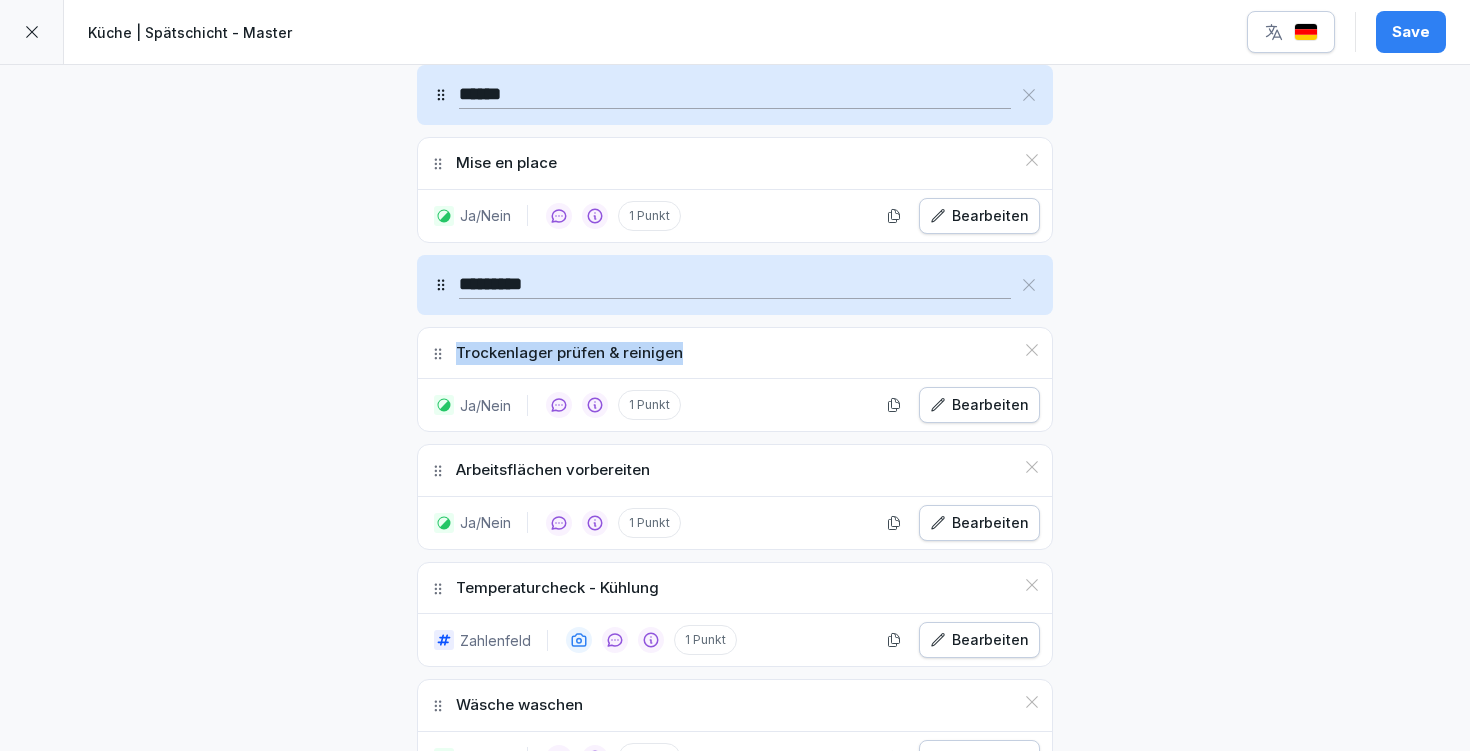 click 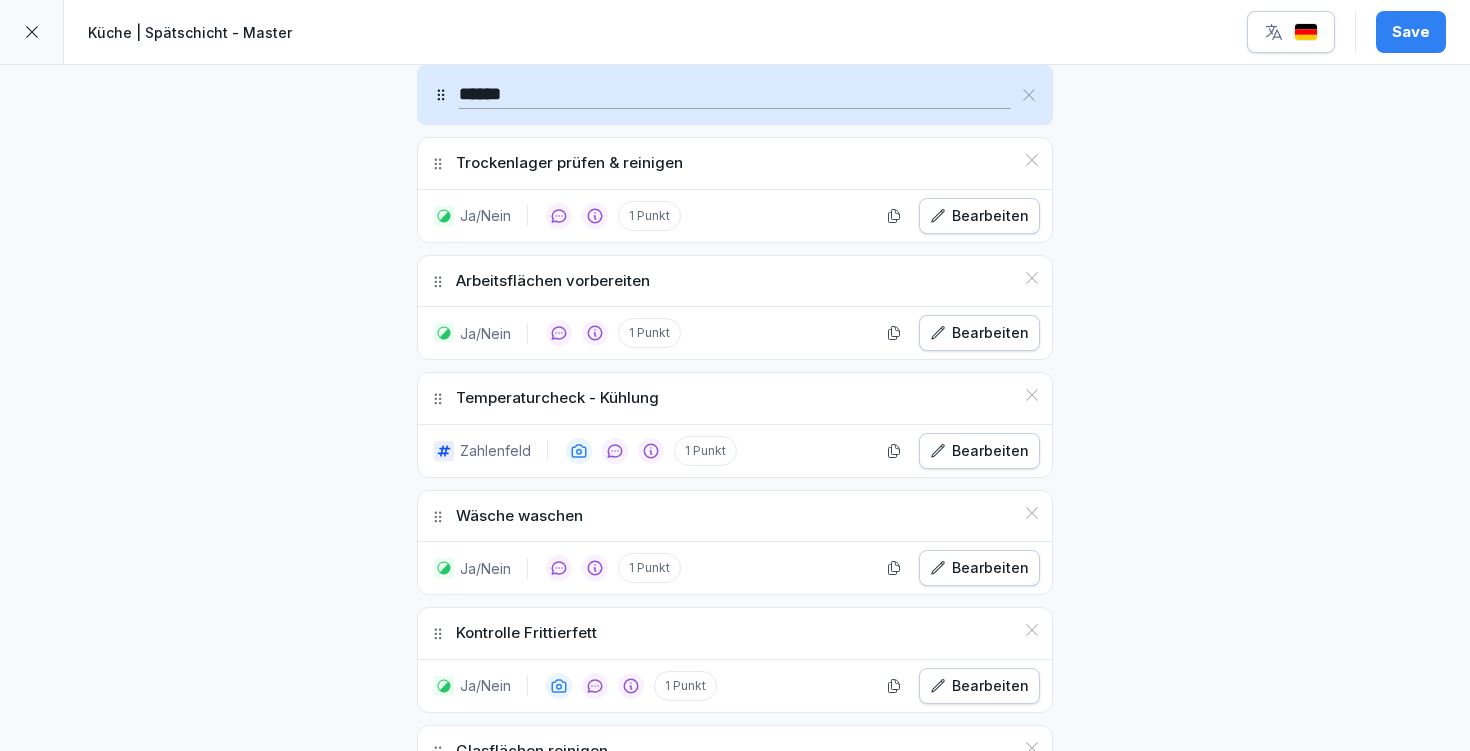click 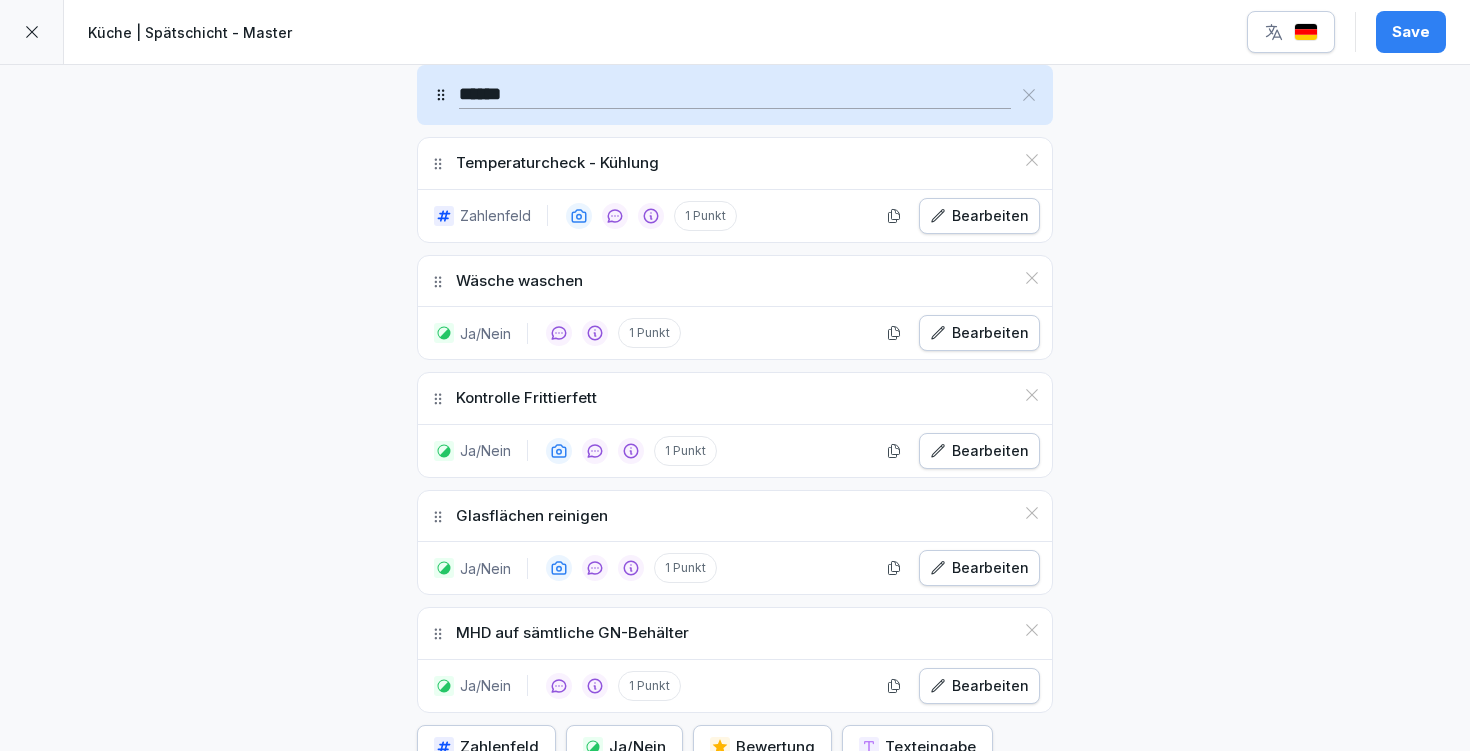 click 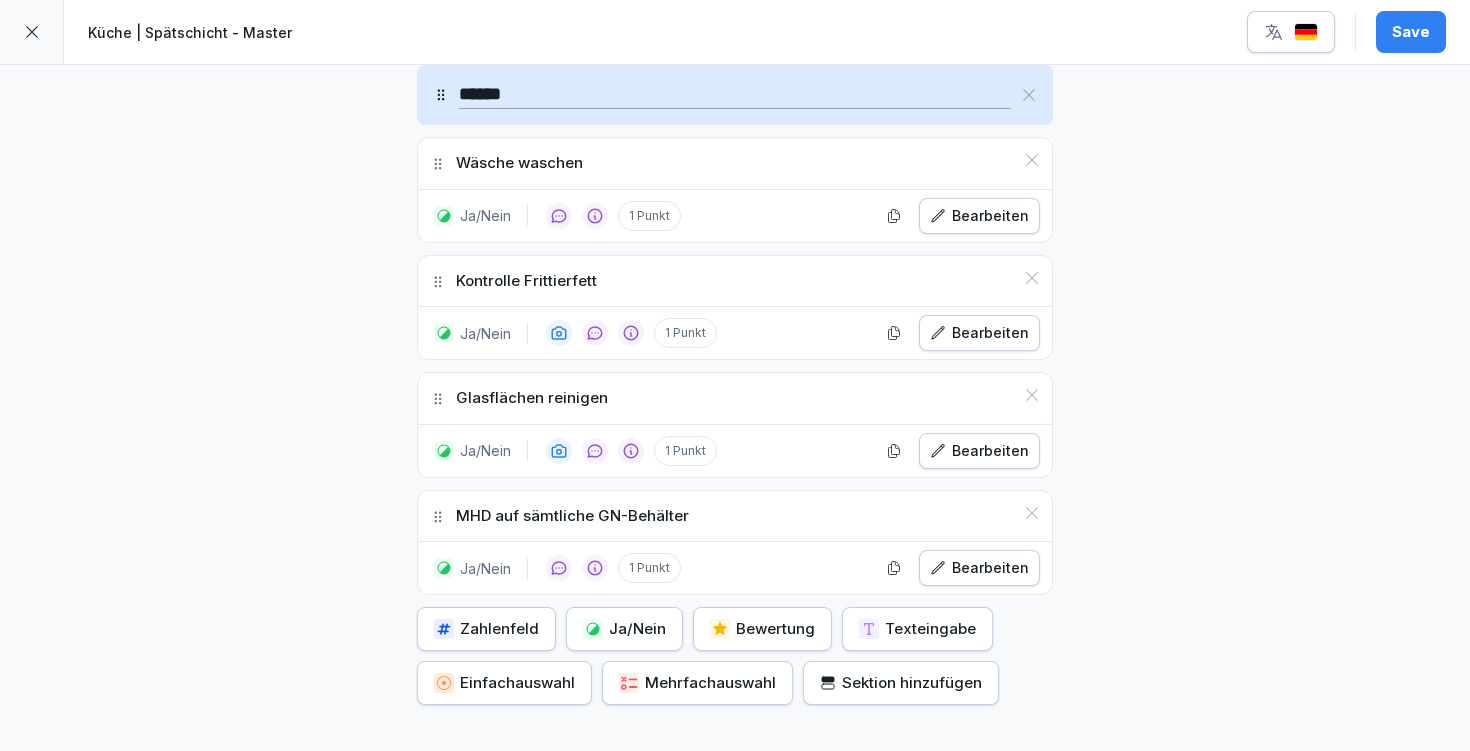 click 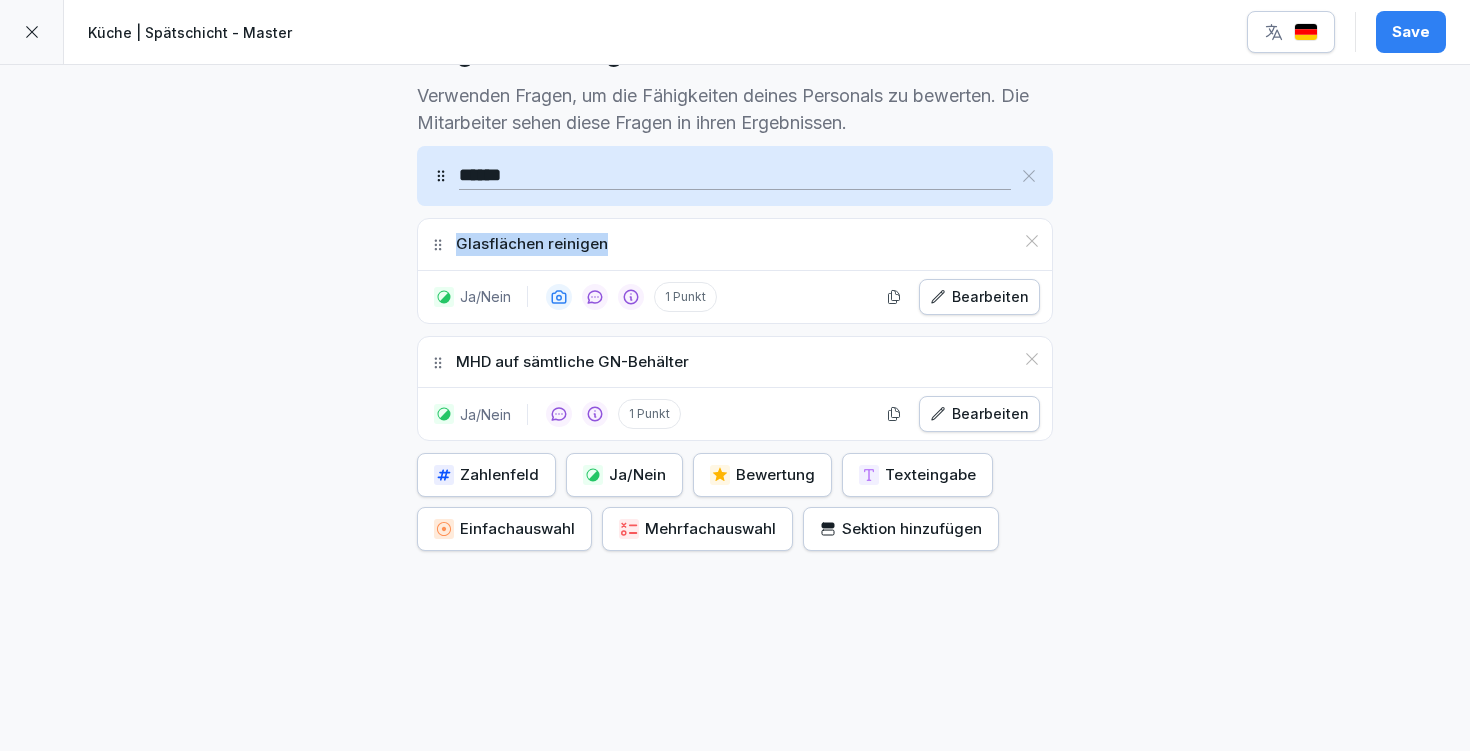 click 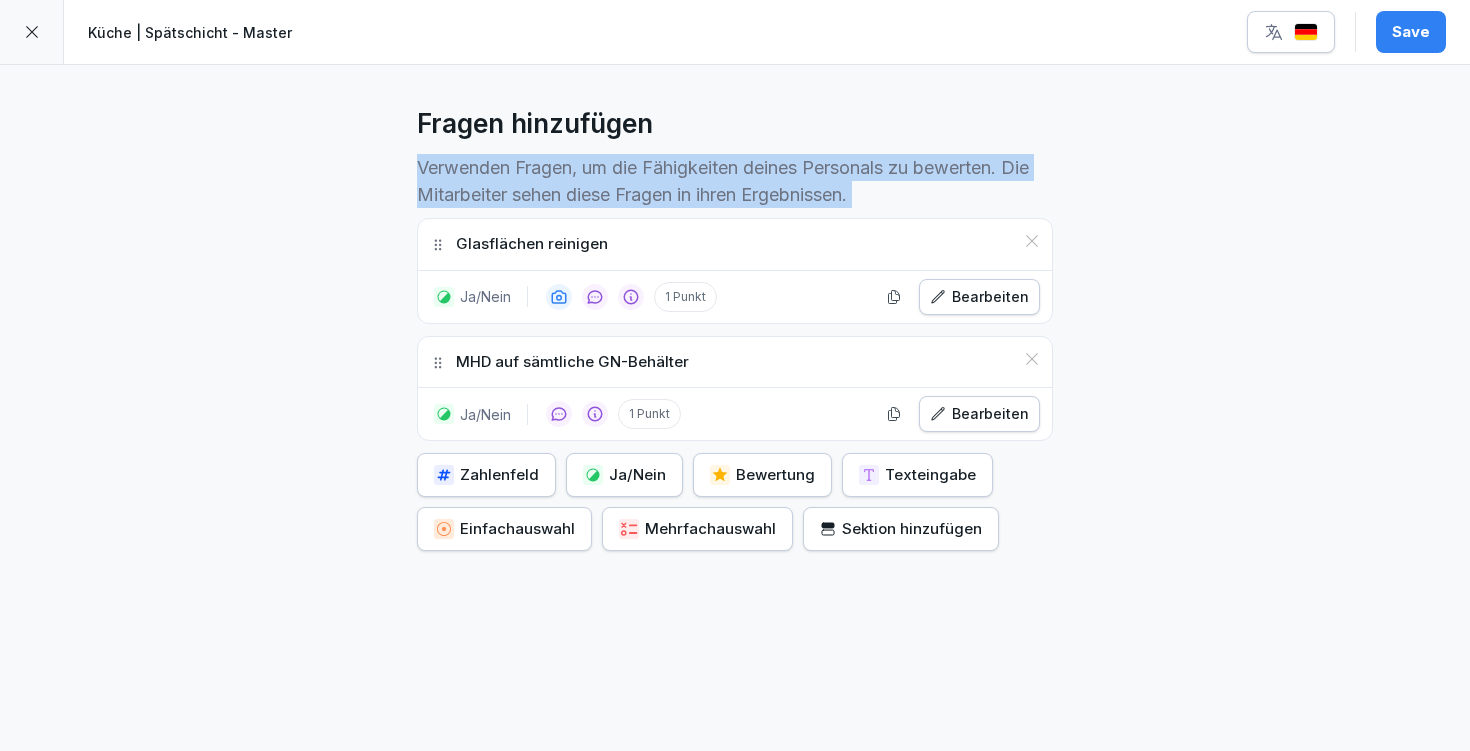 click on "Verwenden Fragen, um die Fähigkeiten deines Personals zu bewerten. Die Mitarbeiter sehen diese Fragen in ihren Ergebnissen." at bounding box center (735, 181) 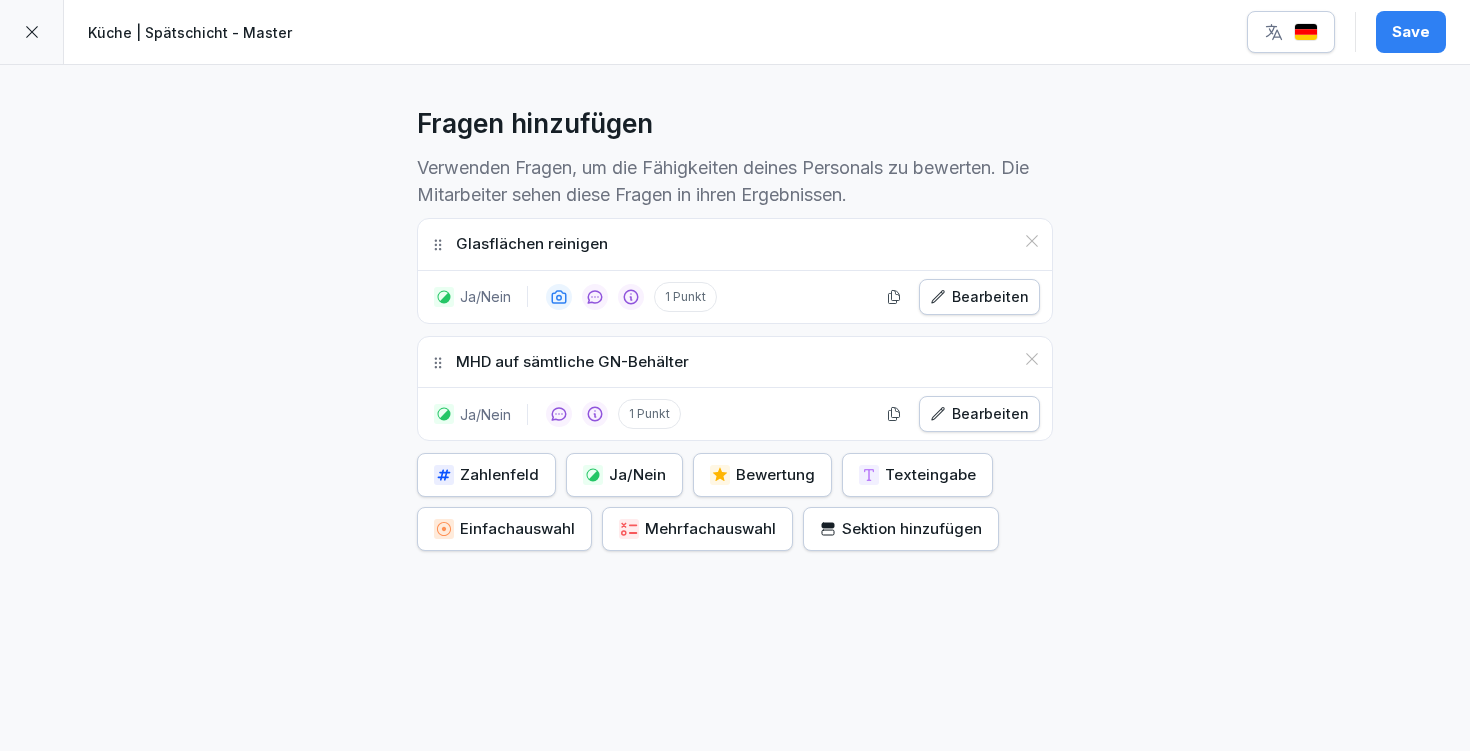 click 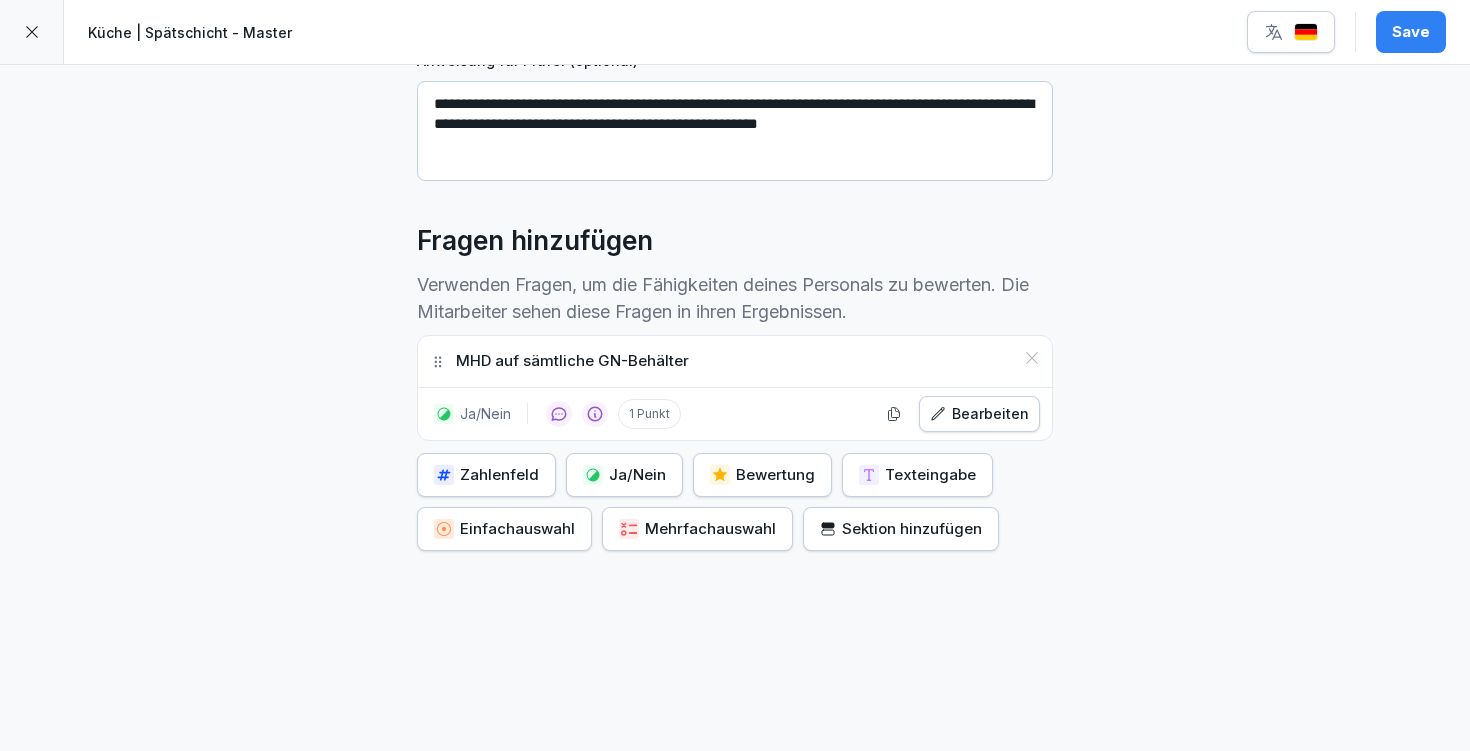 click 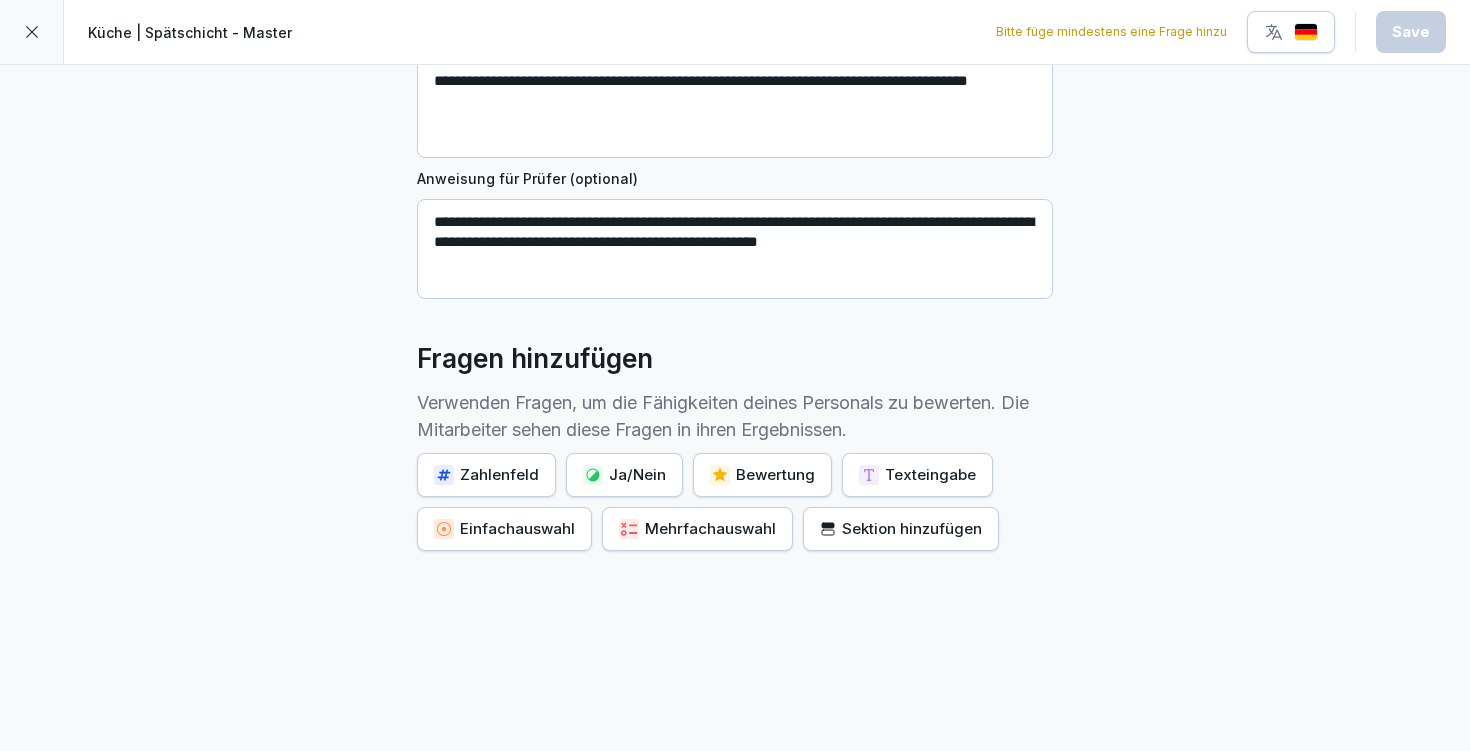 scroll, scrollTop: 300, scrollLeft: 0, axis: vertical 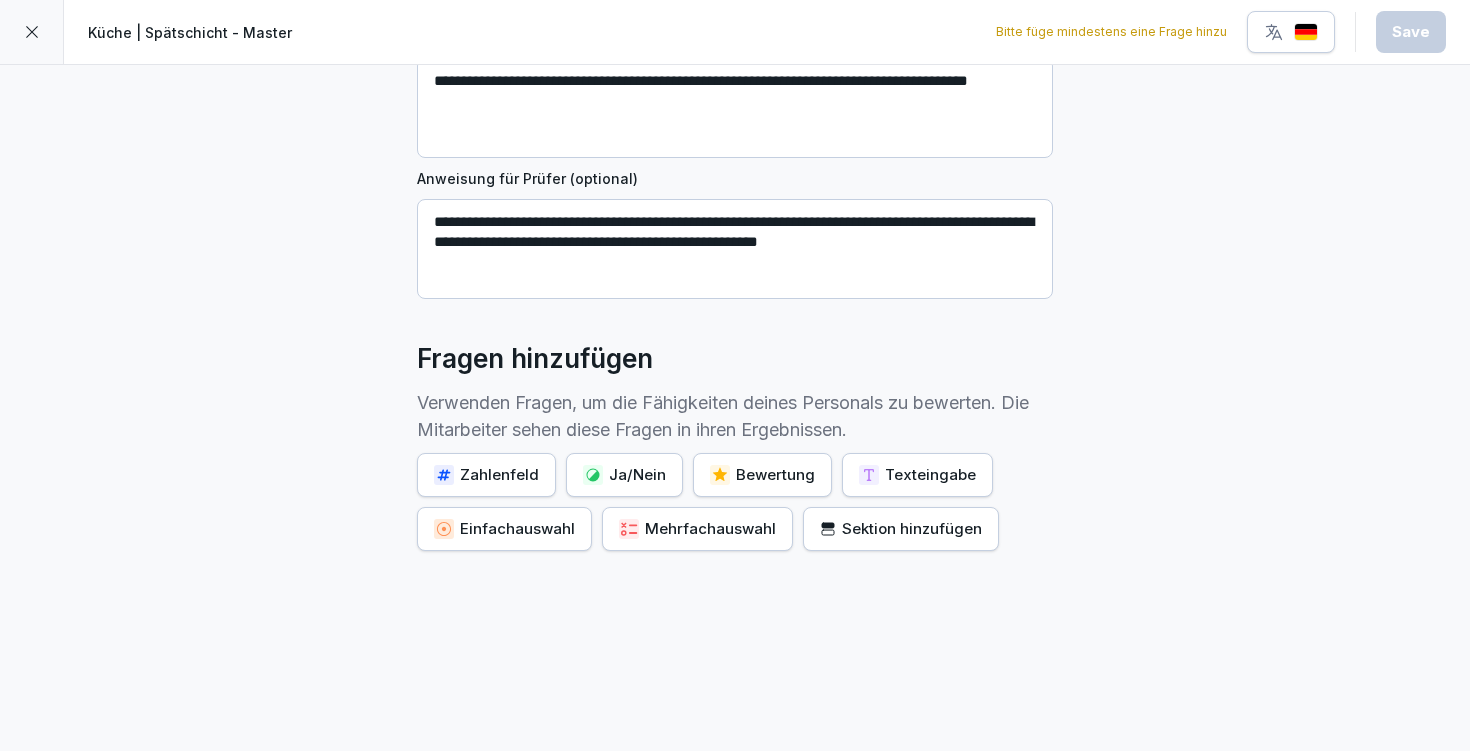 click on "Ja/Nein" at bounding box center (624, 475) 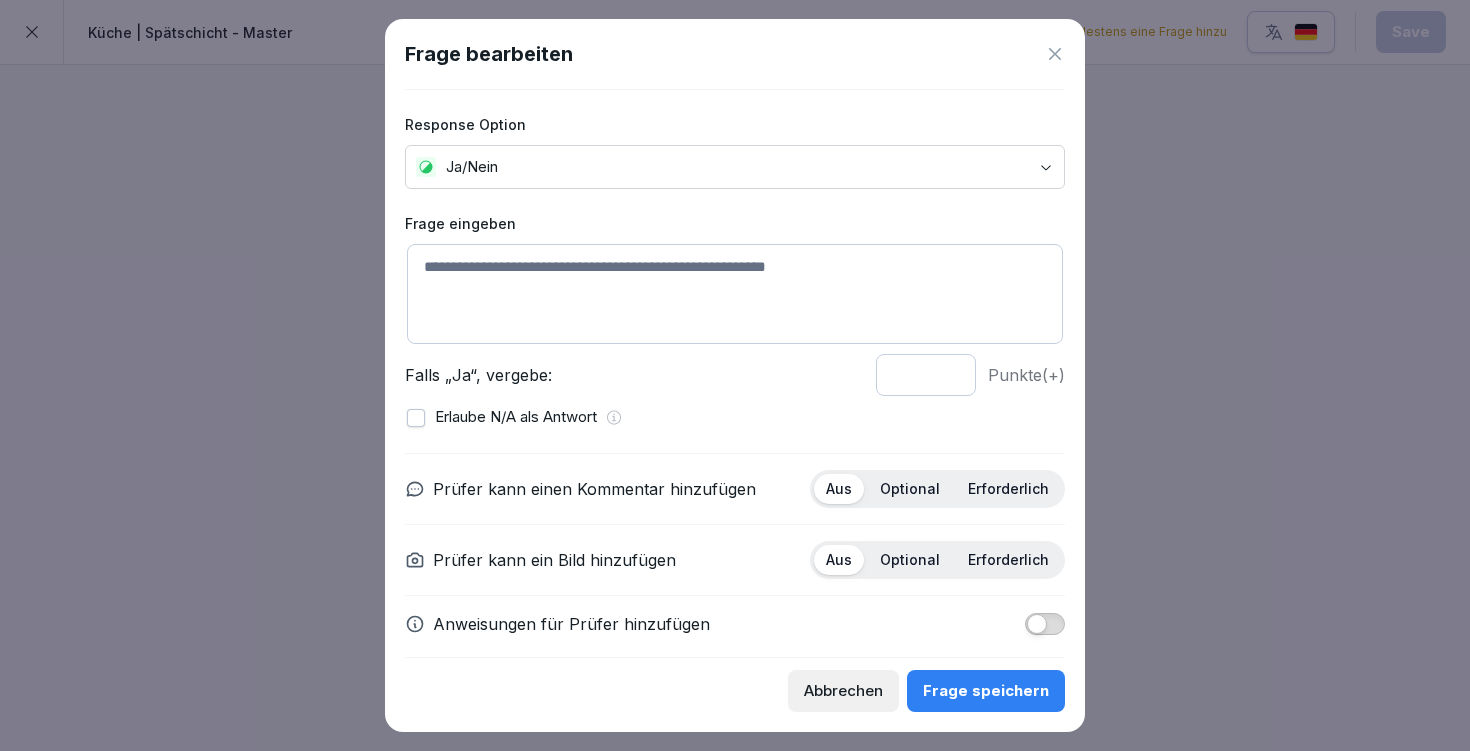 click at bounding box center (735, 294) 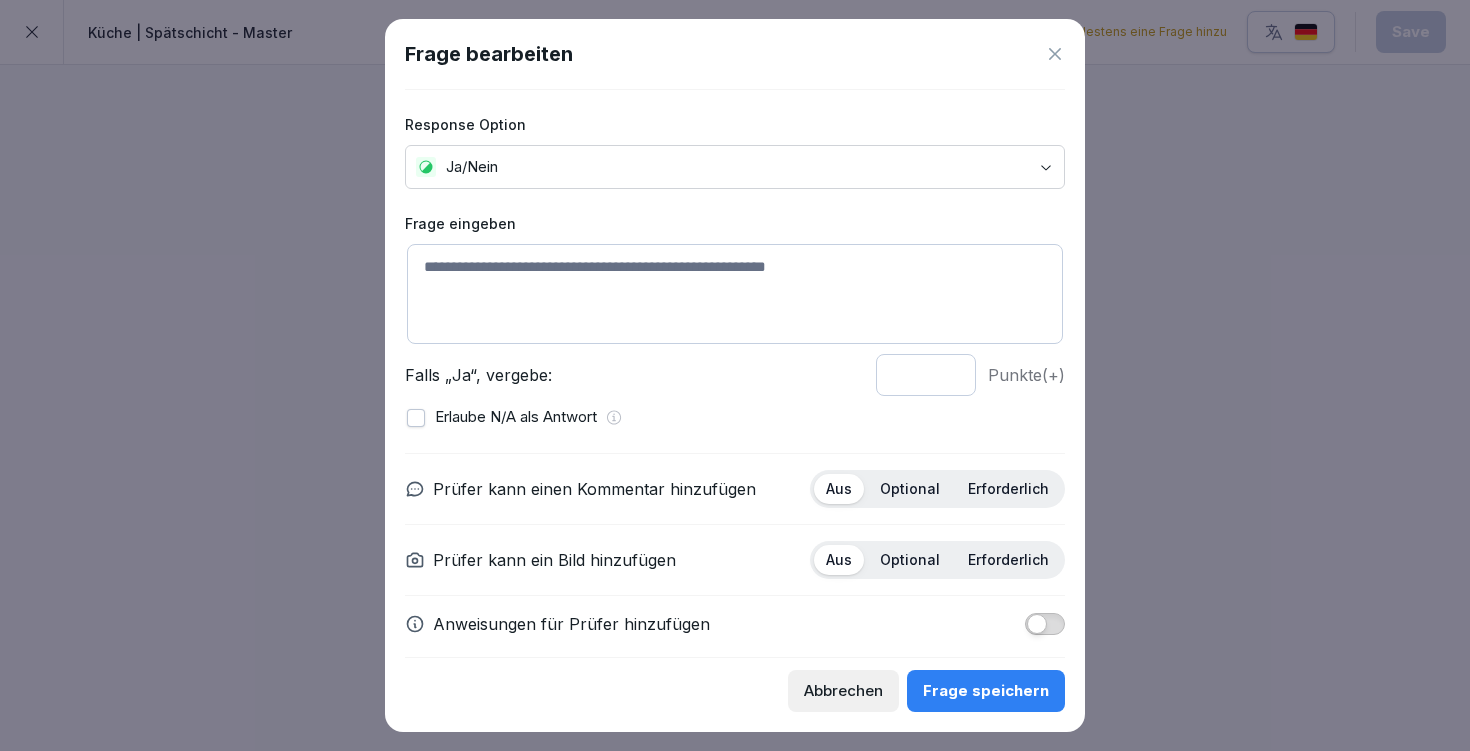 paste on "**********" 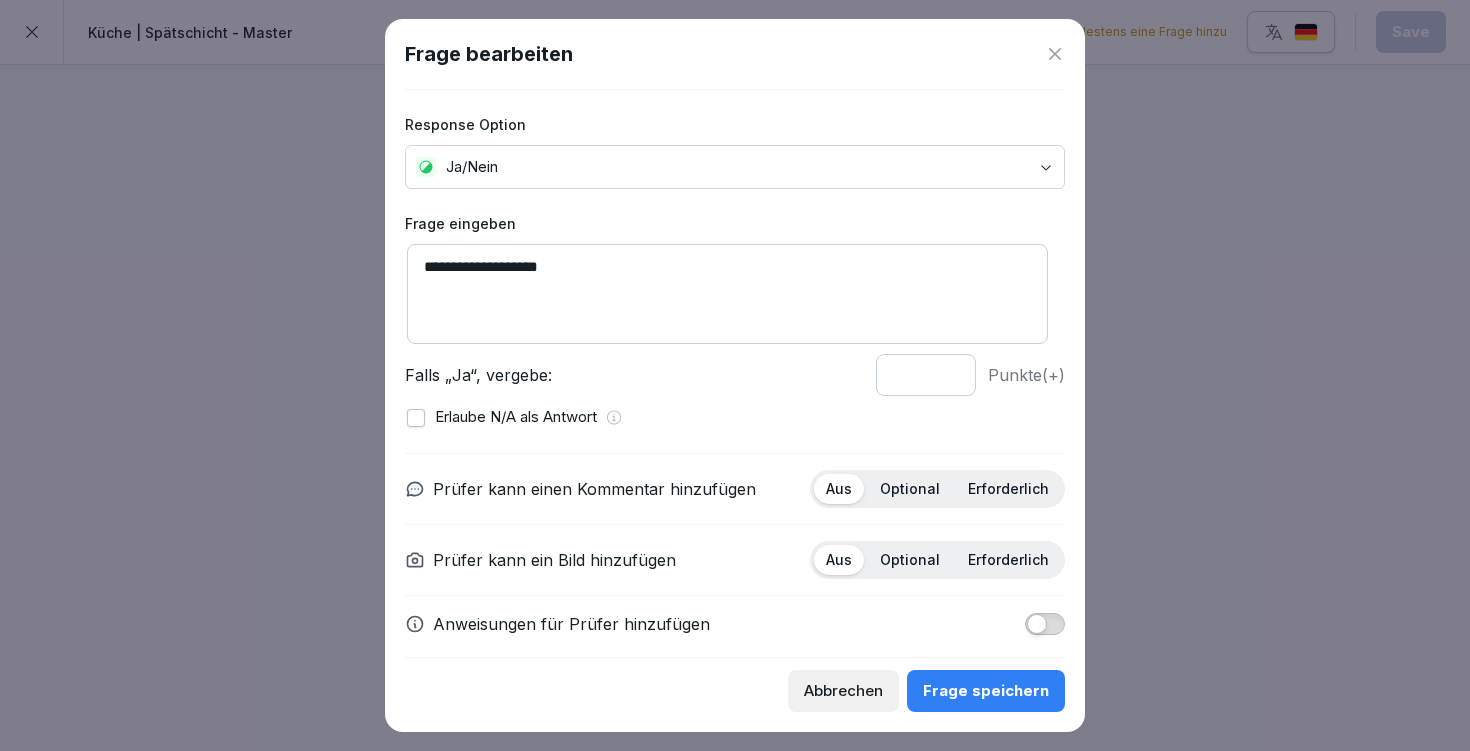 click on "**********" at bounding box center (727, 294) 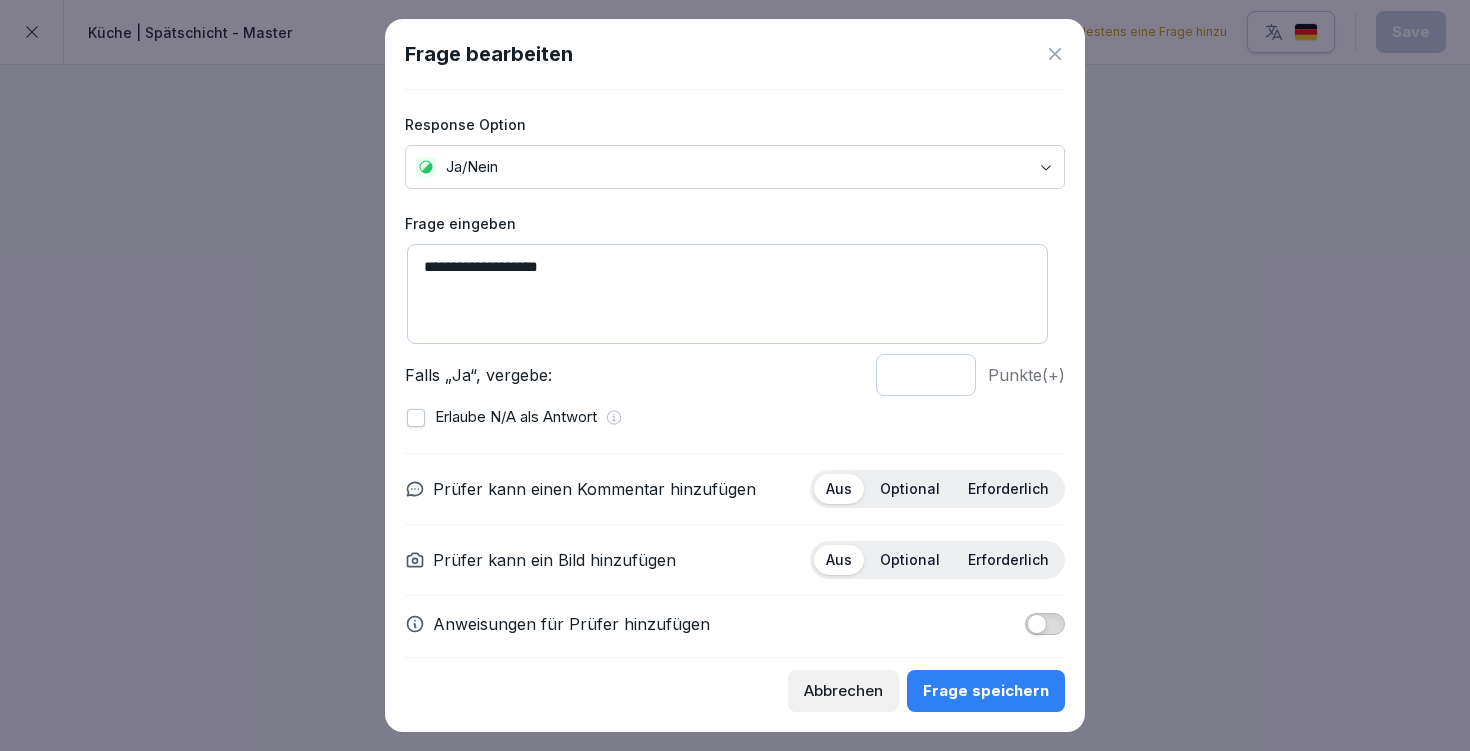 click on "Optional" at bounding box center [910, 489] 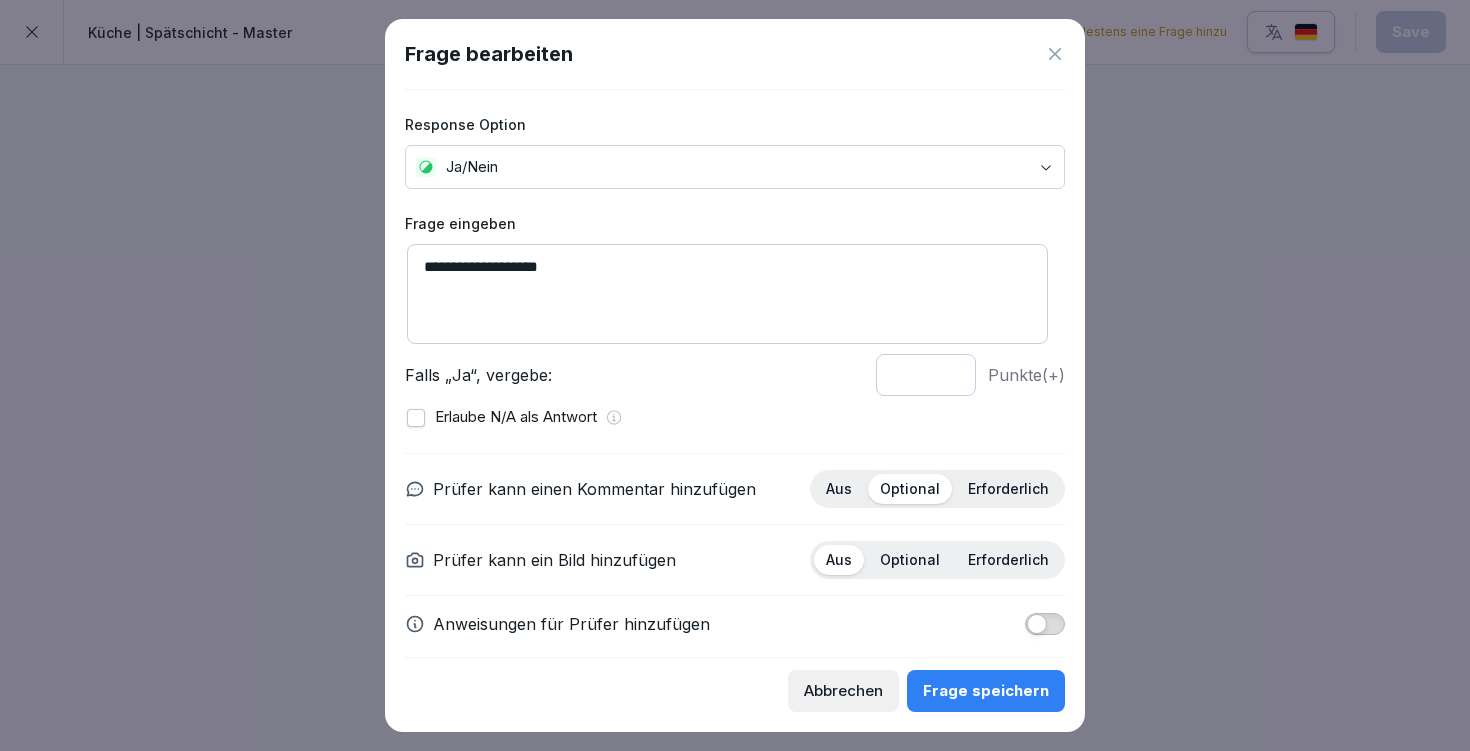 scroll, scrollTop: 18, scrollLeft: 0, axis: vertical 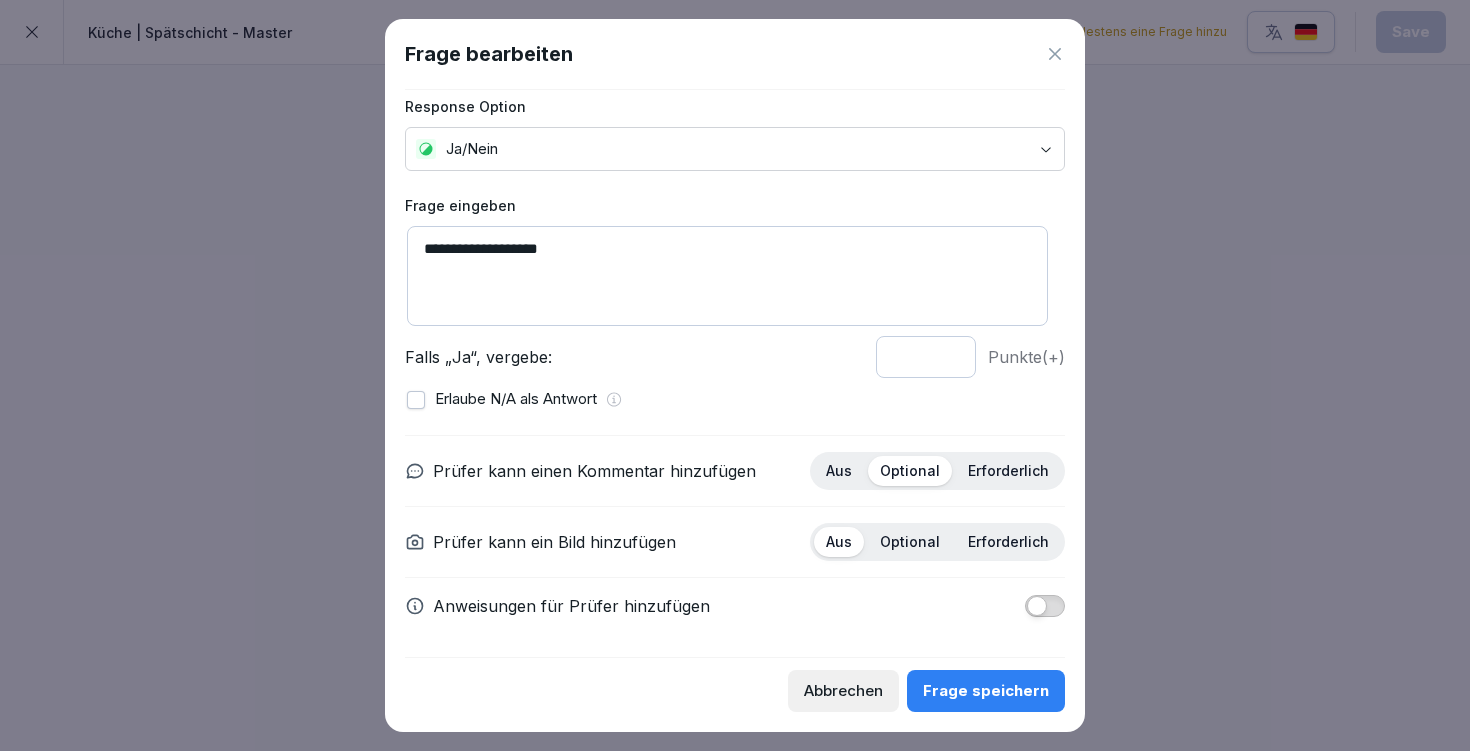 click at bounding box center (1045, 606) 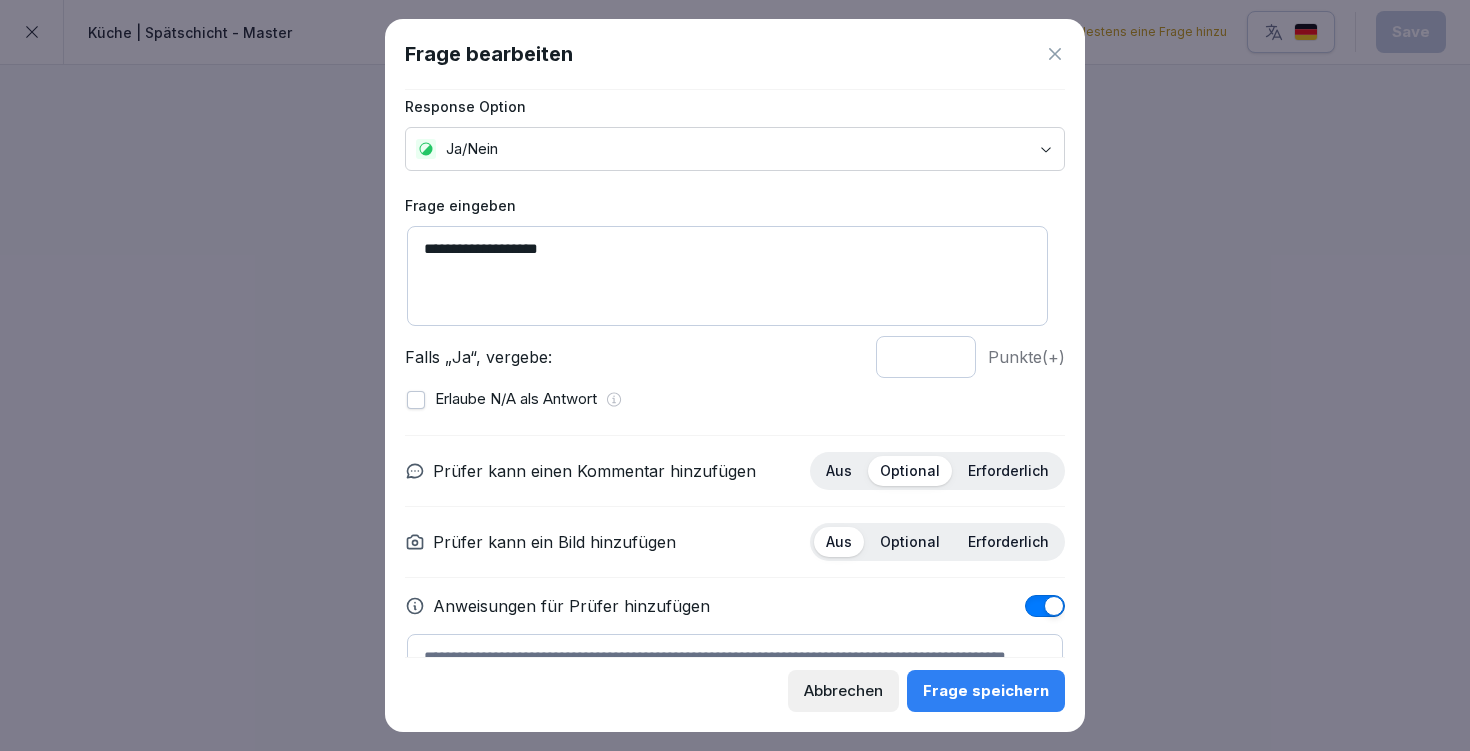 scroll, scrollTop: 127, scrollLeft: 0, axis: vertical 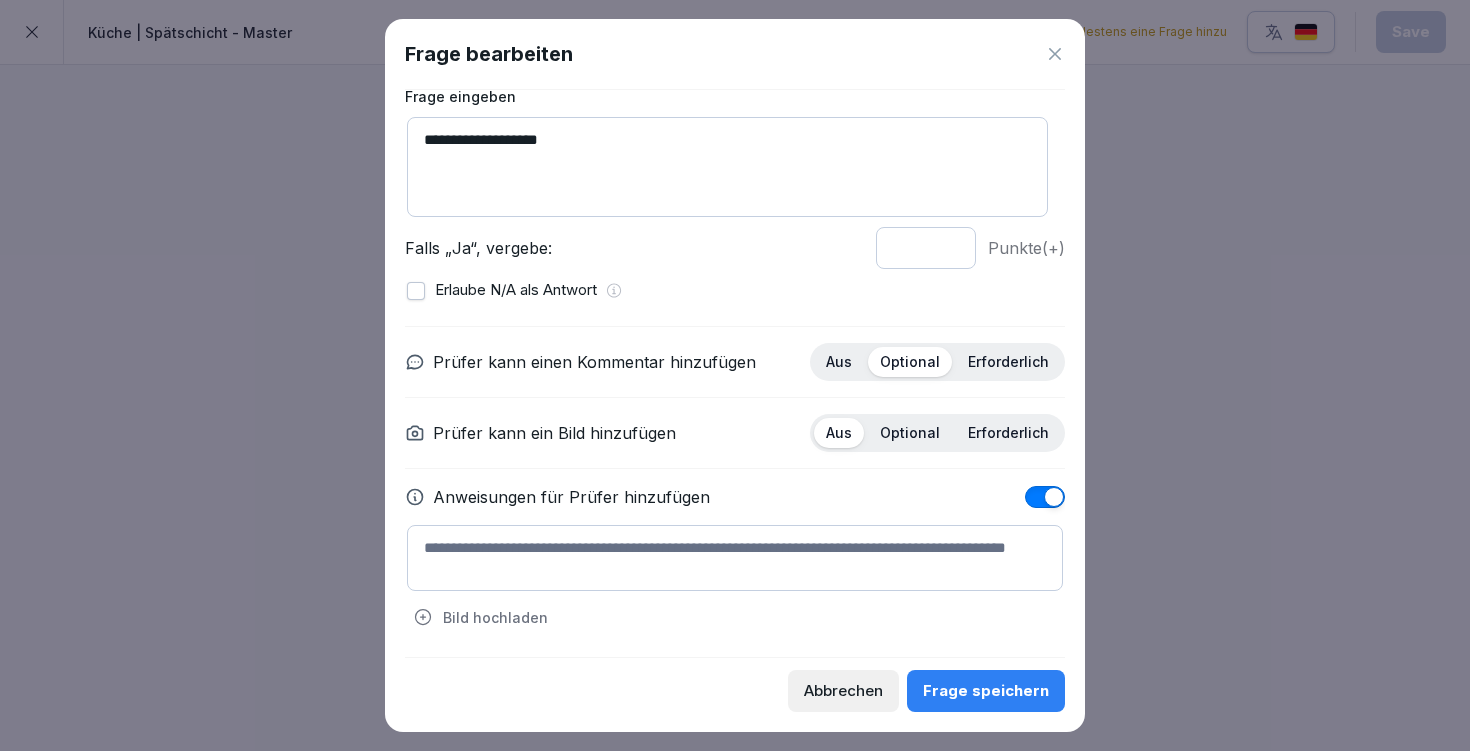 click at bounding box center (735, 558) 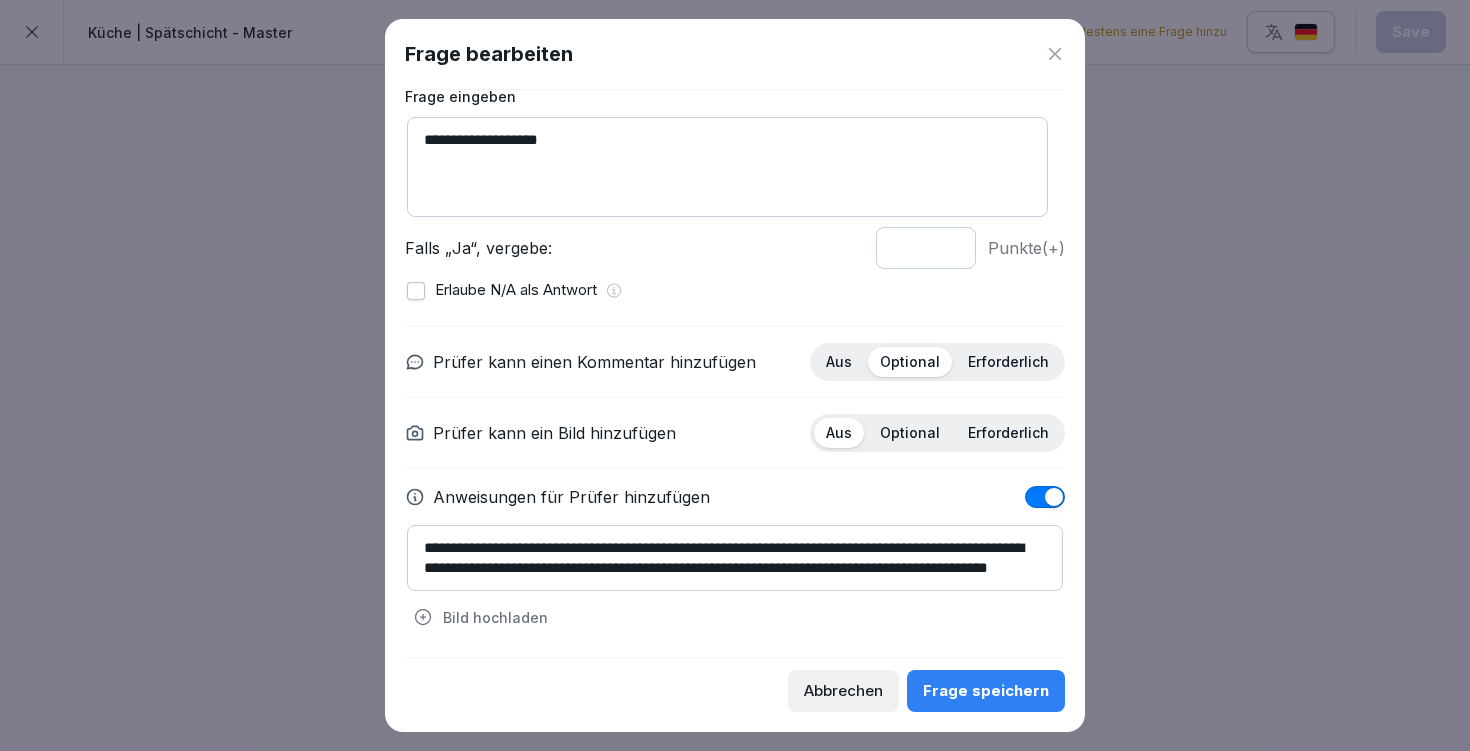 scroll, scrollTop: 7, scrollLeft: 0, axis: vertical 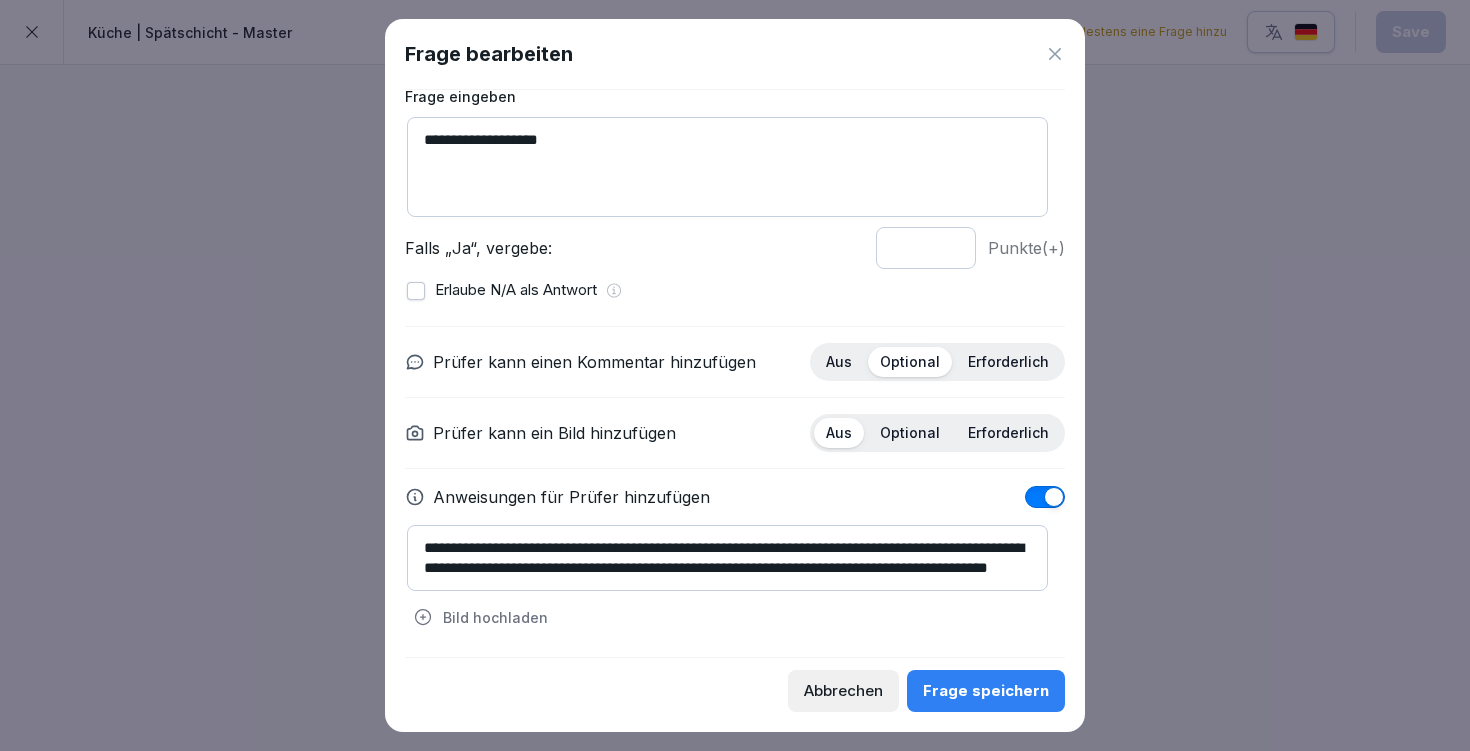 type on "**********" 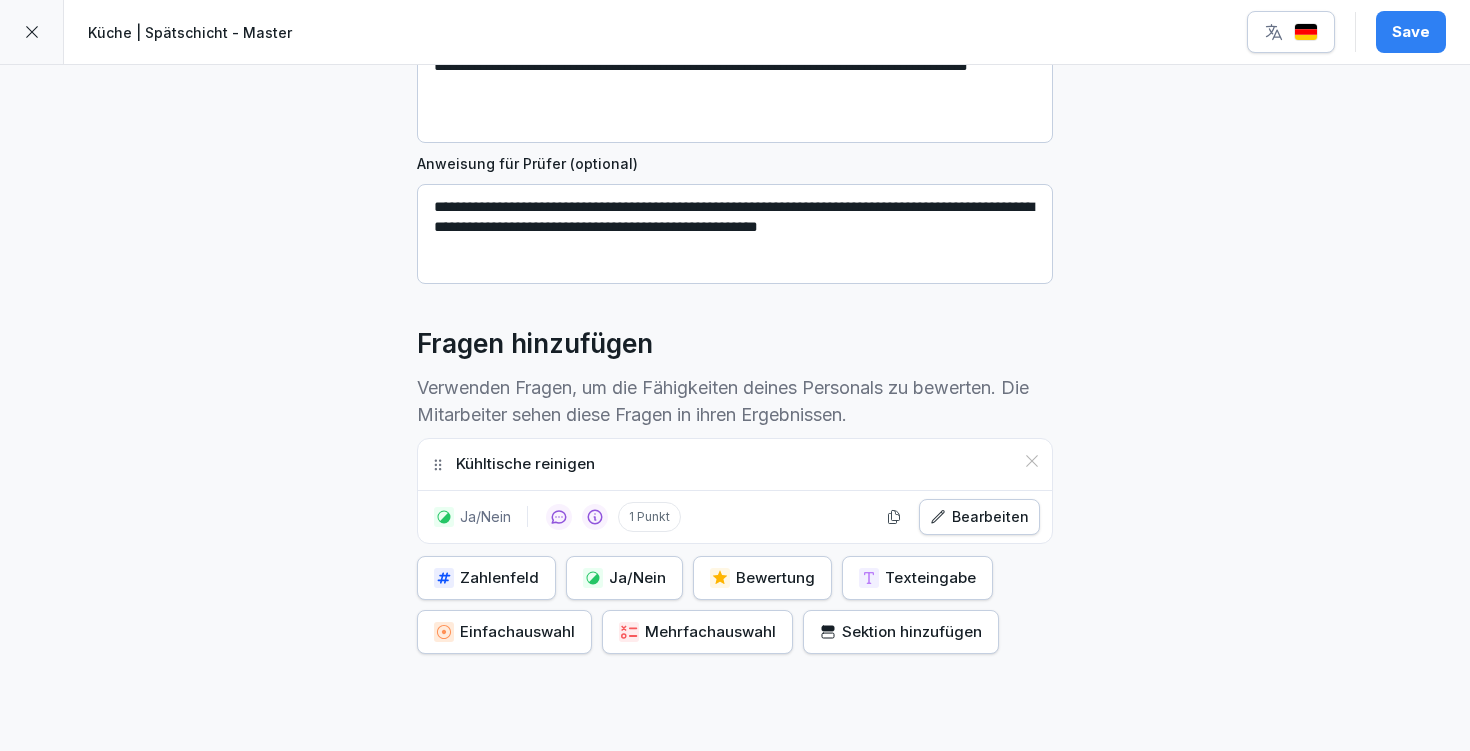click 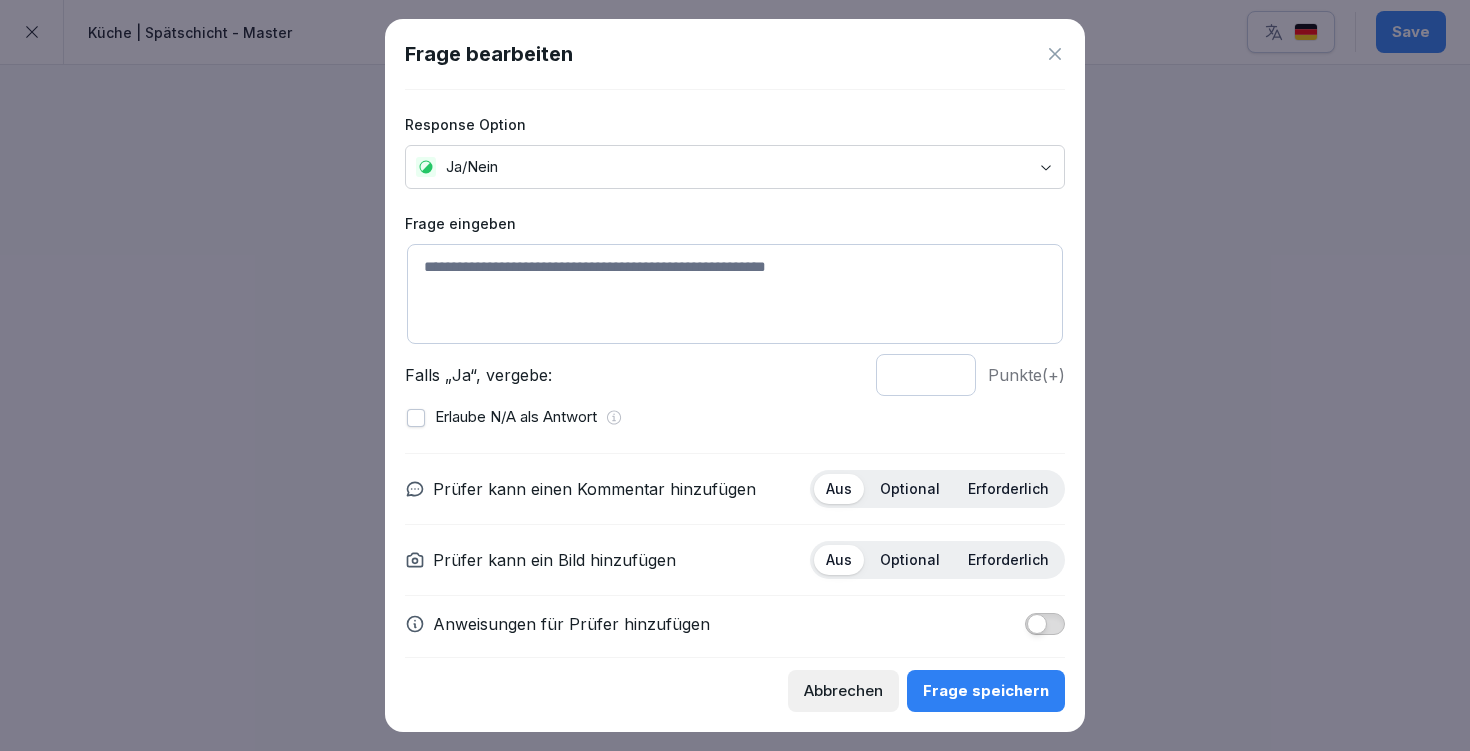 click at bounding box center [735, 294] 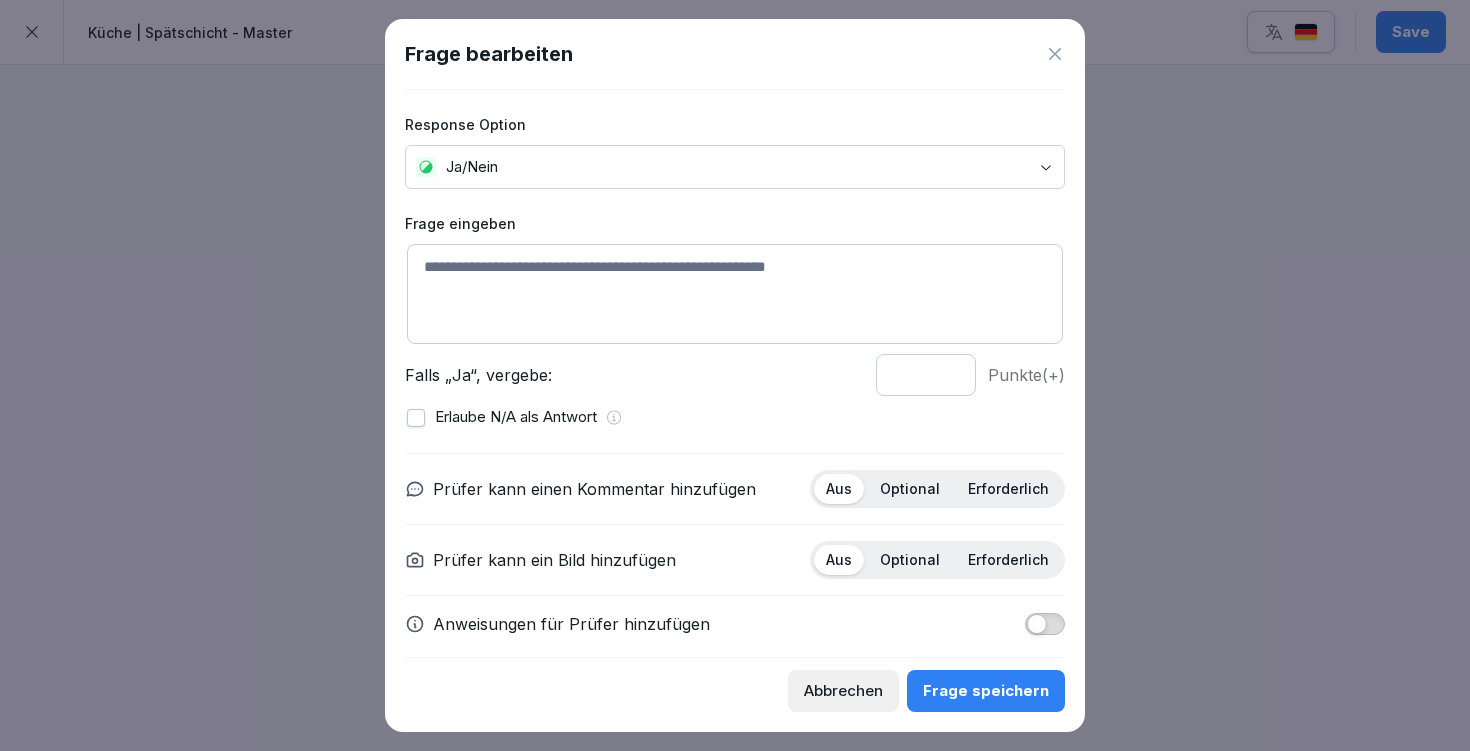 paste on "**********" 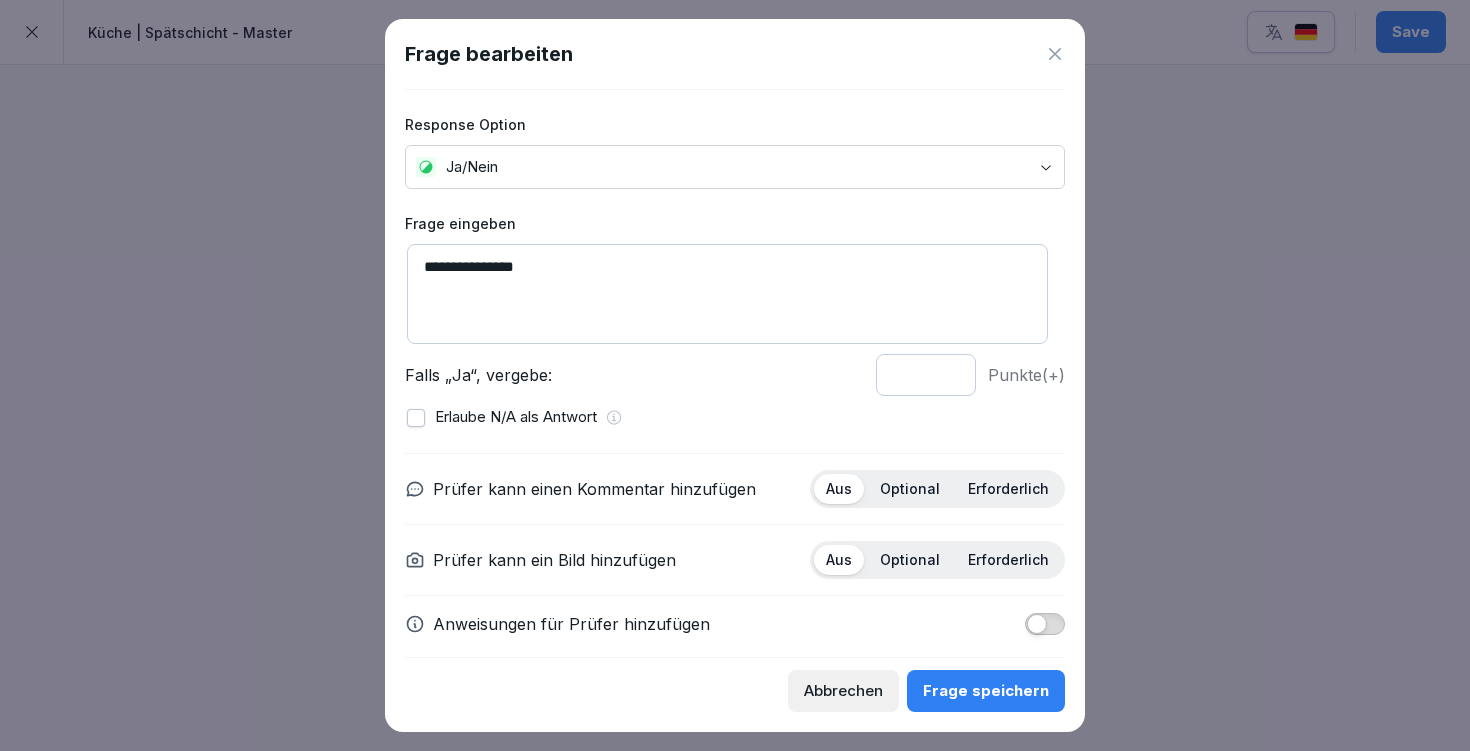 type on "**********" 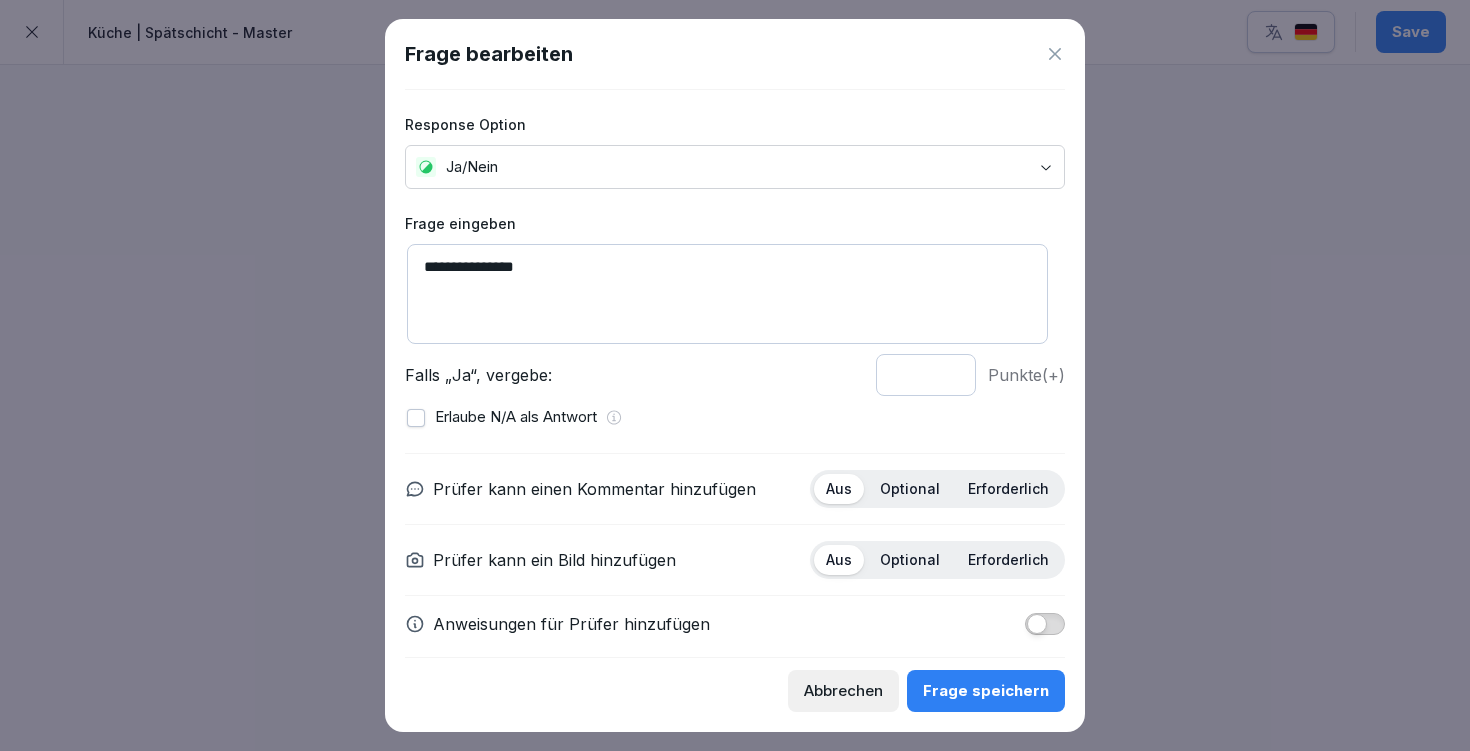 click on "Optional" at bounding box center (910, 489) 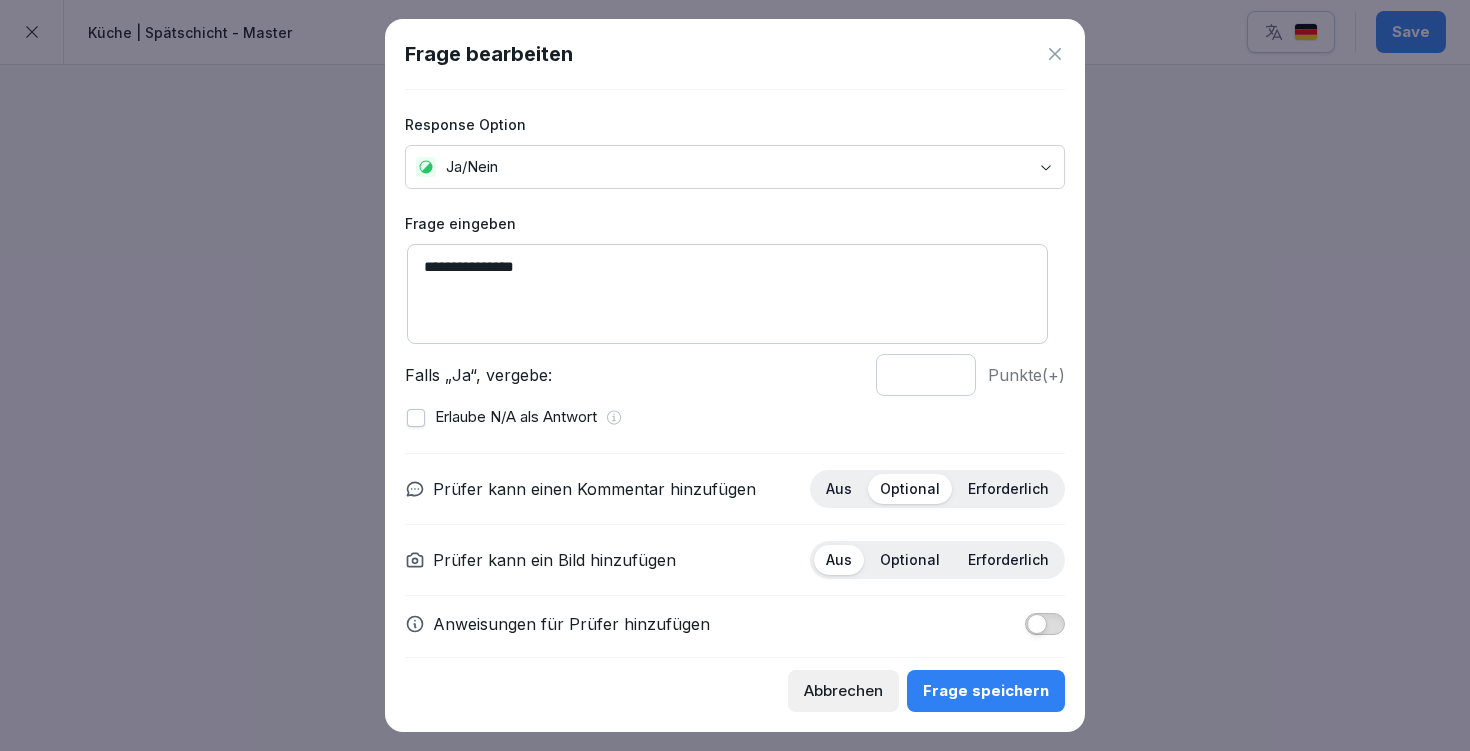 click at bounding box center (1045, 624) 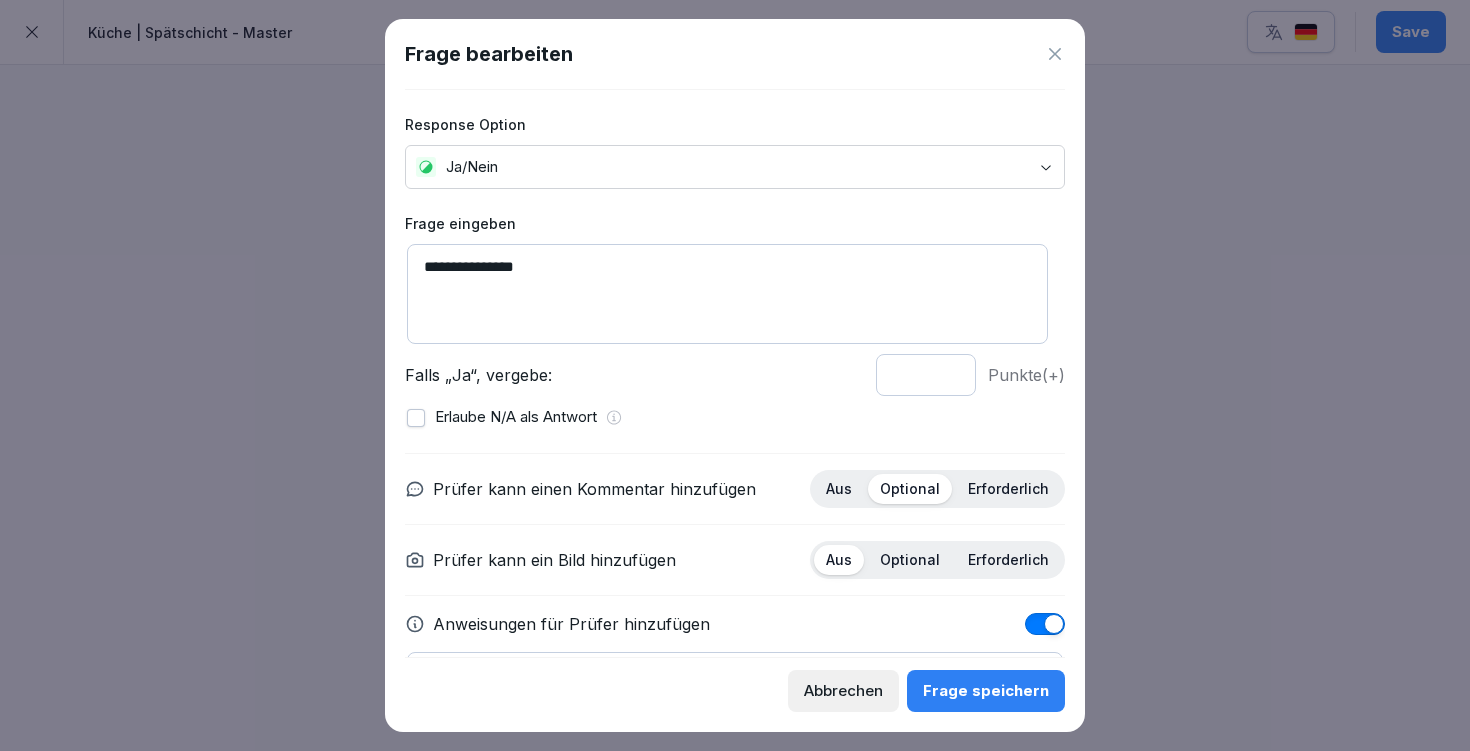 scroll, scrollTop: 127, scrollLeft: 0, axis: vertical 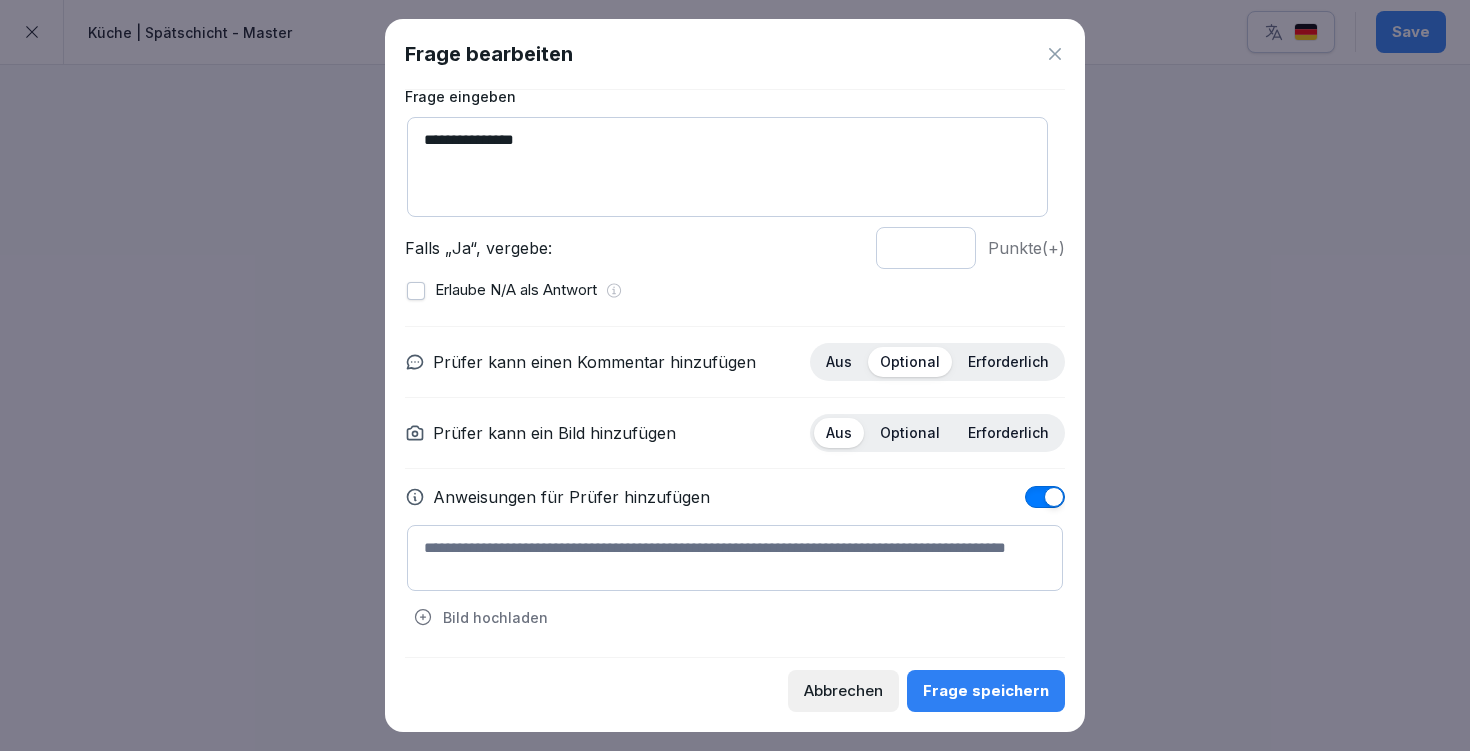 click at bounding box center [735, 558] 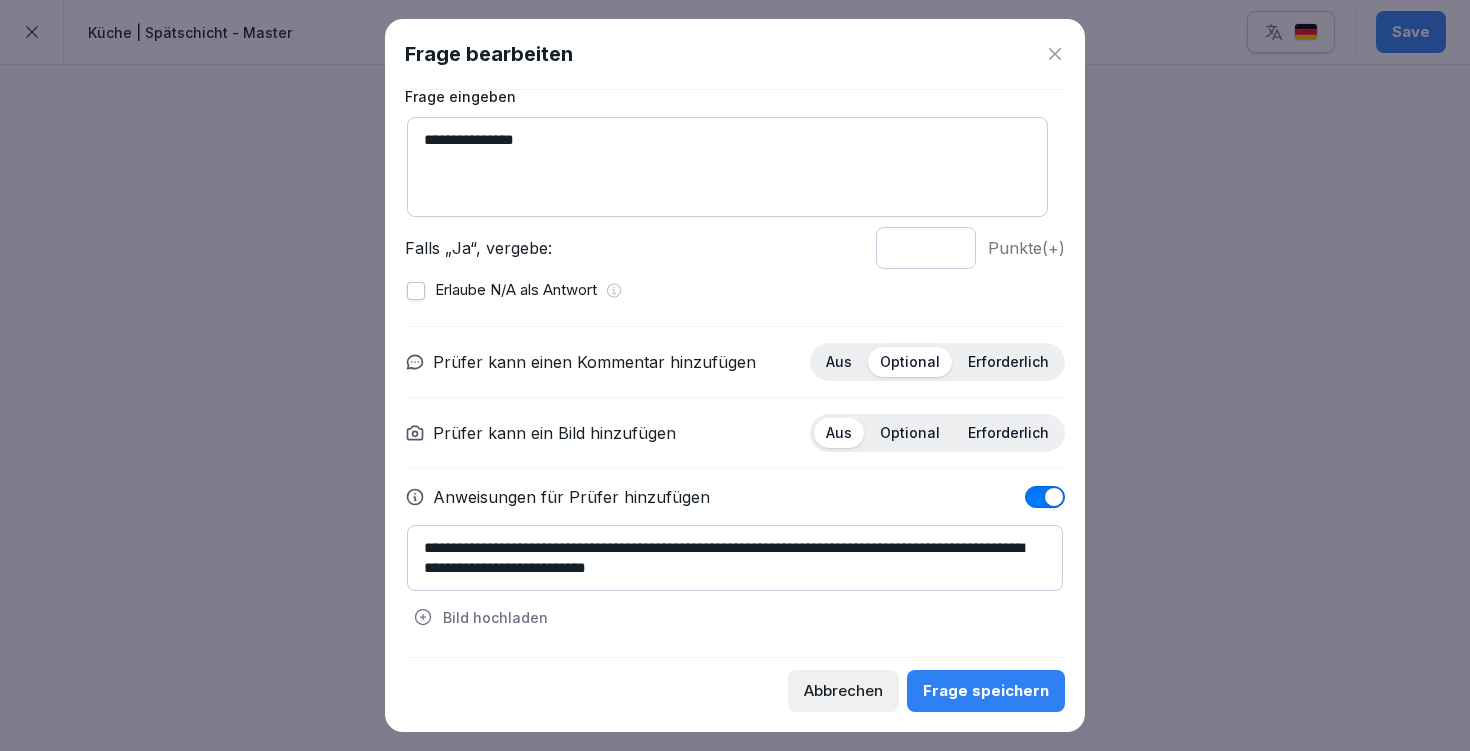 type on "**********" 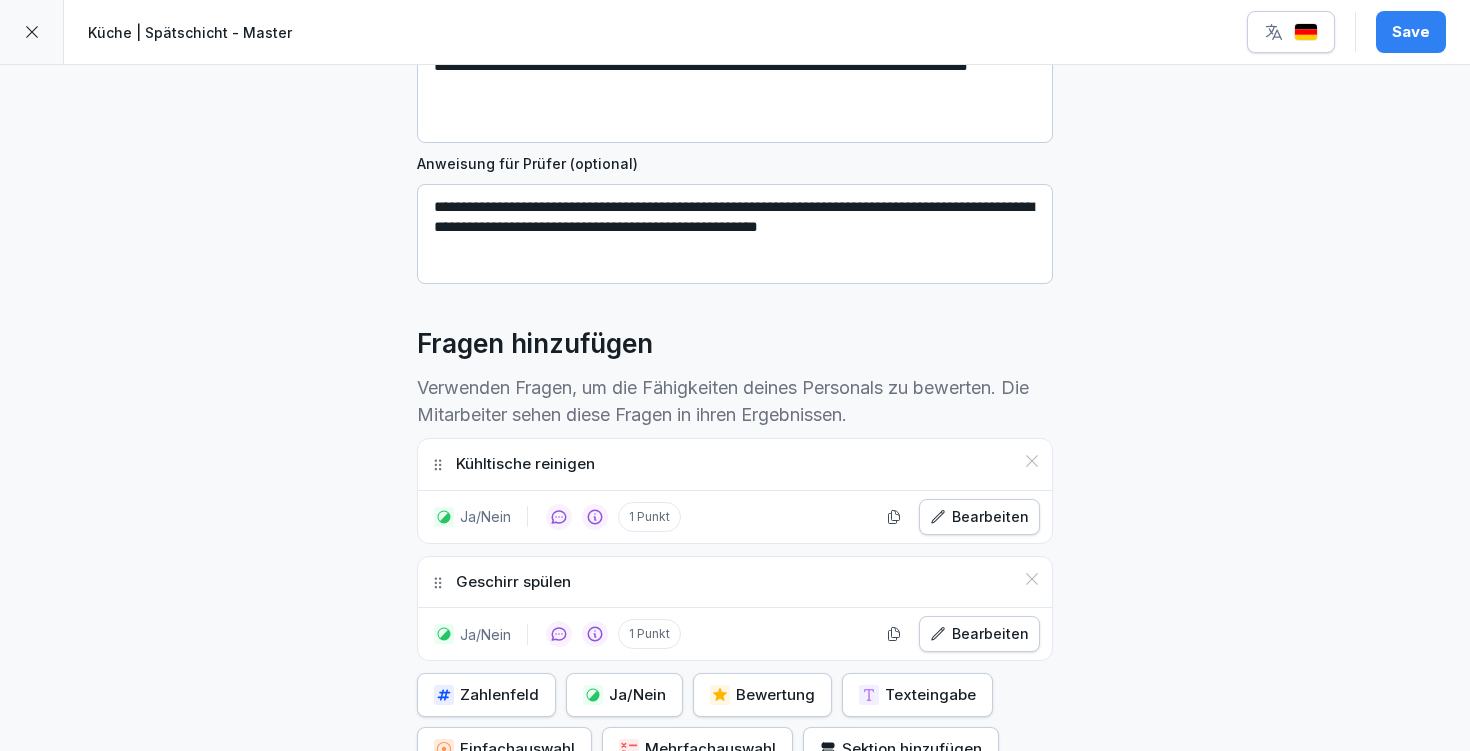 scroll, scrollTop: 409, scrollLeft: 0, axis: vertical 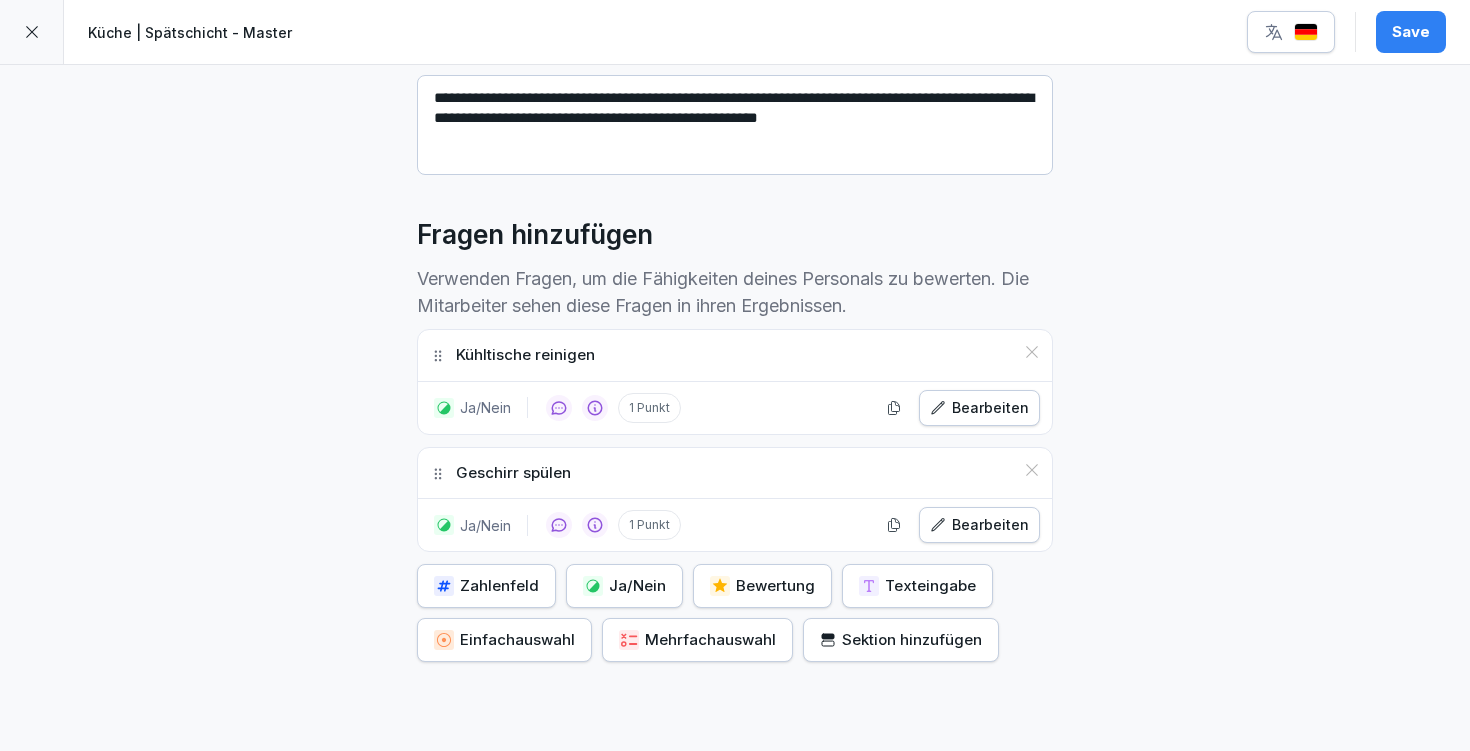 click on "Ja/Nein" at bounding box center (624, 586) 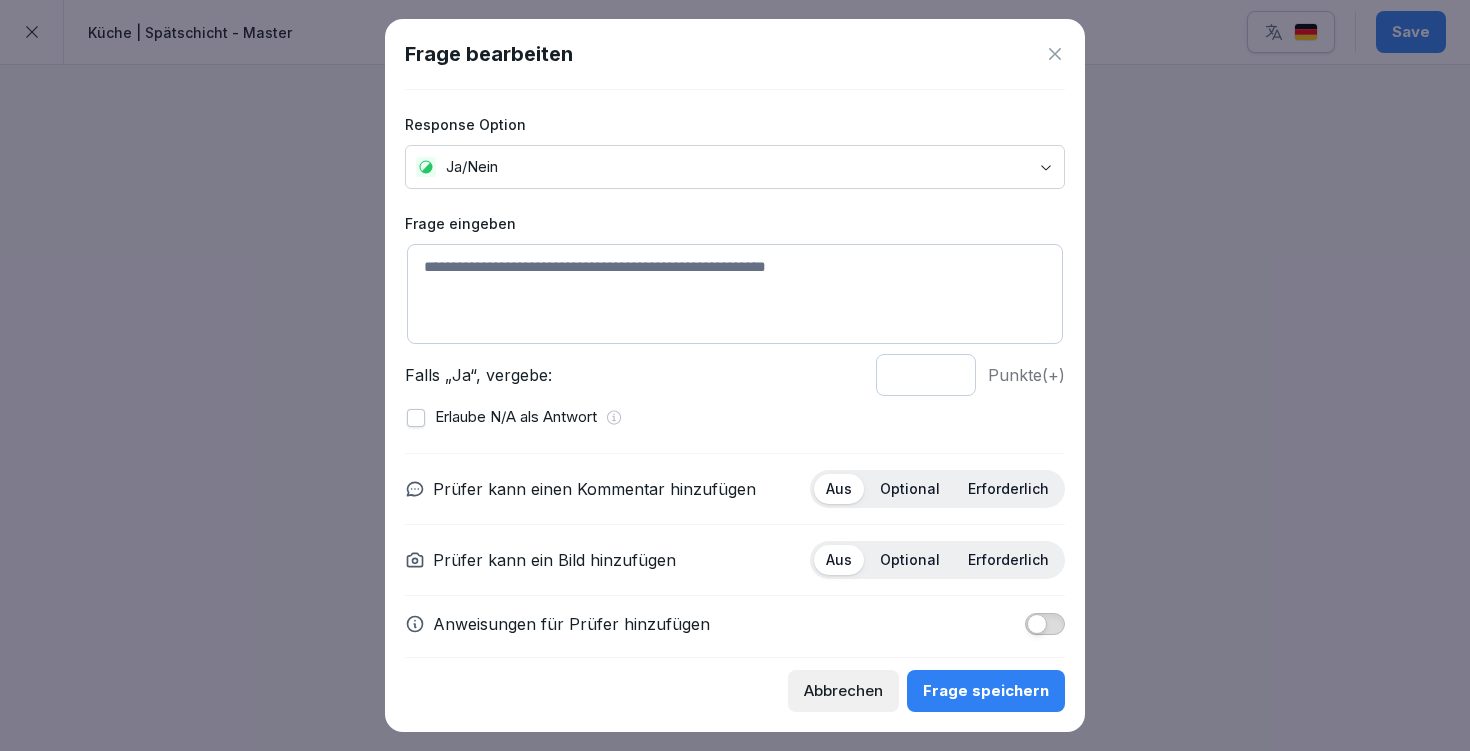 click at bounding box center [735, 294] 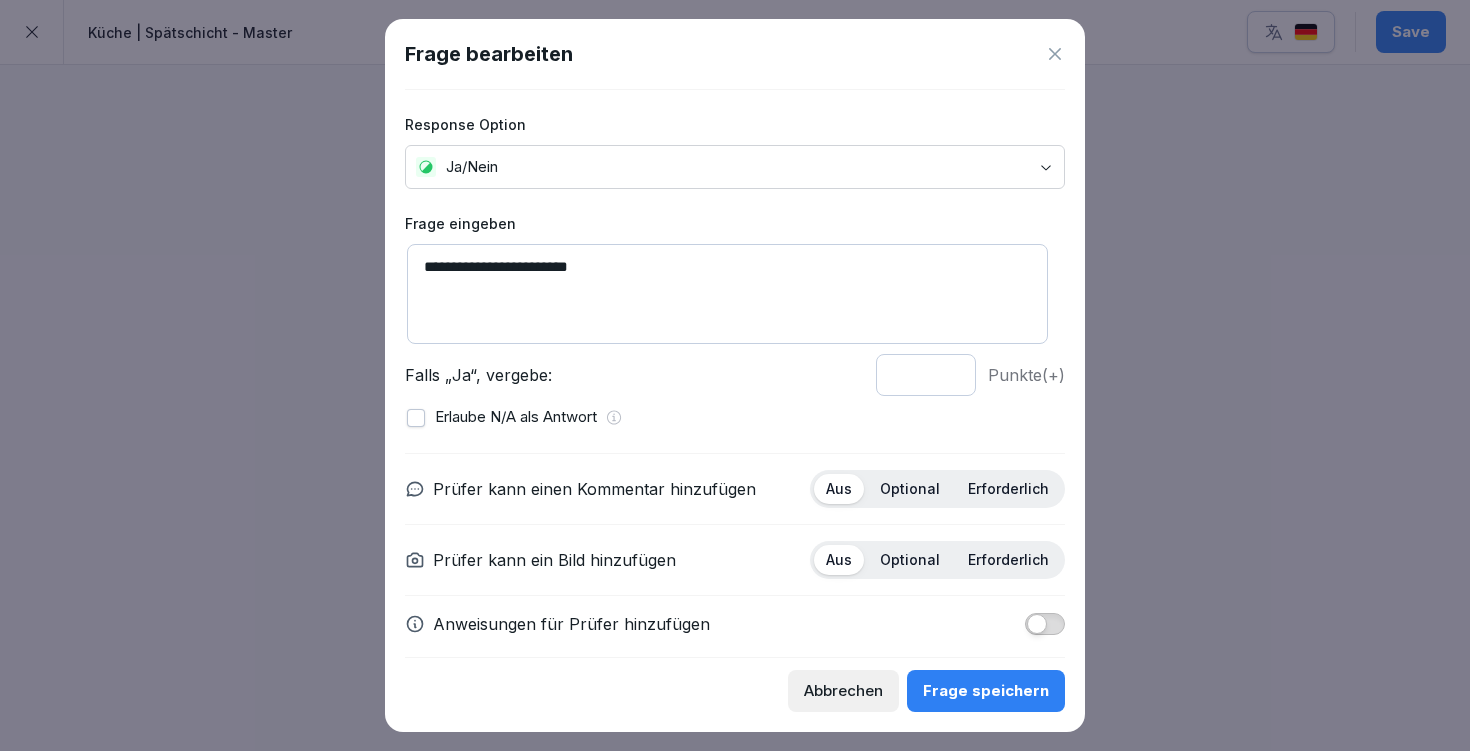 type on "**********" 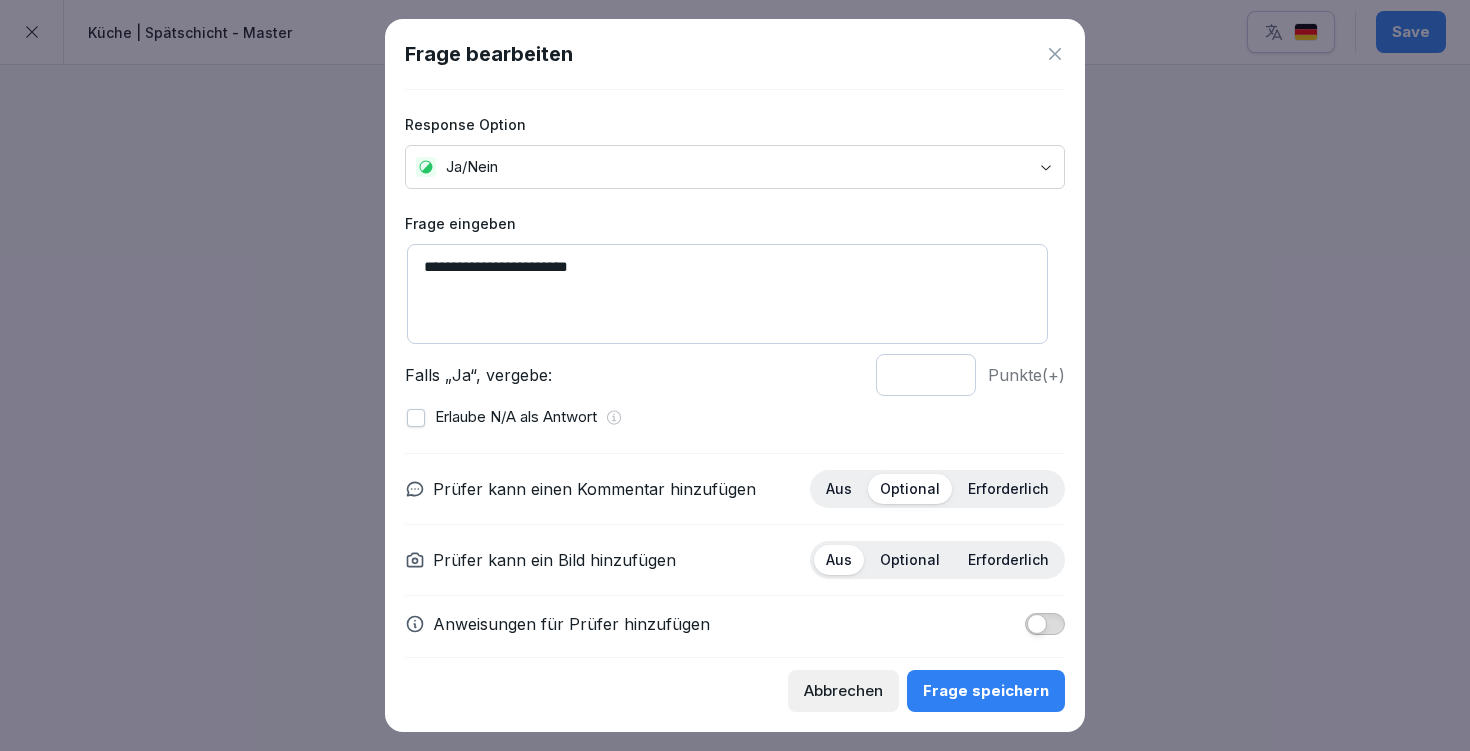 click at bounding box center [1045, 624] 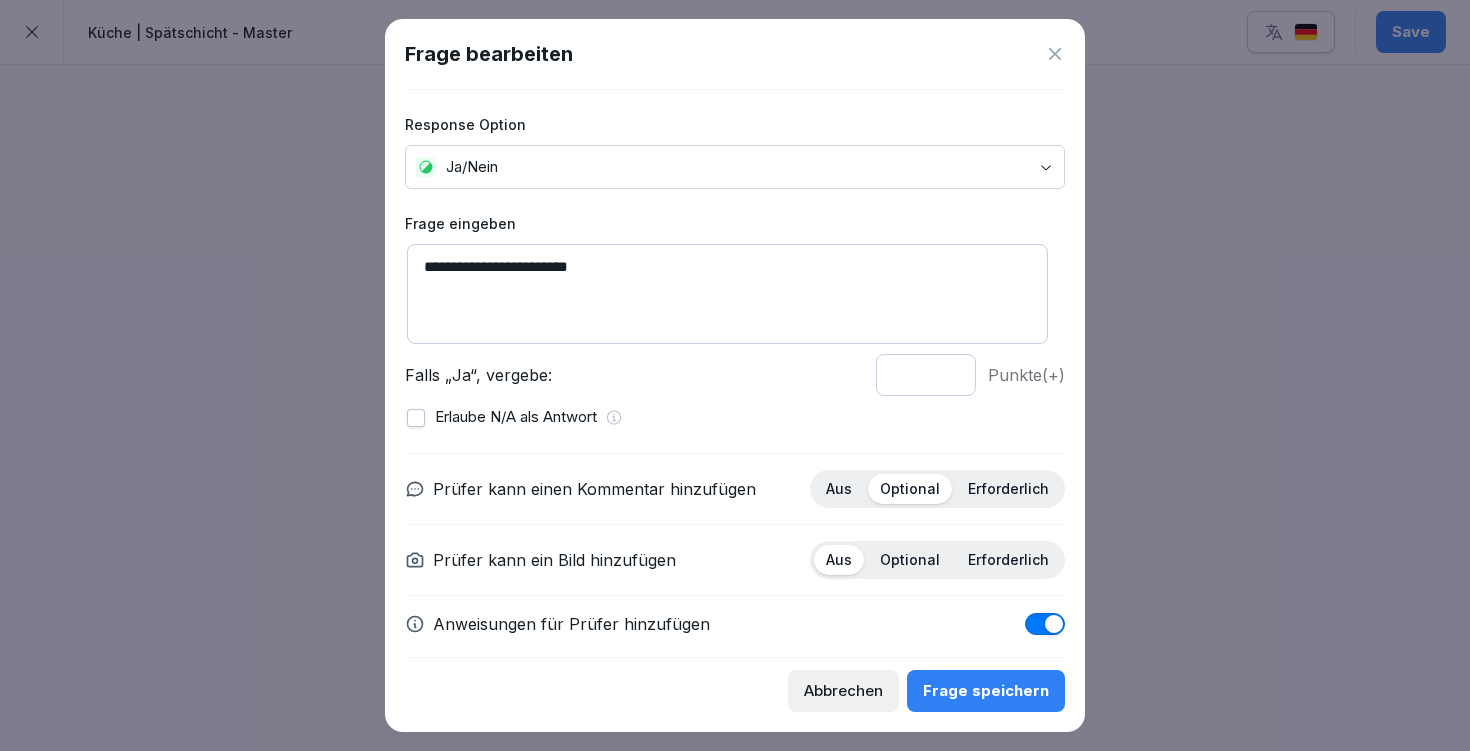 scroll, scrollTop: 127, scrollLeft: 0, axis: vertical 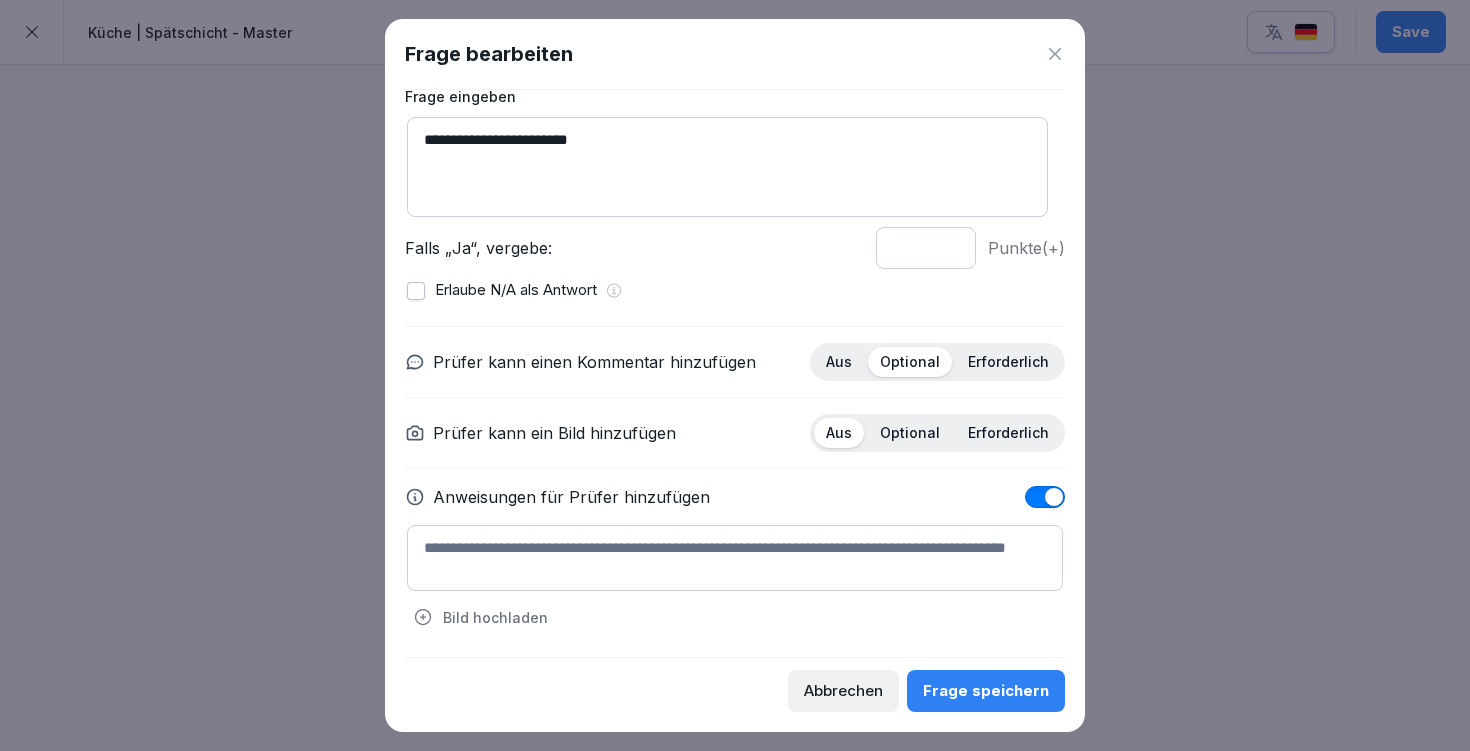 click at bounding box center (735, 558) 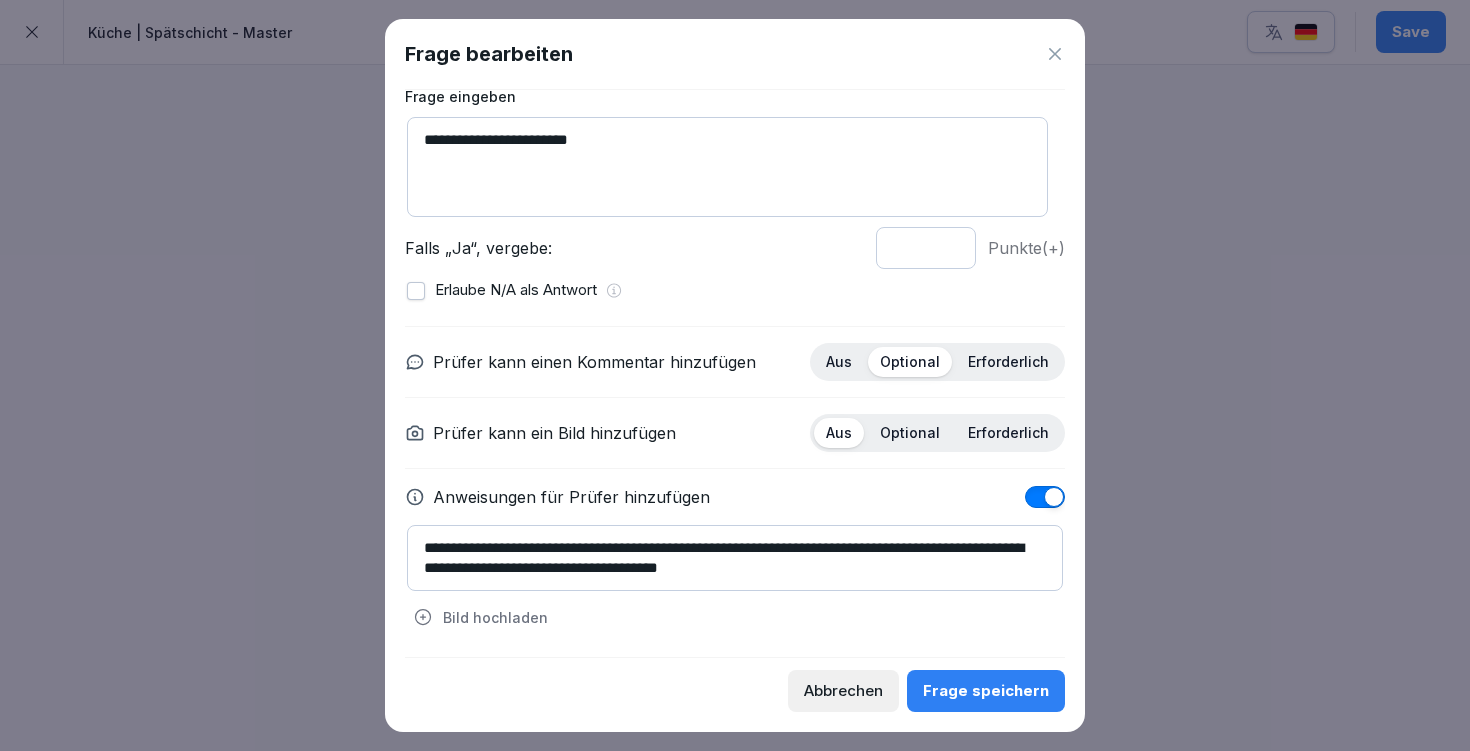type on "**********" 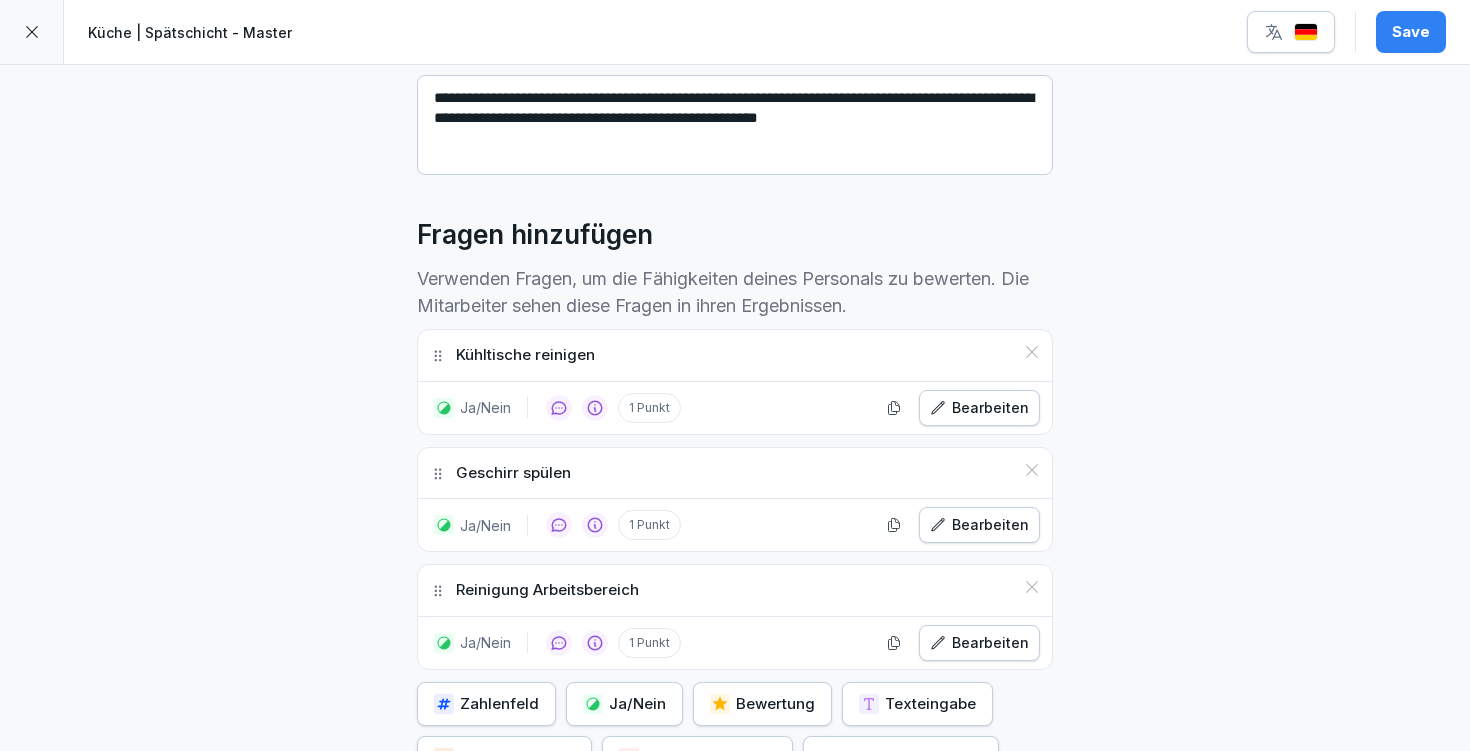 click on "Ja/Nein" at bounding box center [624, 704] 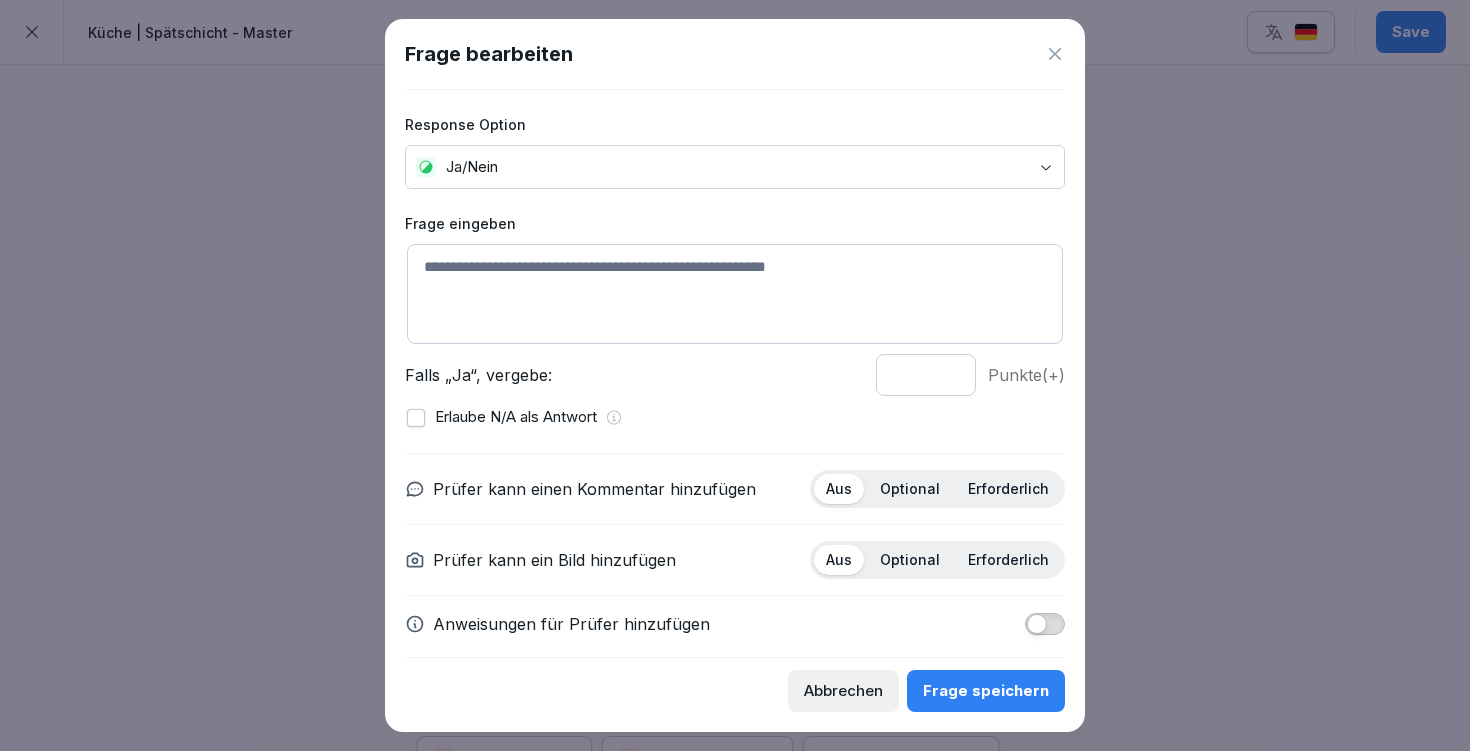 click at bounding box center (735, 294) 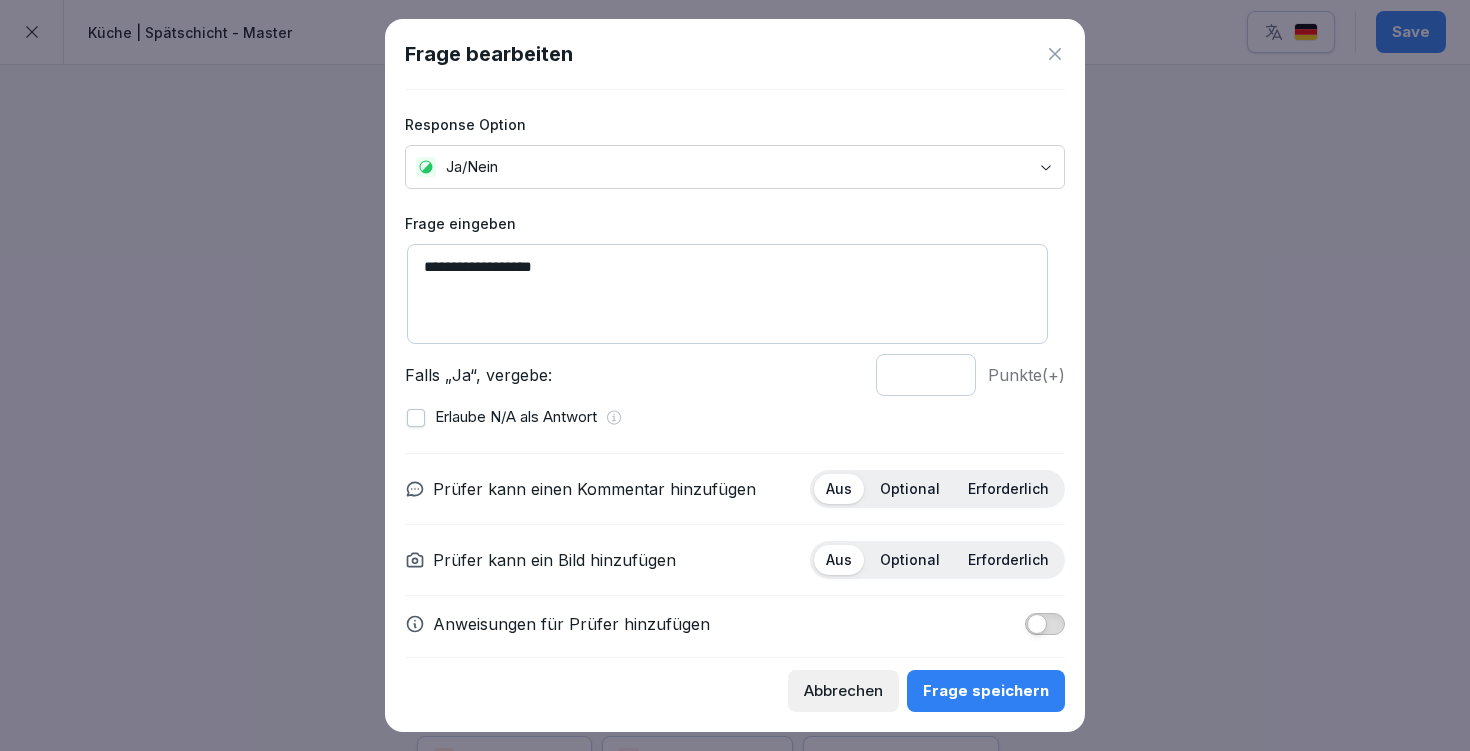 scroll, scrollTop: 18, scrollLeft: 0, axis: vertical 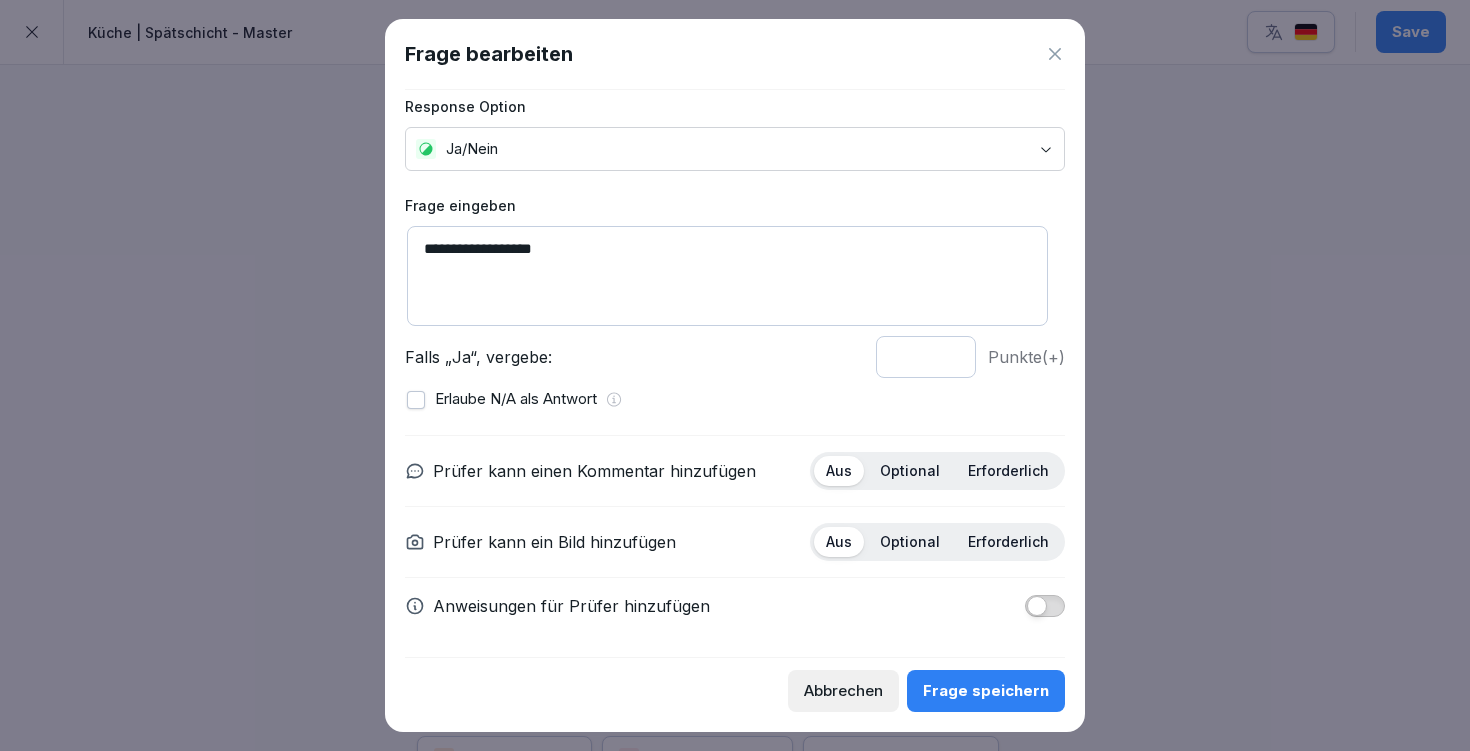 type on "**********" 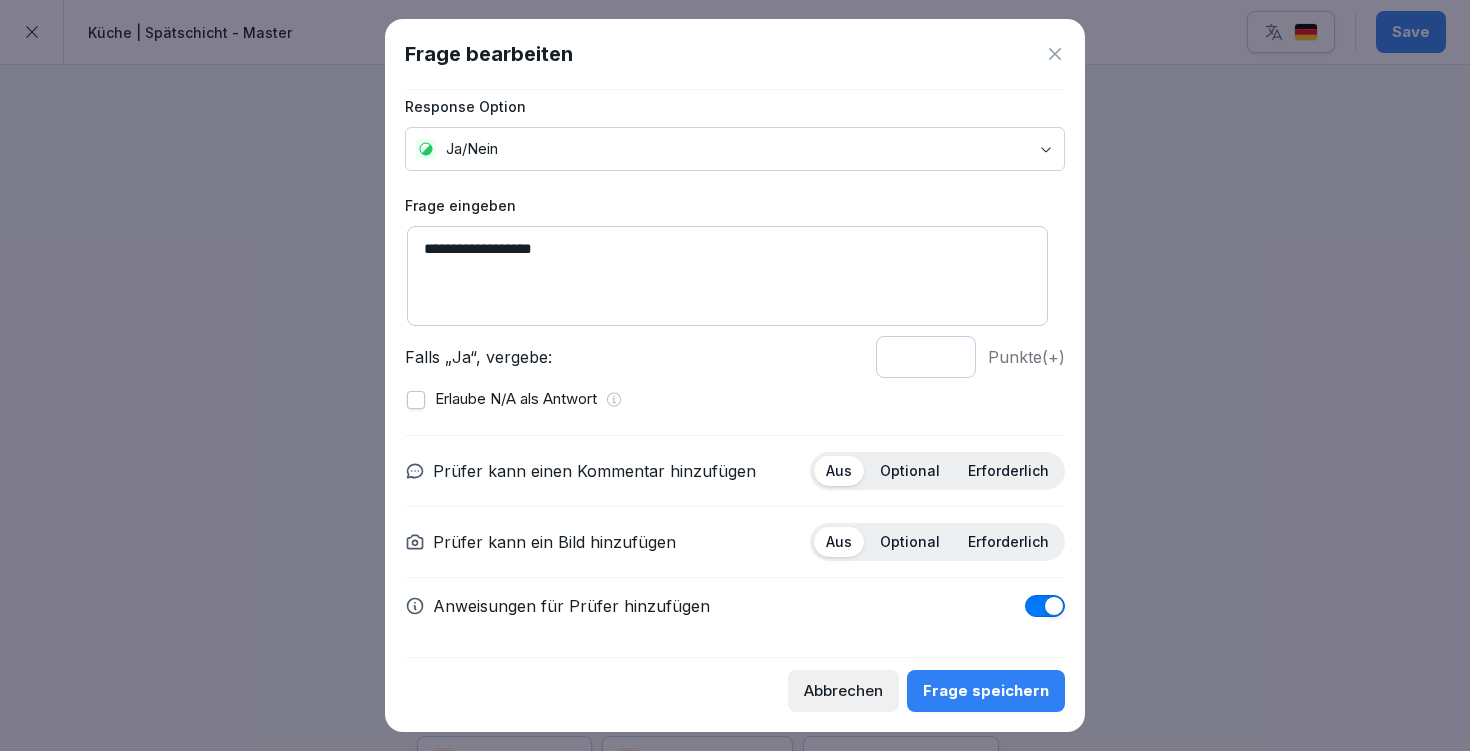 scroll, scrollTop: 127, scrollLeft: 0, axis: vertical 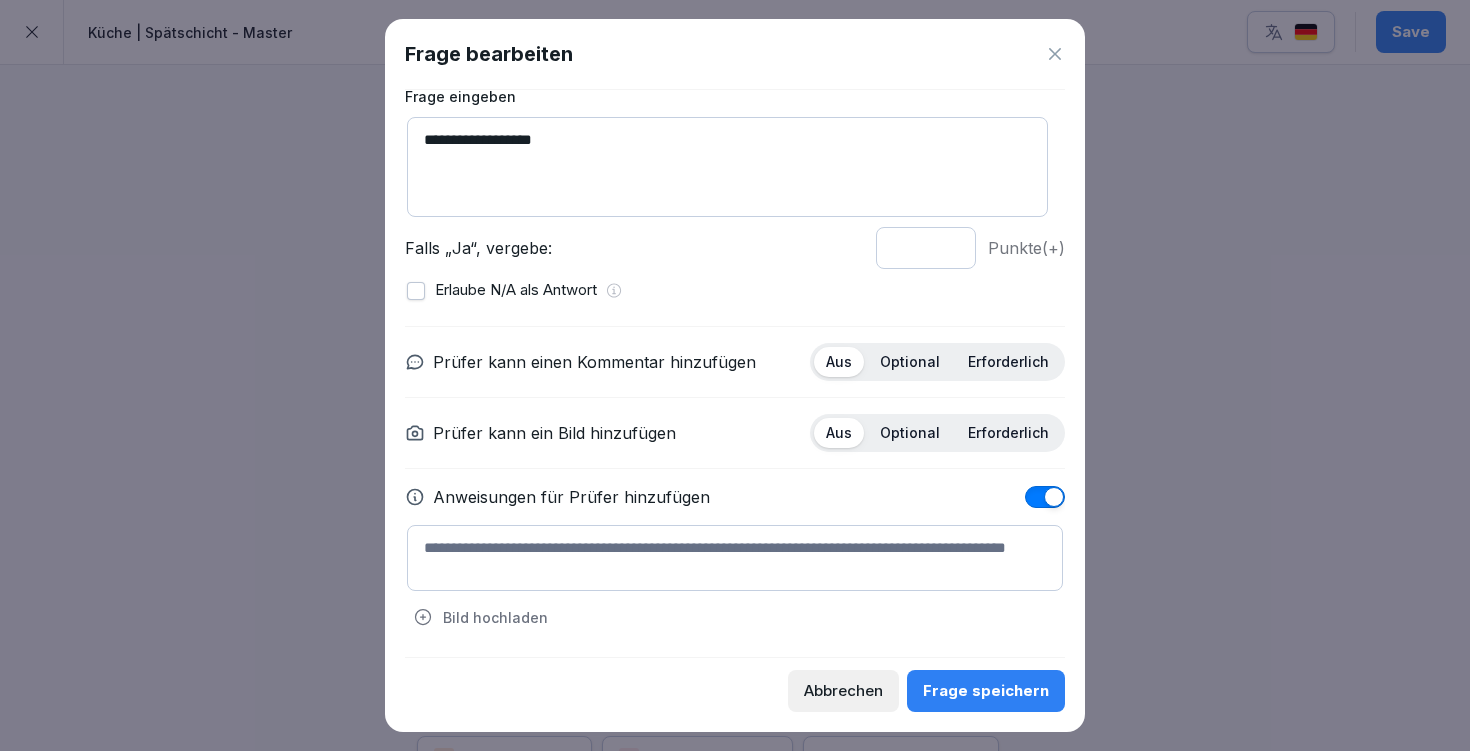 click at bounding box center [735, 558] 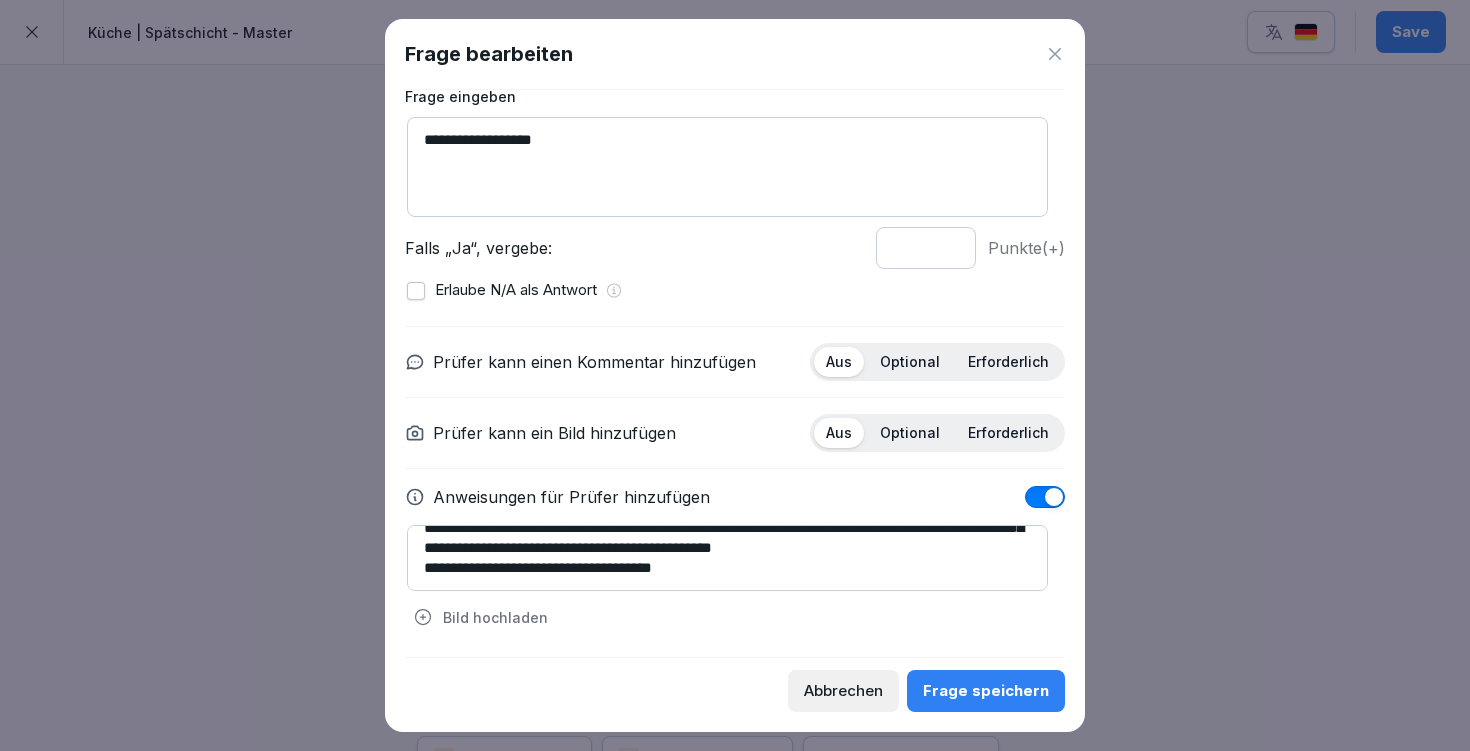 scroll, scrollTop: 52, scrollLeft: 0, axis: vertical 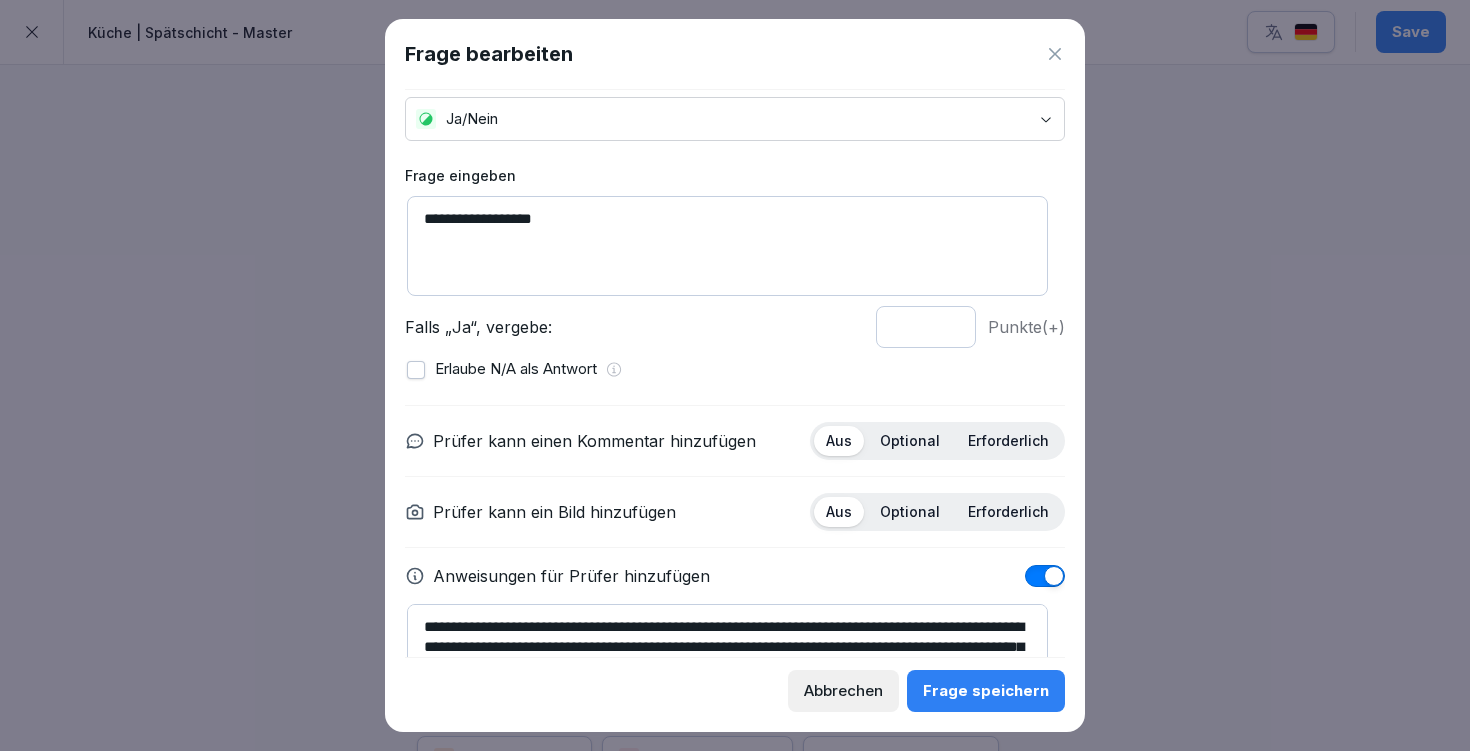 type on "**********" 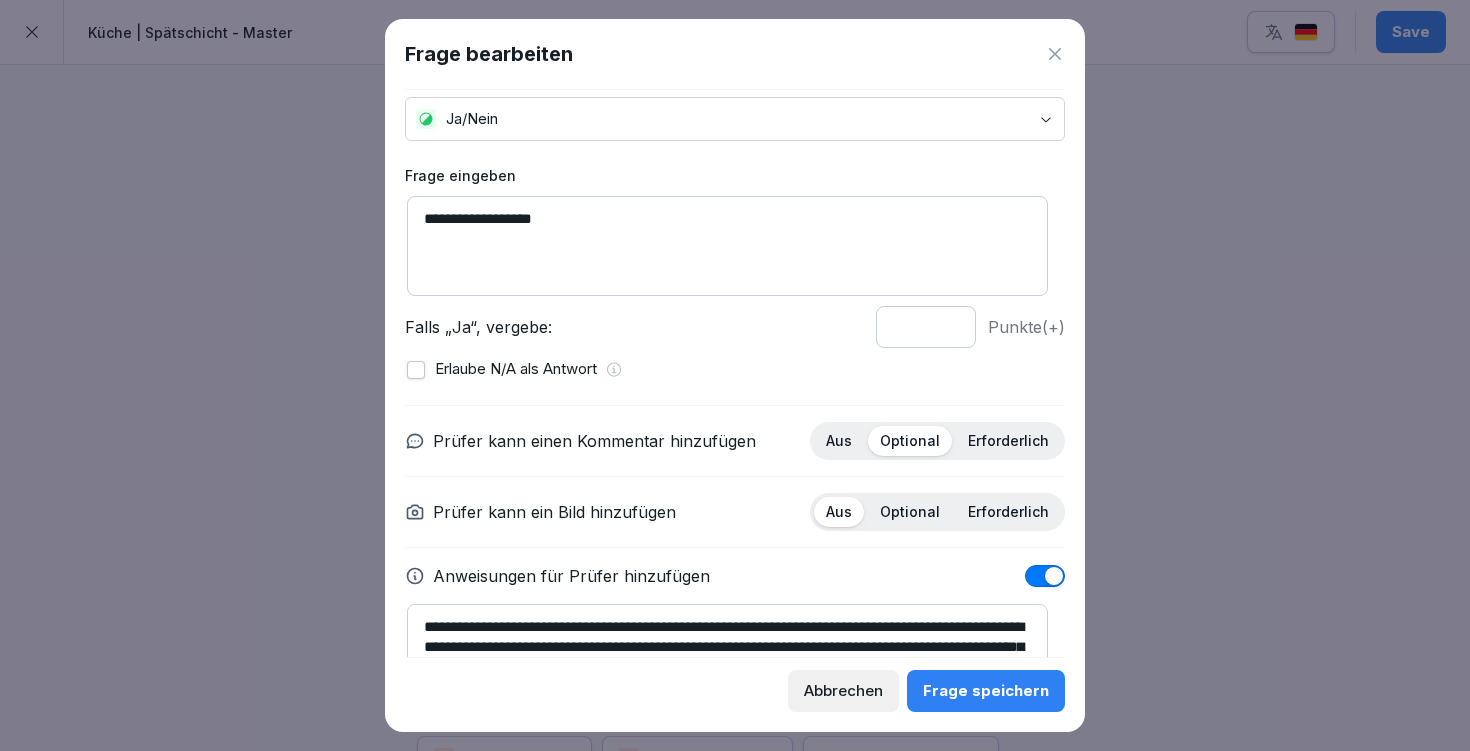 click on "Frage speichern" at bounding box center (986, 691) 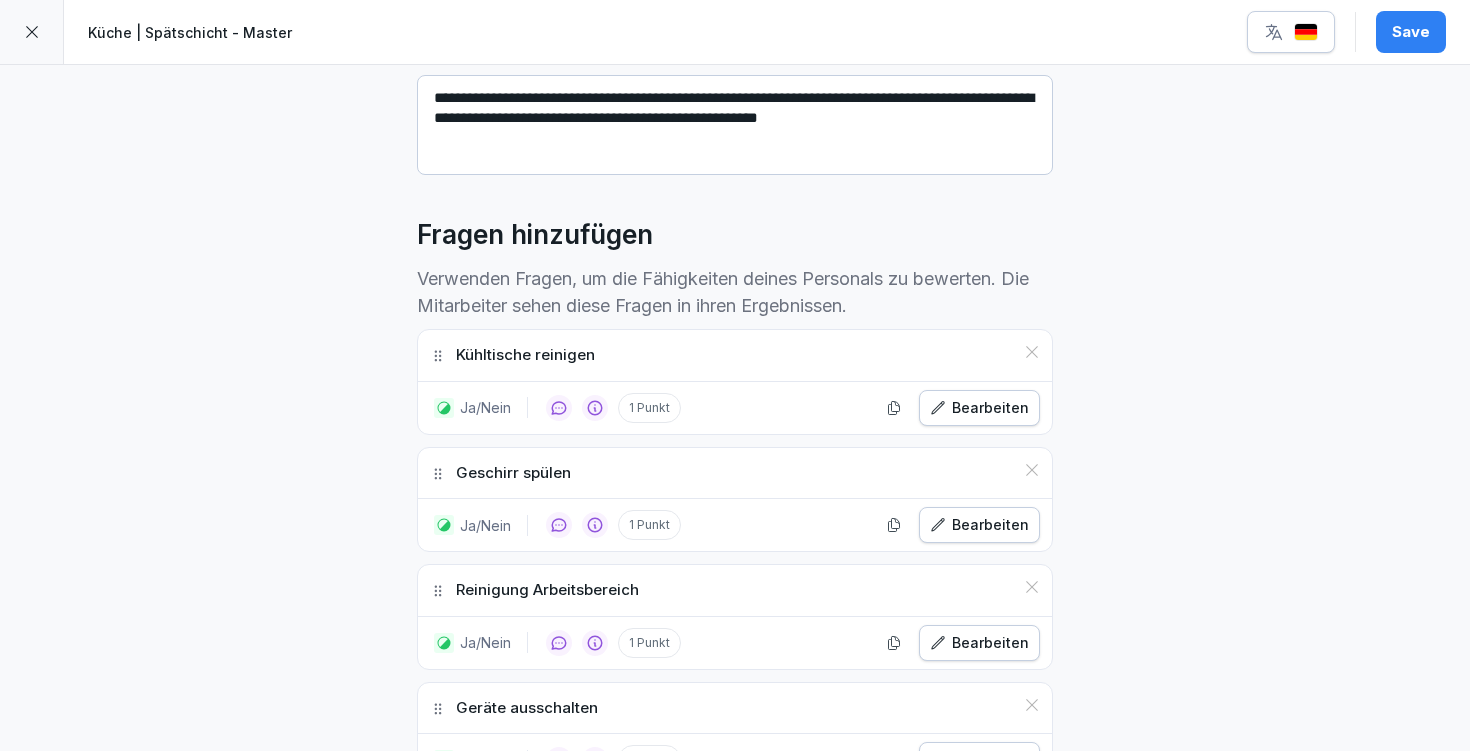 scroll, scrollTop: 564, scrollLeft: 0, axis: vertical 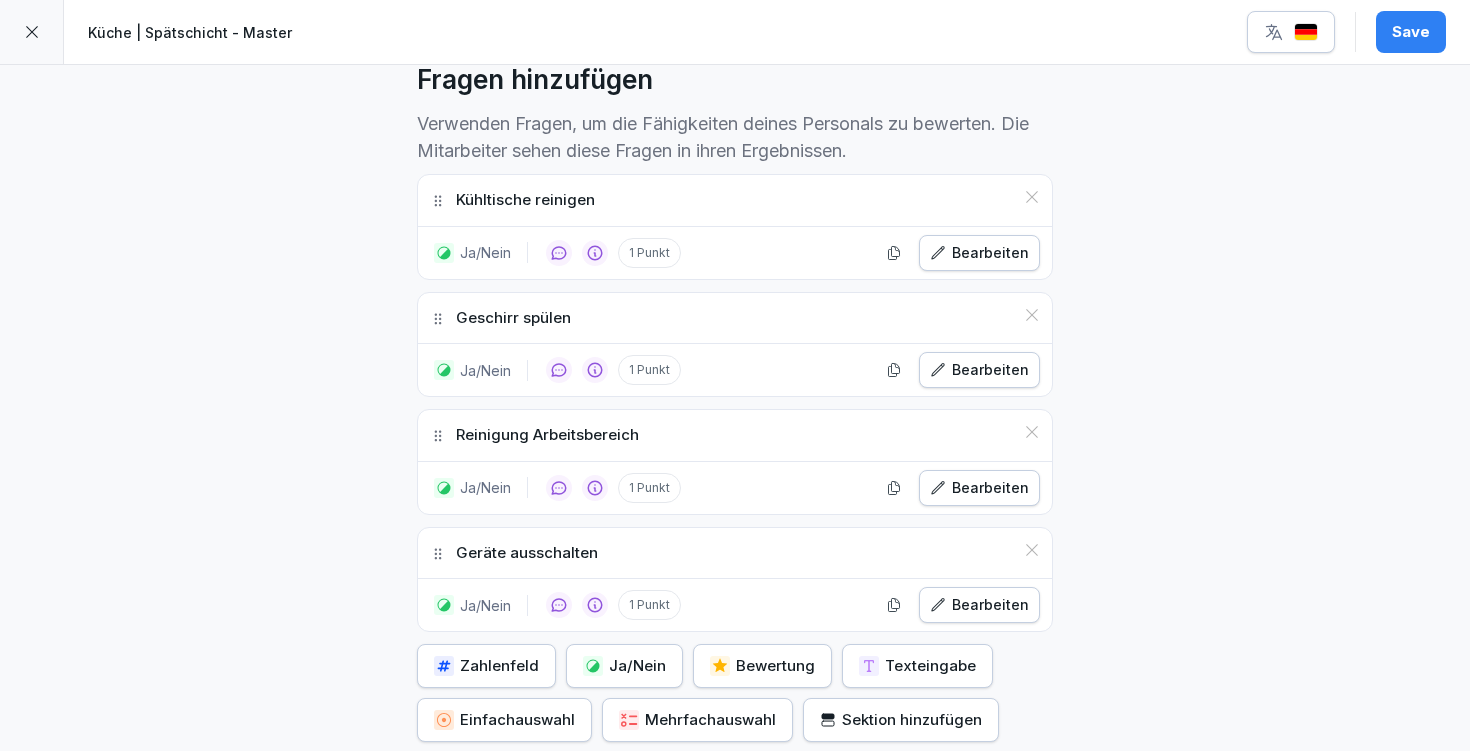 click on "Bearbeiten" at bounding box center (979, 488) 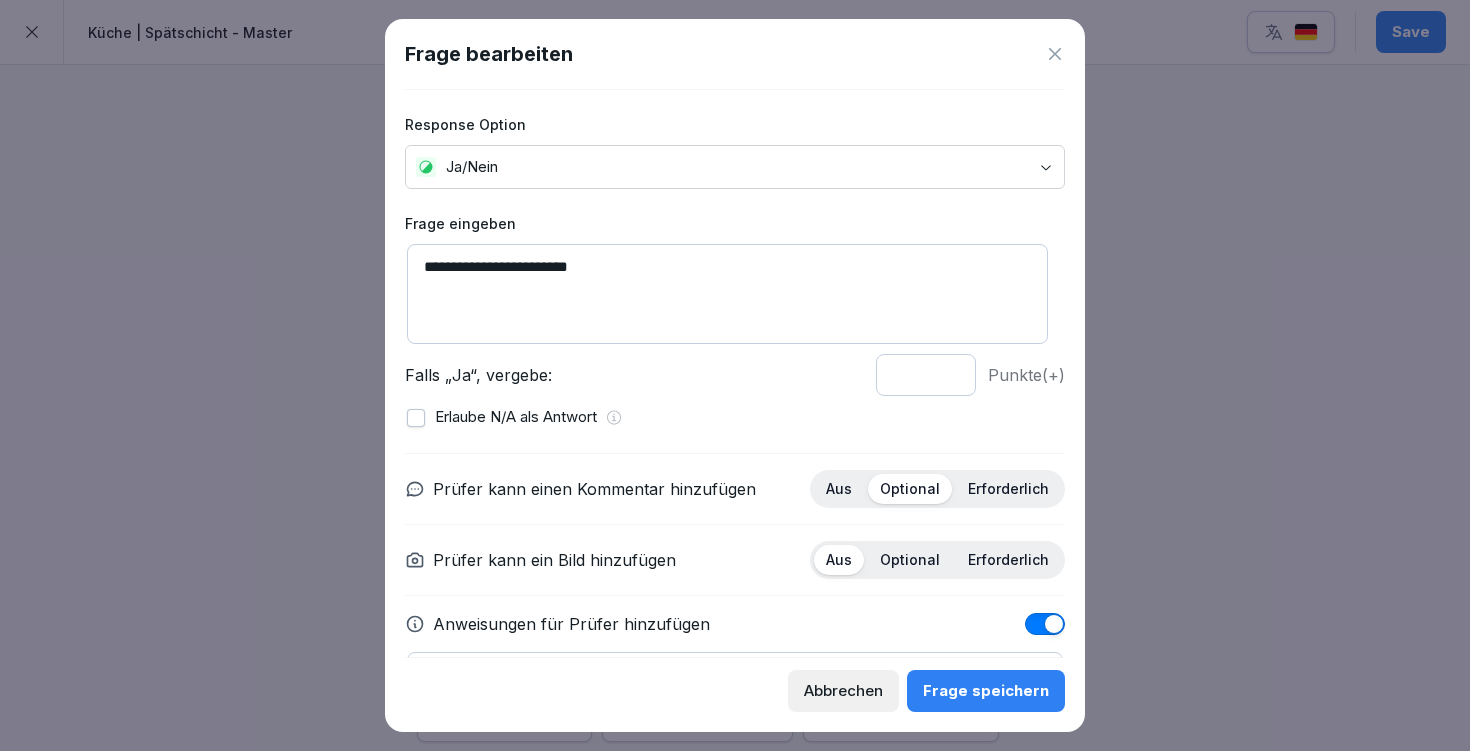 drag, startPoint x: 500, startPoint y: 267, endPoint x: 393, endPoint y: 253, distance: 107.912 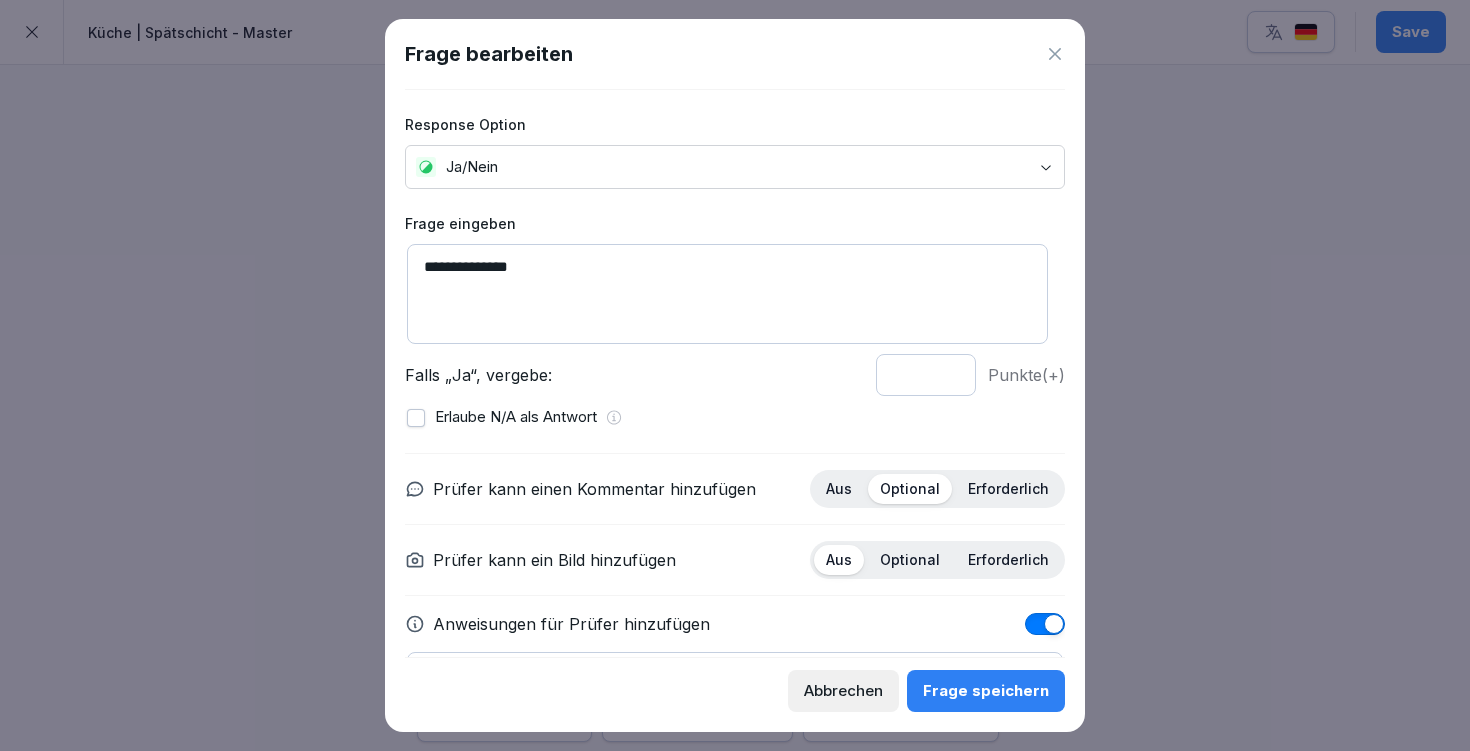 click on "**********" at bounding box center [727, 294] 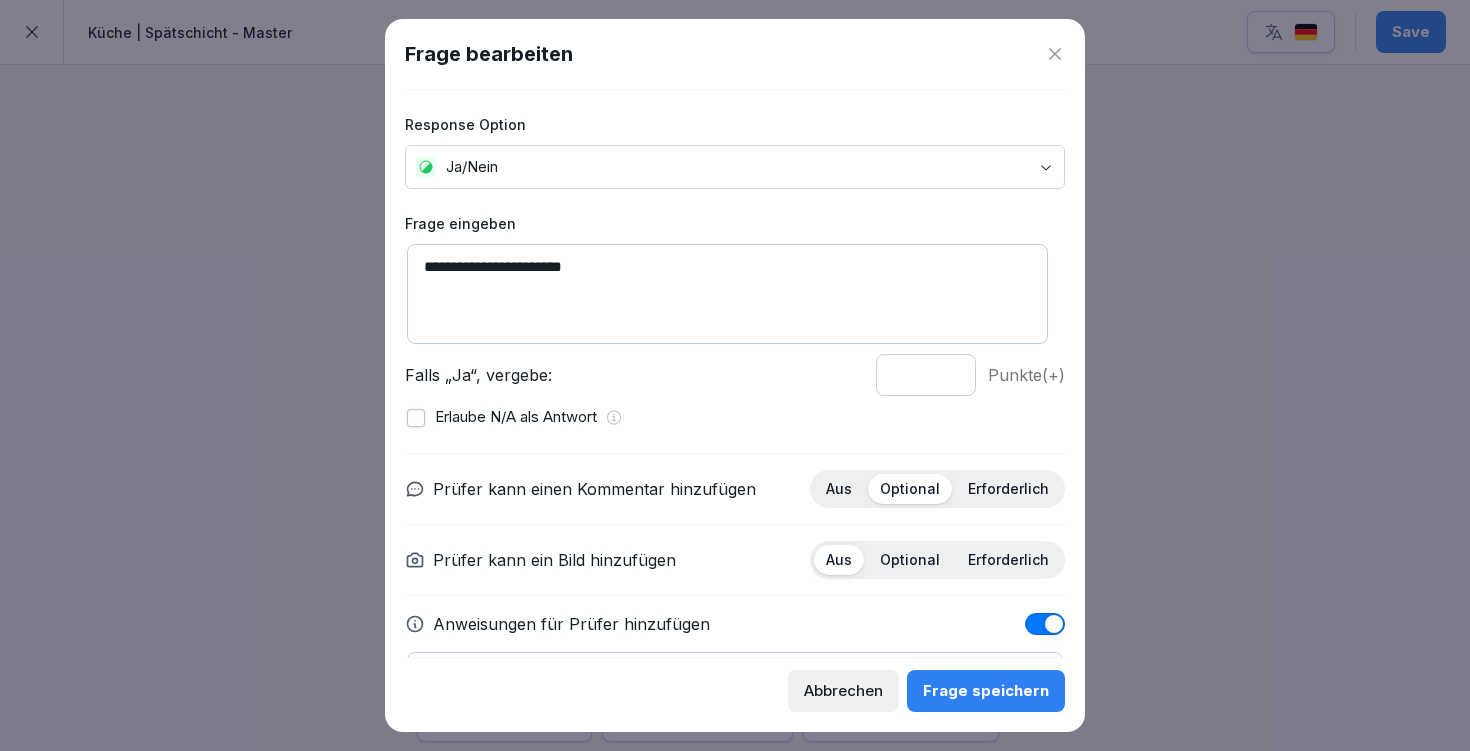 type on "**********" 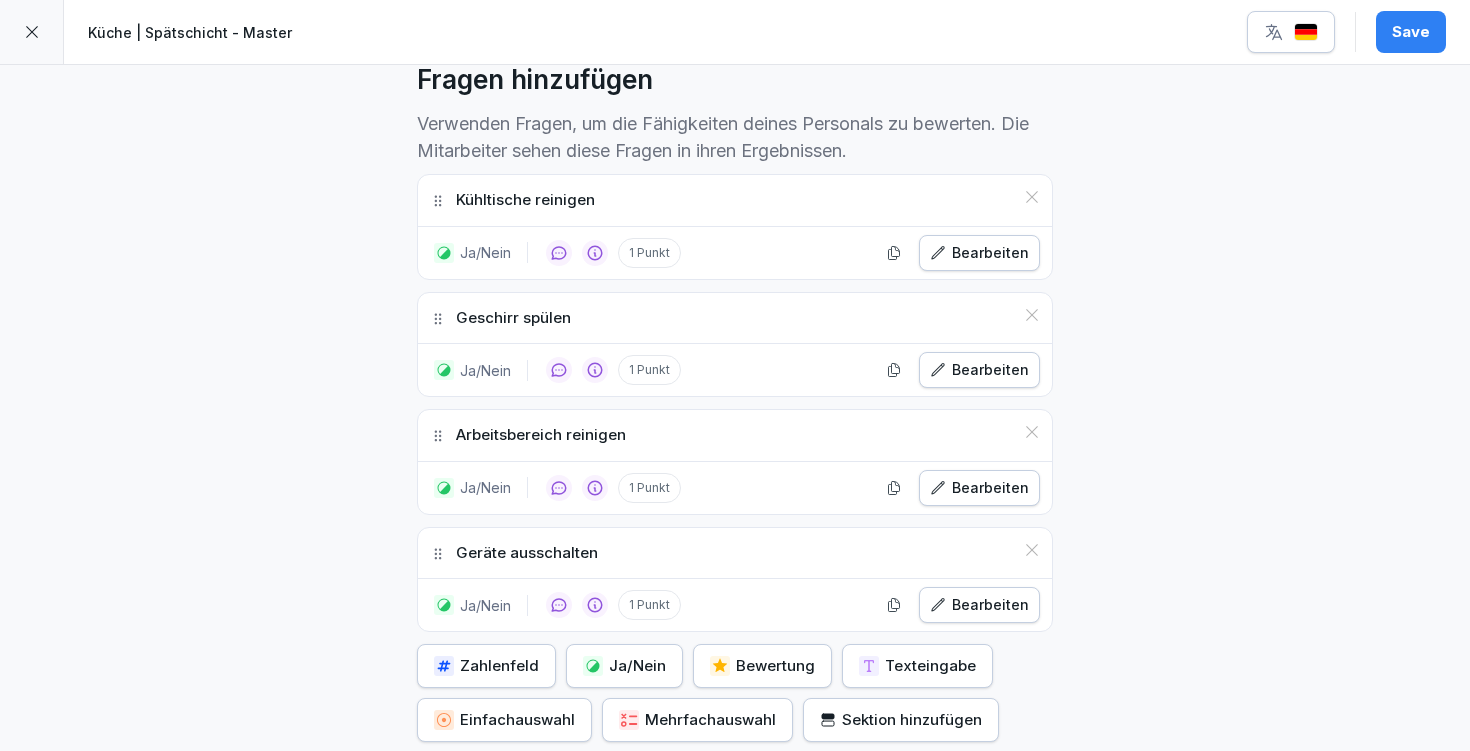 click 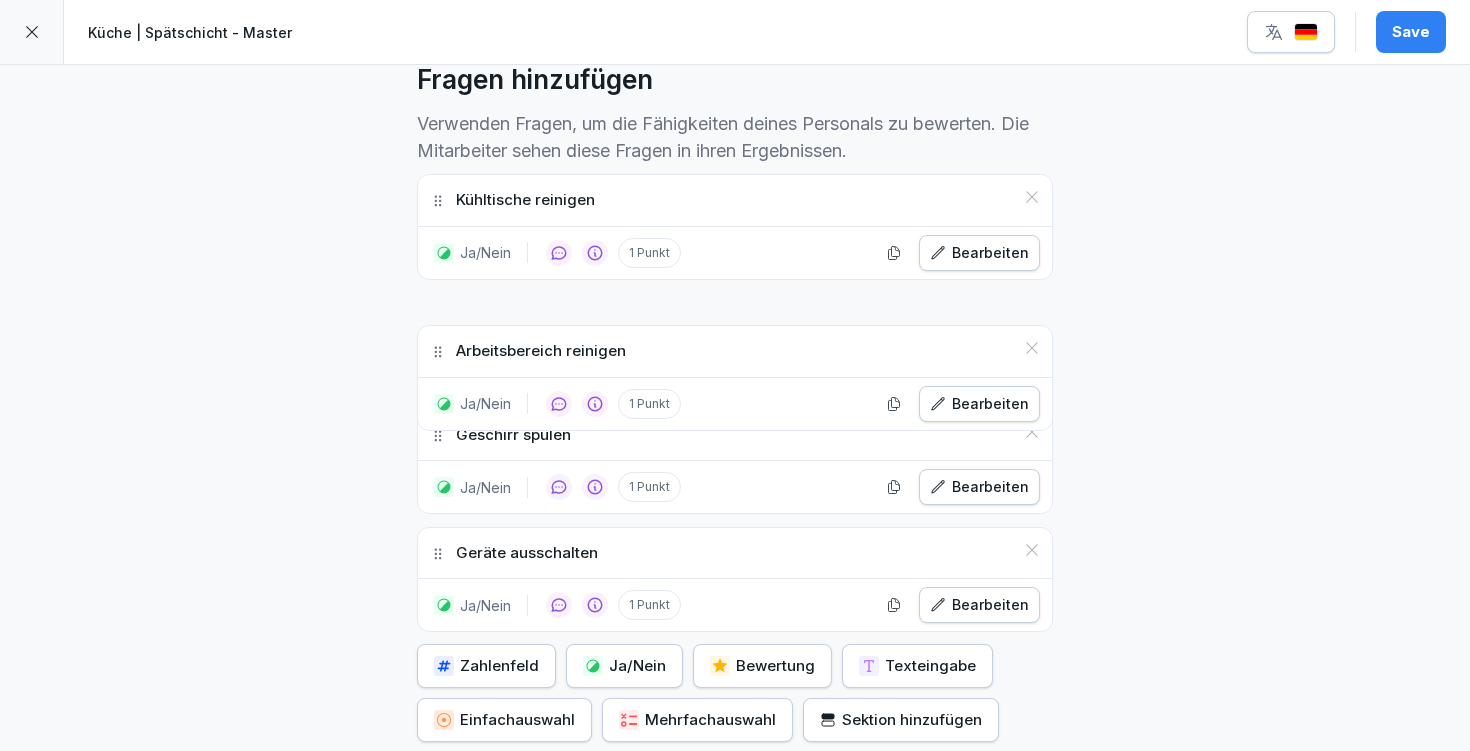 drag, startPoint x: 426, startPoint y: 437, endPoint x: 428, endPoint y: 353, distance: 84.0238 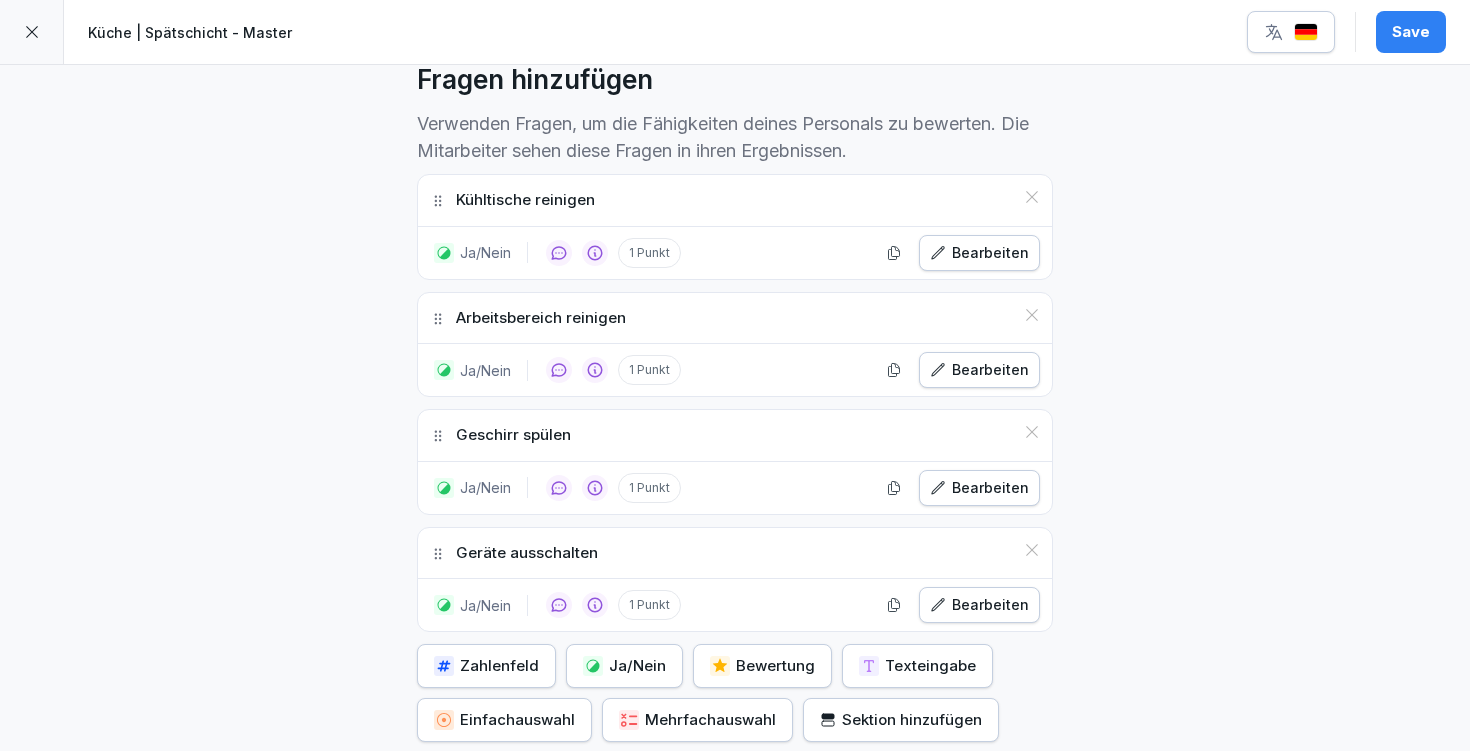 click on "Ja/Nein" at bounding box center [624, 666] 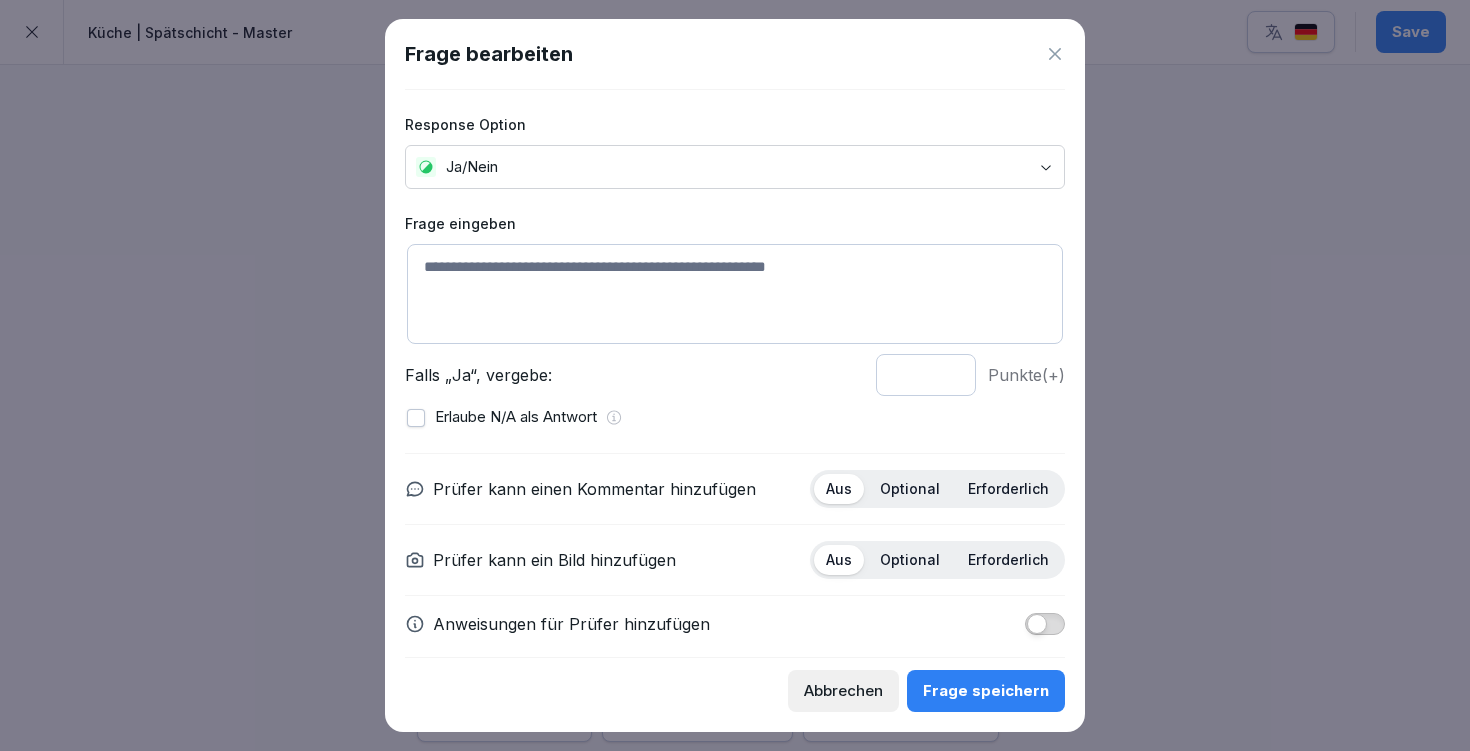 click at bounding box center [735, 294] 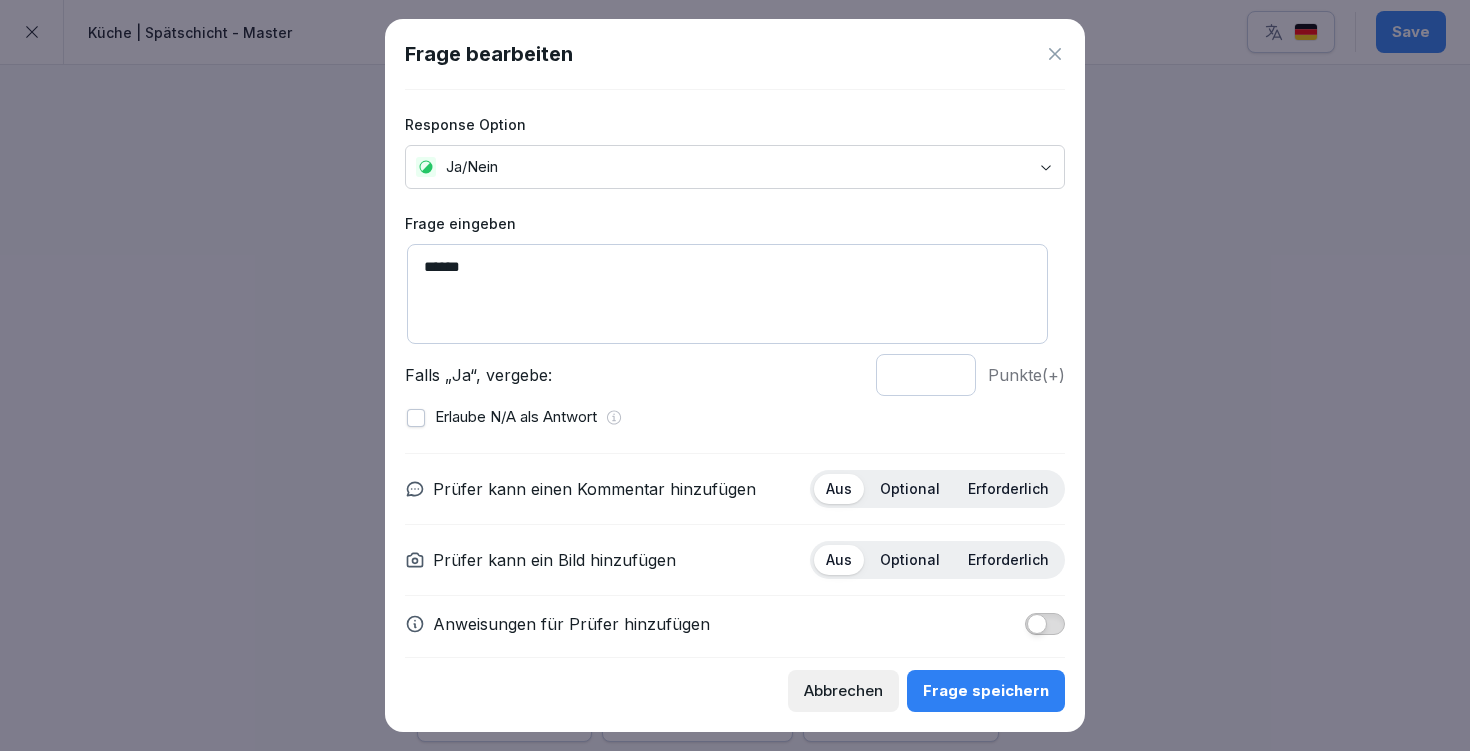 scroll, scrollTop: 18, scrollLeft: 0, axis: vertical 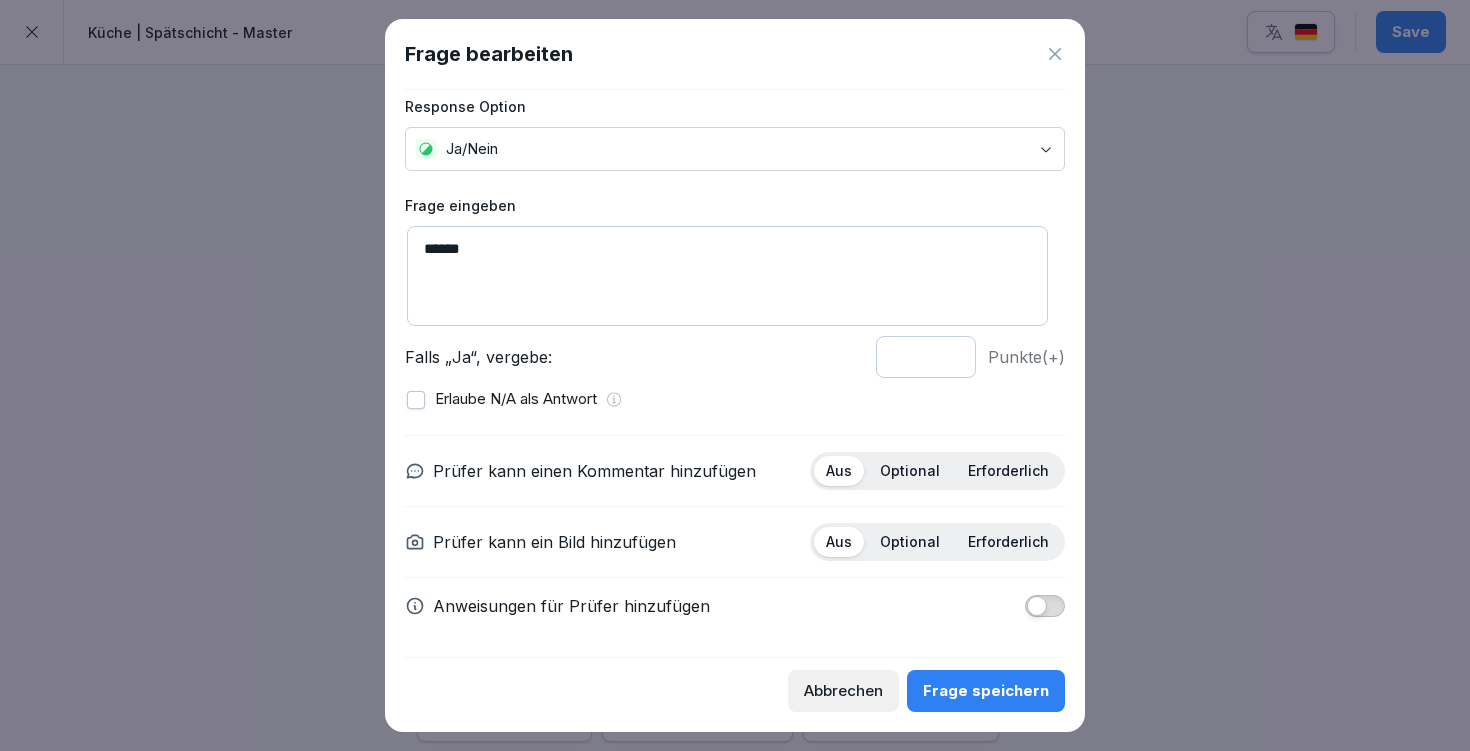 type on "******" 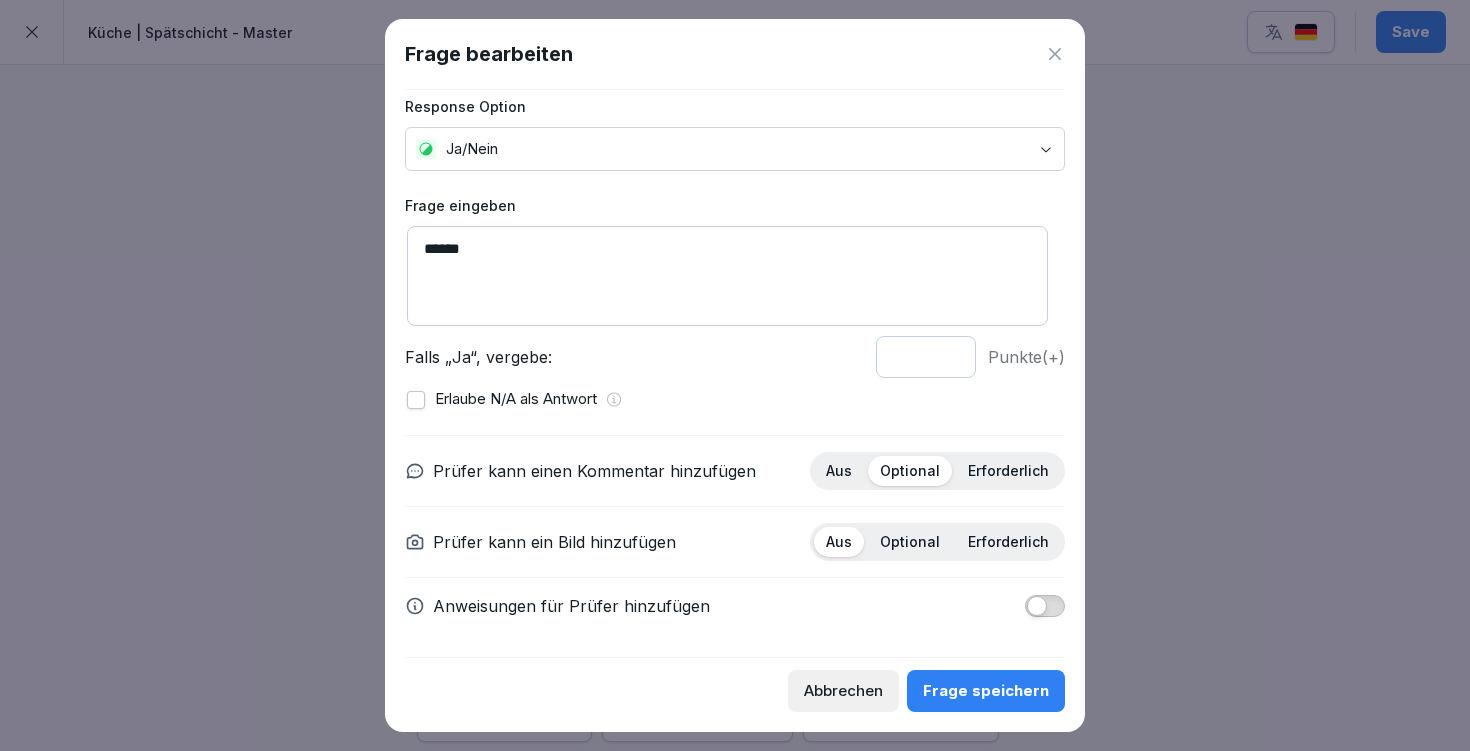 click at bounding box center [1037, 606] 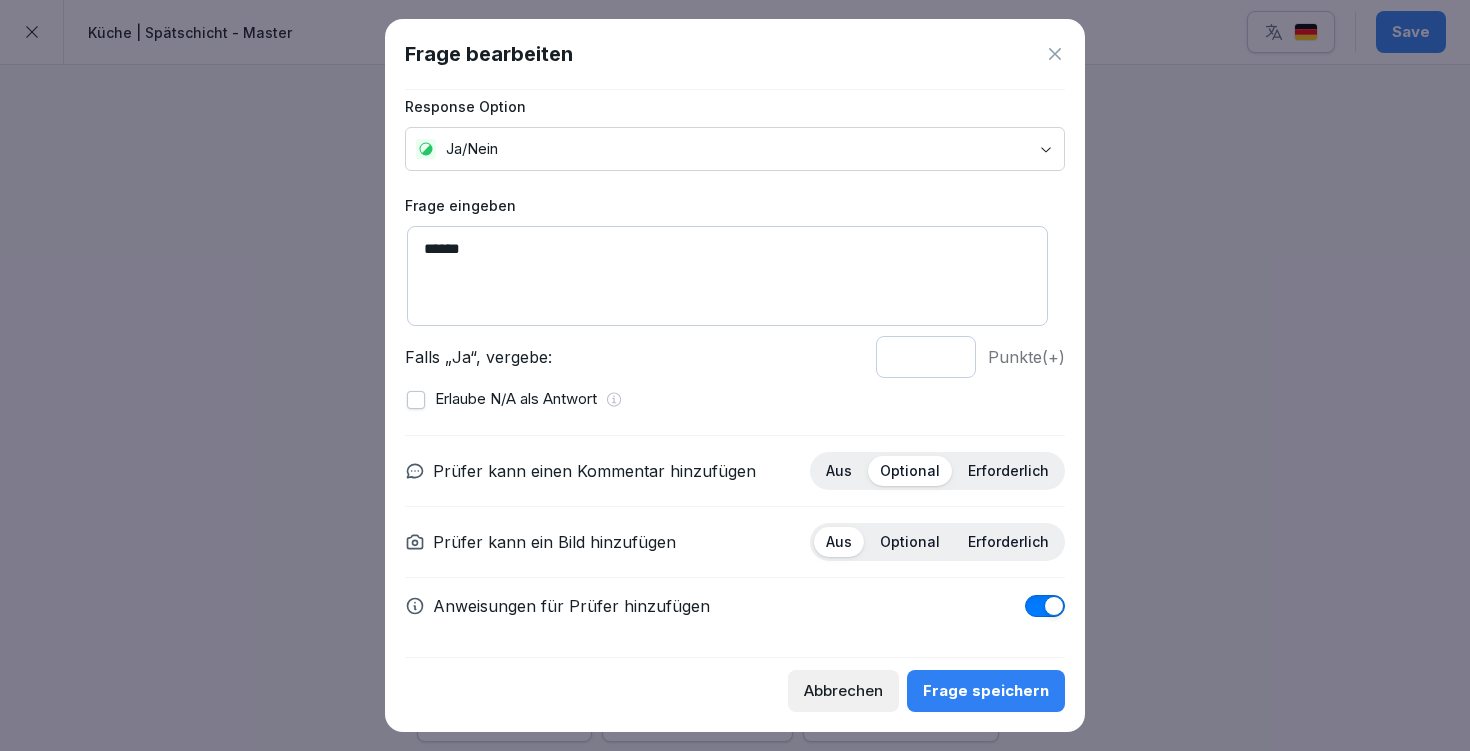 scroll, scrollTop: 127, scrollLeft: 0, axis: vertical 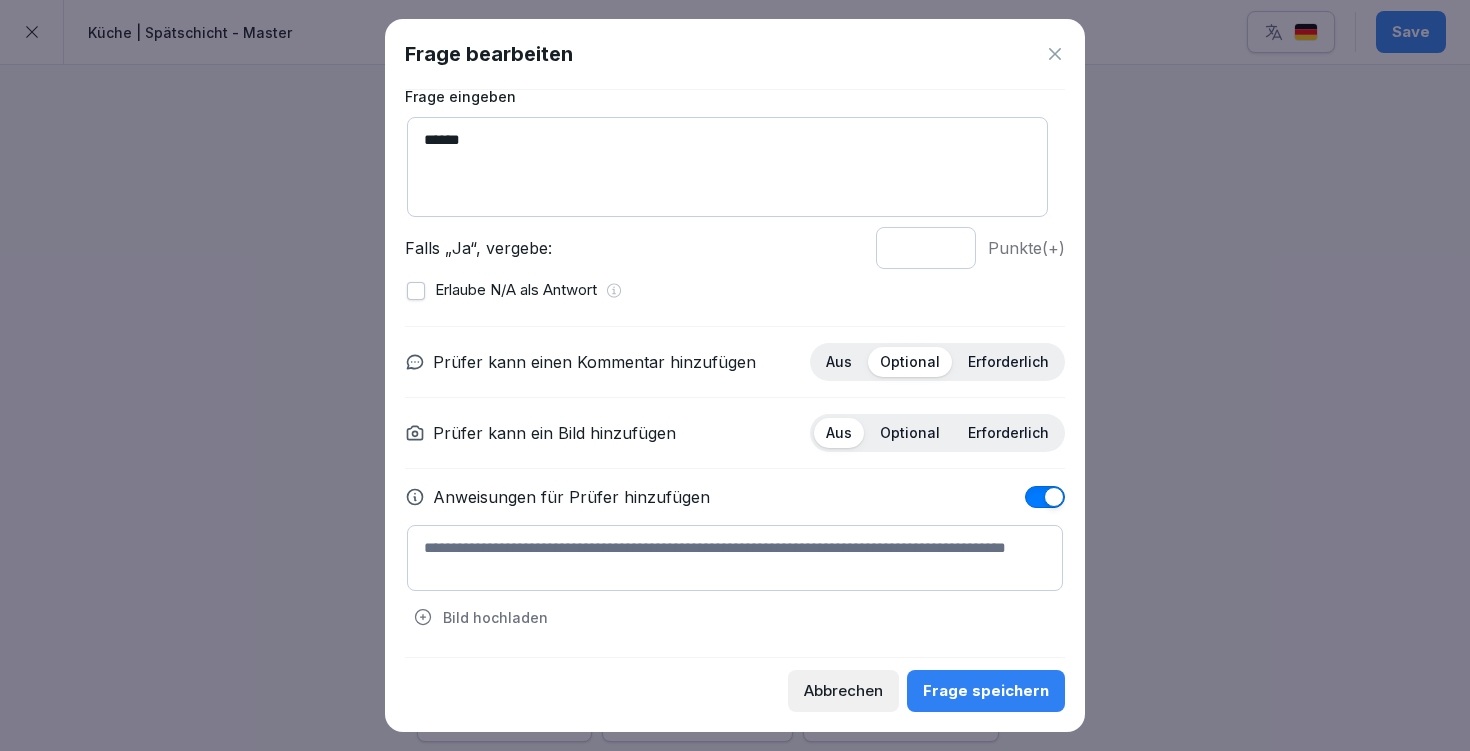 click at bounding box center [735, 558] 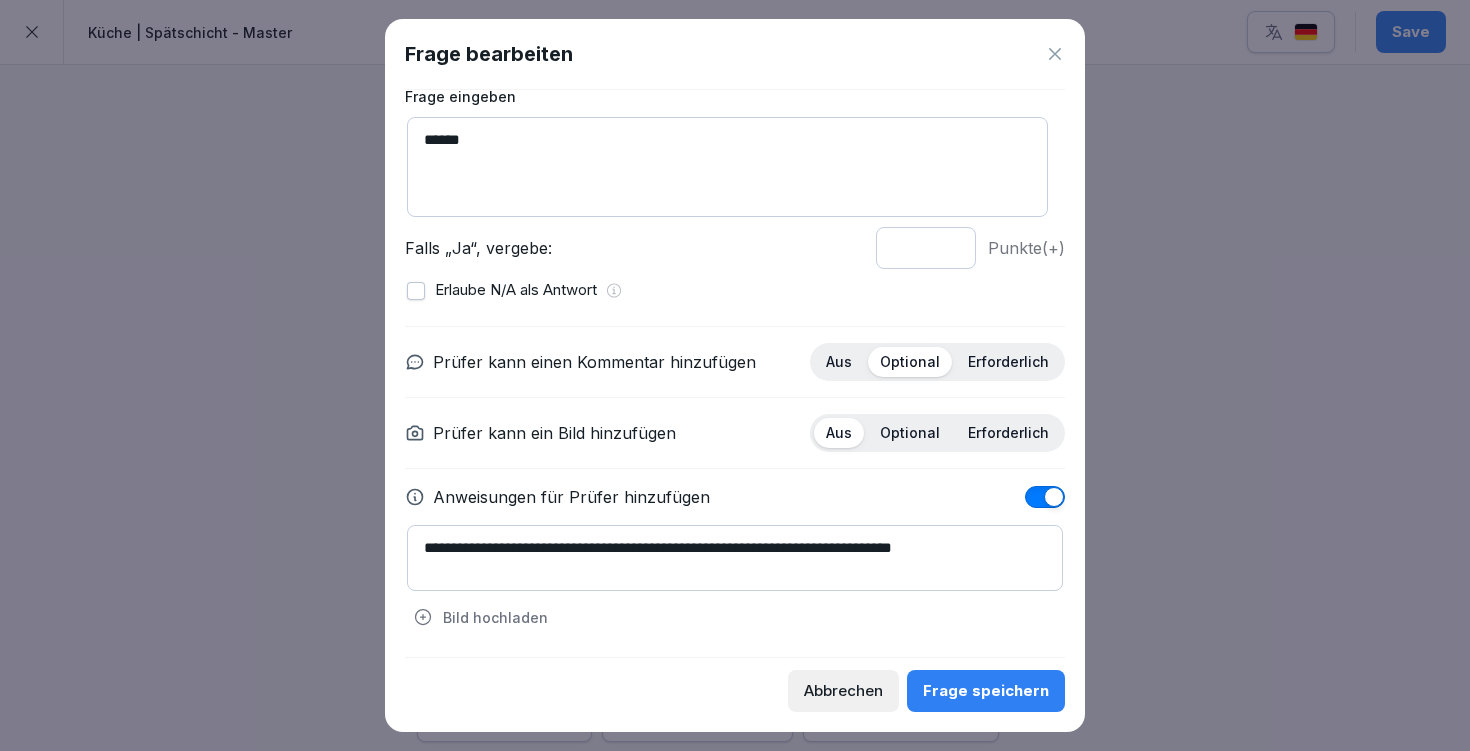 type on "**********" 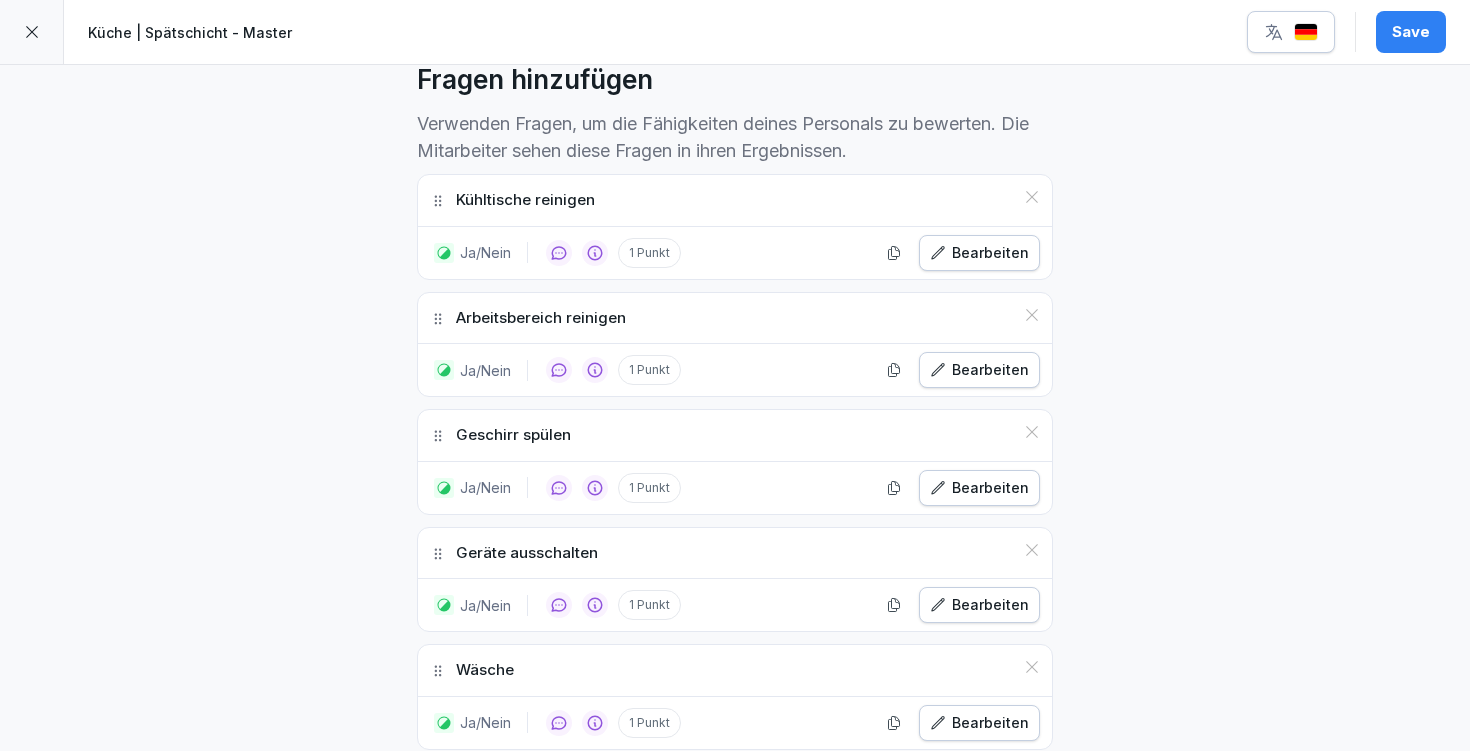 drag, startPoint x: 1419, startPoint y: 43, endPoint x: 1411, endPoint y: 33, distance: 12.806249 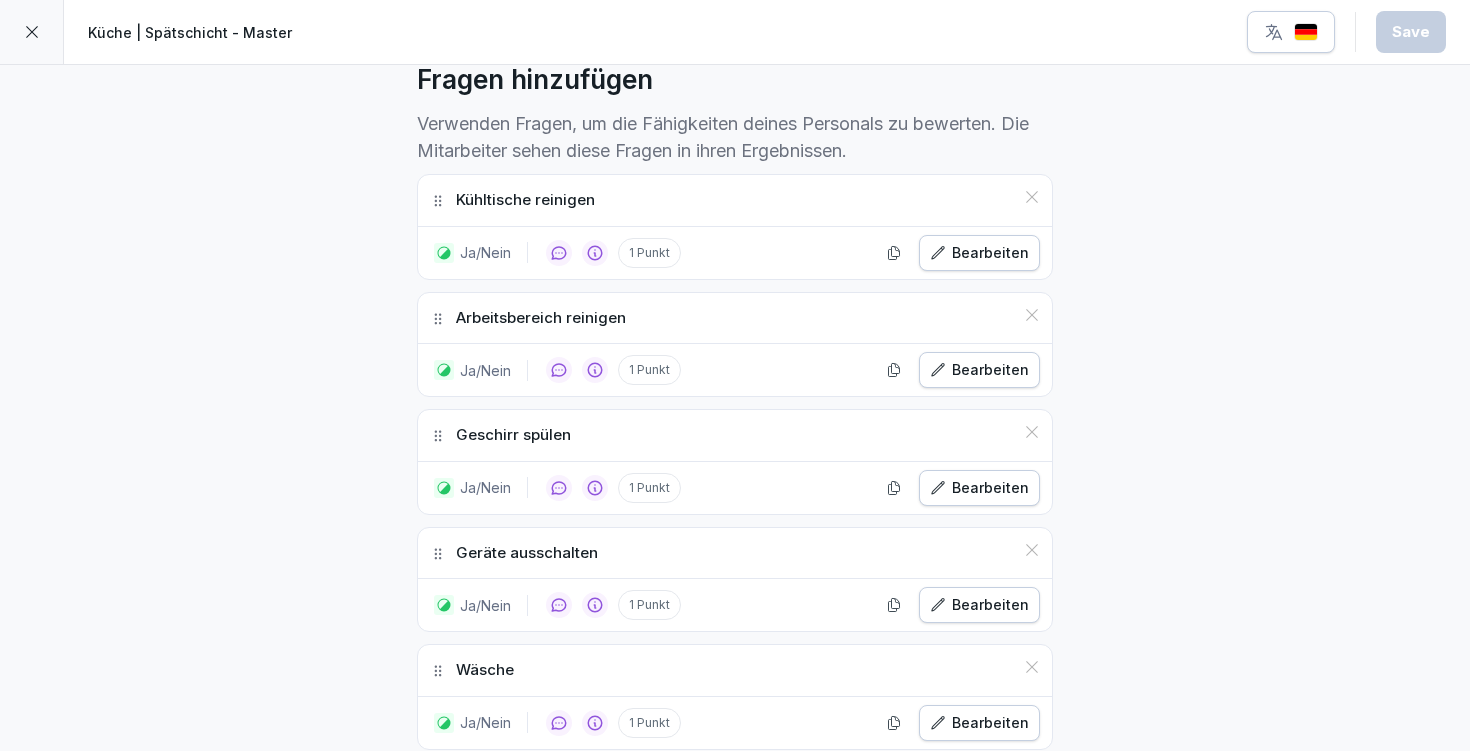 scroll, scrollTop: 885, scrollLeft: 0, axis: vertical 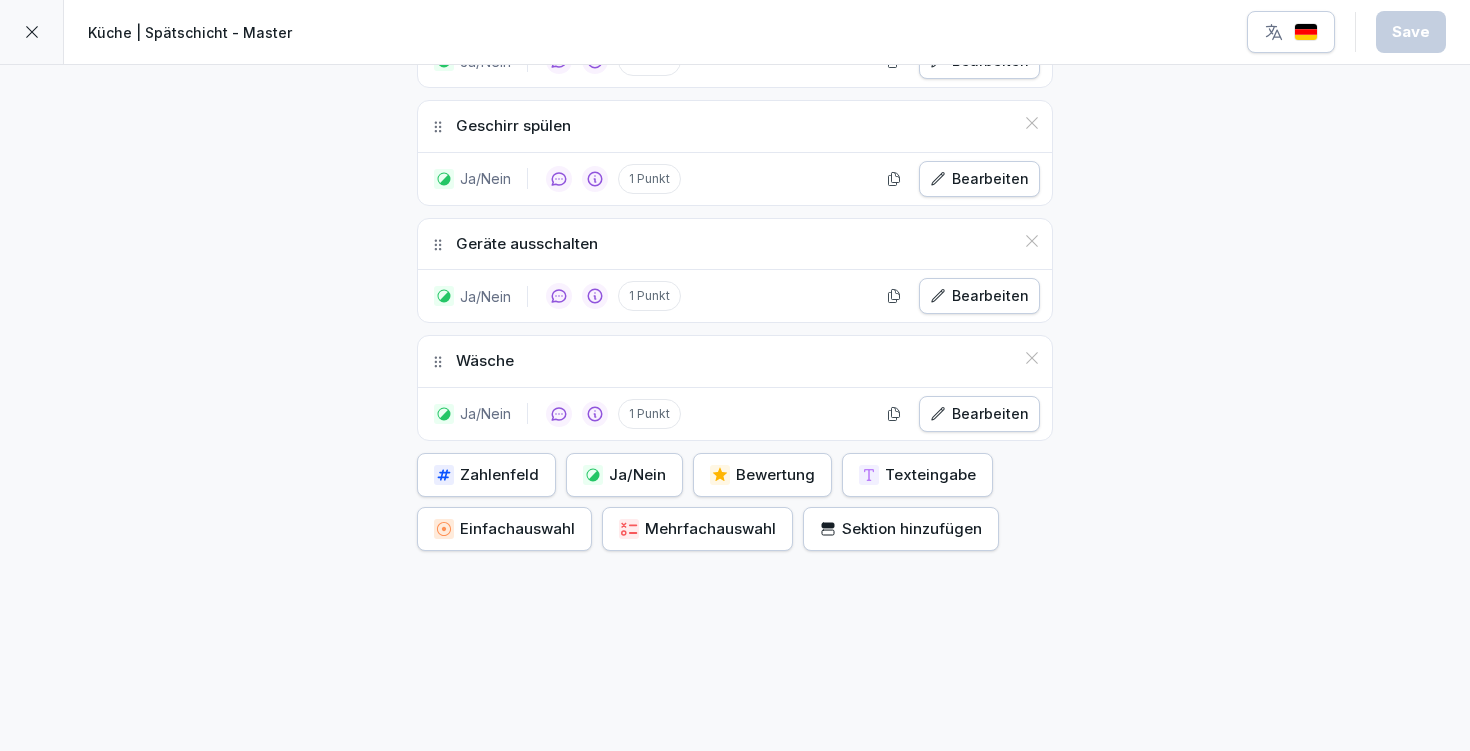 click on "Ja/Nein" at bounding box center [624, 475] 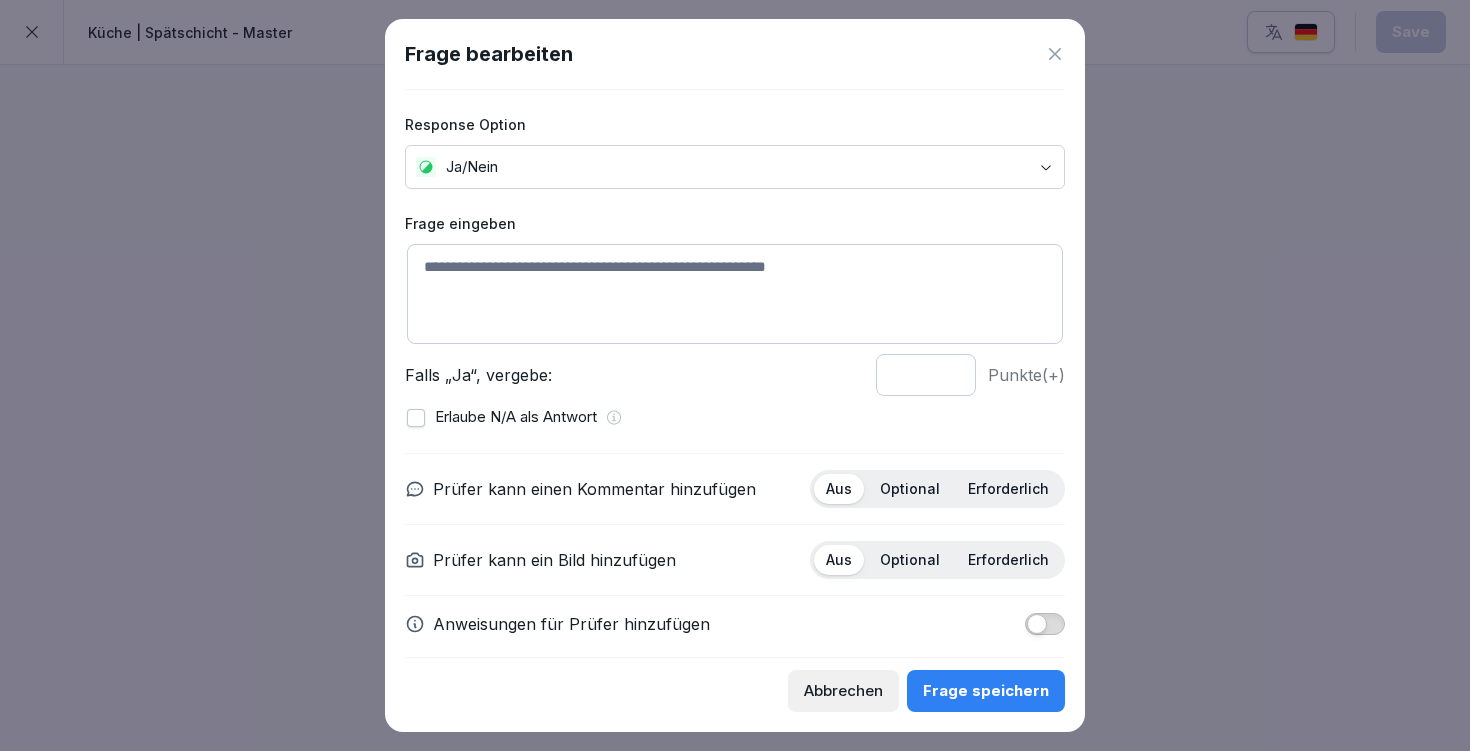 click at bounding box center (735, 294) 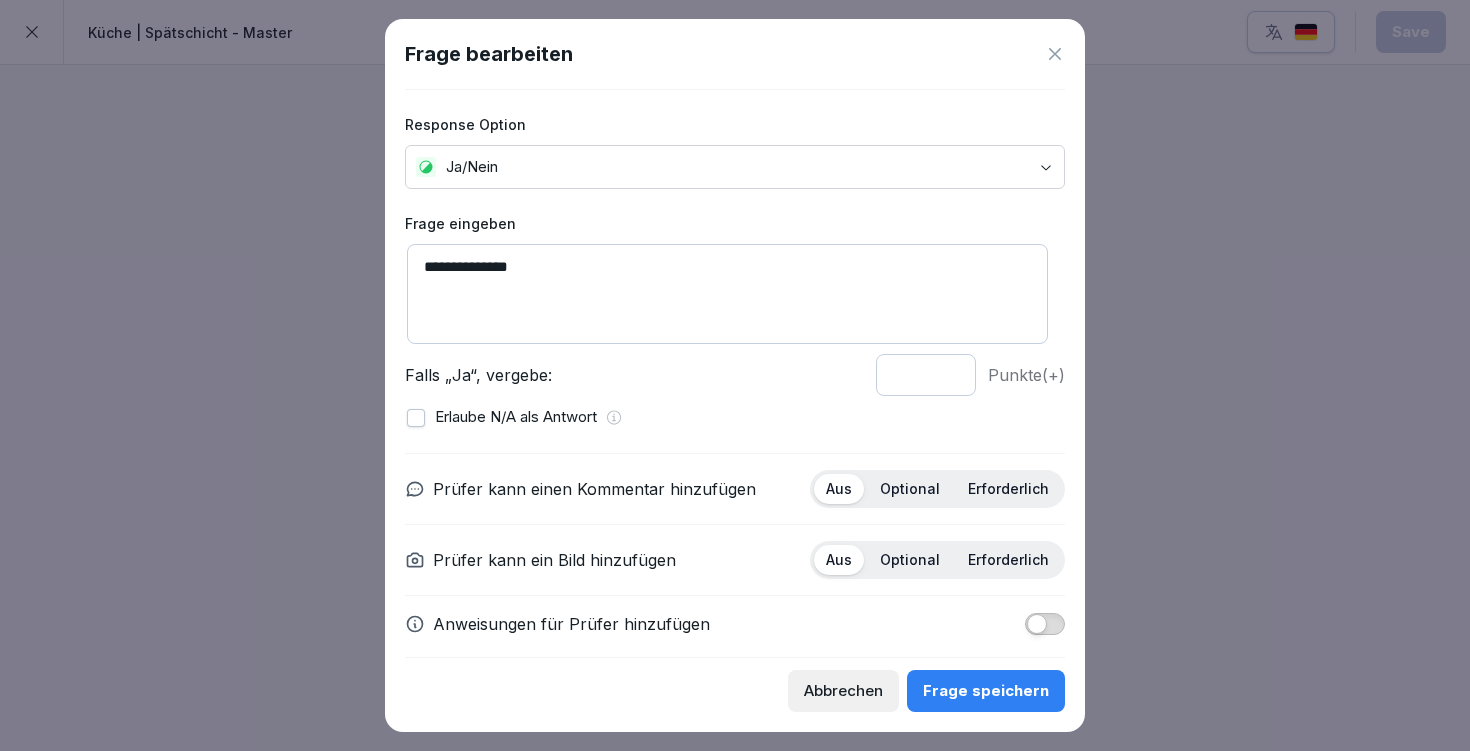 scroll, scrollTop: 4, scrollLeft: 0, axis: vertical 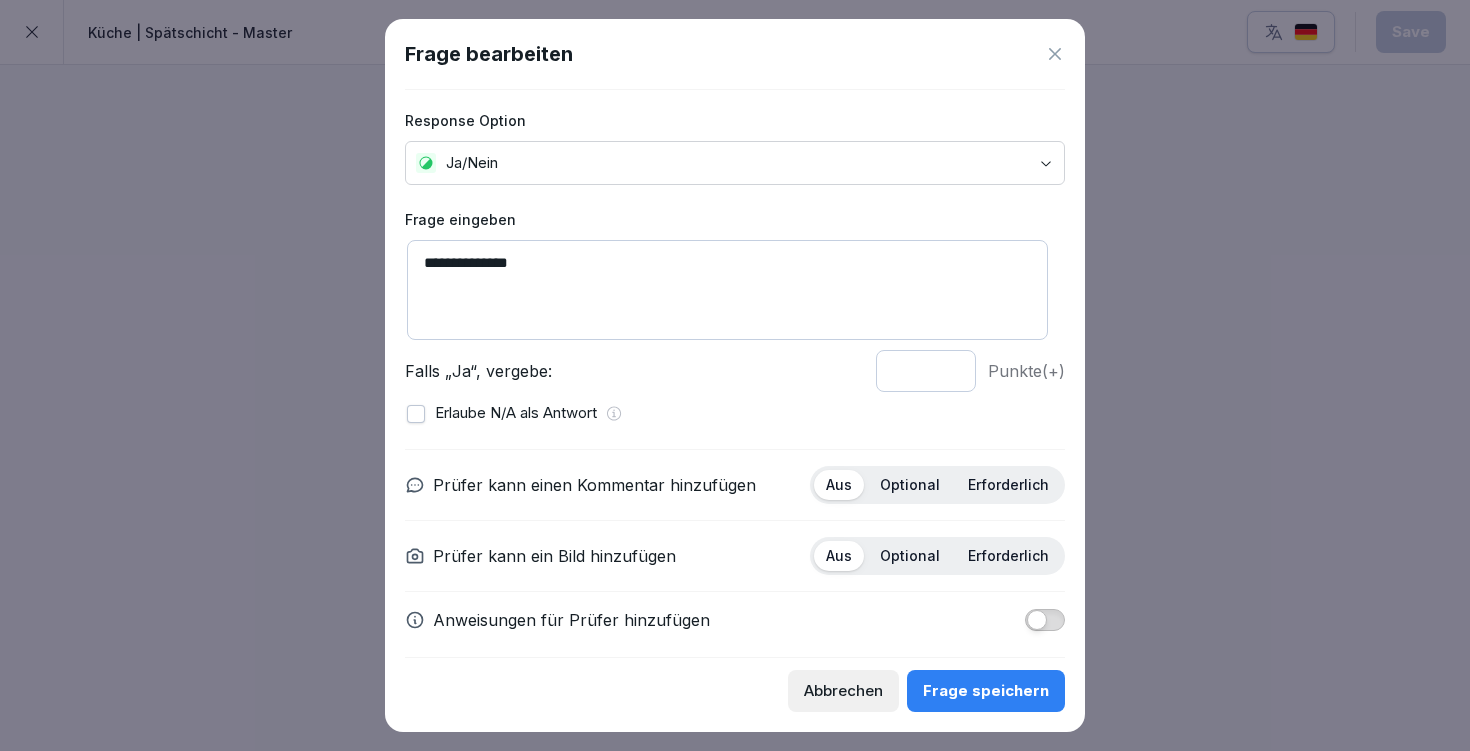 type on "**********" 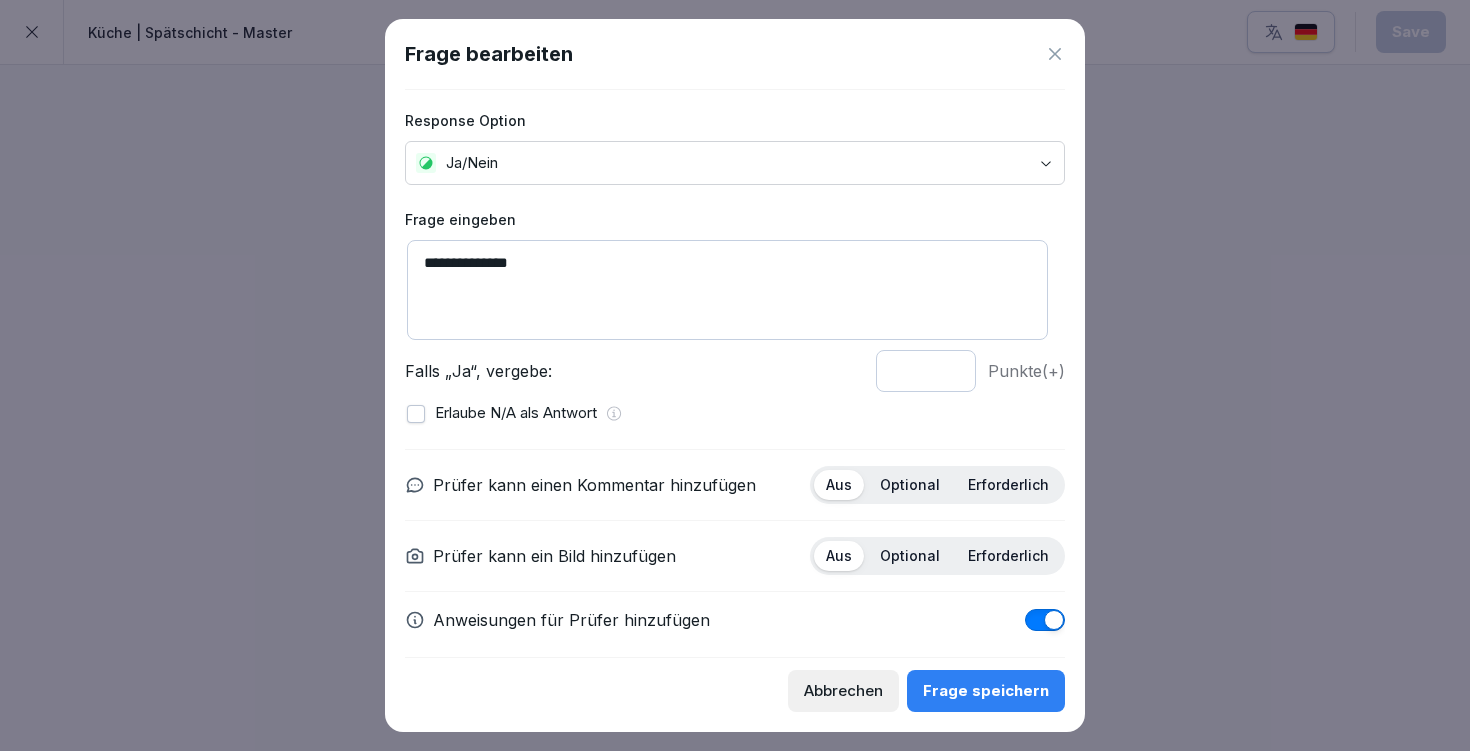 scroll, scrollTop: 127, scrollLeft: 0, axis: vertical 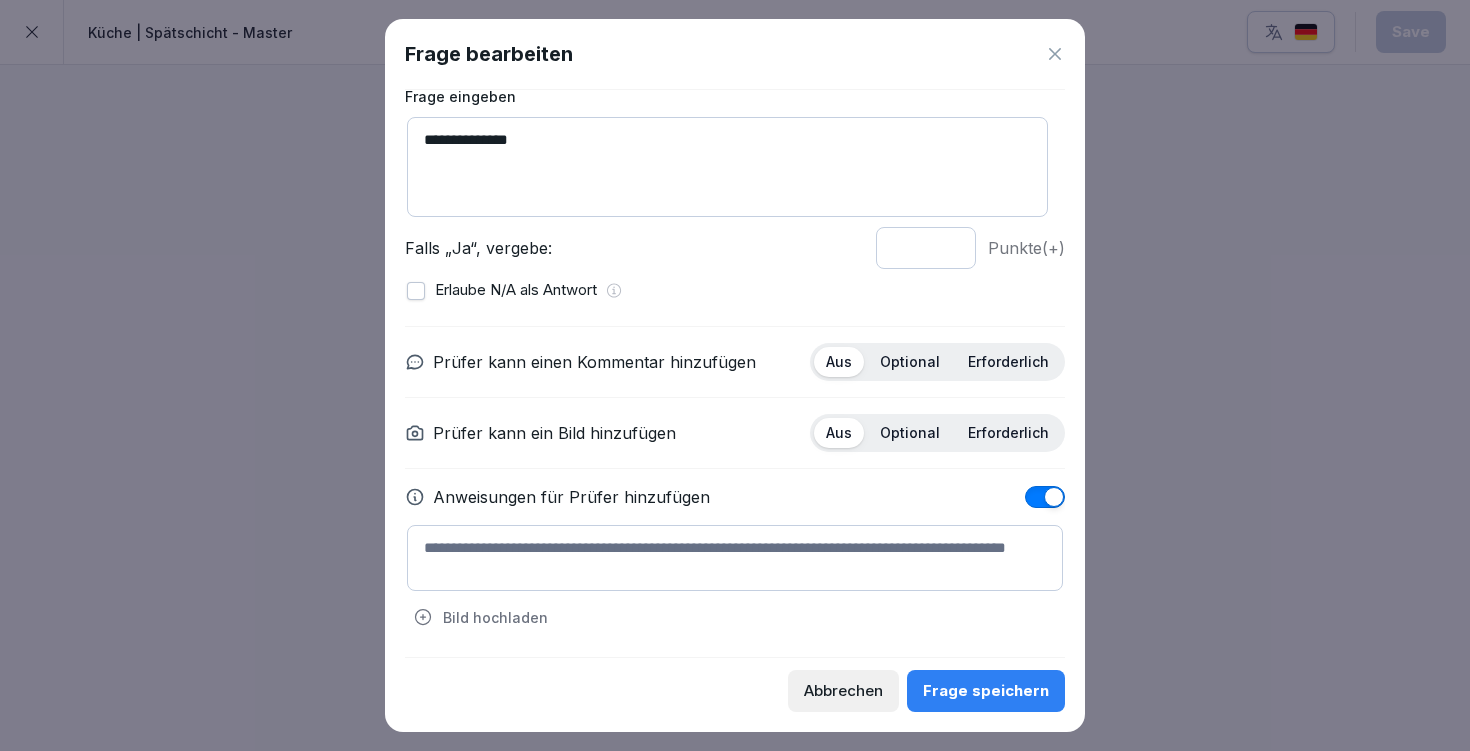 click at bounding box center (735, 558) 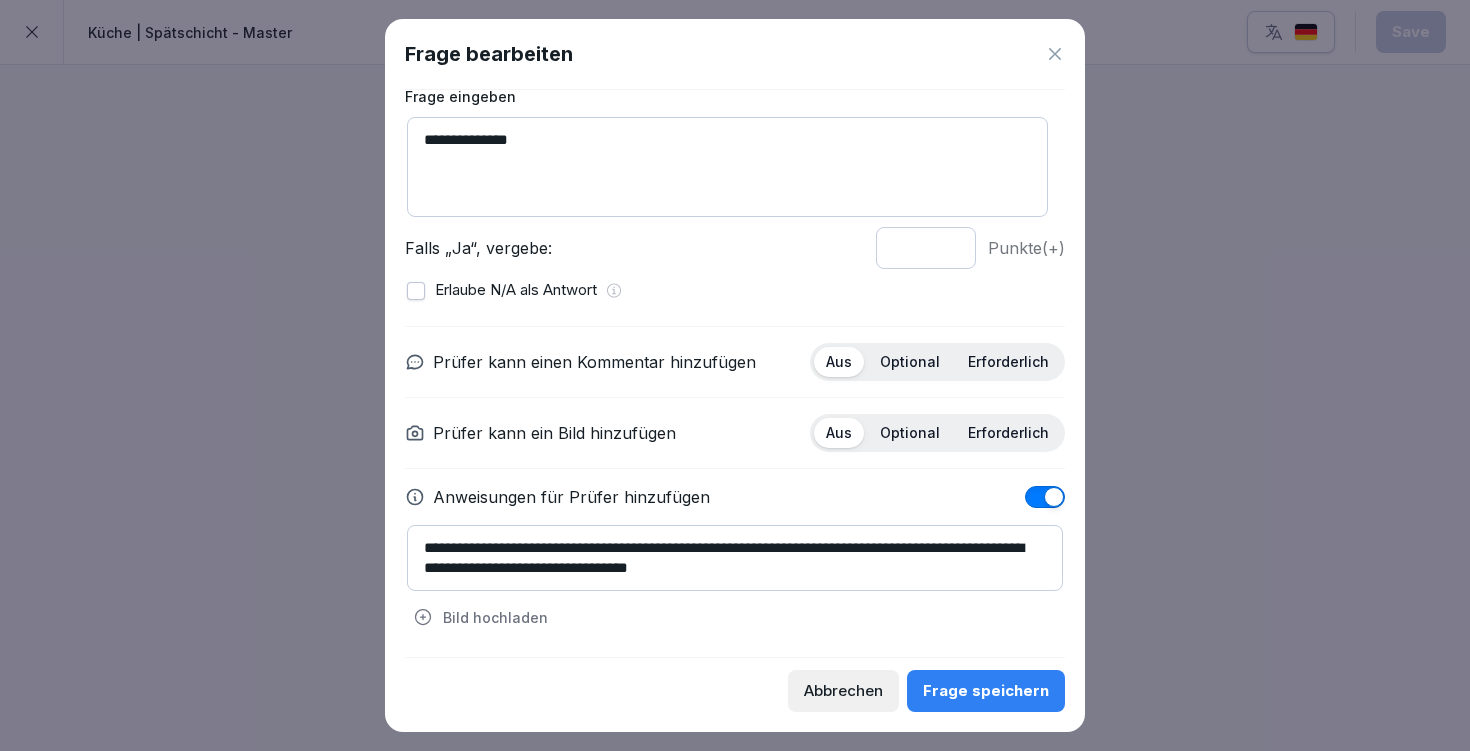 type on "**********" 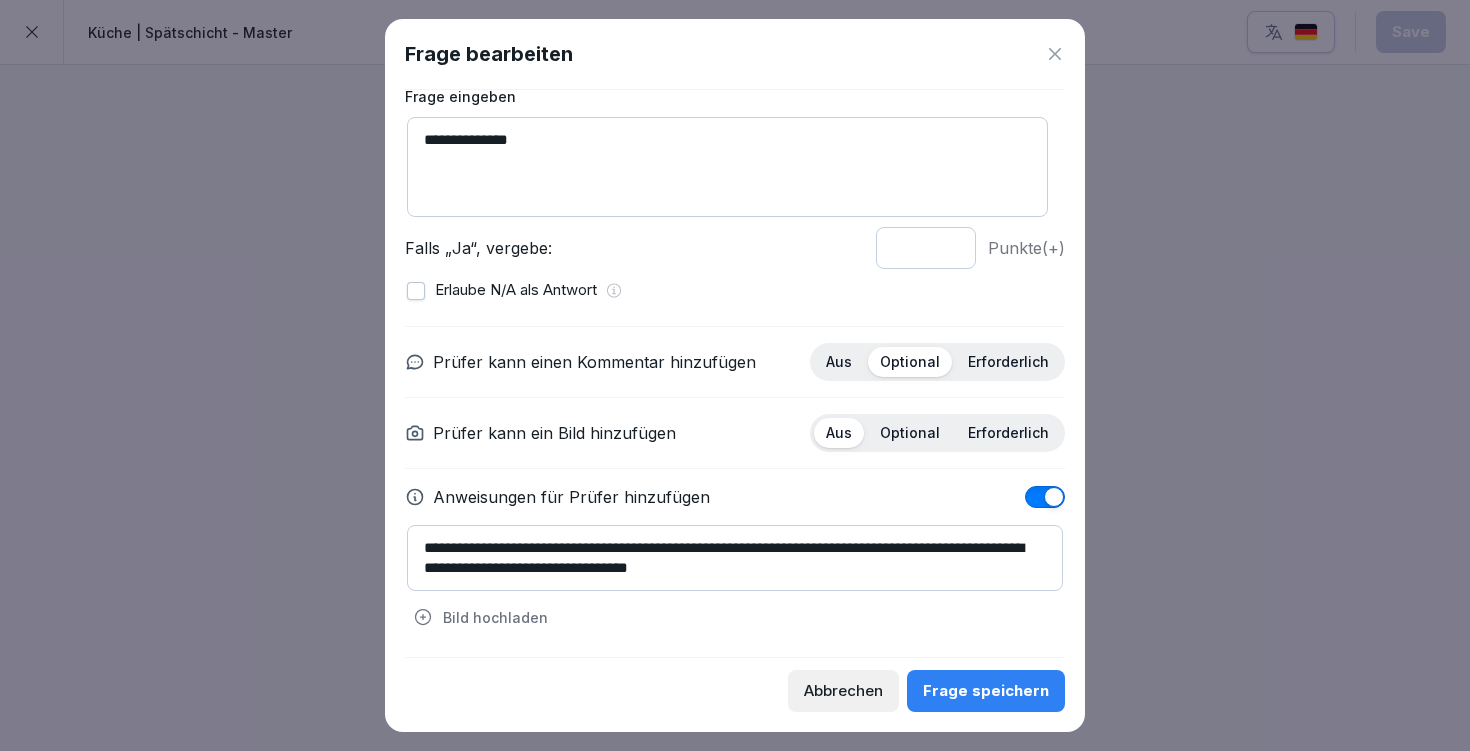 click on "Frage speichern" at bounding box center (986, 691) 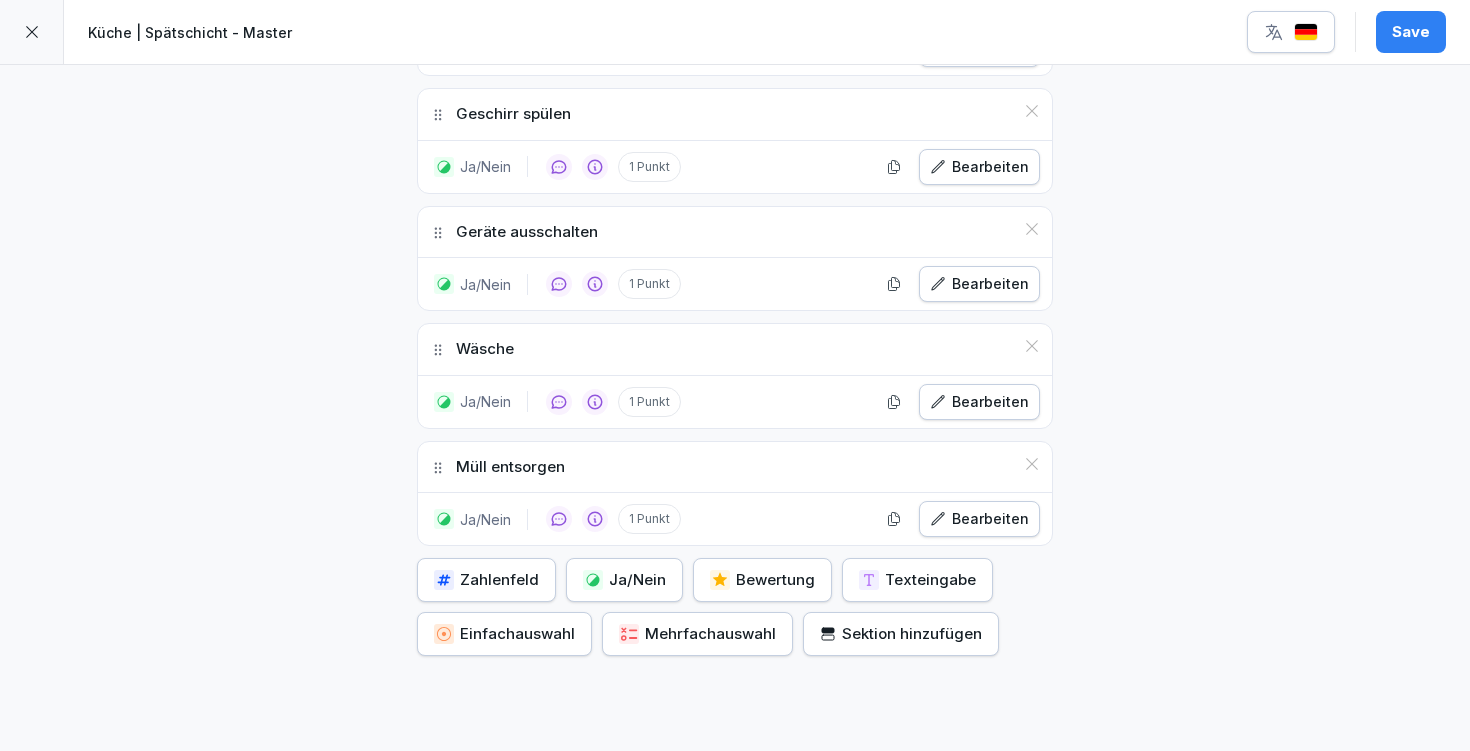 click on "Save" at bounding box center (1411, 32) 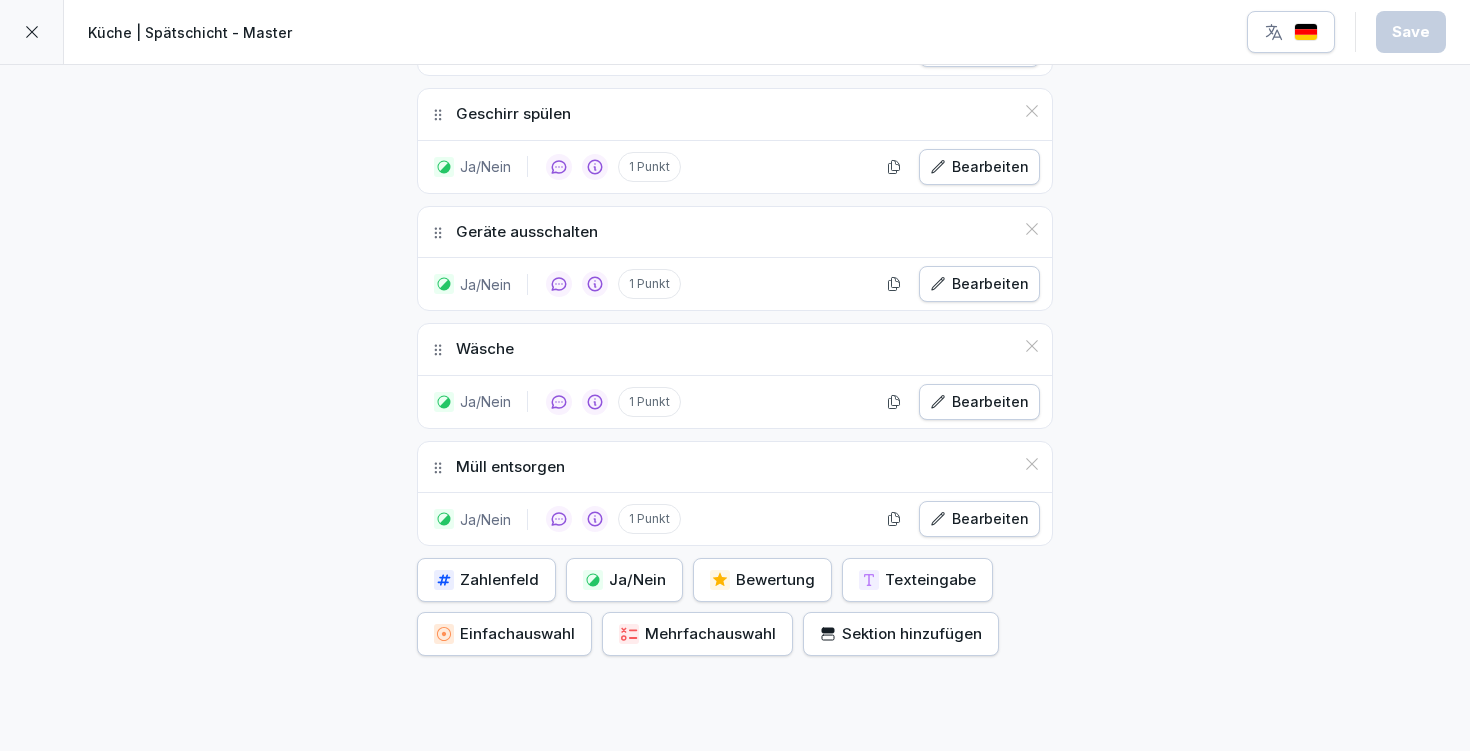 scroll, scrollTop: 923, scrollLeft: 0, axis: vertical 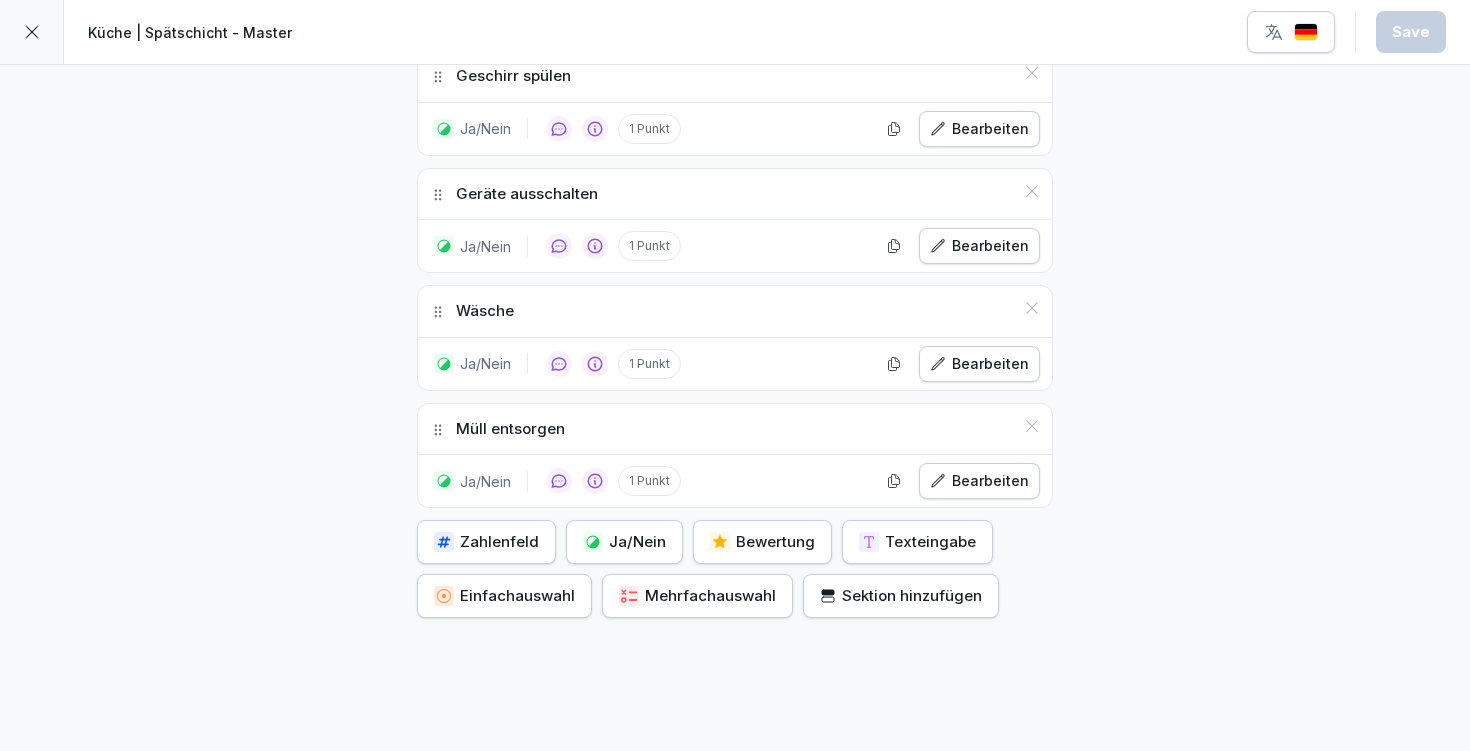 click on "Ja/Nein" at bounding box center (624, 542) 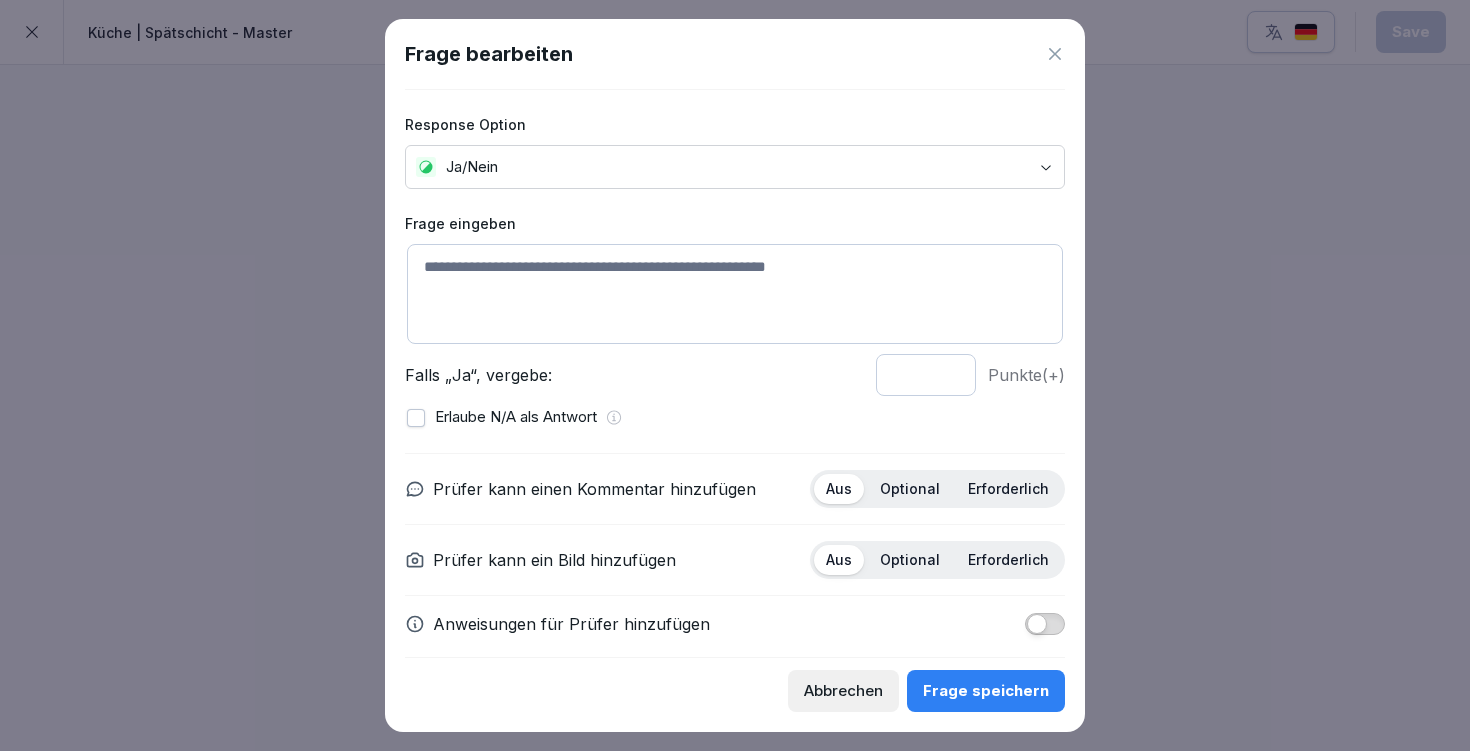 click at bounding box center [1037, 624] 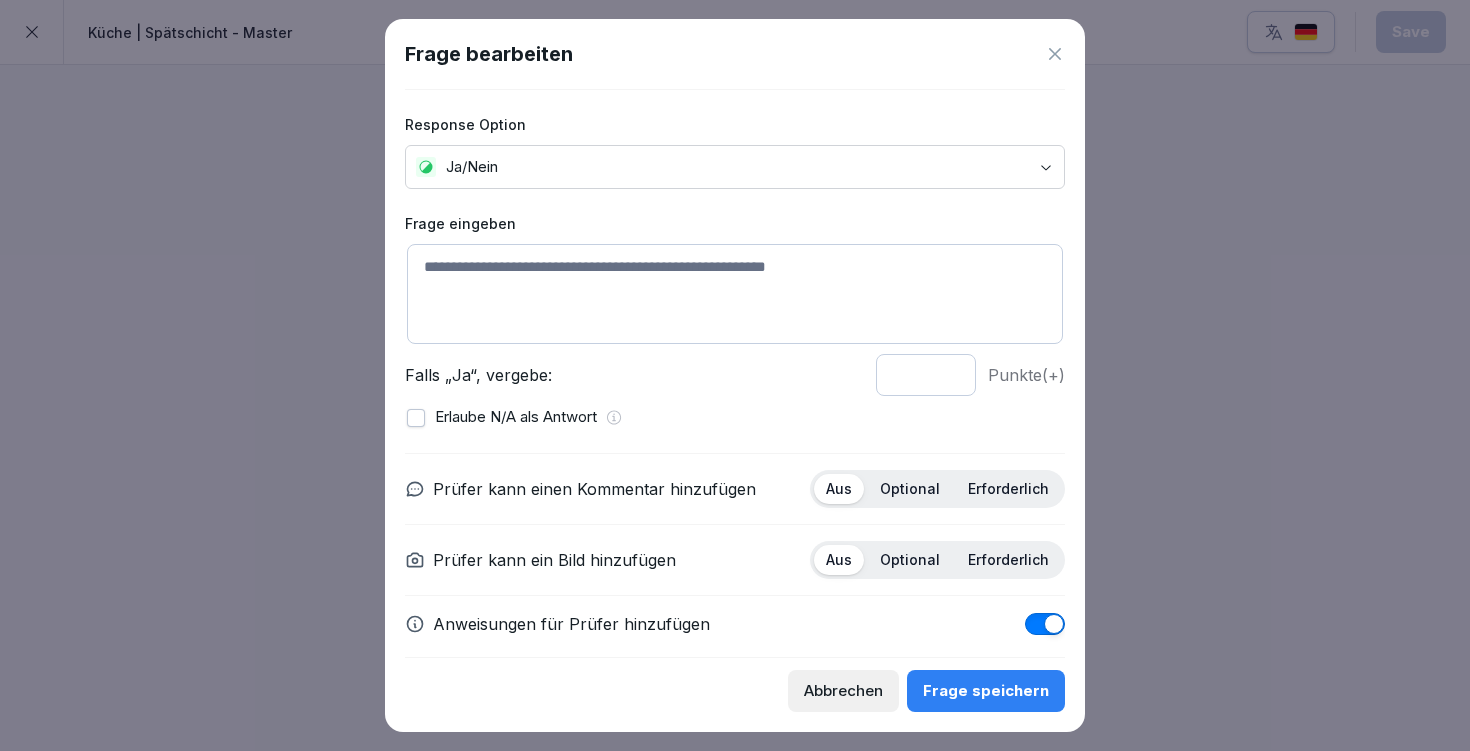 scroll, scrollTop: 127, scrollLeft: 0, axis: vertical 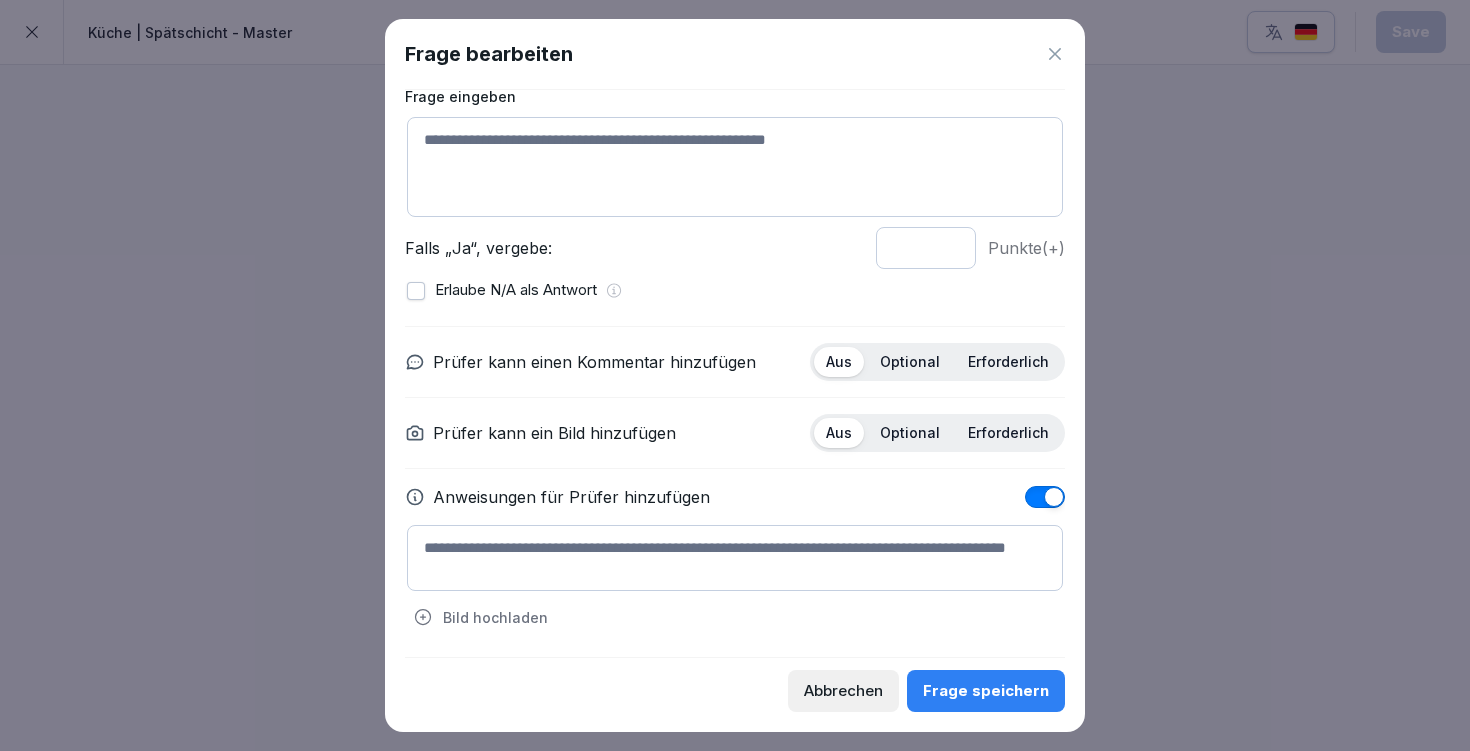 click at bounding box center [735, 558] 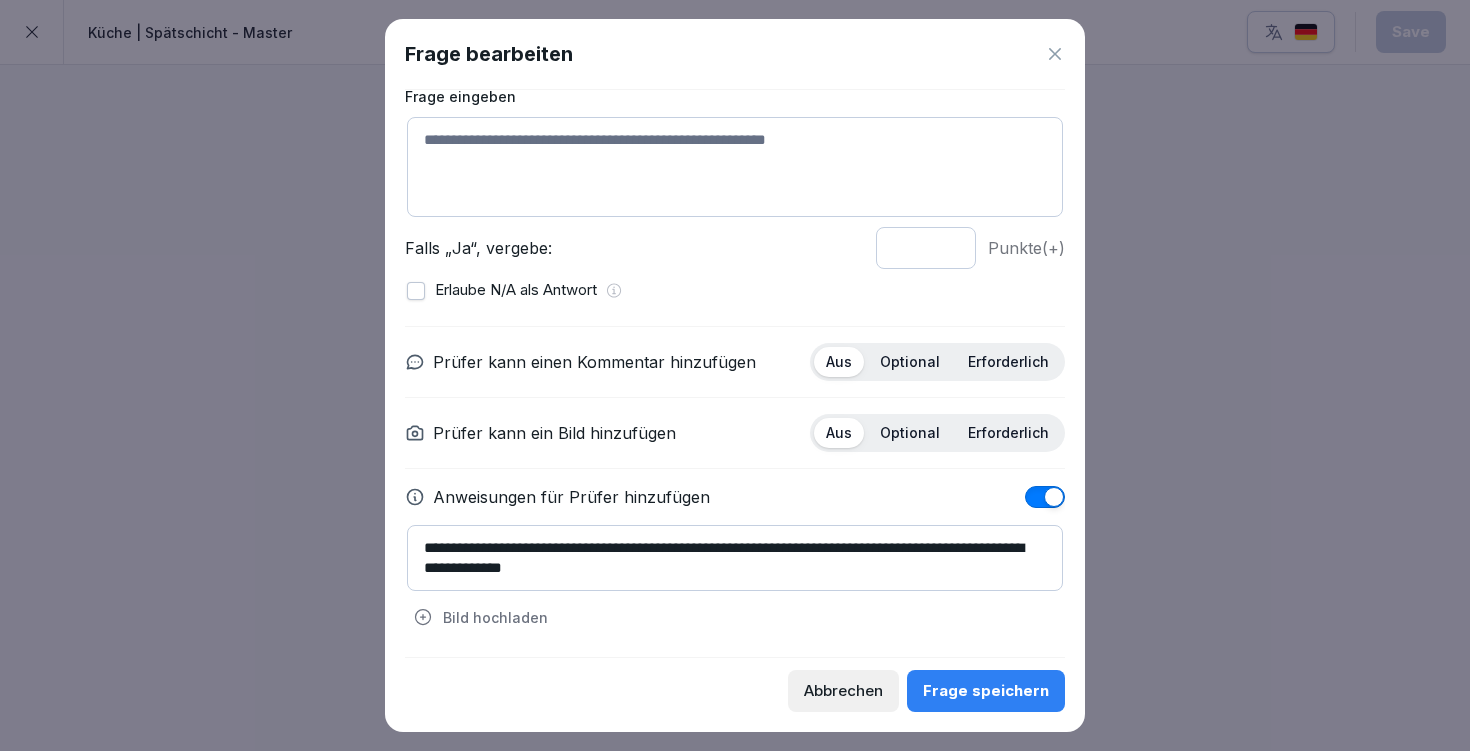 type on "**********" 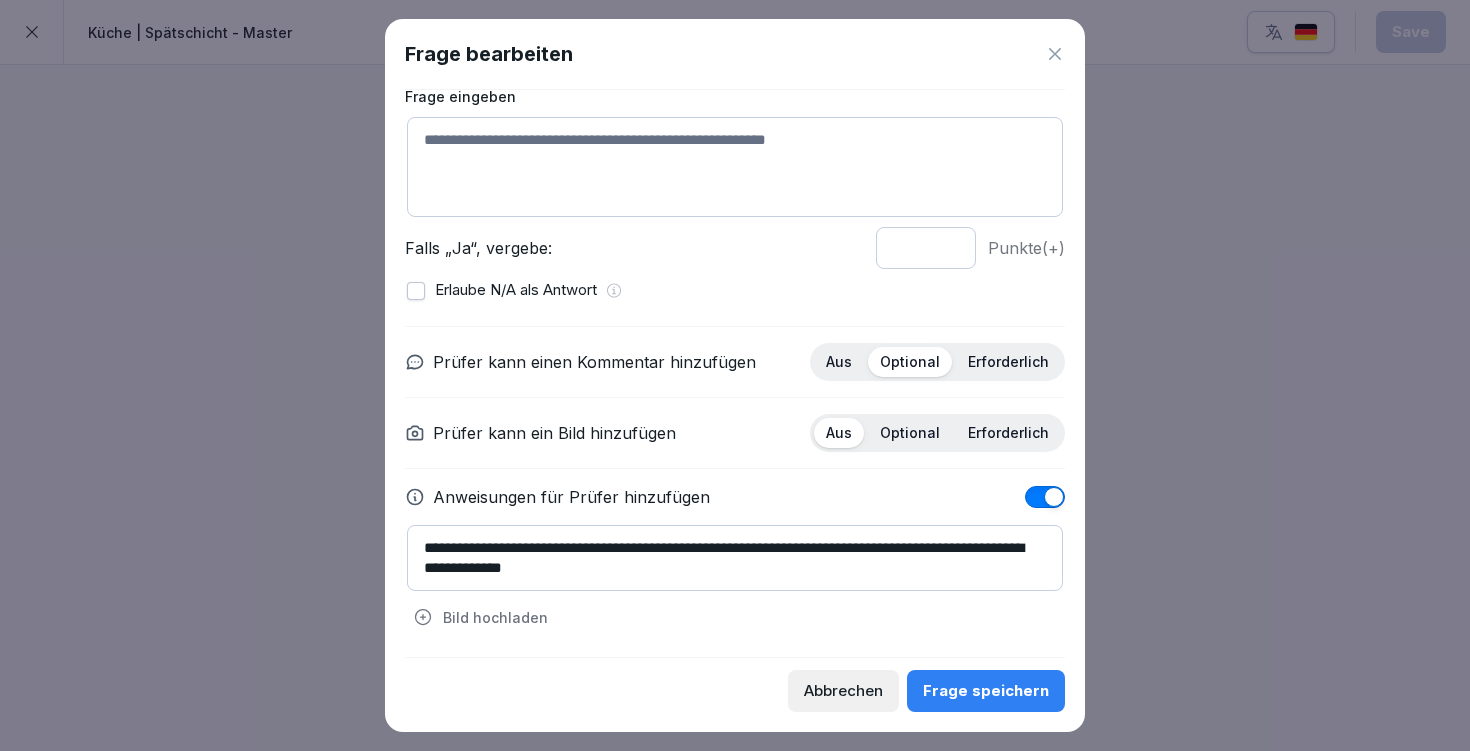 click at bounding box center (735, 167) 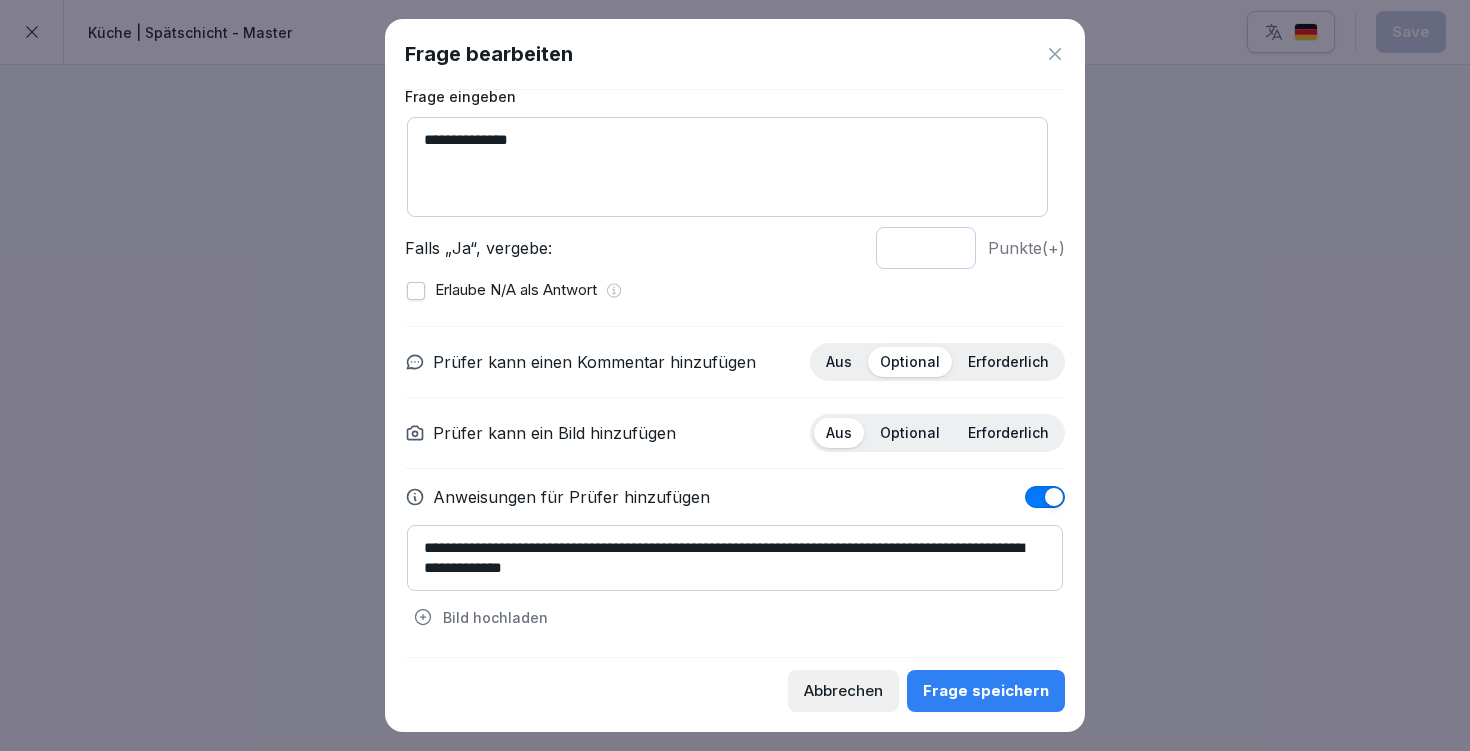 type on "**********" 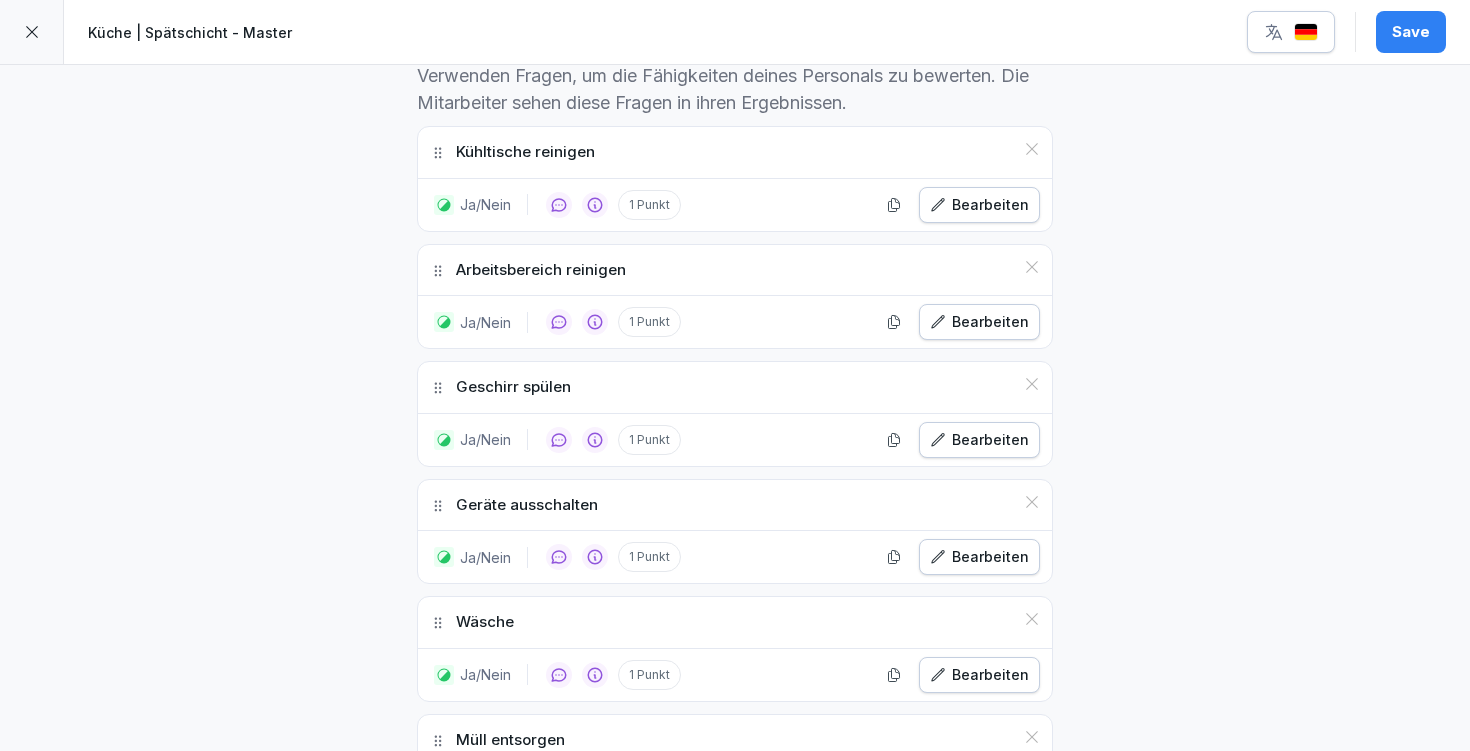 scroll, scrollTop: 1011, scrollLeft: 0, axis: vertical 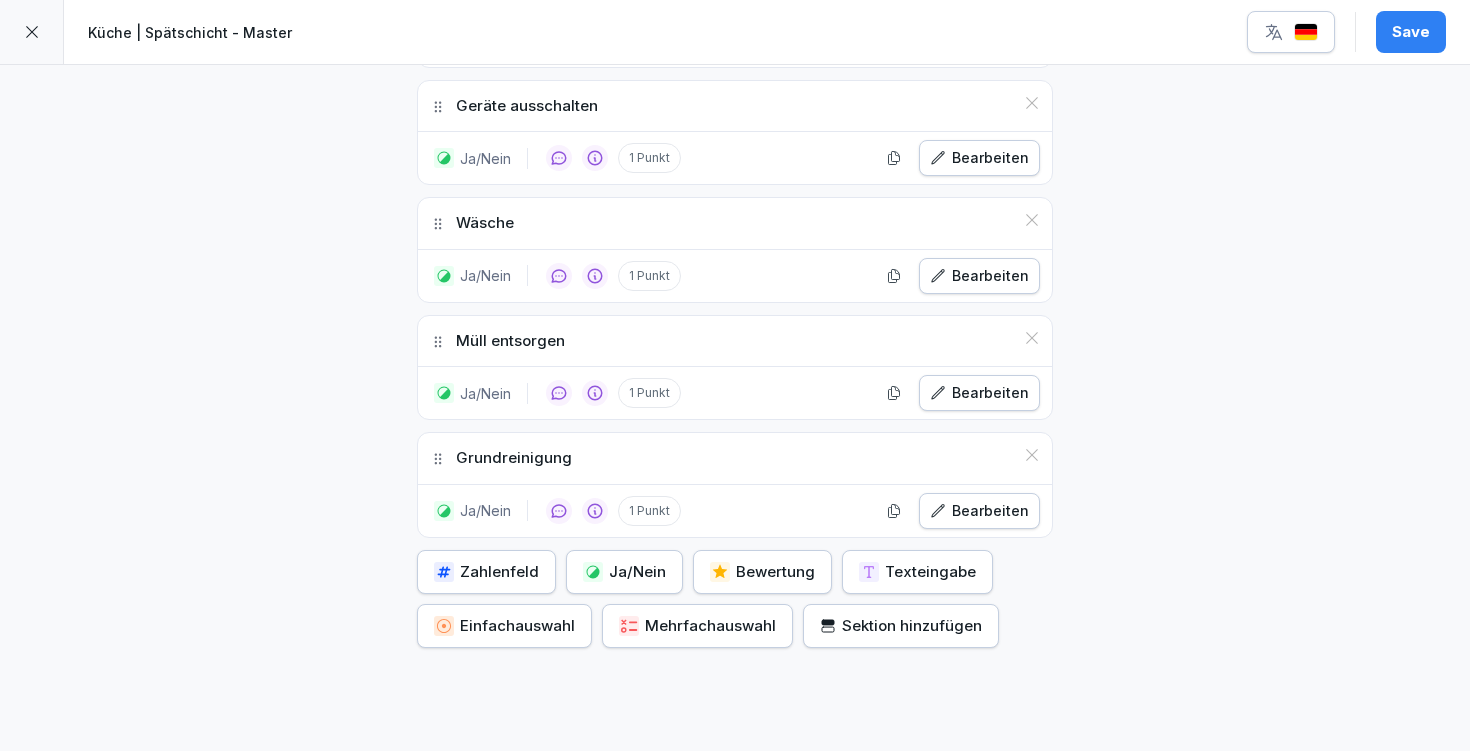 click 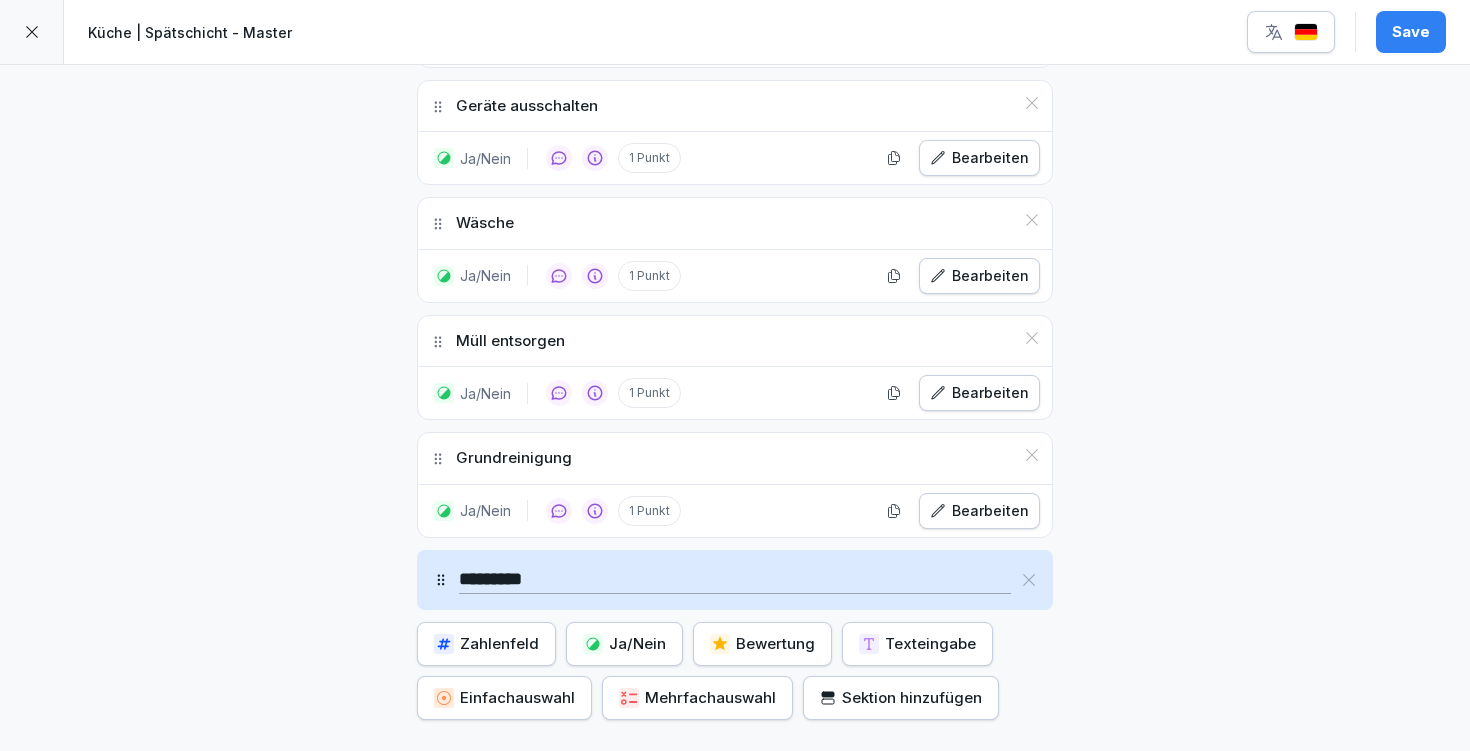 type on "*********" 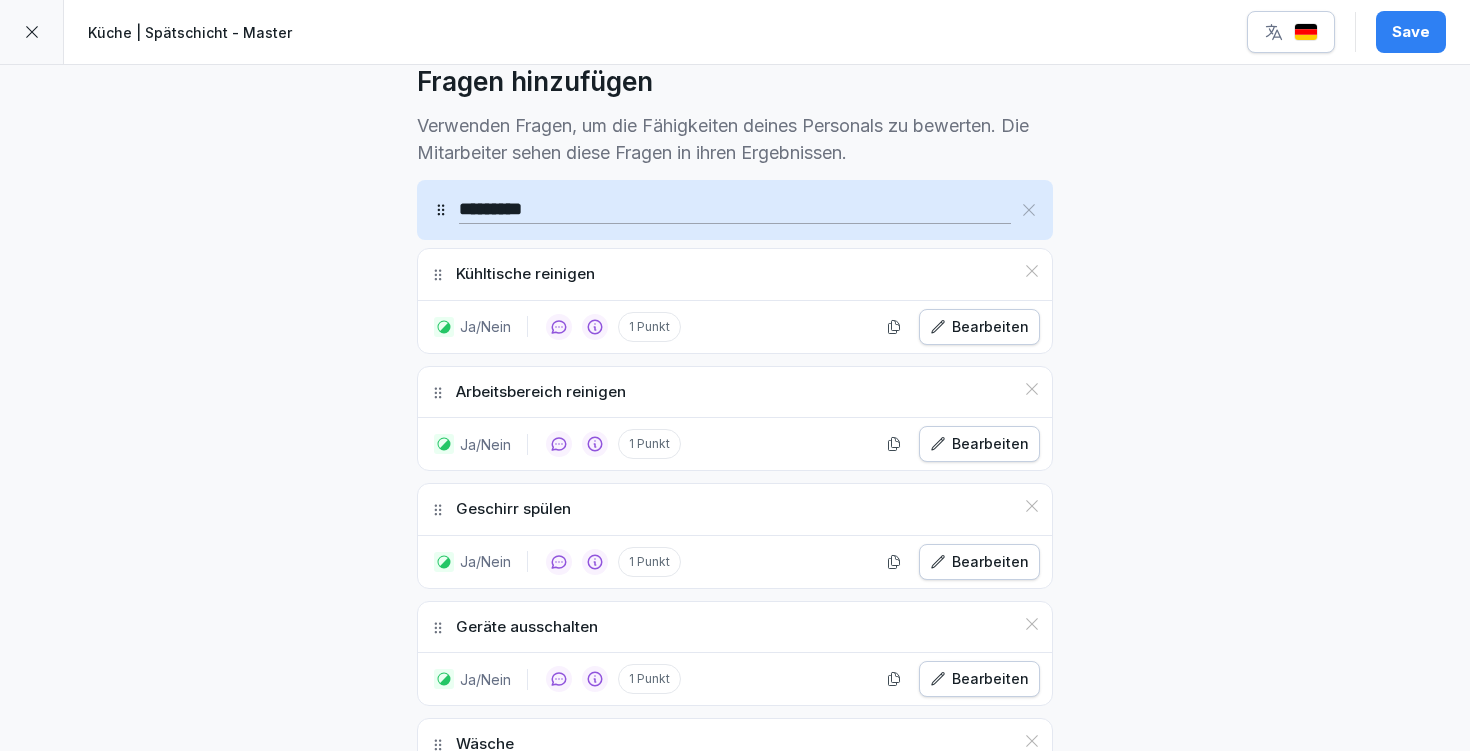scroll, scrollTop: 504, scrollLeft: 0, axis: vertical 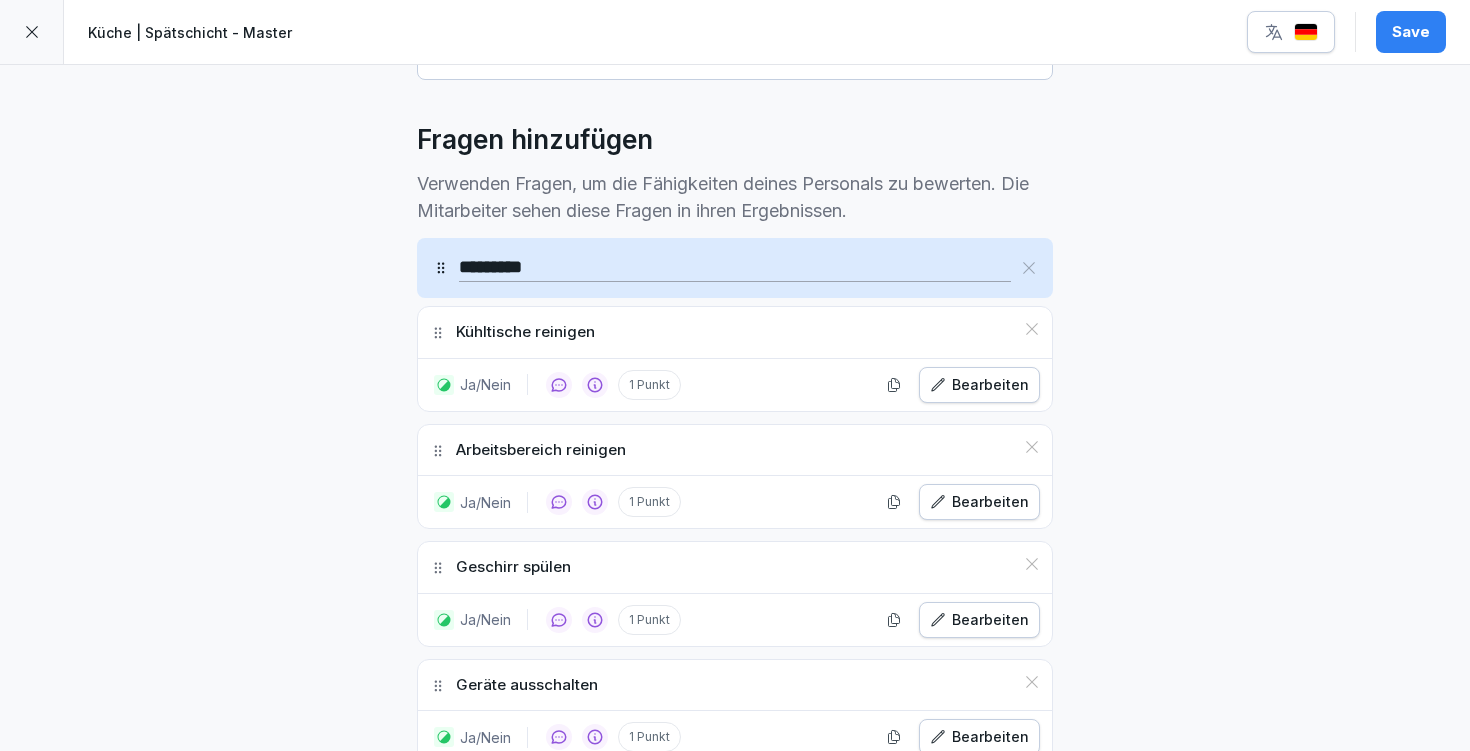 drag, startPoint x: 432, startPoint y: 575, endPoint x: 462, endPoint y: 259, distance: 317.42087 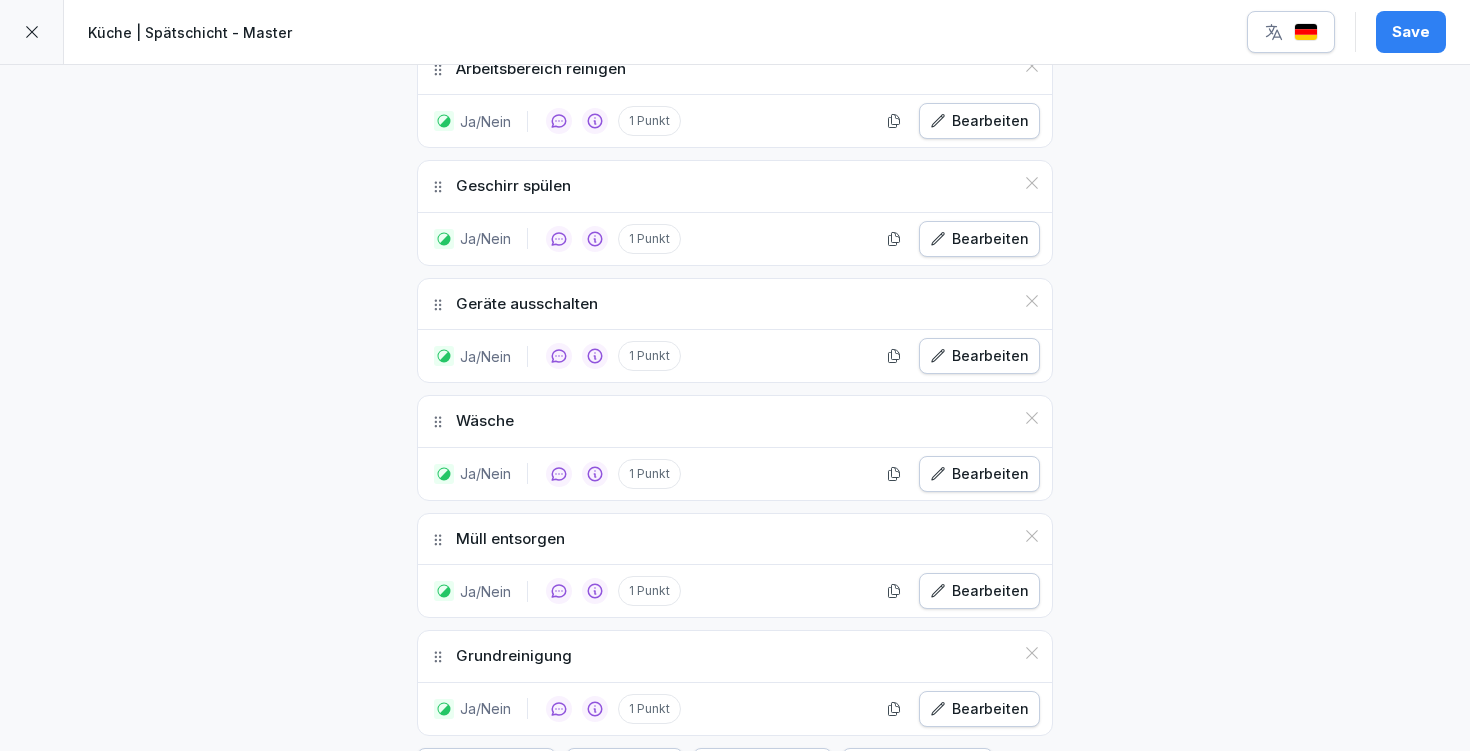 scroll, scrollTop: 942, scrollLeft: 0, axis: vertical 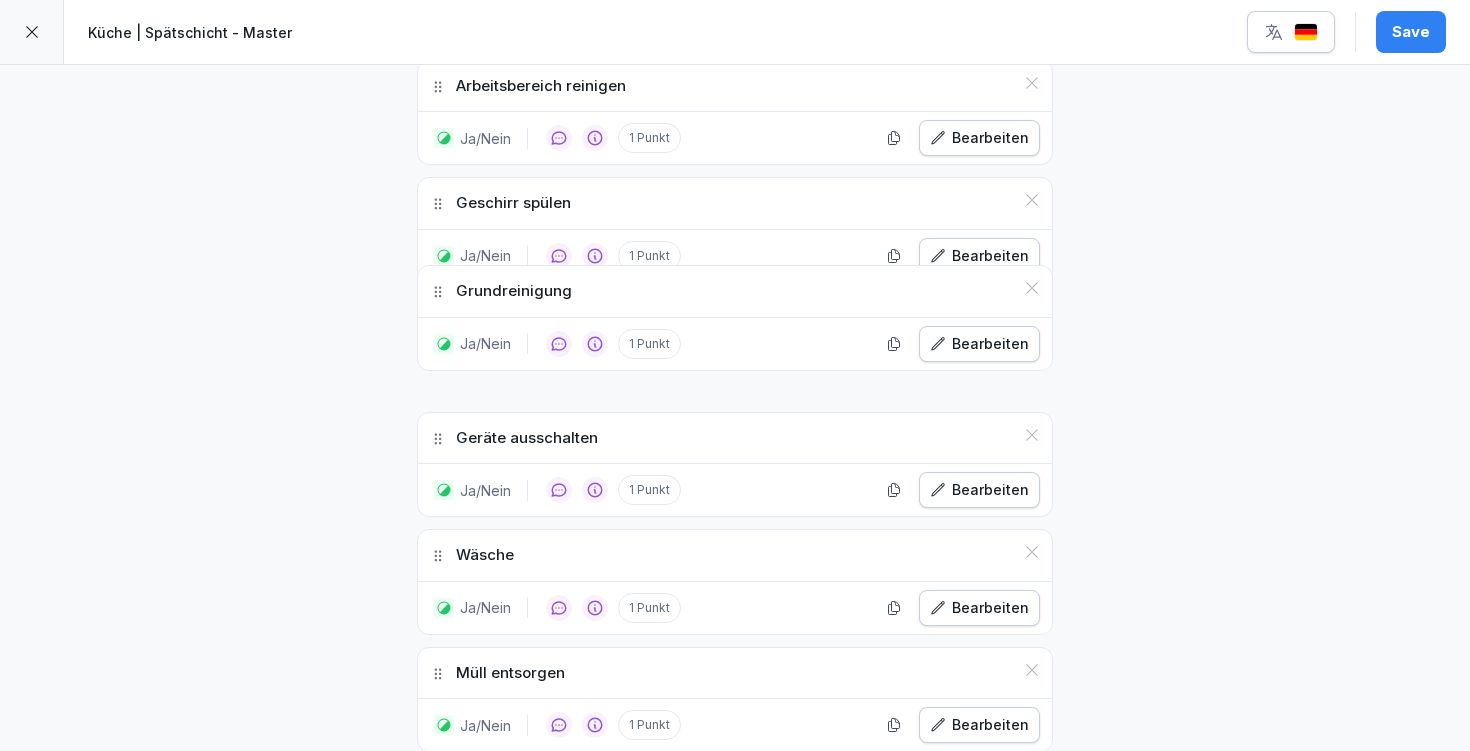 drag, startPoint x: 430, startPoint y: 597, endPoint x: 442, endPoint y: 289, distance: 308.23367 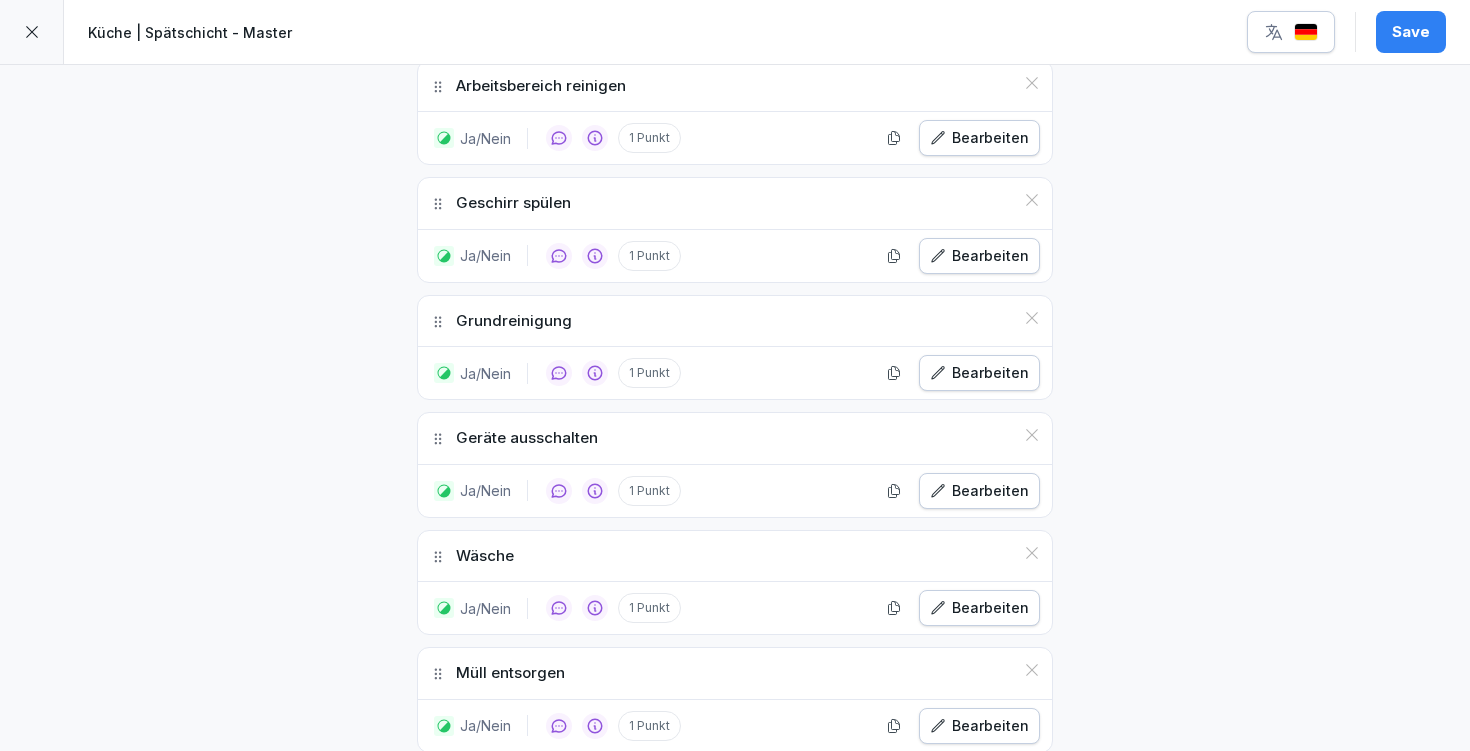 scroll, scrollTop: 1065, scrollLeft: 0, axis: vertical 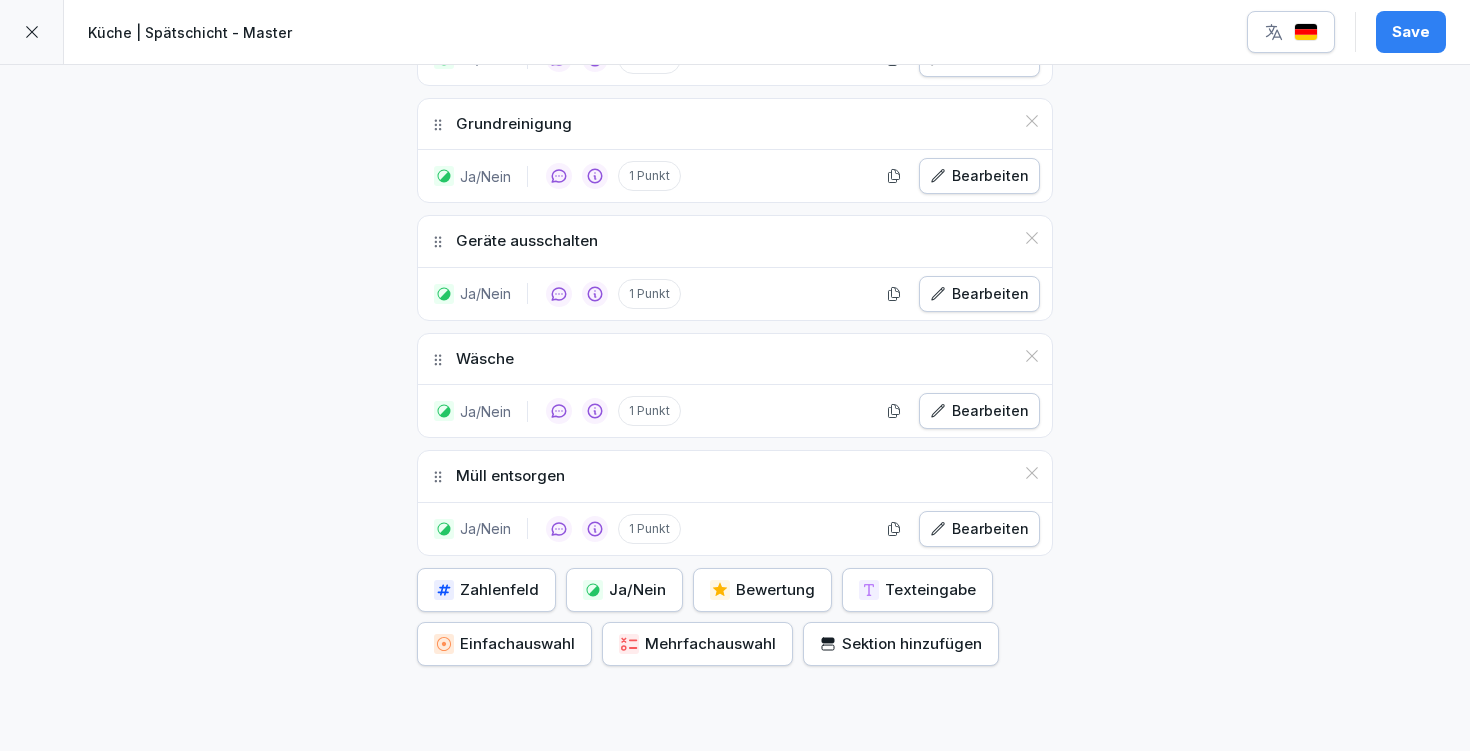 click on "Sektion hinzufügen" at bounding box center (901, 644) 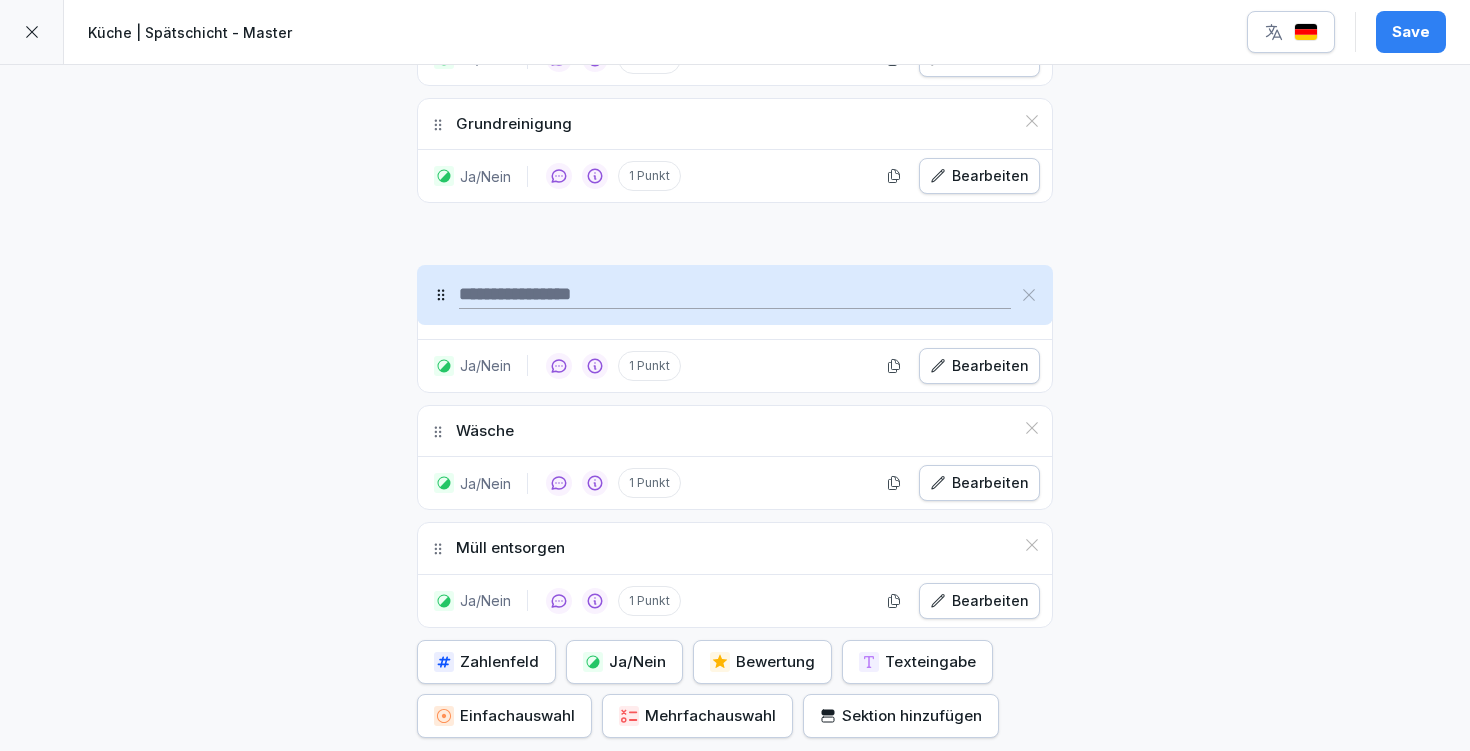drag, startPoint x: 431, startPoint y: 592, endPoint x: 449, endPoint y: 287, distance: 305.5307 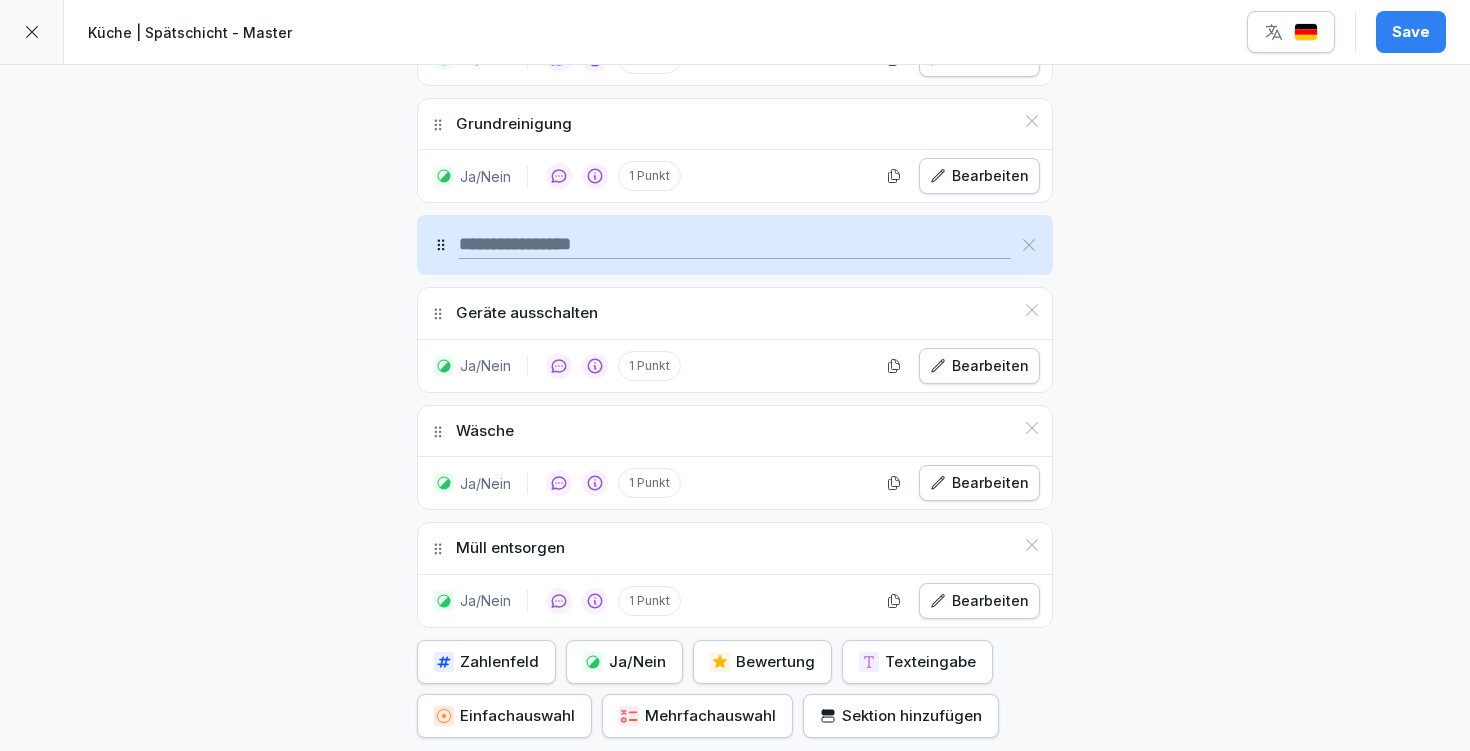 click at bounding box center [735, 245] 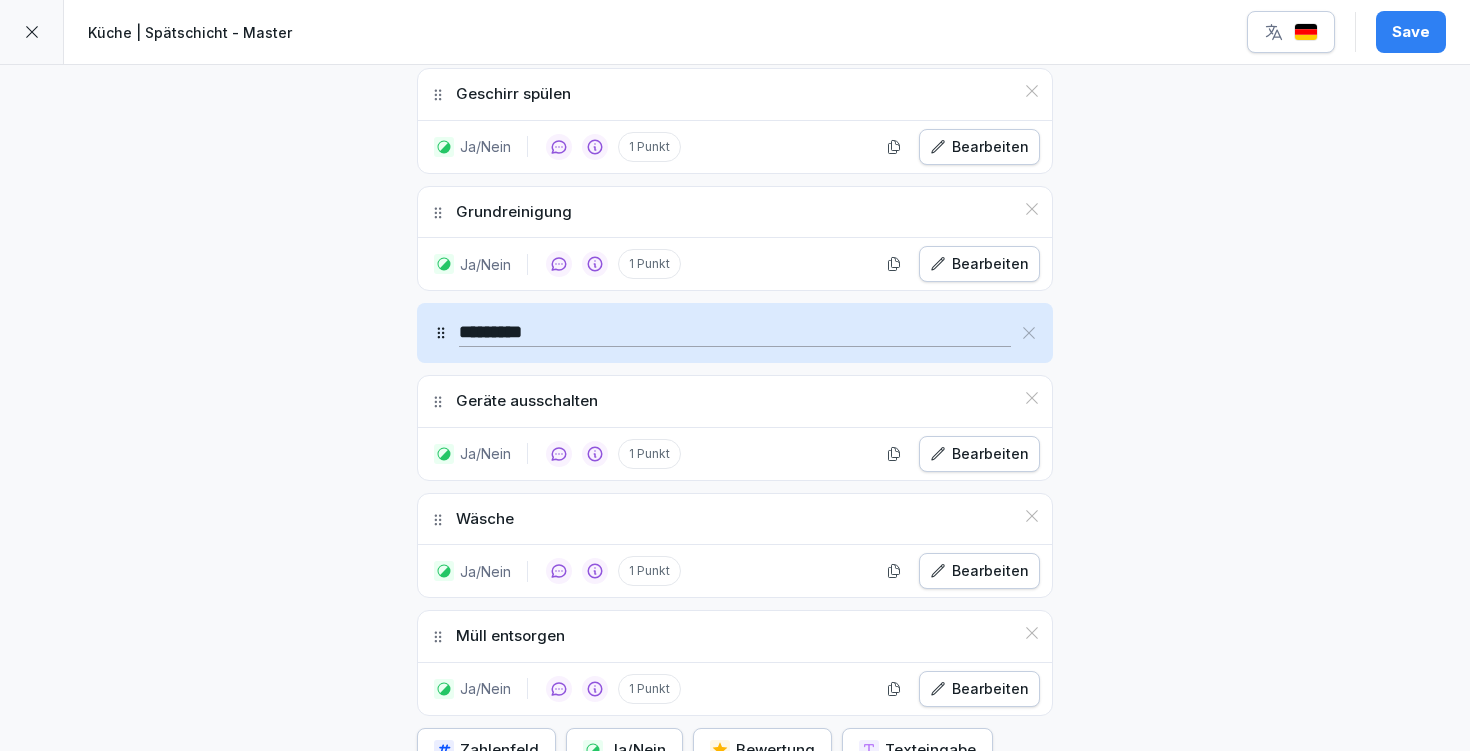 scroll, scrollTop: 1146, scrollLeft: 0, axis: vertical 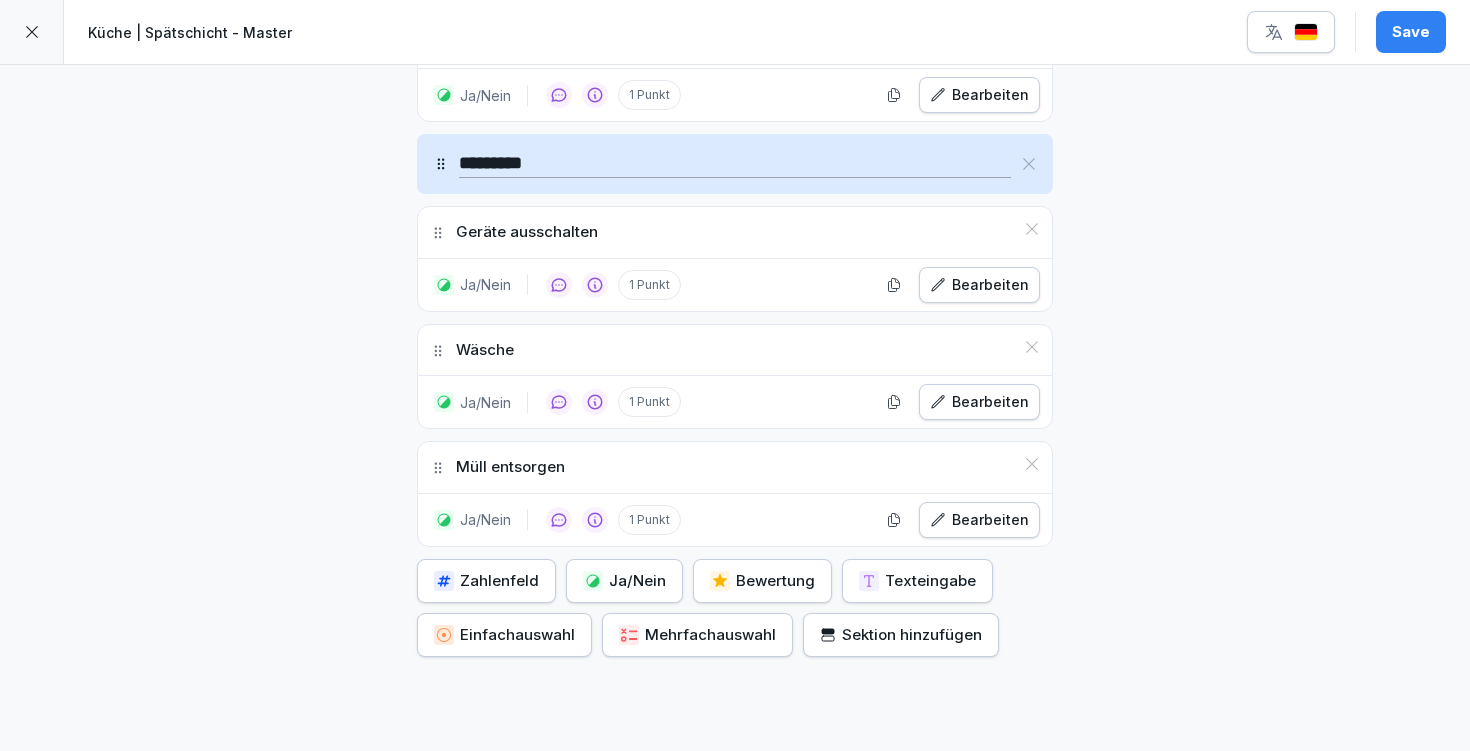 type on "*********" 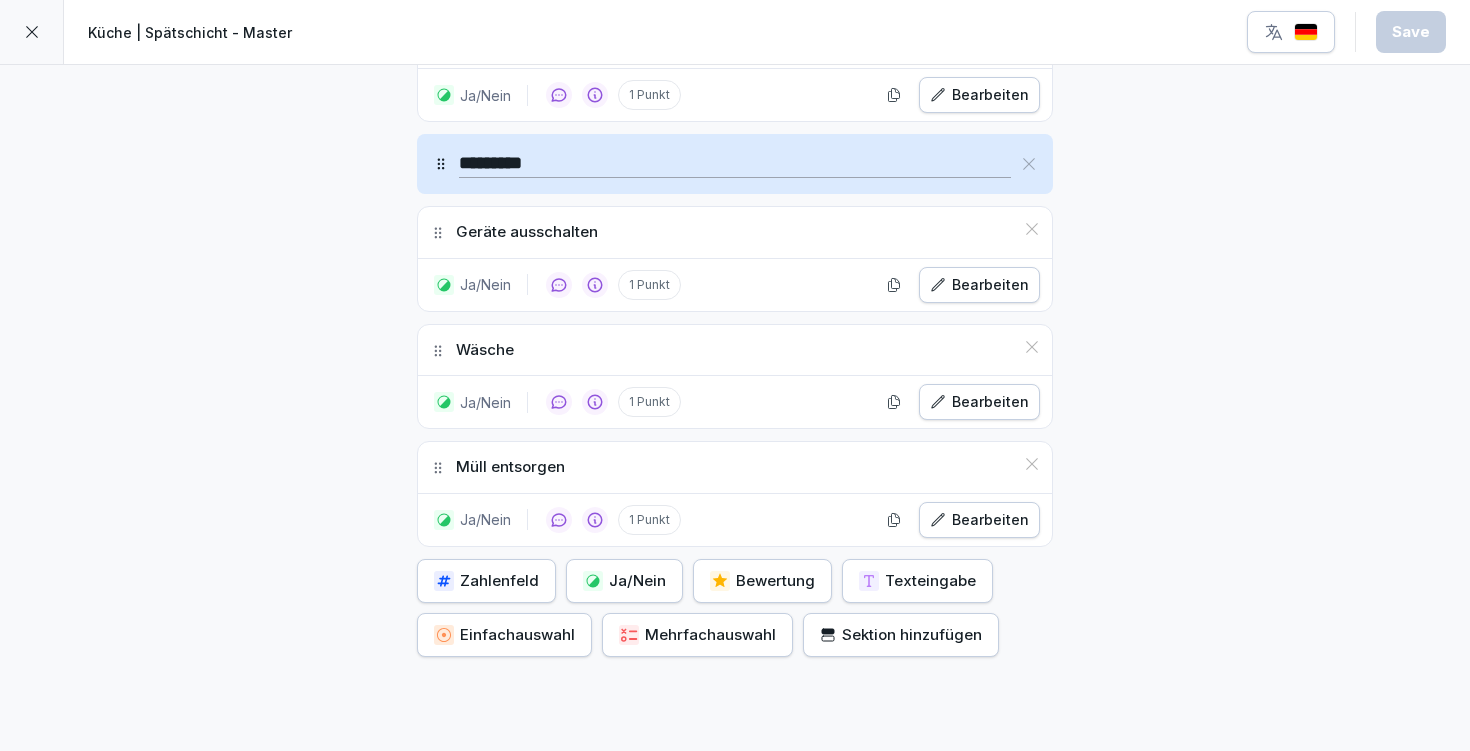 click on "Ja/Nein" at bounding box center (624, 581) 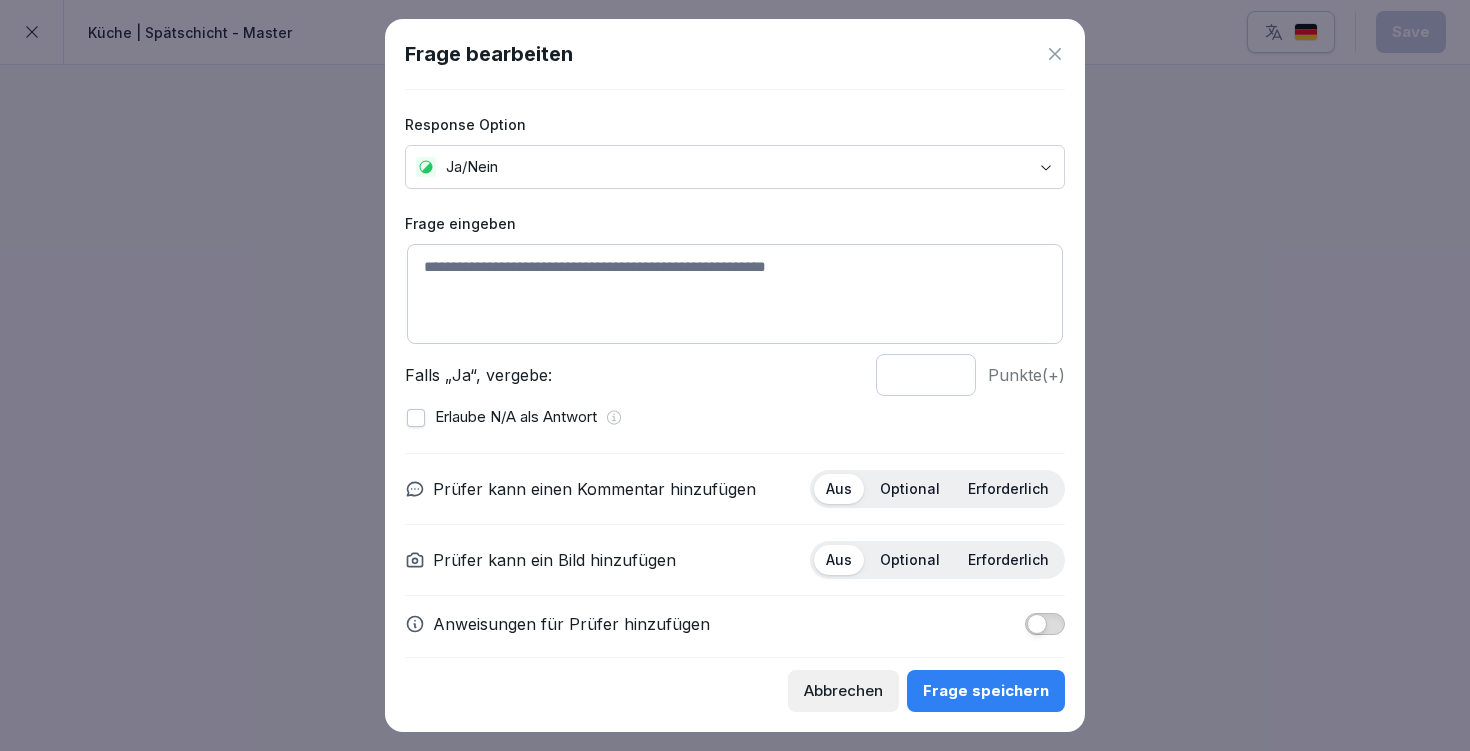 click at bounding box center (735, 294) 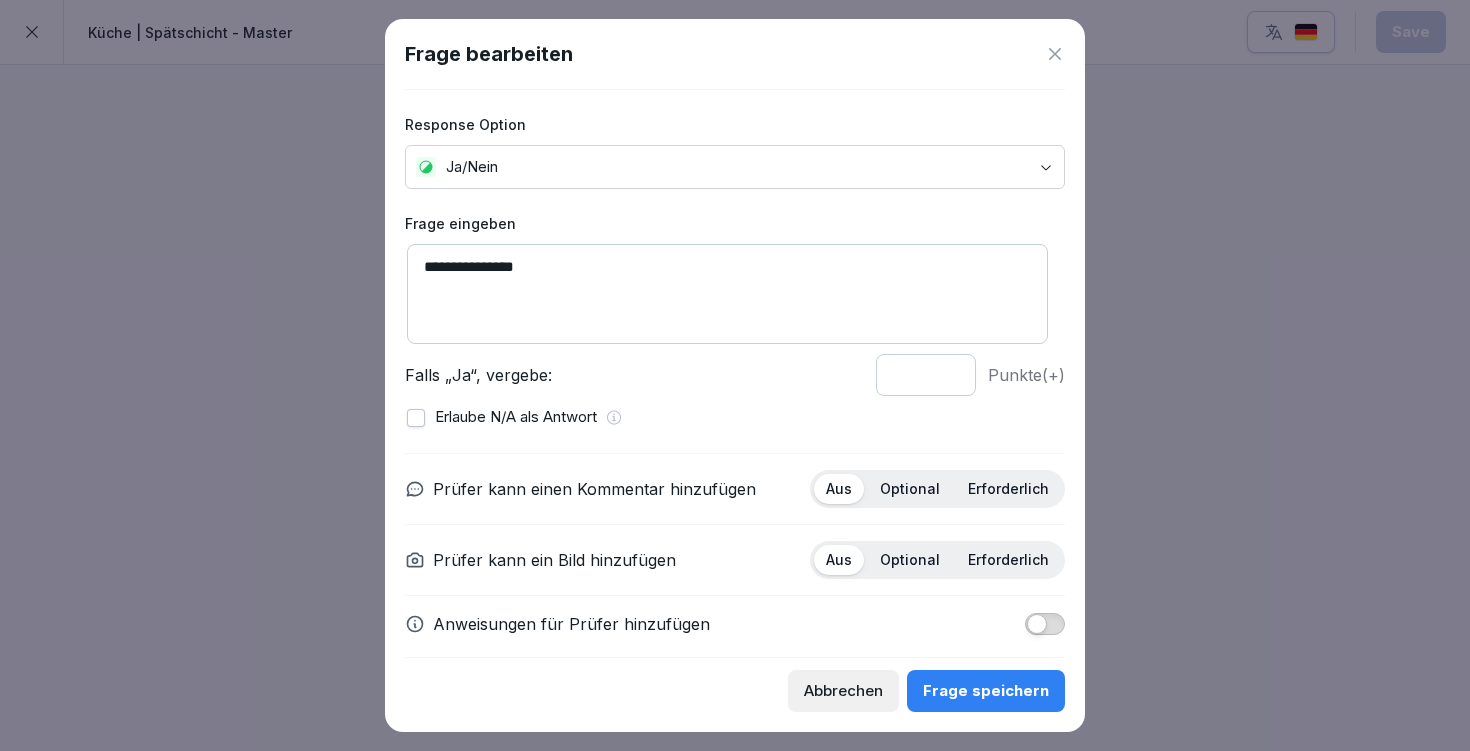 scroll, scrollTop: 18, scrollLeft: 0, axis: vertical 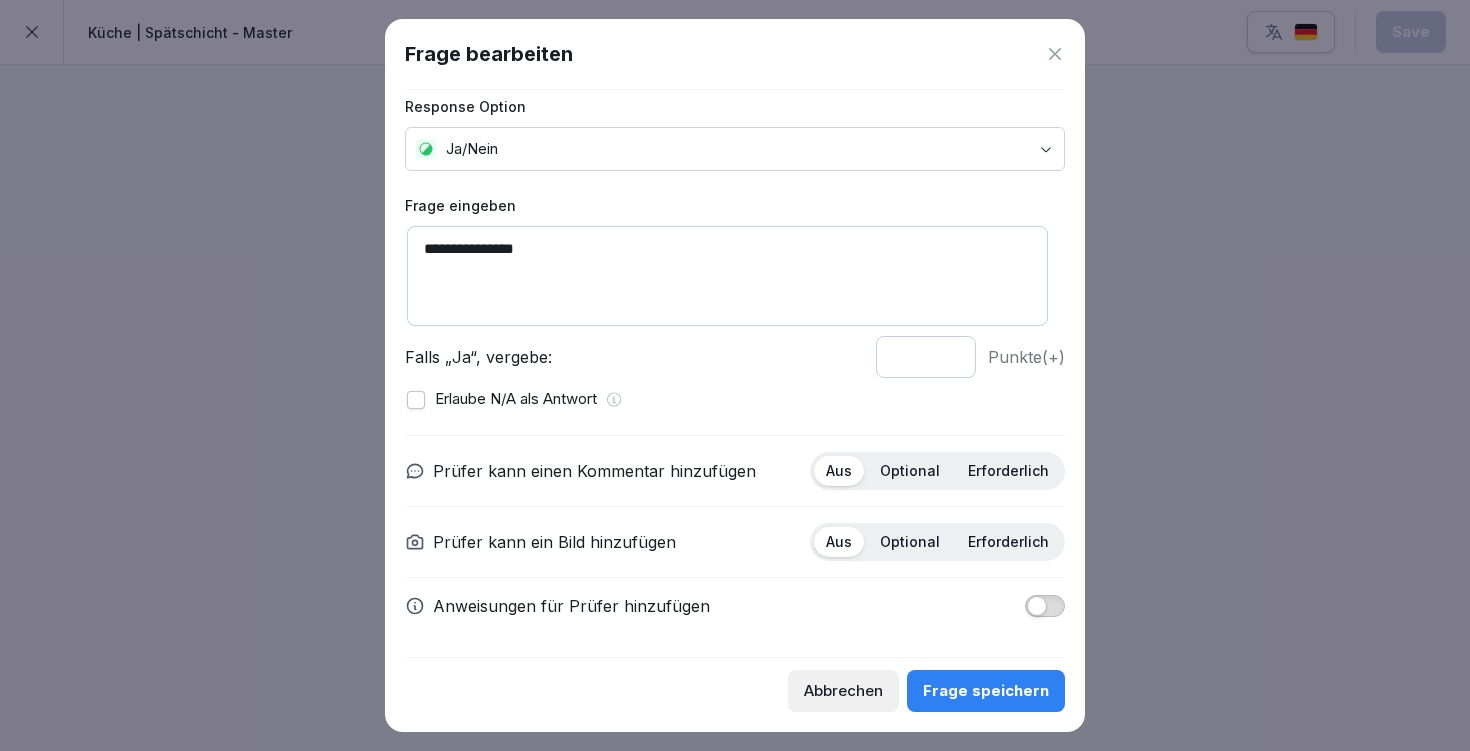 type on "**********" 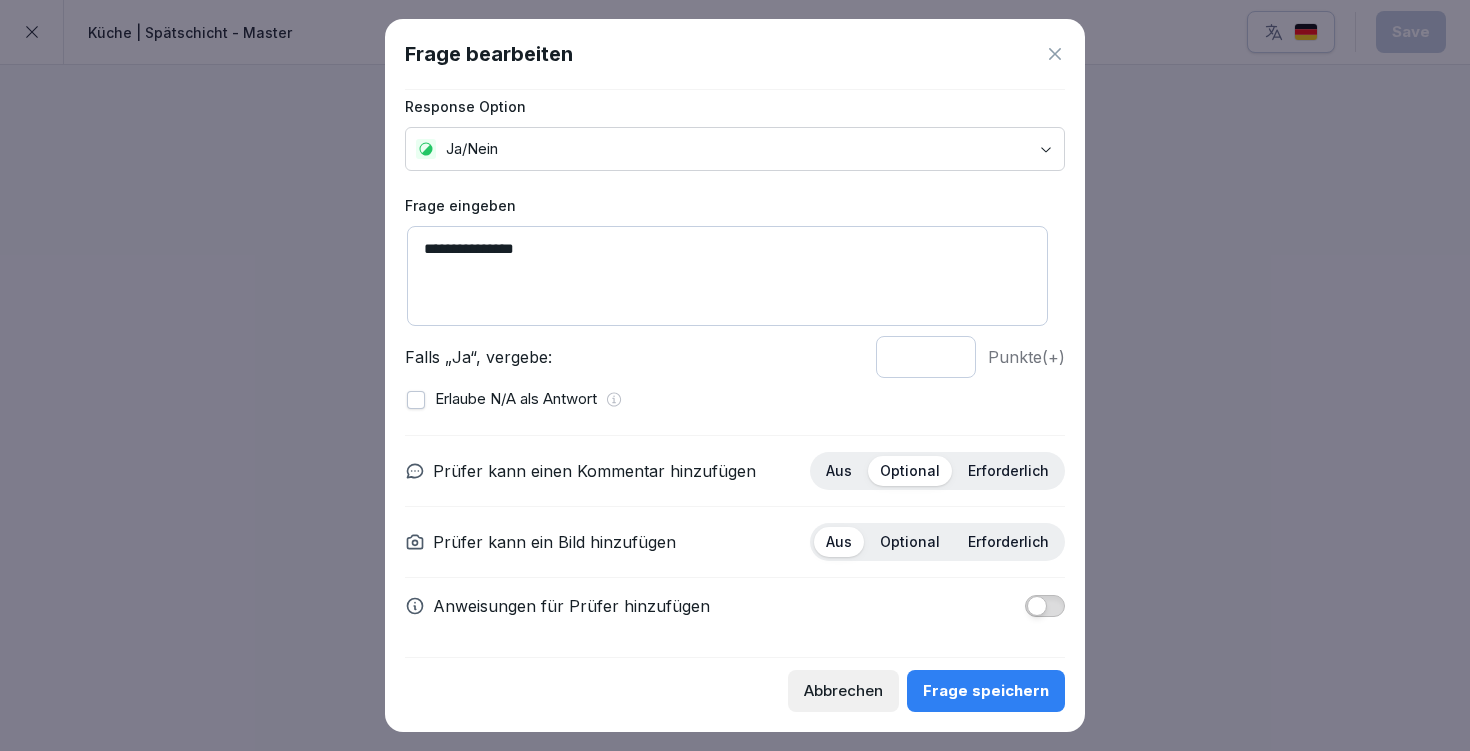 click at bounding box center [1045, 606] 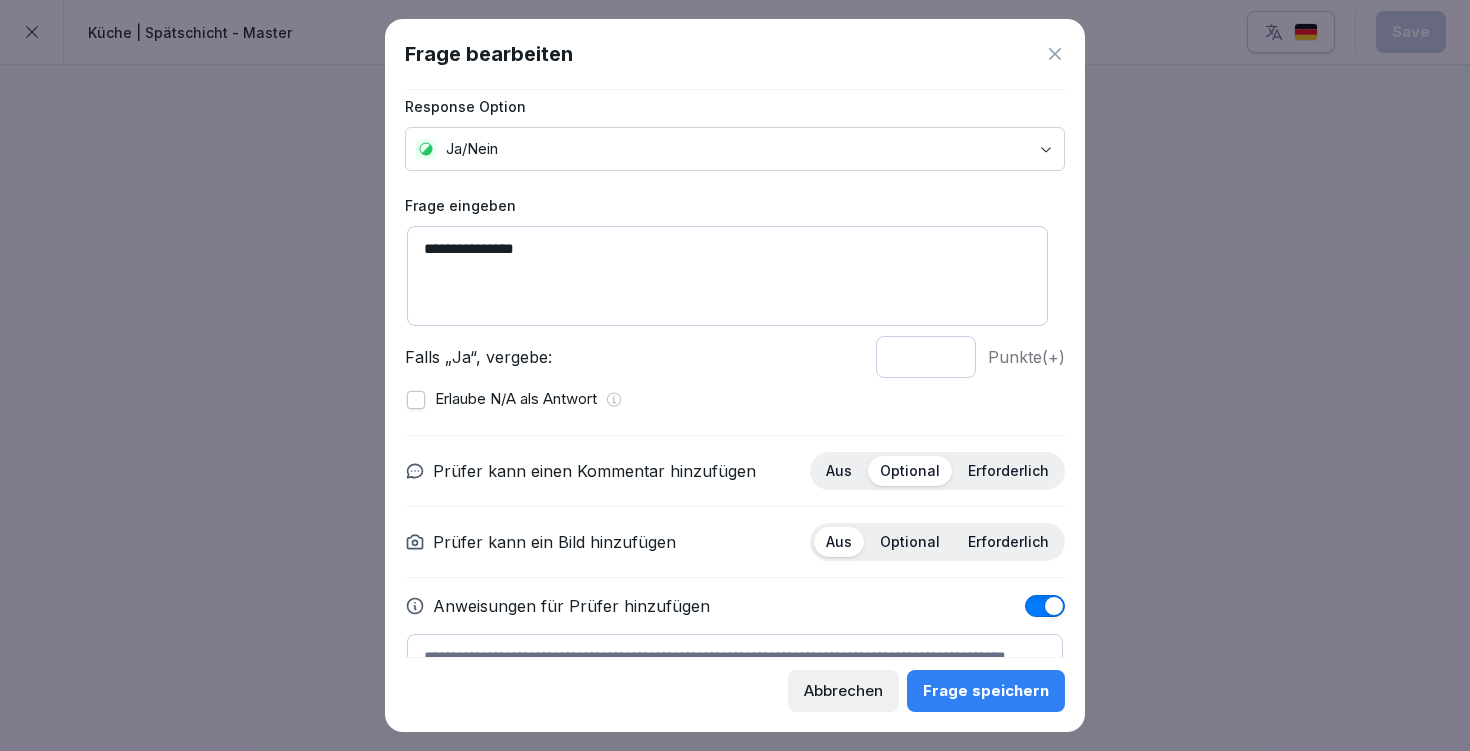scroll, scrollTop: 127, scrollLeft: 0, axis: vertical 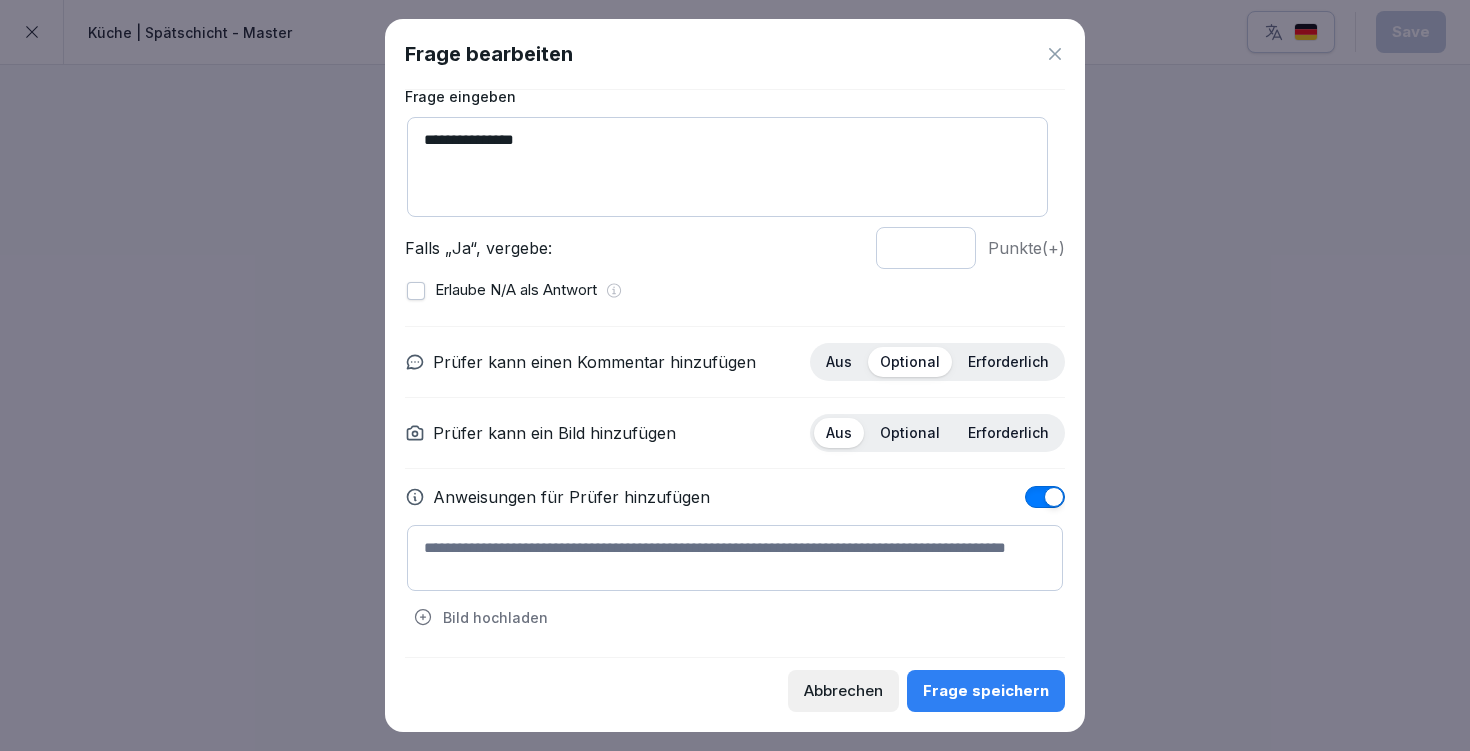 click at bounding box center [735, 558] 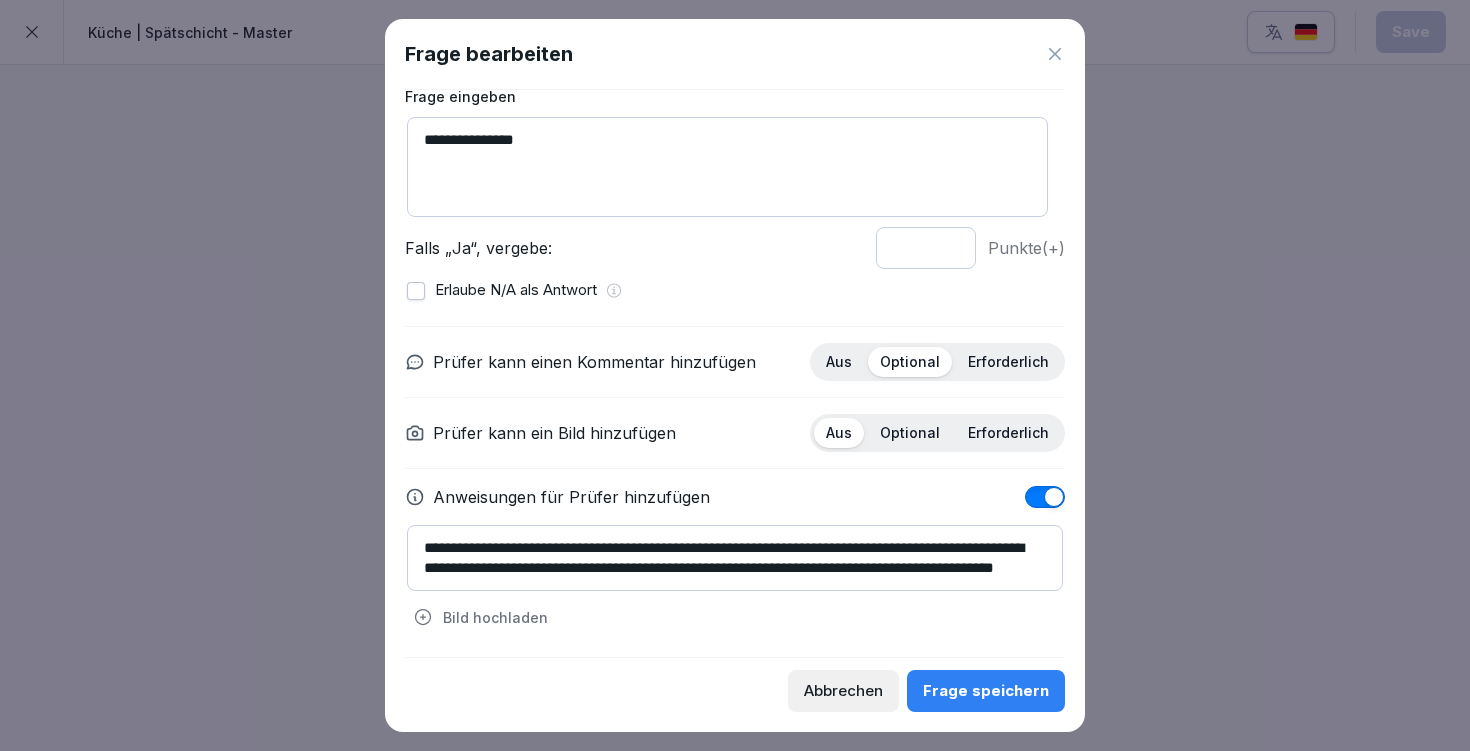 scroll, scrollTop: 7, scrollLeft: 0, axis: vertical 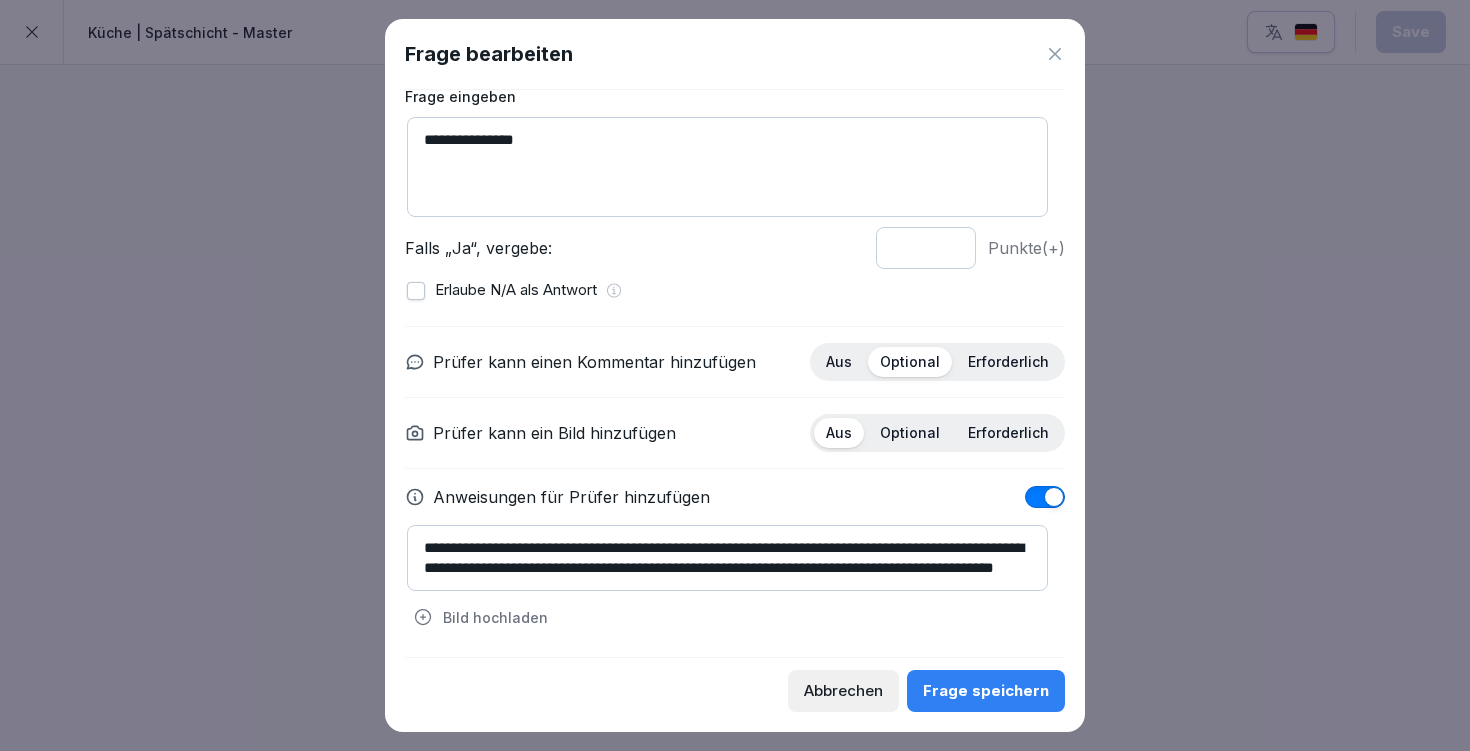 type on "**********" 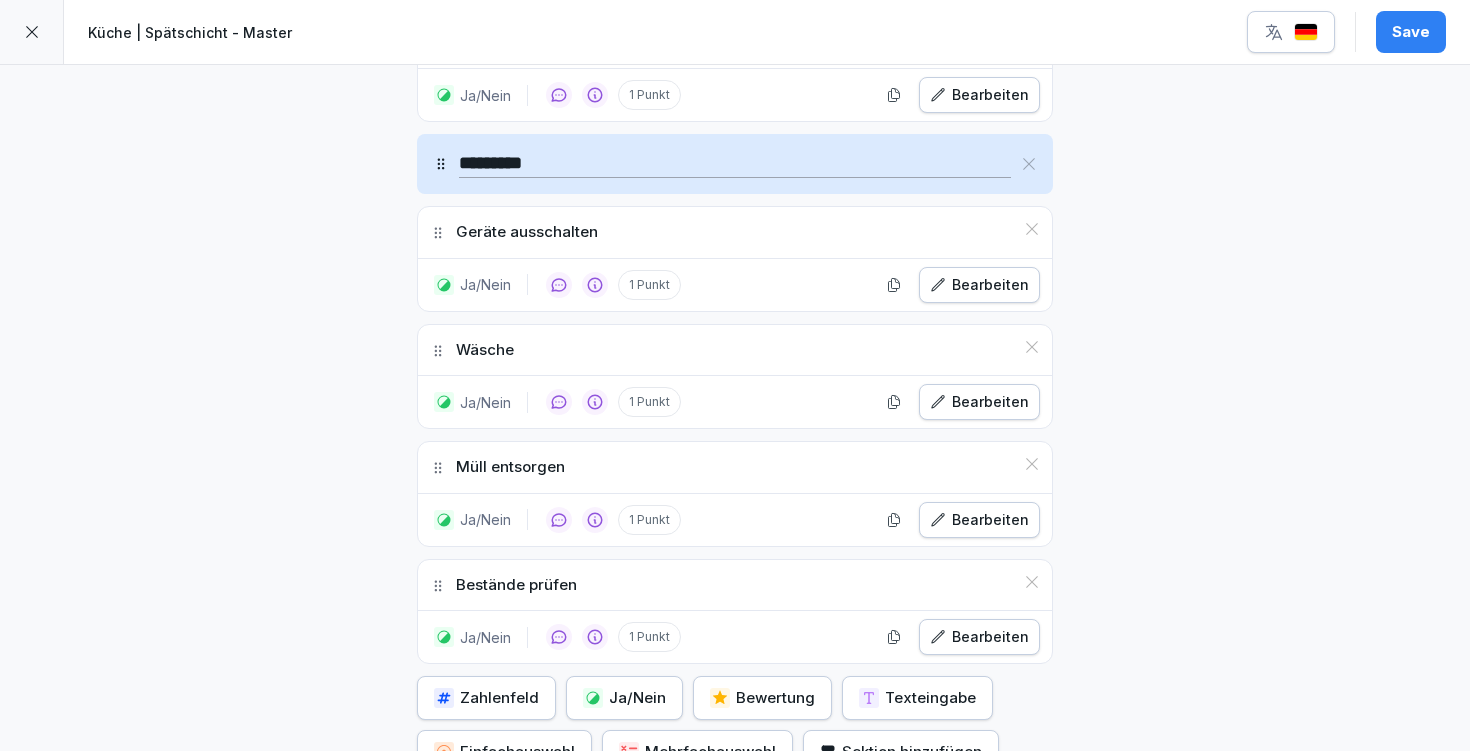 click on "Save" at bounding box center [1411, 32] 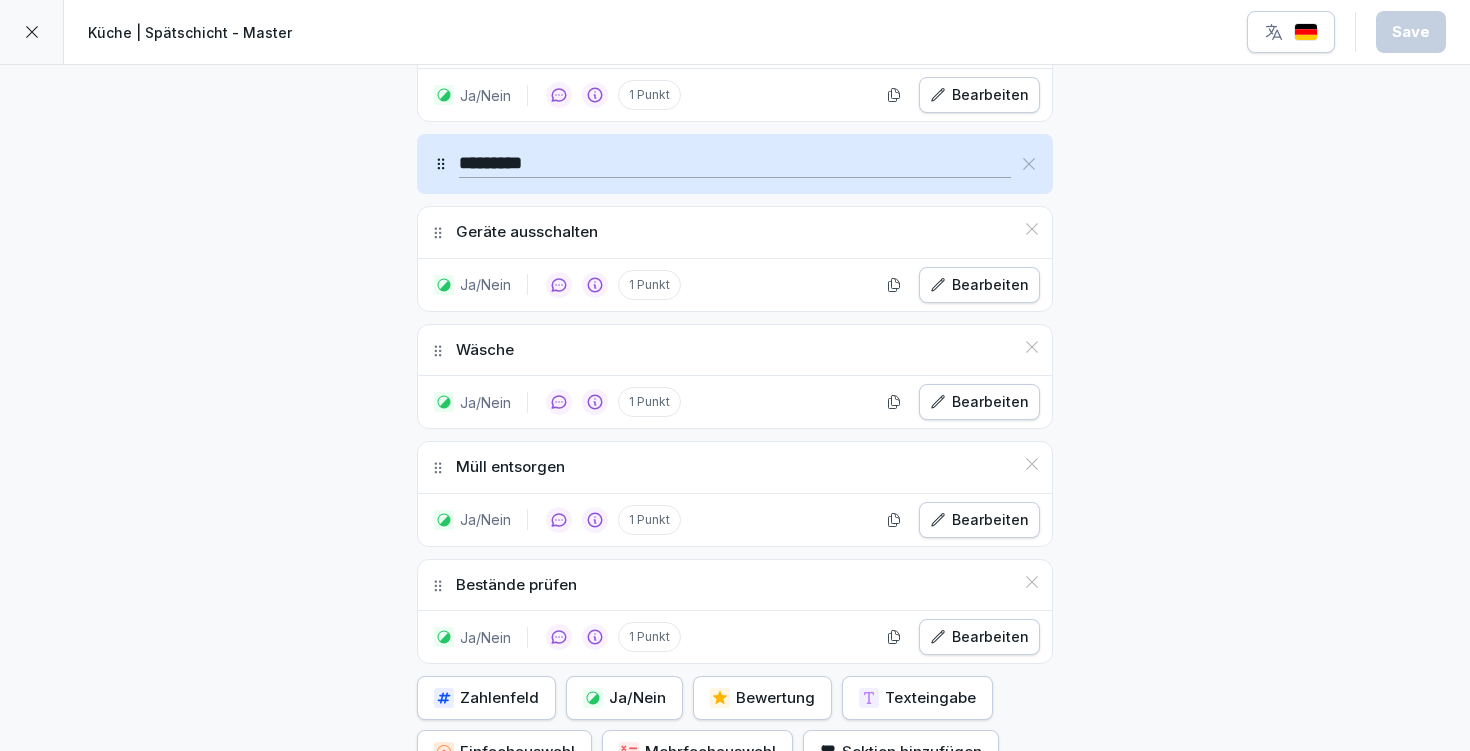 scroll, scrollTop: 1301, scrollLeft: 0, axis: vertical 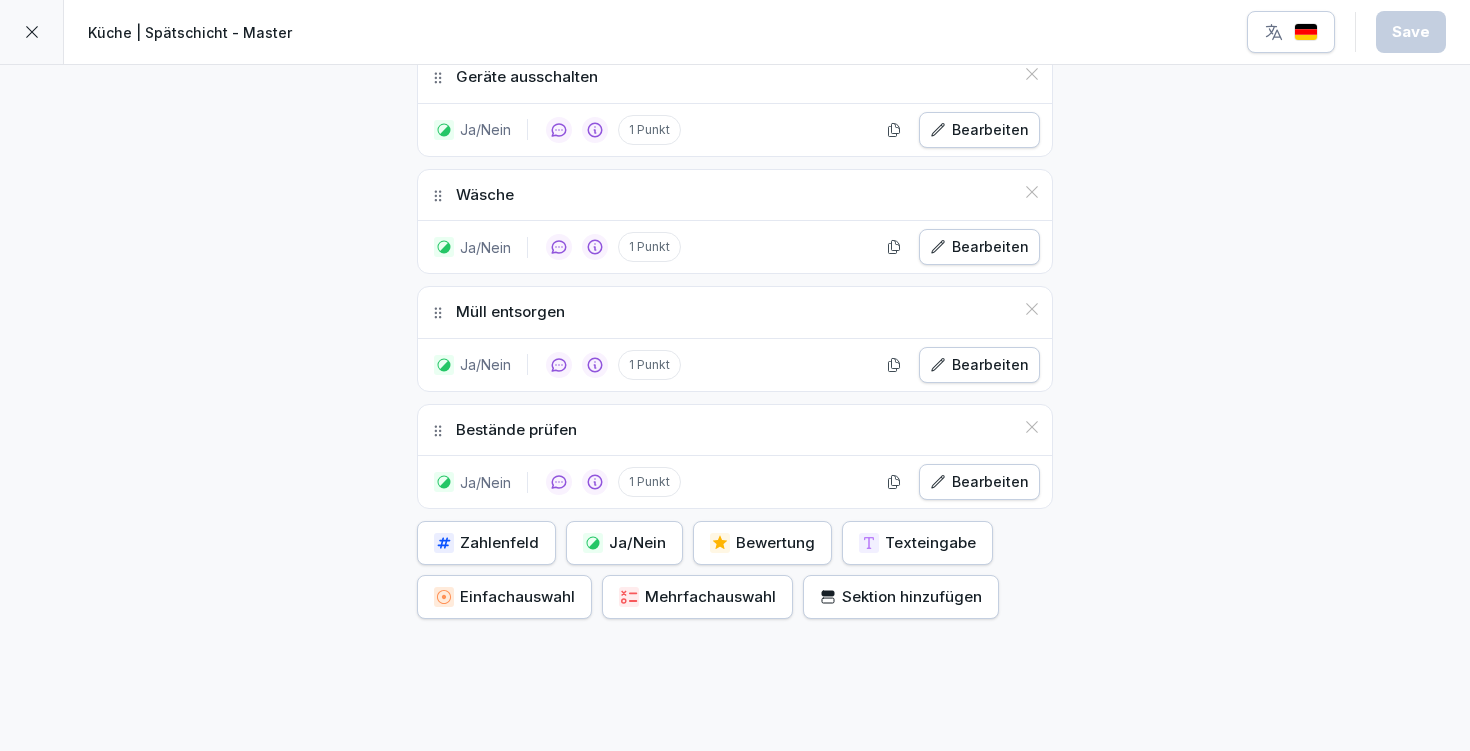 click on "Ja/Nein" at bounding box center (624, 543) 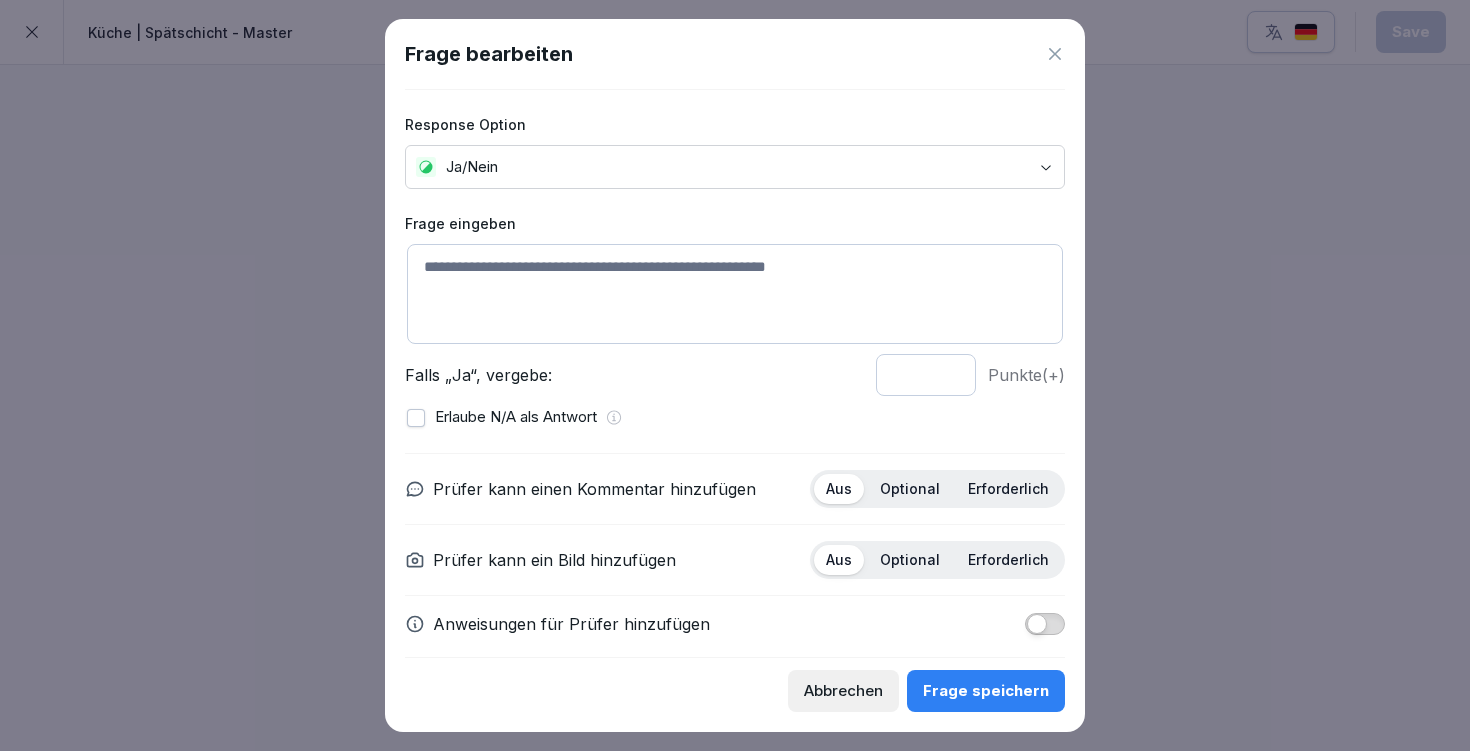 click at bounding box center (735, 294) 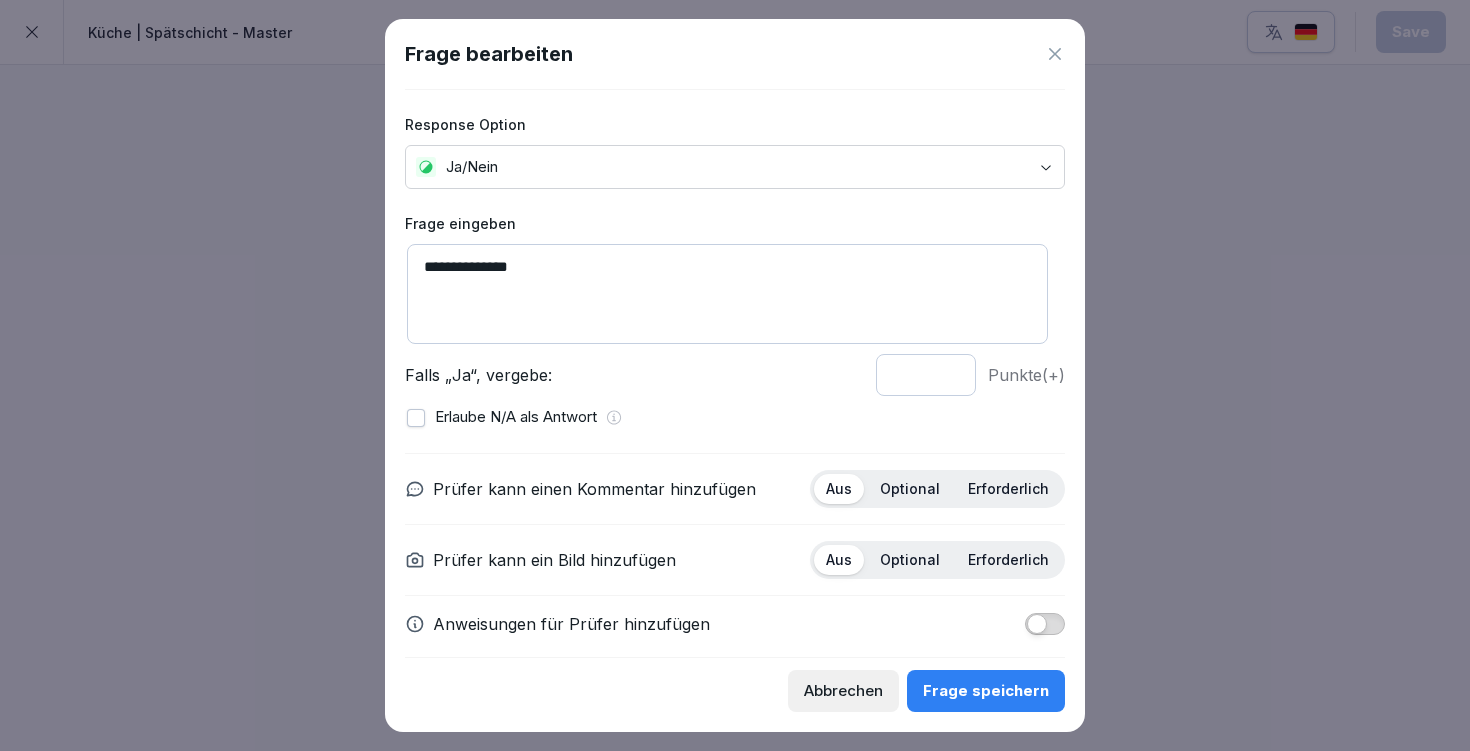 type on "**********" 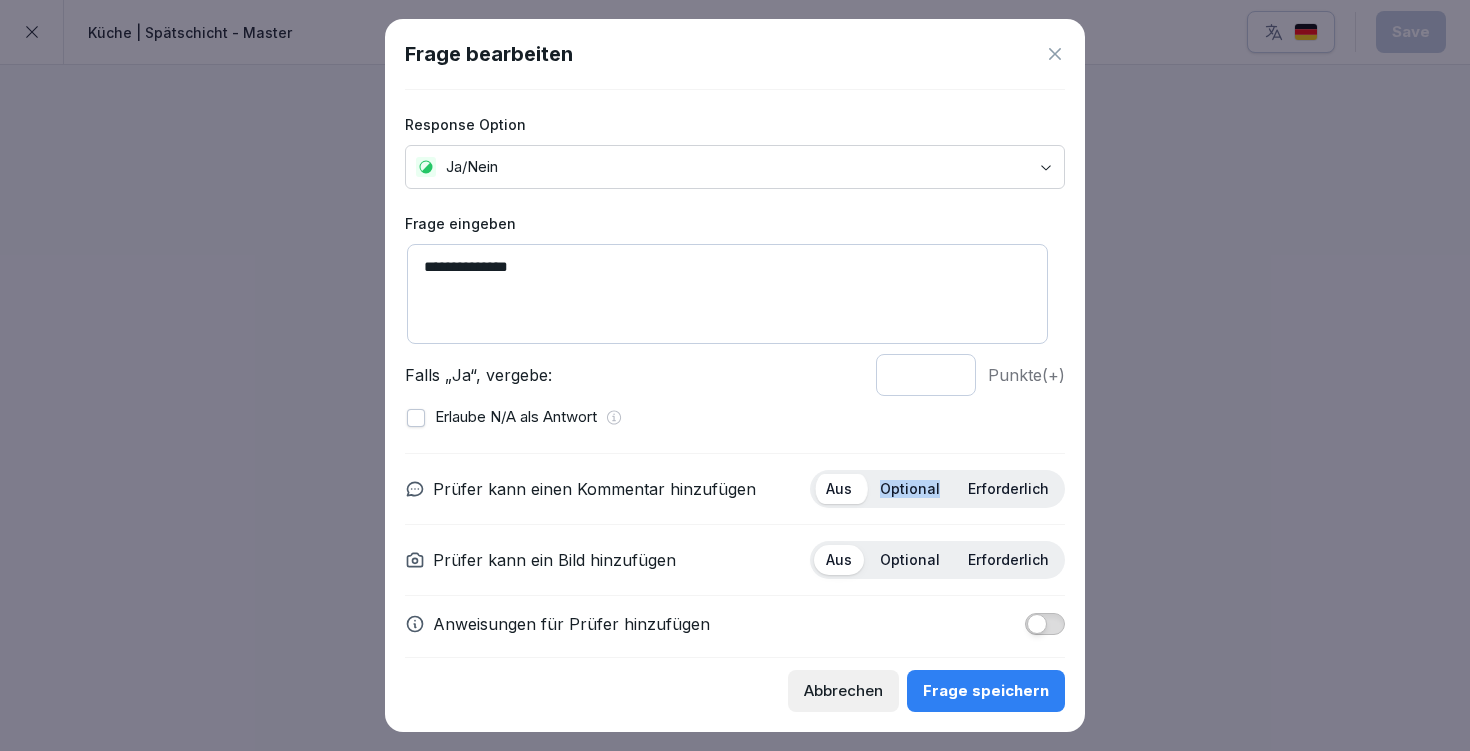 click on "Optional" at bounding box center [910, 489] 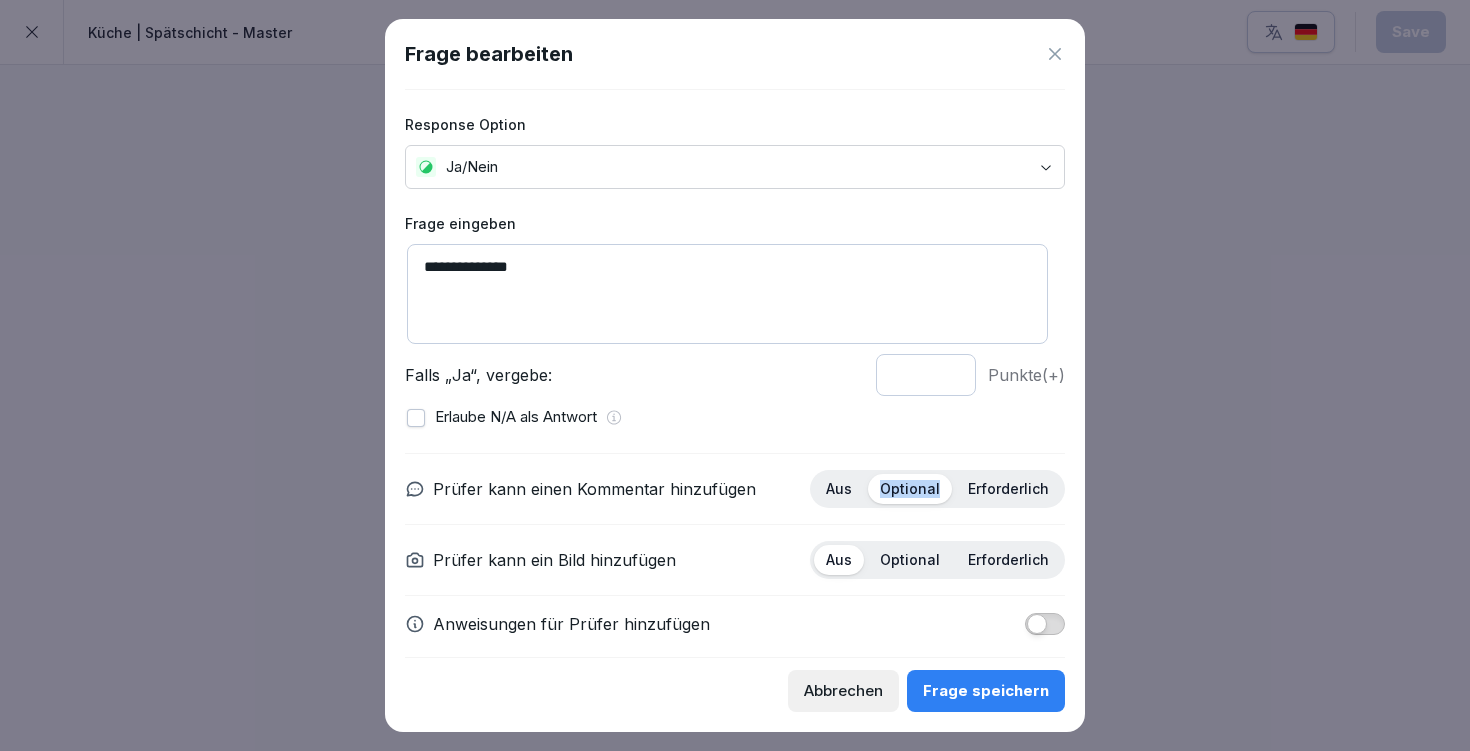 click at bounding box center [1037, 624] 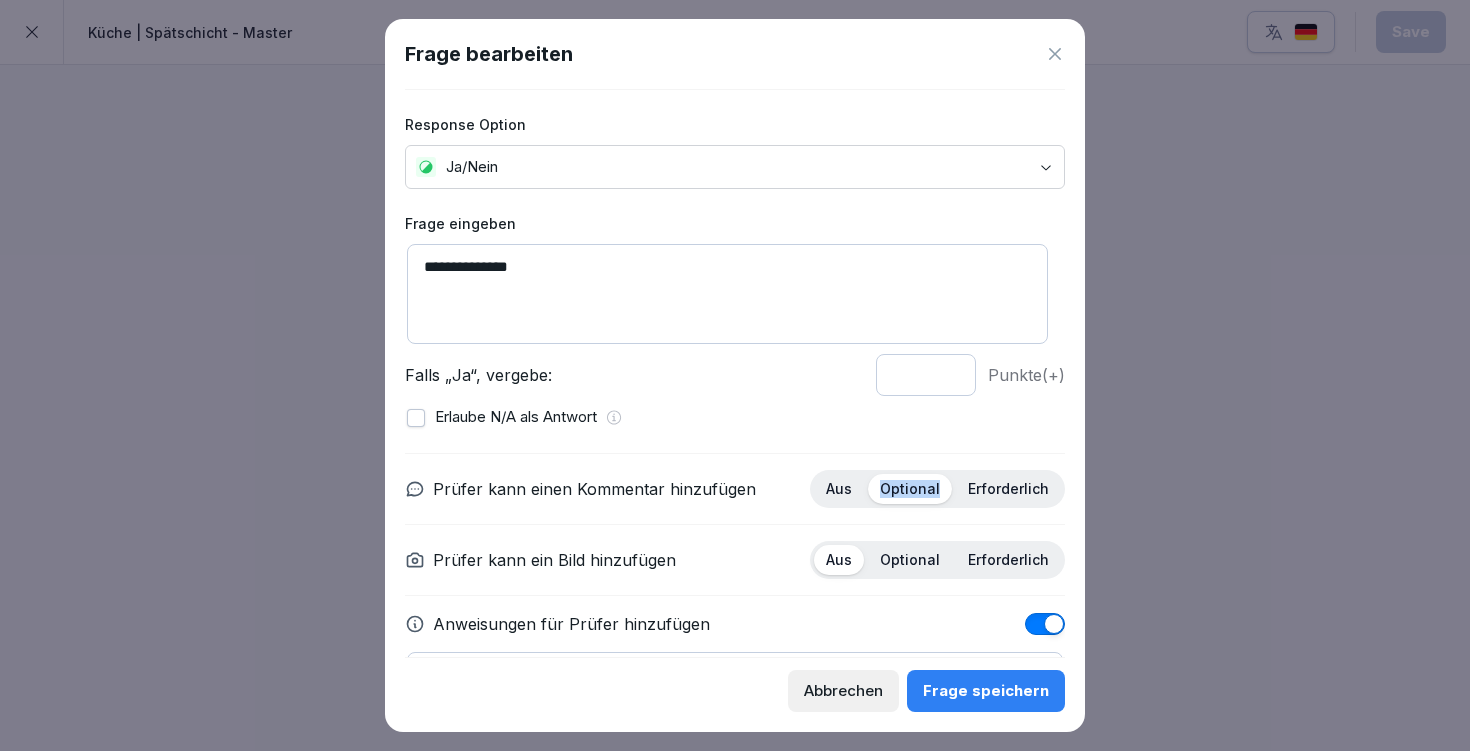 scroll, scrollTop: 127, scrollLeft: 0, axis: vertical 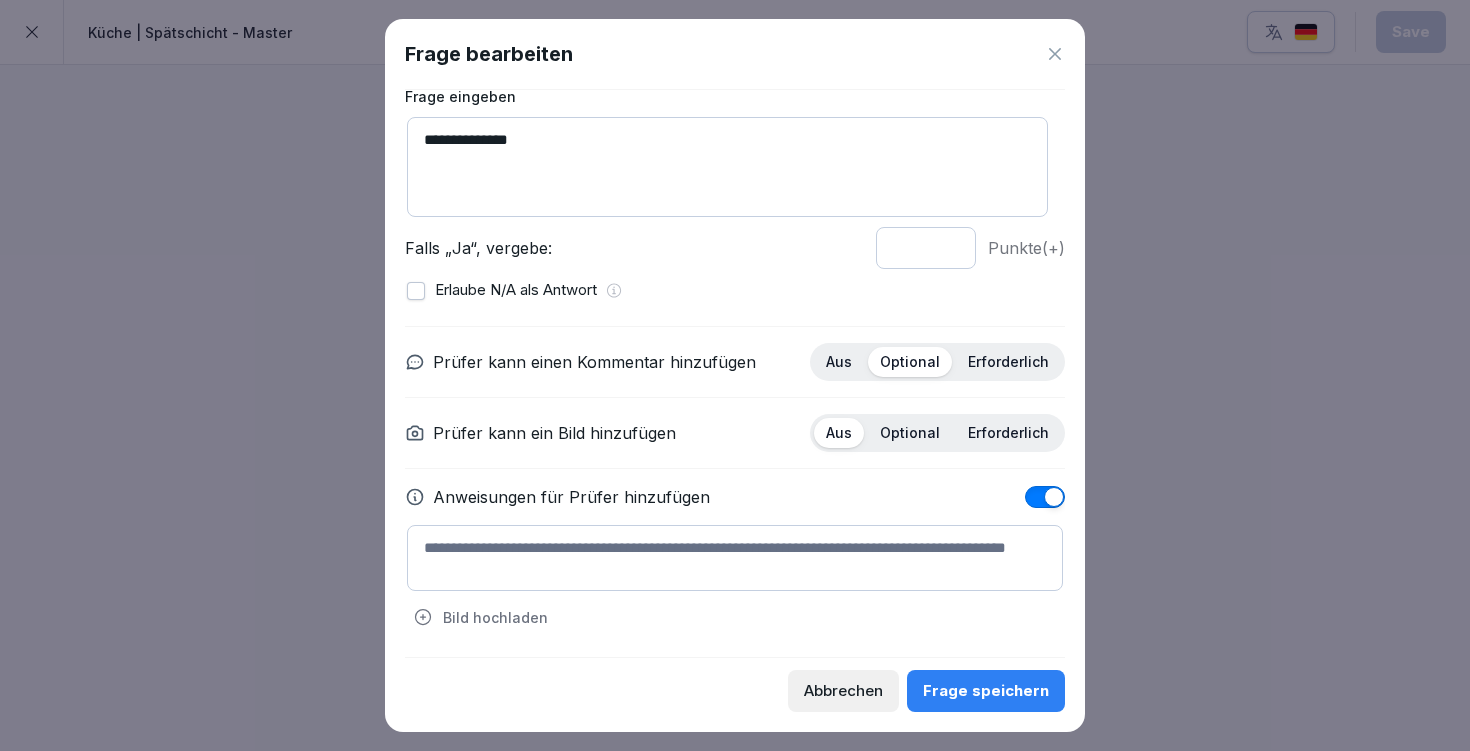 click at bounding box center [735, 558] 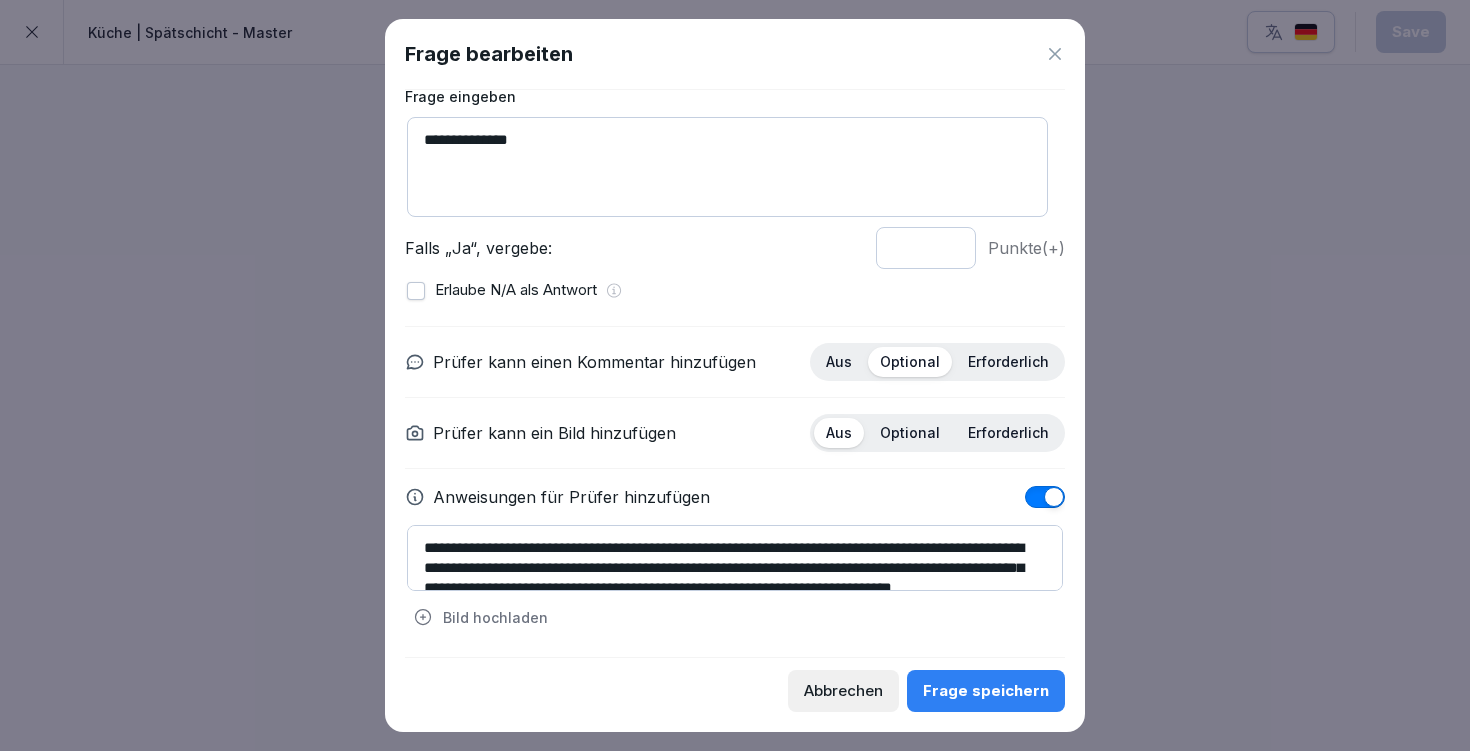 scroll, scrollTop: 40, scrollLeft: 0, axis: vertical 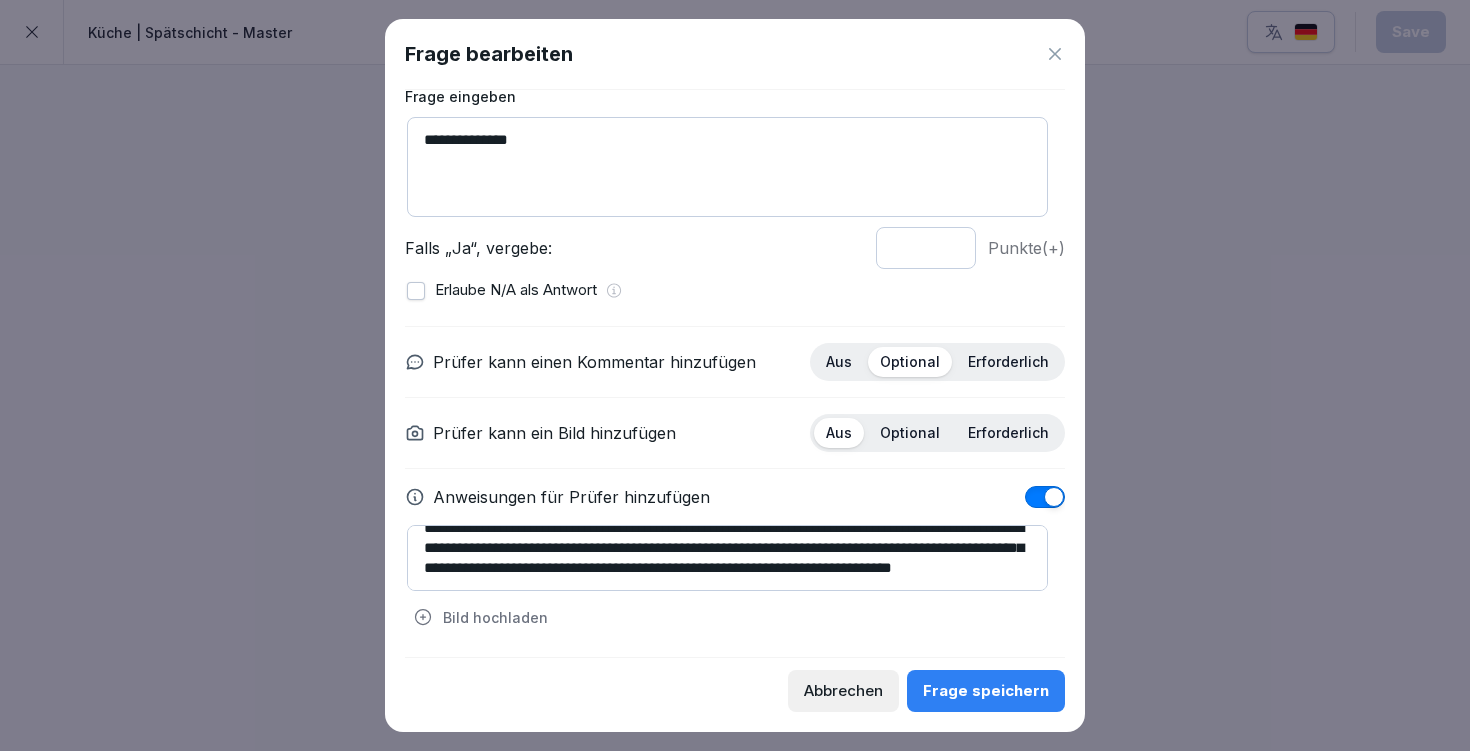type on "**********" 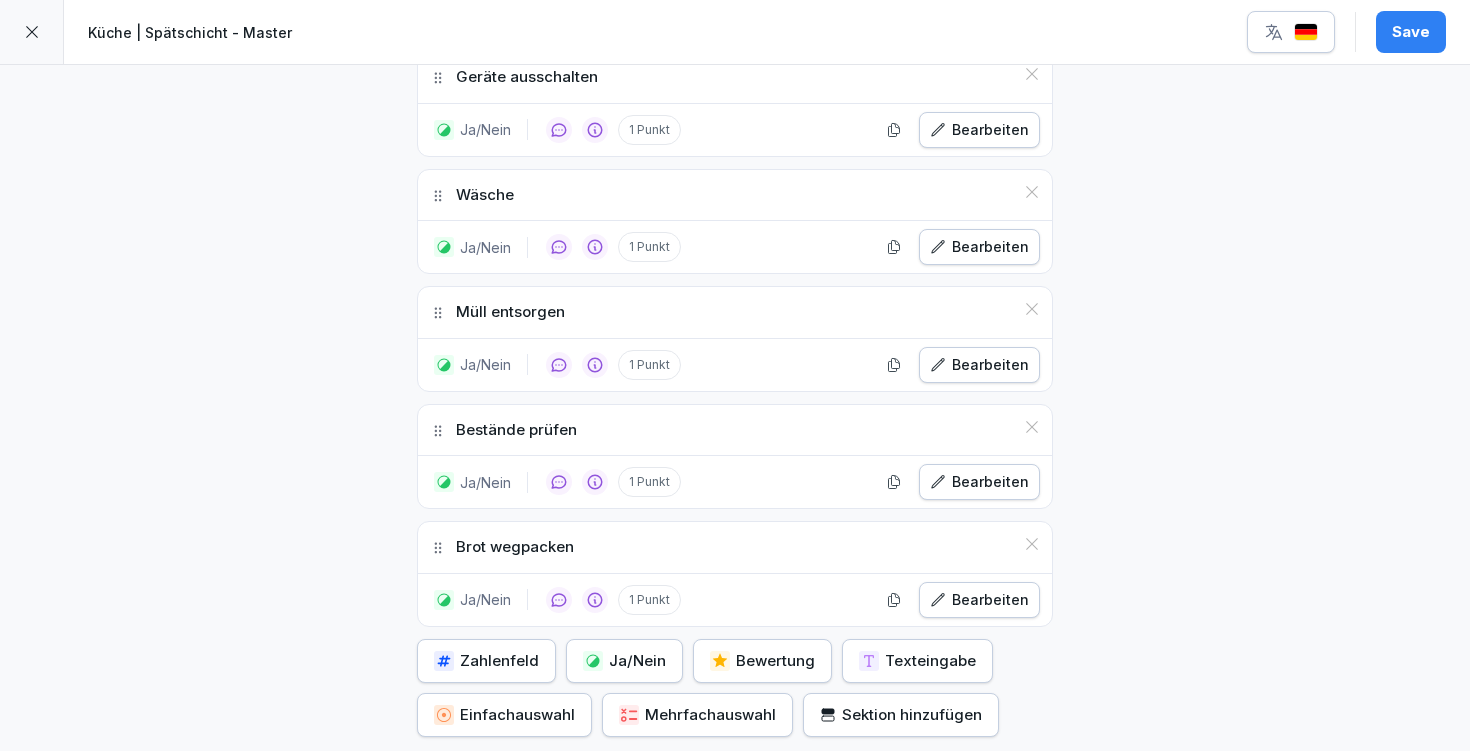 scroll, scrollTop: 1405, scrollLeft: 0, axis: vertical 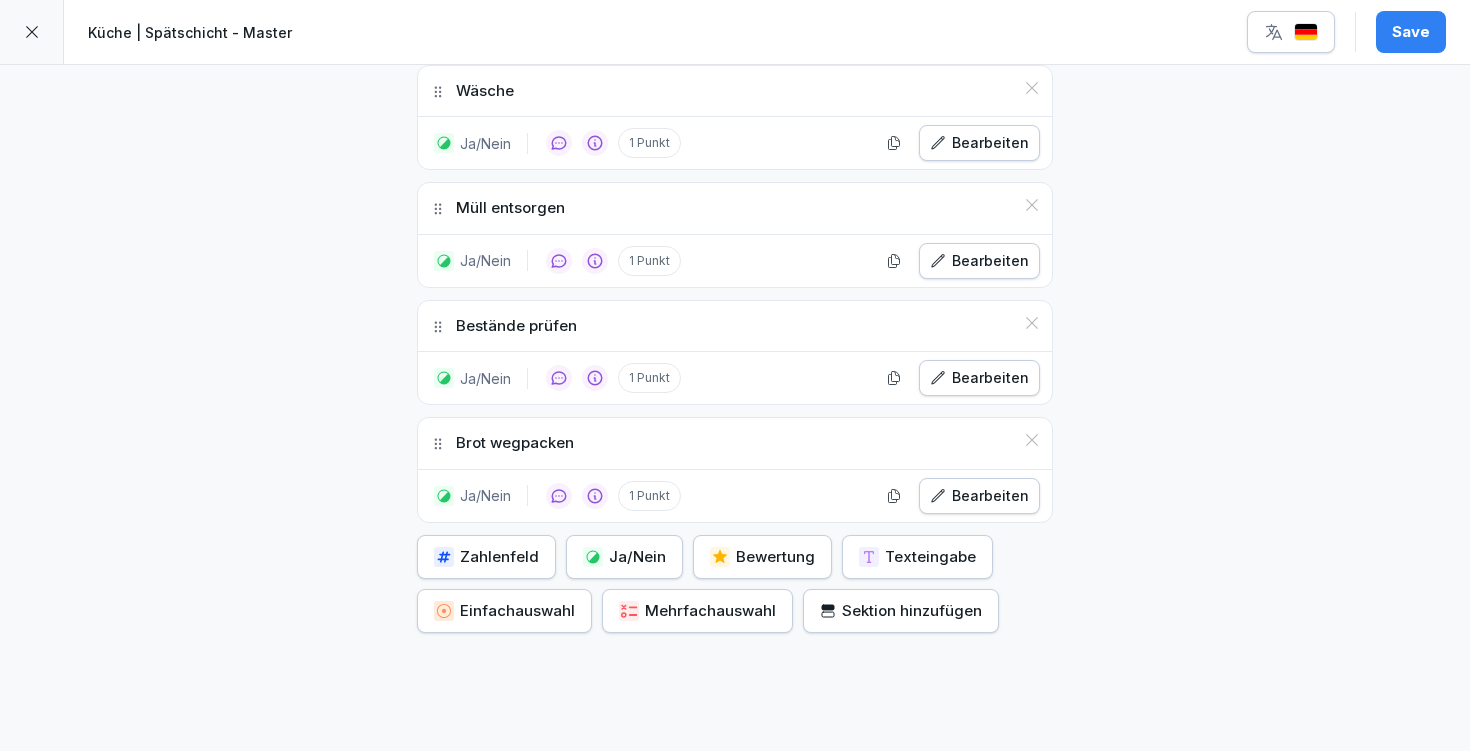click on "Ja/Nein" at bounding box center (624, 557) 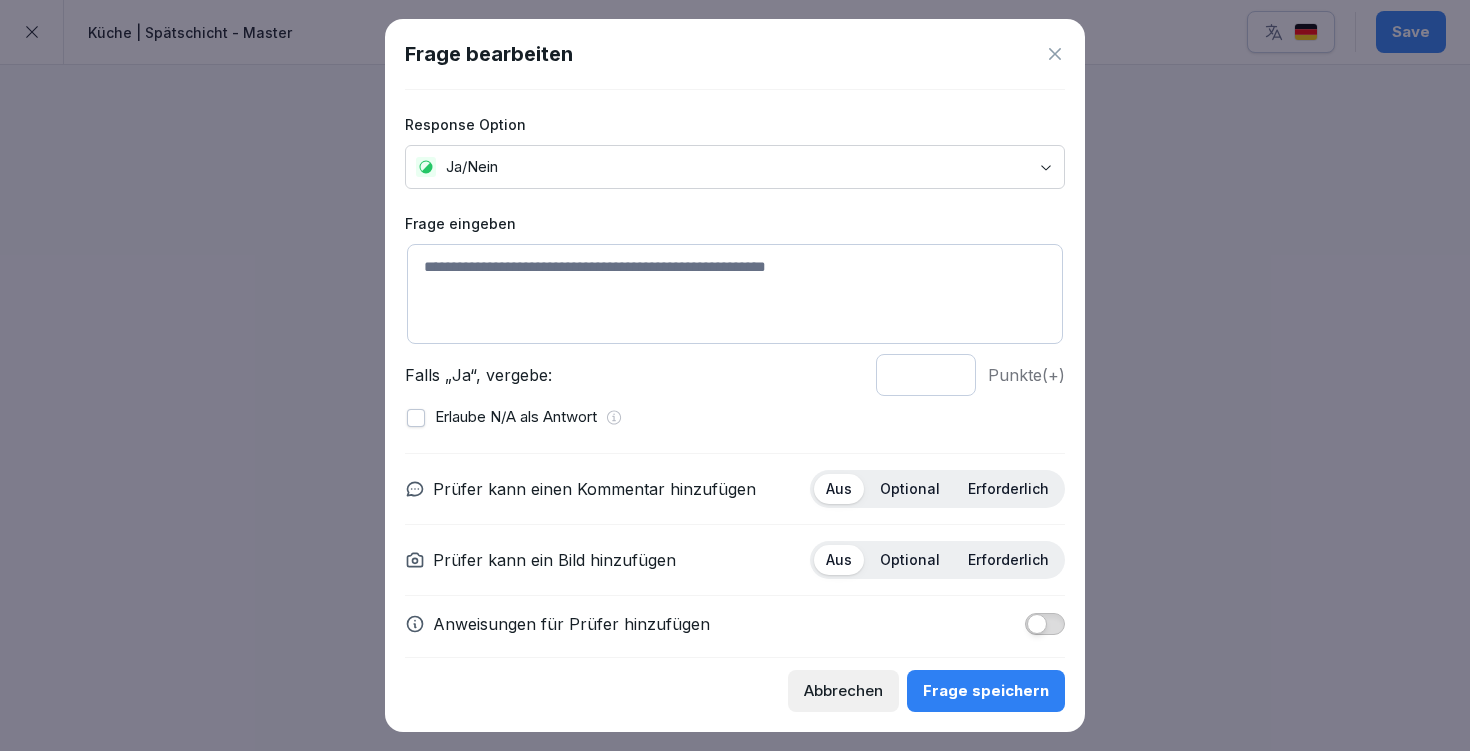 click at bounding box center (735, 294) 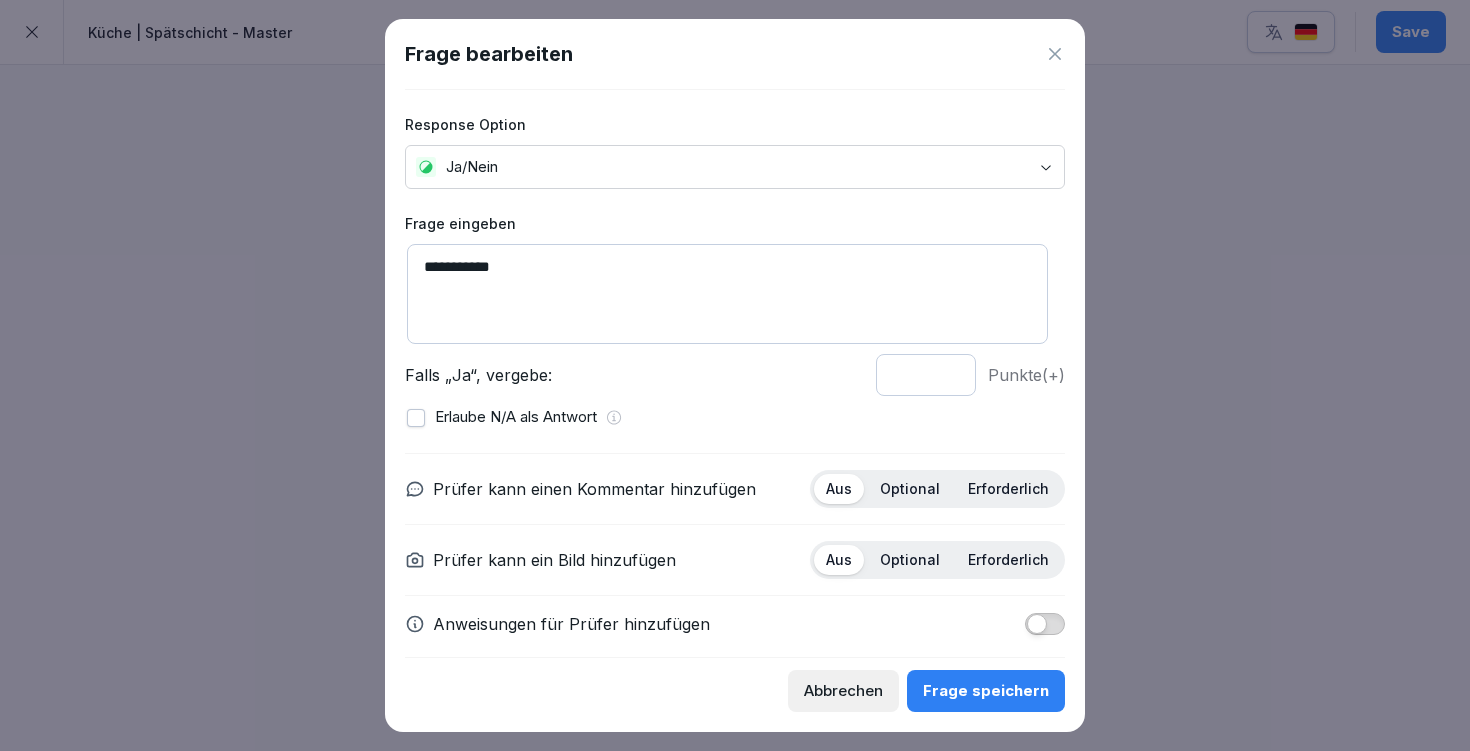 scroll, scrollTop: 18, scrollLeft: 0, axis: vertical 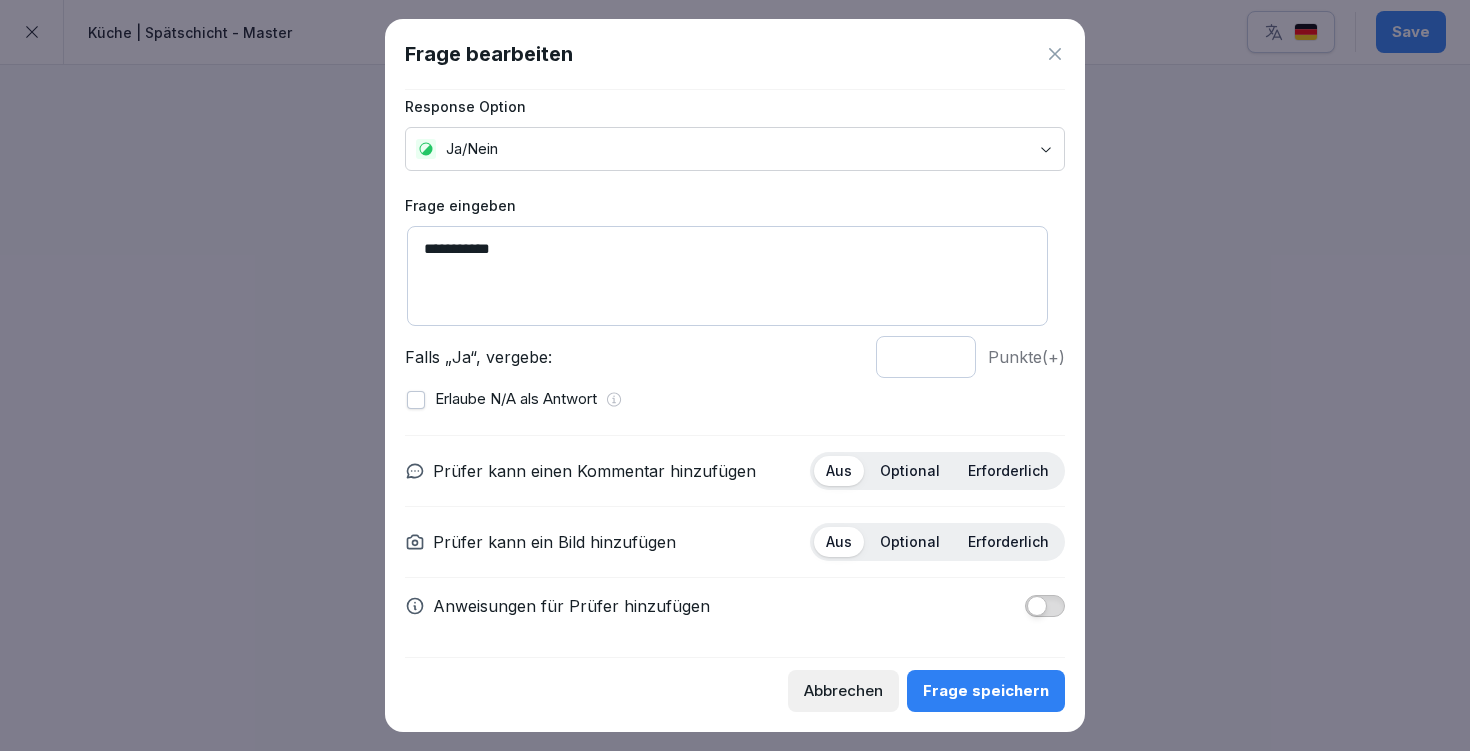 type on "**********" 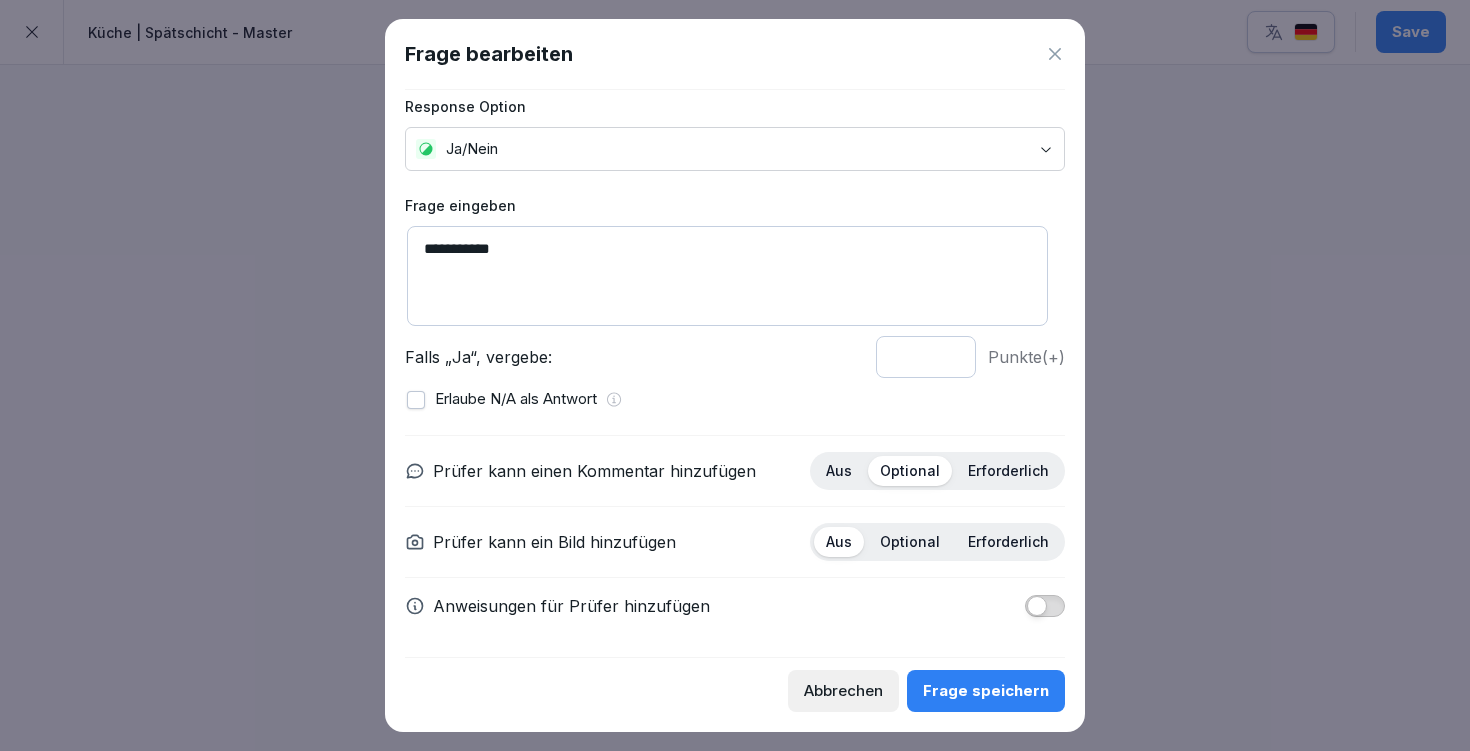 click at bounding box center (1045, 606) 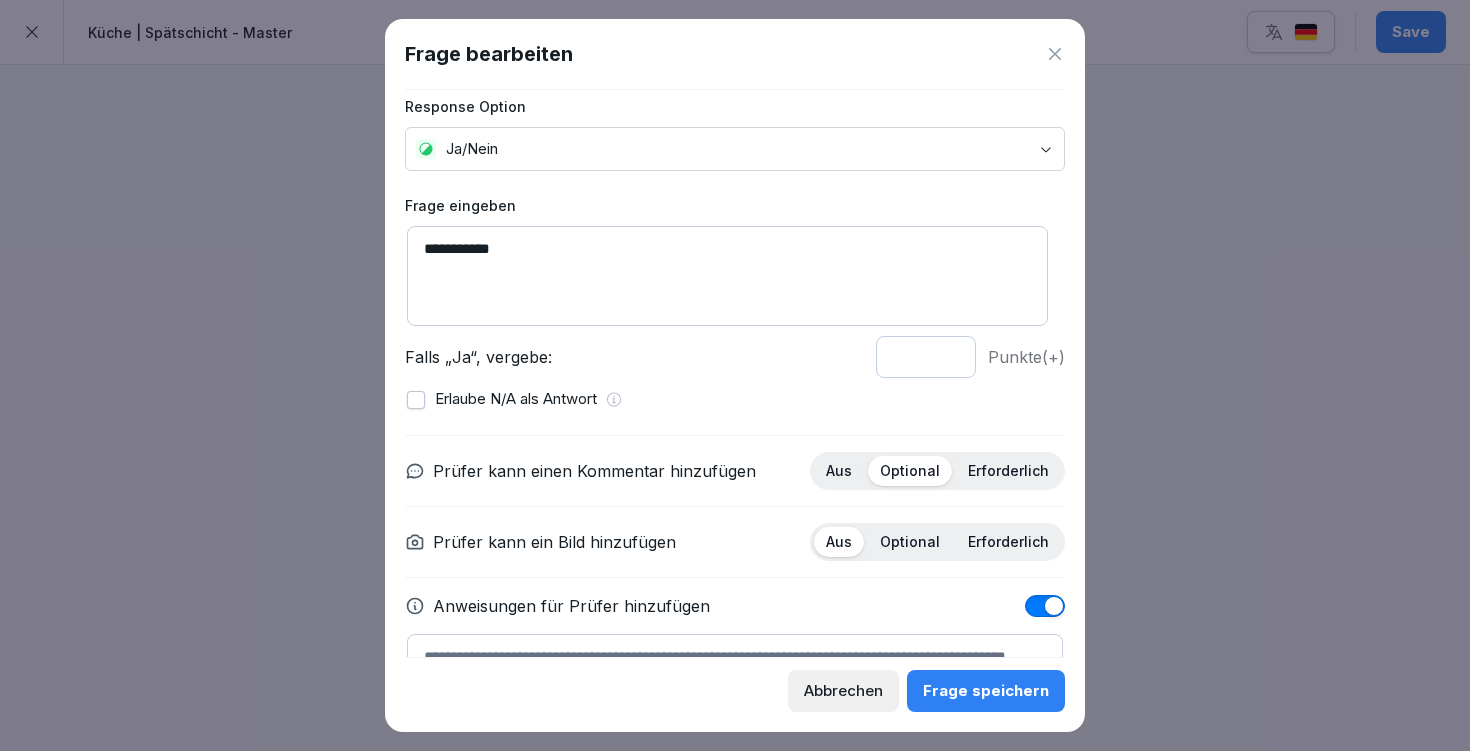 scroll, scrollTop: 127, scrollLeft: 0, axis: vertical 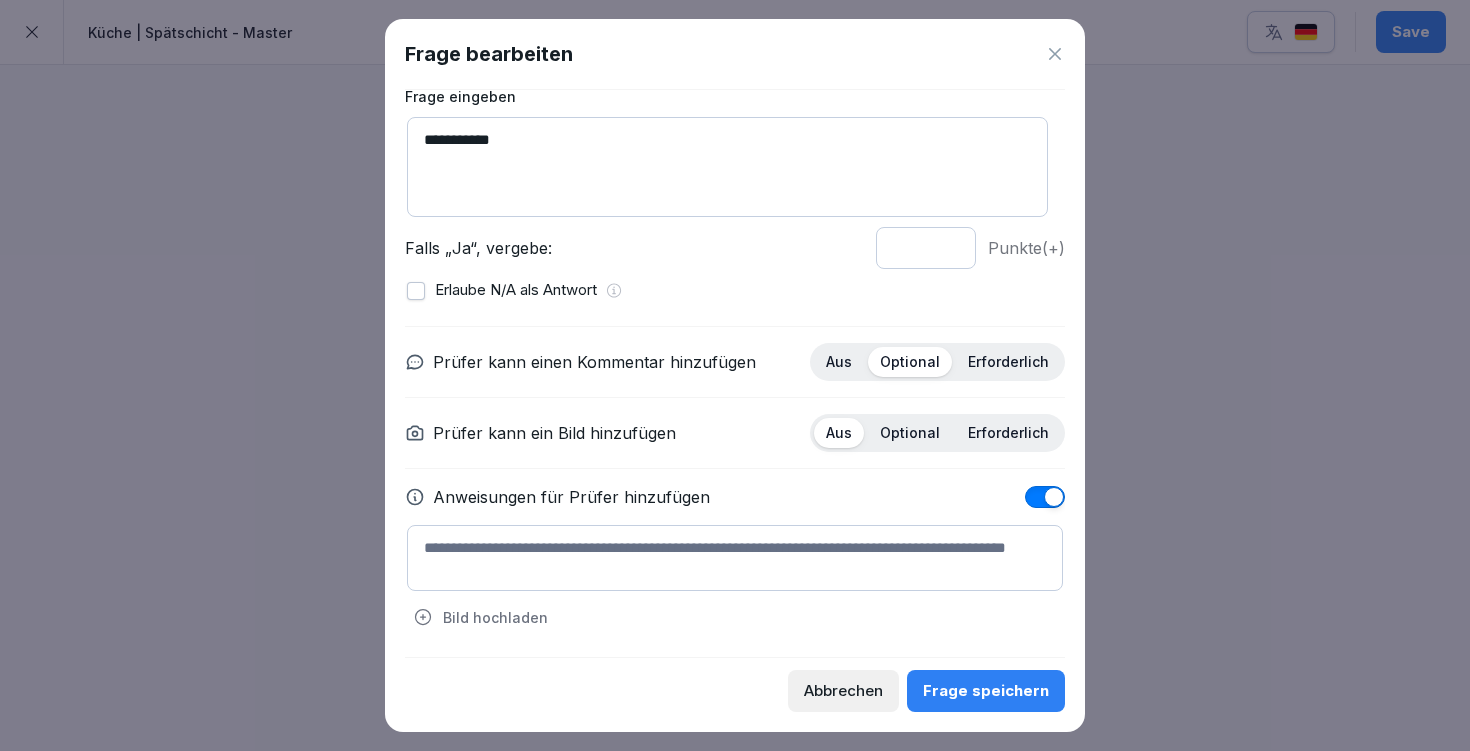 click at bounding box center [735, 558] 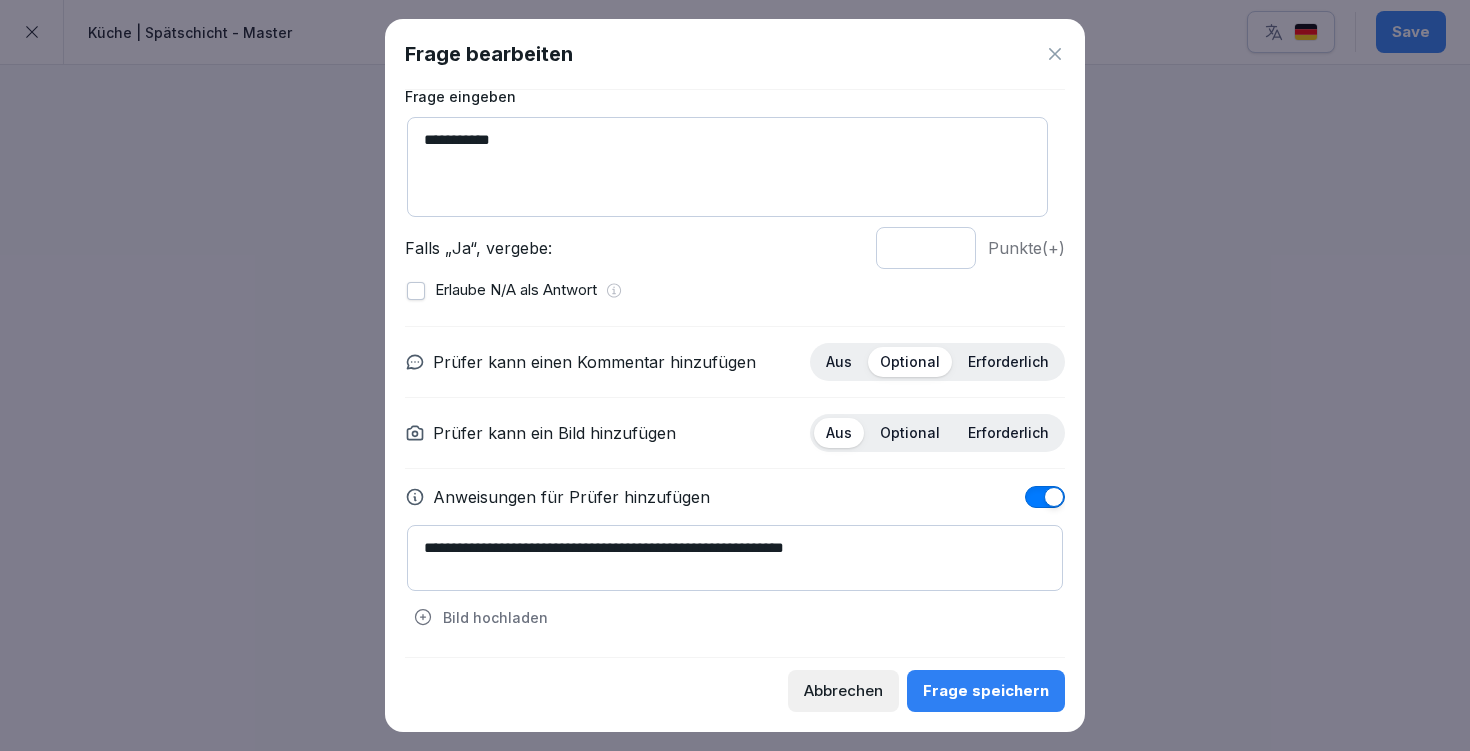 type on "**********" 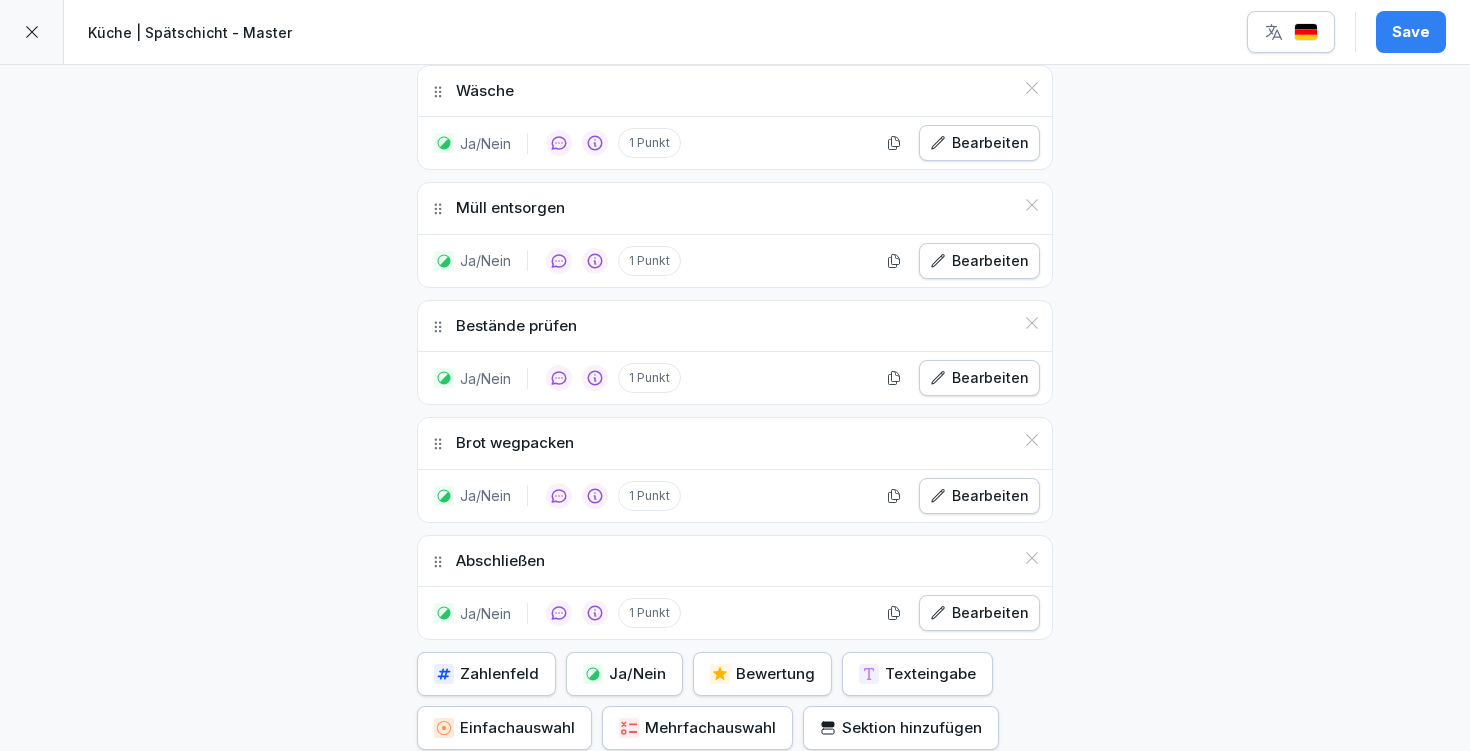 scroll, scrollTop: 1409, scrollLeft: 0, axis: vertical 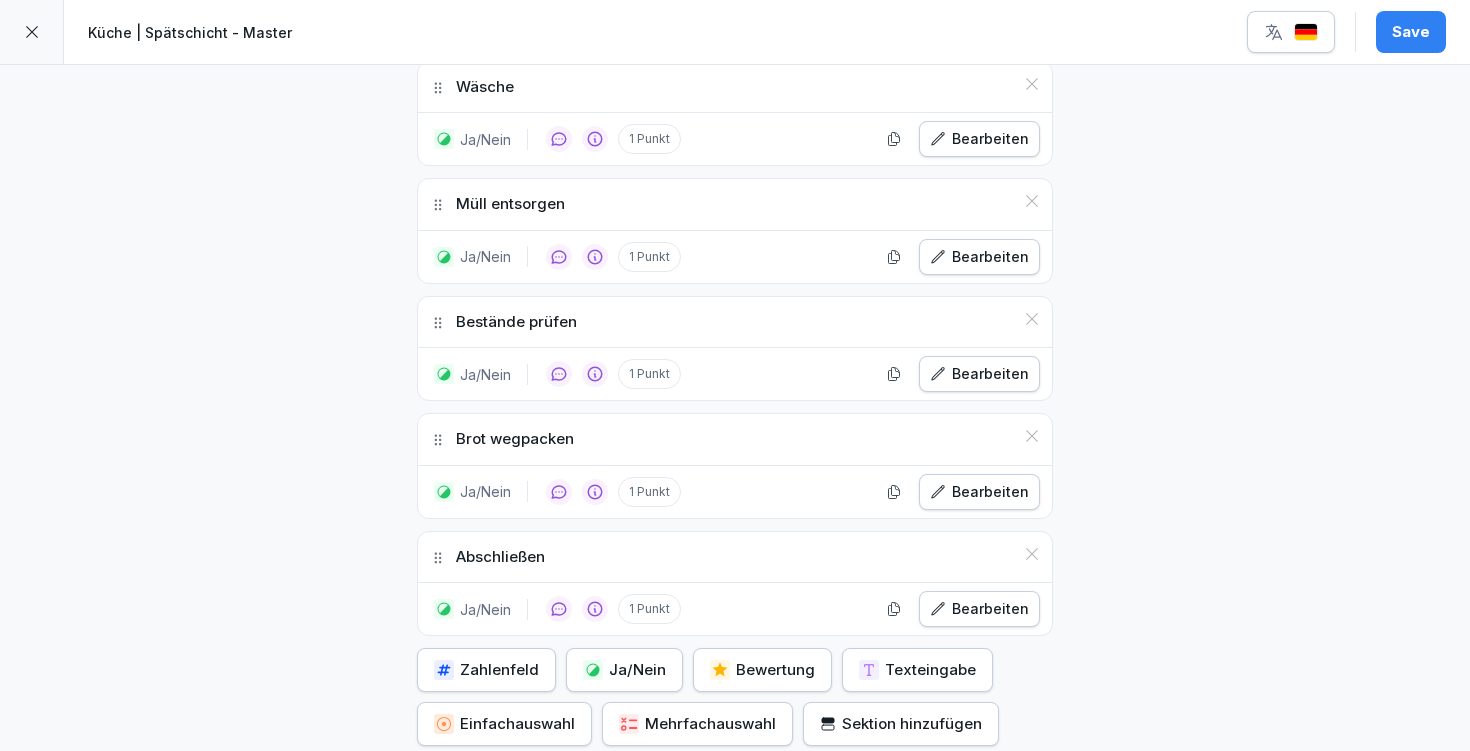 click on "Ja/Nein" at bounding box center [624, 670] 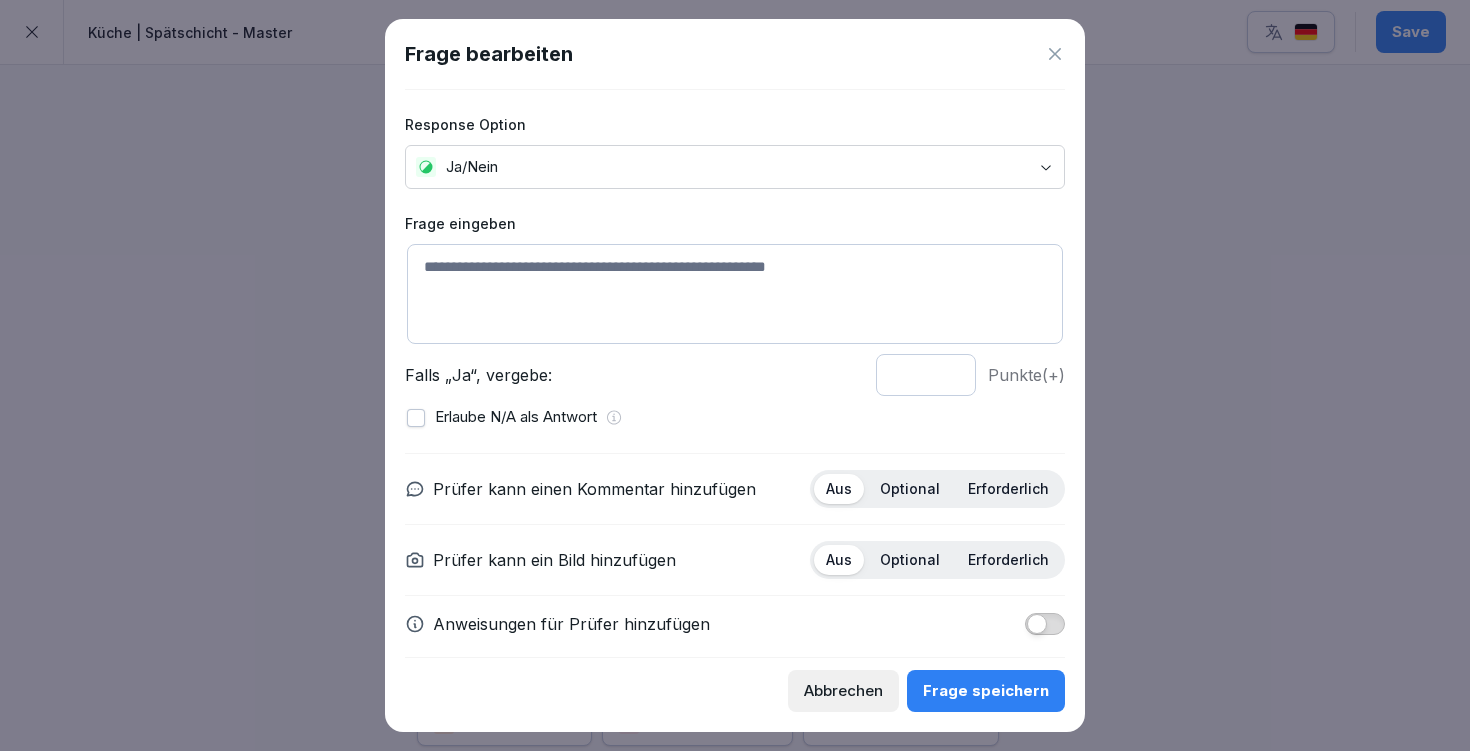 click at bounding box center (735, 294) 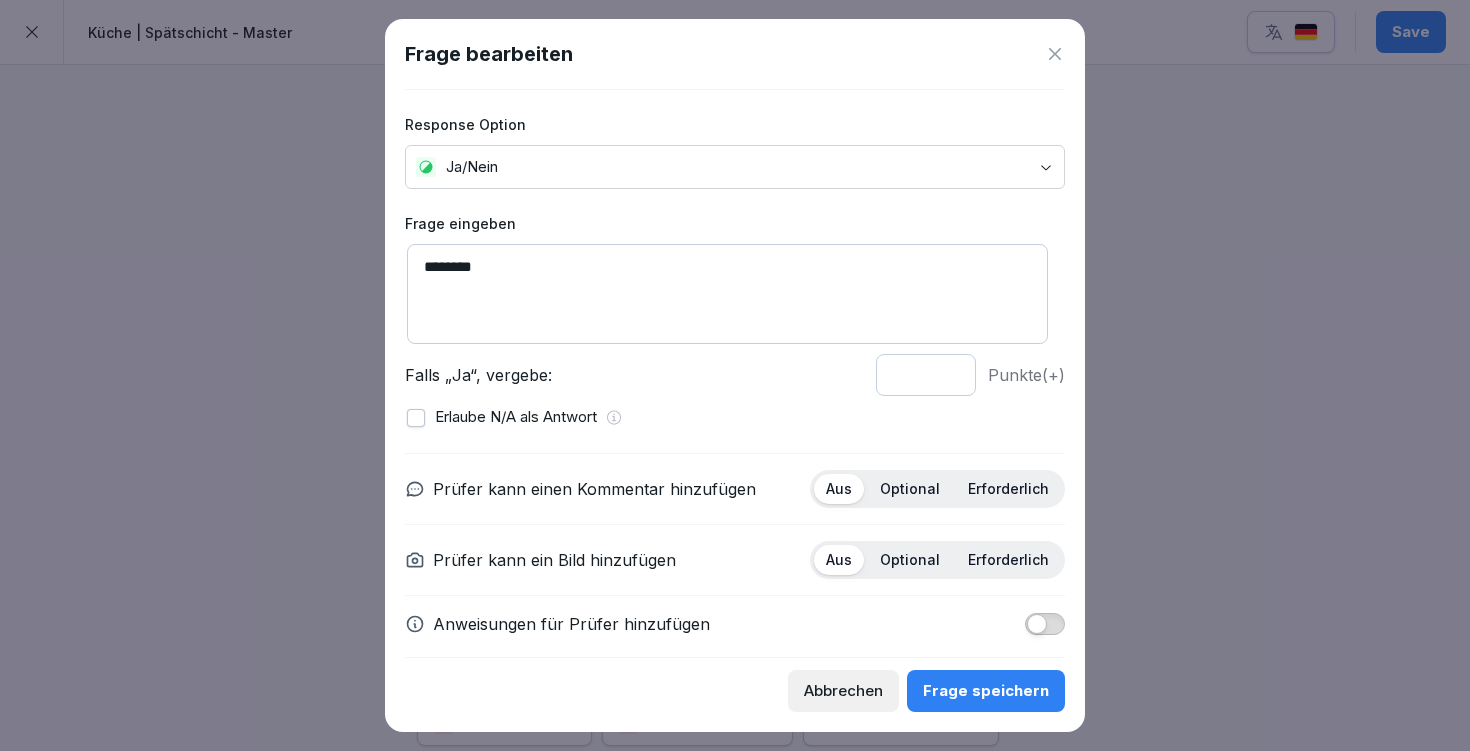 type on "********" 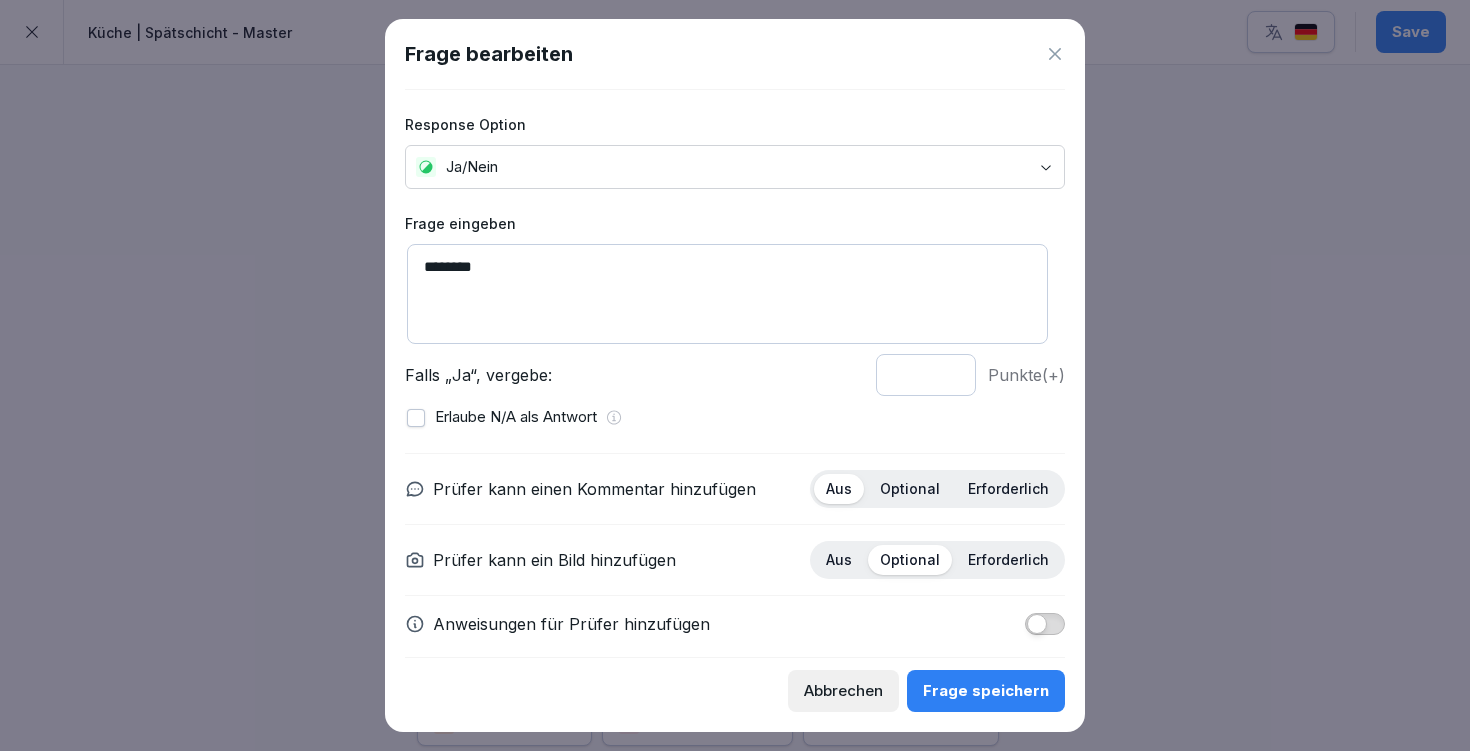 click on "Optional" at bounding box center (910, 489) 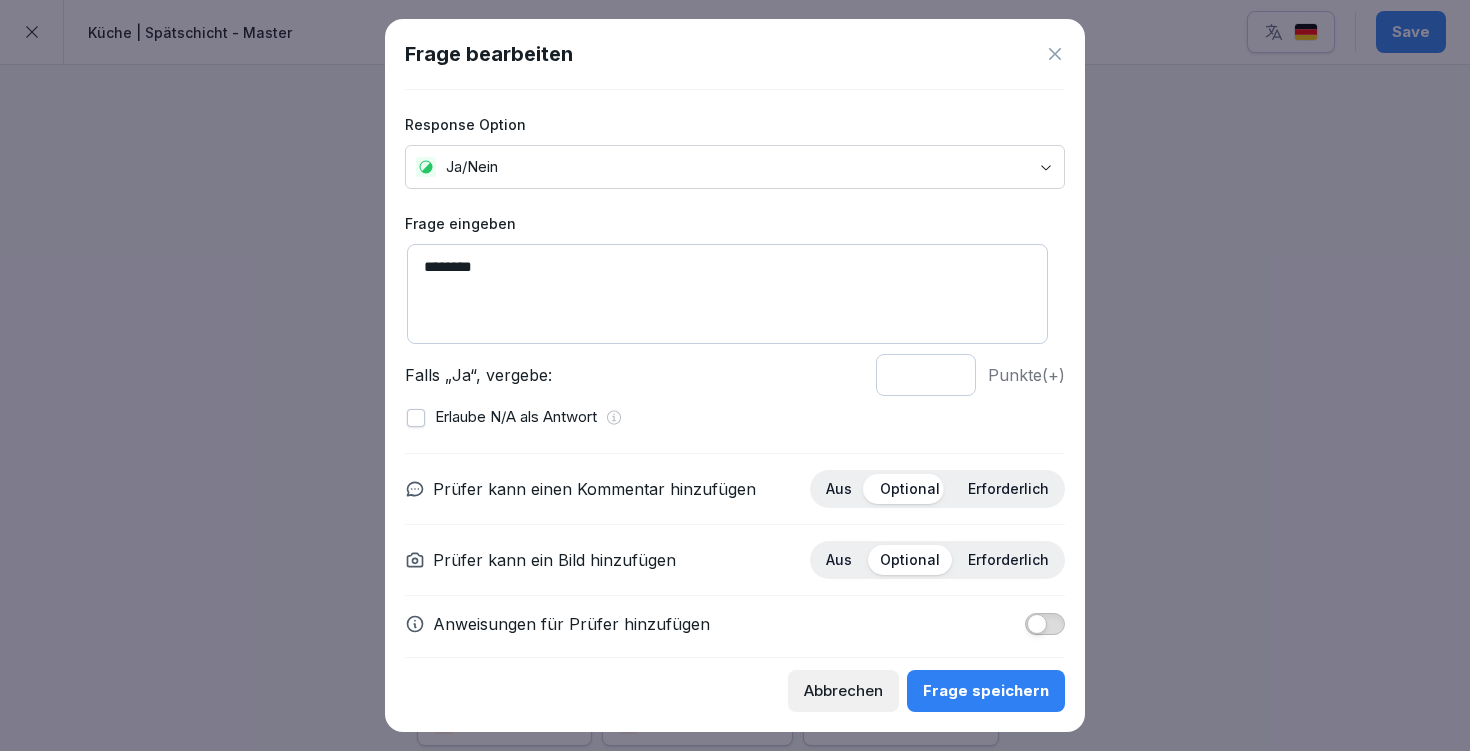 click at bounding box center [910, 560] 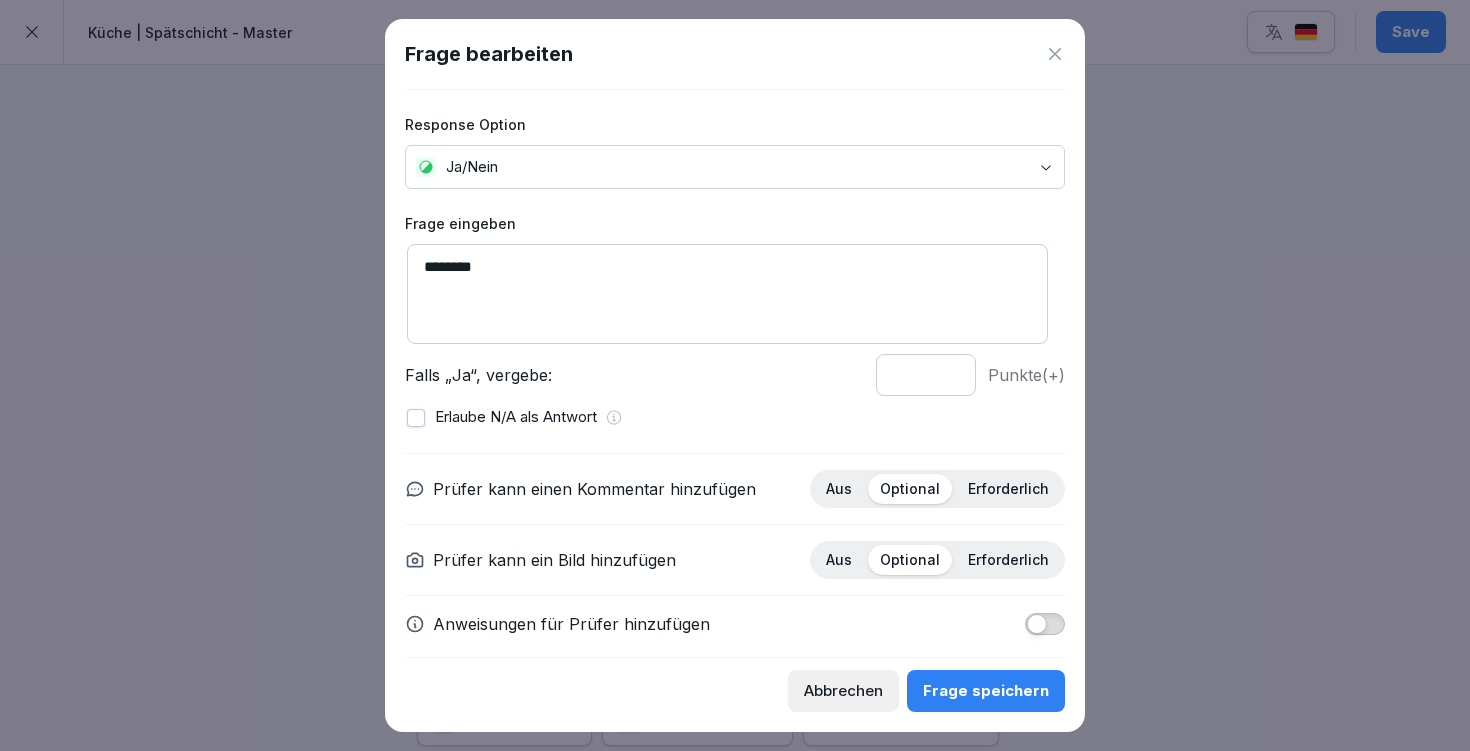 click on "Aus" at bounding box center (839, 560) 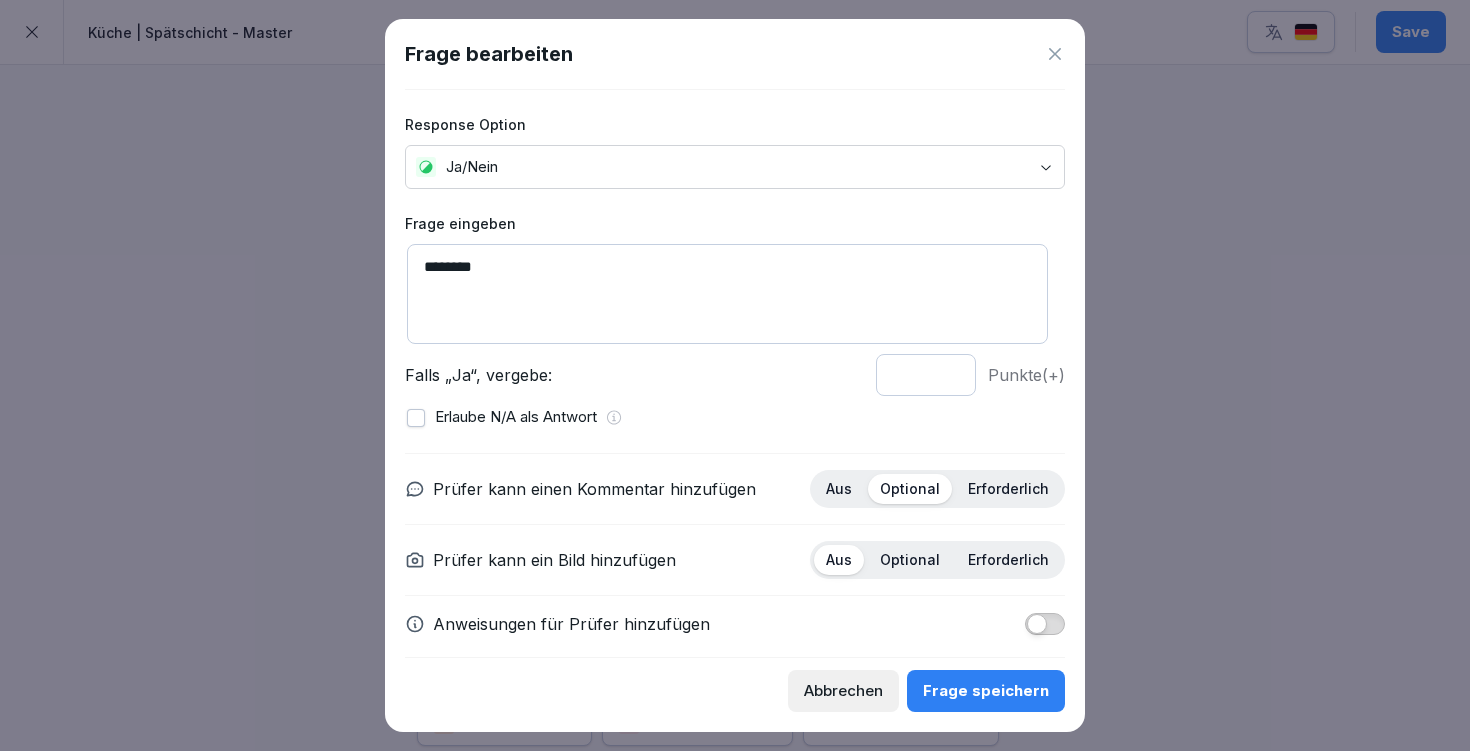click at bounding box center [1037, 624] 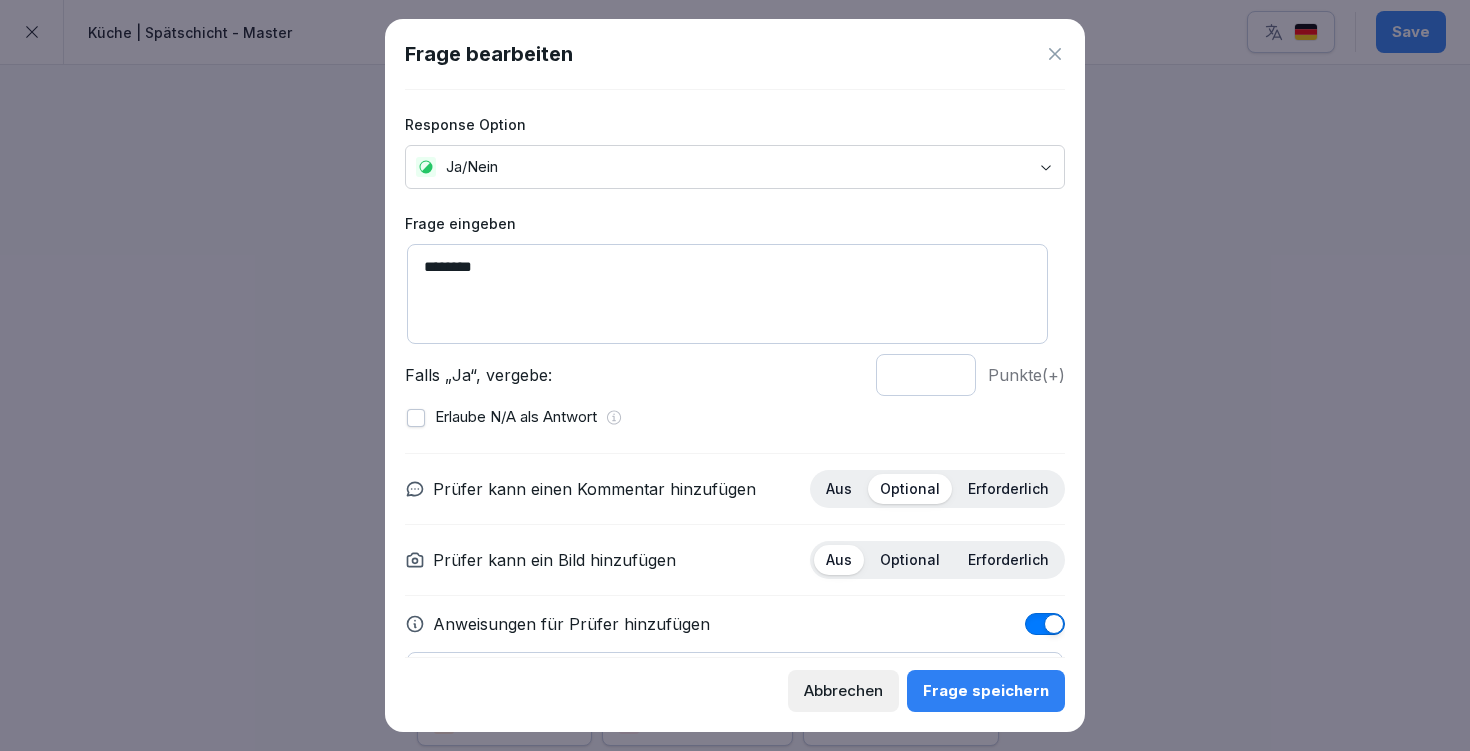 scroll, scrollTop: 127, scrollLeft: 0, axis: vertical 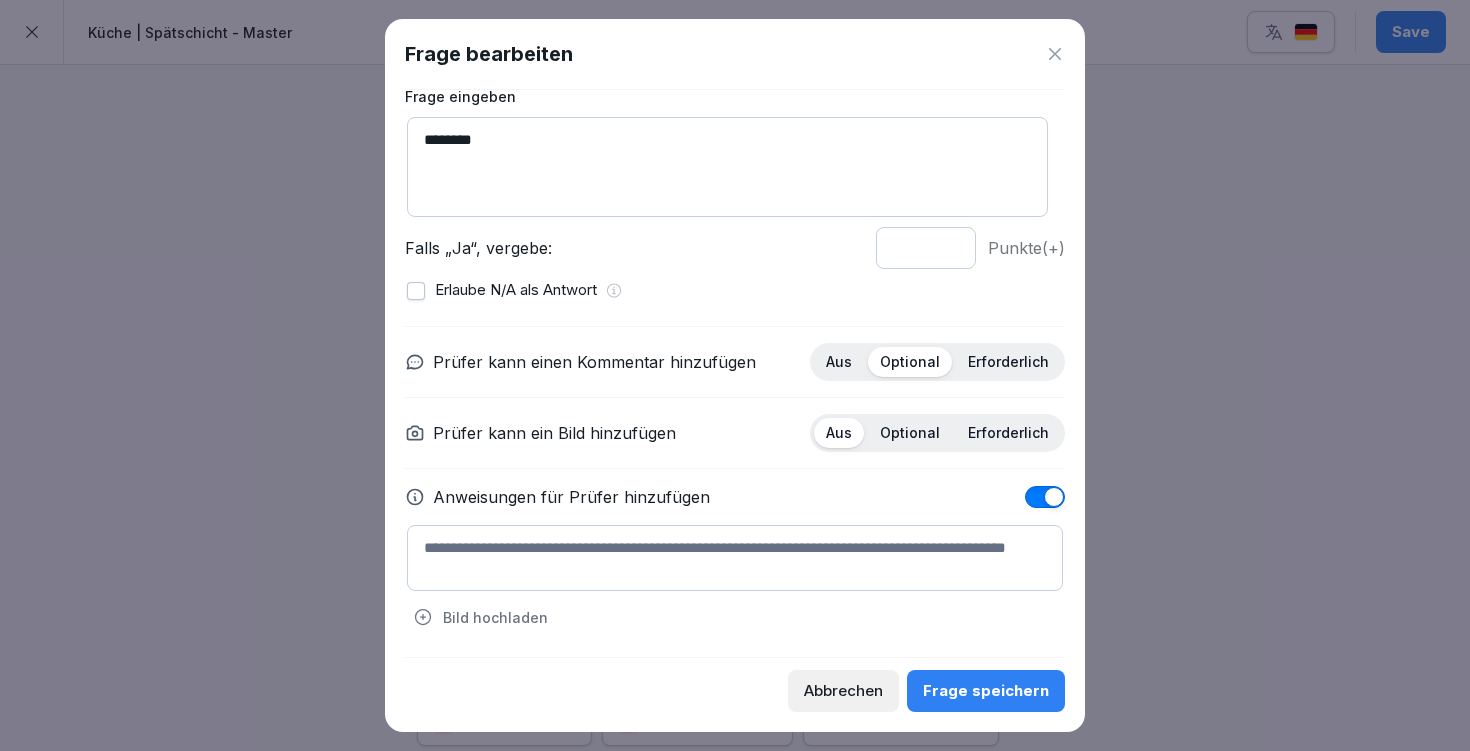 click at bounding box center [735, 558] 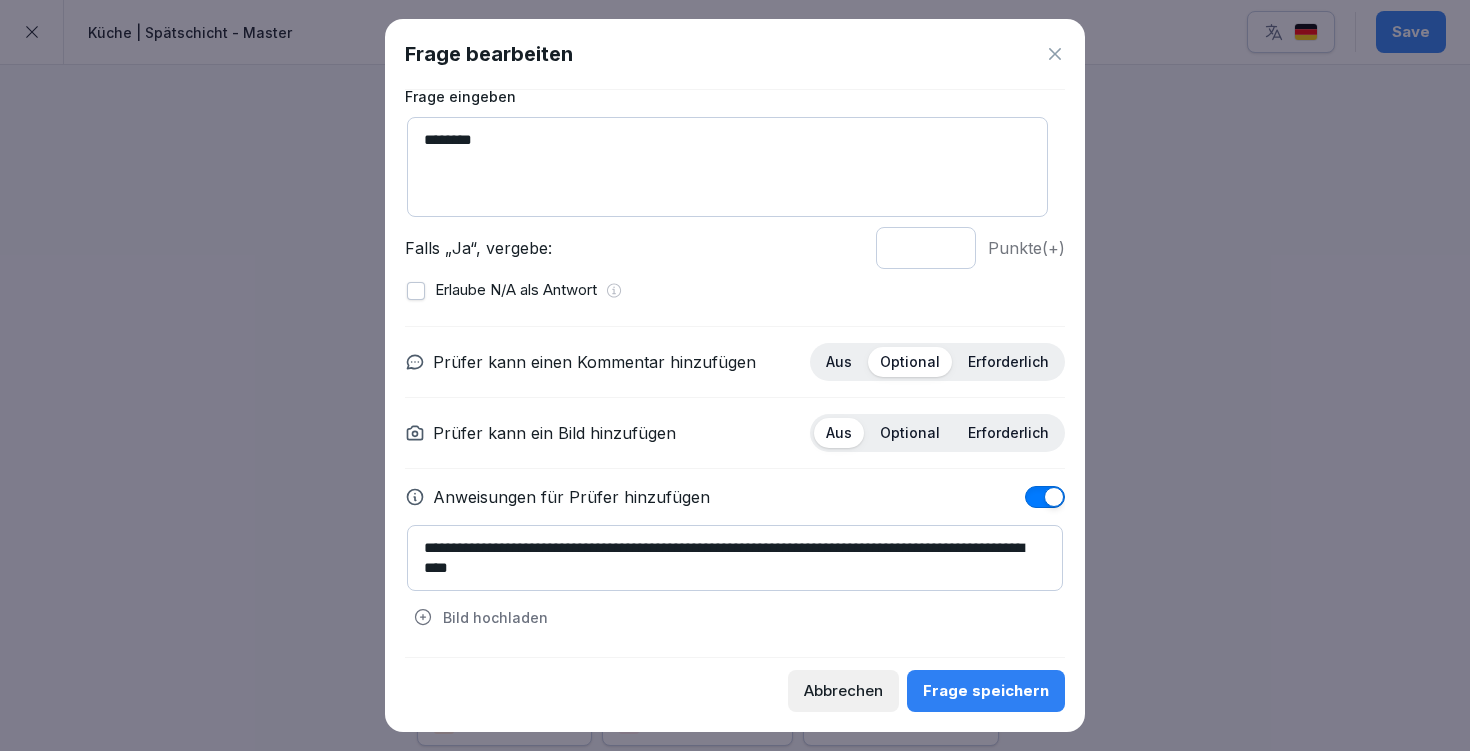 type on "**********" 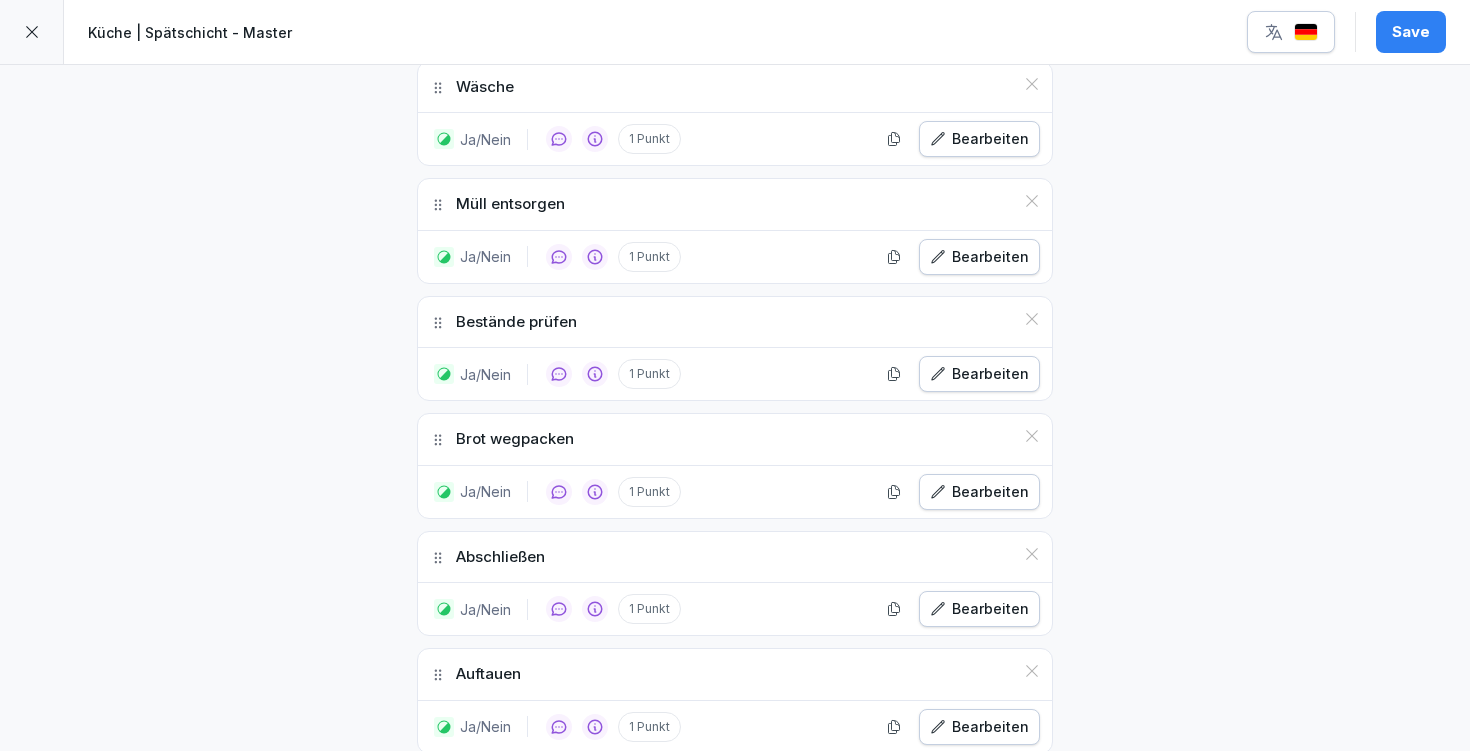 scroll, scrollTop: 1731, scrollLeft: 0, axis: vertical 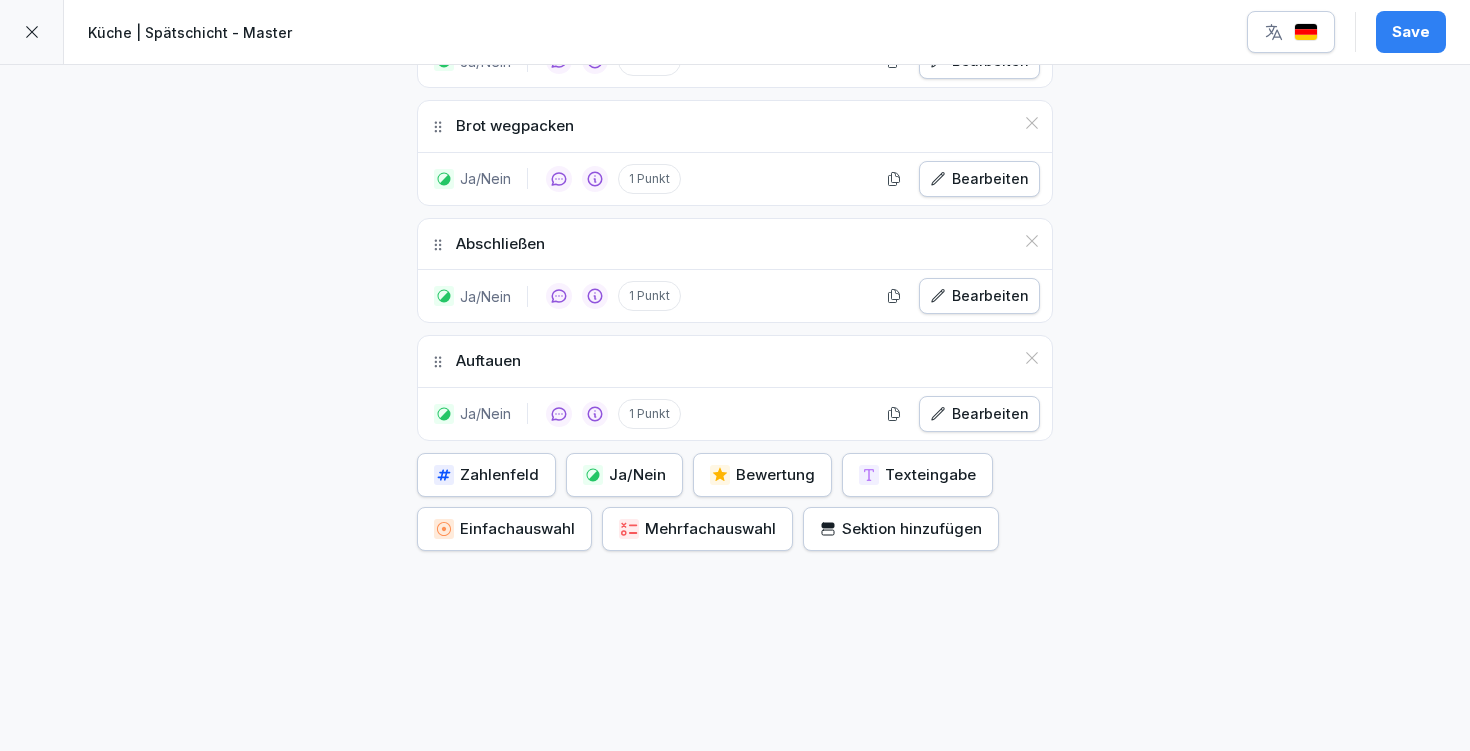 click on "Ja/Nein" at bounding box center [624, 475] 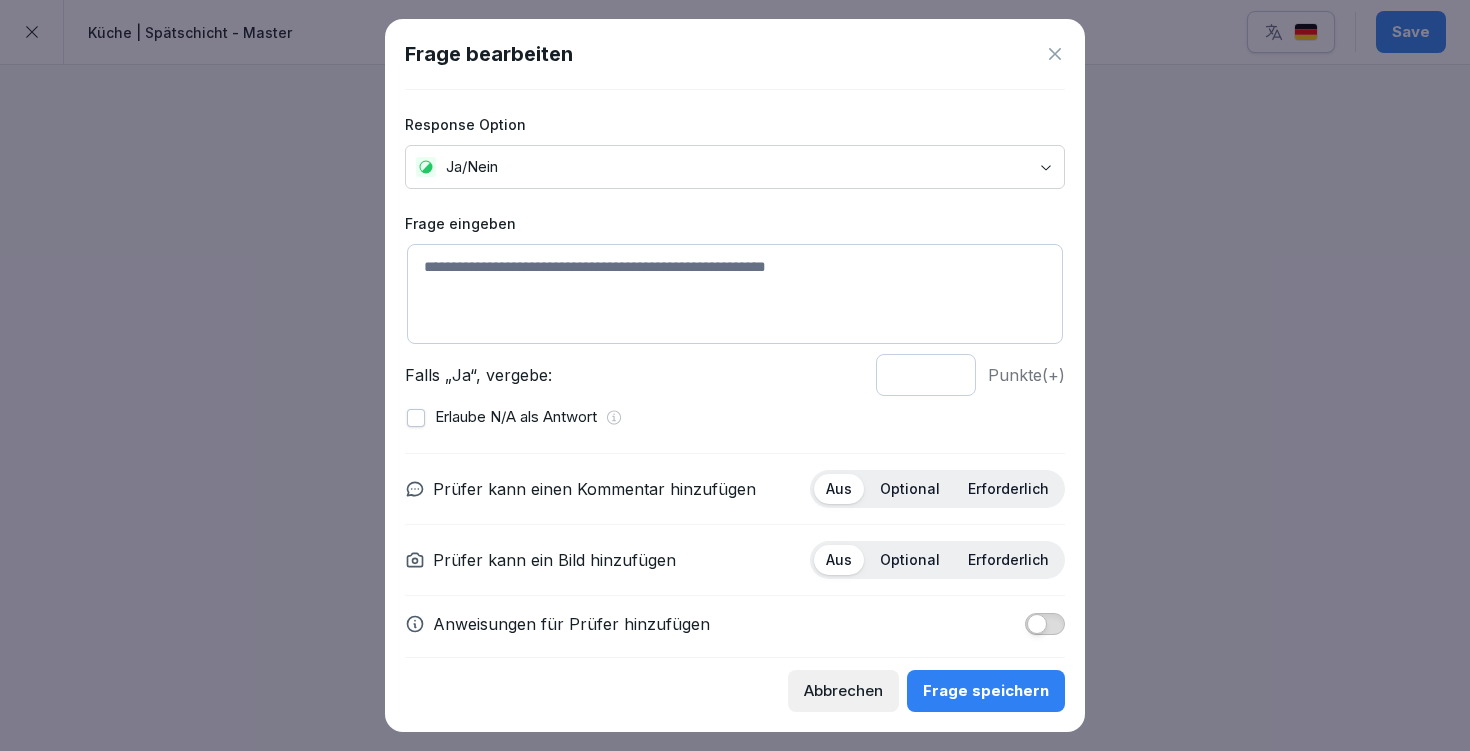 click at bounding box center [735, 294] 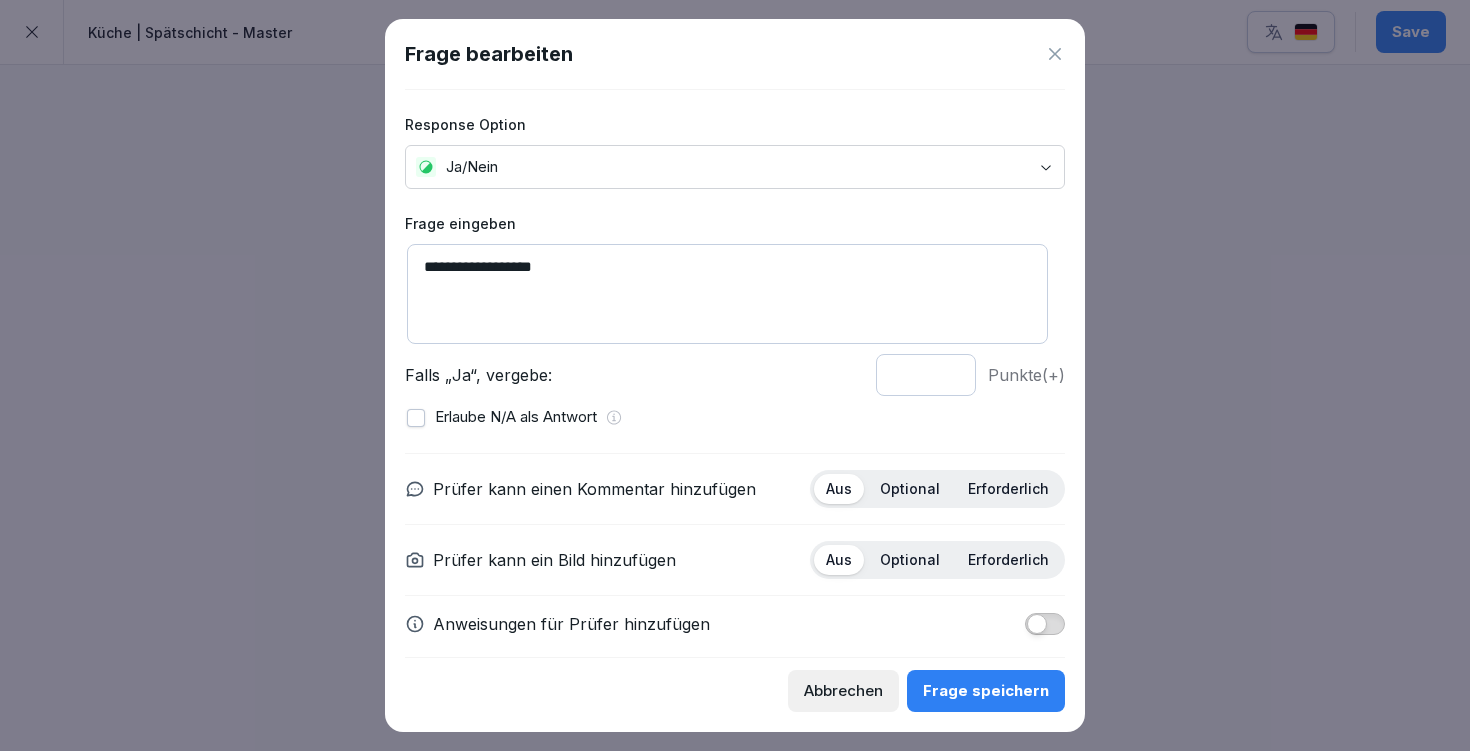 type on "**********" 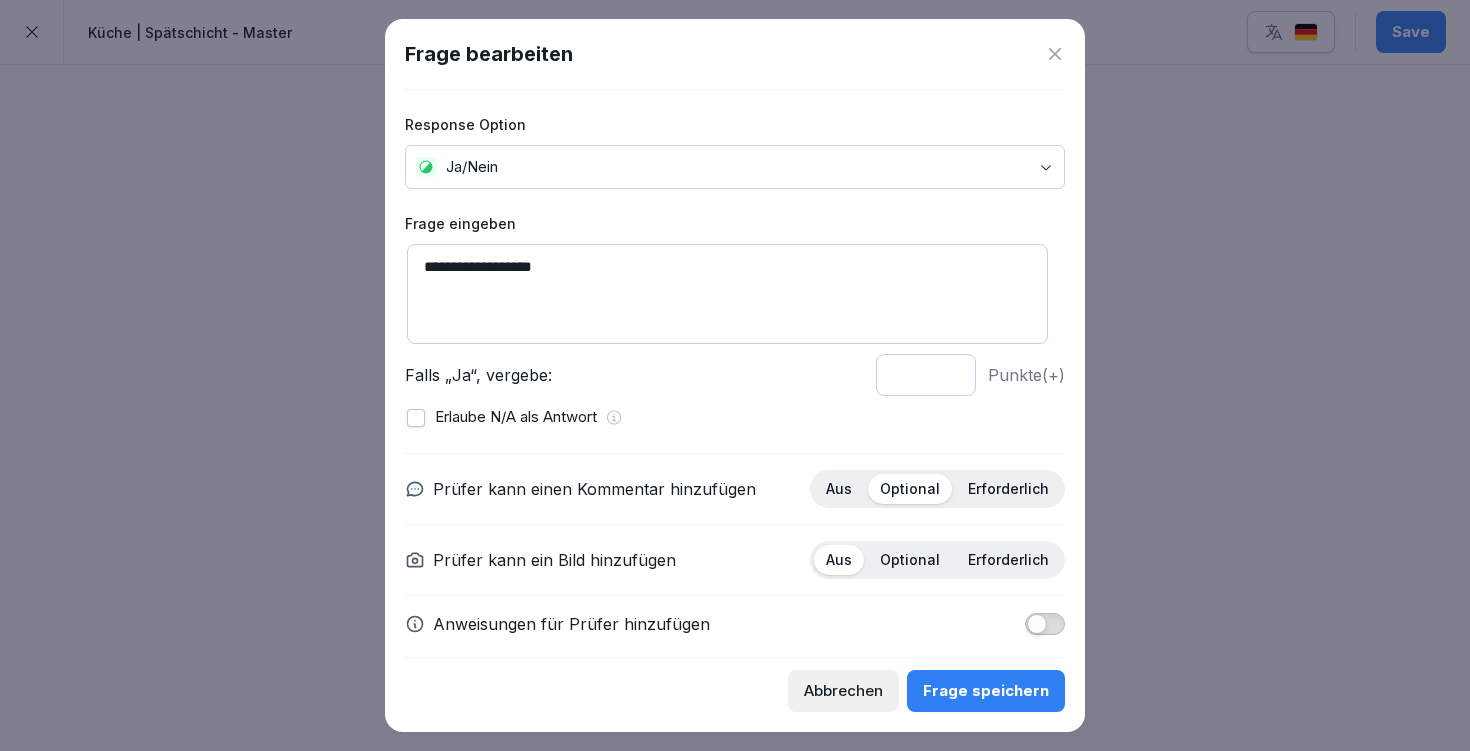 drag, startPoint x: 1031, startPoint y: 627, endPoint x: 924, endPoint y: 553, distance: 130.09612 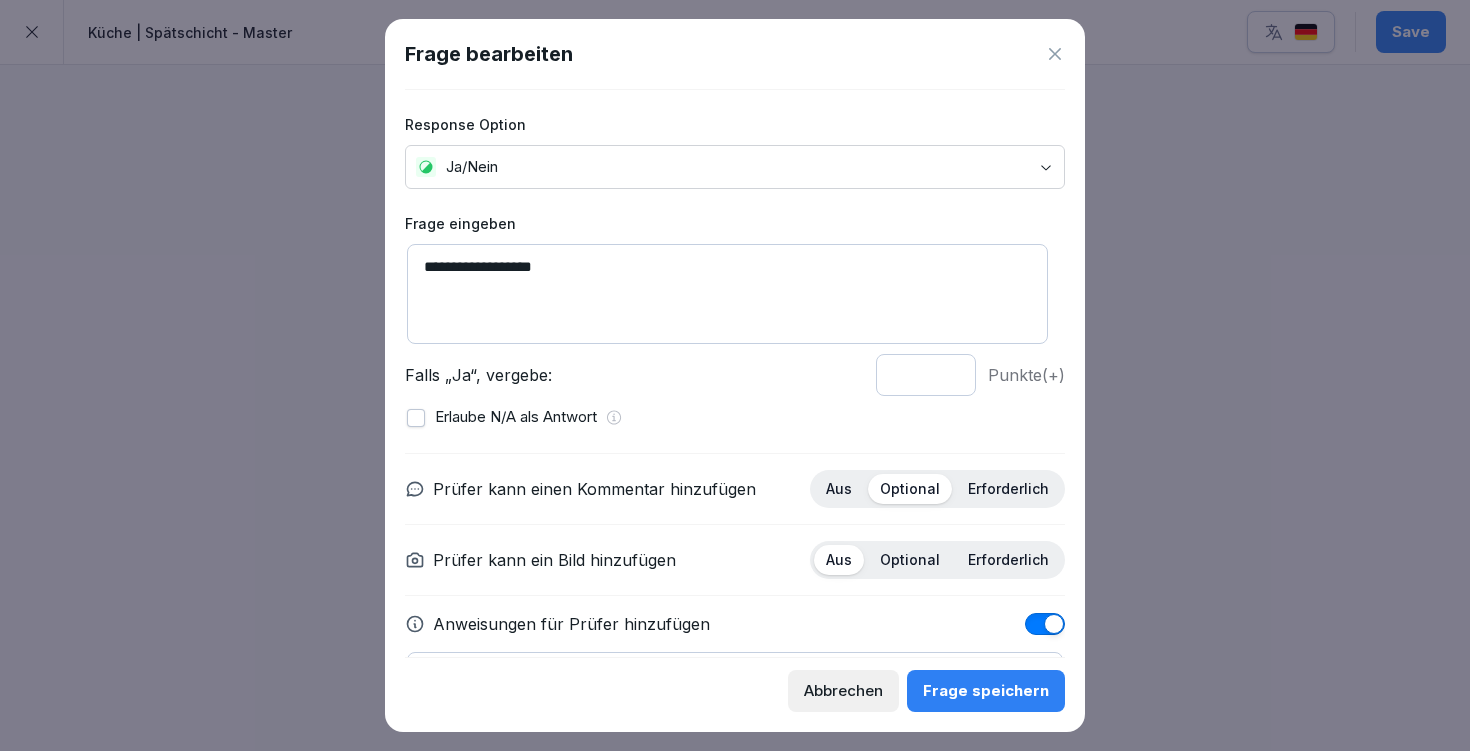 scroll, scrollTop: 127, scrollLeft: 0, axis: vertical 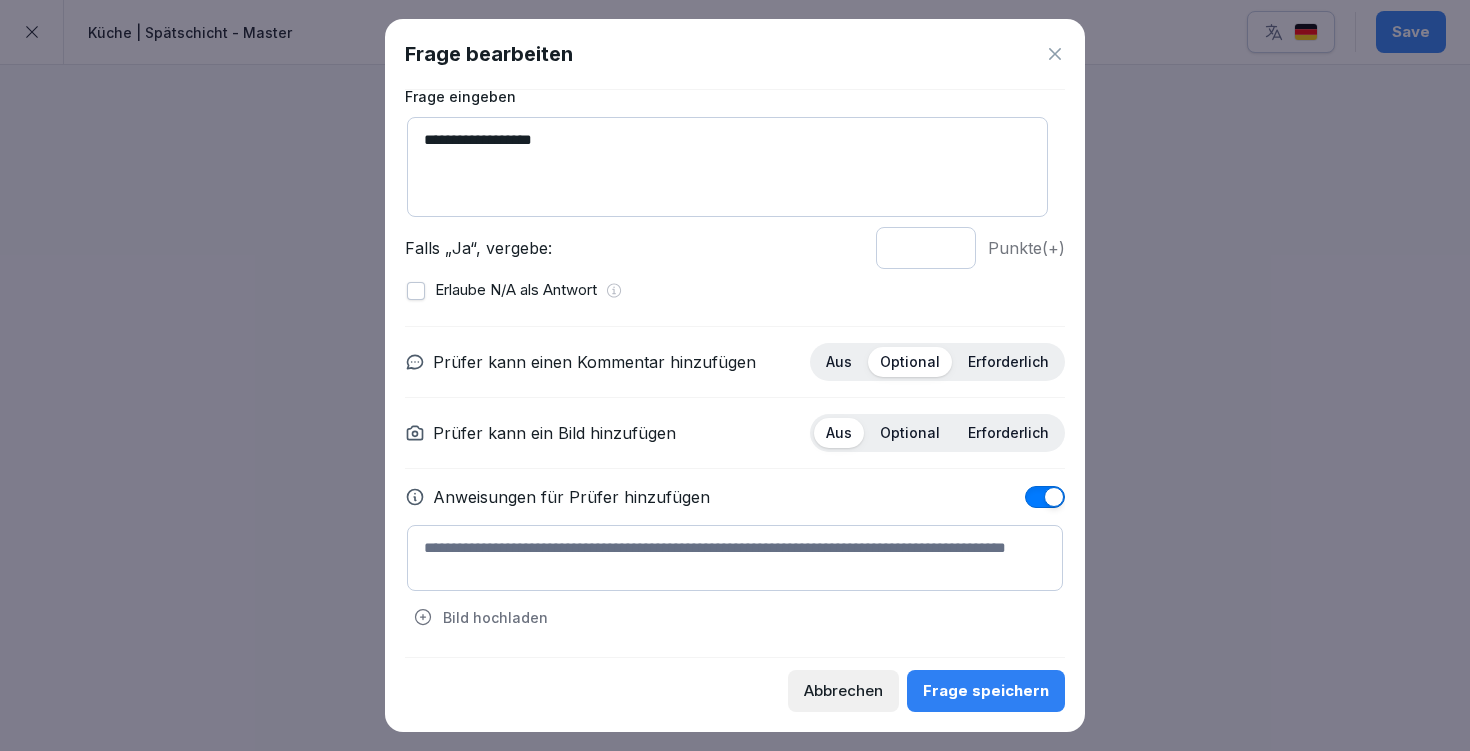 click at bounding box center [735, 558] 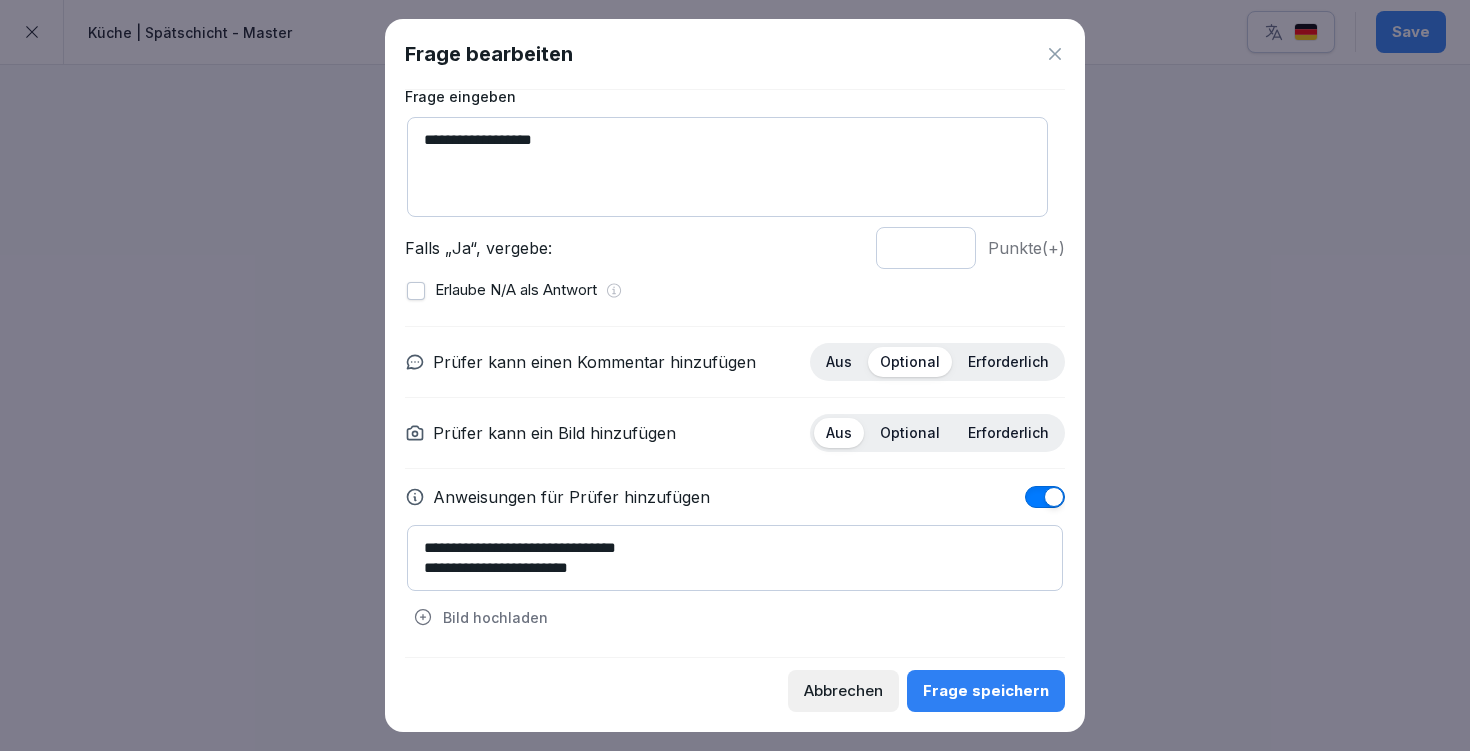 type on "**********" 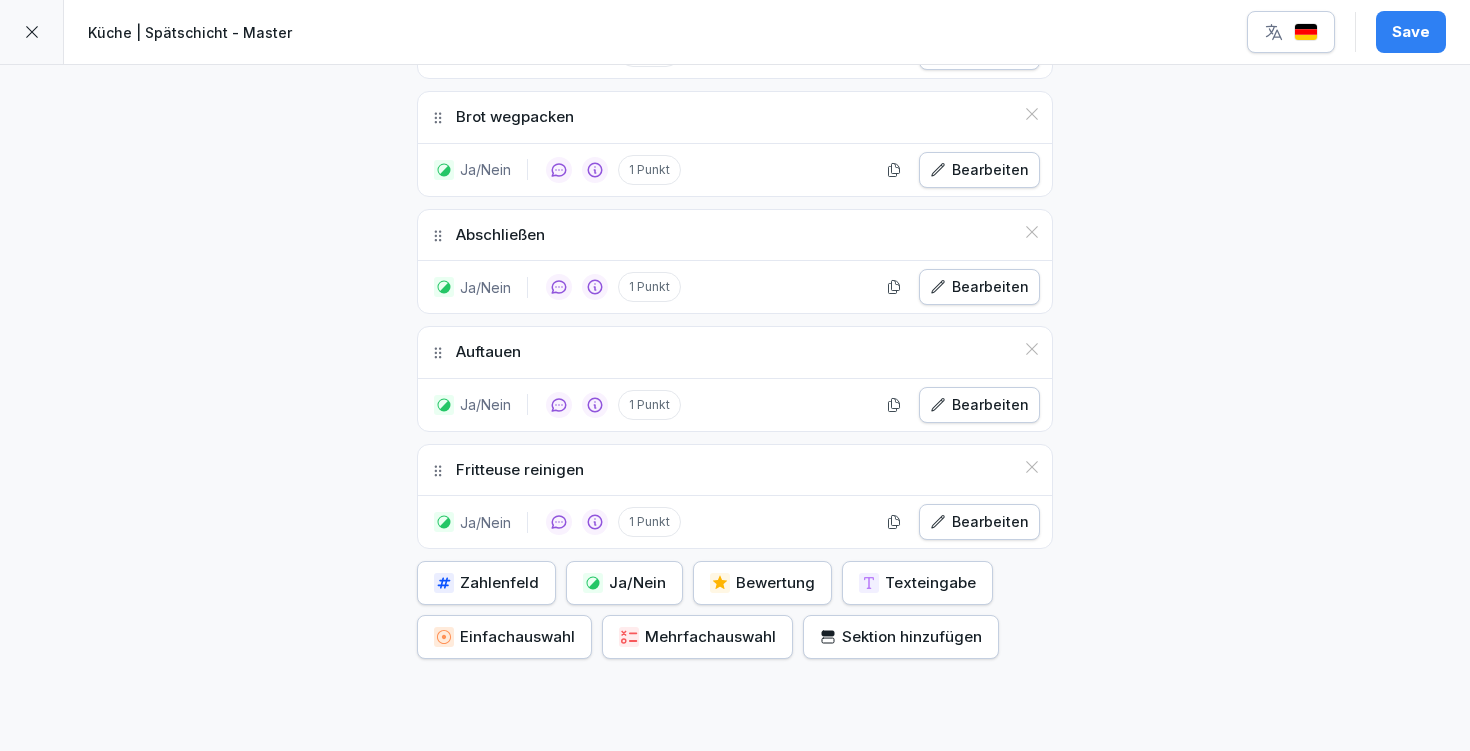 click on "Save" at bounding box center (1411, 32) 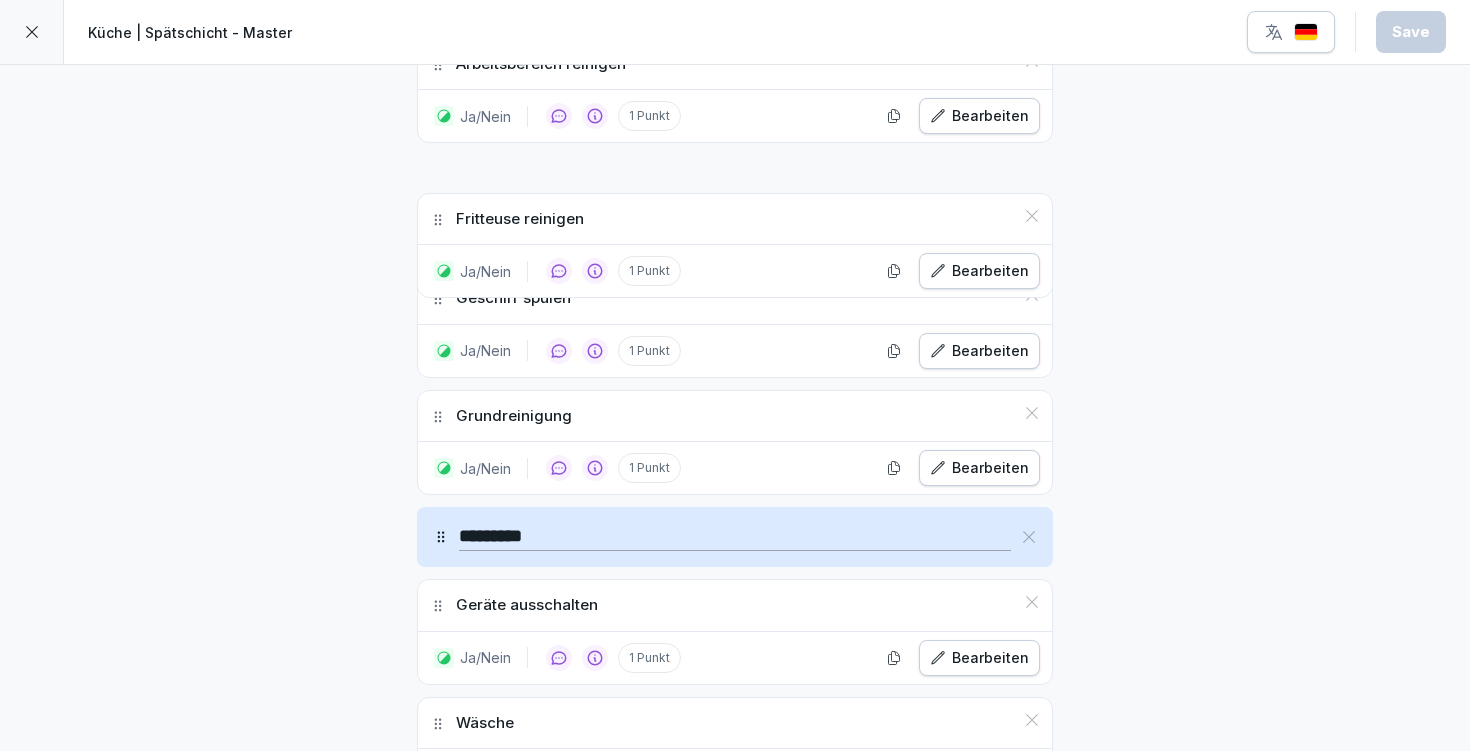 scroll, scrollTop: 889, scrollLeft: 0, axis: vertical 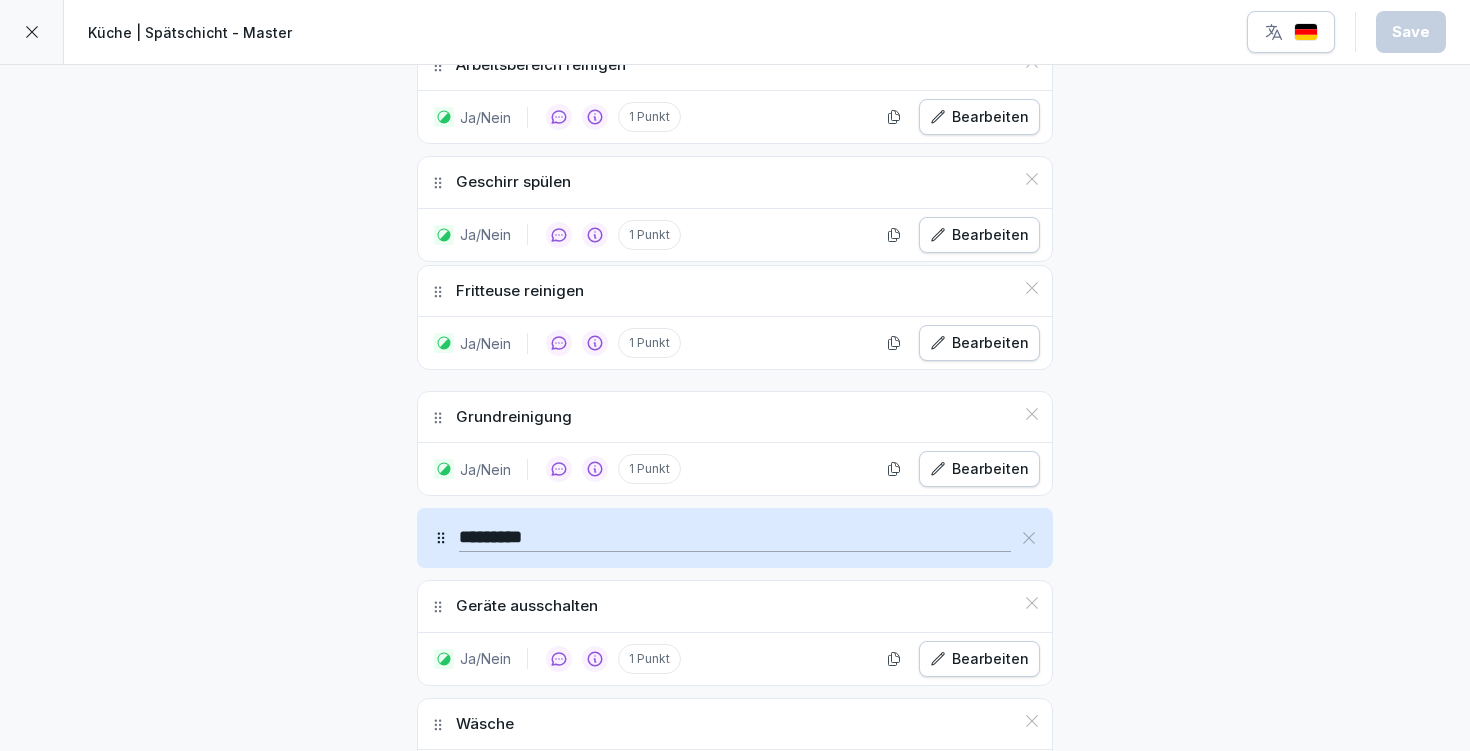 drag, startPoint x: 435, startPoint y: 469, endPoint x: 485, endPoint y: 290, distance: 185.8521 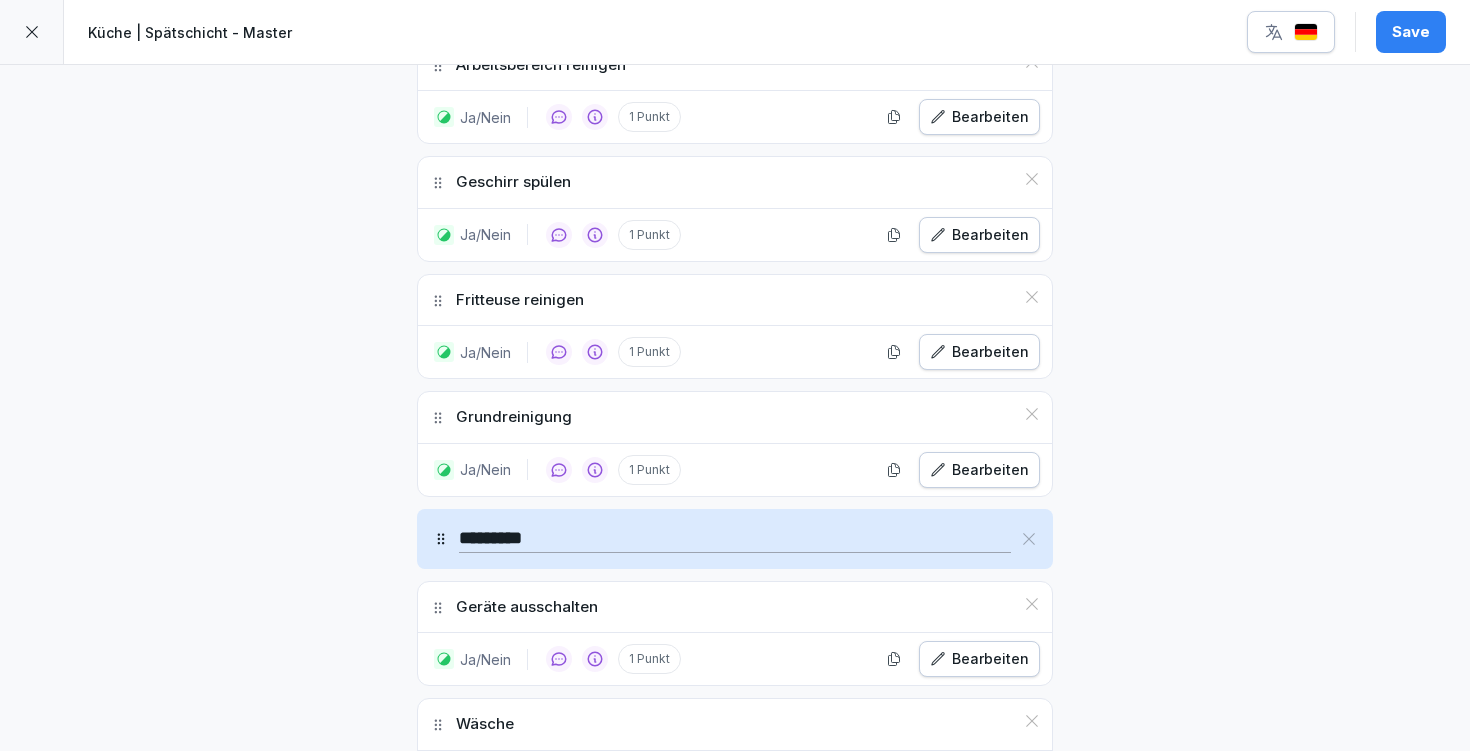click on "Geschirr spülen" at bounding box center [735, 182] 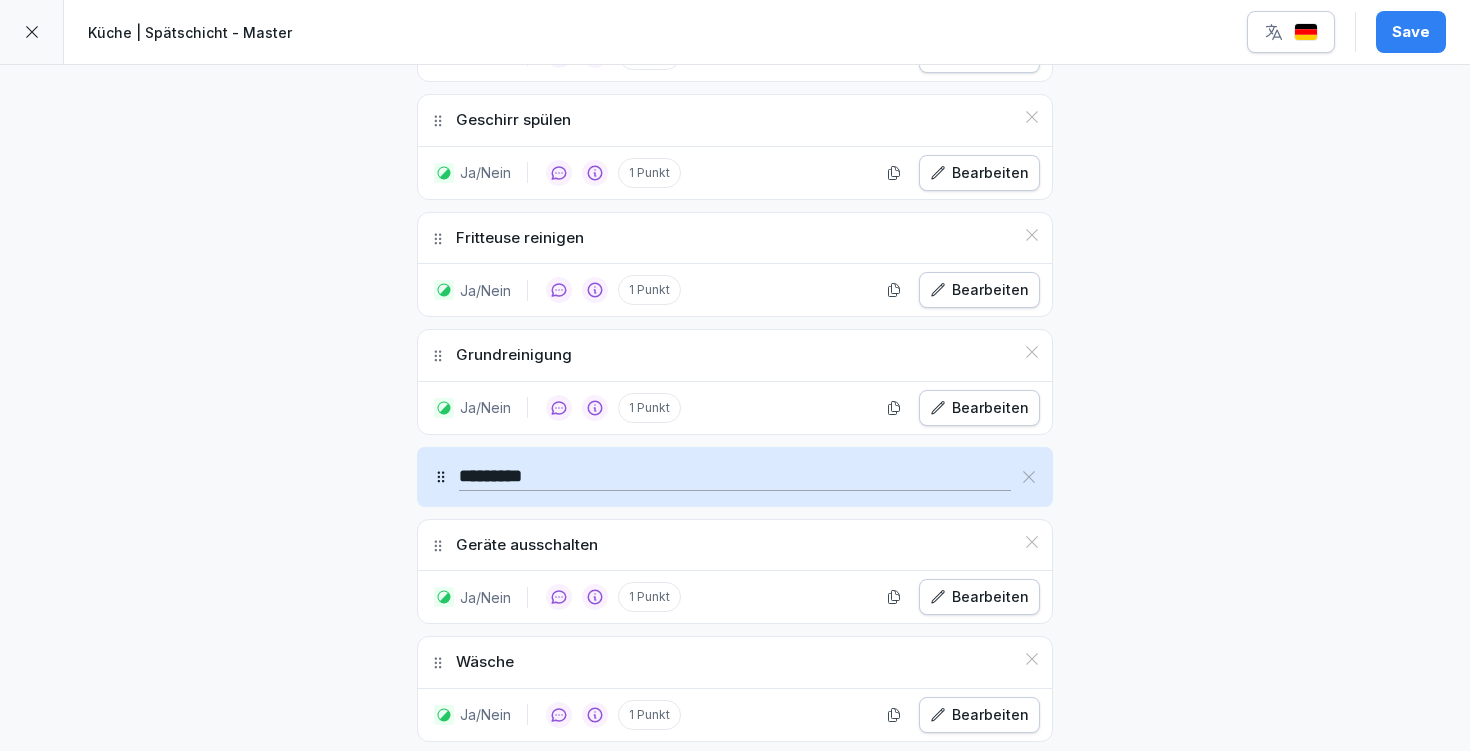 scroll, scrollTop: 764, scrollLeft: 0, axis: vertical 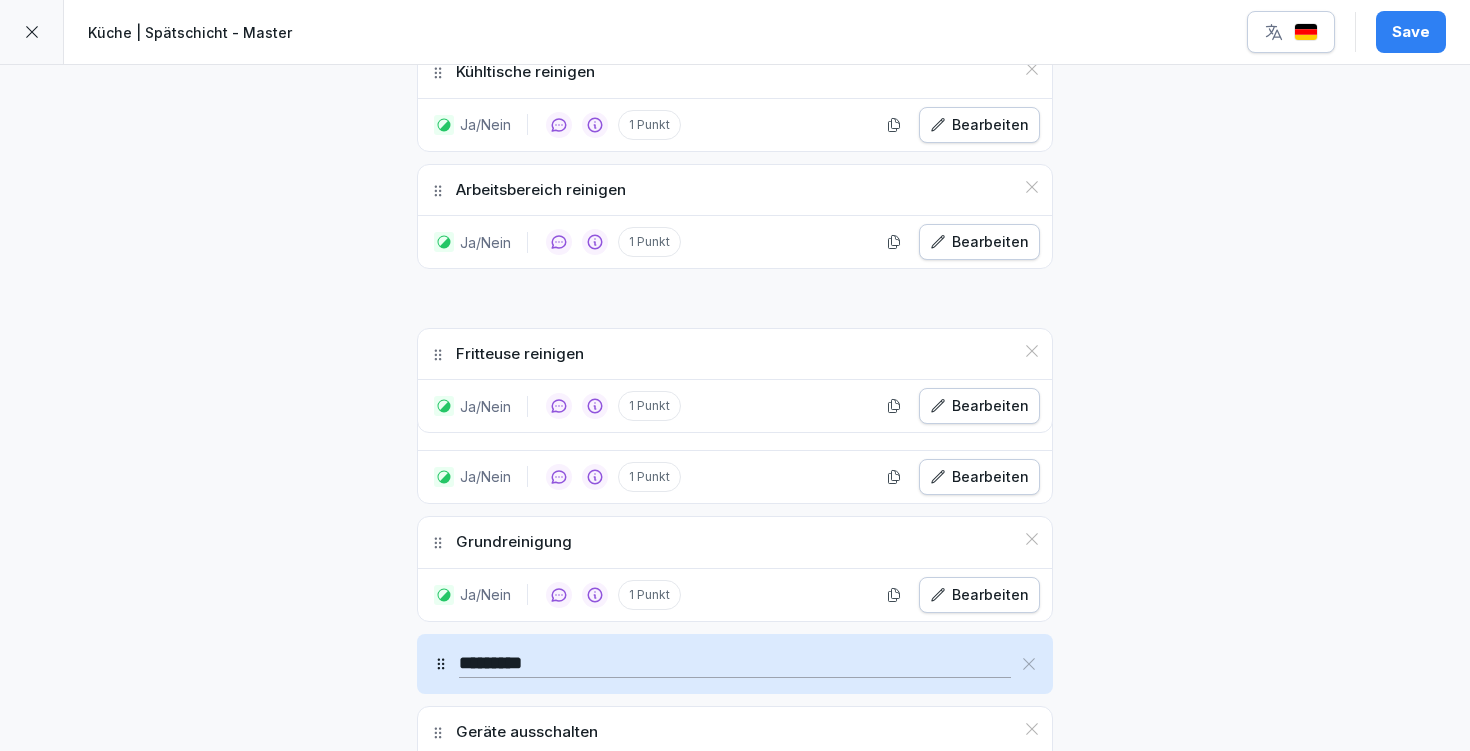 drag, startPoint x: 428, startPoint y: 427, endPoint x: 430, endPoint y: 350, distance: 77.02597 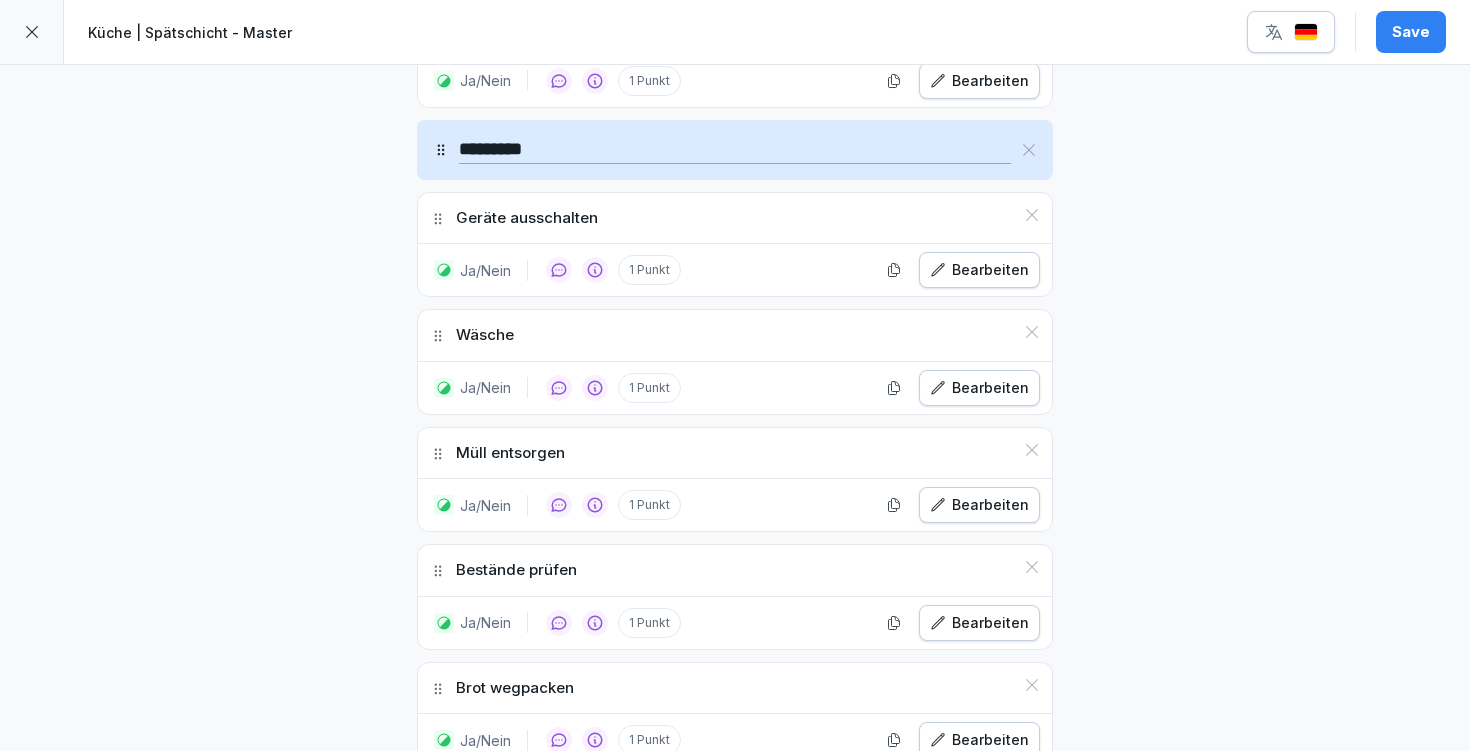 scroll, scrollTop: 1848, scrollLeft: 0, axis: vertical 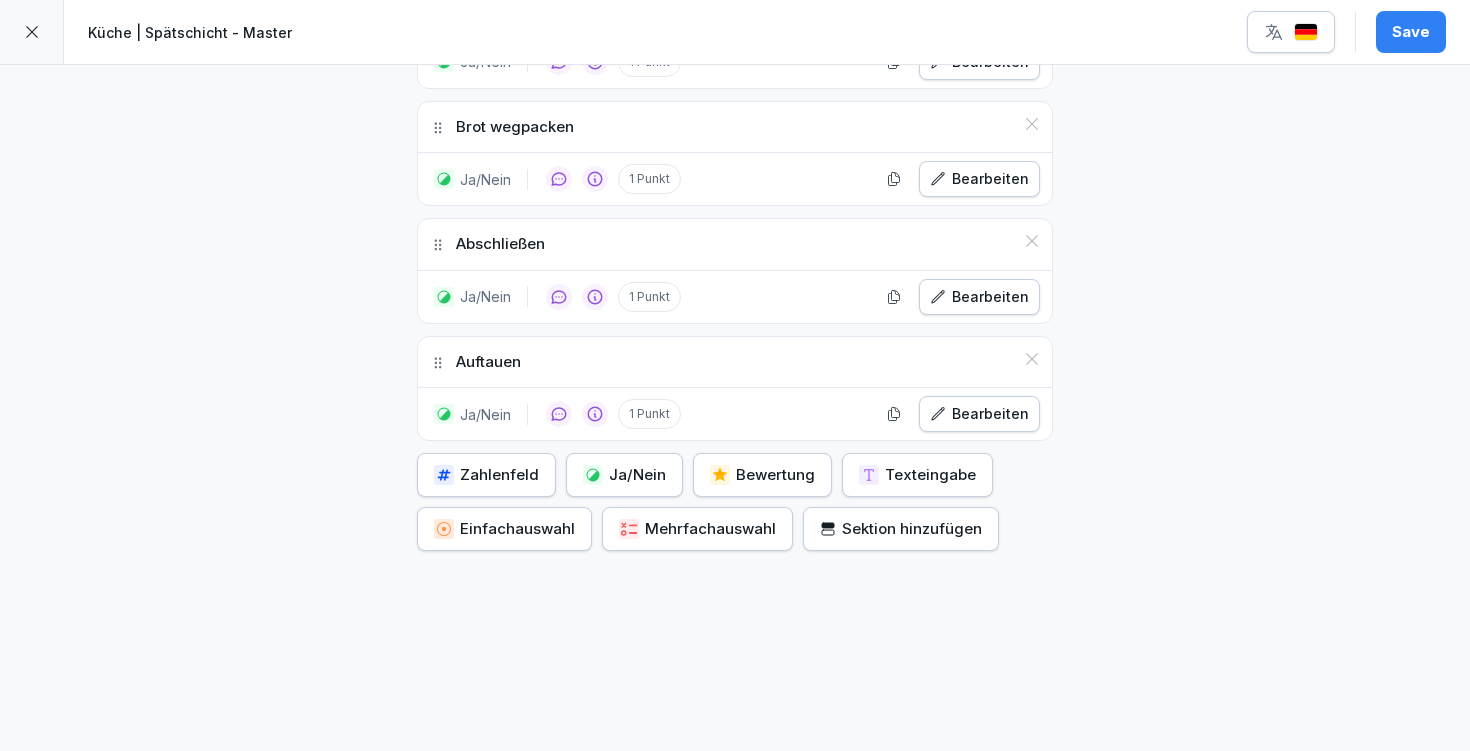 click on "Ja/Nein" at bounding box center [624, 475] 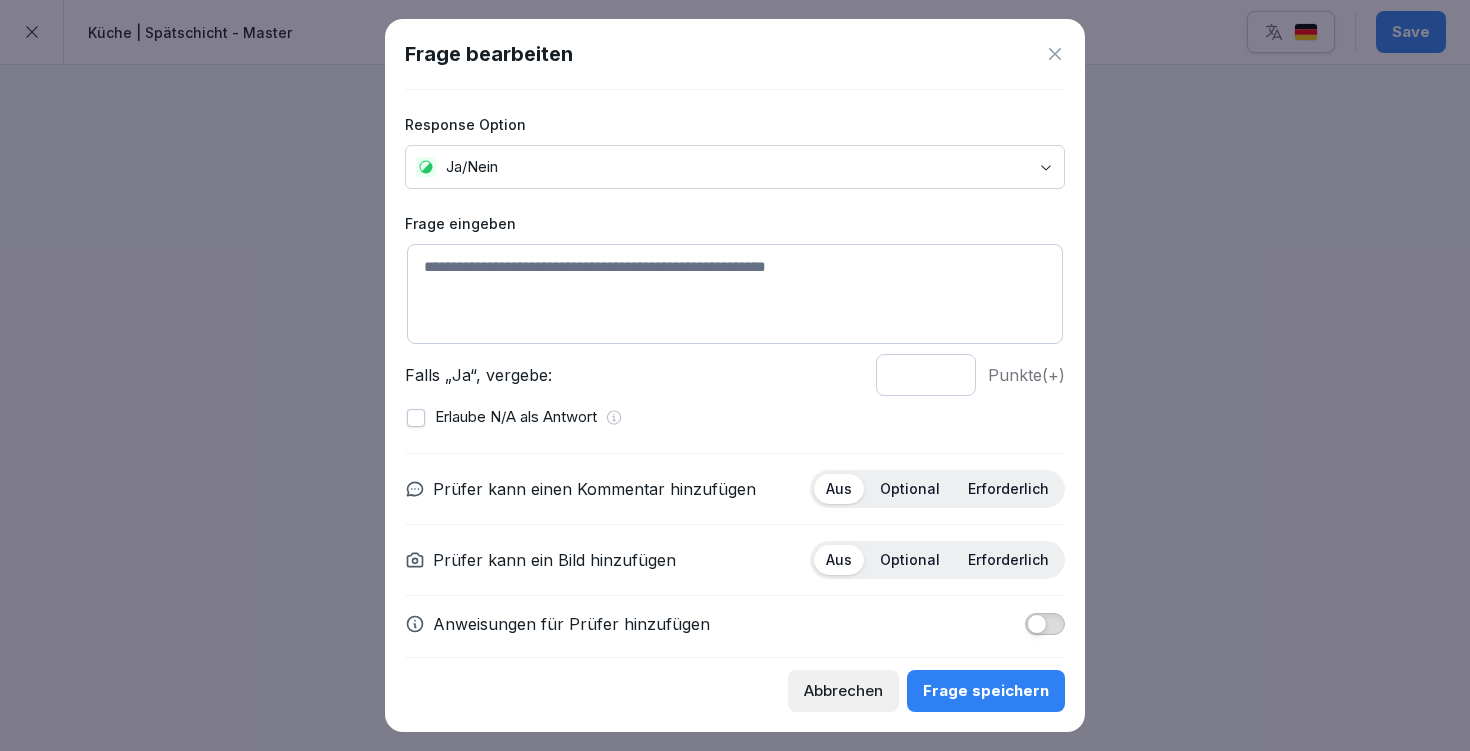 click at bounding box center (735, 294) 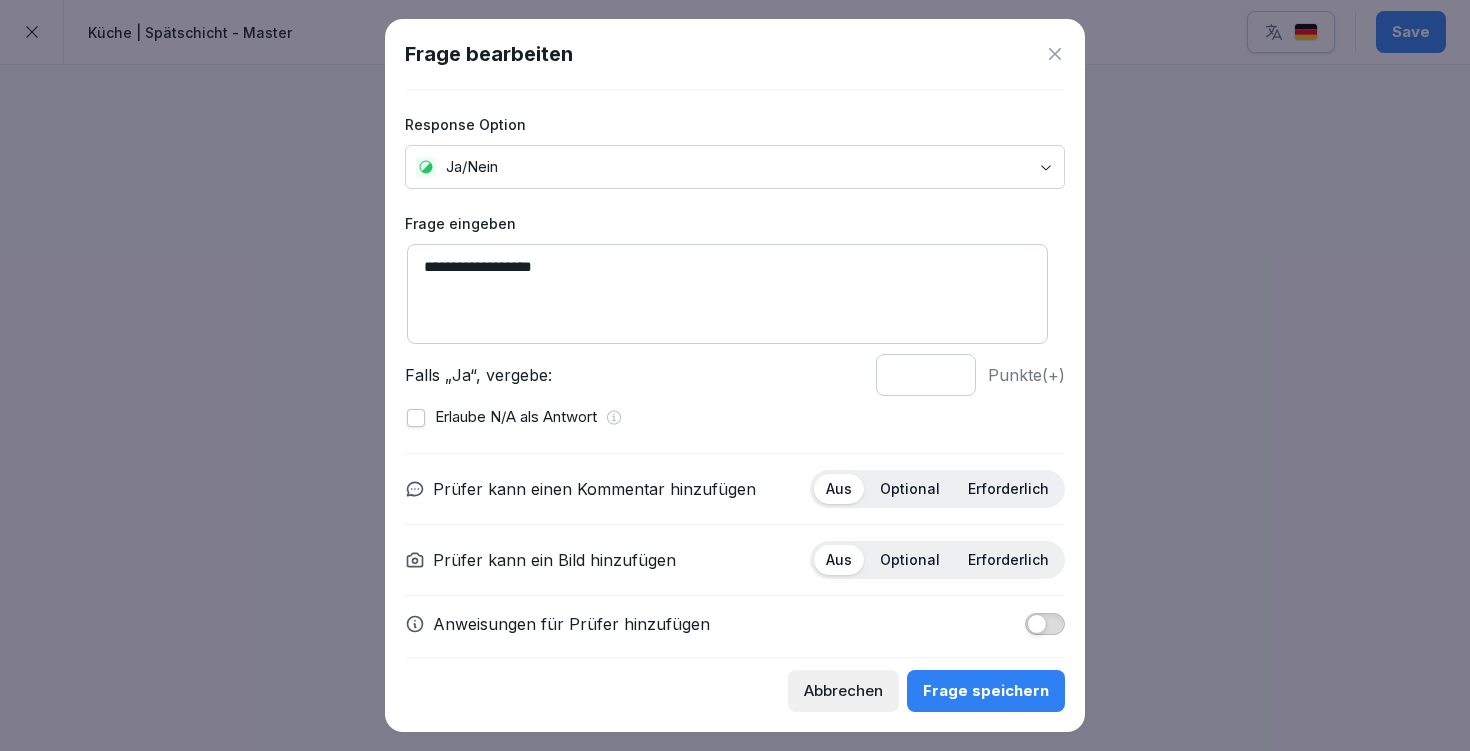 type on "**********" 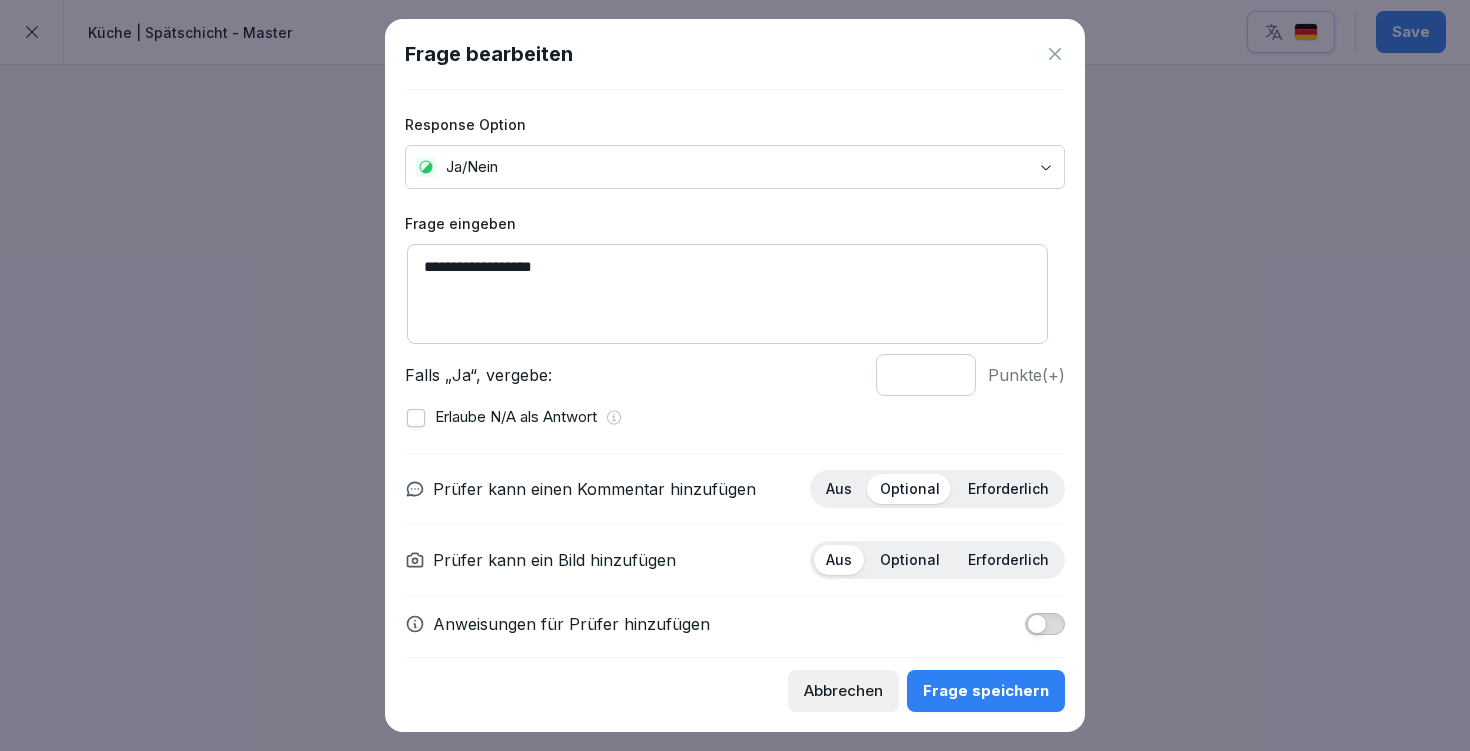 click at bounding box center [1037, 624] 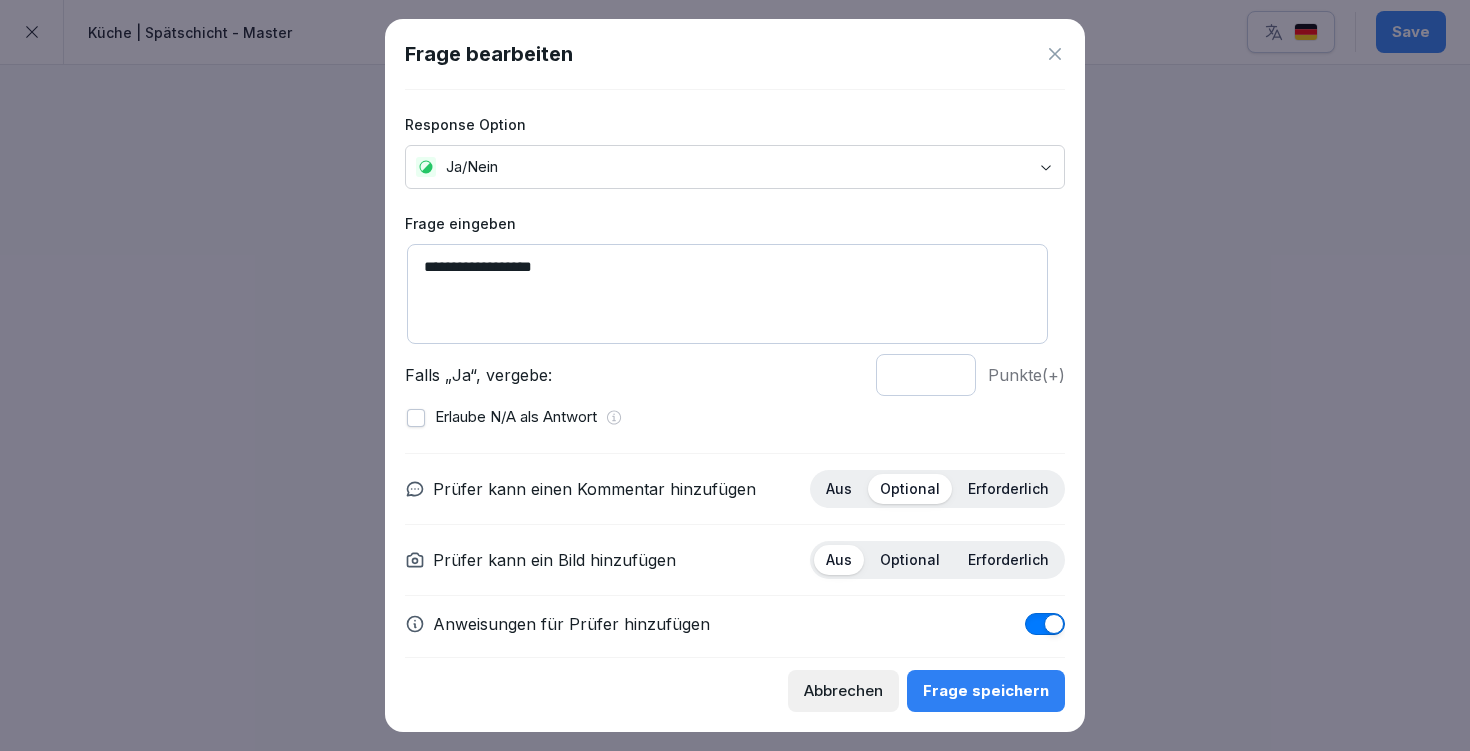 scroll, scrollTop: 127, scrollLeft: 0, axis: vertical 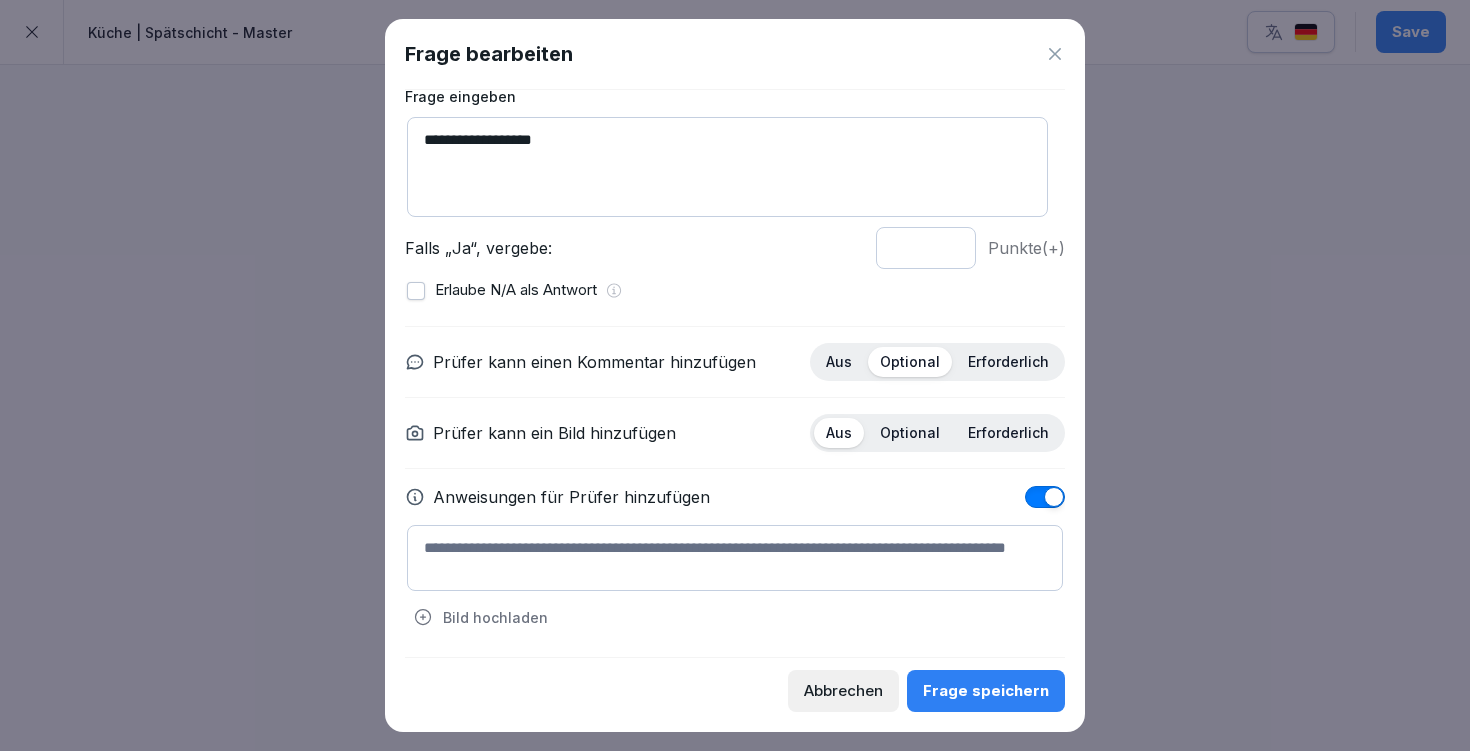 click at bounding box center (735, 558) 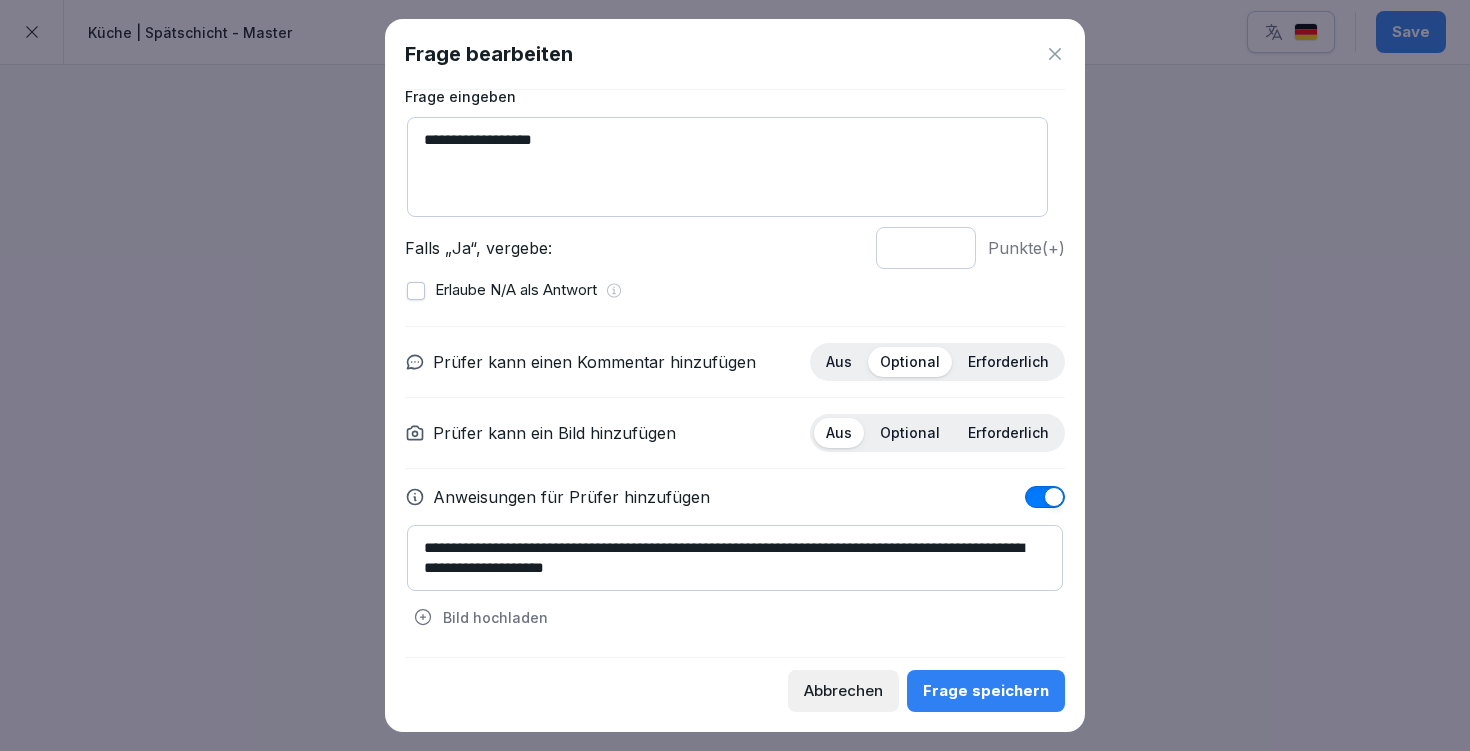 type on "**********" 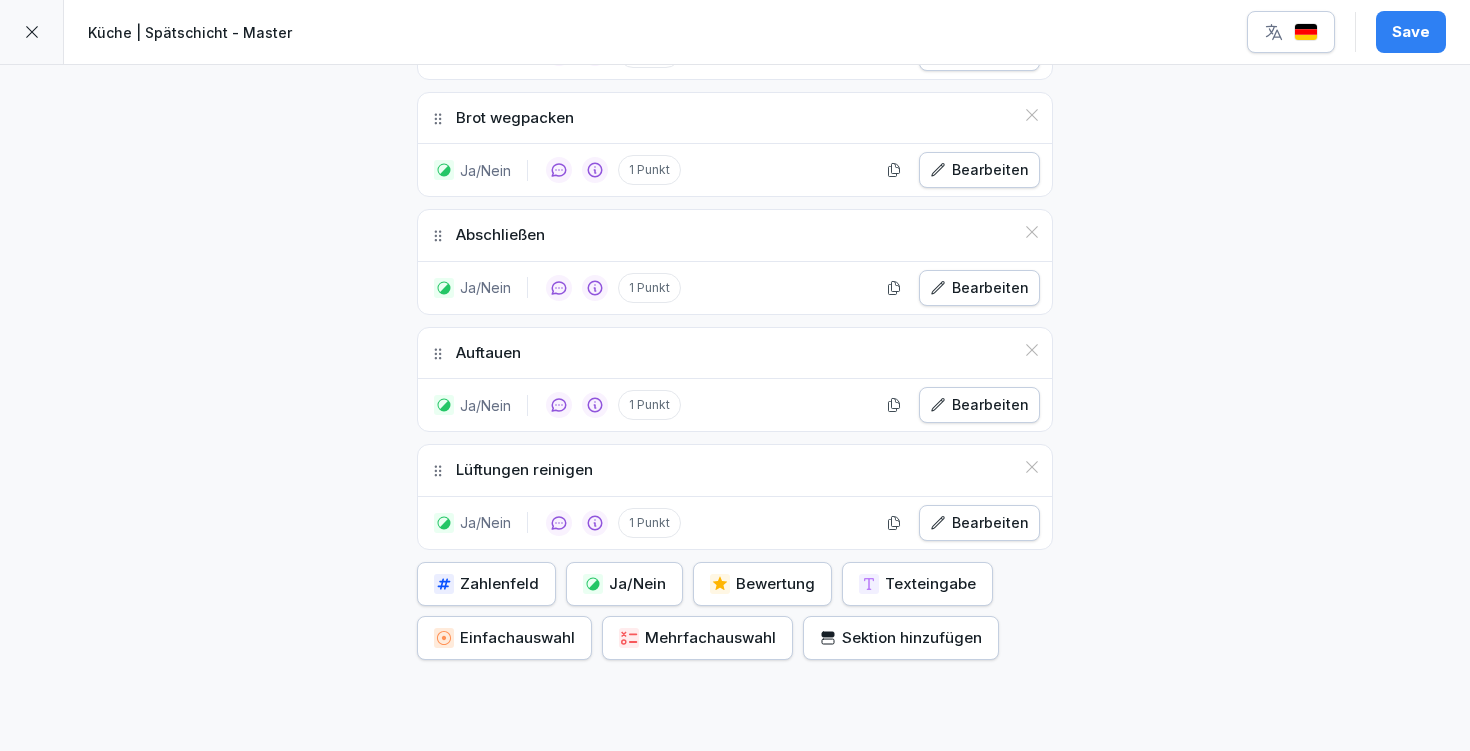 click on "Ja/Nein" at bounding box center (624, 584) 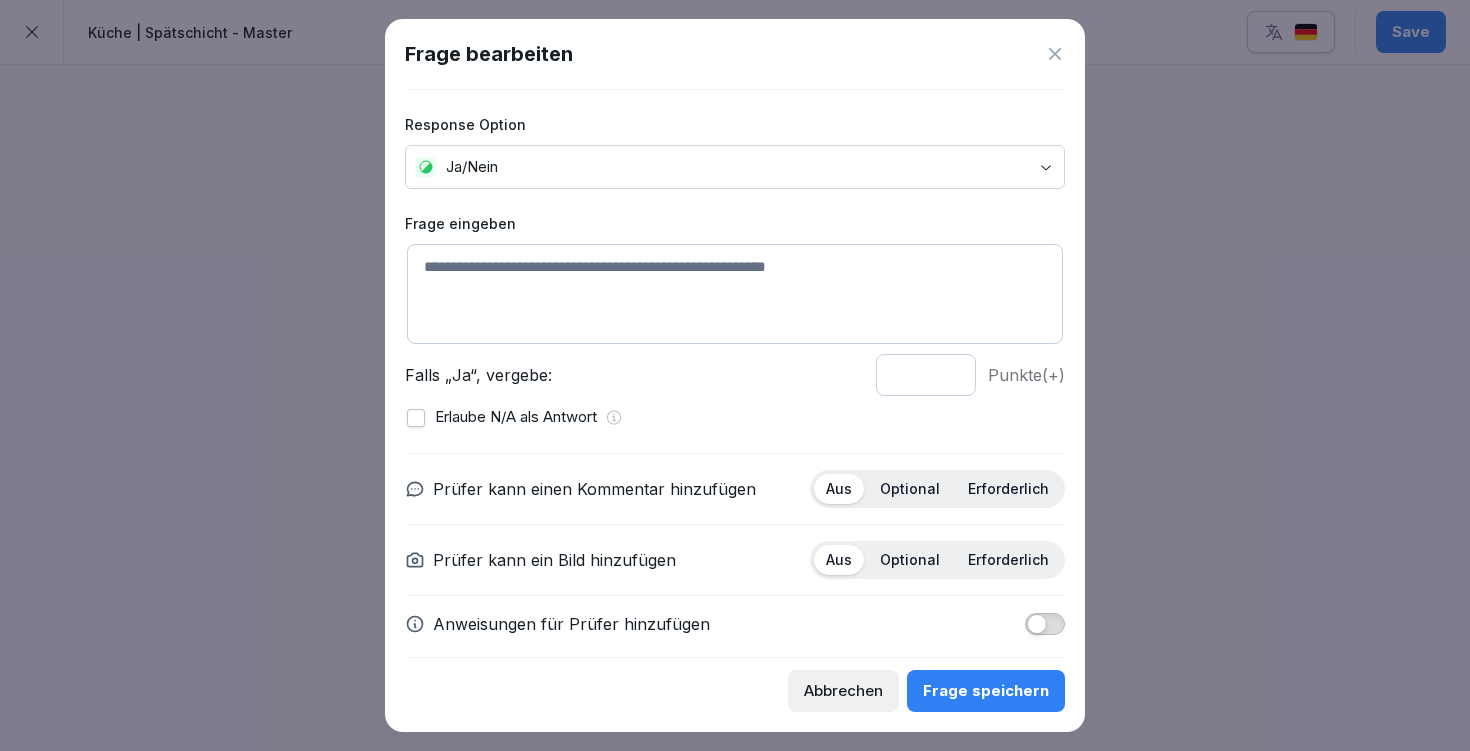 click at bounding box center (735, 294) 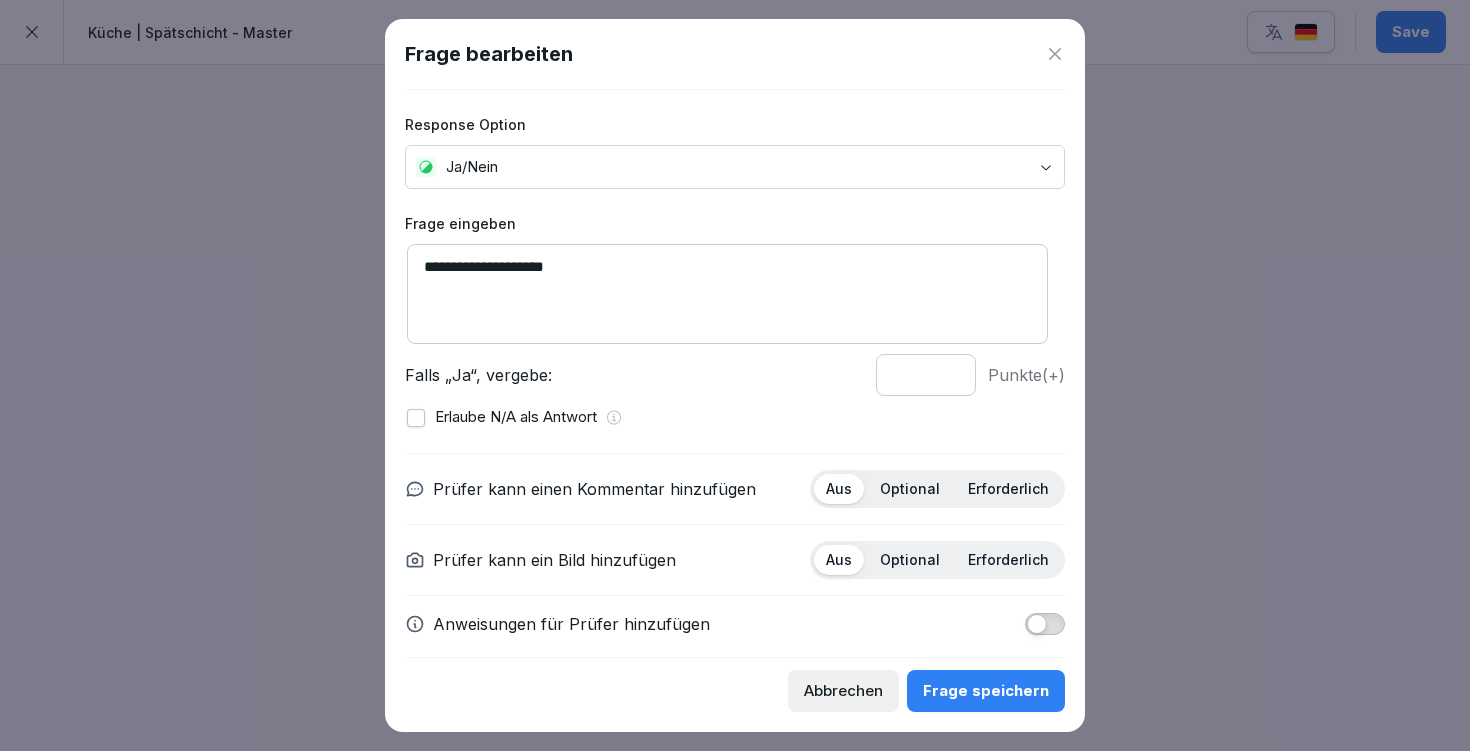 scroll, scrollTop: 18, scrollLeft: 0, axis: vertical 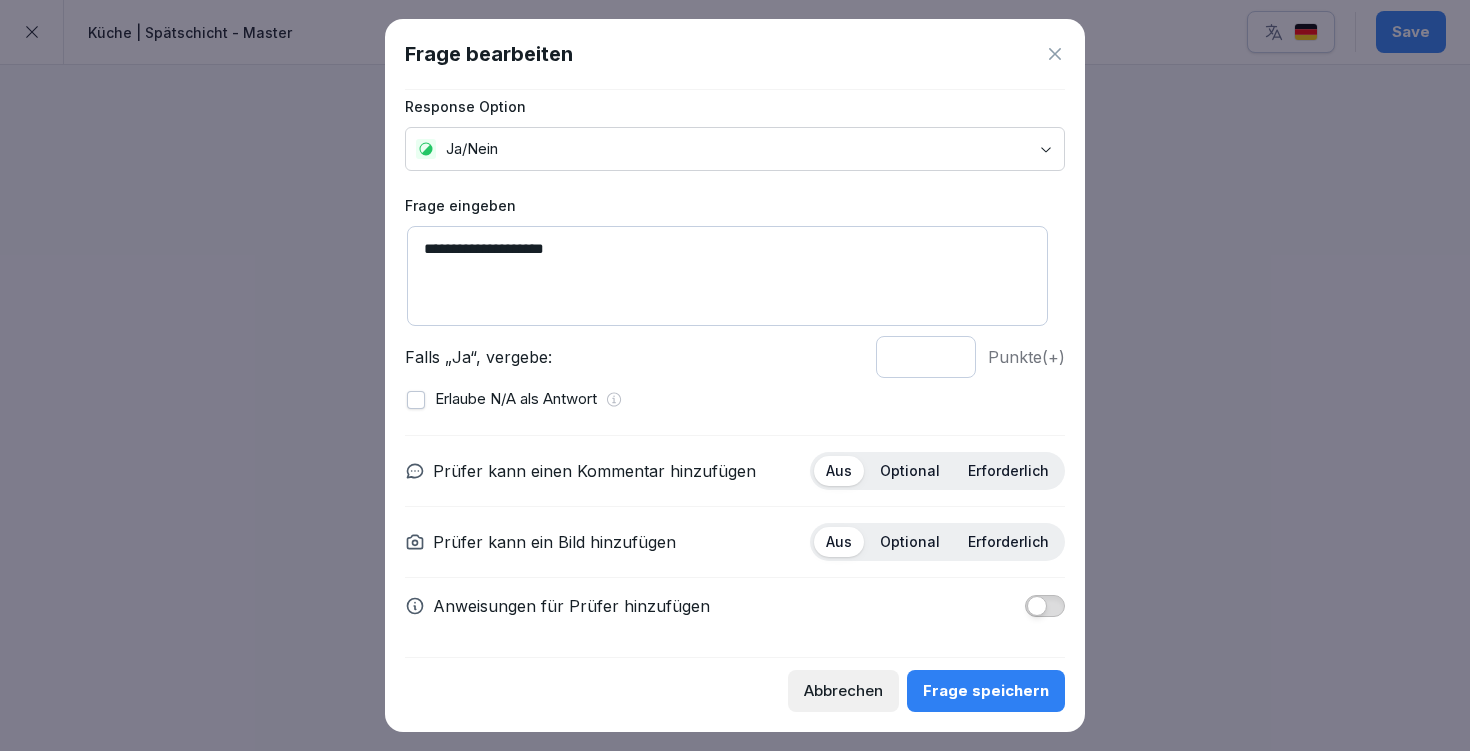 type on "**********" 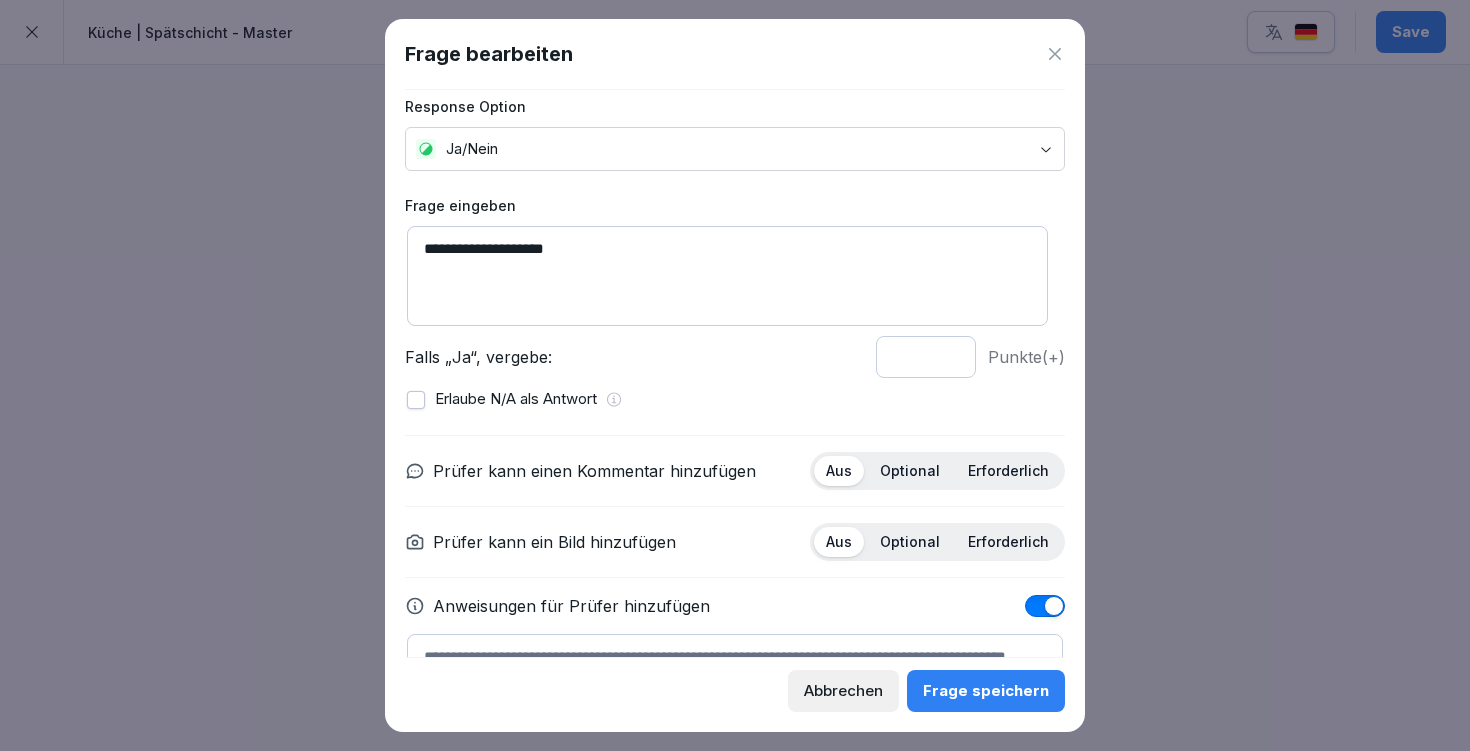 click on "Optional" at bounding box center (910, 542) 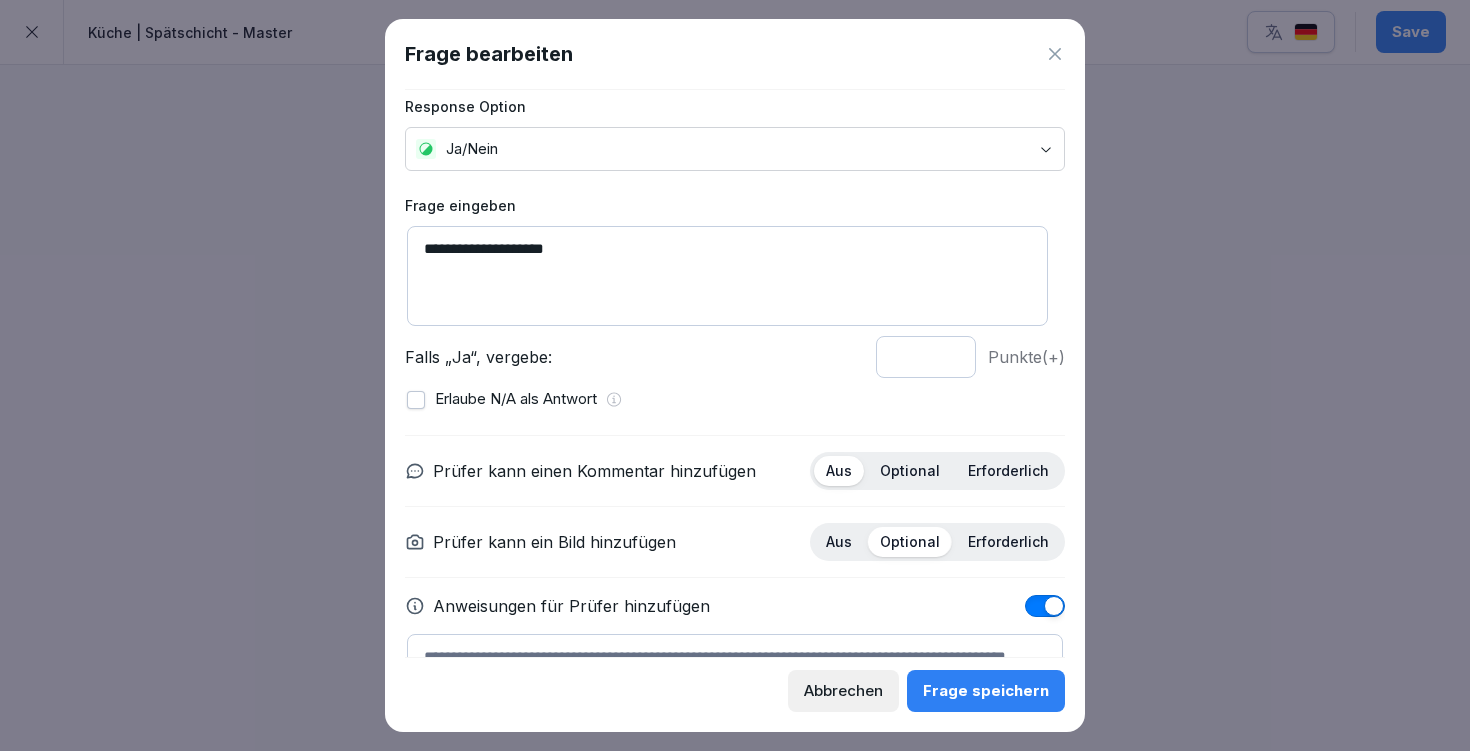scroll, scrollTop: 127, scrollLeft: 0, axis: vertical 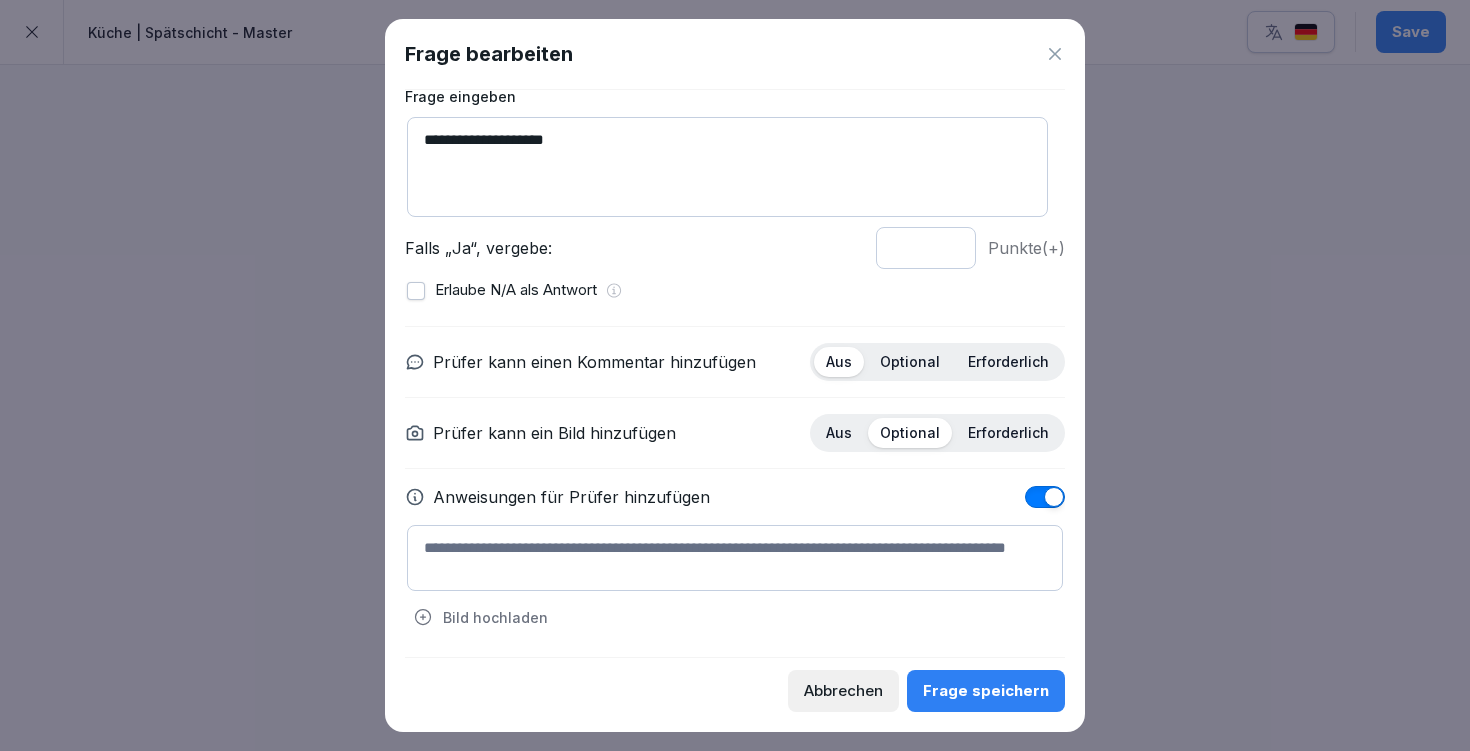 click on "Optional" at bounding box center [910, 362] 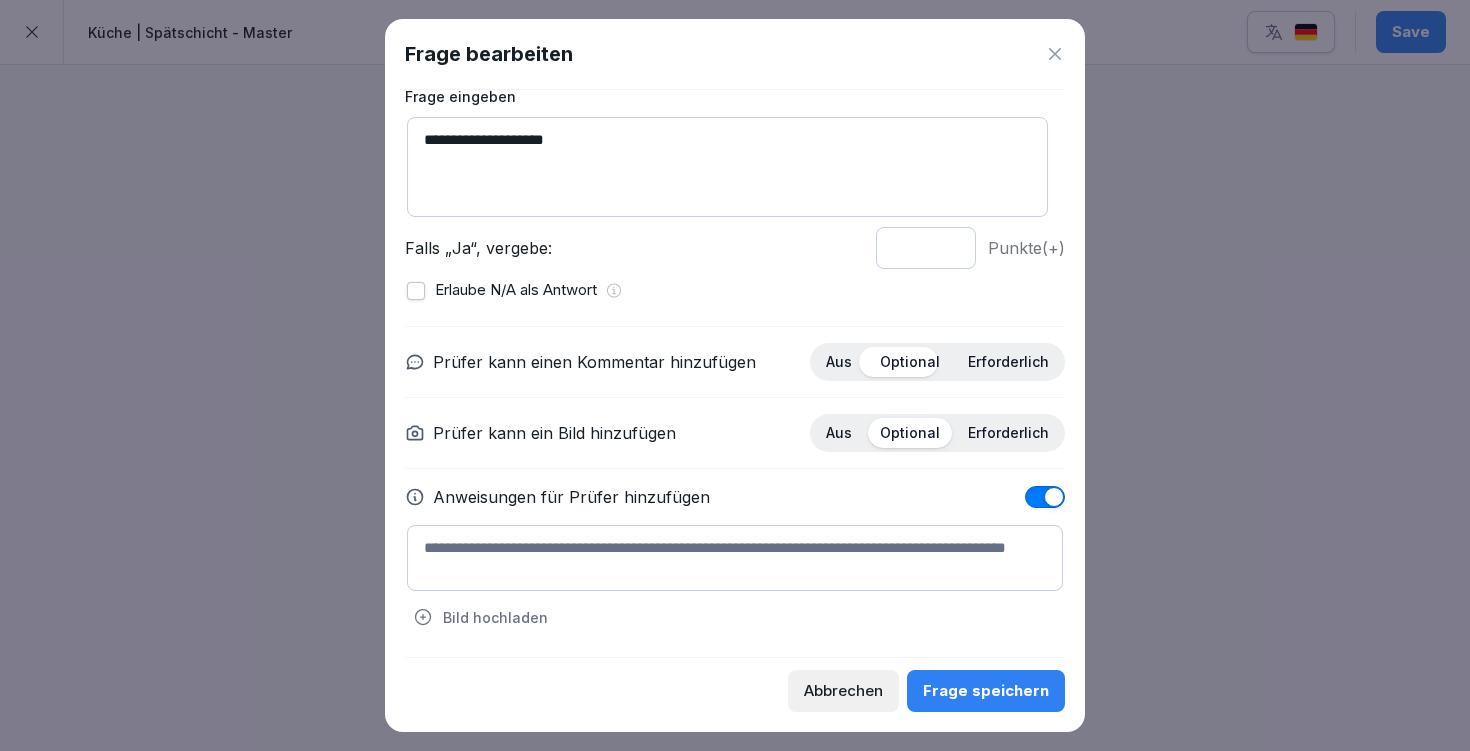 click on "Aus" at bounding box center (839, 433) 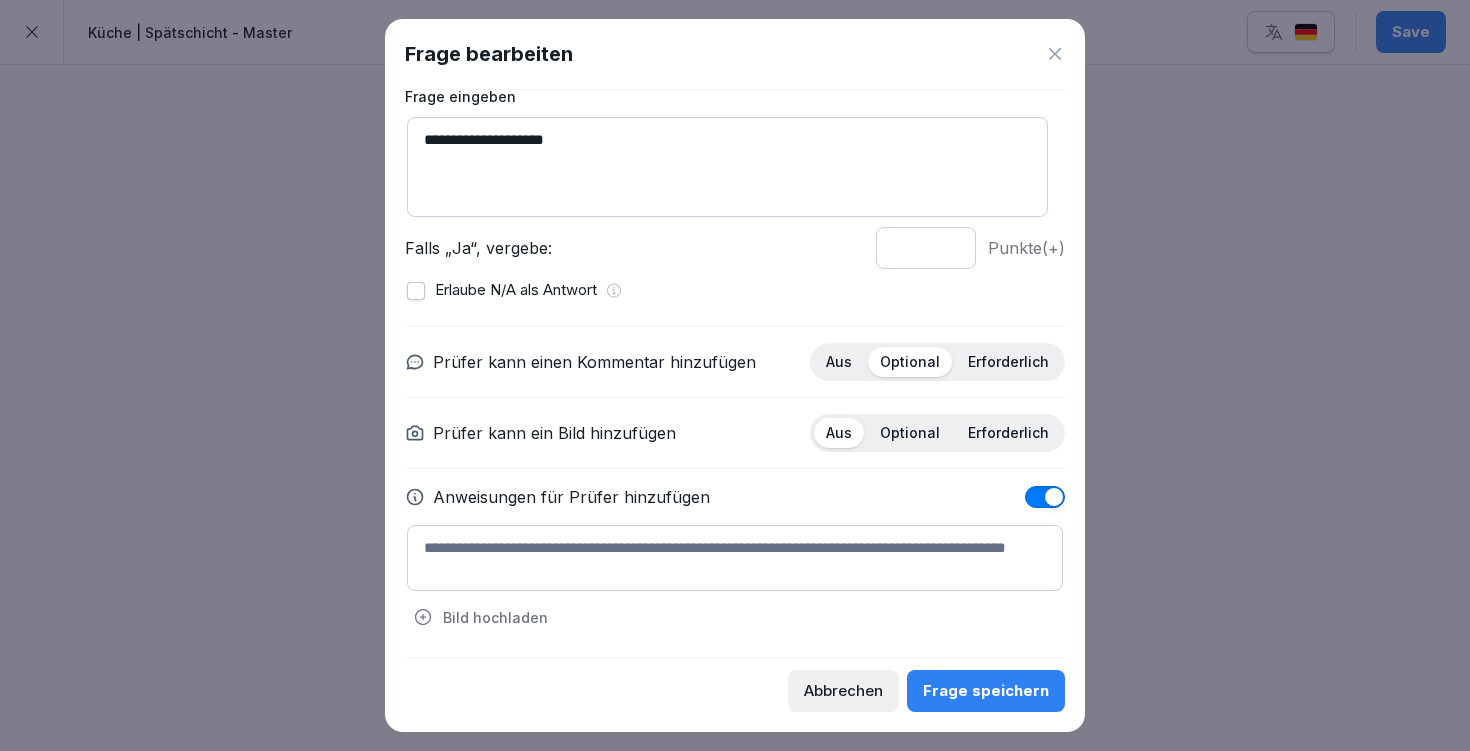 click at bounding box center (735, 558) 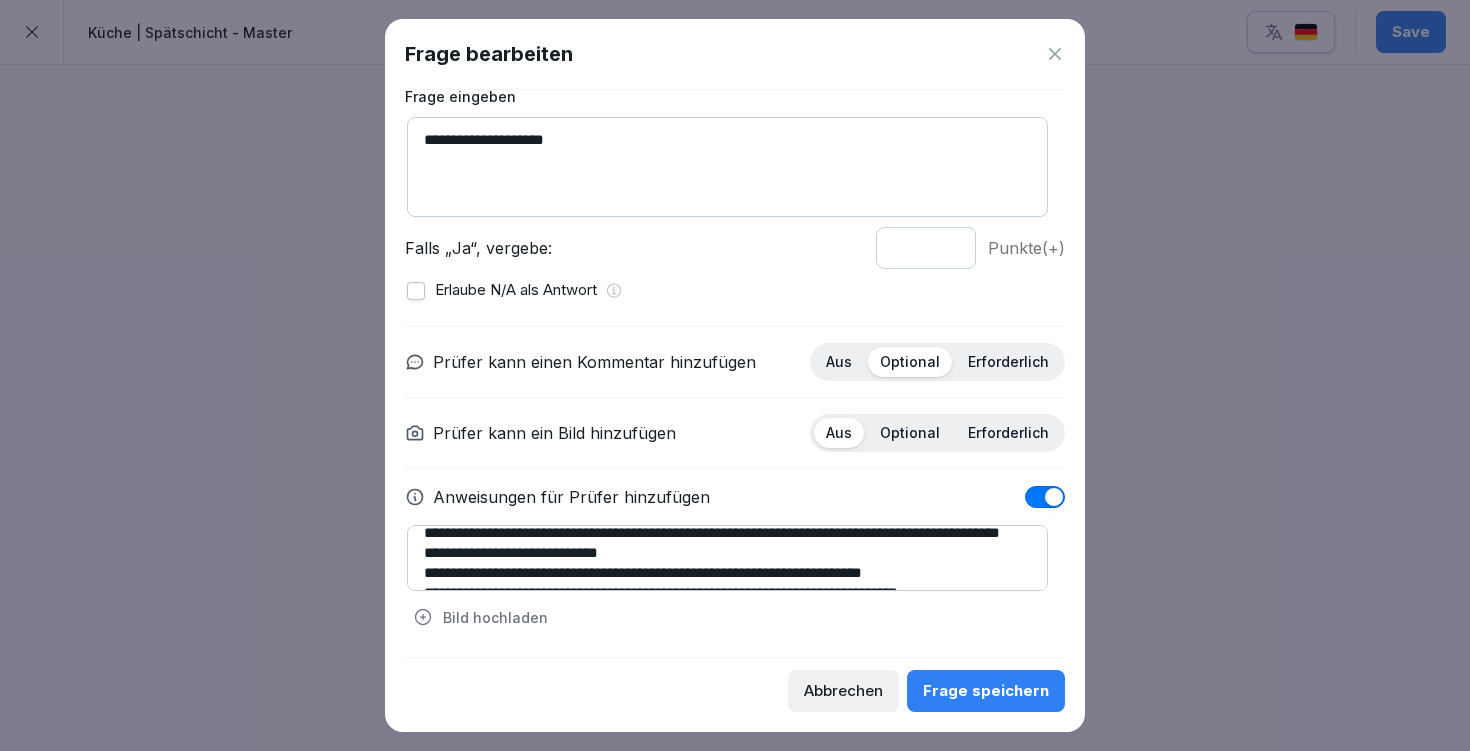 scroll, scrollTop: 0, scrollLeft: 0, axis: both 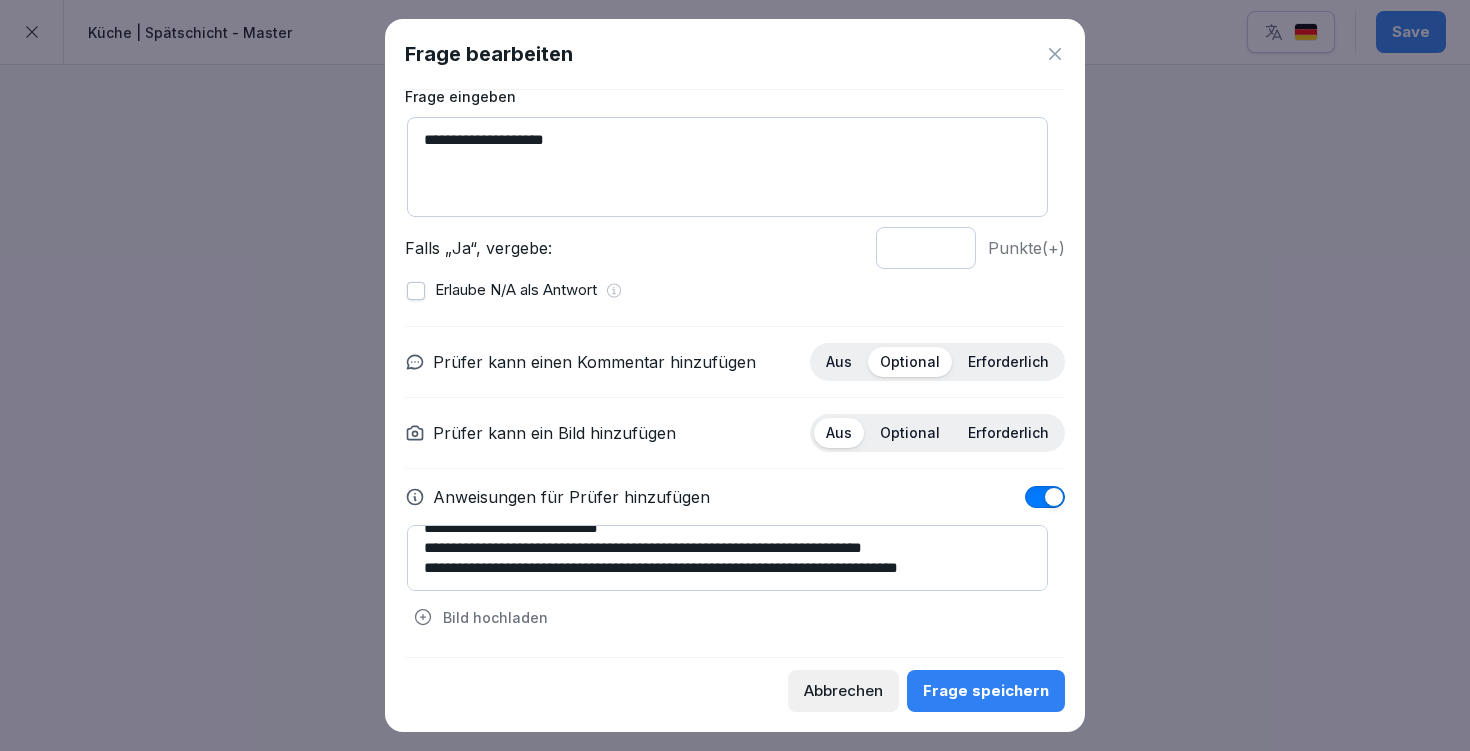 type on "**********" 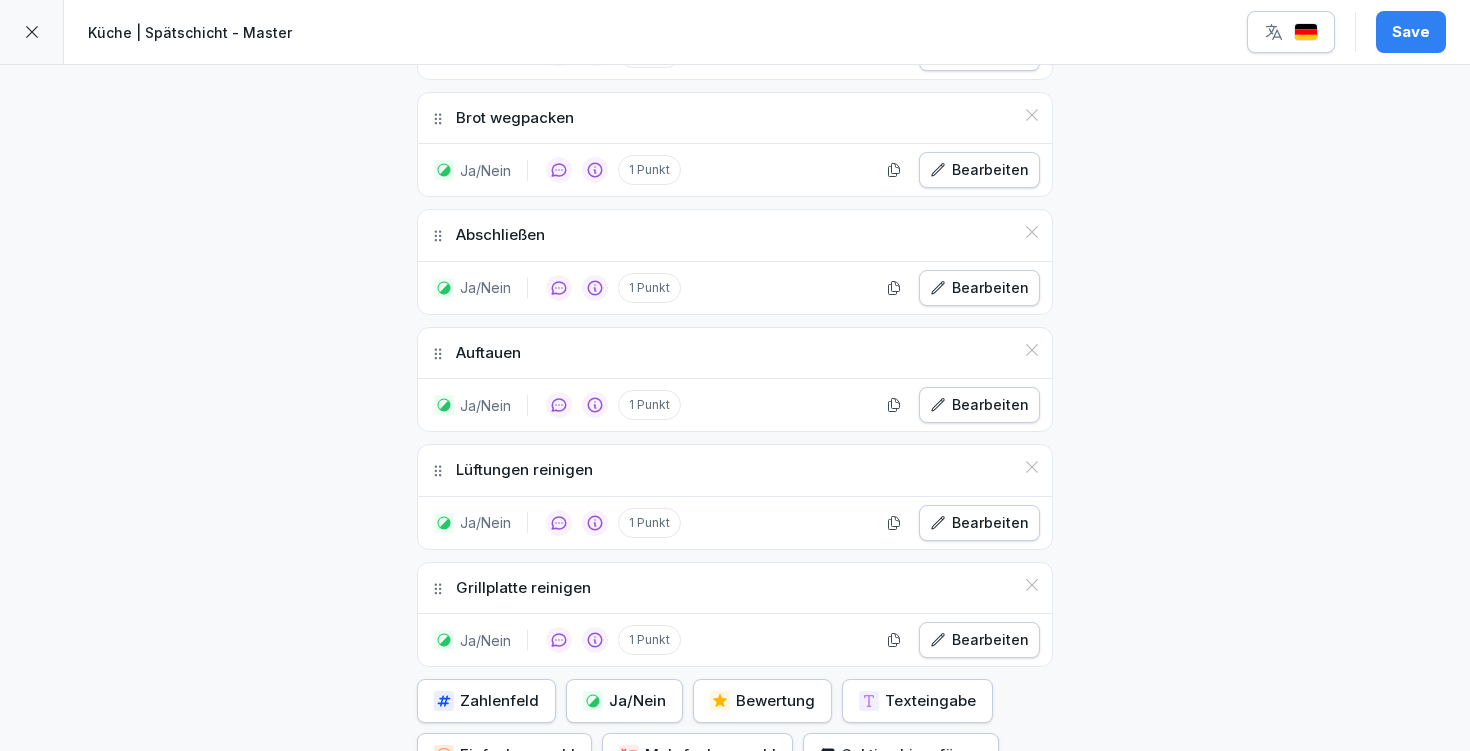 scroll, scrollTop: 2082, scrollLeft: 0, axis: vertical 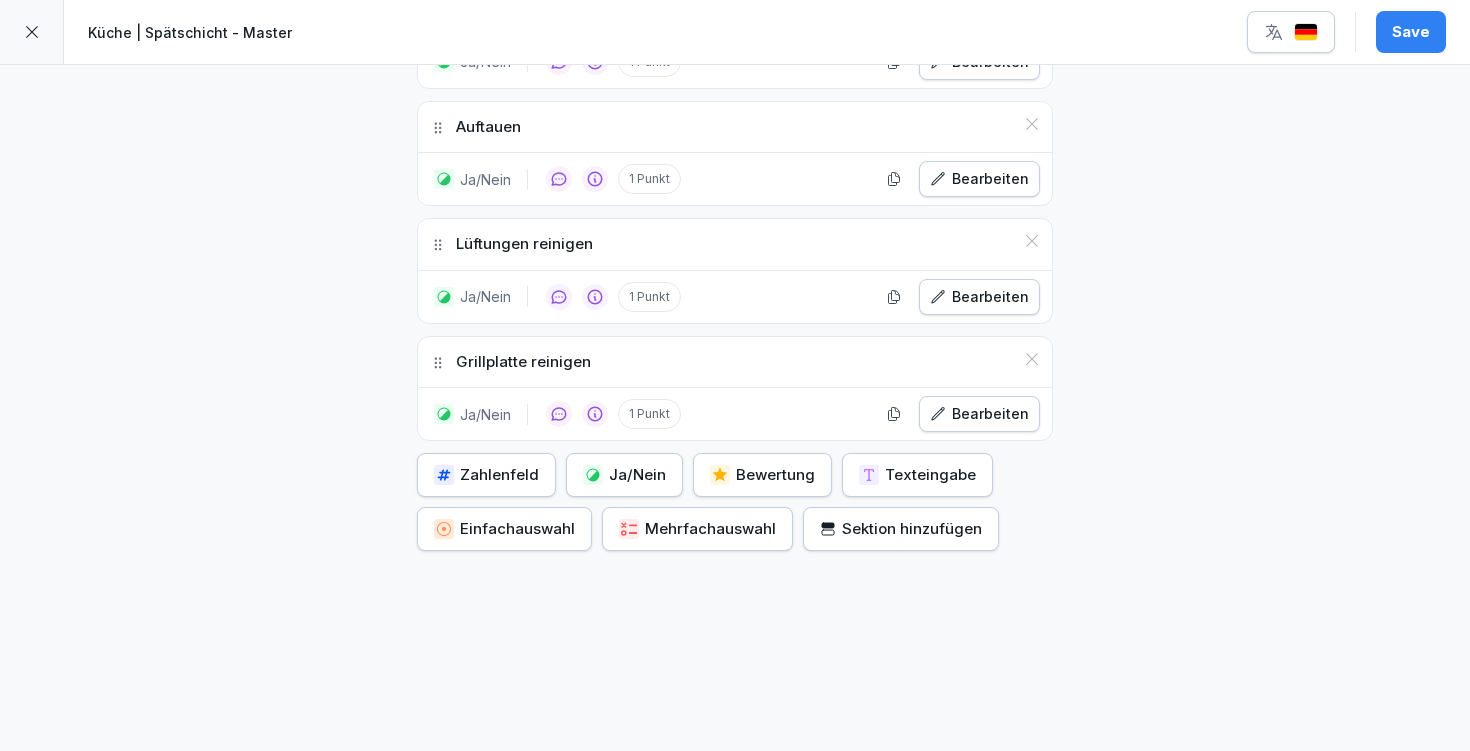 click on "Ja/Nein" at bounding box center (624, 475) 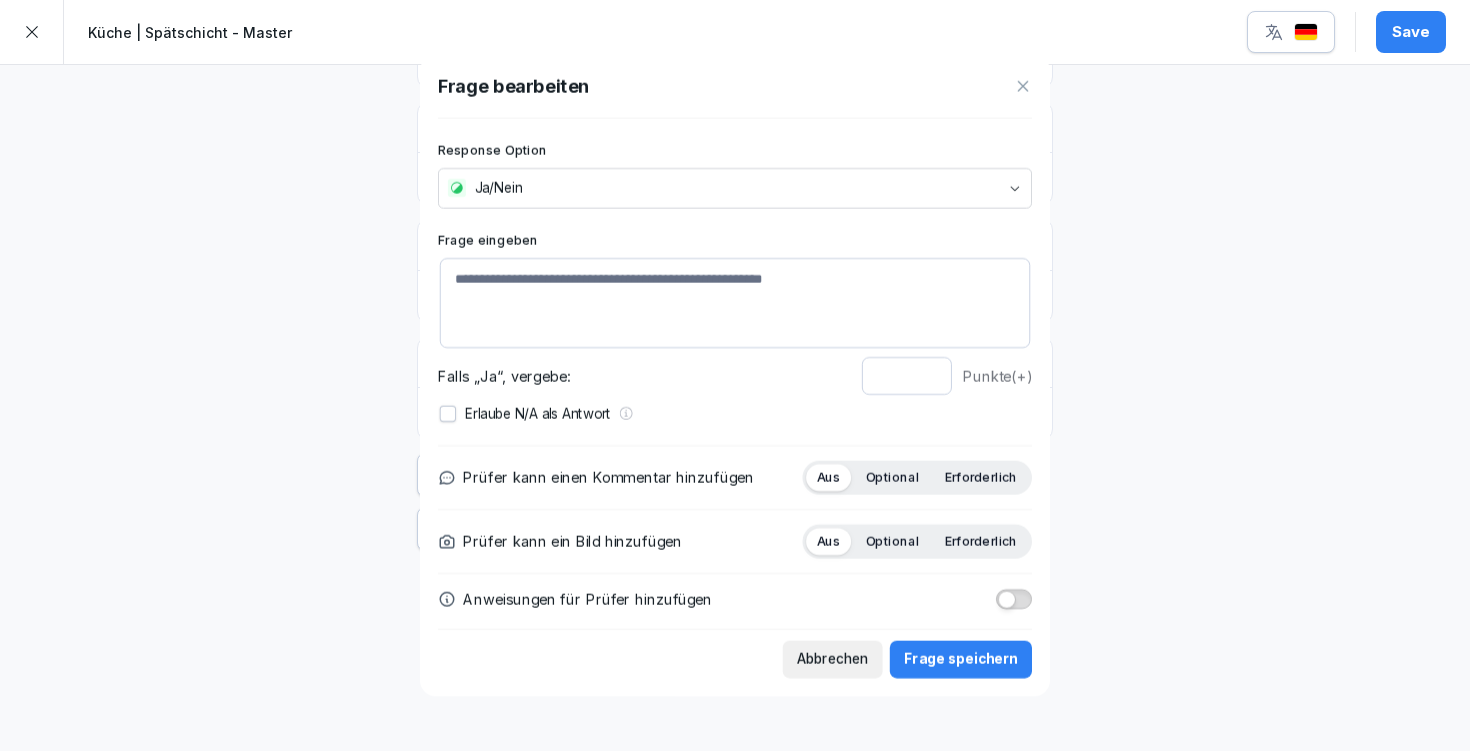 click on "Prüfer kann einen Kommentar hinzufügen Aus Optional Erforderlich" at bounding box center (735, 477) 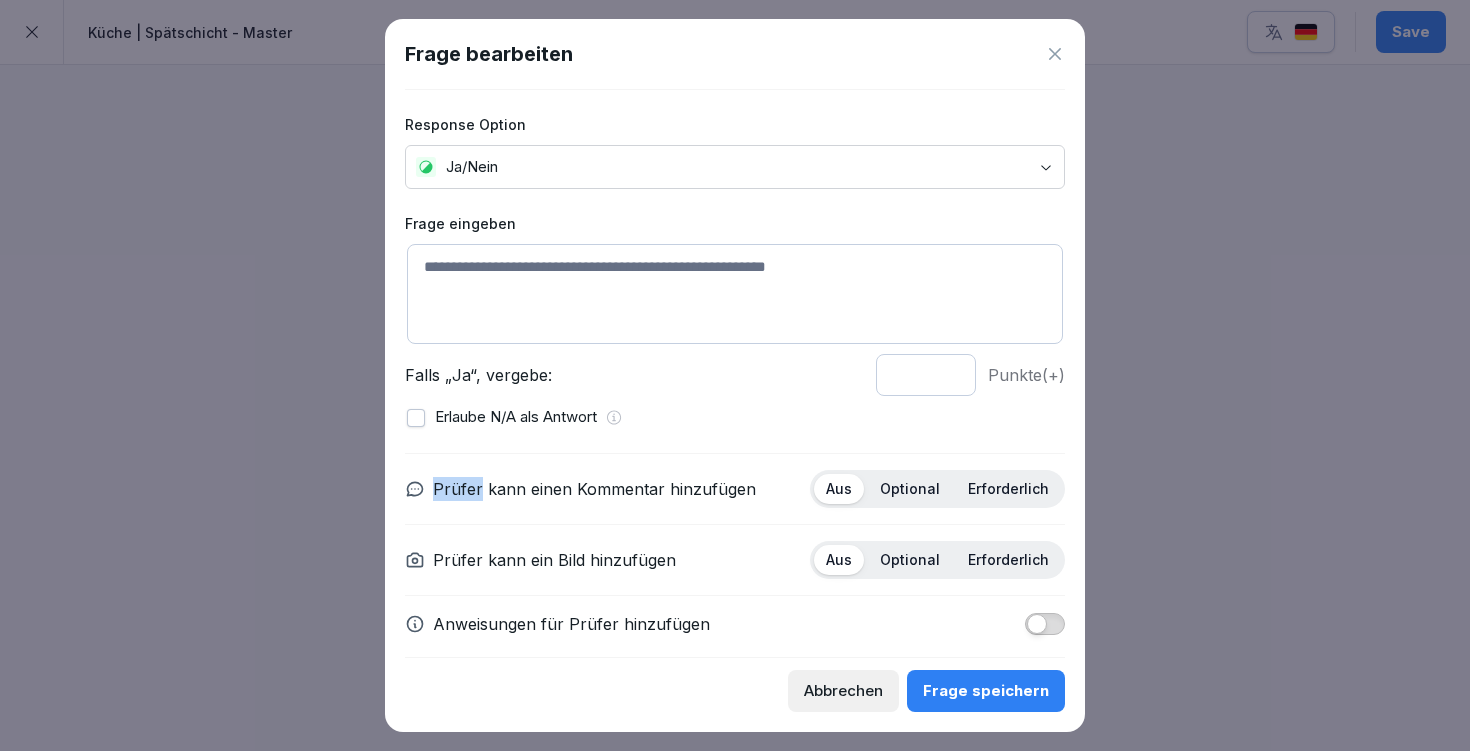 click at bounding box center (735, 294) 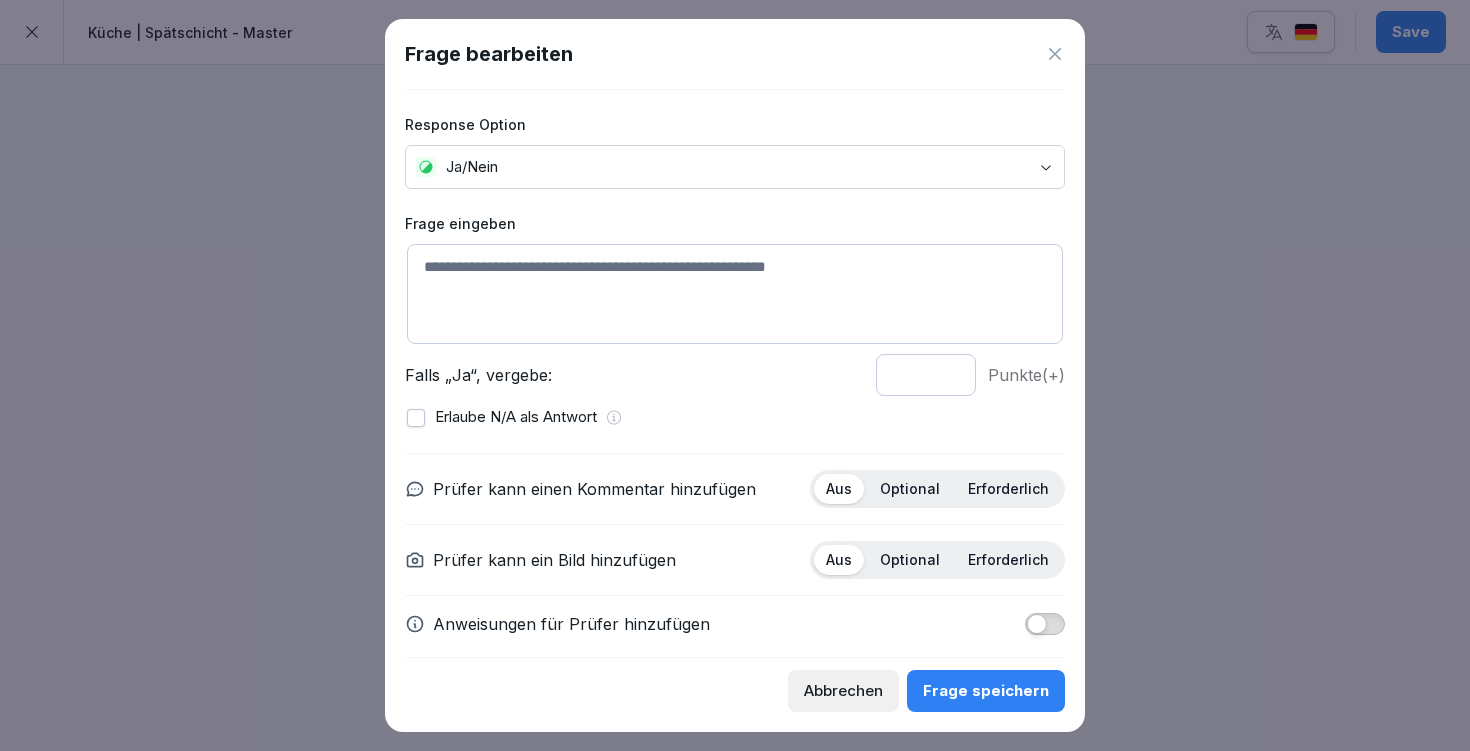 click at bounding box center (735, 294) 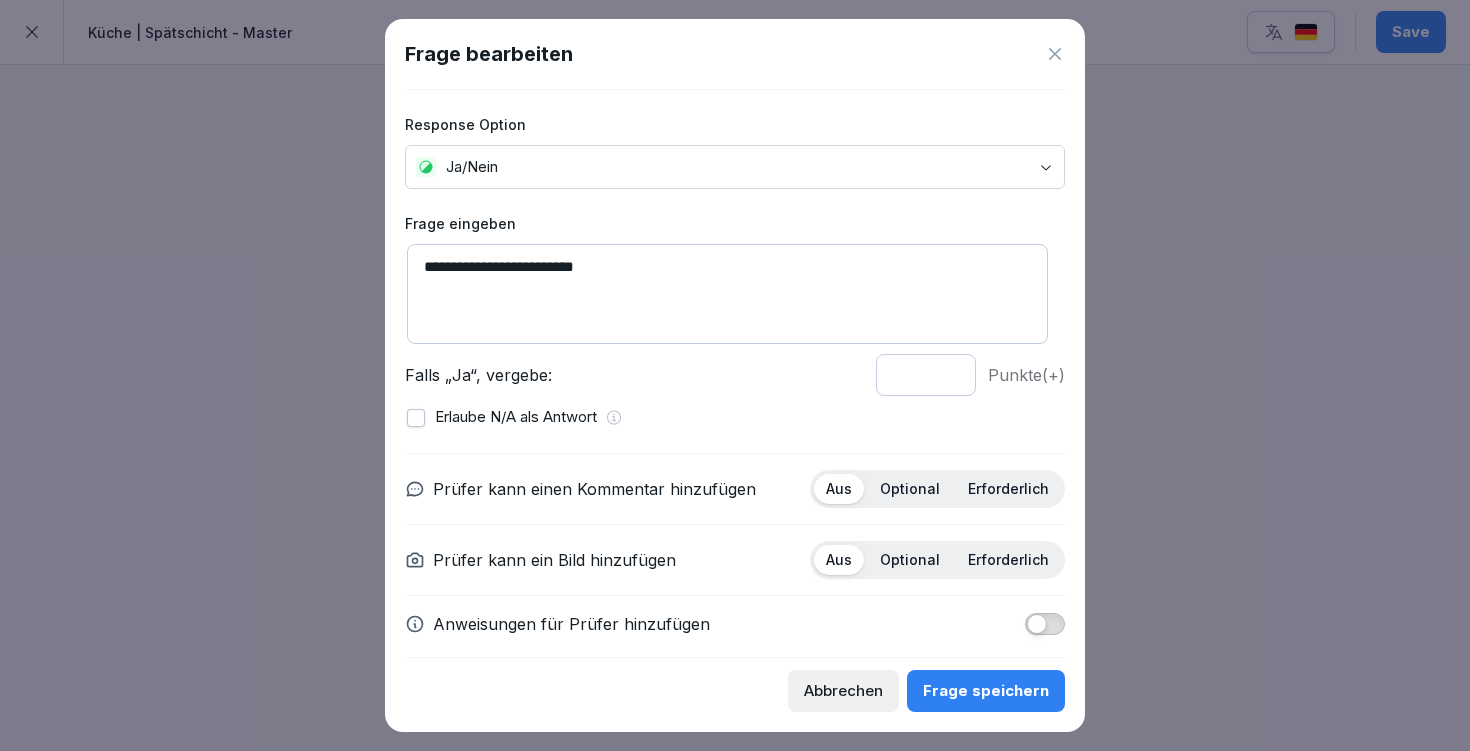 scroll, scrollTop: 18, scrollLeft: 0, axis: vertical 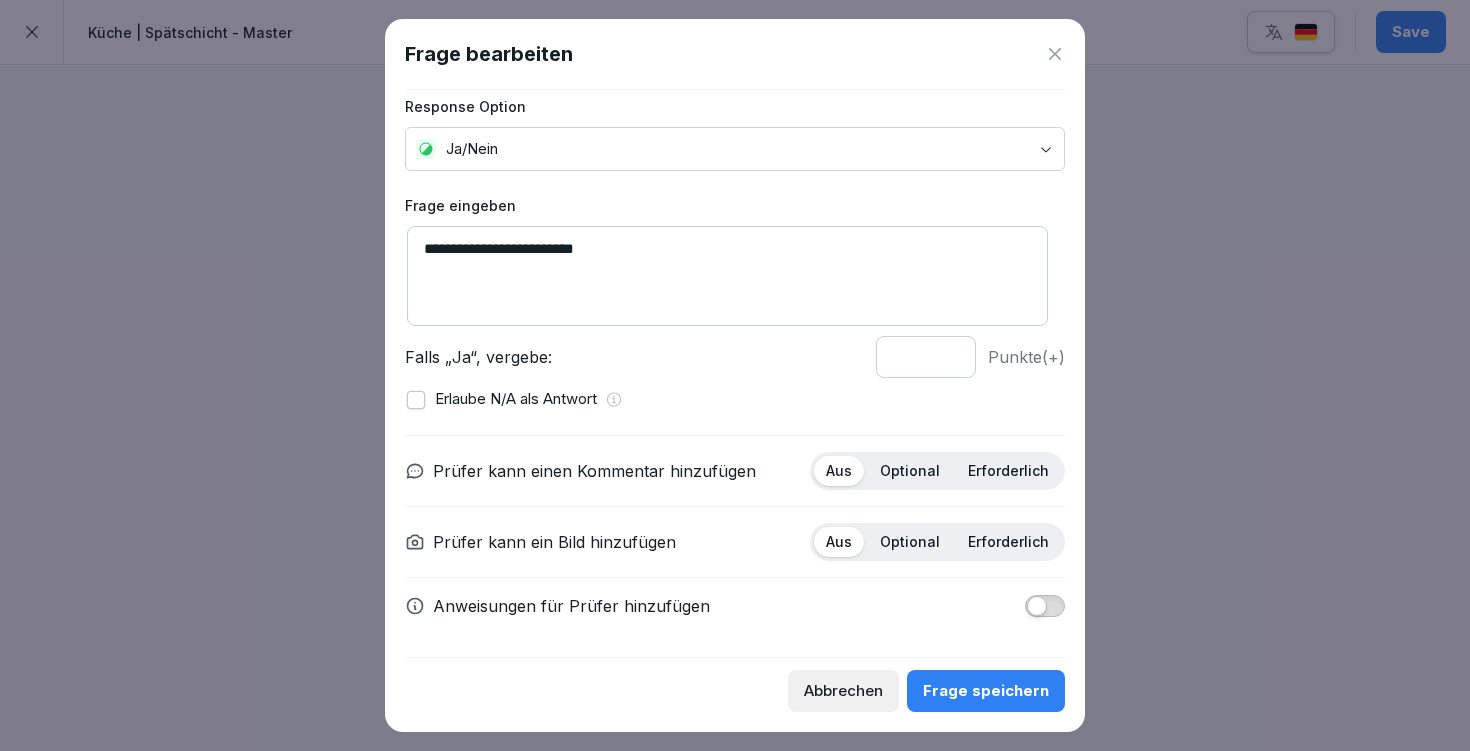 type on "**********" 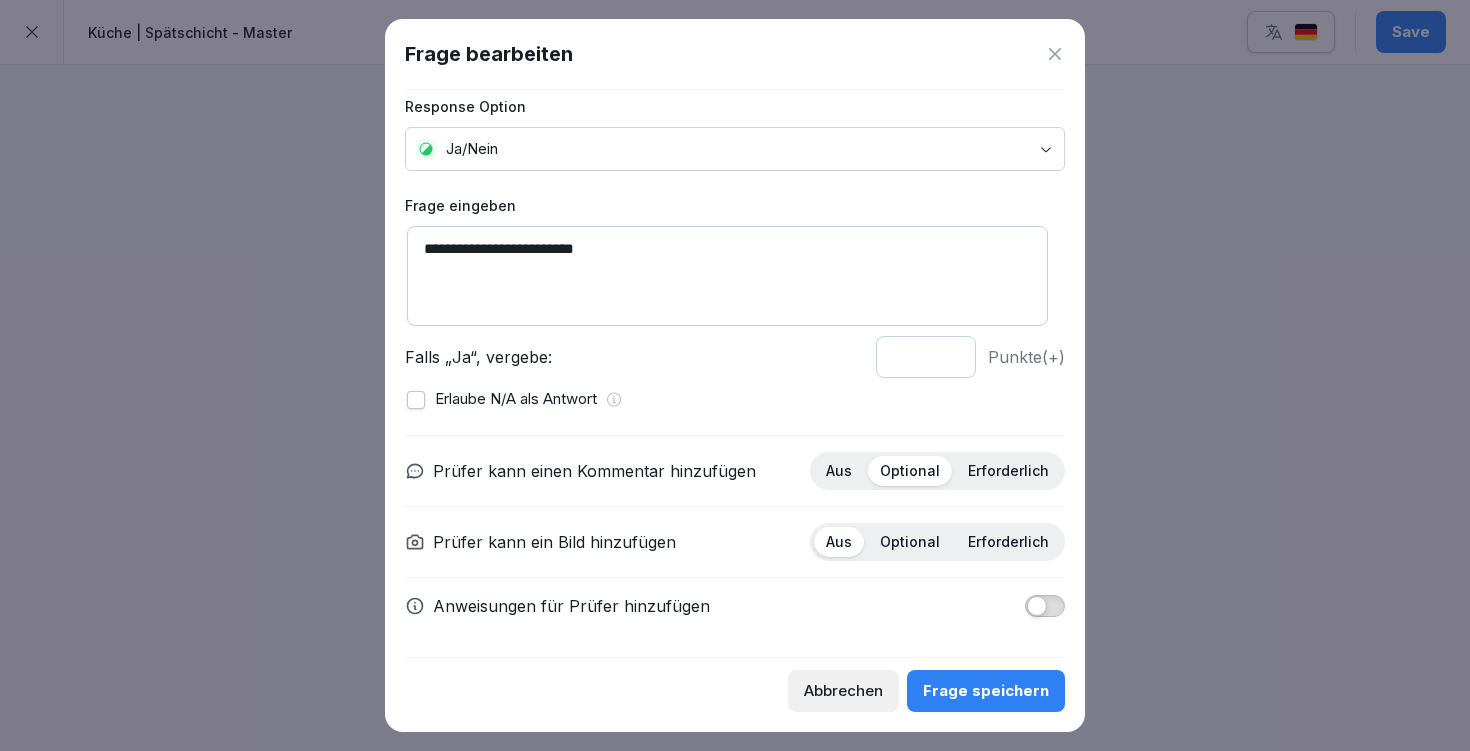 click at bounding box center [1045, 606] 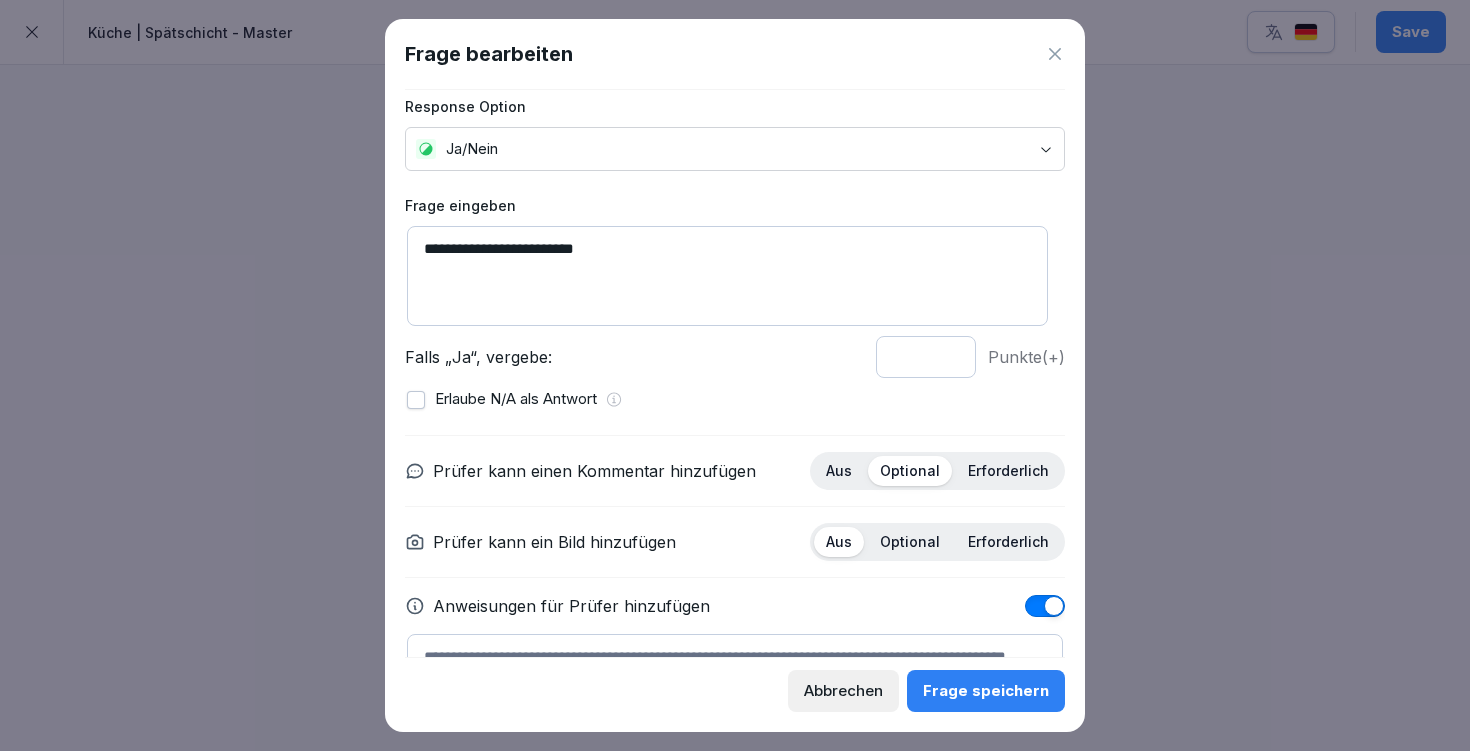 scroll, scrollTop: 127, scrollLeft: 0, axis: vertical 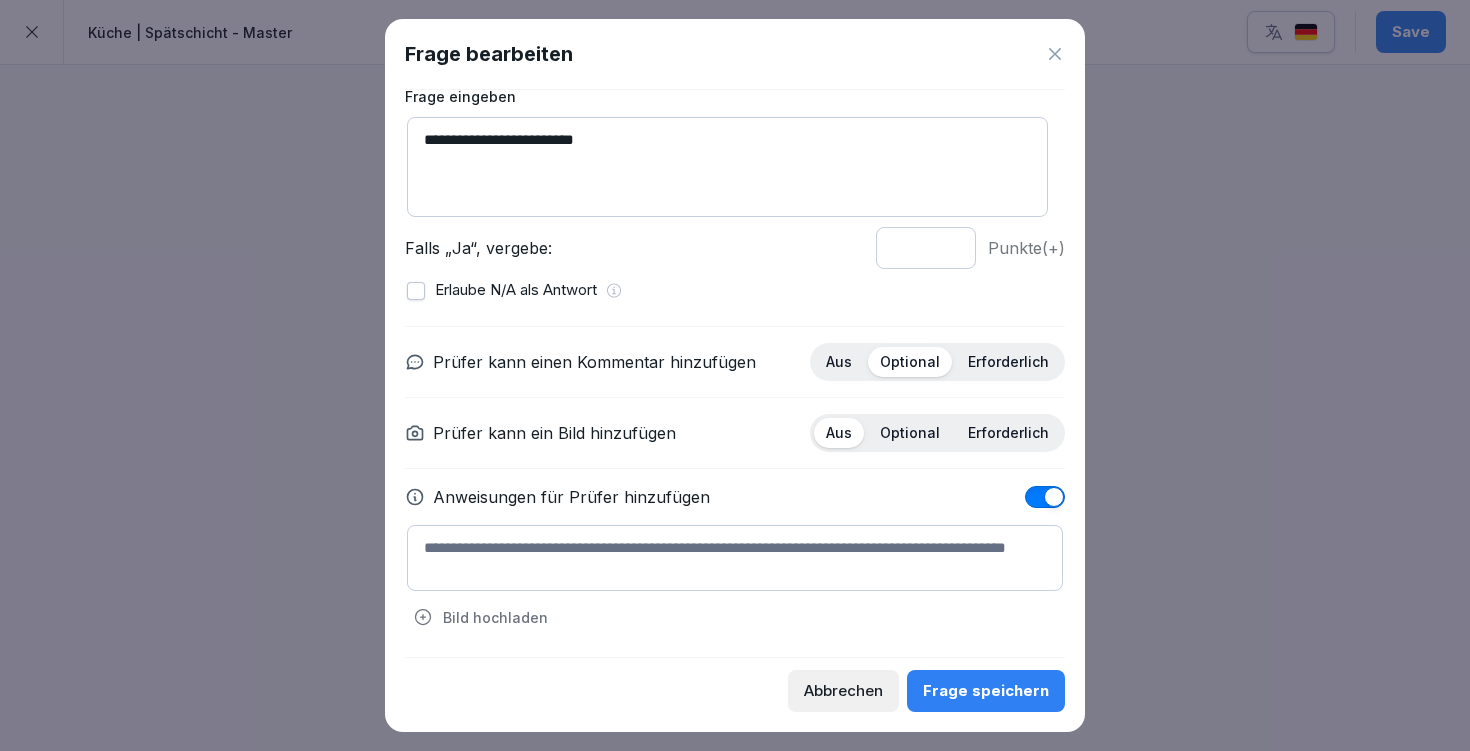 click at bounding box center [735, 558] 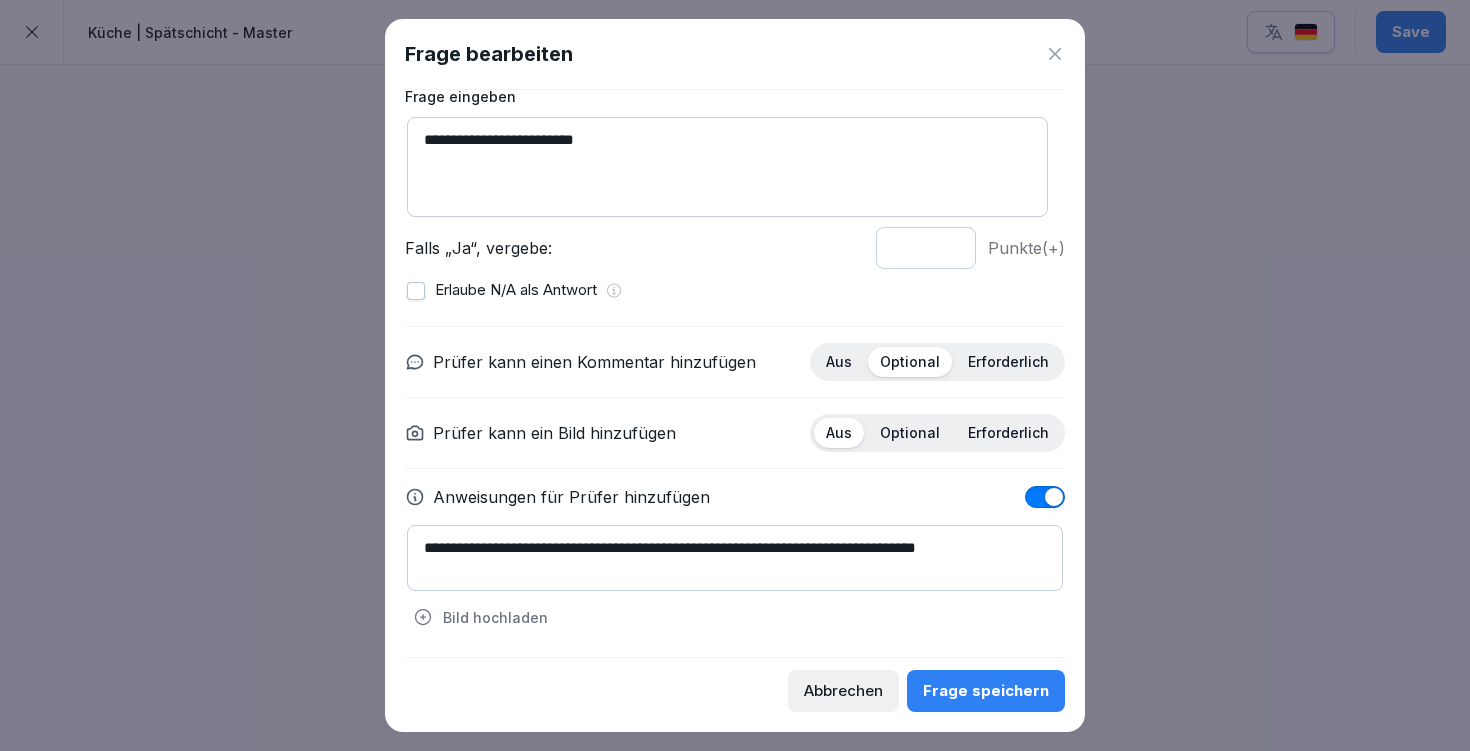 type on "**********" 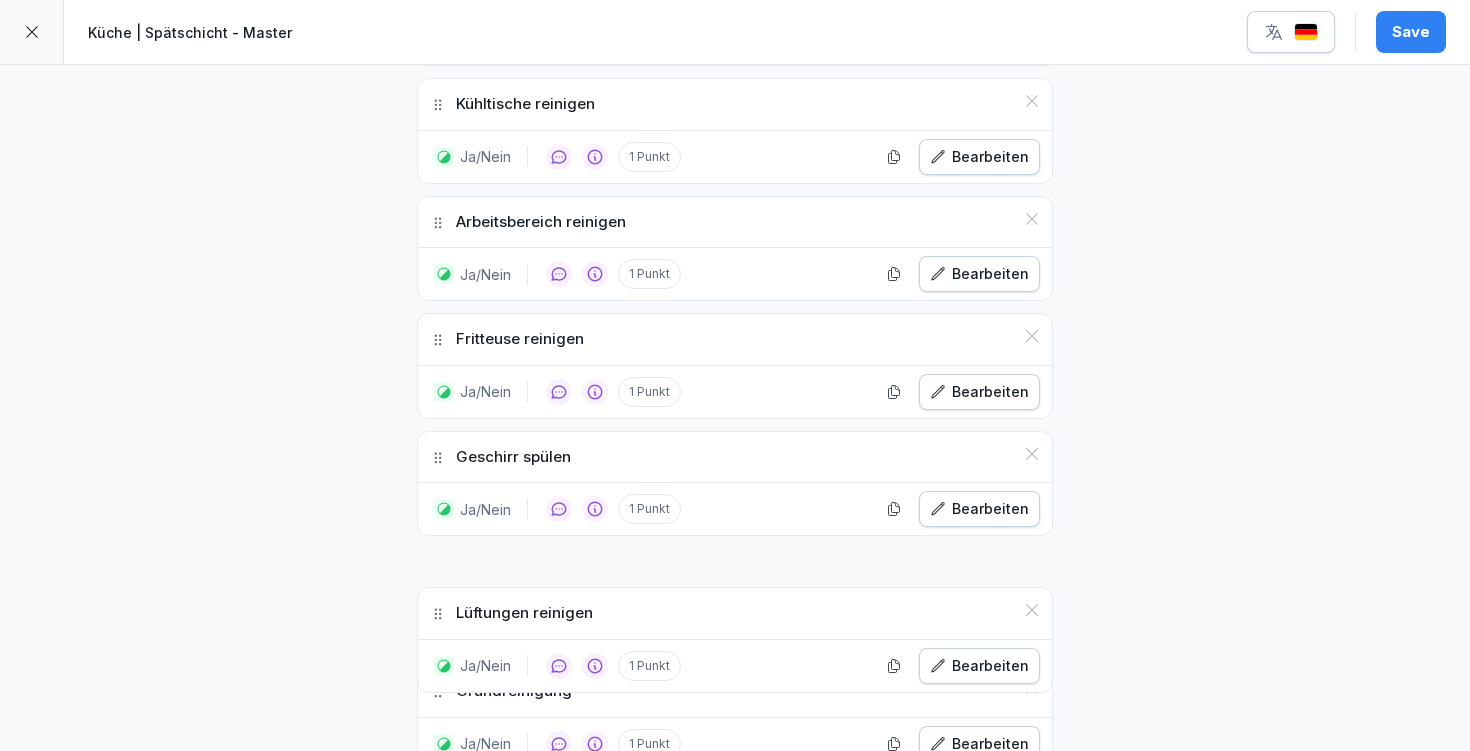scroll, scrollTop: 738, scrollLeft: 0, axis: vertical 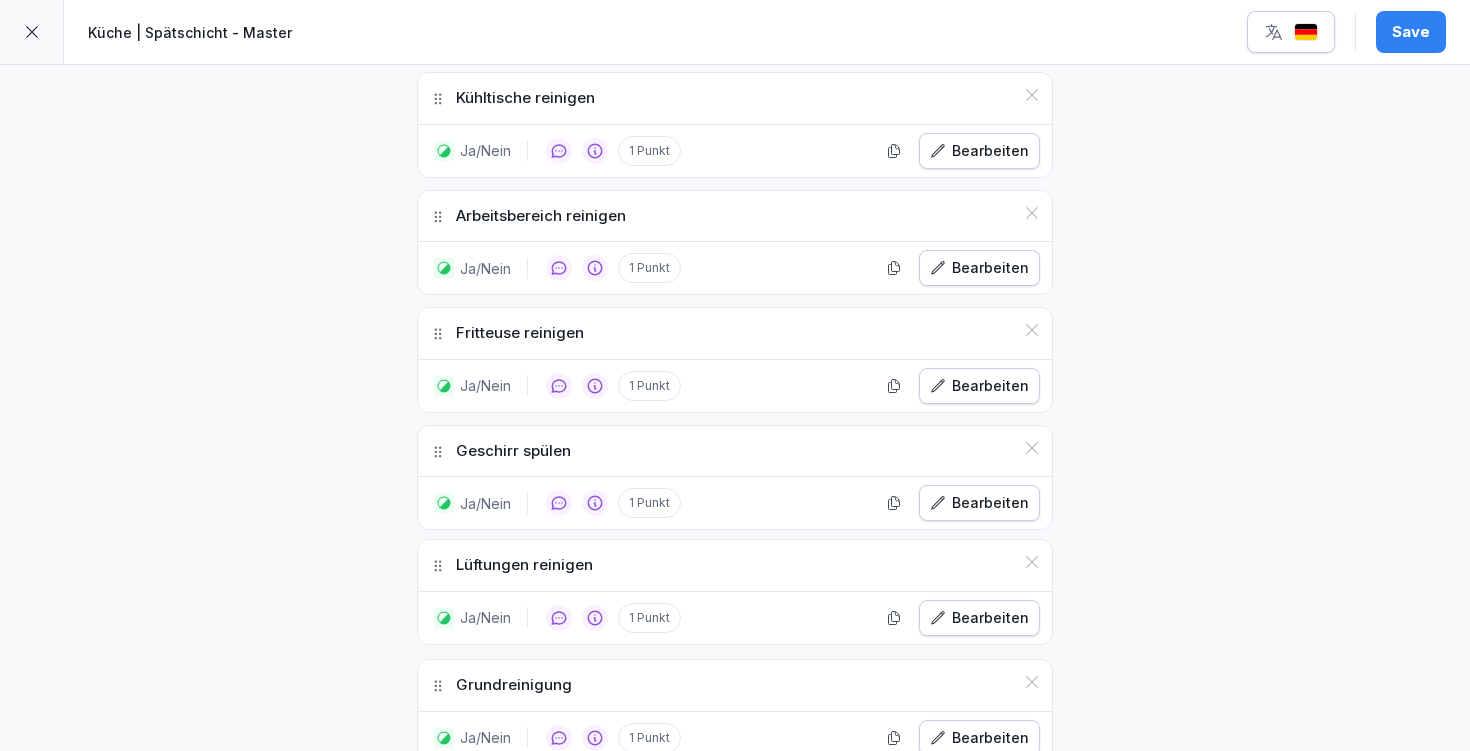 drag, startPoint x: 427, startPoint y: 232, endPoint x: 510, endPoint y: 561, distance: 339.3081 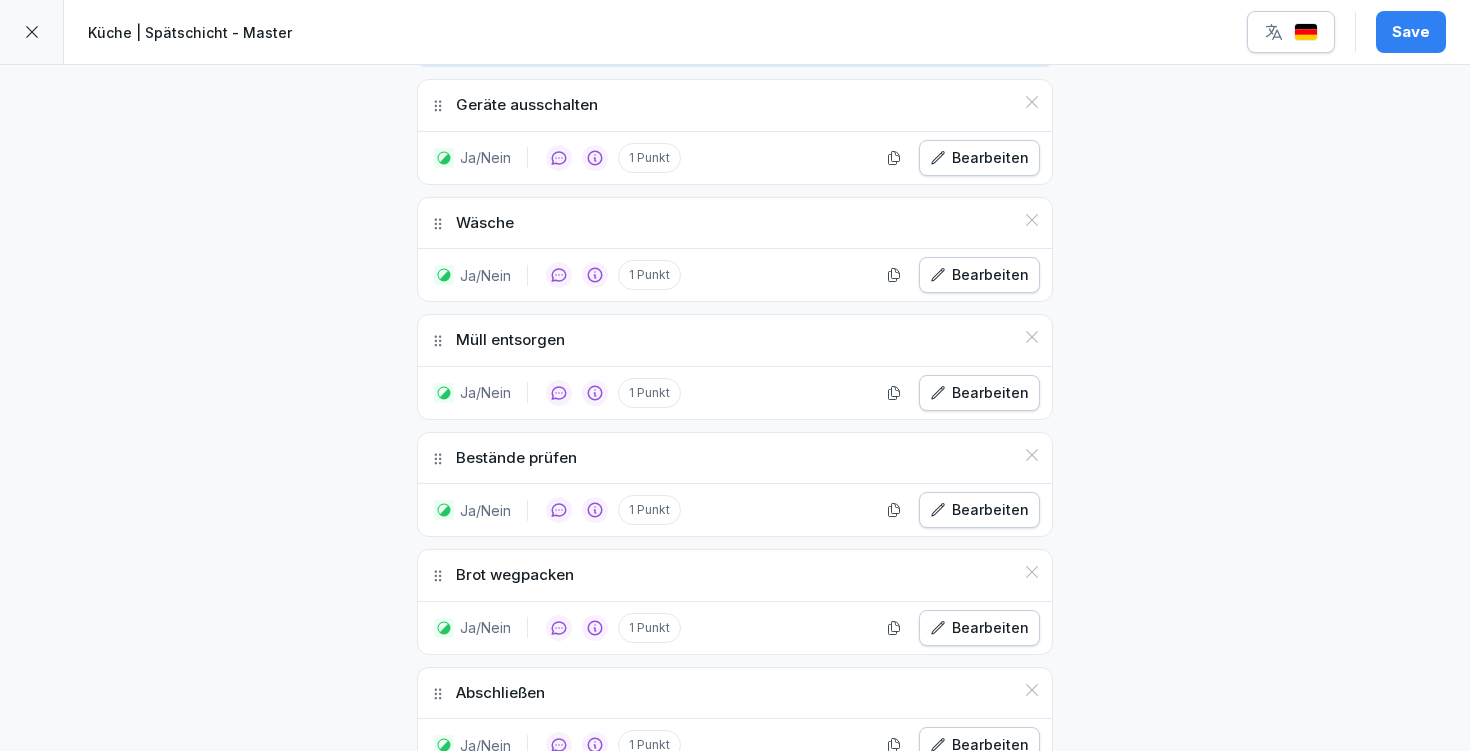 scroll, scrollTop: 2199, scrollLeft: 0, axis: vertical 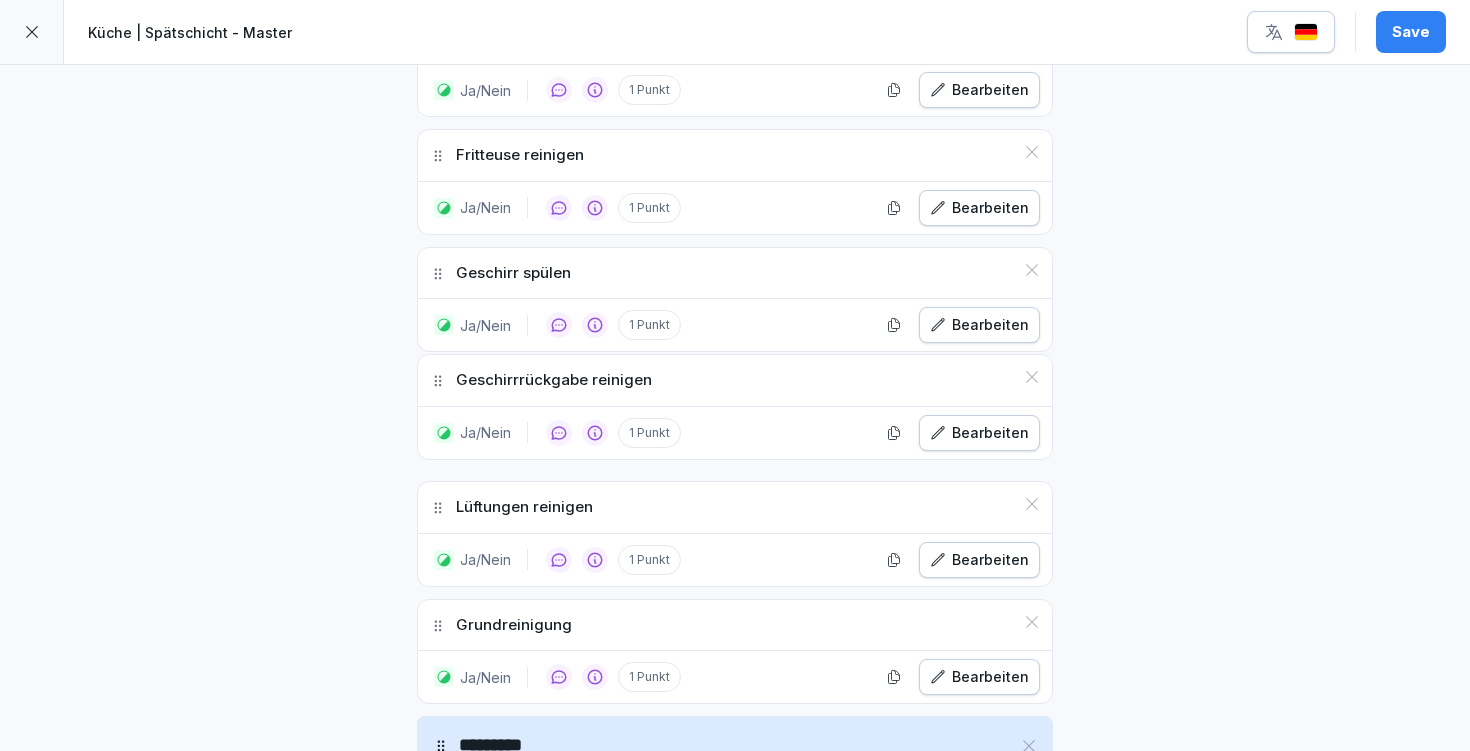 drag, startPoint x: 433, startPoint y: 354, endPoint x: 495, endPoint y: 380, distance: 67.23094 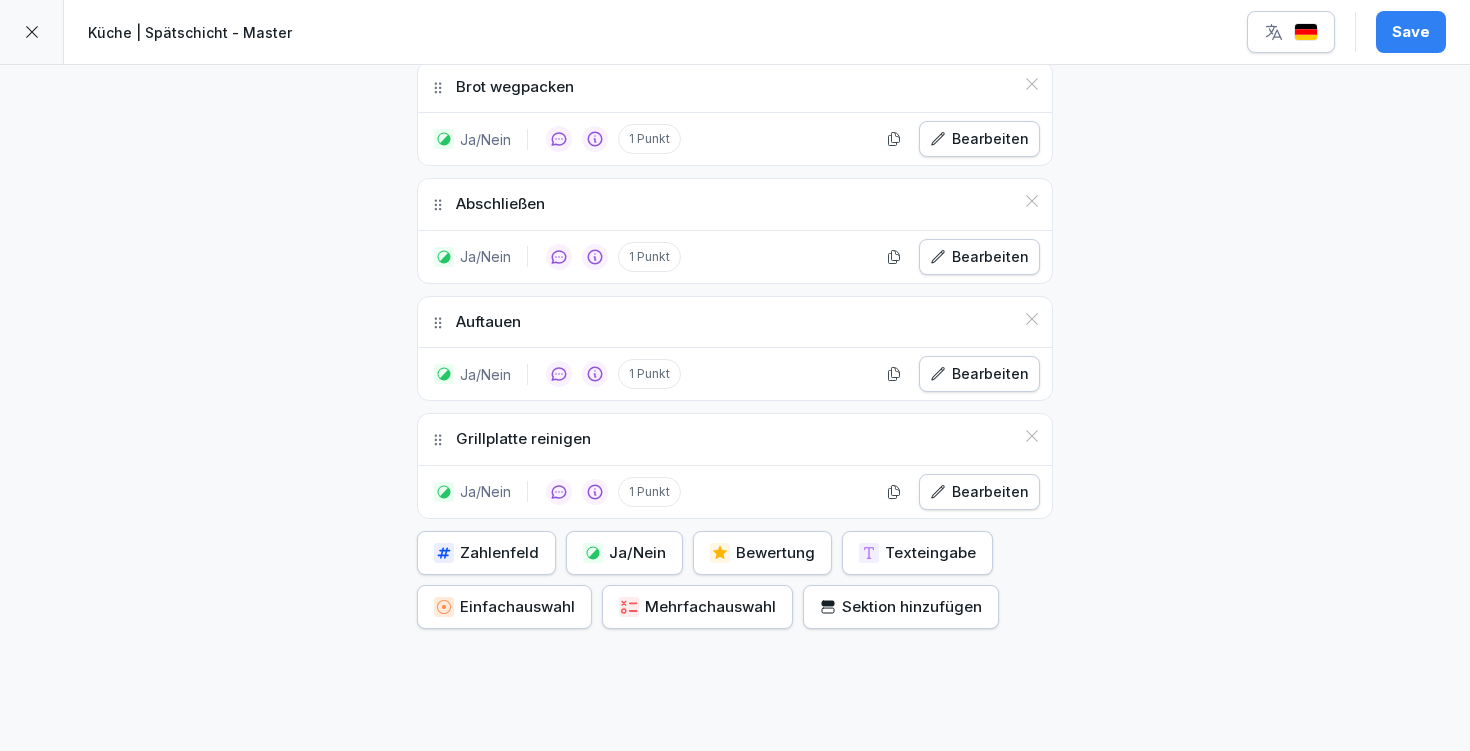 scroll, scrollTop: 2199, scrollLeft: 0, axis: vertical 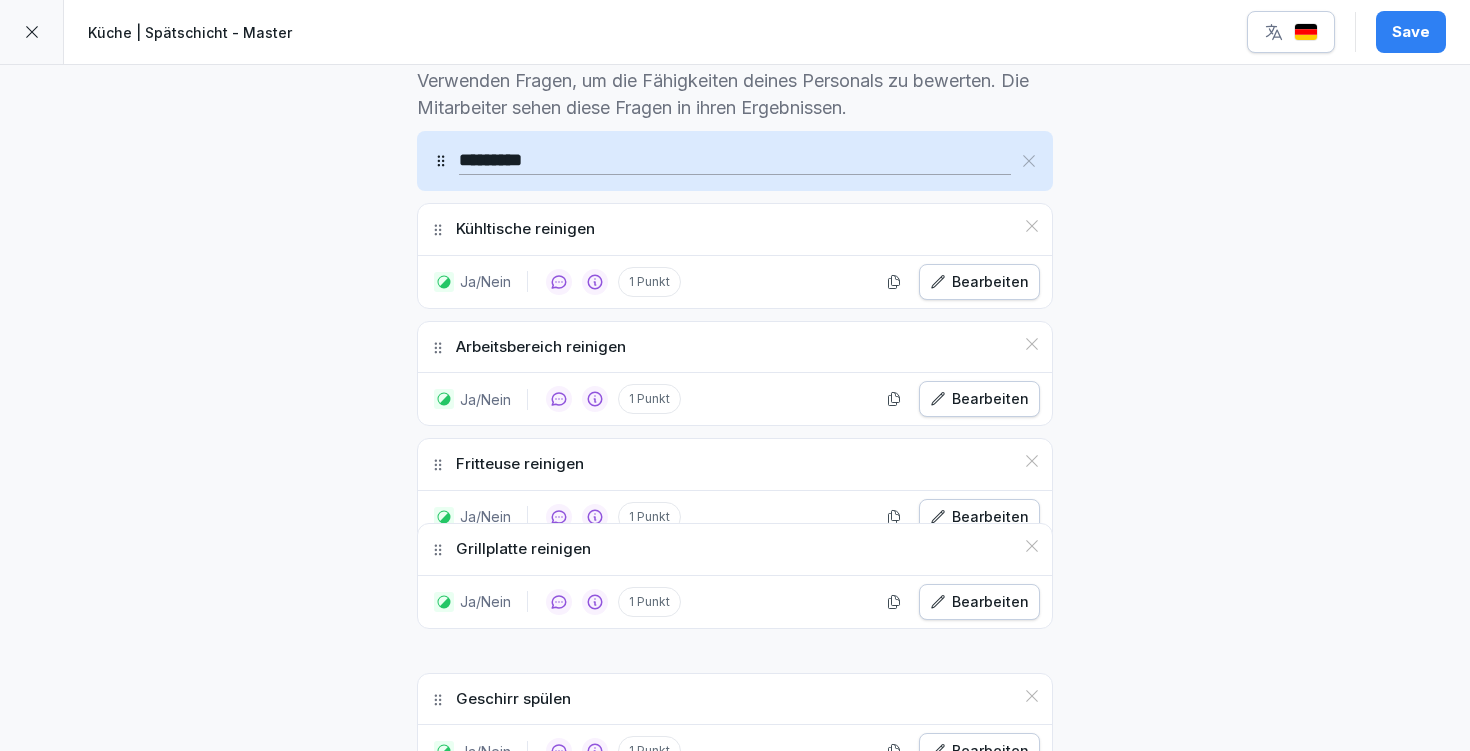 drag, startPoint x: 430, startPoint y: 349, endPoint x: 484, endPoint y: 546, distance: 204.26698 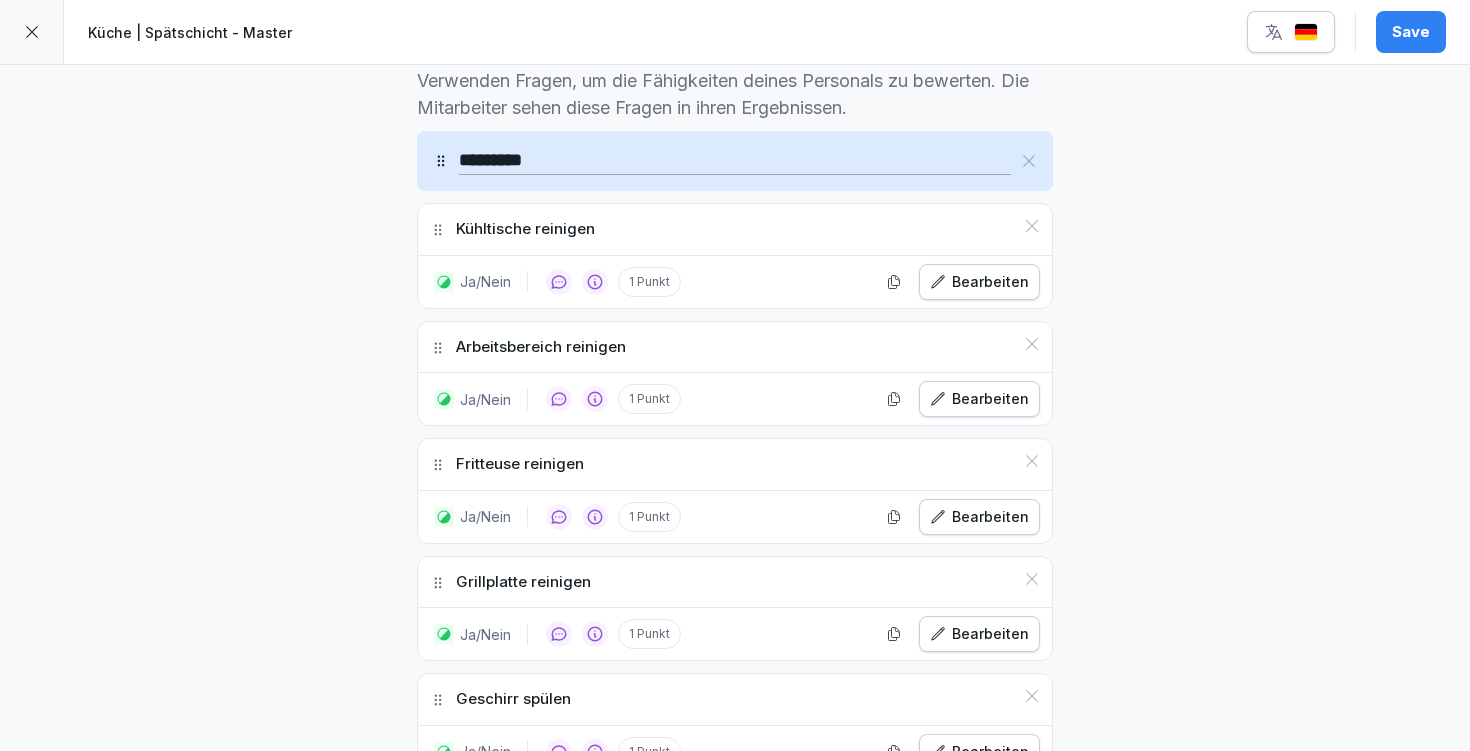 click at bounding box center [735, 372] 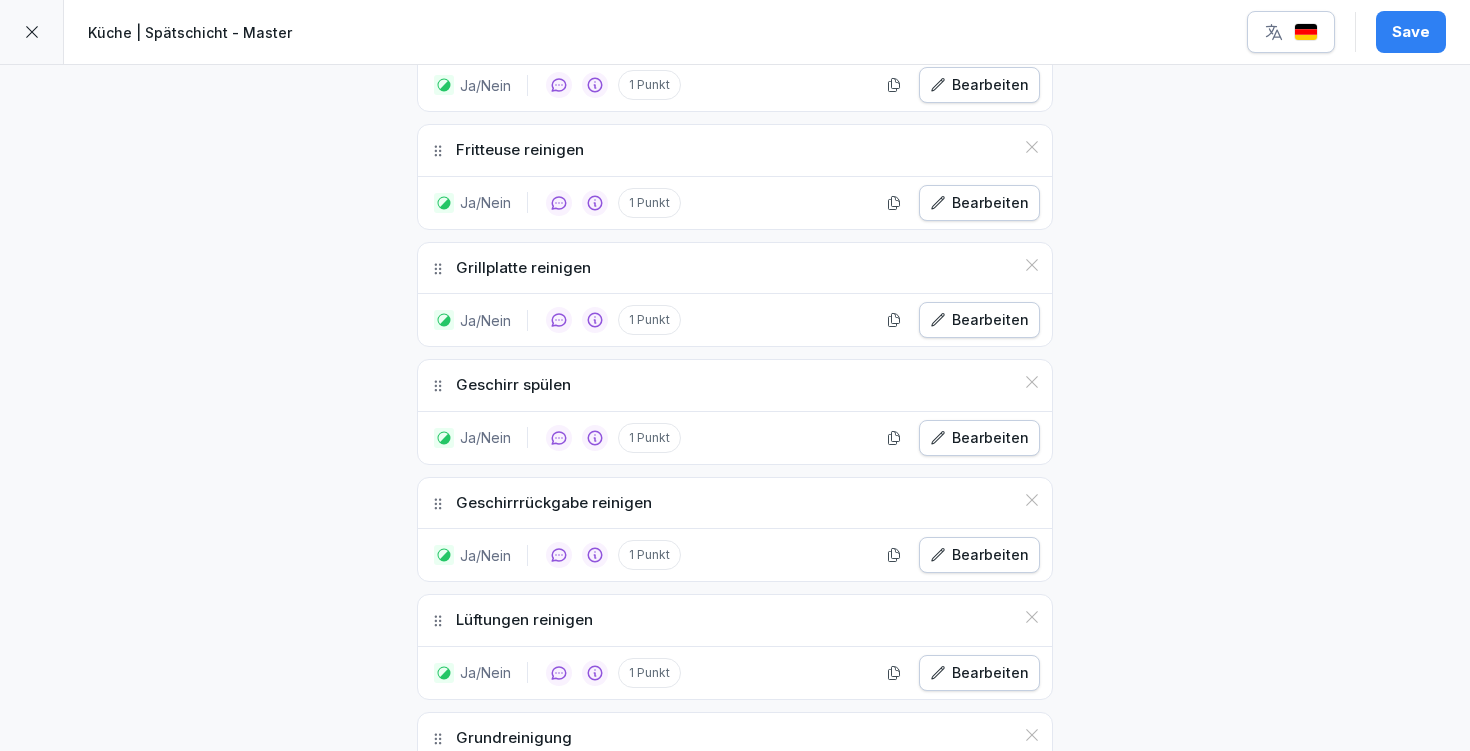 click on "Bearbeiten" at bounding box center [979, 320] 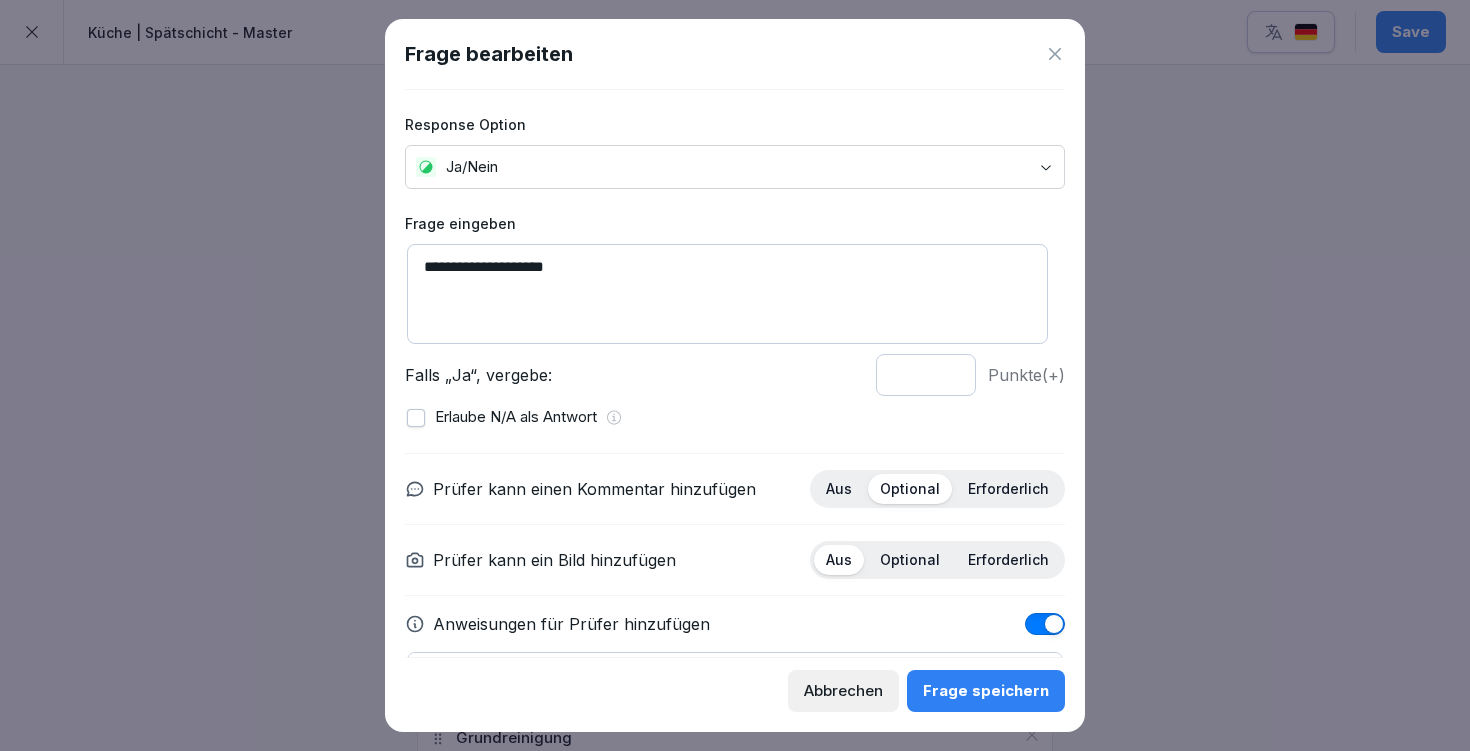 click 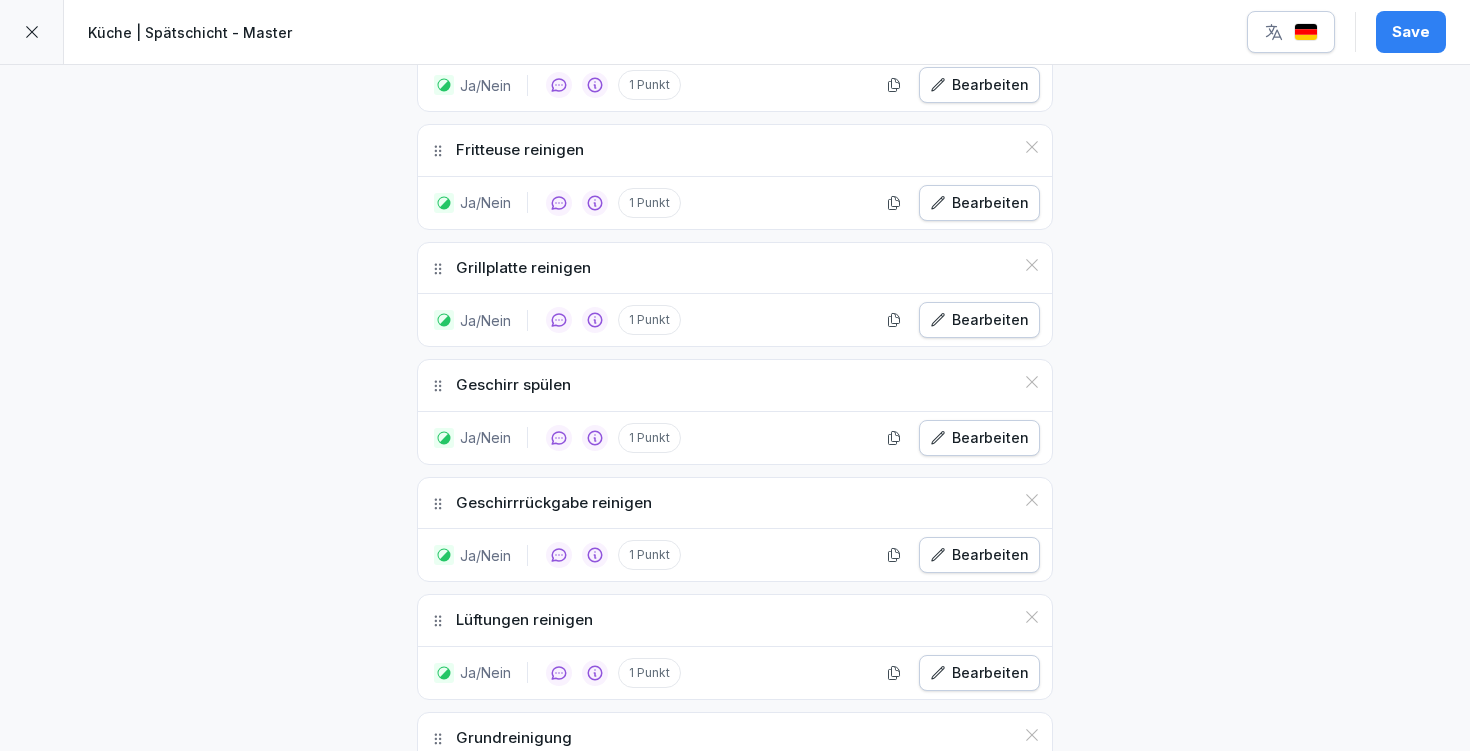 click on "Bearbeiten" at bounding box center (979, 203) 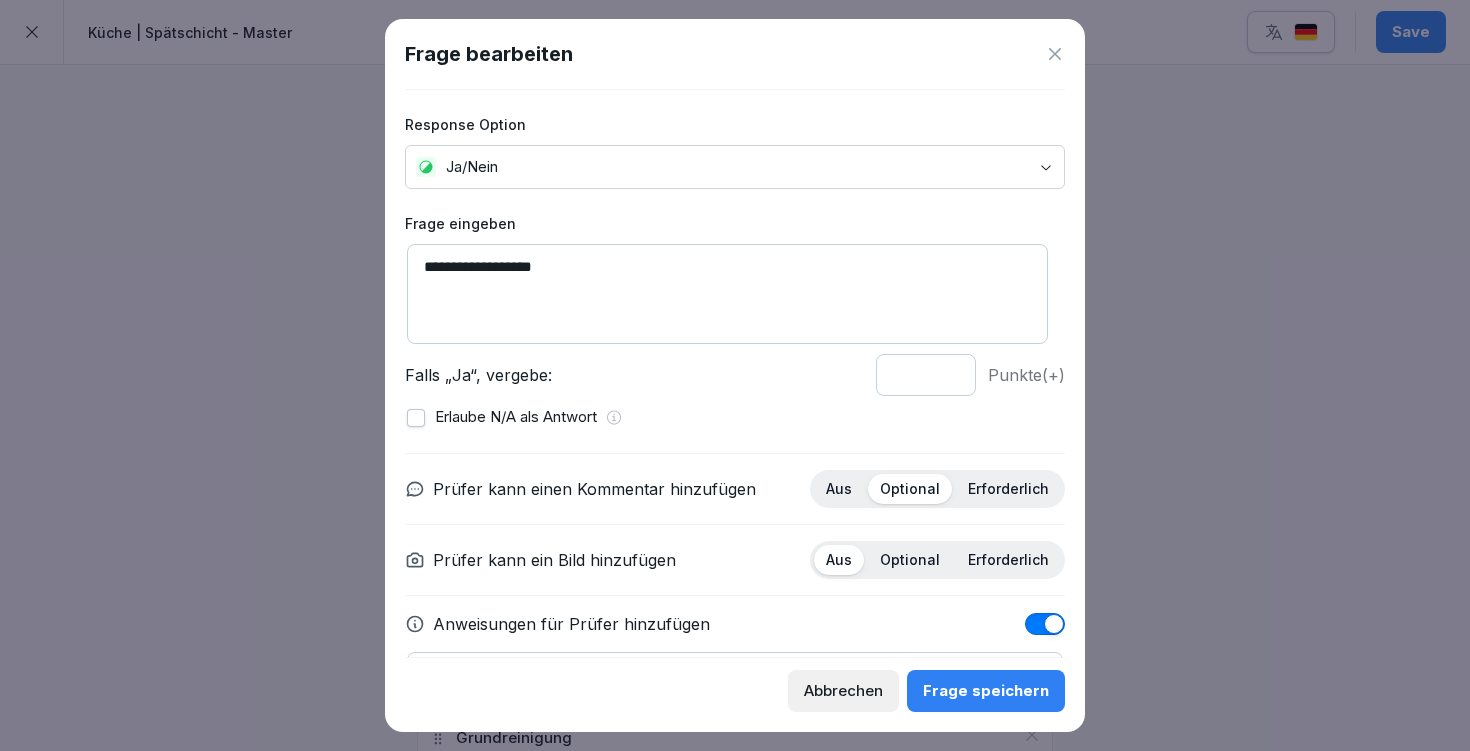 scroll, scrollTop: 127, scrollLeft: 0, axis: vertical 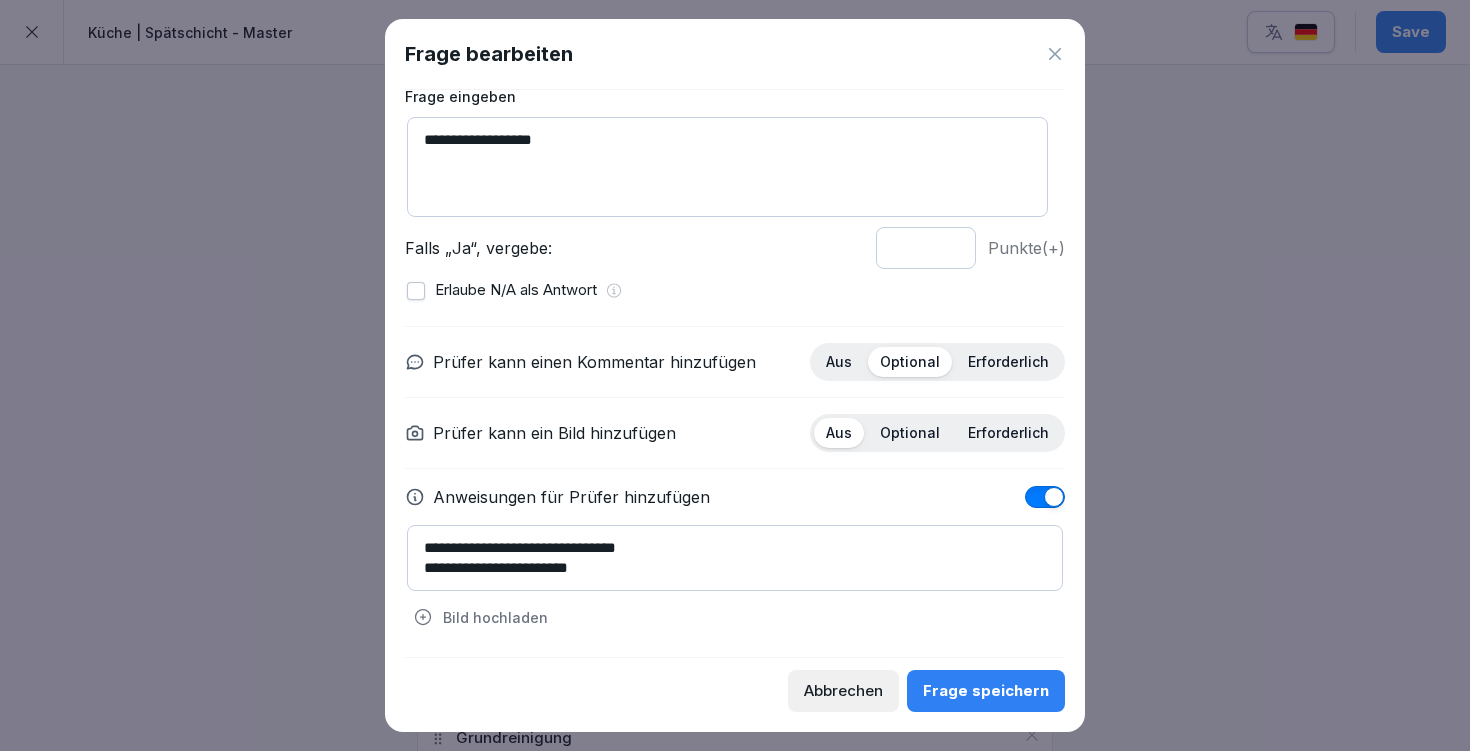 click on "**********" at bounding box center [735, 558] 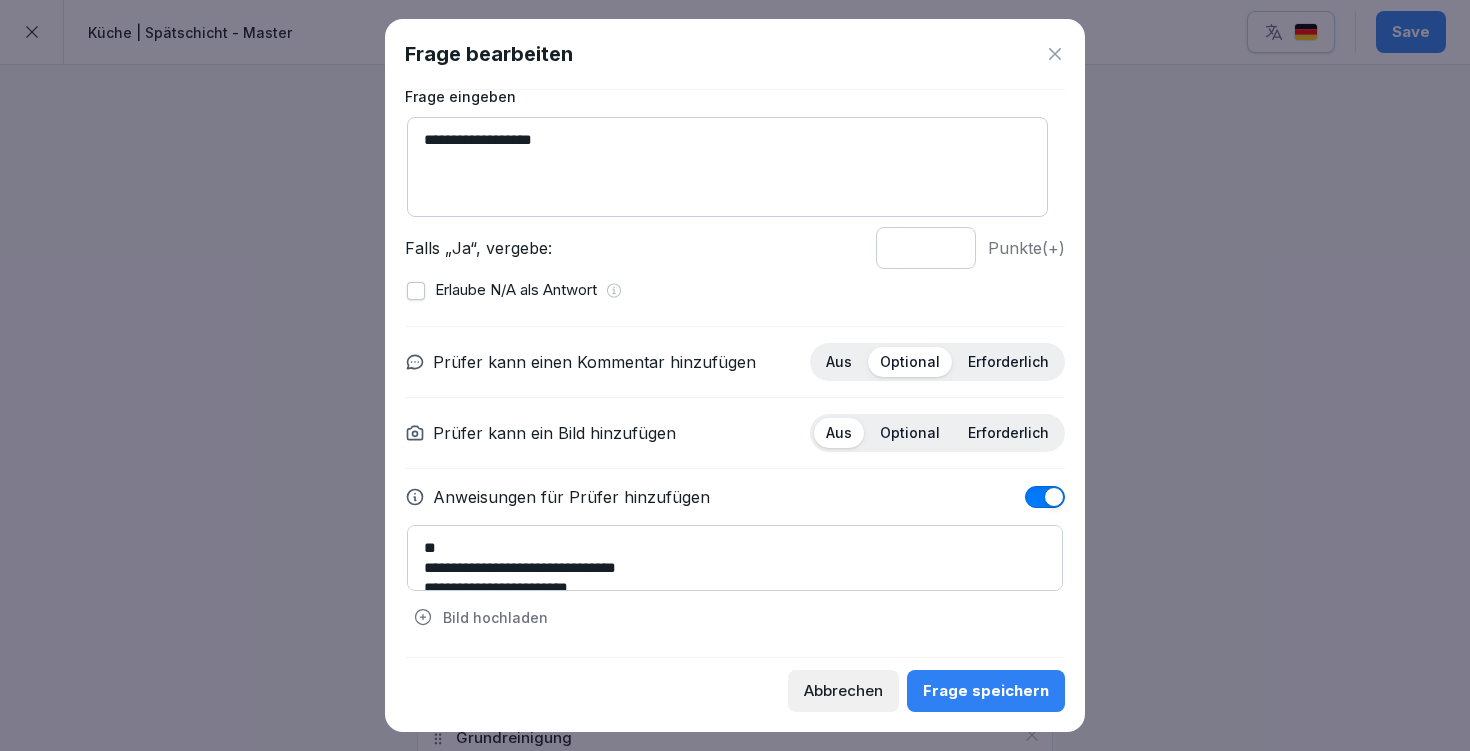click on "**********" at bounding box center [735, 558] 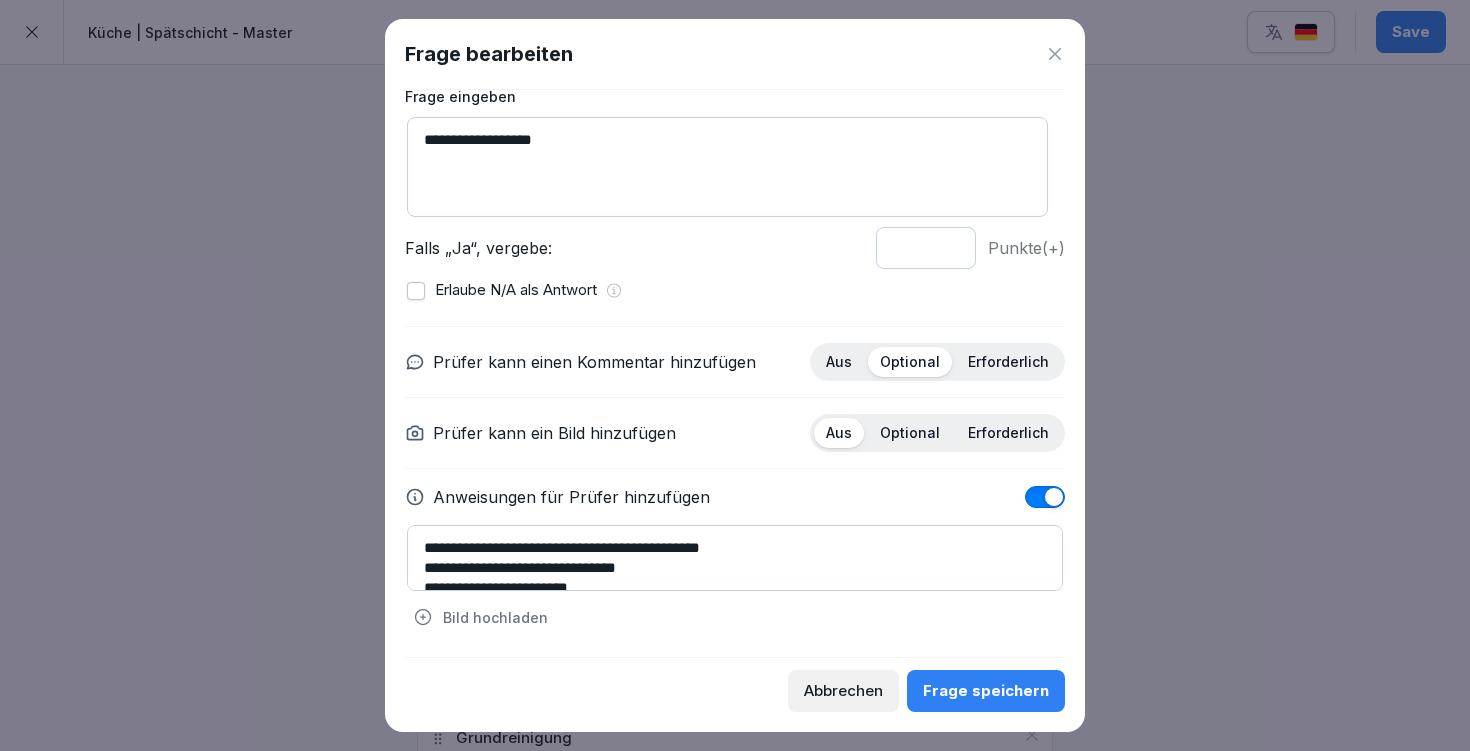 click on "**********" at bounding box center (735, 558) 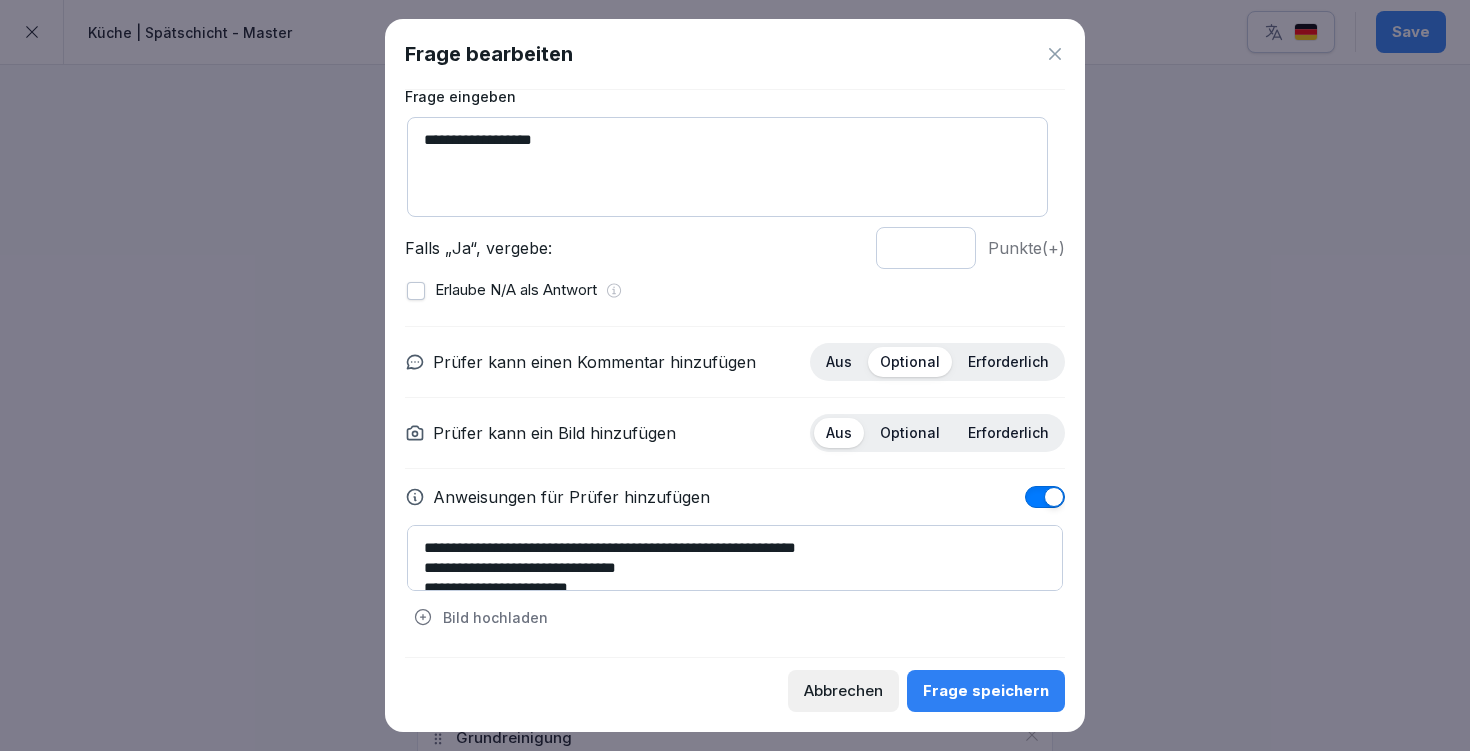 type on "**********" 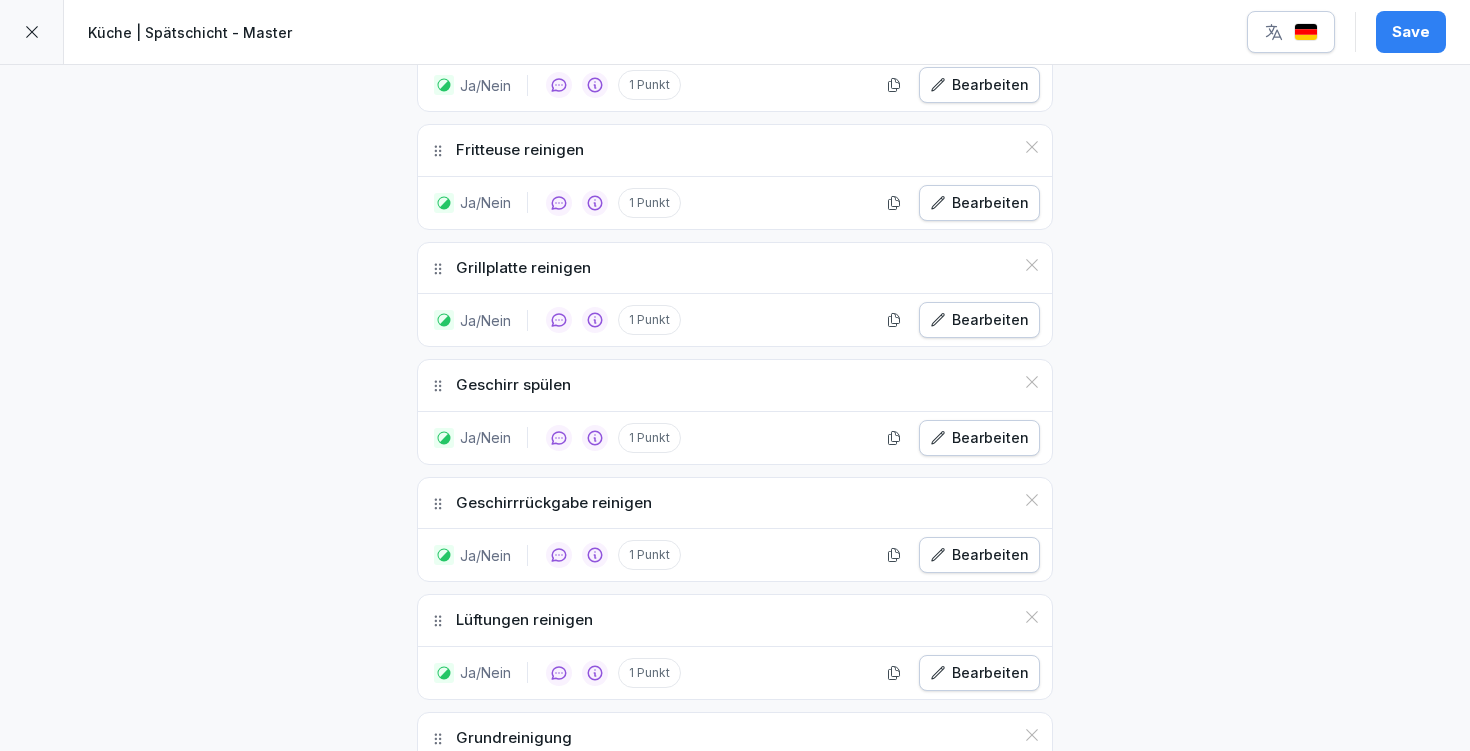 click on "Save" at bounding box center (1411, 32) 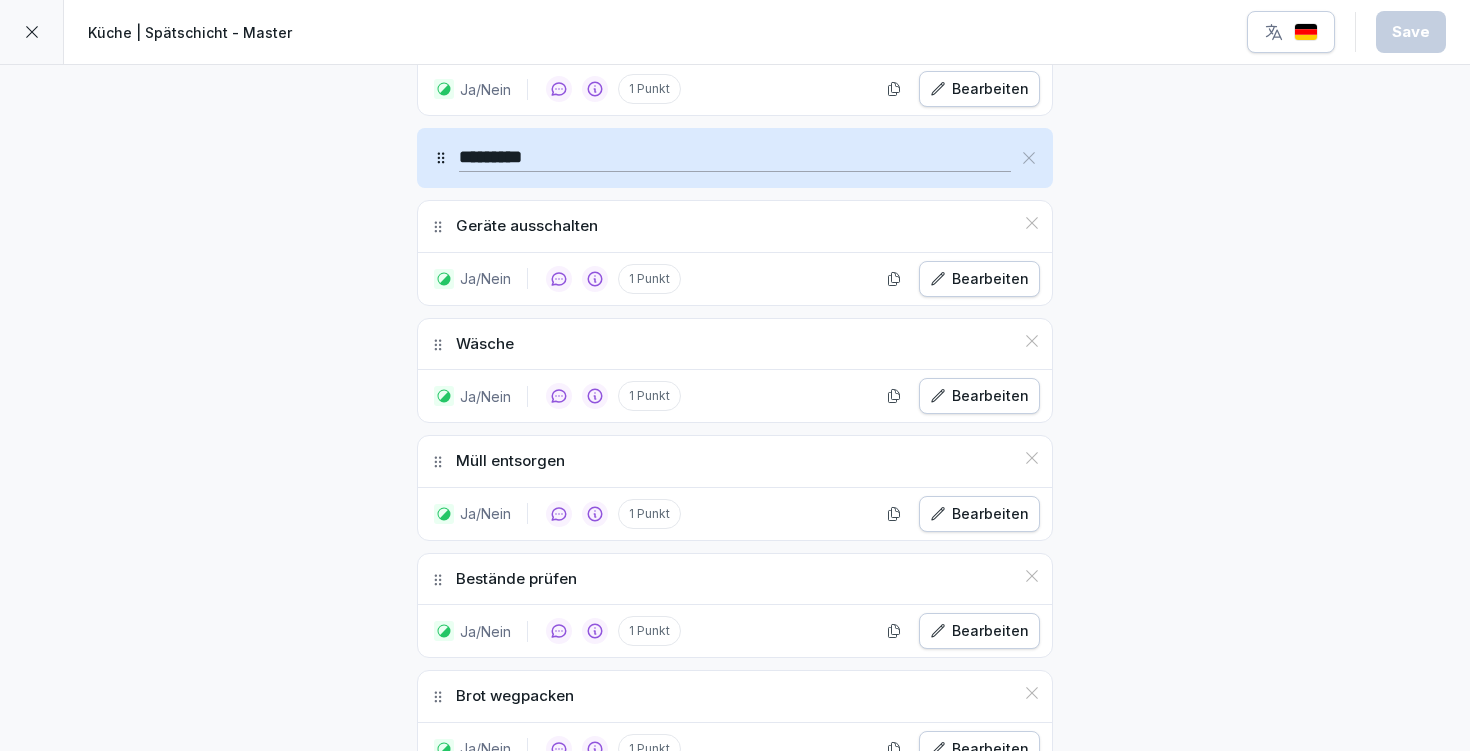 scroll, scrollTop: 2050, scrollLeft: 0, axis: vertical 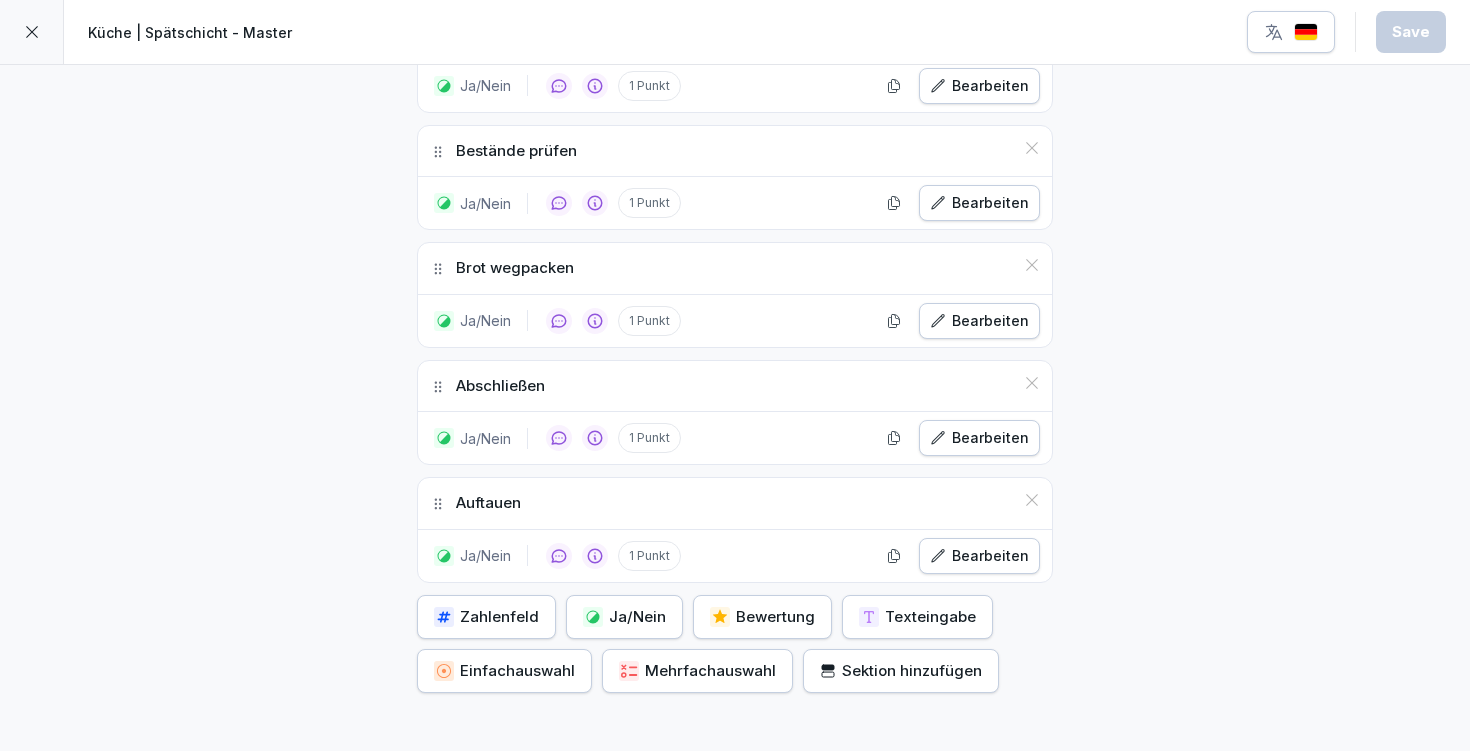 click on "Ja/Nein" at bounding box center [624, 617] 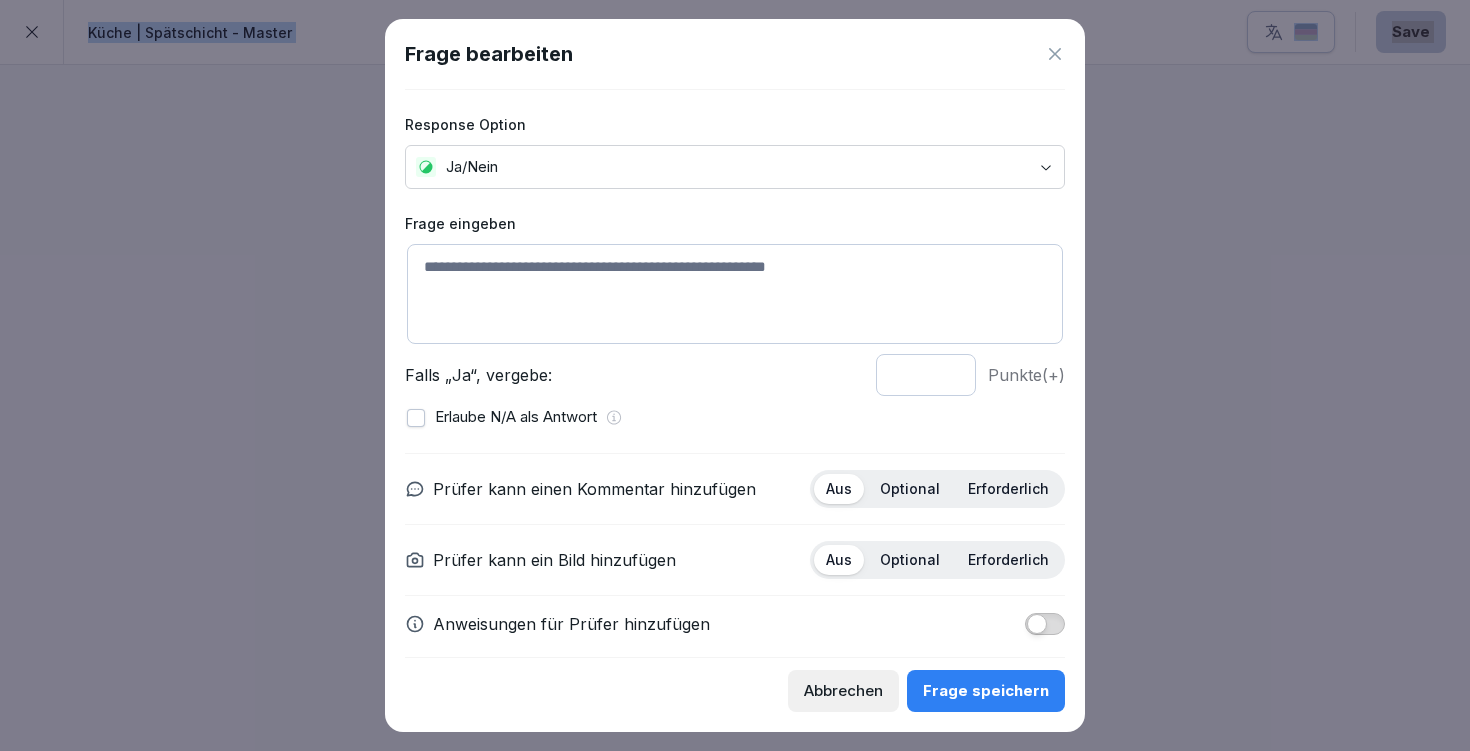 click at bounding box center [735, 294] 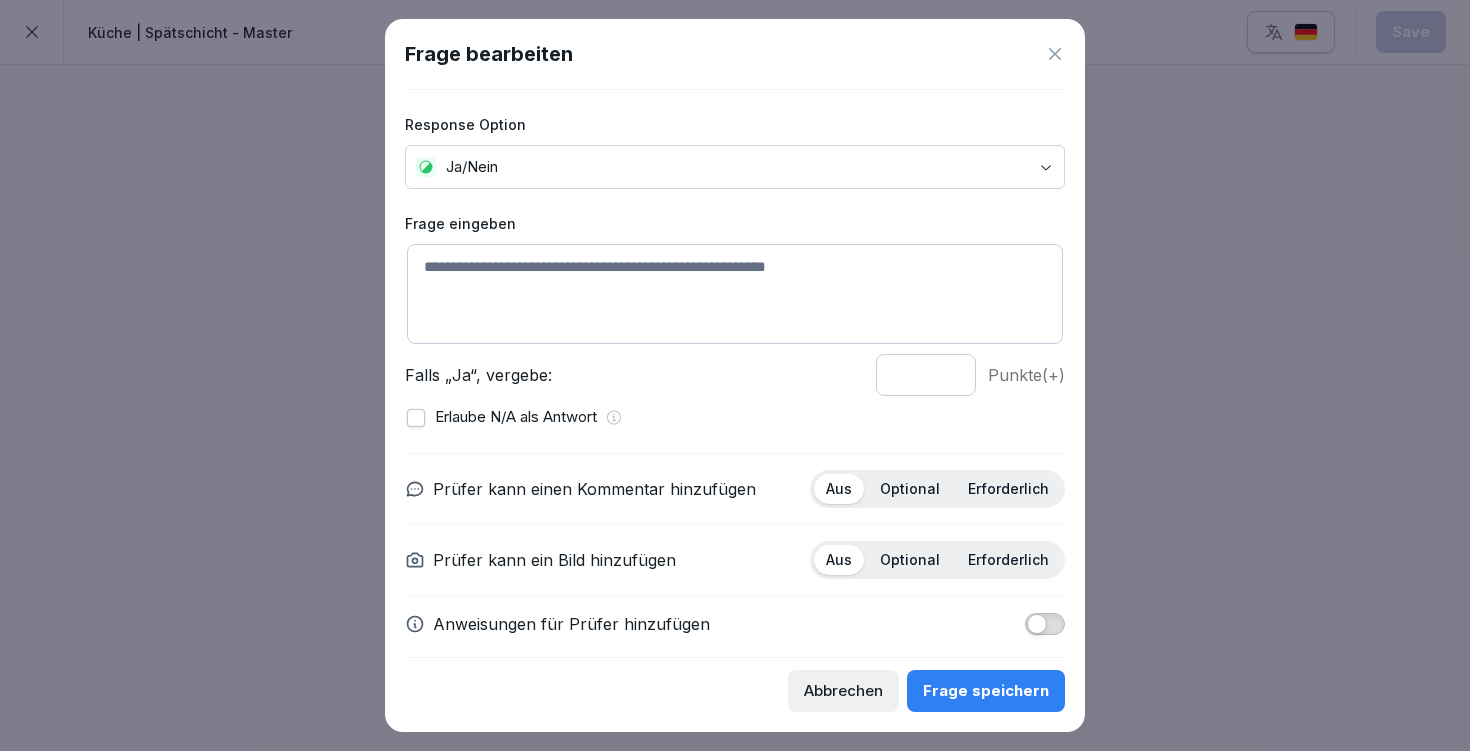 click at bounding box center (735, 294) 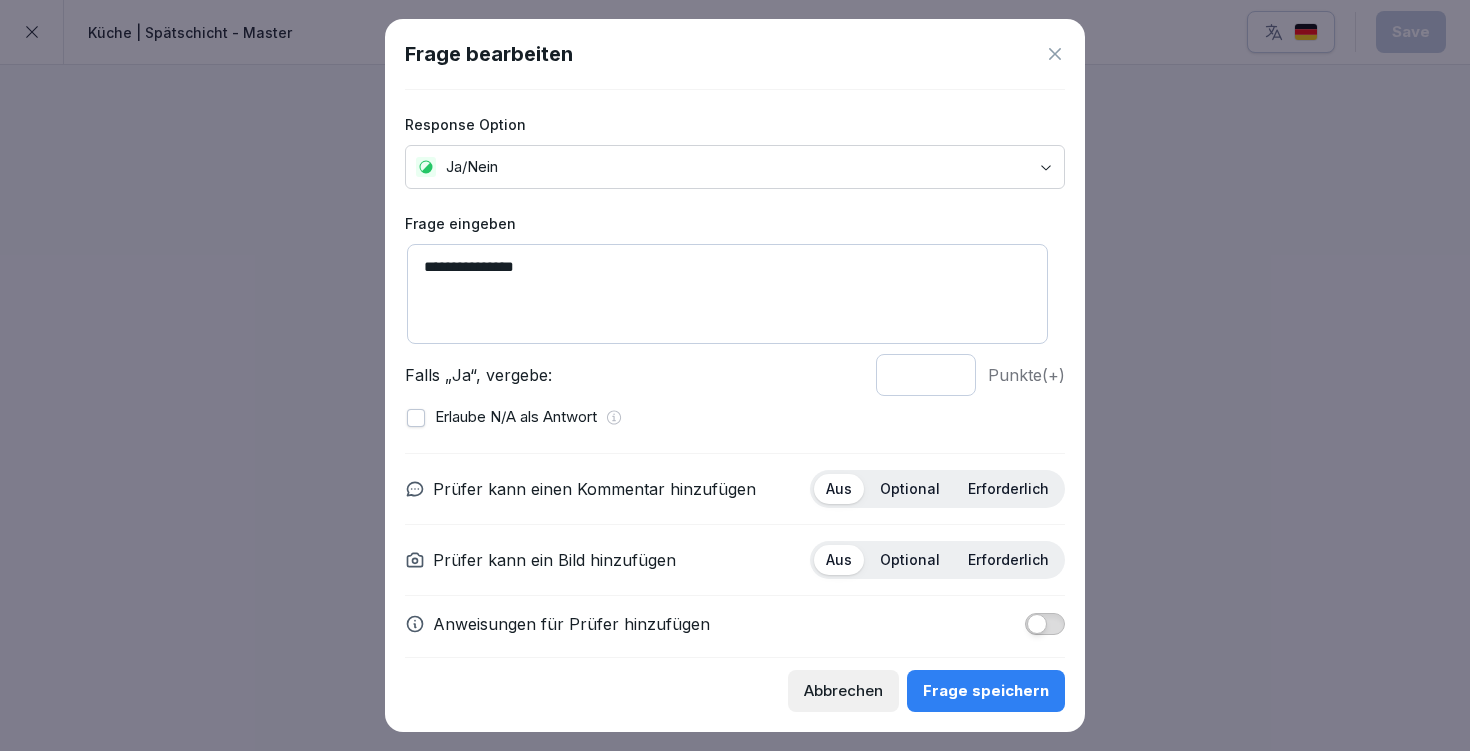 scroll, scrollTop: 18, scrollLeft: 0, axis: vertical 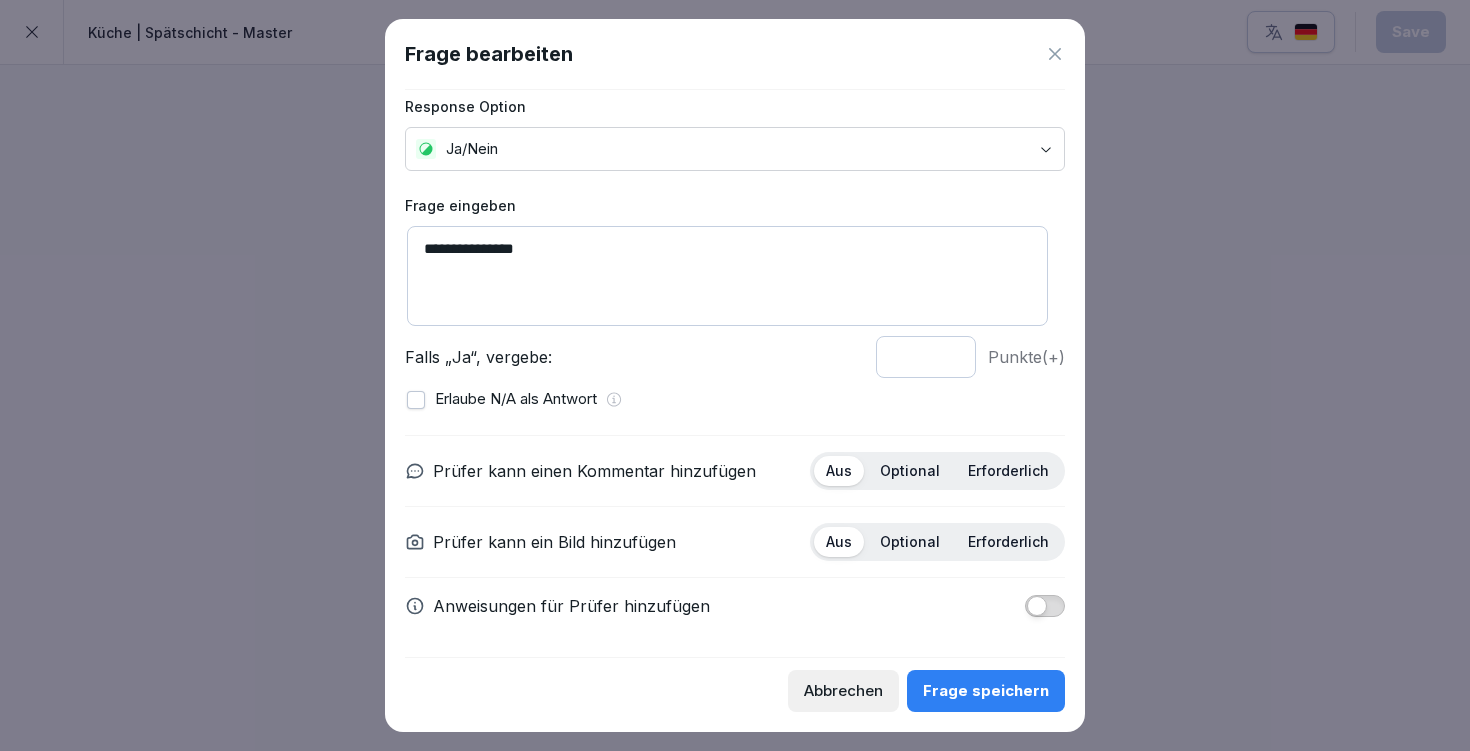 type on "**********" 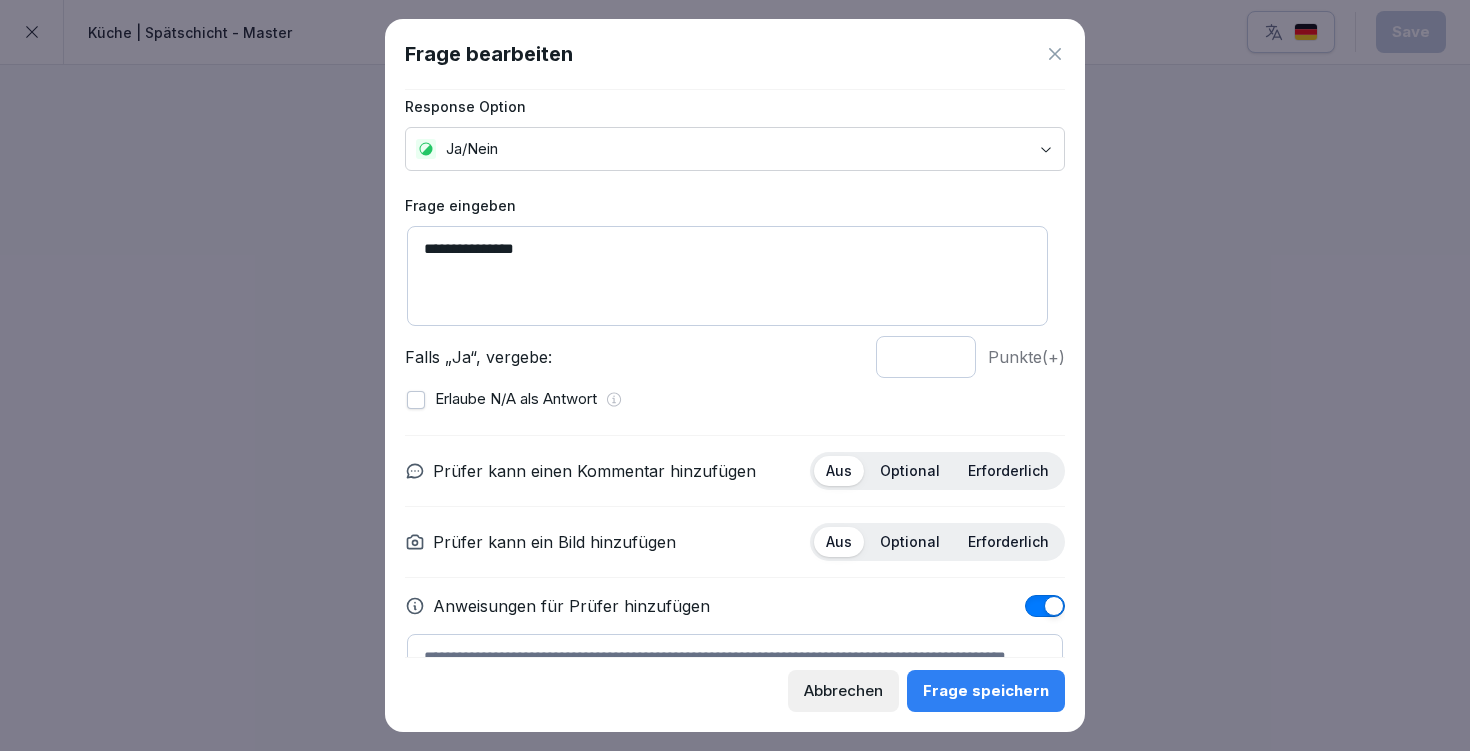 scroll, scrollTop: 127, scrollLeft: 0, axis: vertical 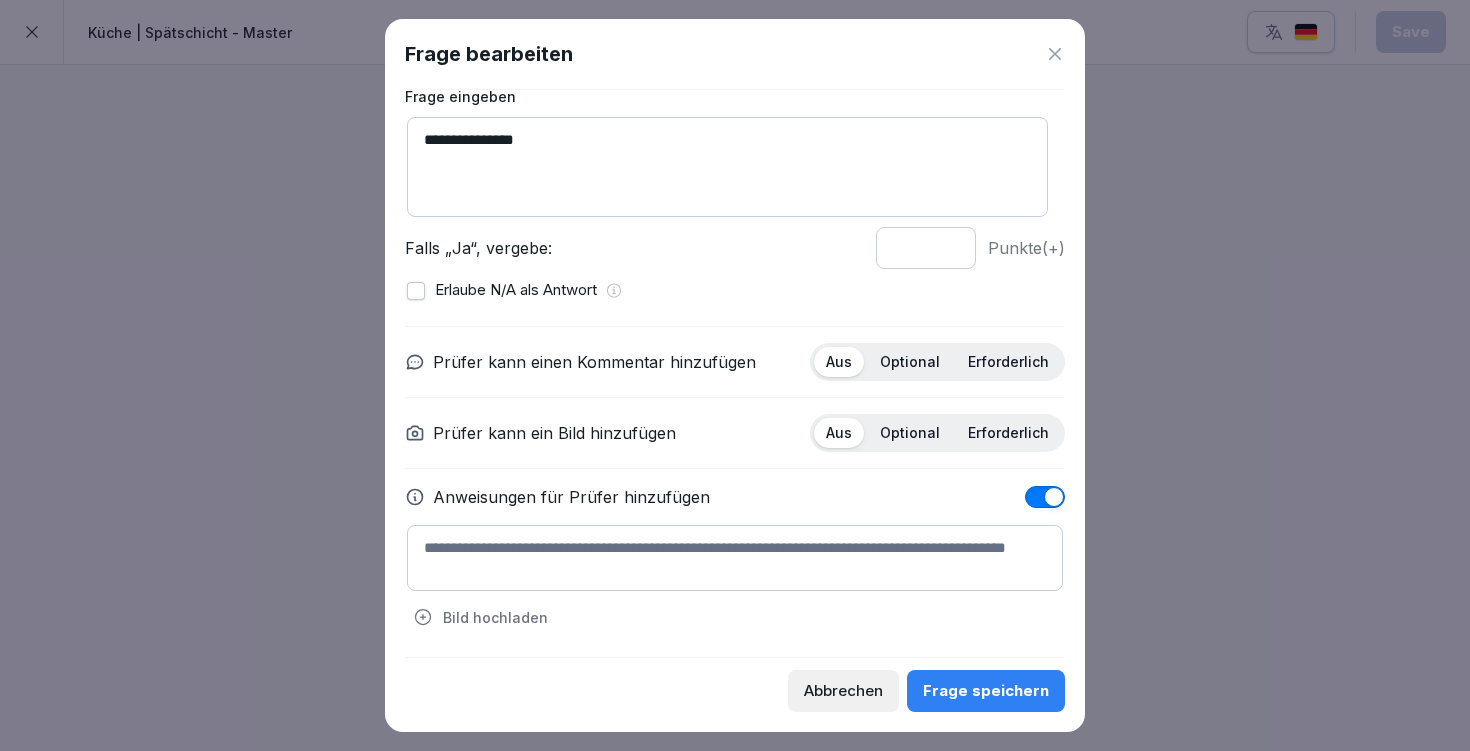 click at bounding box center [735, 558] 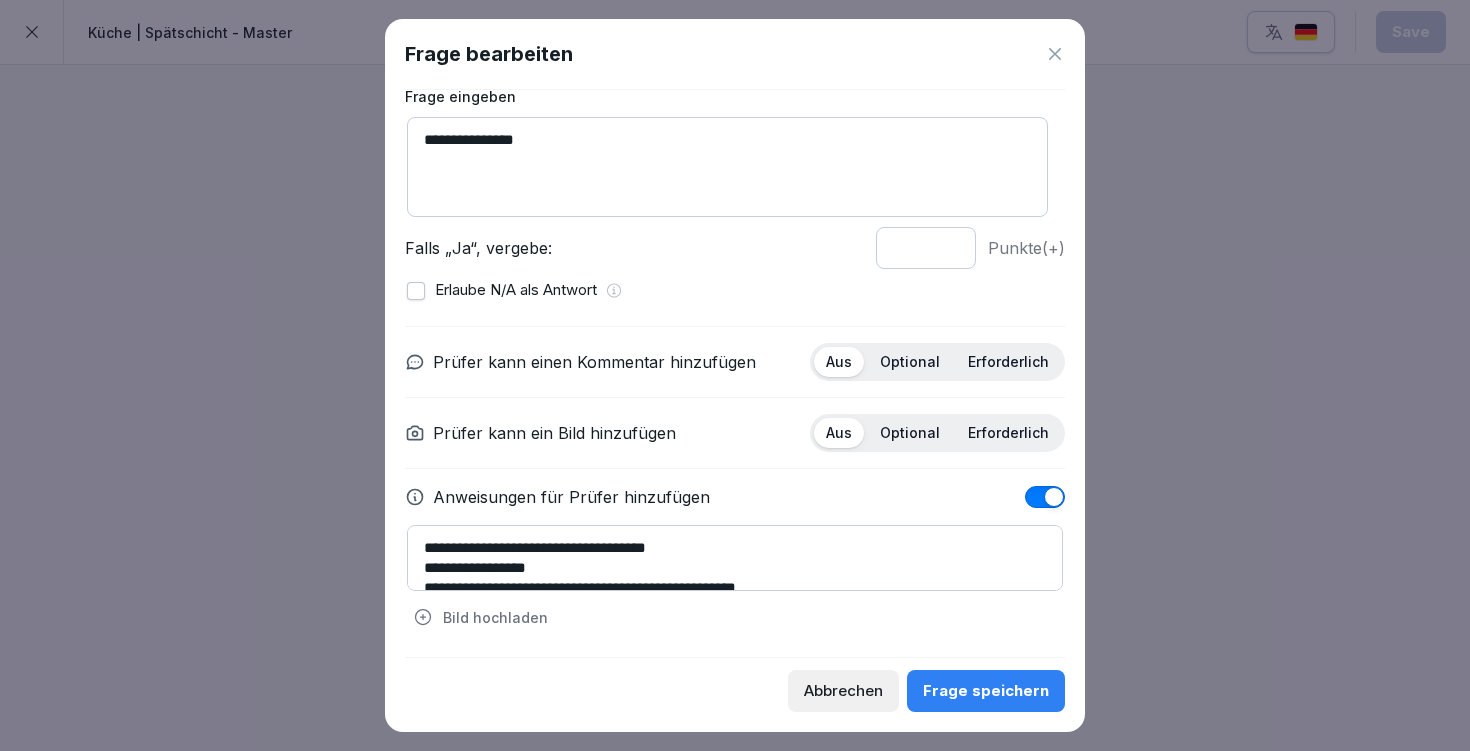 scroll, scrollTop: 40, scrollLeft: 0, axis: vertical 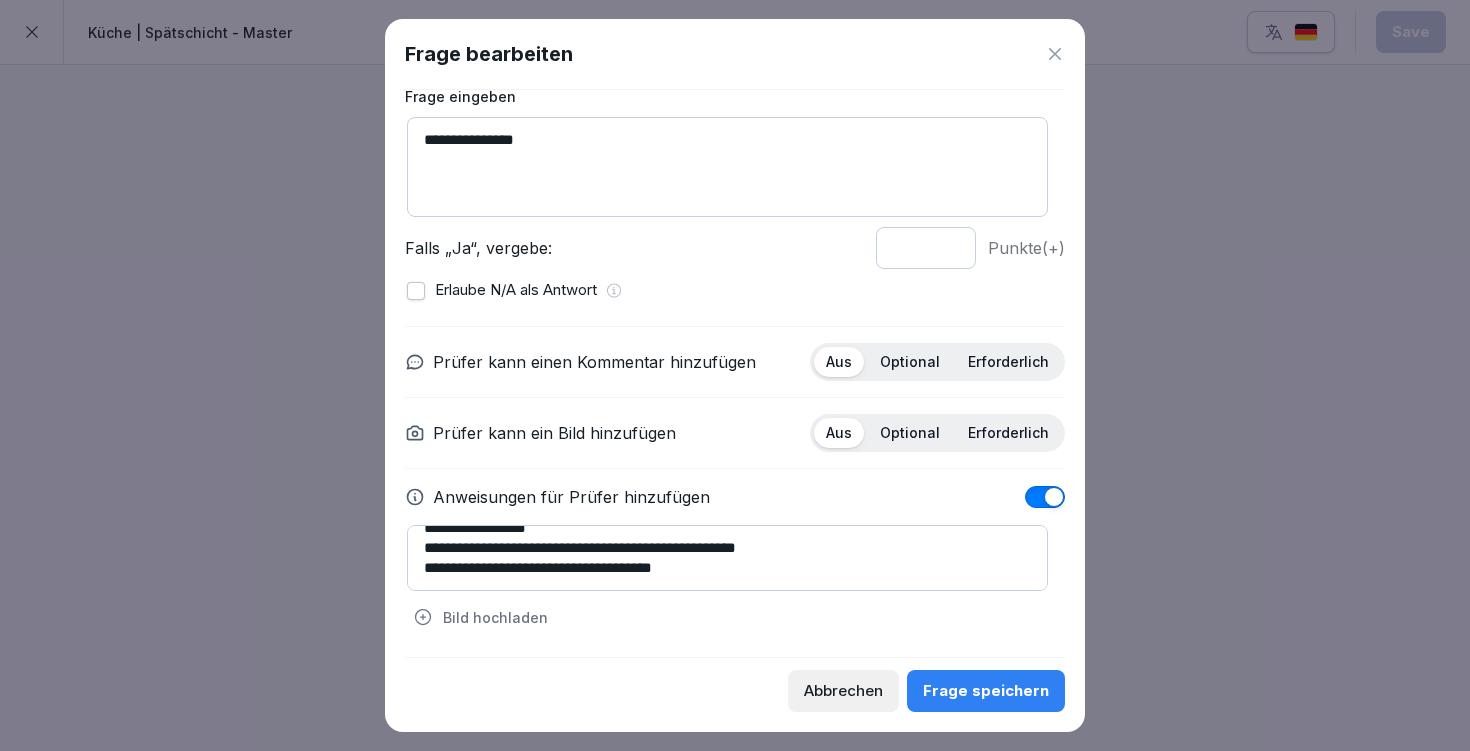 type on "**********" 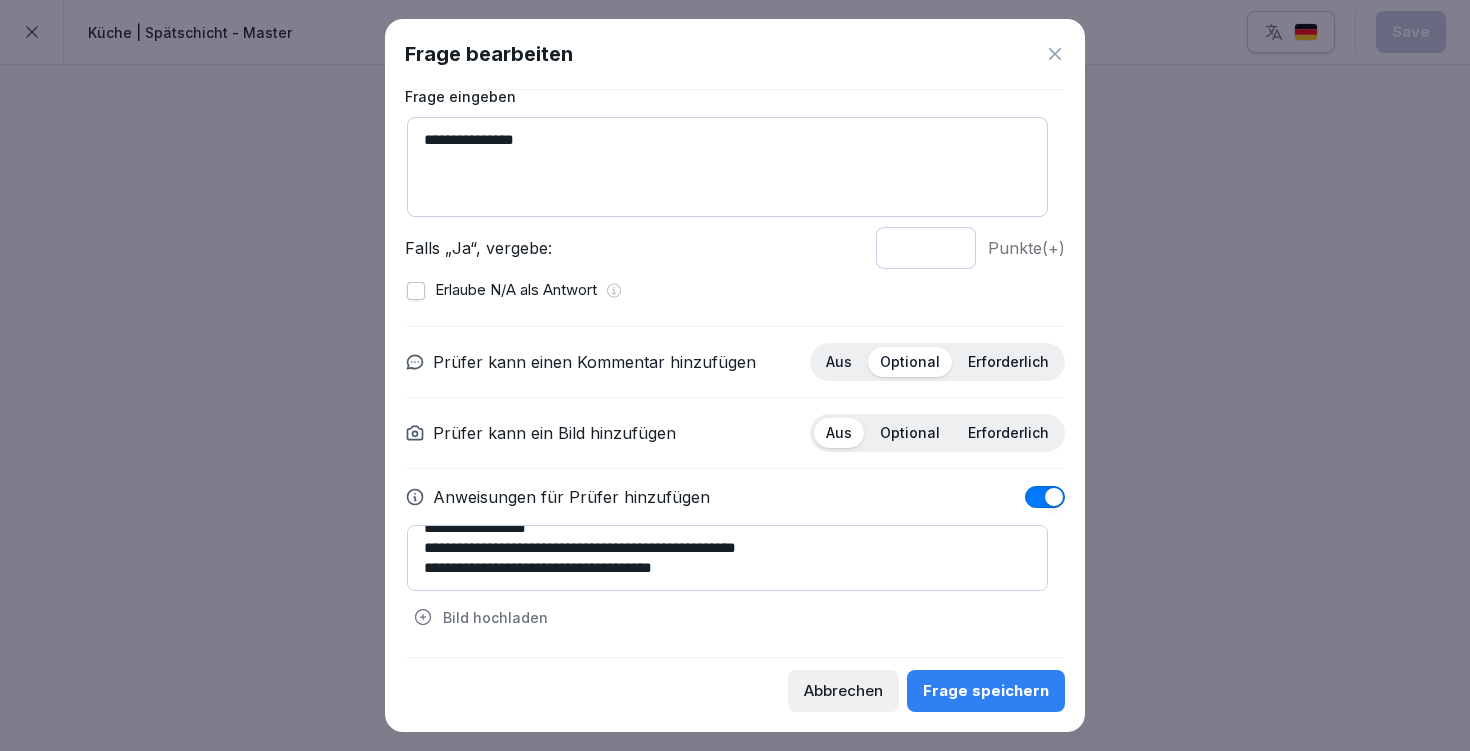 click on "Frage speichern" at bounding box center [986, 691] 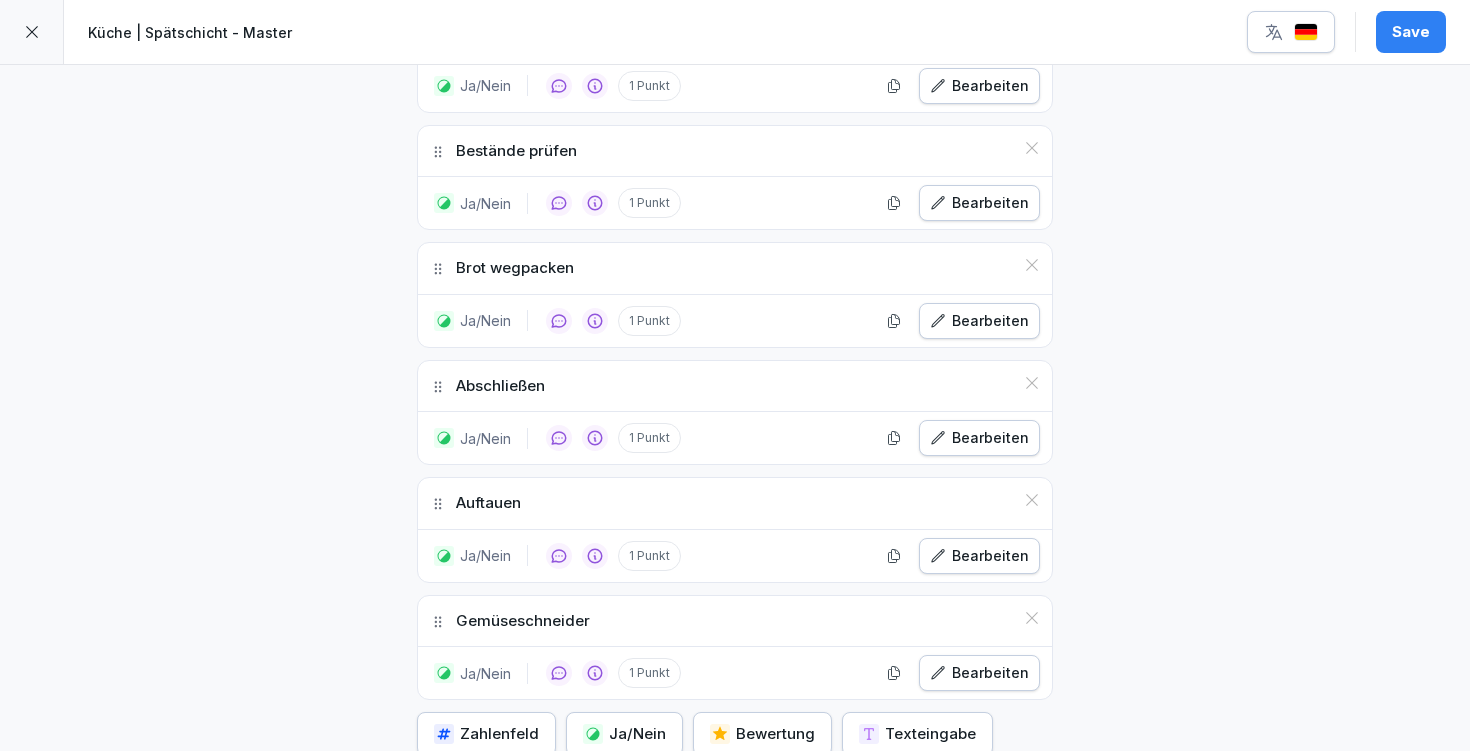 scroll, scrollTop: 2193, scrollLeft: 0, axis: vertical 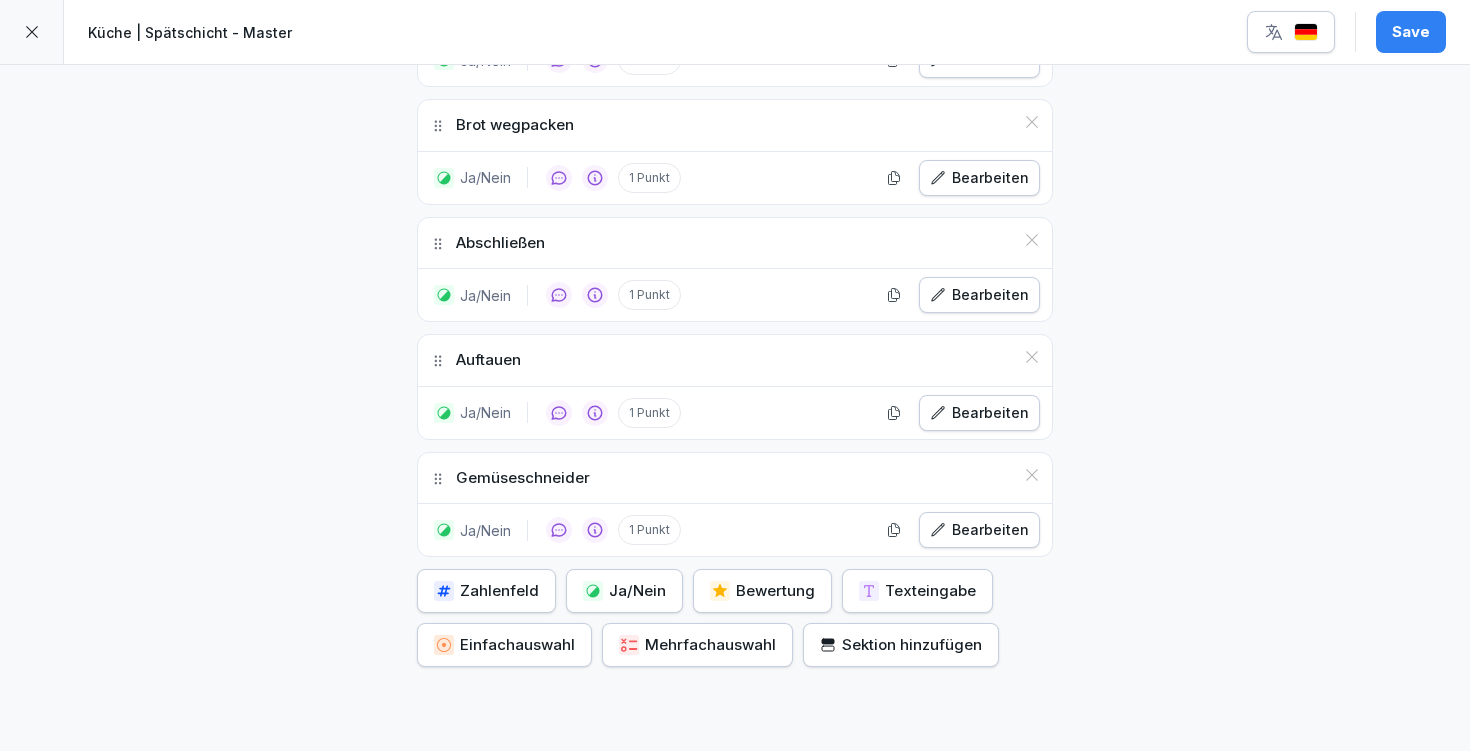 click on "Ja/Nein" at bounding box center (624, 591) 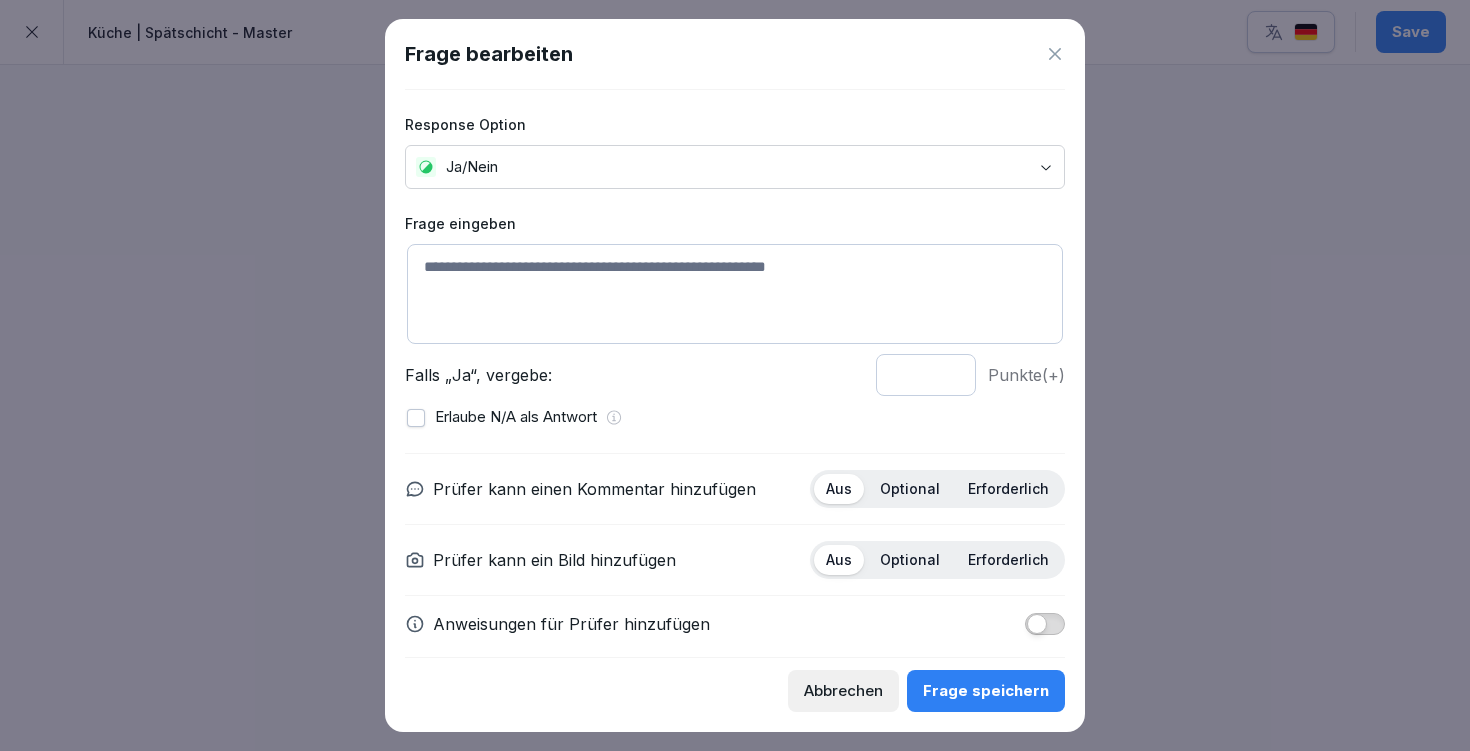click at bounding box center (735, 294) 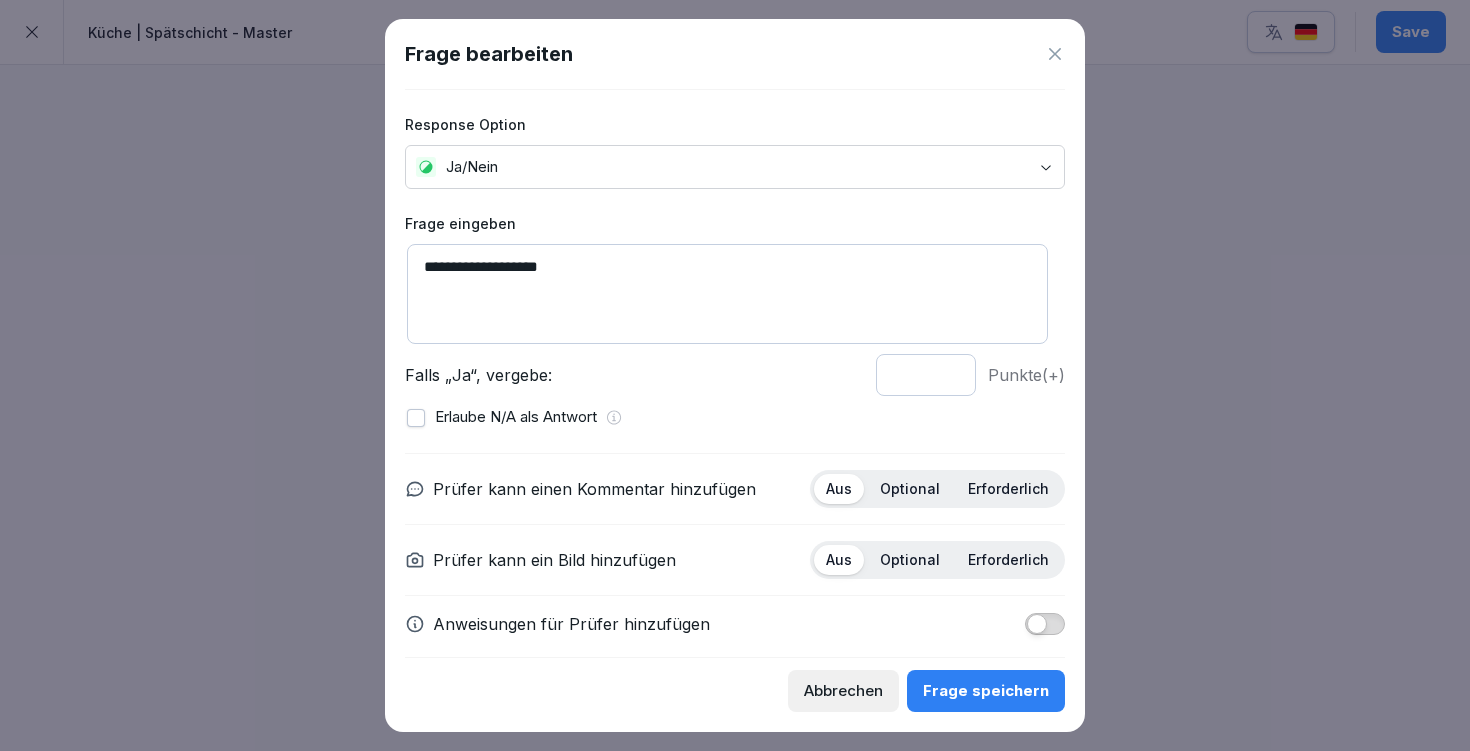 scroll, scrollTop: 18, scrollLeft: 0, axis: vertical 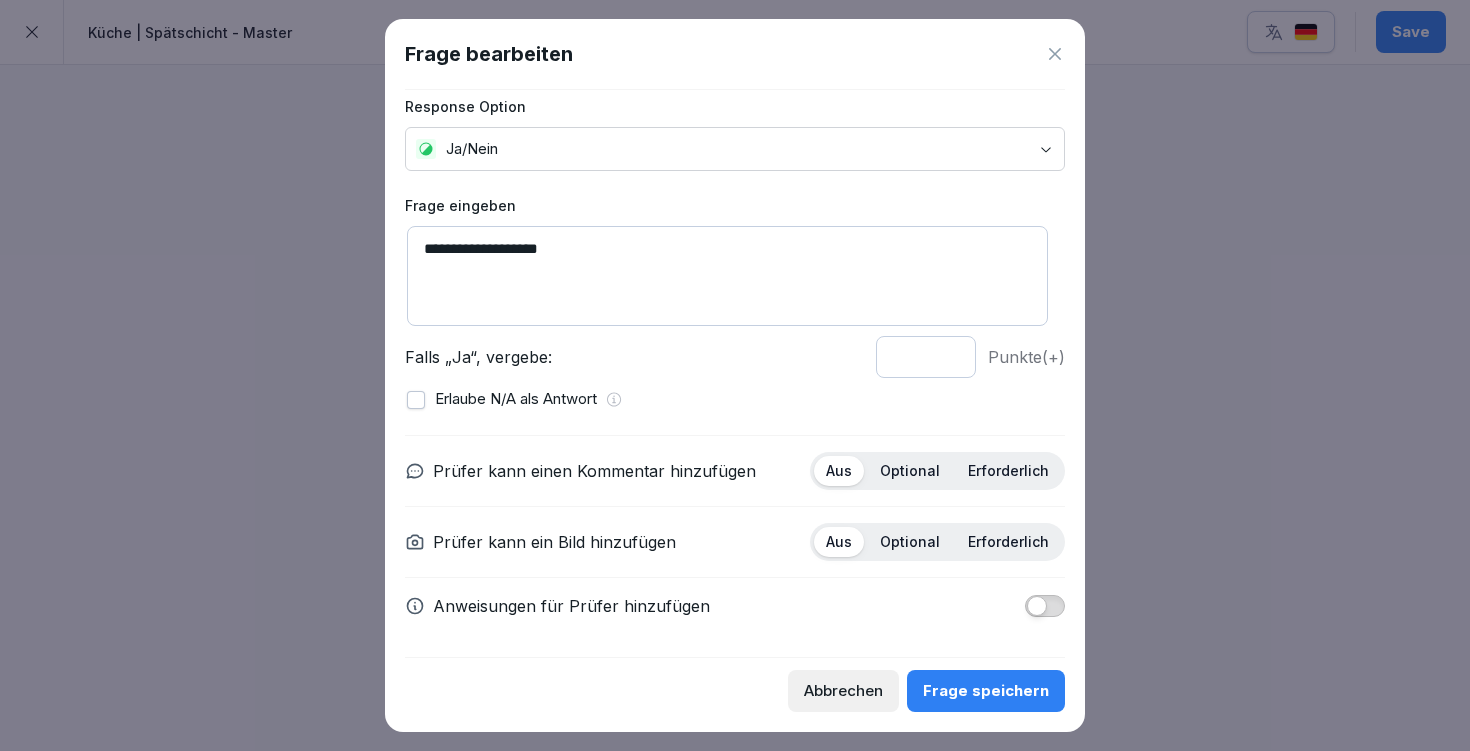 type on "**********" 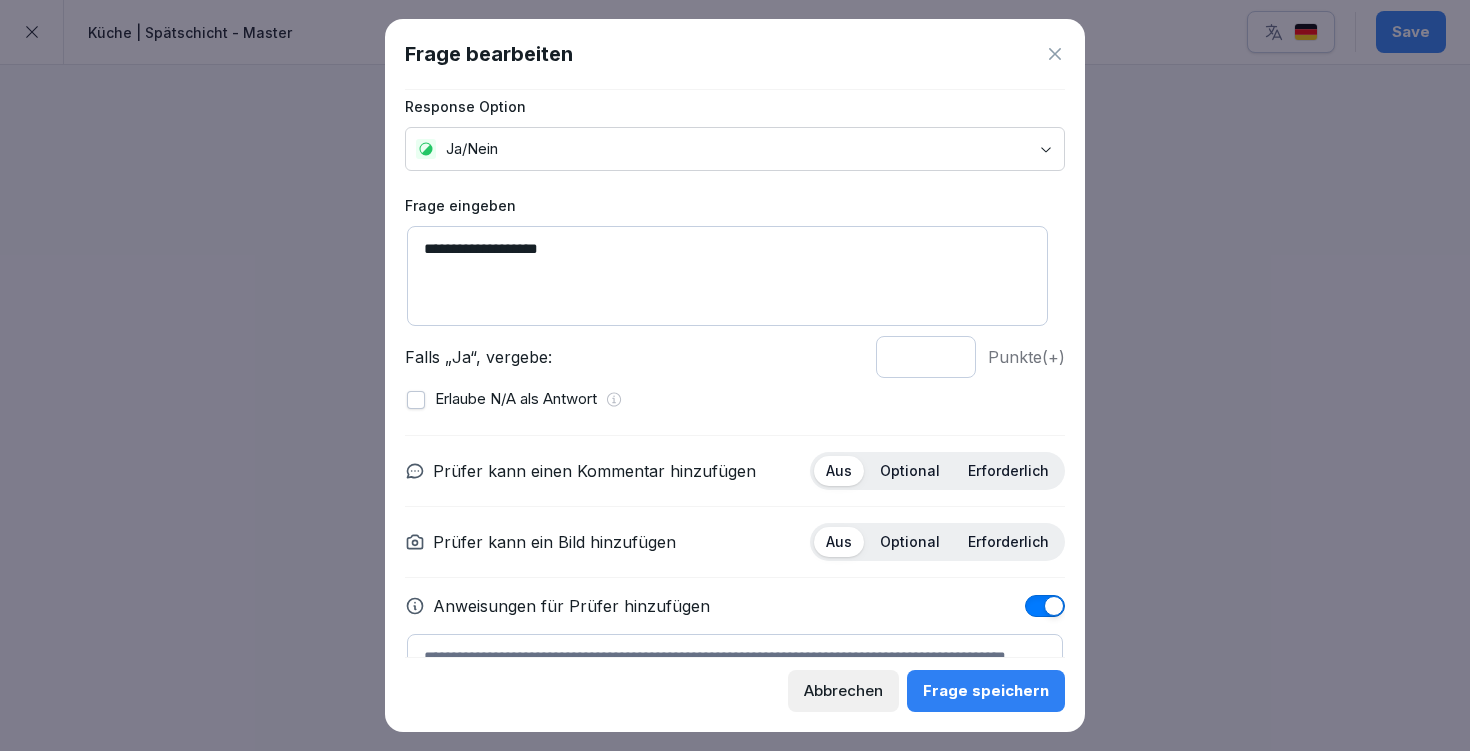 click on "Optional" at bounding box center (910, 471) 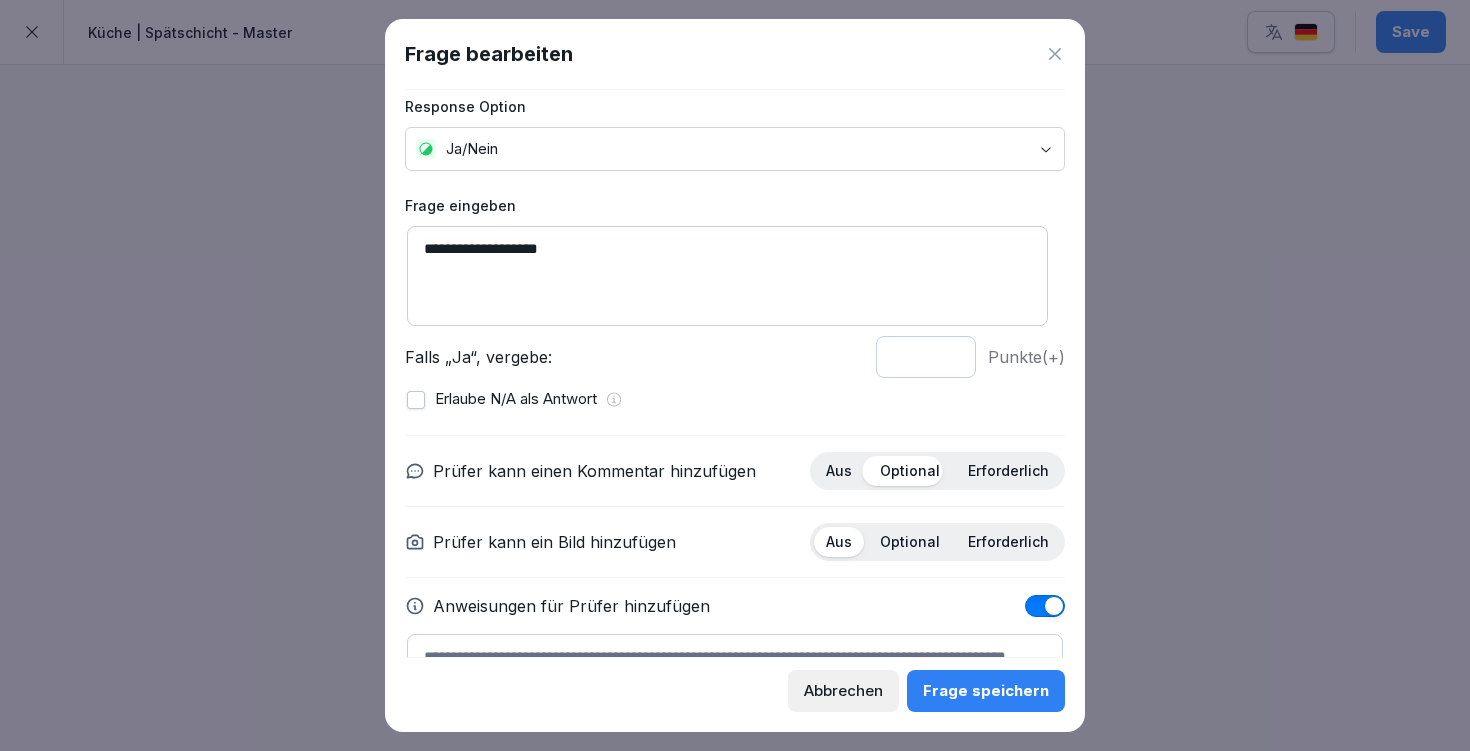 scroll, scrollTop: 127, scrollLeft: 0, axis: vertical 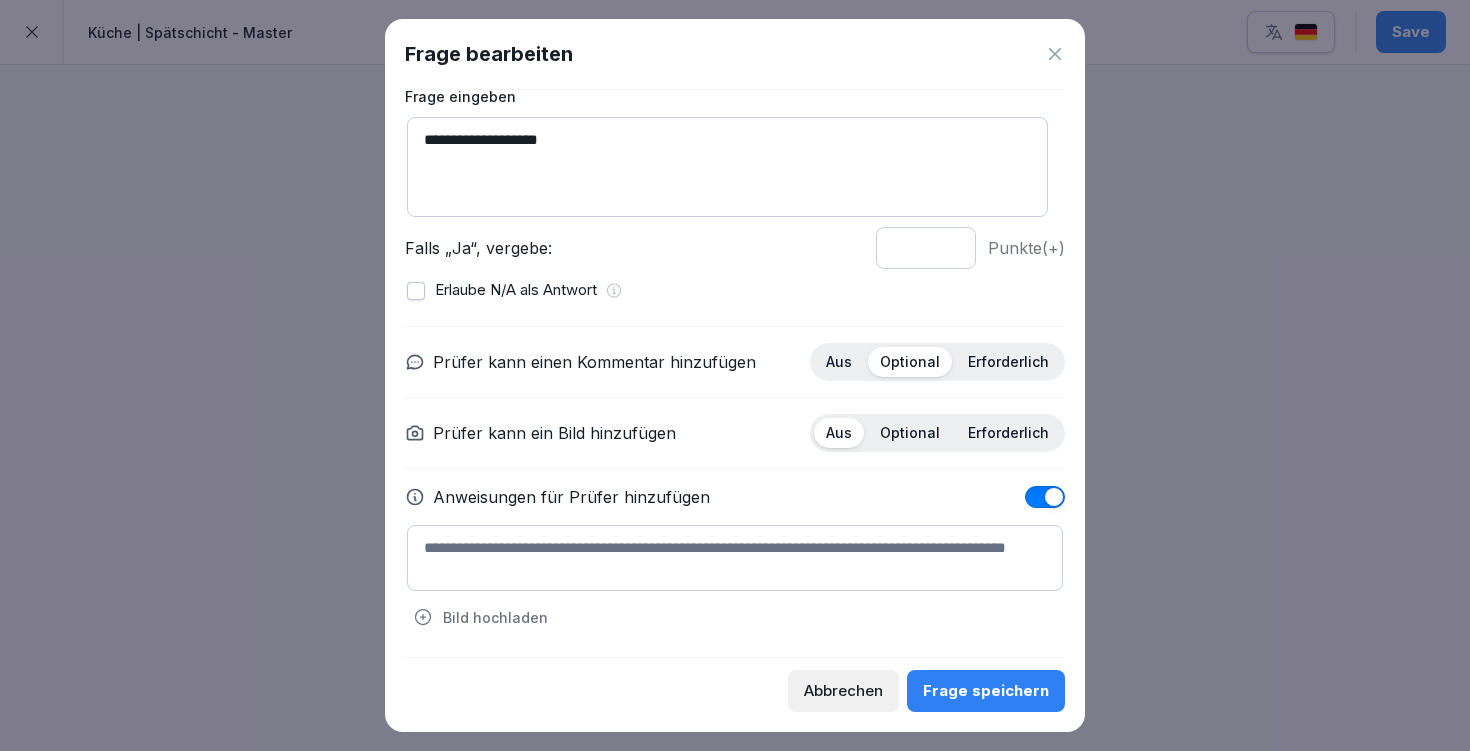 click at bounding box center [735, 558] 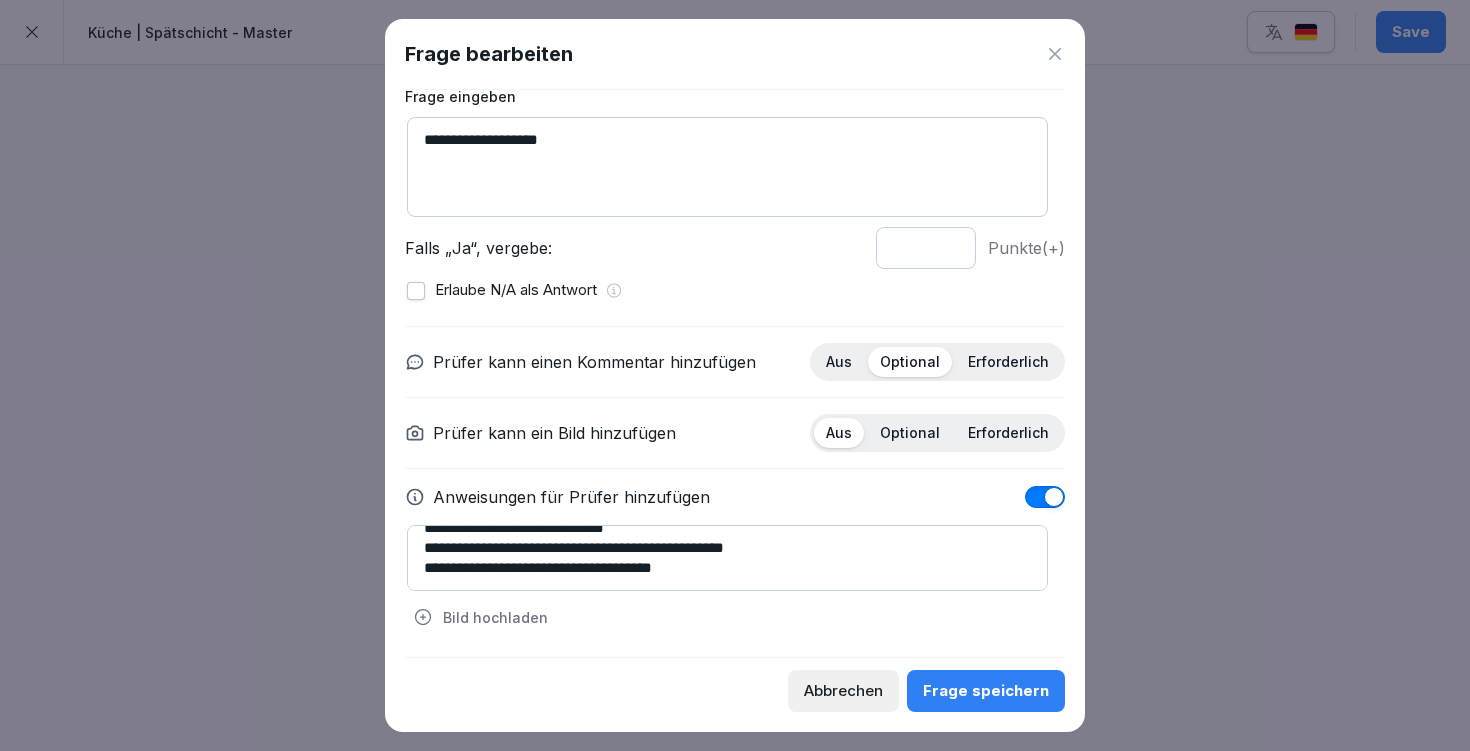 scroll, scrollTop: 0, scrollLeft: 0, axis: both 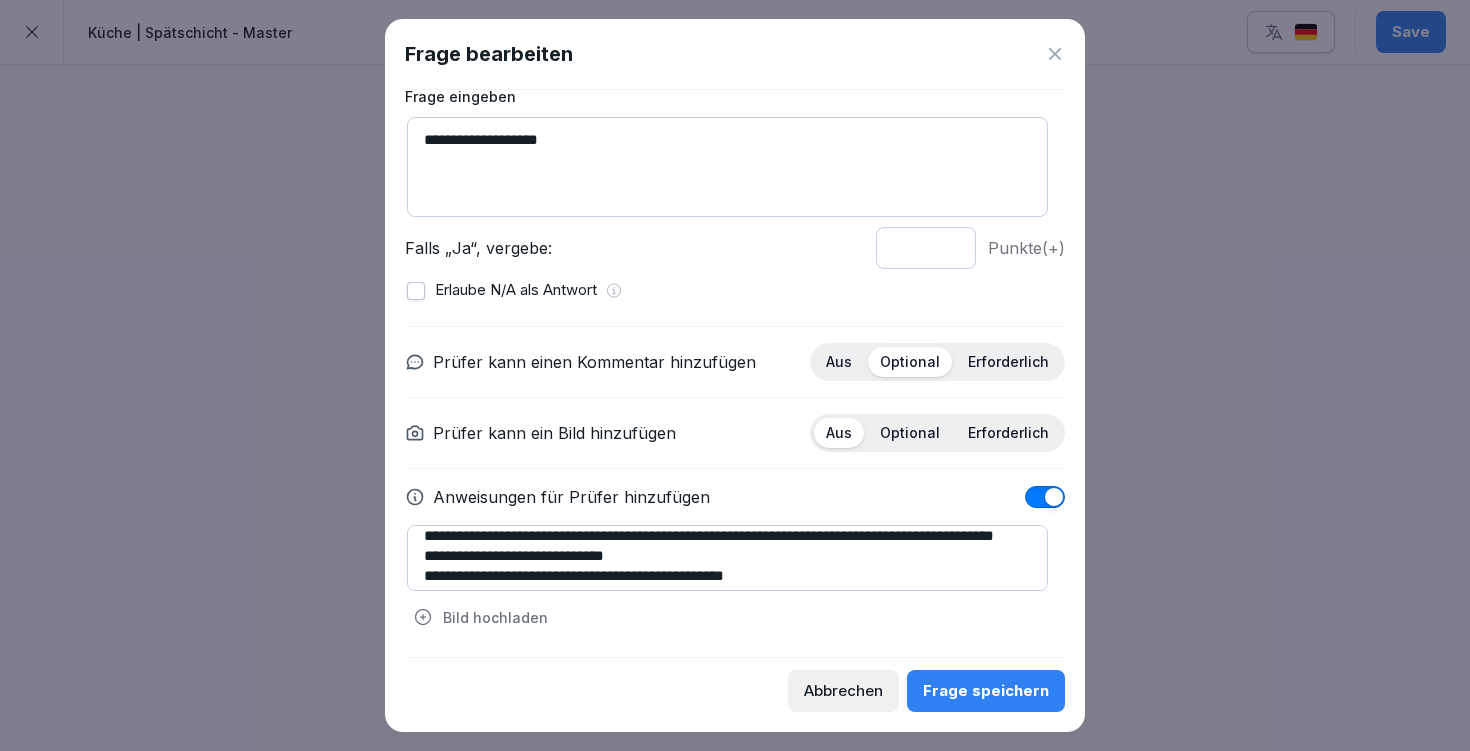 click on "**********" at bounding box center [727, 558] 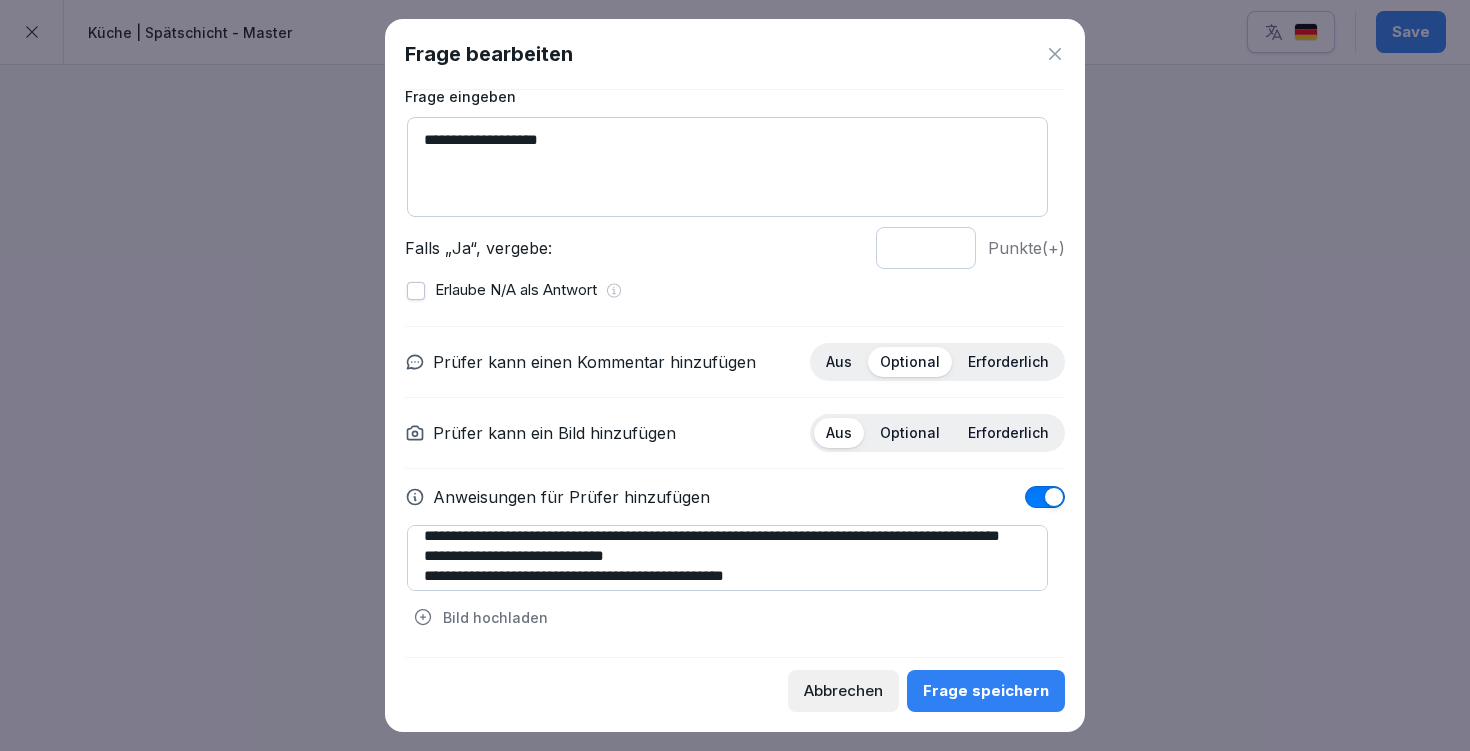 scroll, scrollTop: 11, scrollLeft: 0, axis: vertical 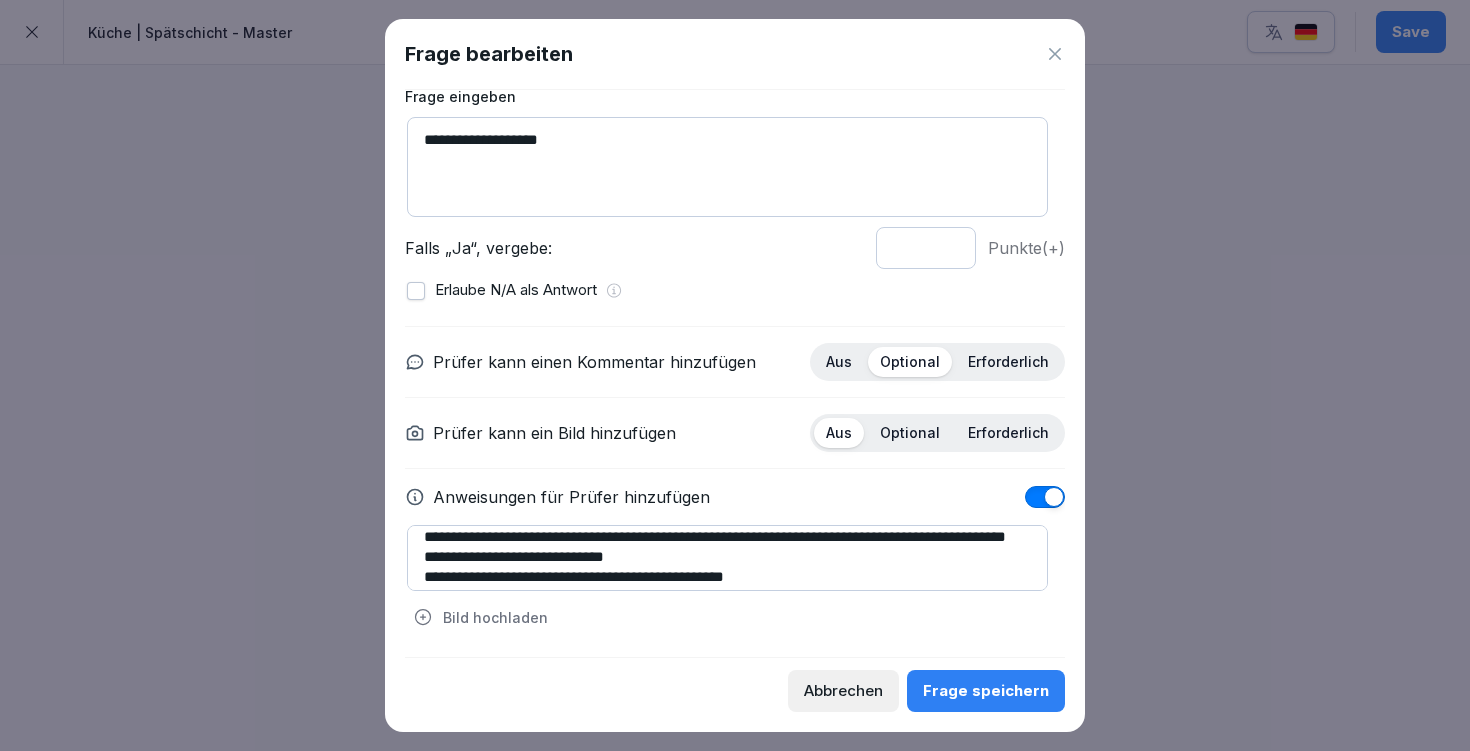 click on "**********" at bounding box center (727, 558) 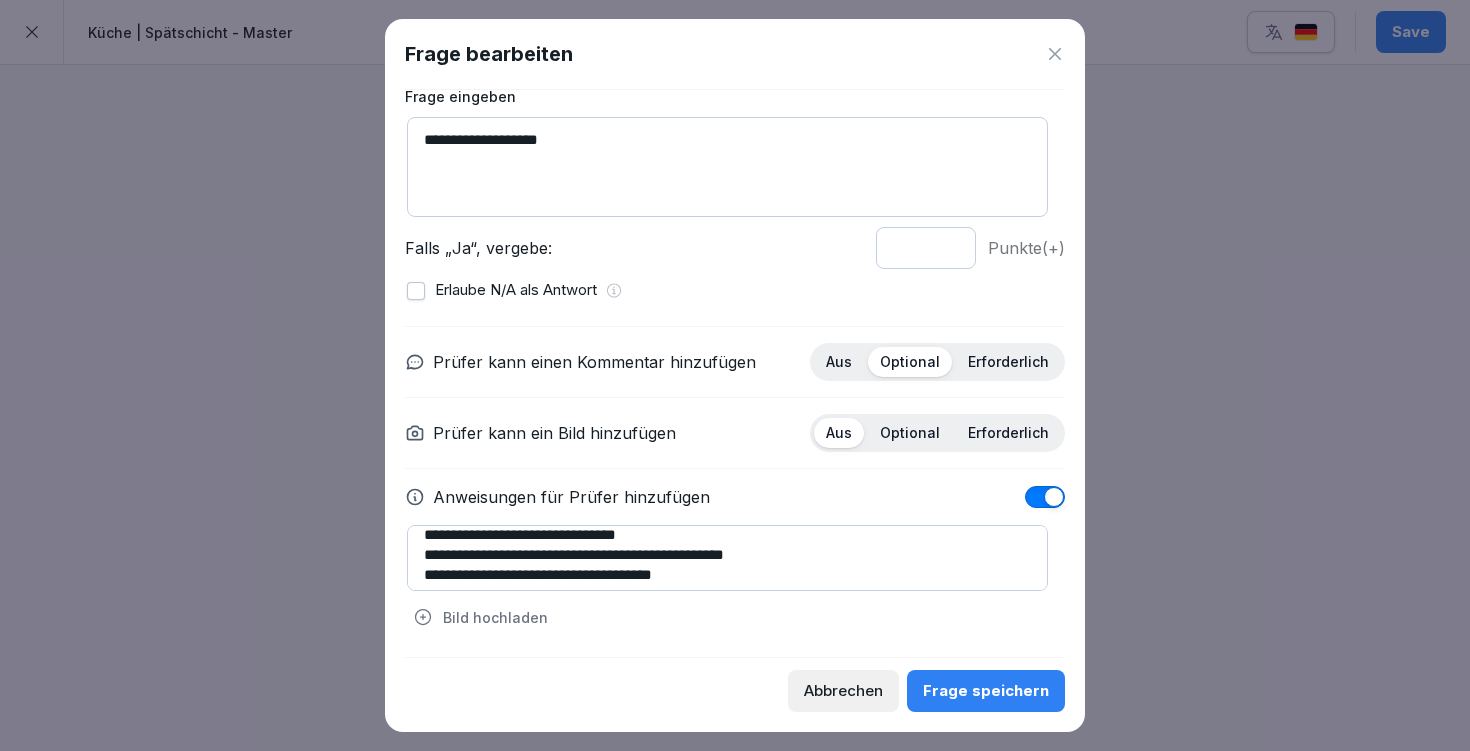 scroll, scrollTop: 37, scrollLeft: 0, axis: vertical 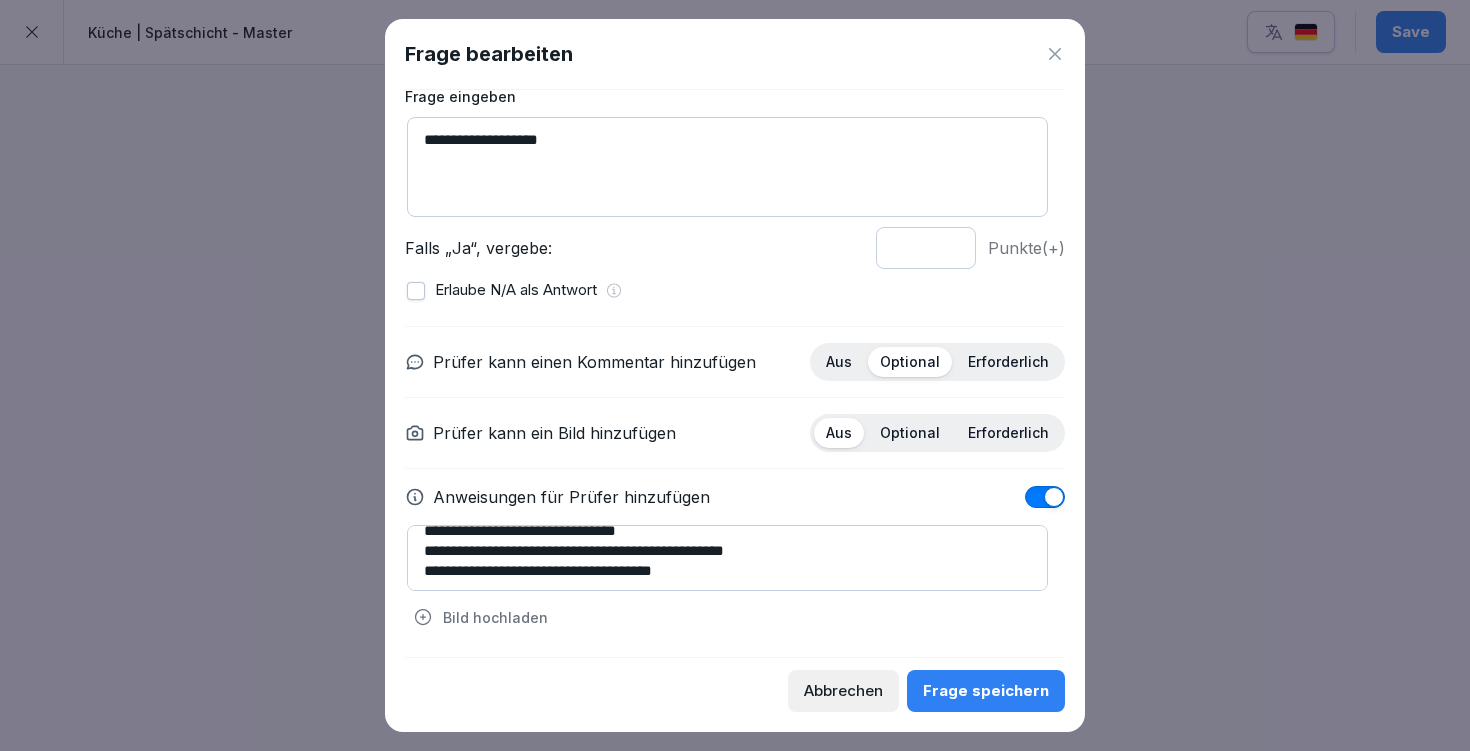 click on "**********" at bounding box center (727, 558) 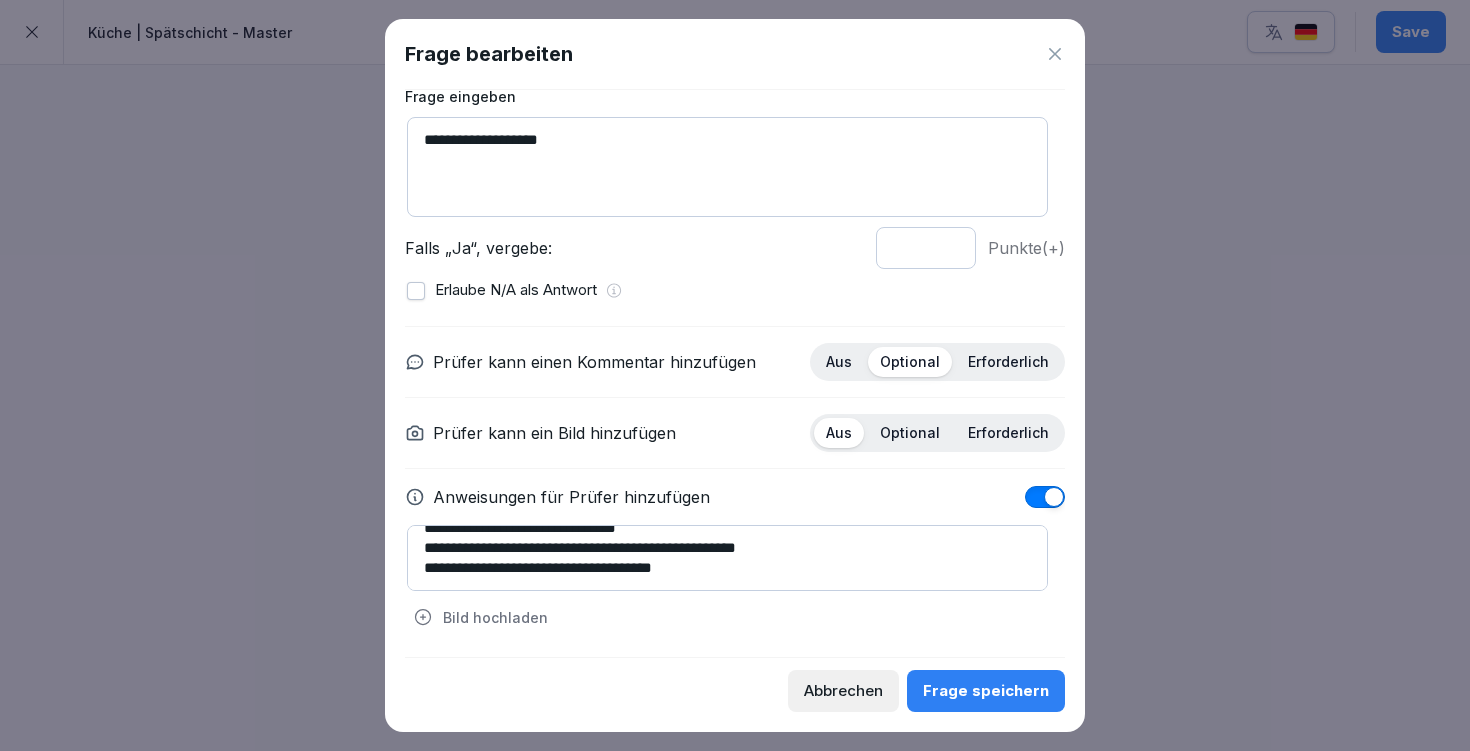scroll, scrollTop: 57, scrollLeft: 0, axis: vertical 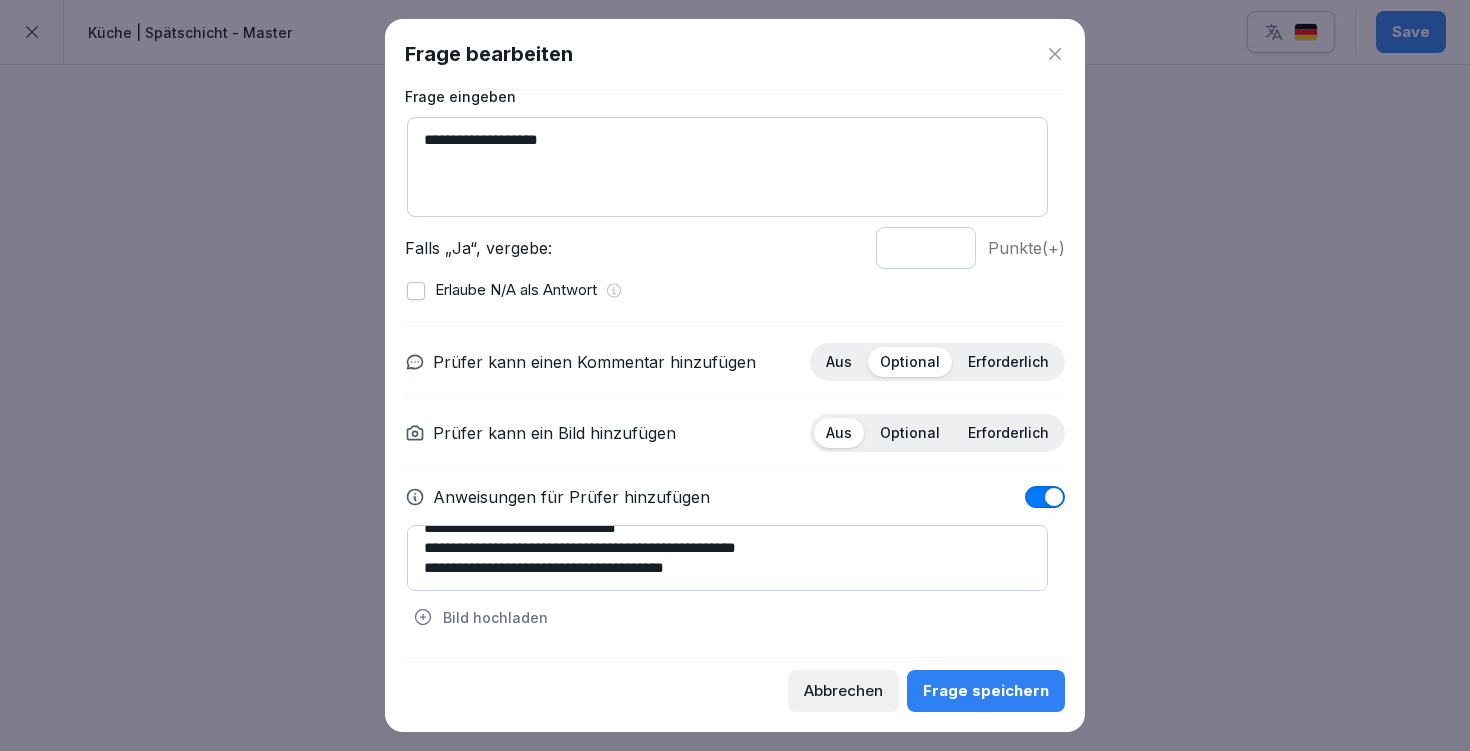 type on "**********" 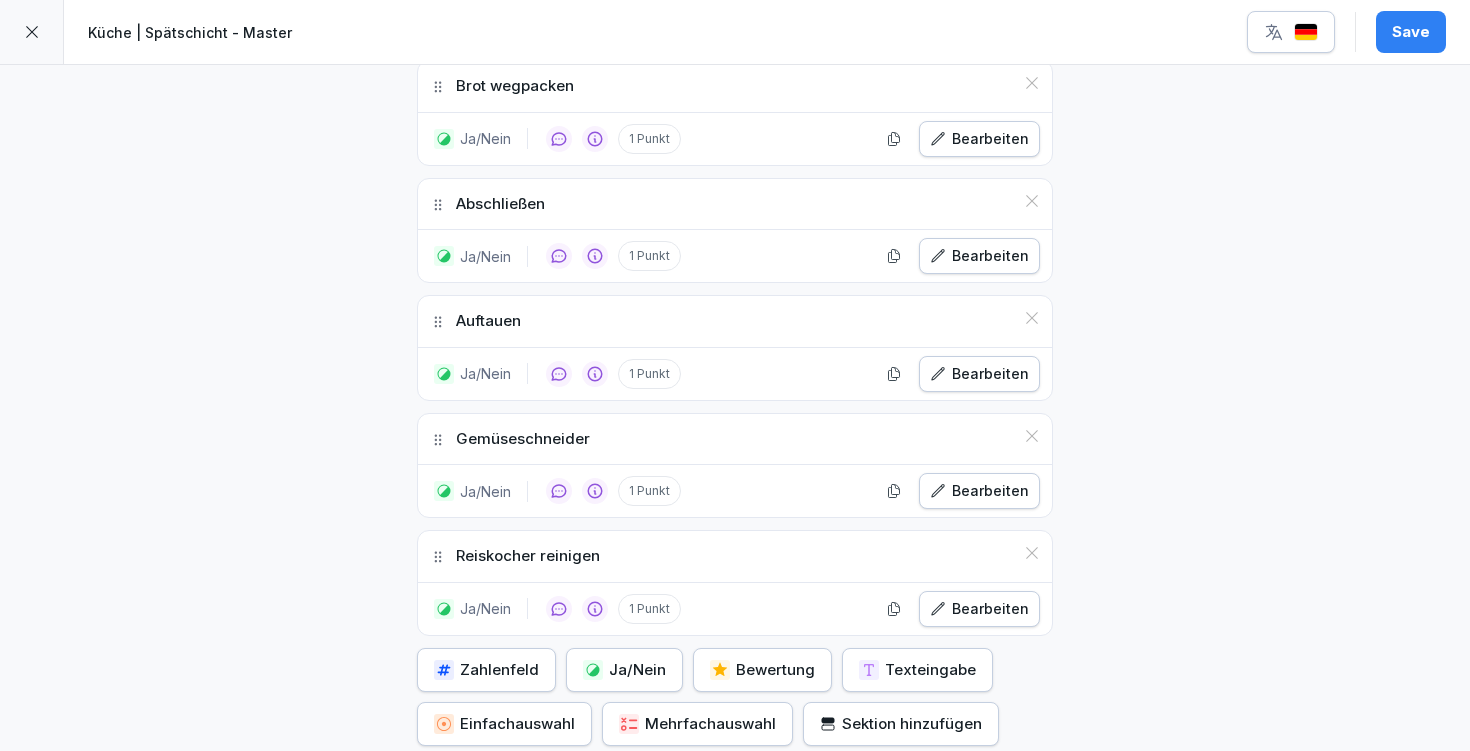 scroll, scrollTop: 2236, scrollLeft: 0, axis: vertical 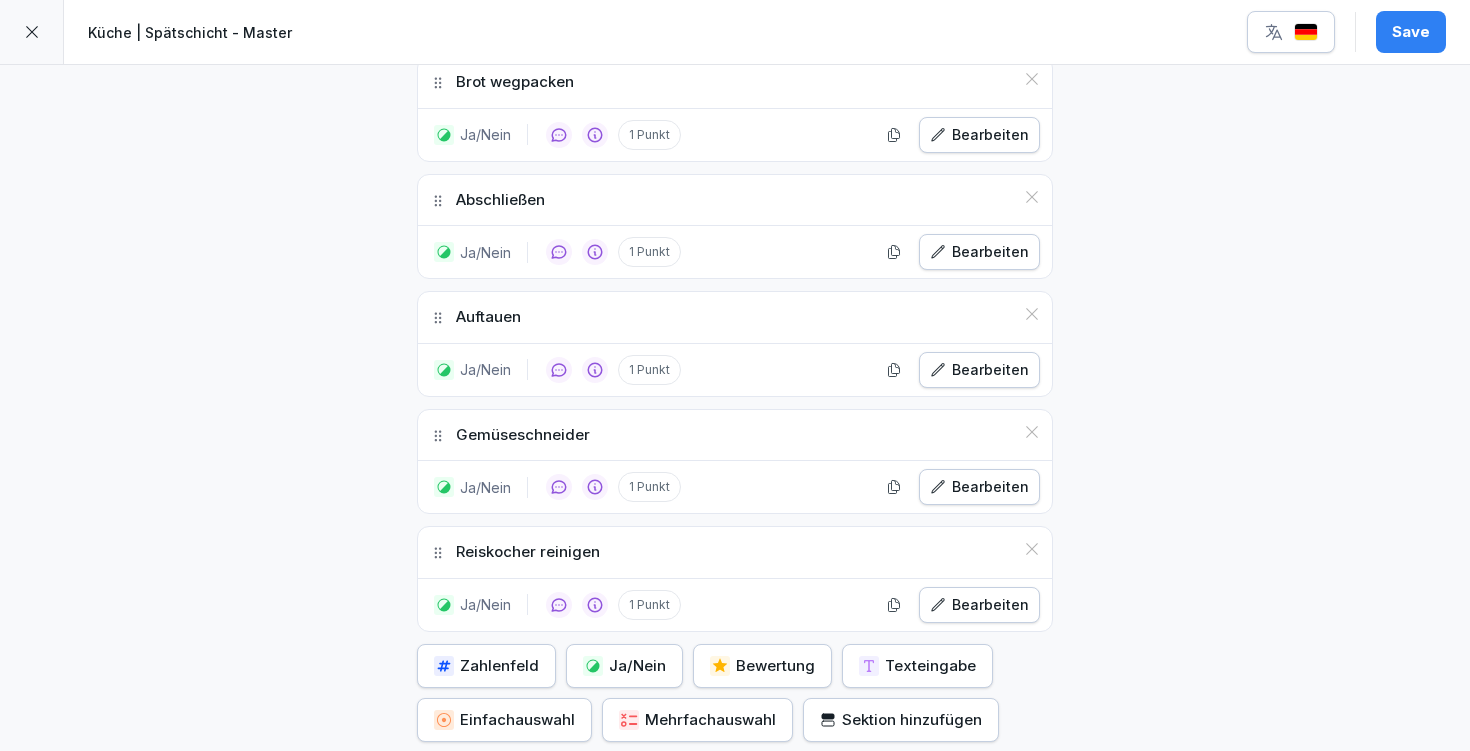 click at bounding box center [593, 666] 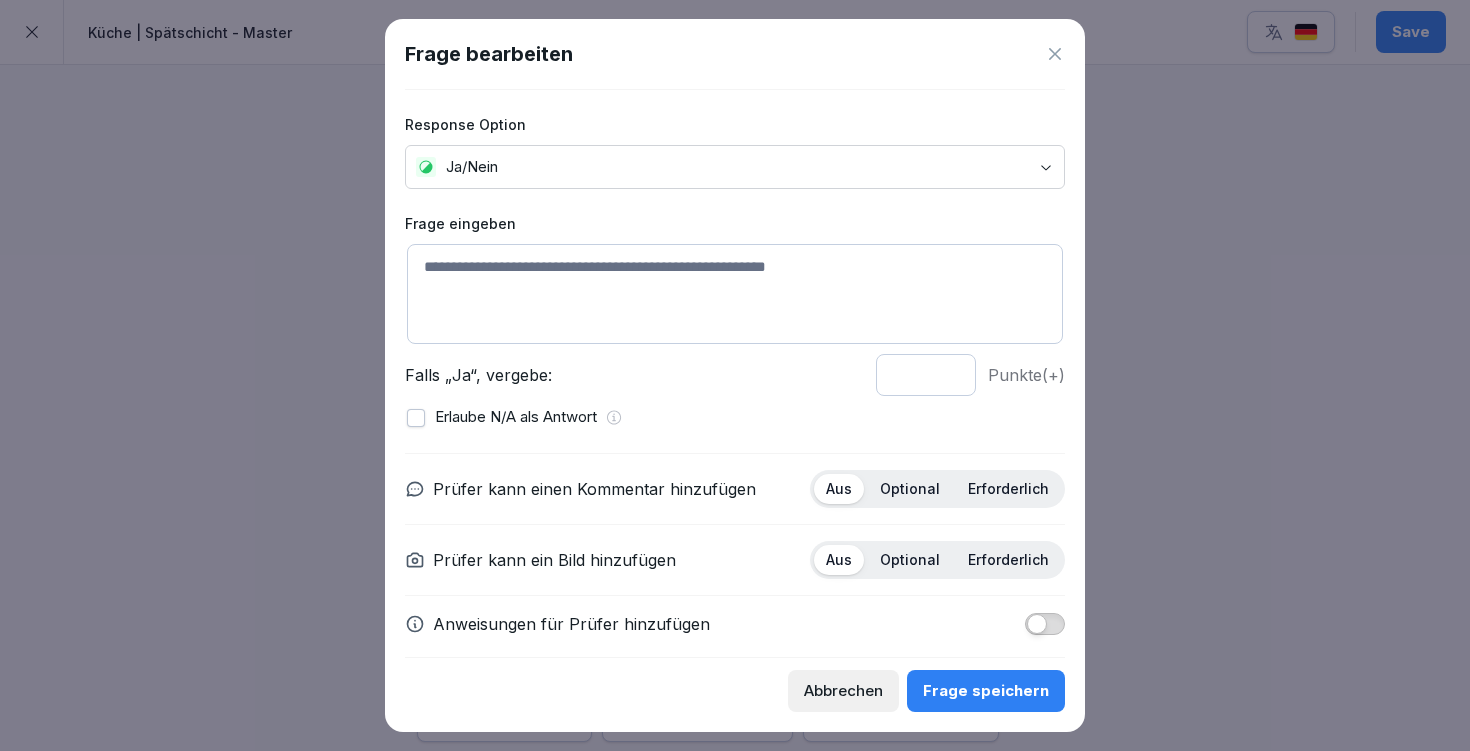 click at bounding box center (416, 418) 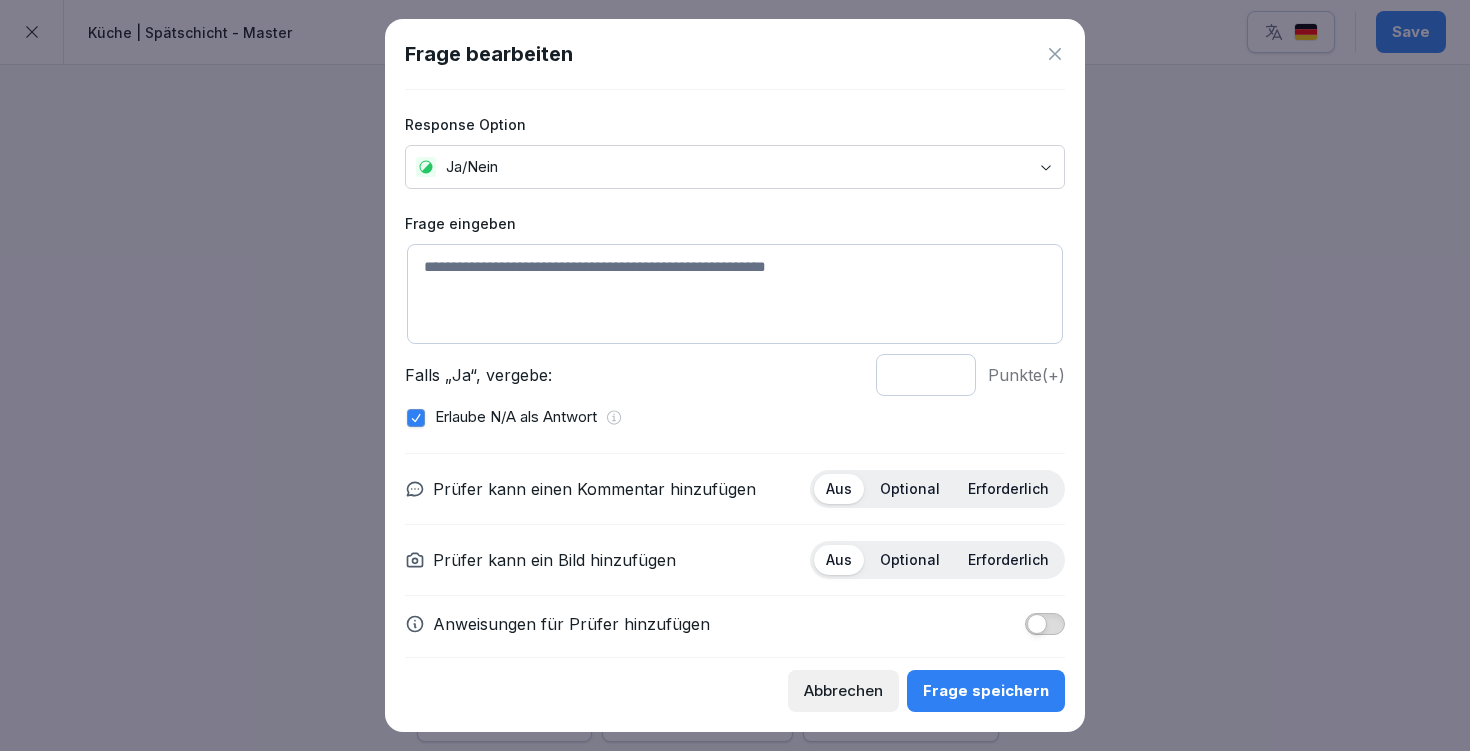 click at bounding box center (735, 294) 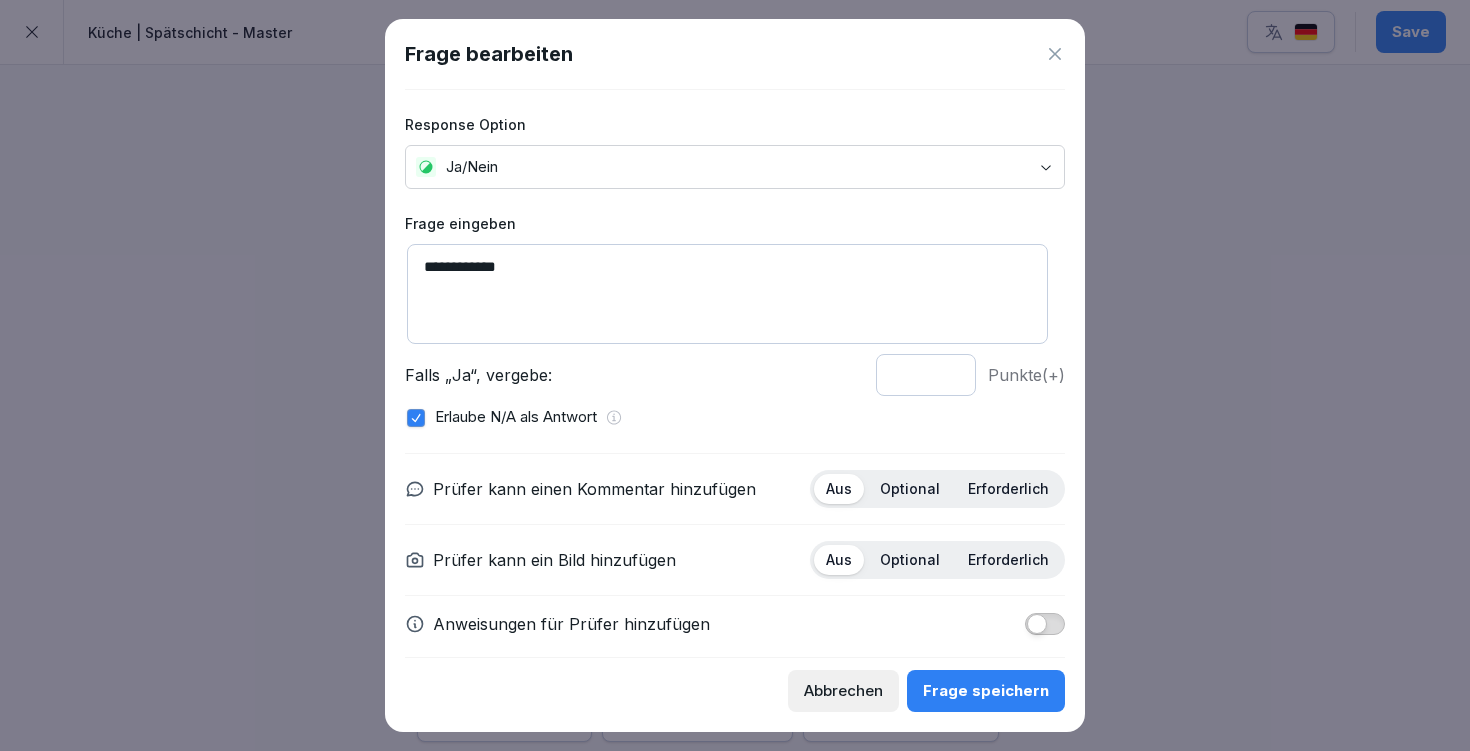 scroll, scrollTop: 18, scrollLeft: 0, axis: vertical 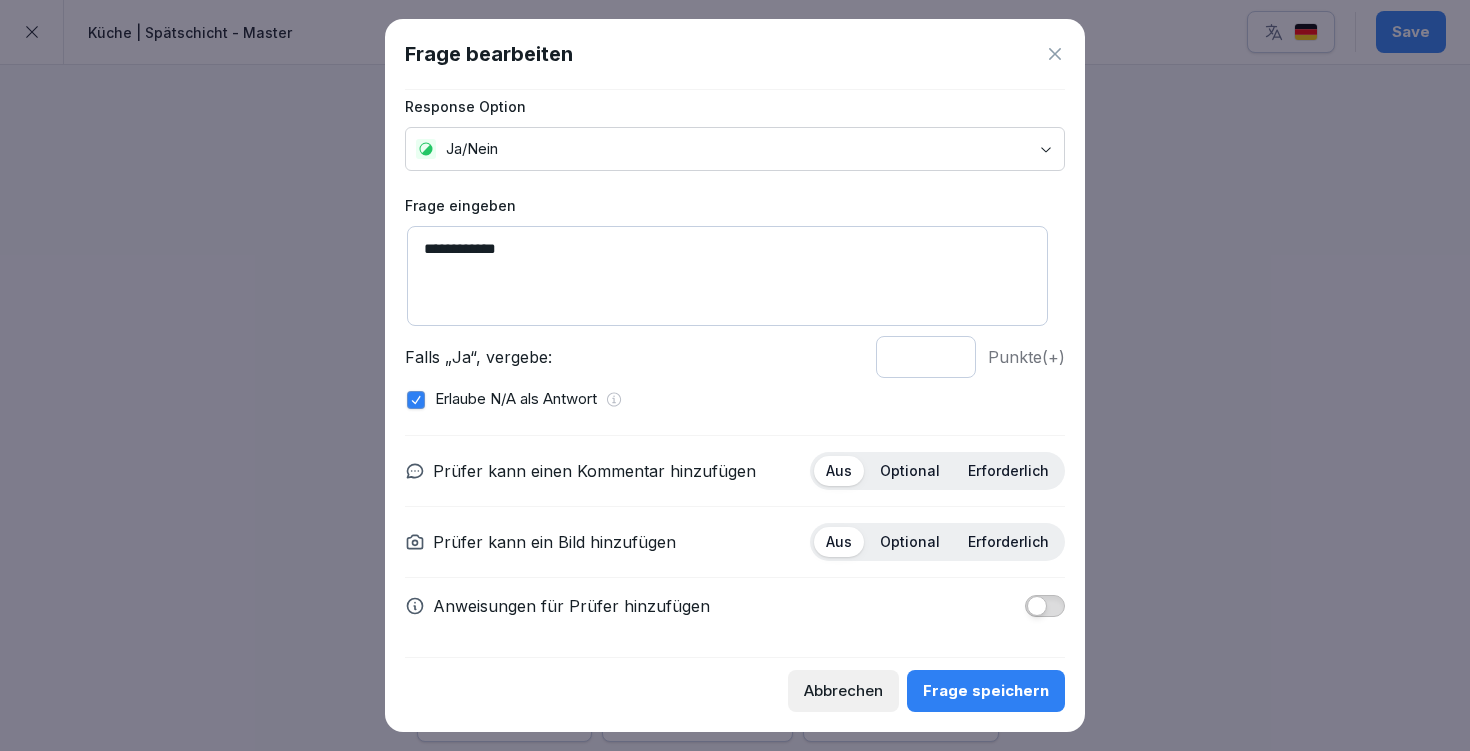 type on "**********" 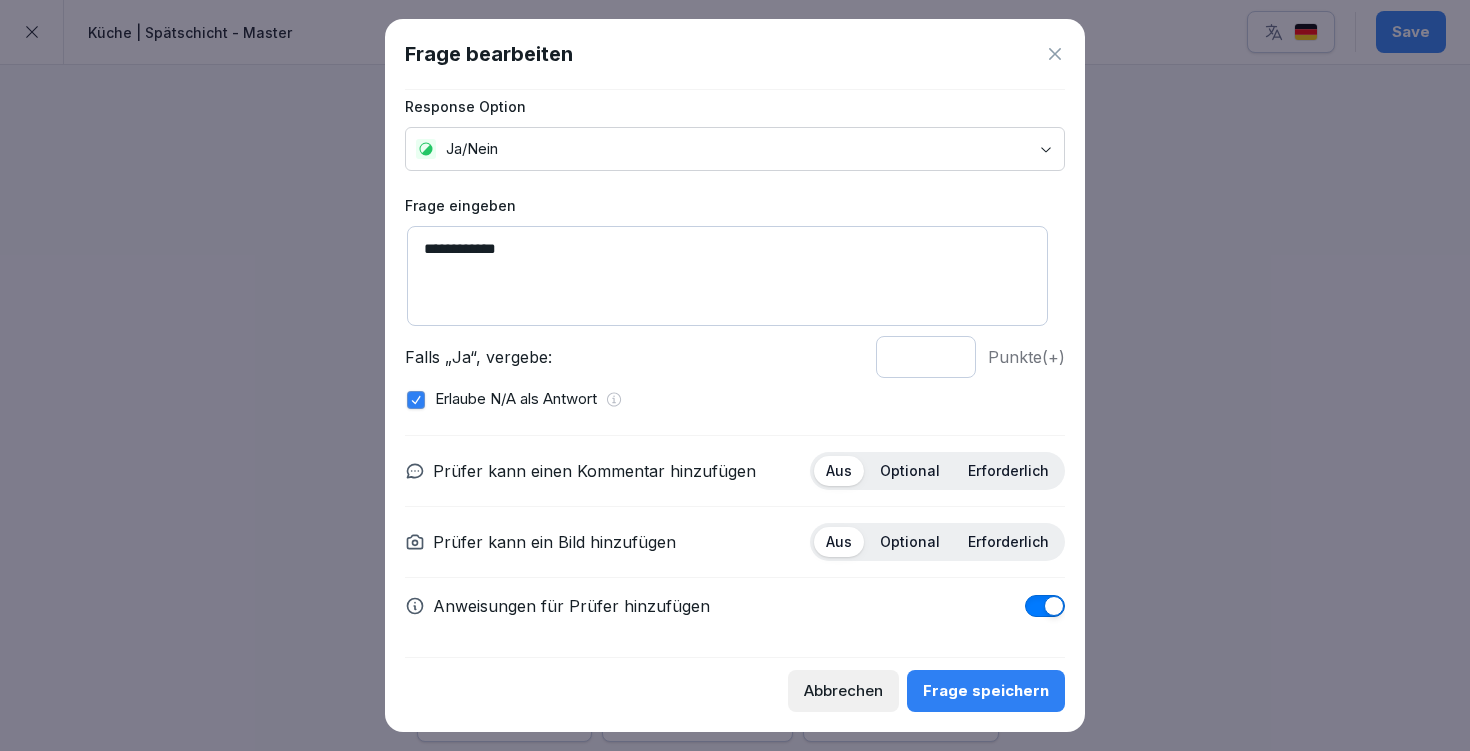 scroll, scrollTop: 127, scrollLeft: 0, axis: vertical 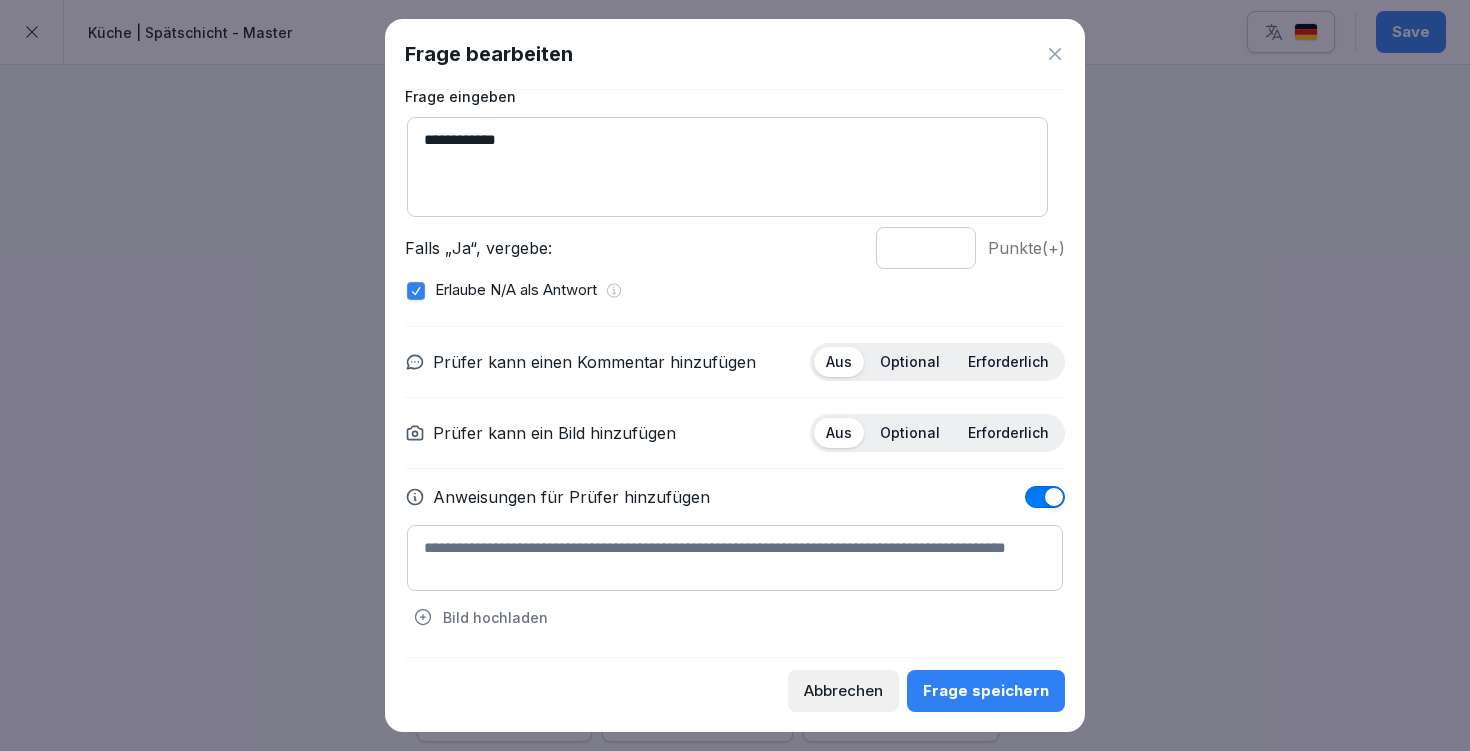 click at bounding box center (735, 558) 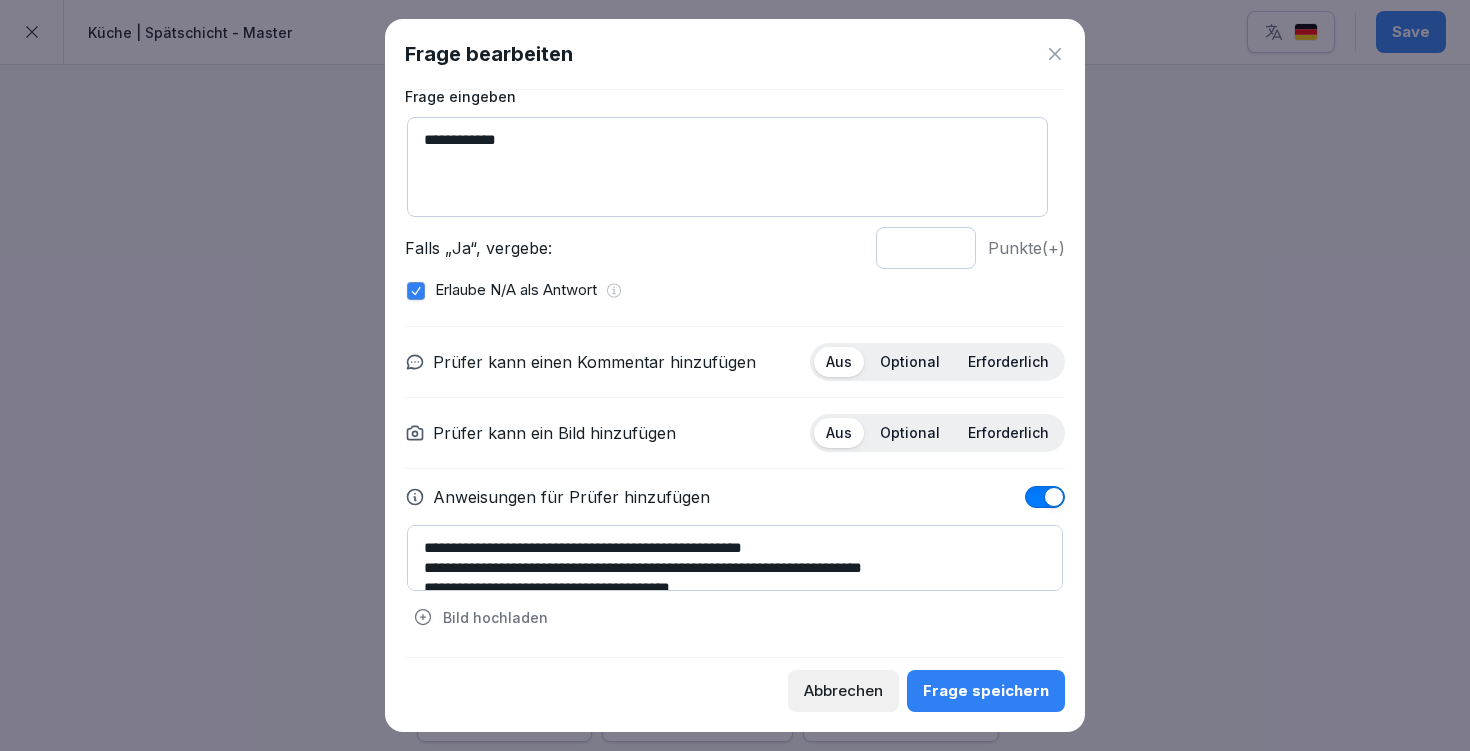 scroll, scrollTop: 60, scrollLeft: 0, axis: vertical 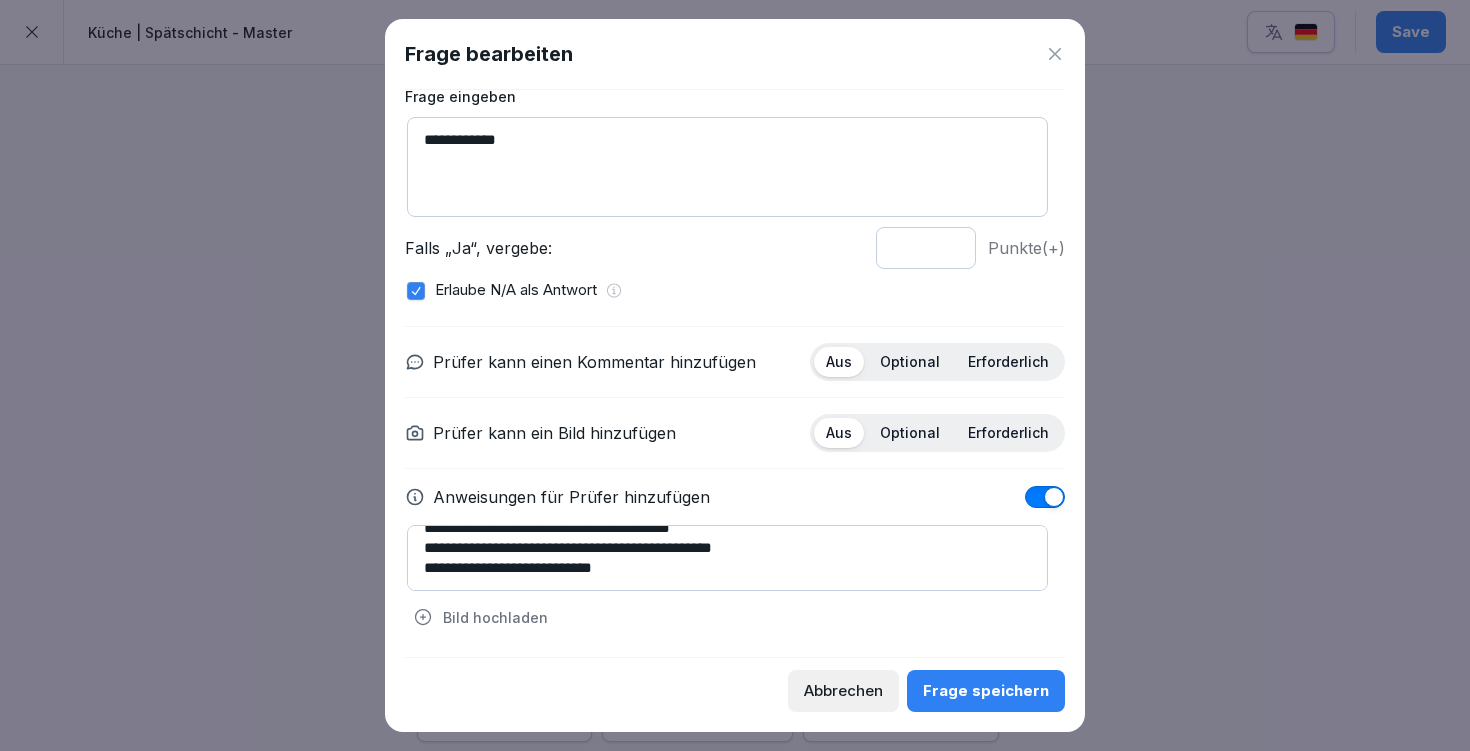 type on "**********" 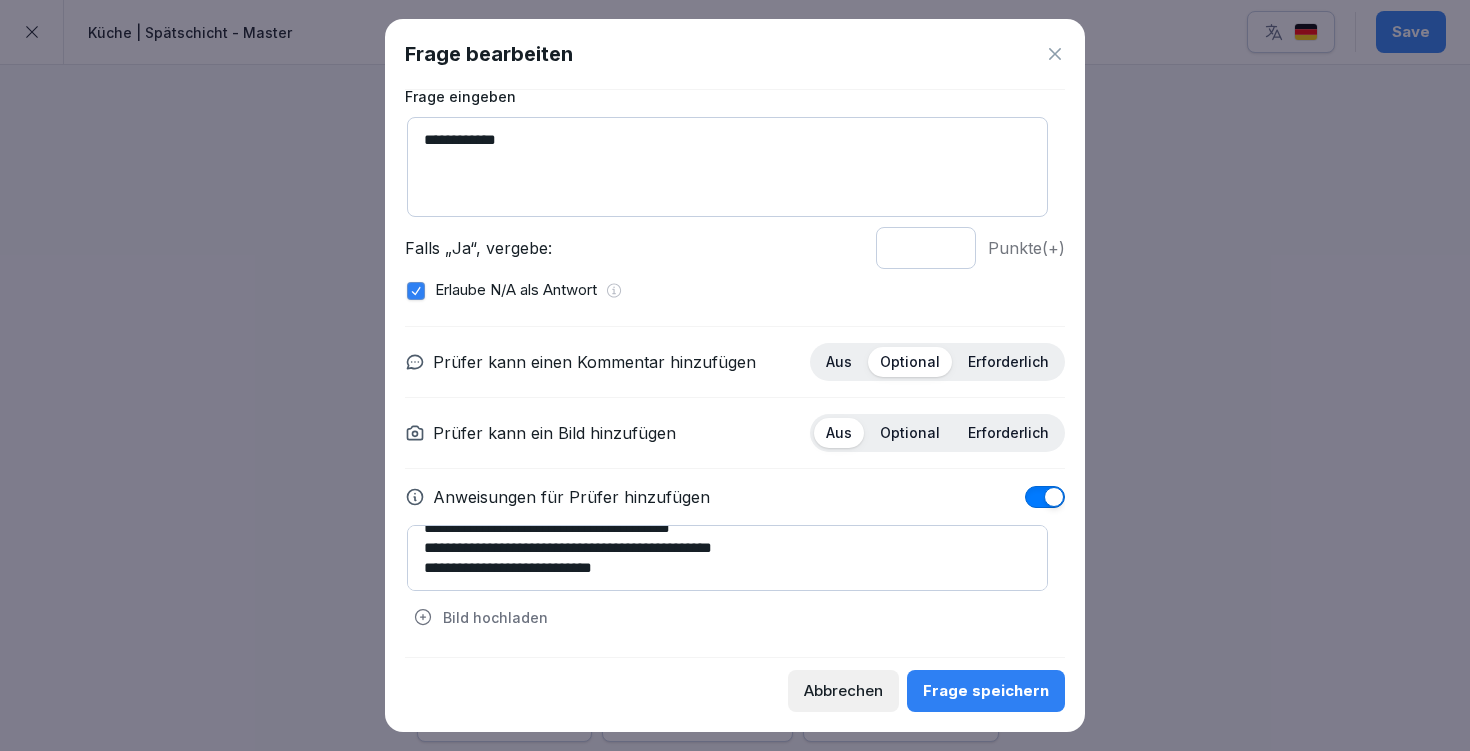 click on "Frage speichern" at bounding box center [986, 691] 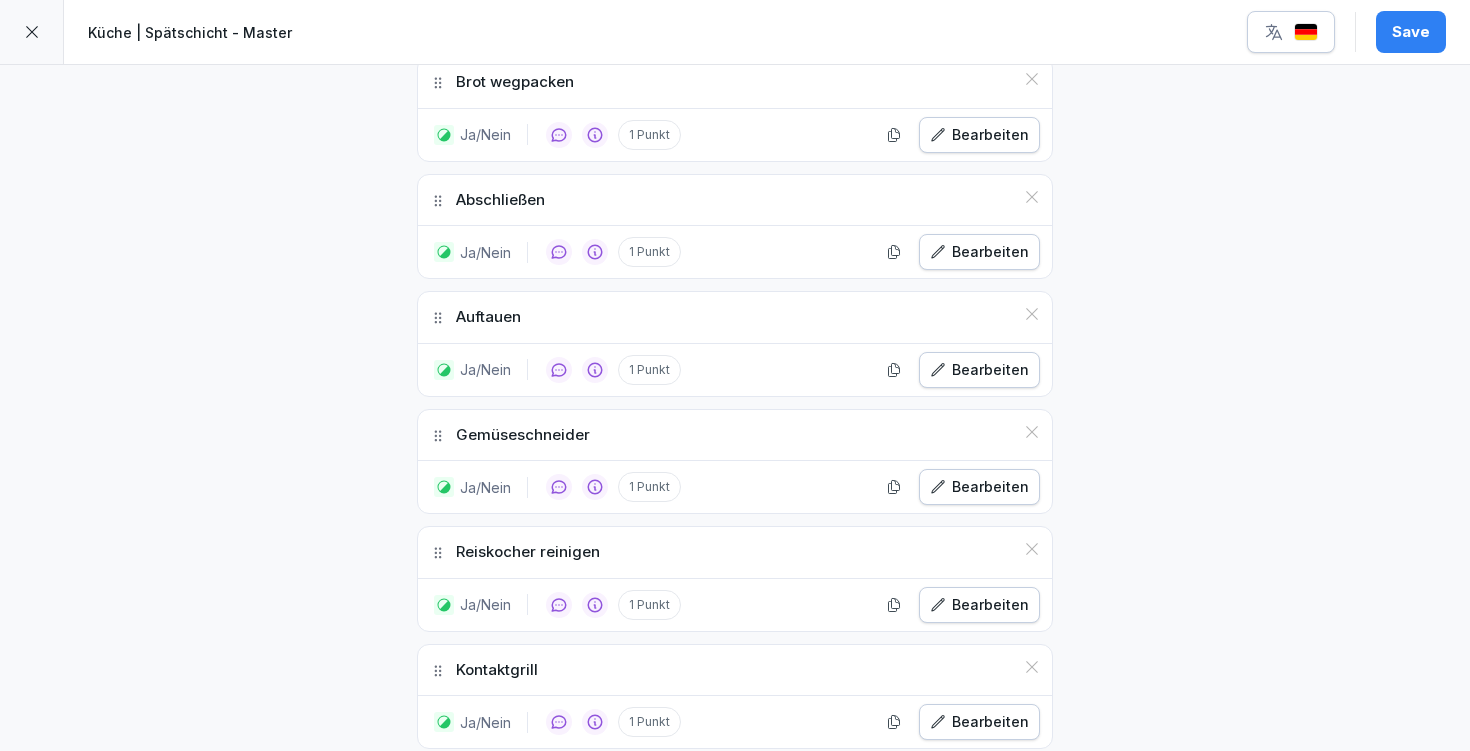 click on "Save" at bounding box center [1411, 32] 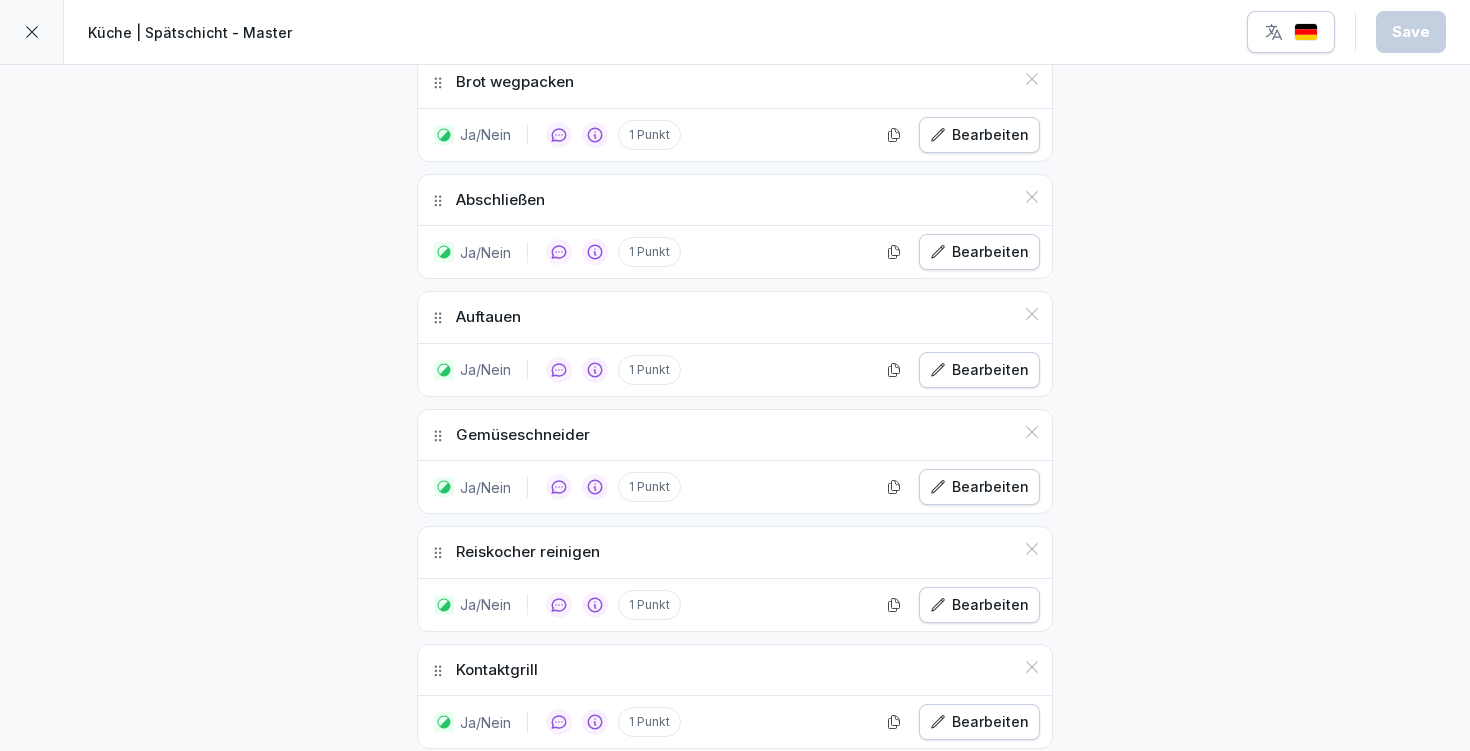 scroll, scrollTop: 2423, scrollLeft: 0, axis: vertical 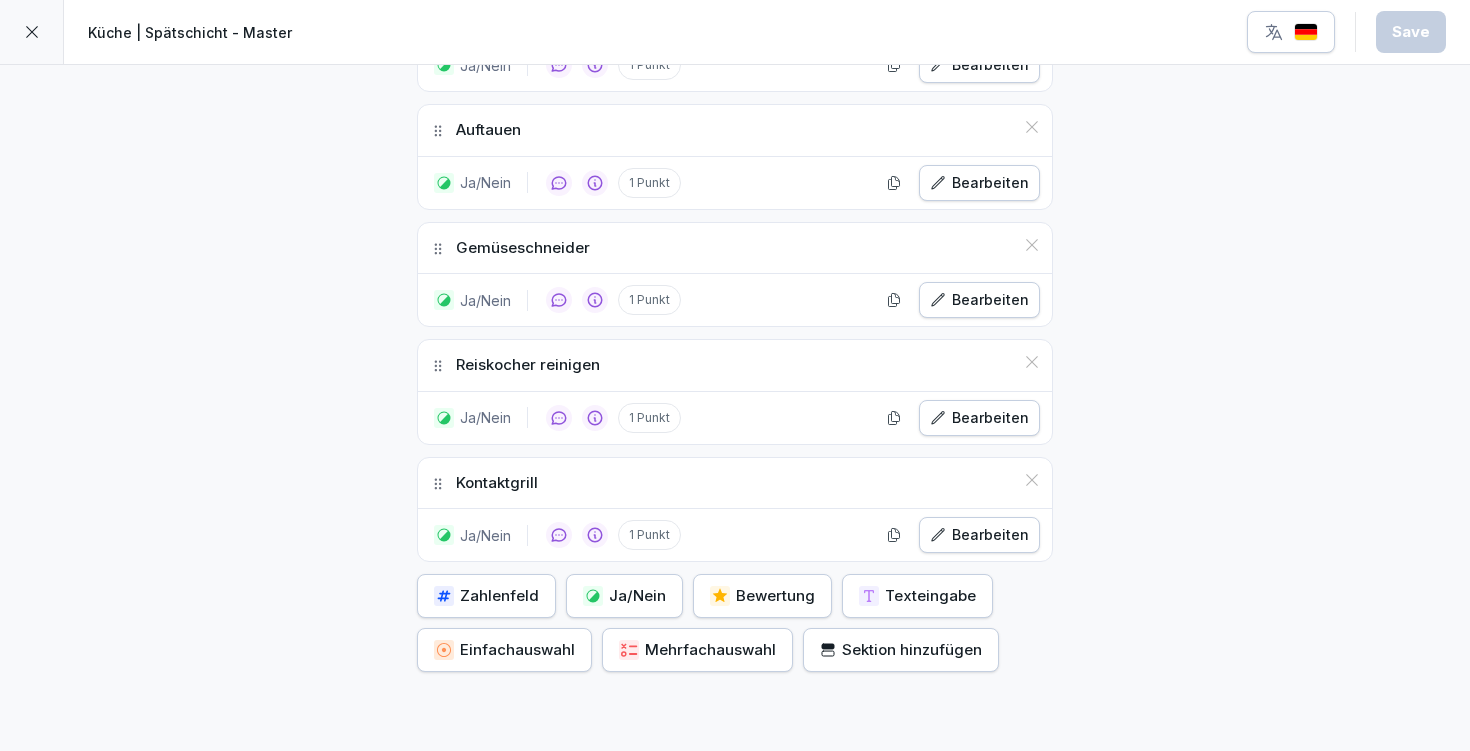 click on "Ja/Nein" at bounding box center (624, 596) 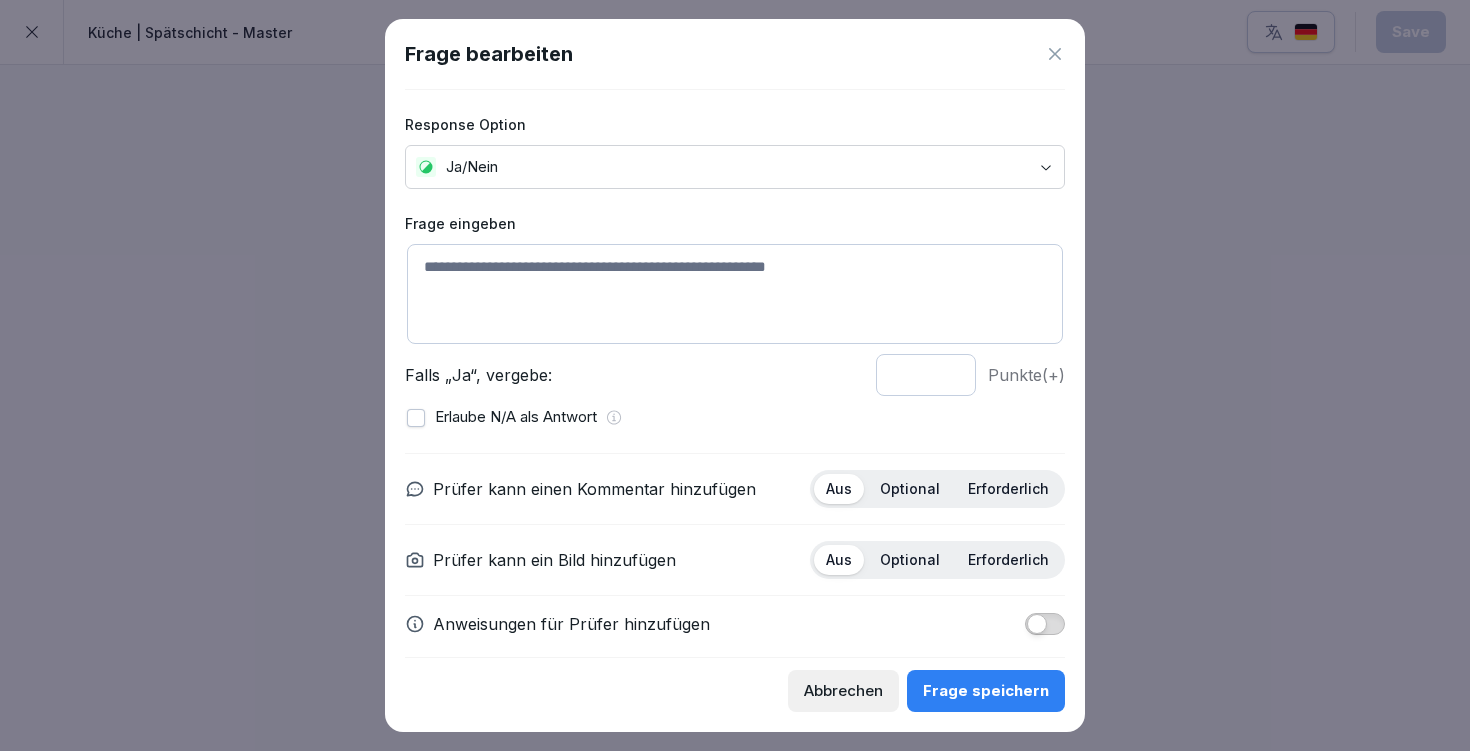 click at bounding box center (735, 294) 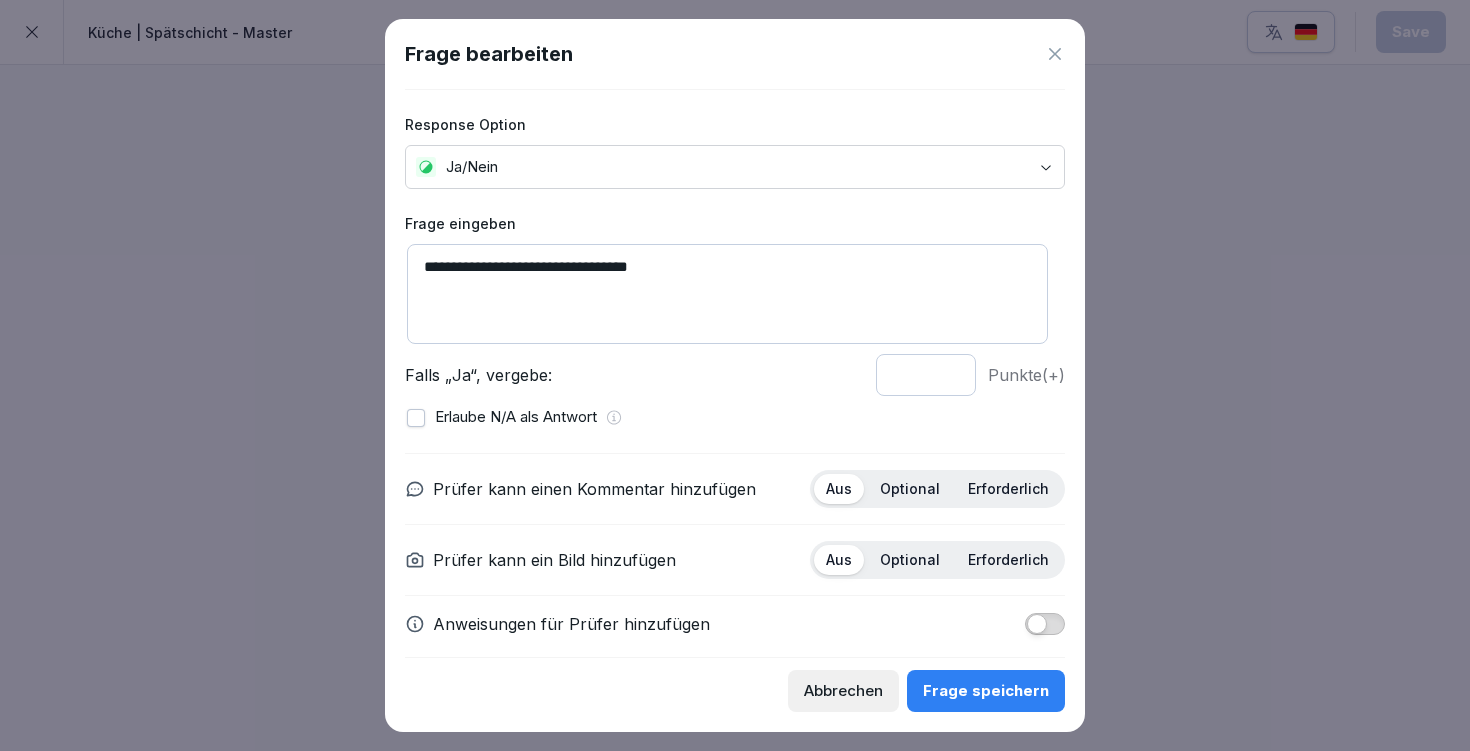 type on "**********" 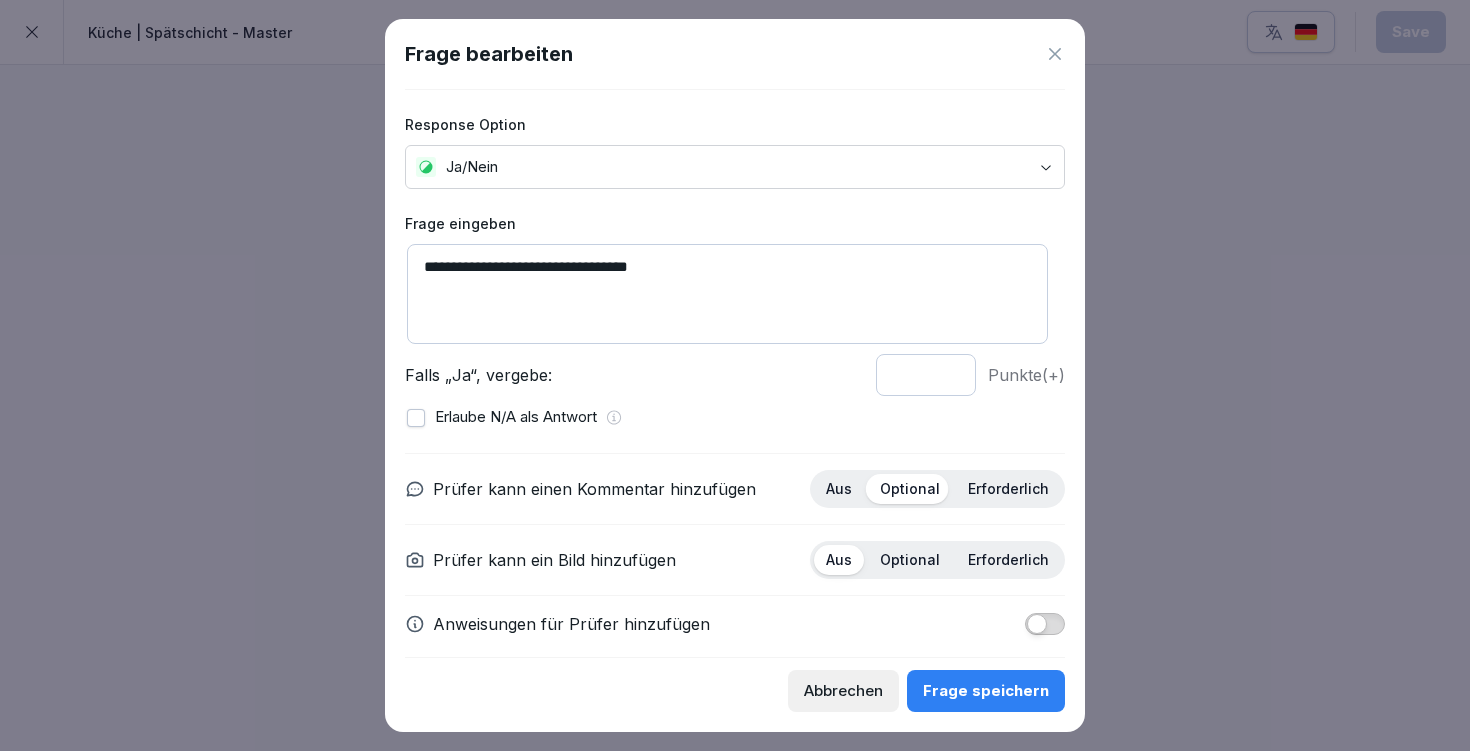 scroll, scrollTop: 18, scrollLeft: 0, axis: vertical 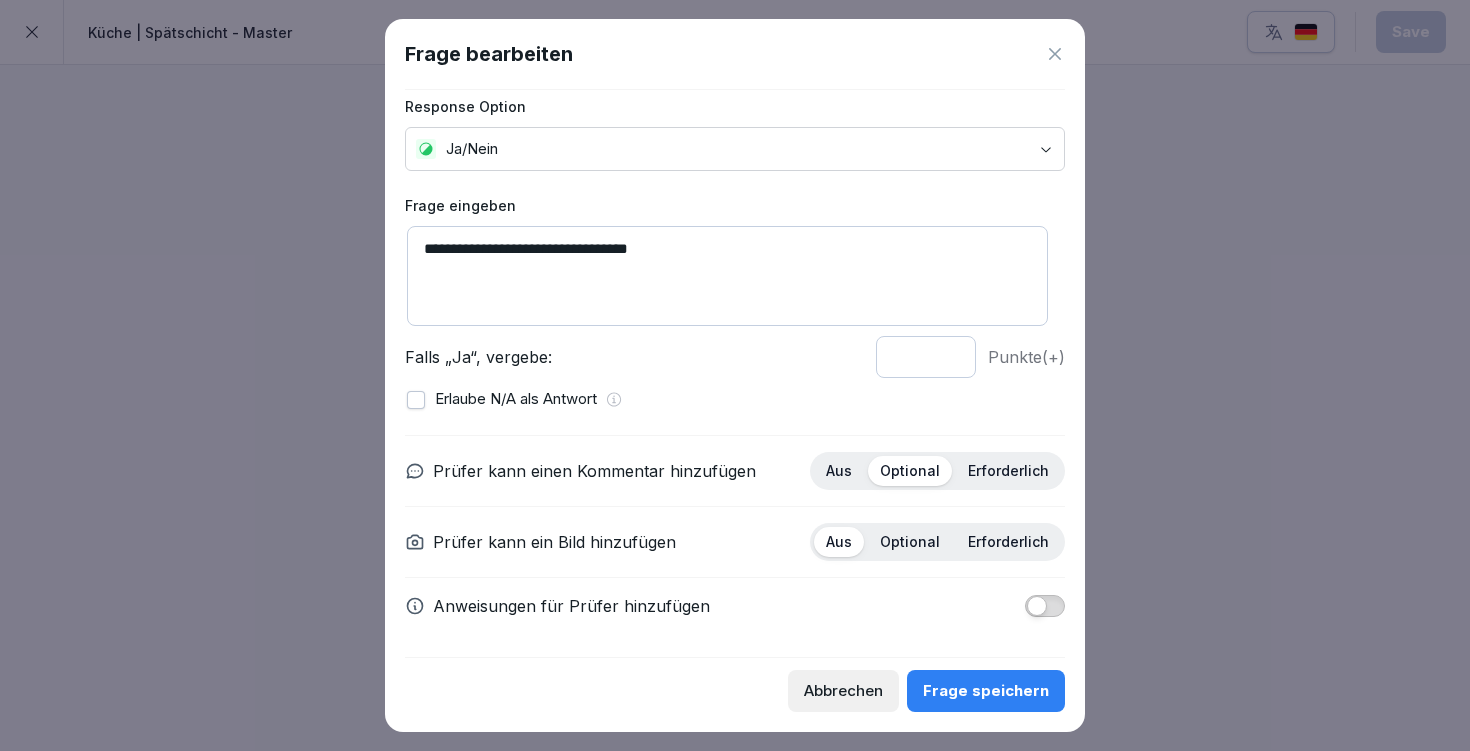 click at bounding box center (1045, 606) 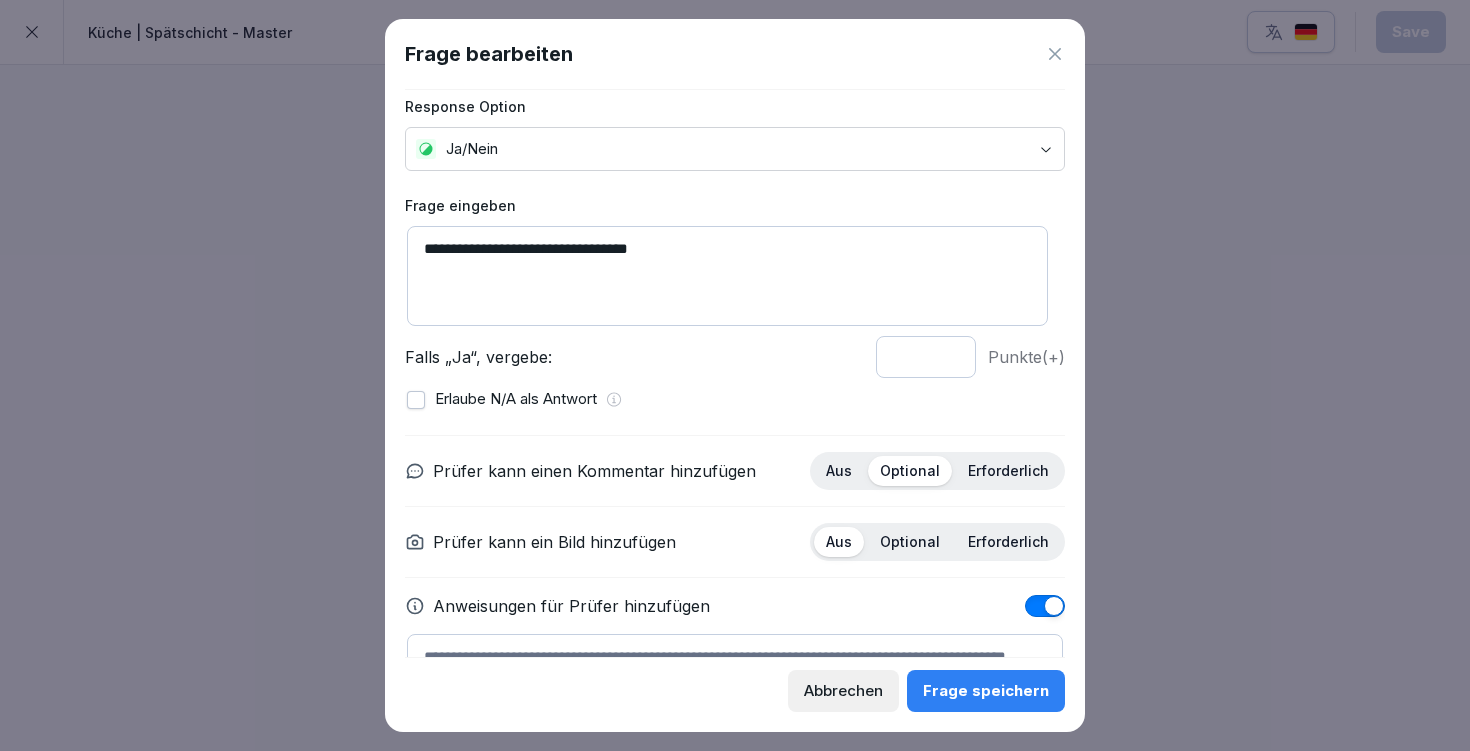 scroll, scrollTop: 127, scrollLeft: 0, axis: vertical 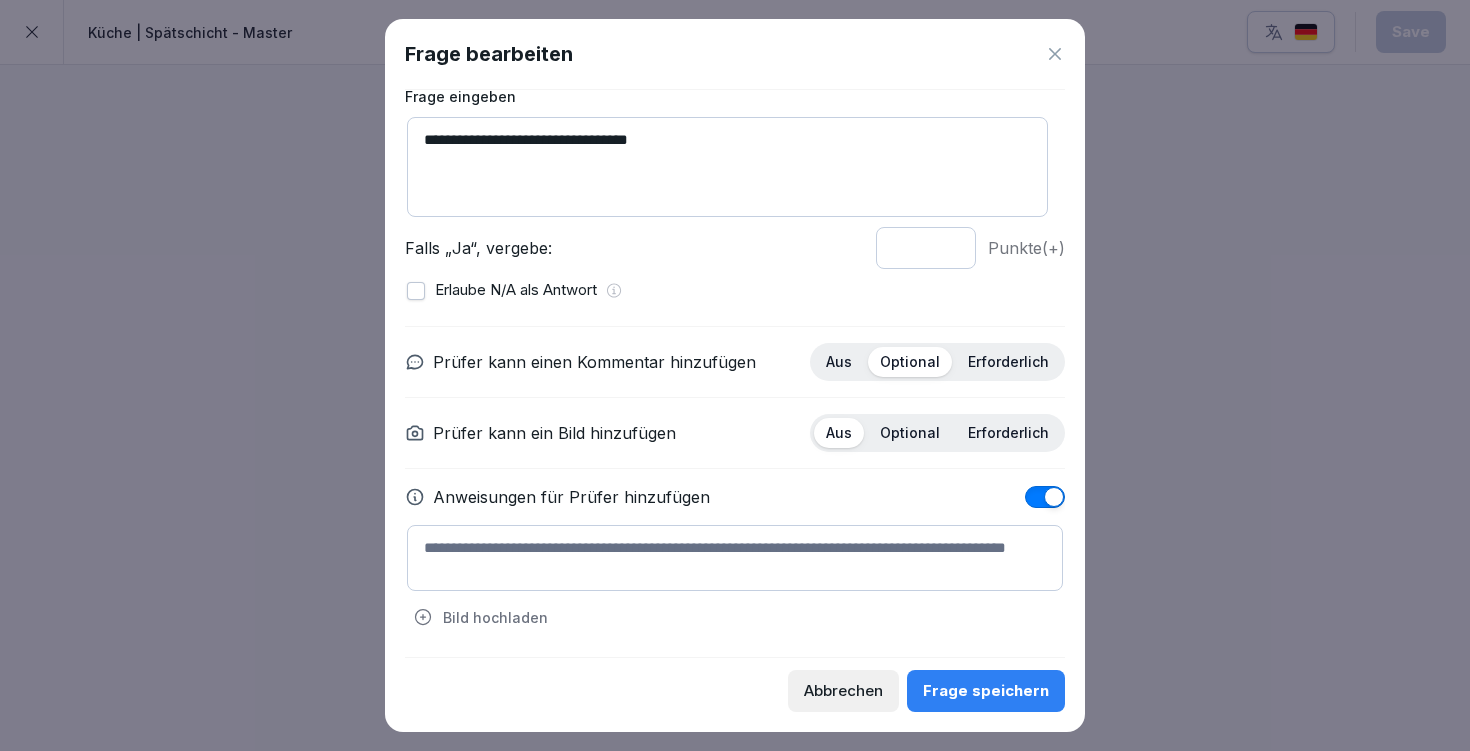 click at bounding box center (735, 558) 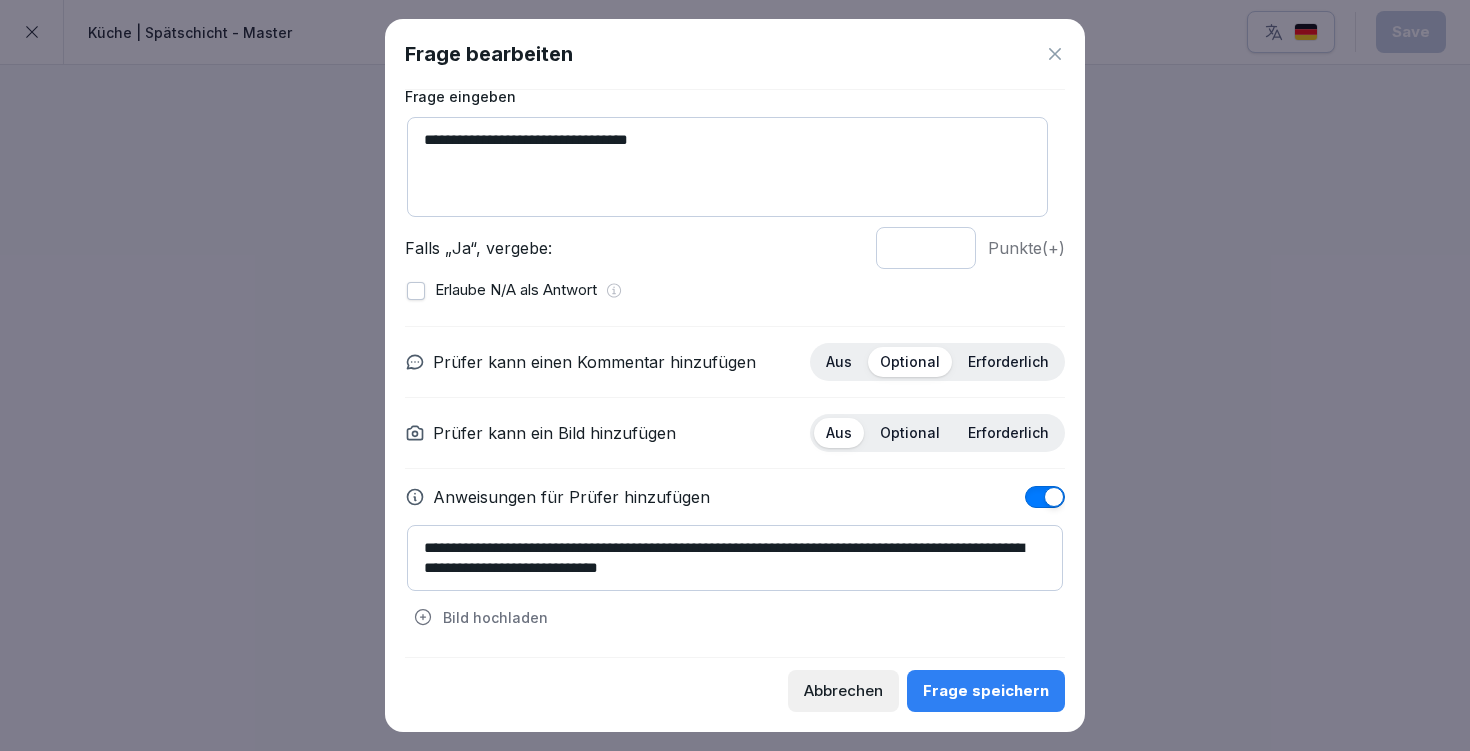 type on "**********" 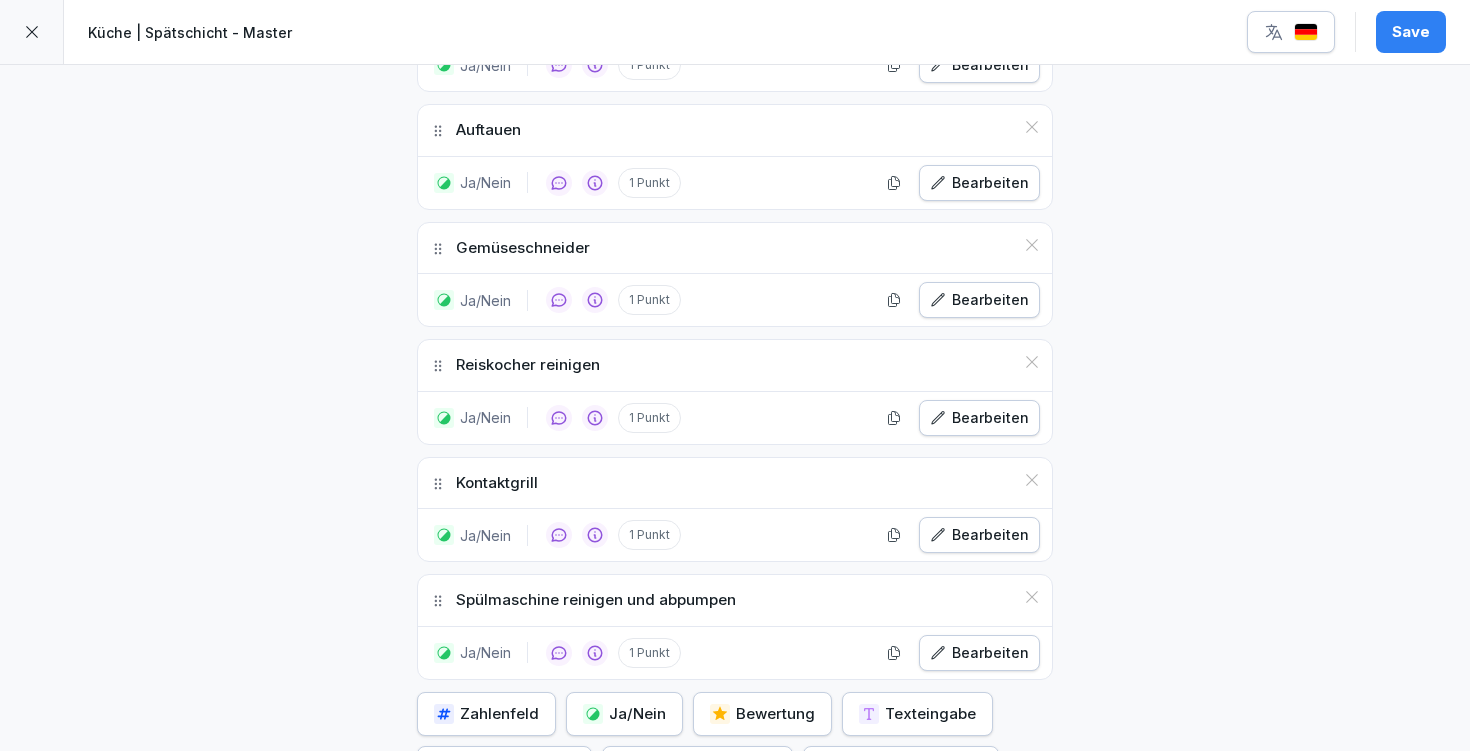 click on "Bearbeiten" at bounding box center [979, 653] 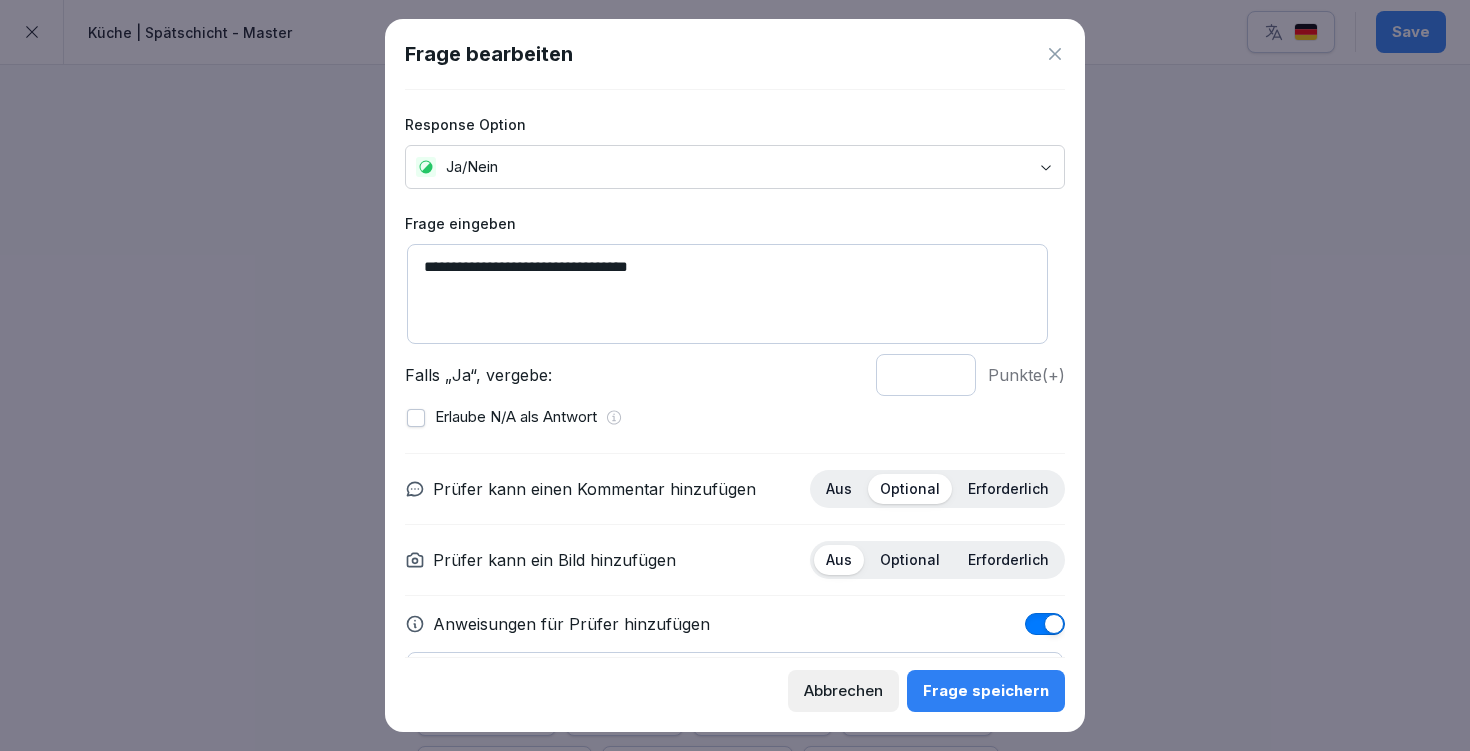 click on "Frage speichern" at bounding box center (986, 691) 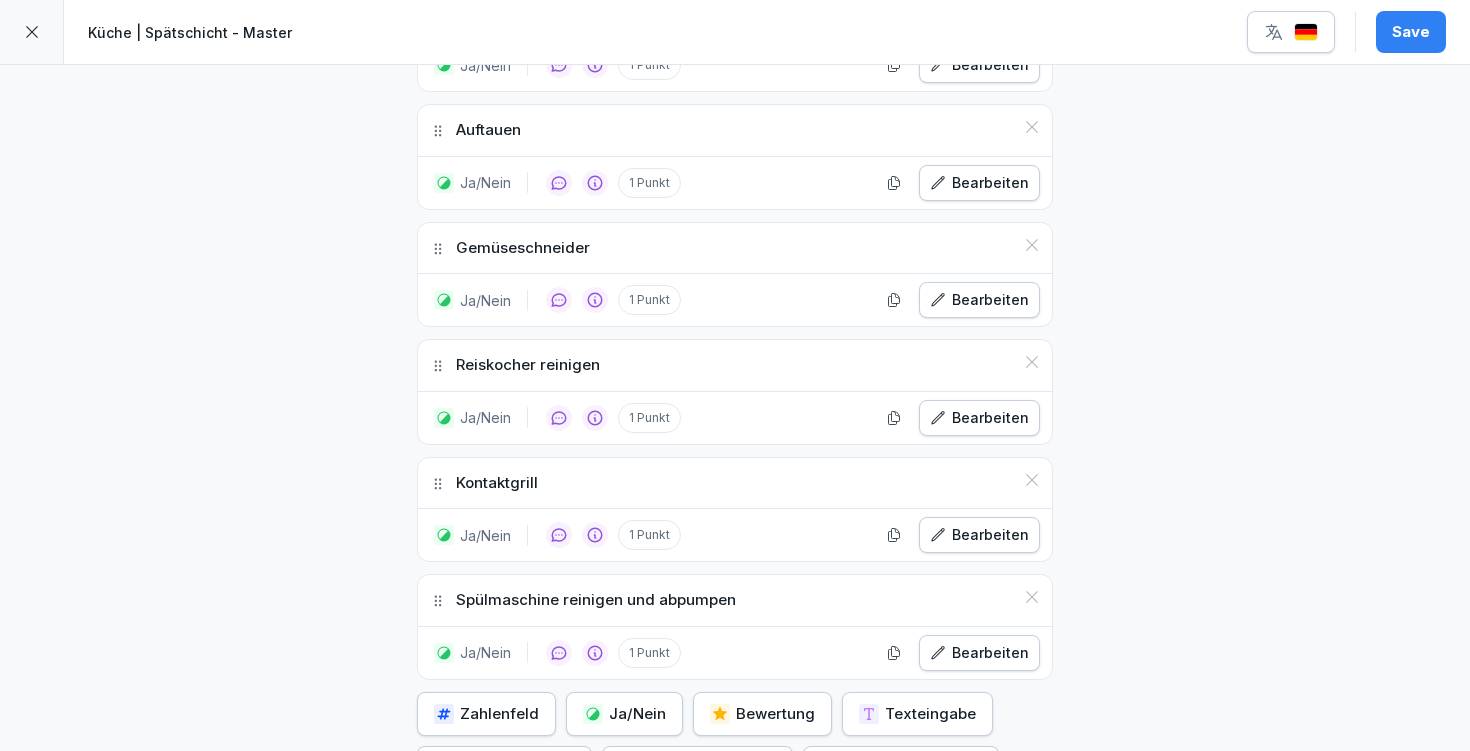 click on "Ja/Nein" at bounding box center (624, 714) 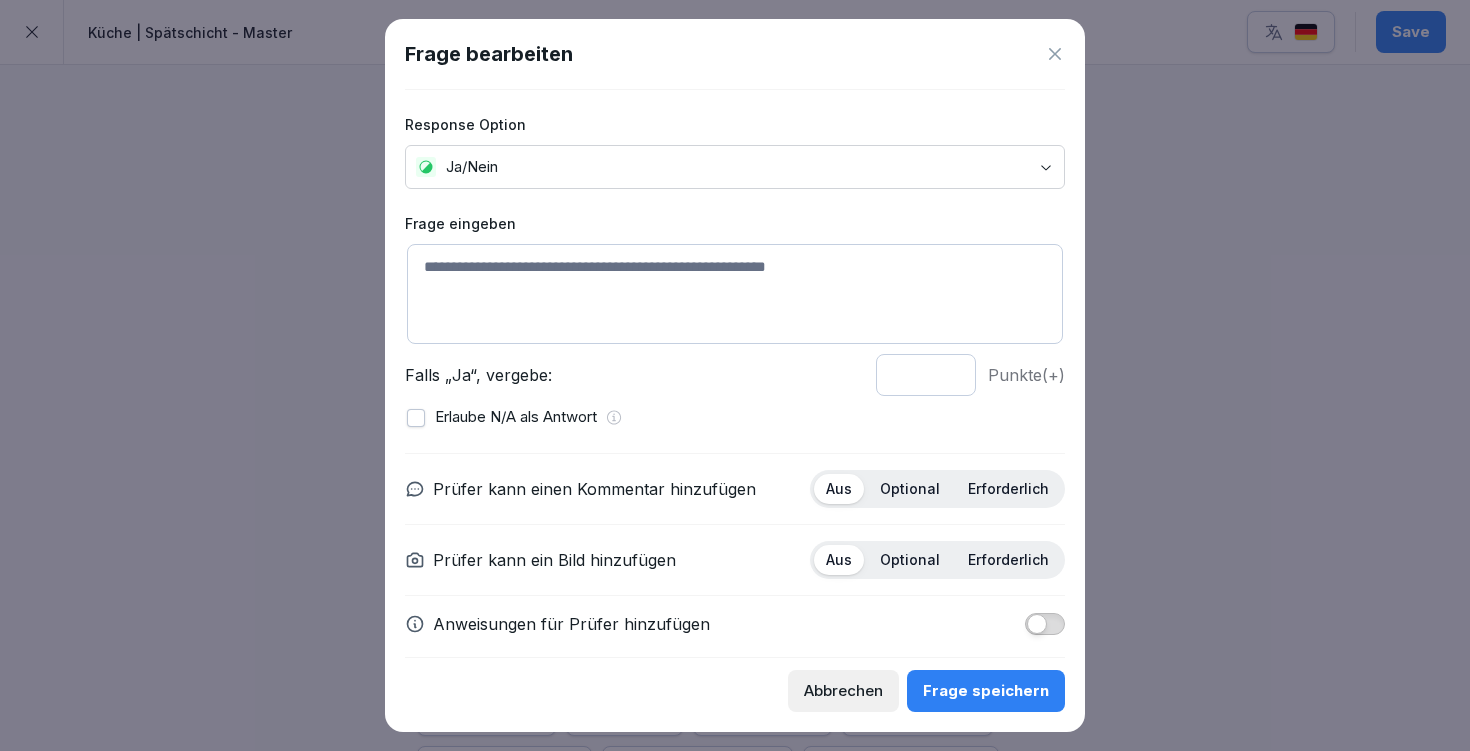 click at bounding box center [735, 294] 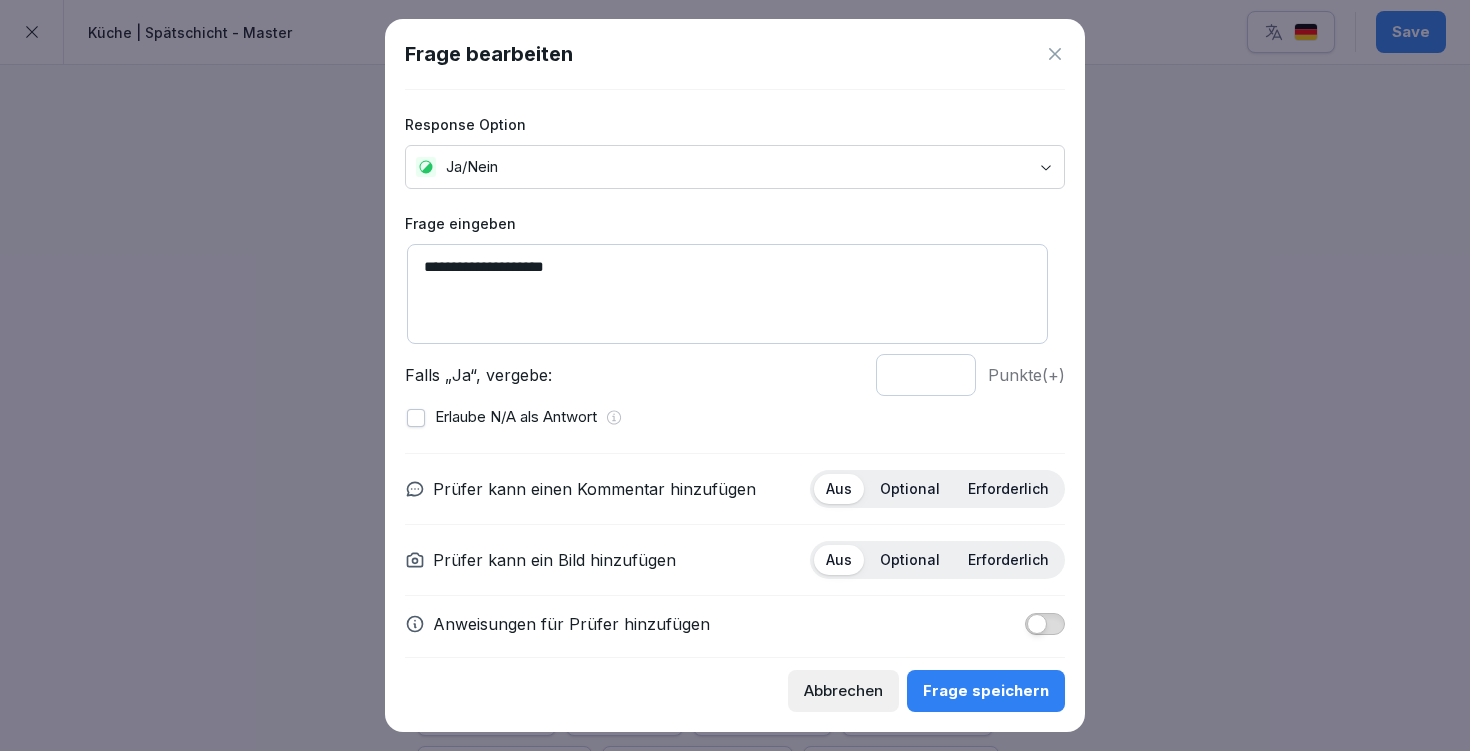 scroll, scrollTop: 18, scrollLeft: 0, axis: vertical 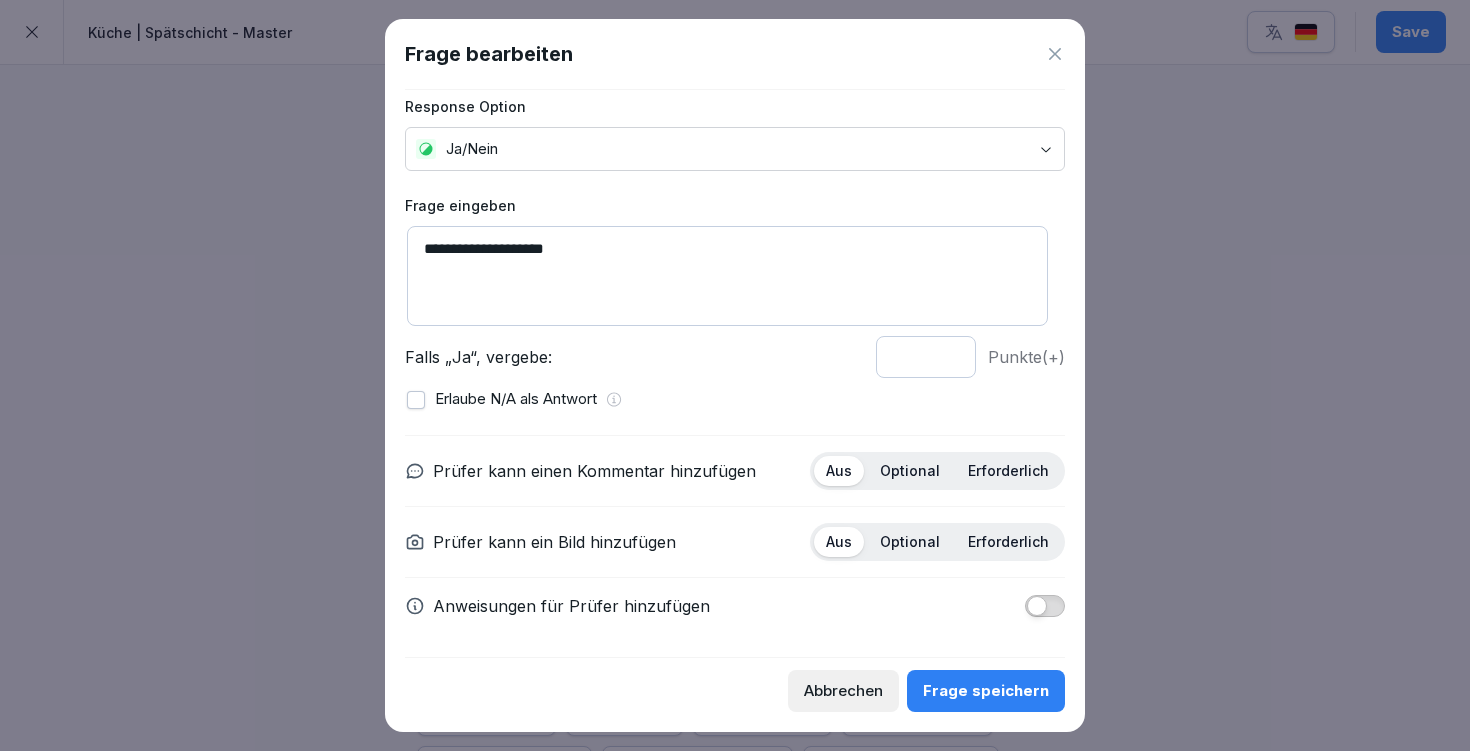 type on "**********" 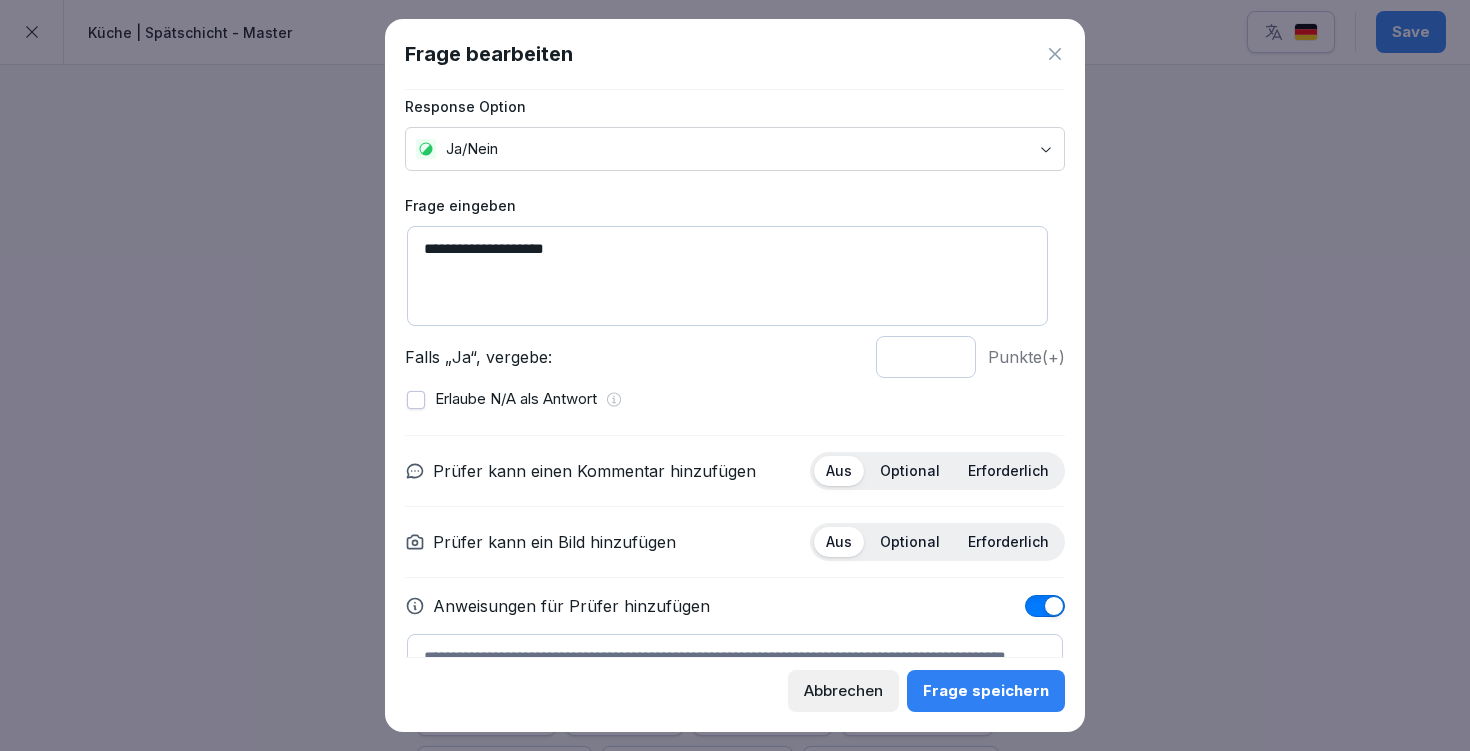 scroll, scrollTop: 127, scrollLeft: 0, axis: vertical 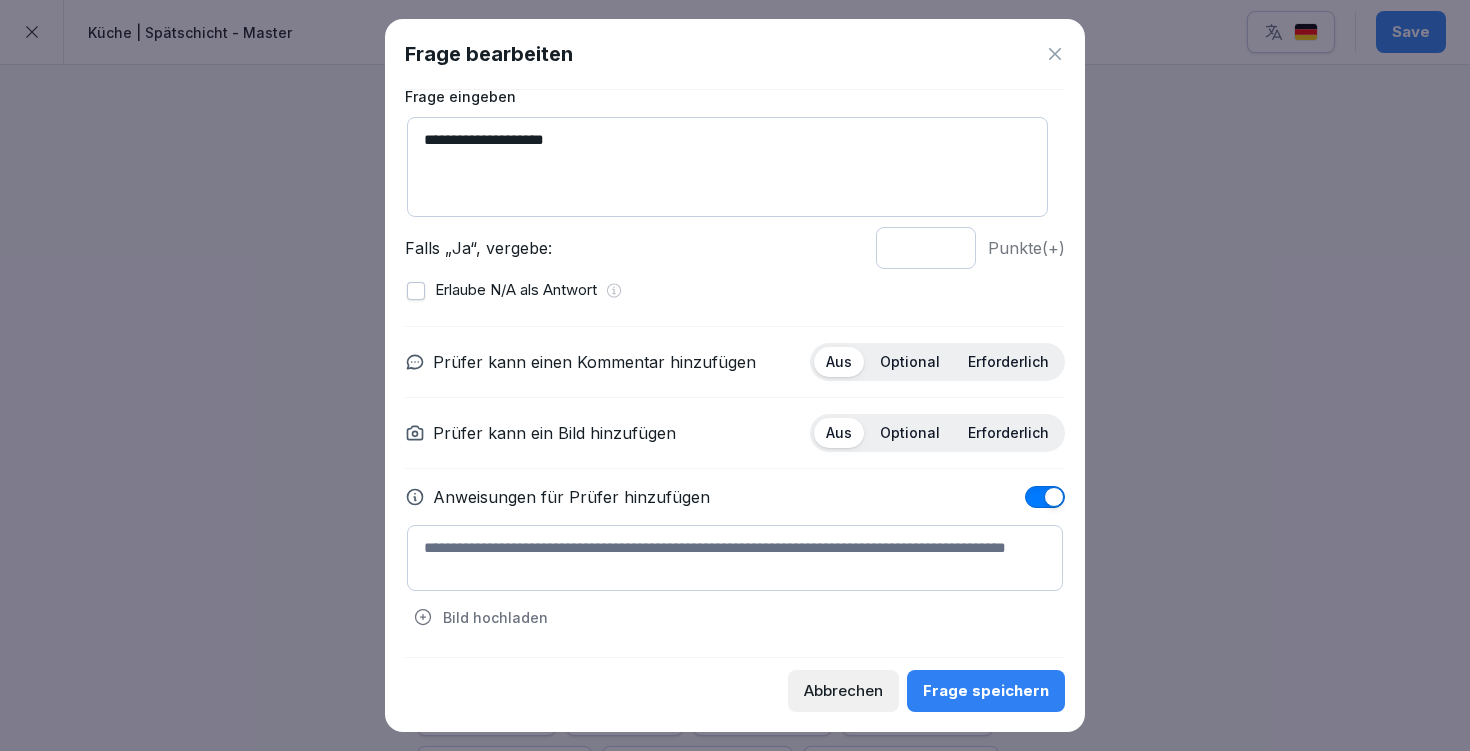 click at bounding box center [735, 558] 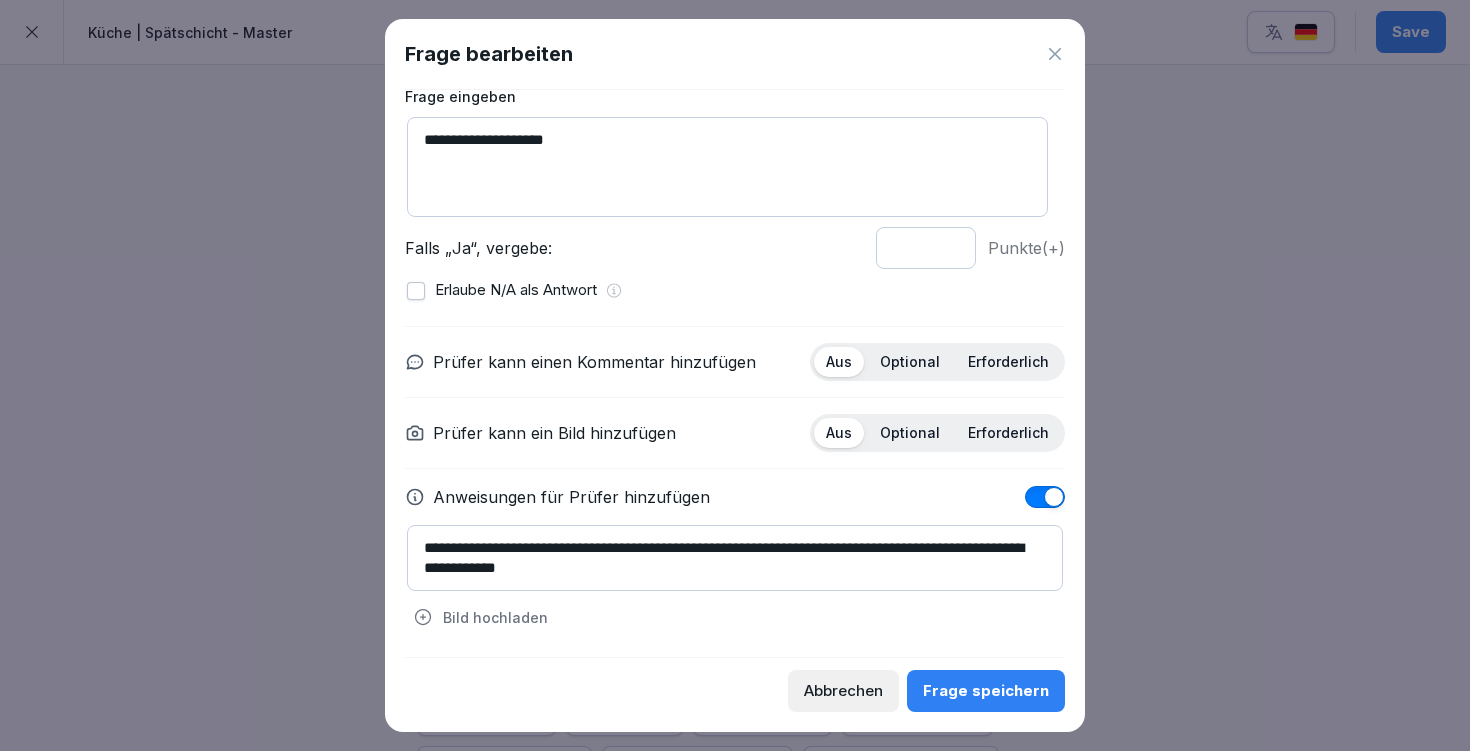 type on "**********" 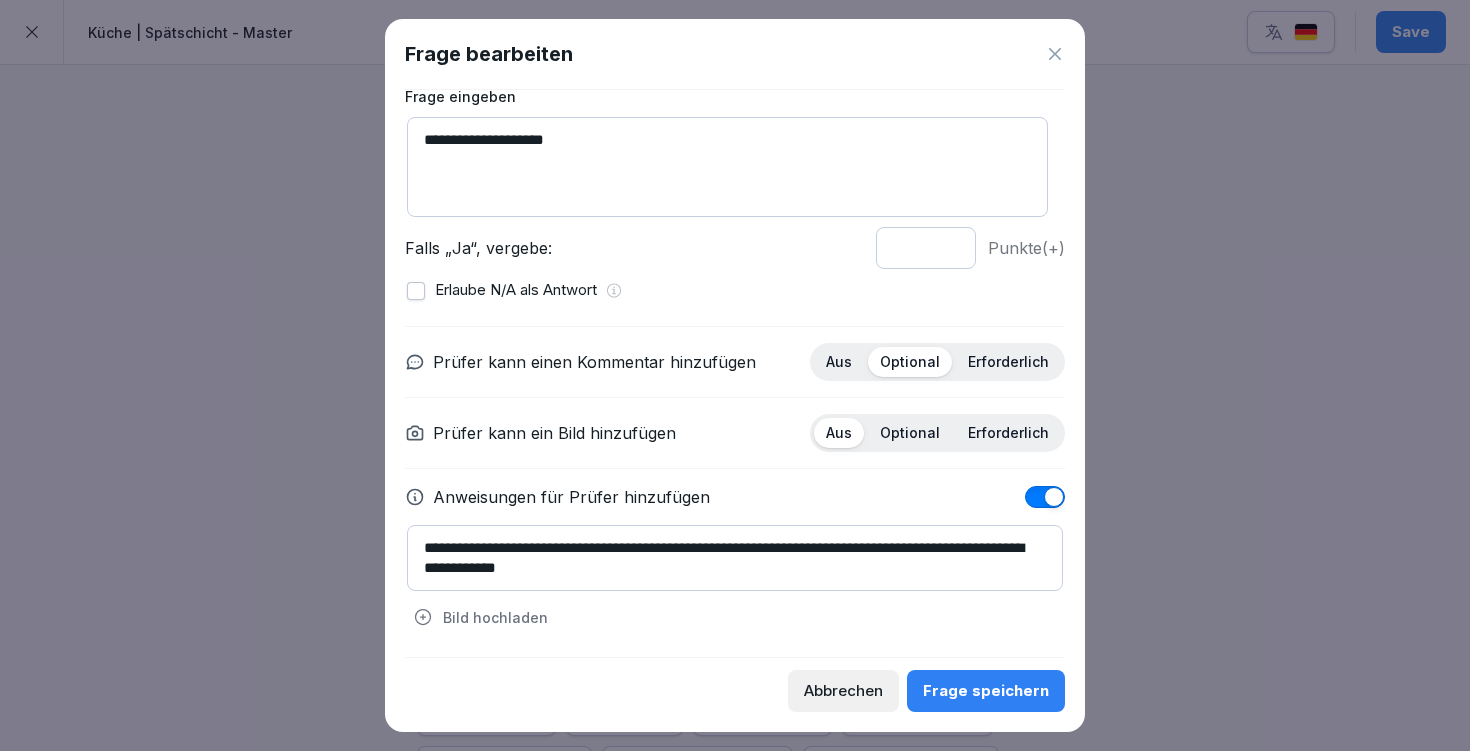 click on "Frage speichern" at bounding box center (986, 691) 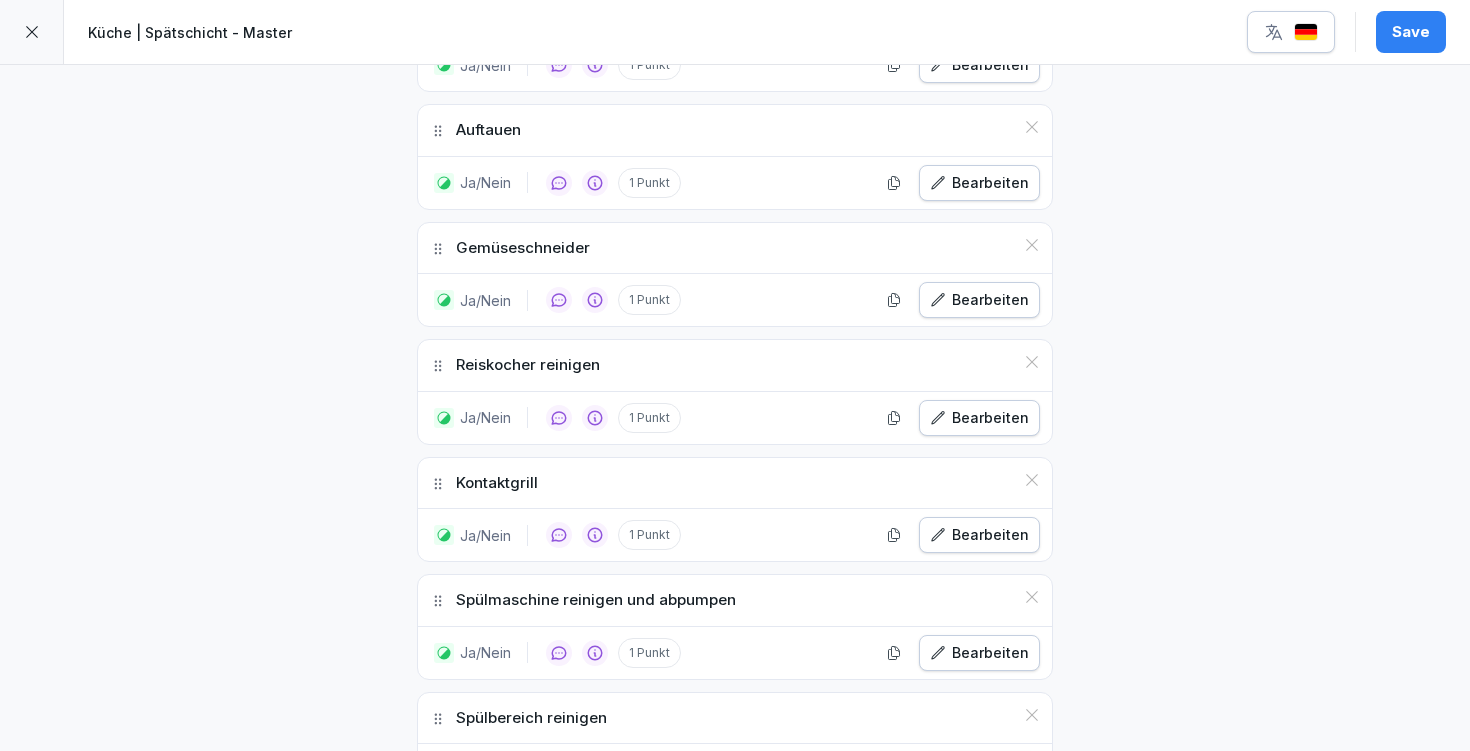 click on "Save" at bounding box center (1411, 32) 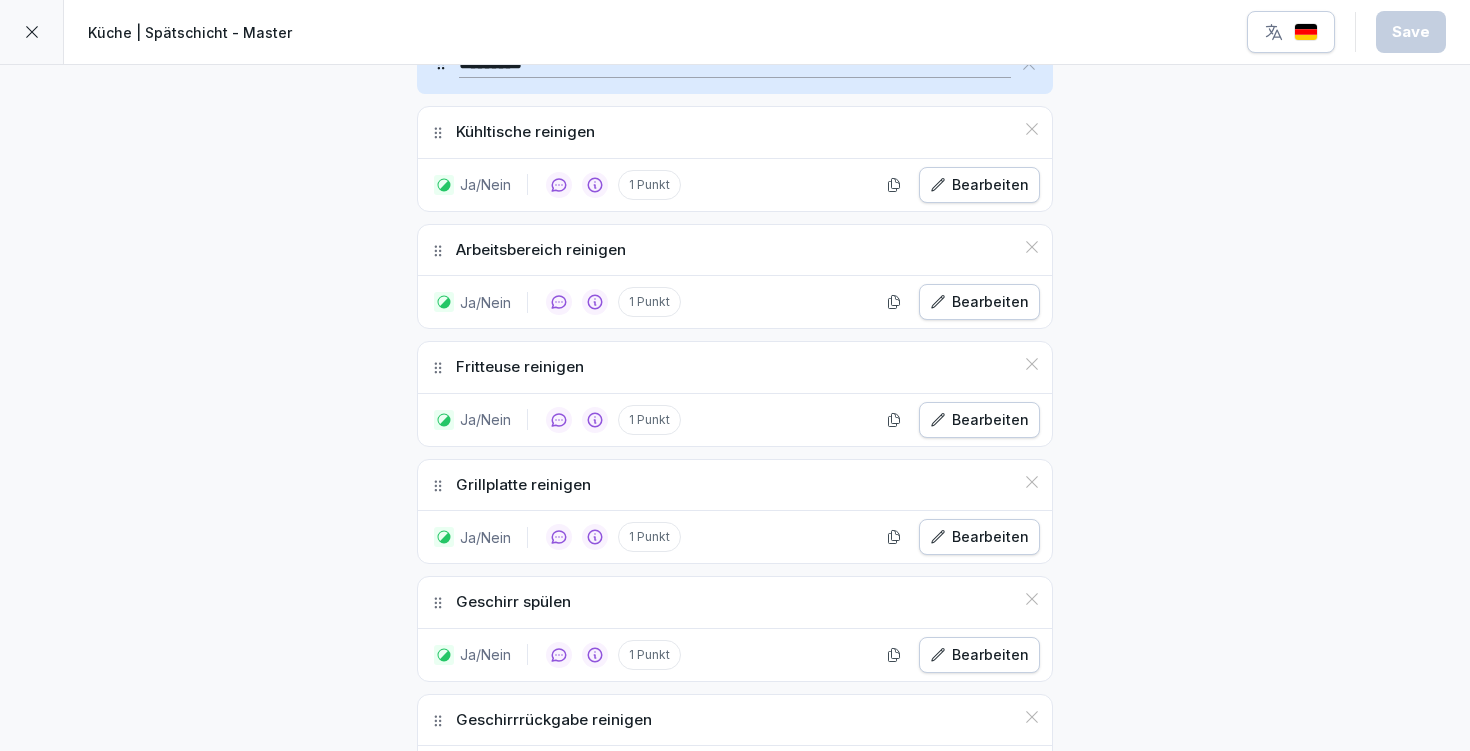scroll, scrollTop: 700, scrollLeft: 0, axis: vertical 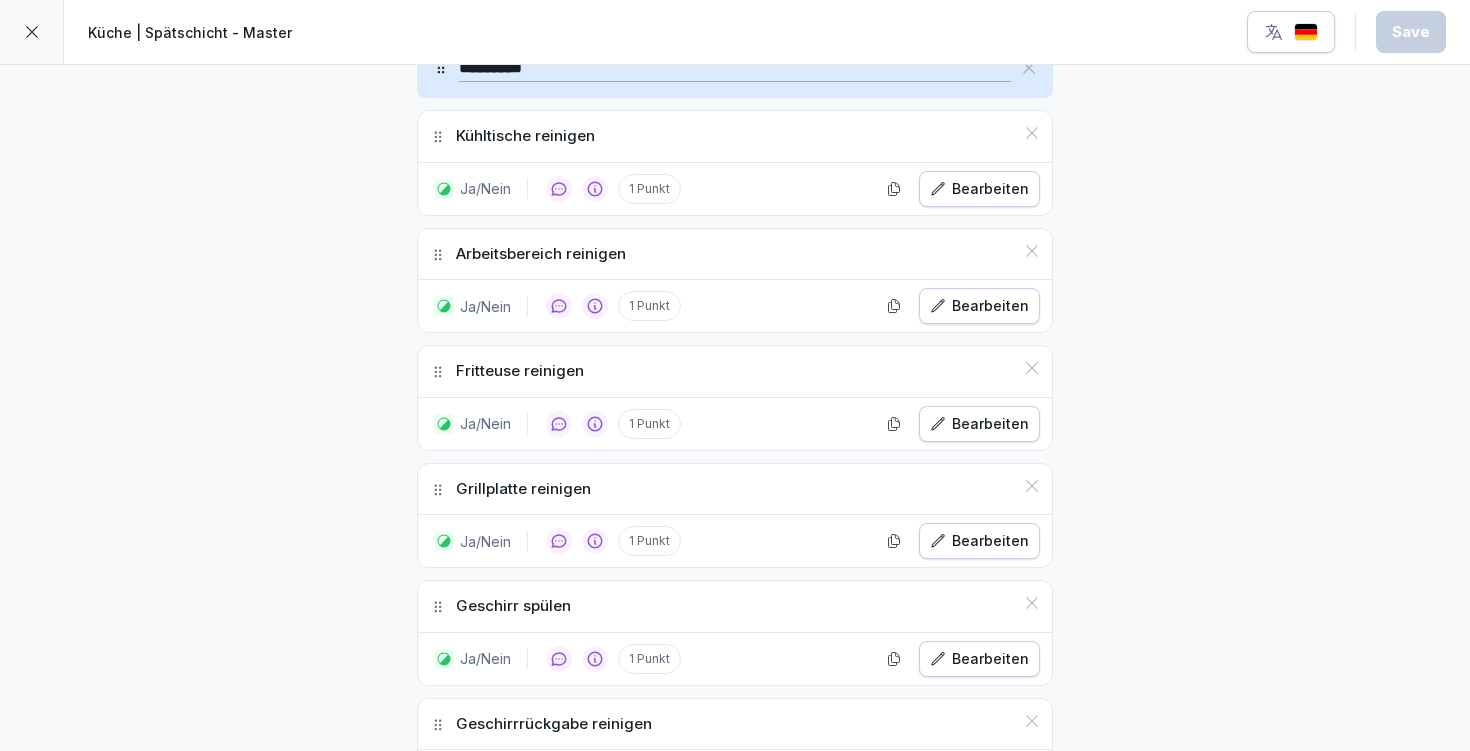 click on "Bearbeiten" at bounding box center [979, 189] 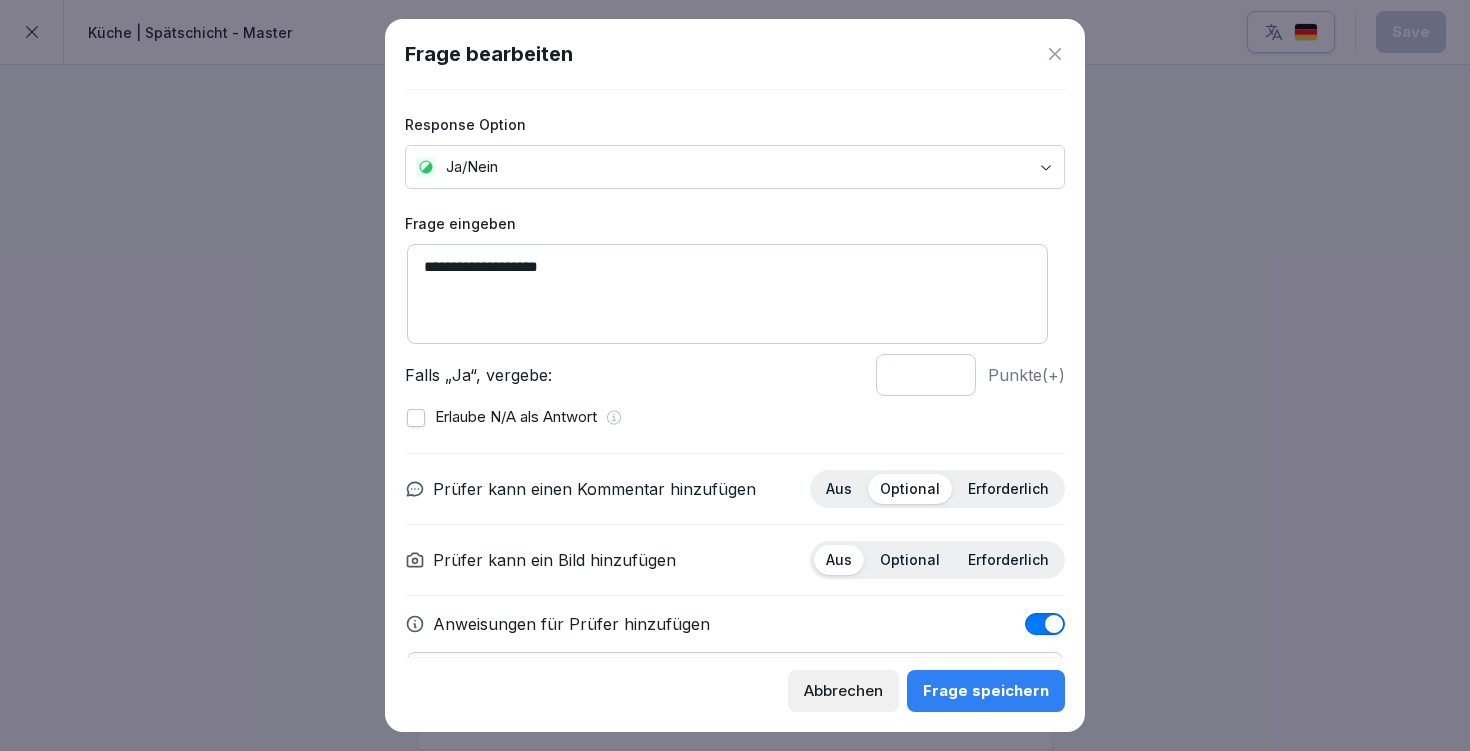 scroll, scrollTop: 127, scrollLeft: 0, axis: vertical 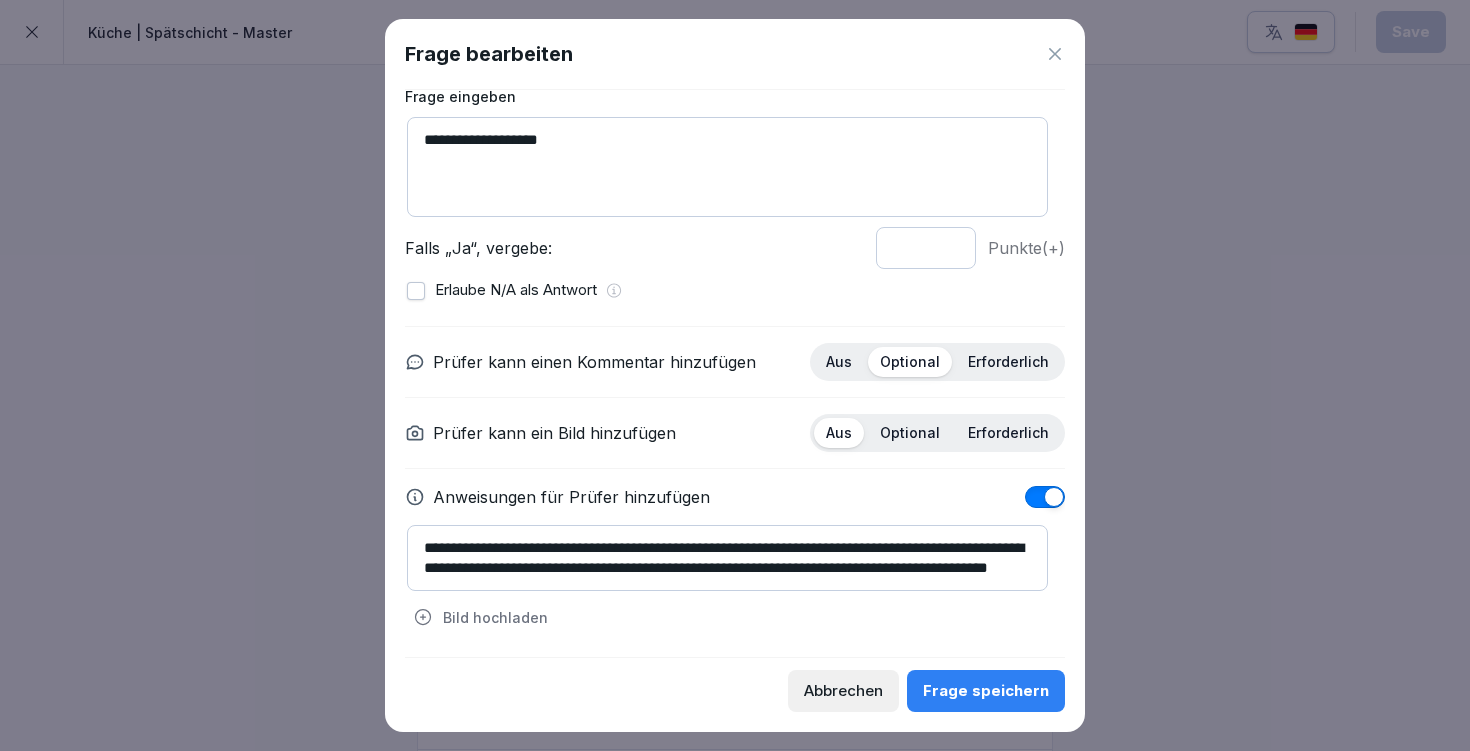 click on "**********" at bounding box center (727, 558) 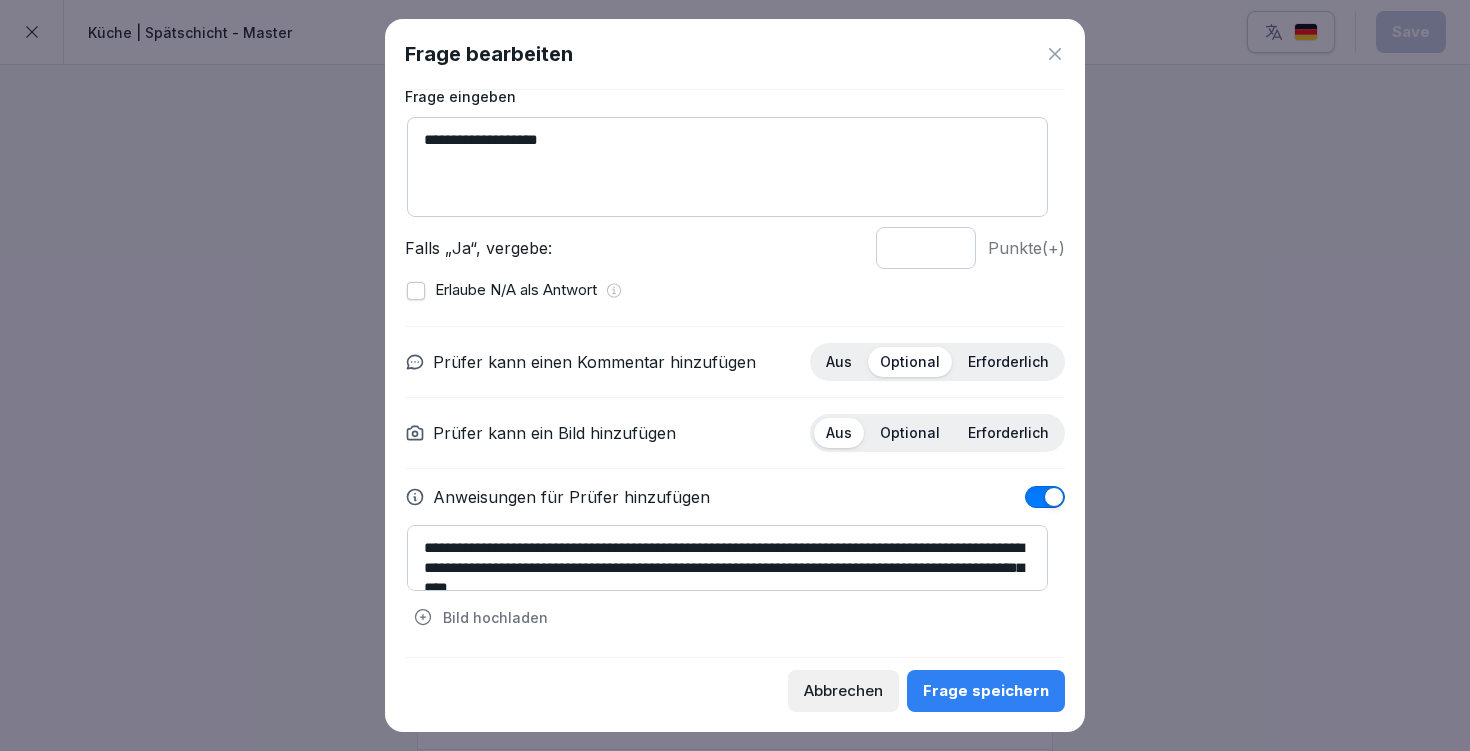 scroll, scrollTop: 4, scrollLeft: 0, axis: vertical 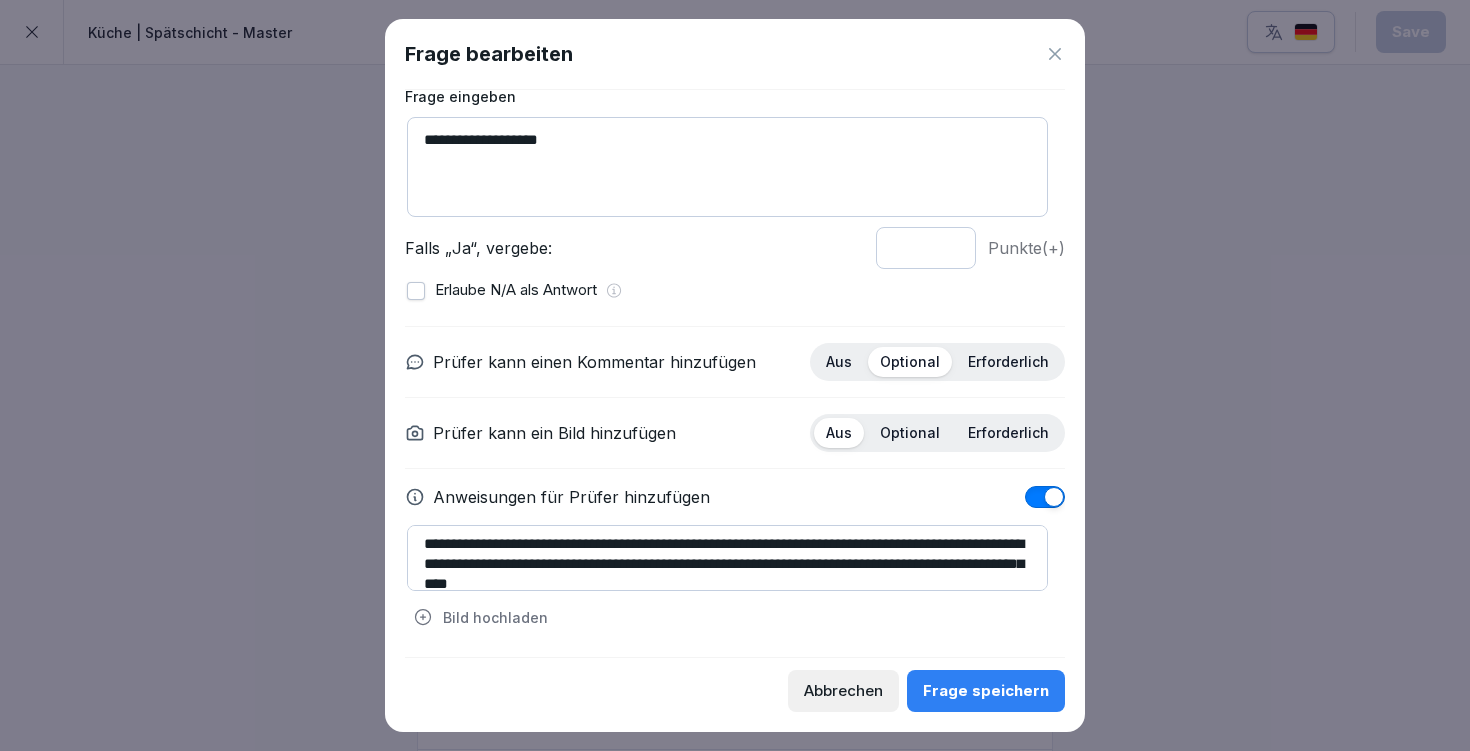 drag, startPoint x: 958, startPoint y: 559, endPoint x: 566, endPoint y: 574, distance: 392.2869 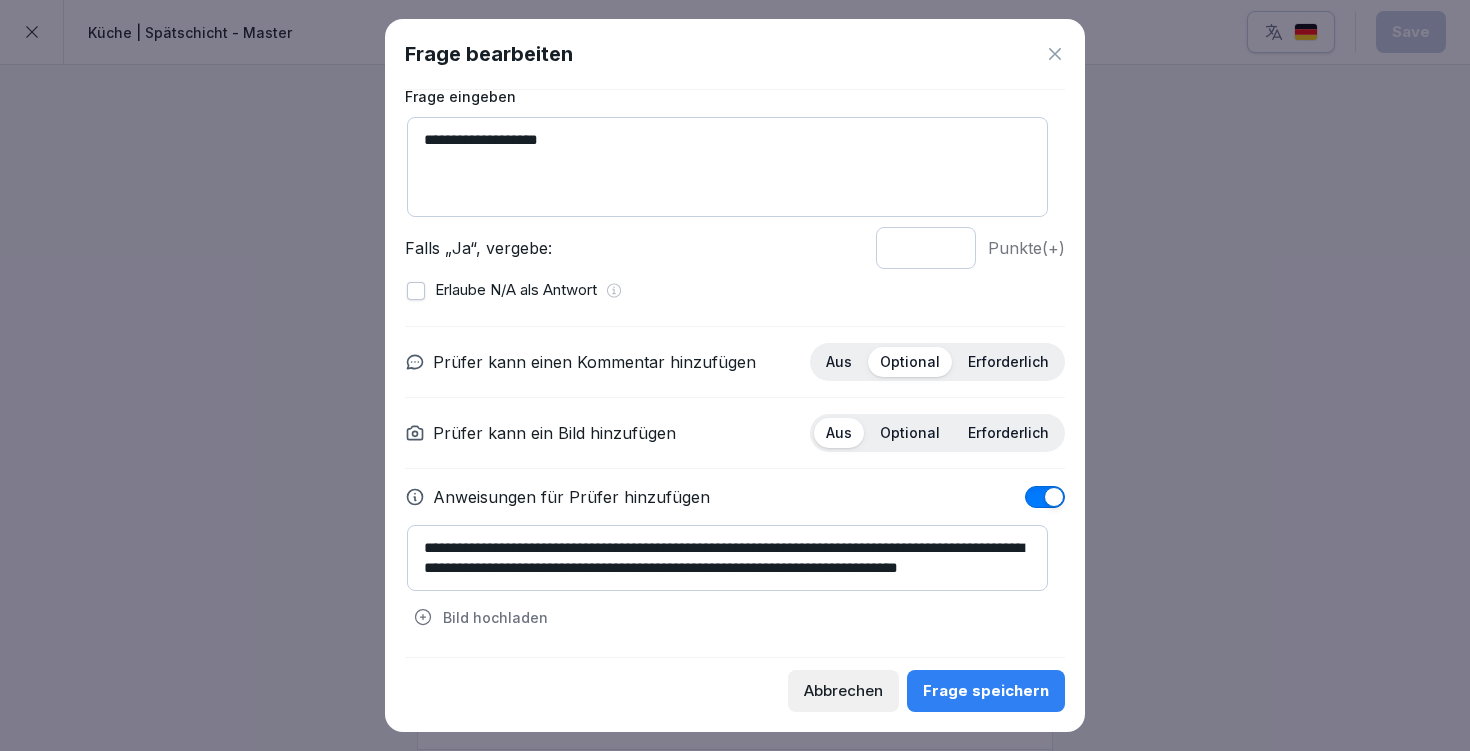 scroll, scrollTop: 20, scrollLeft: 0, axis: vertical 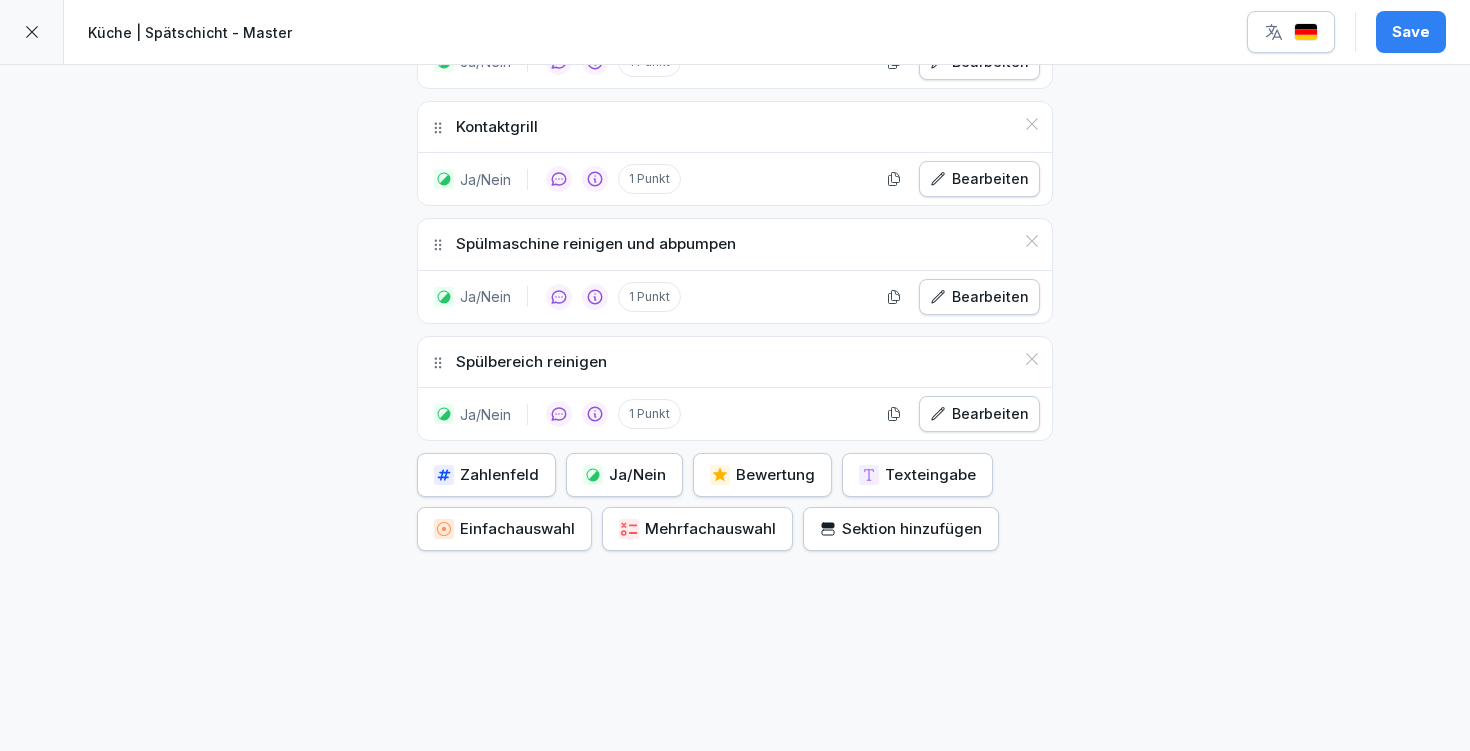 click on "Sektion hinzufügen" at bounding box center [901, 529] 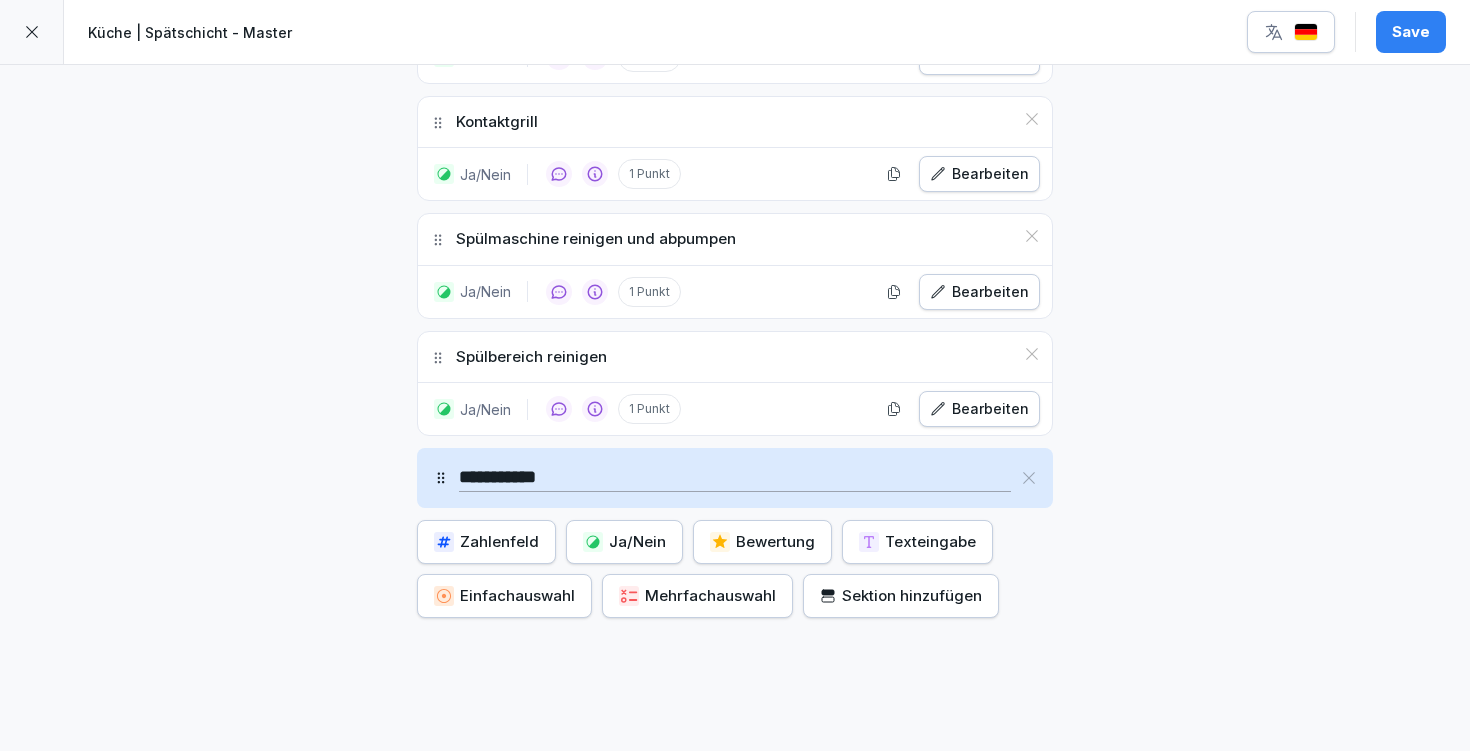 type on "**********" 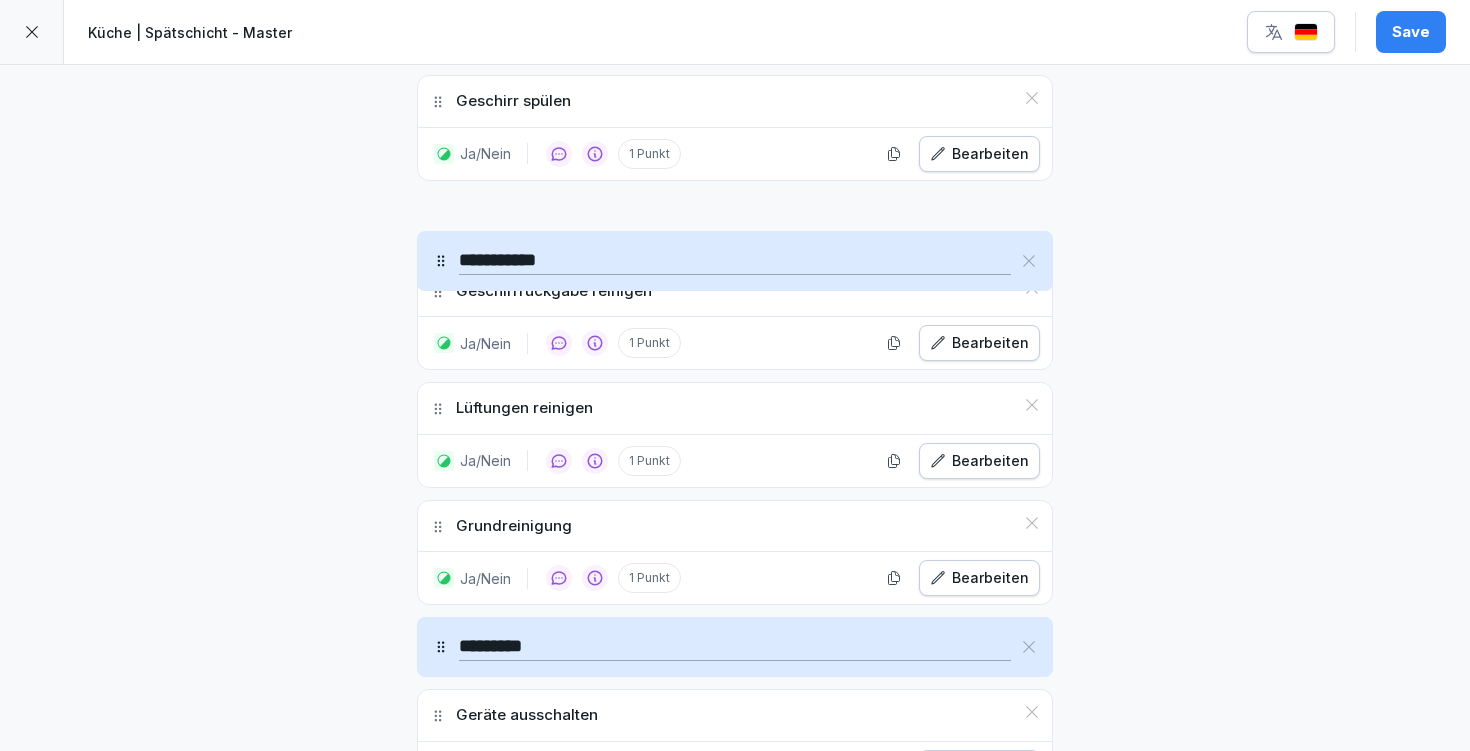 scroll, scrollTop: 1199, scrollLeft: 0, axis: vertical 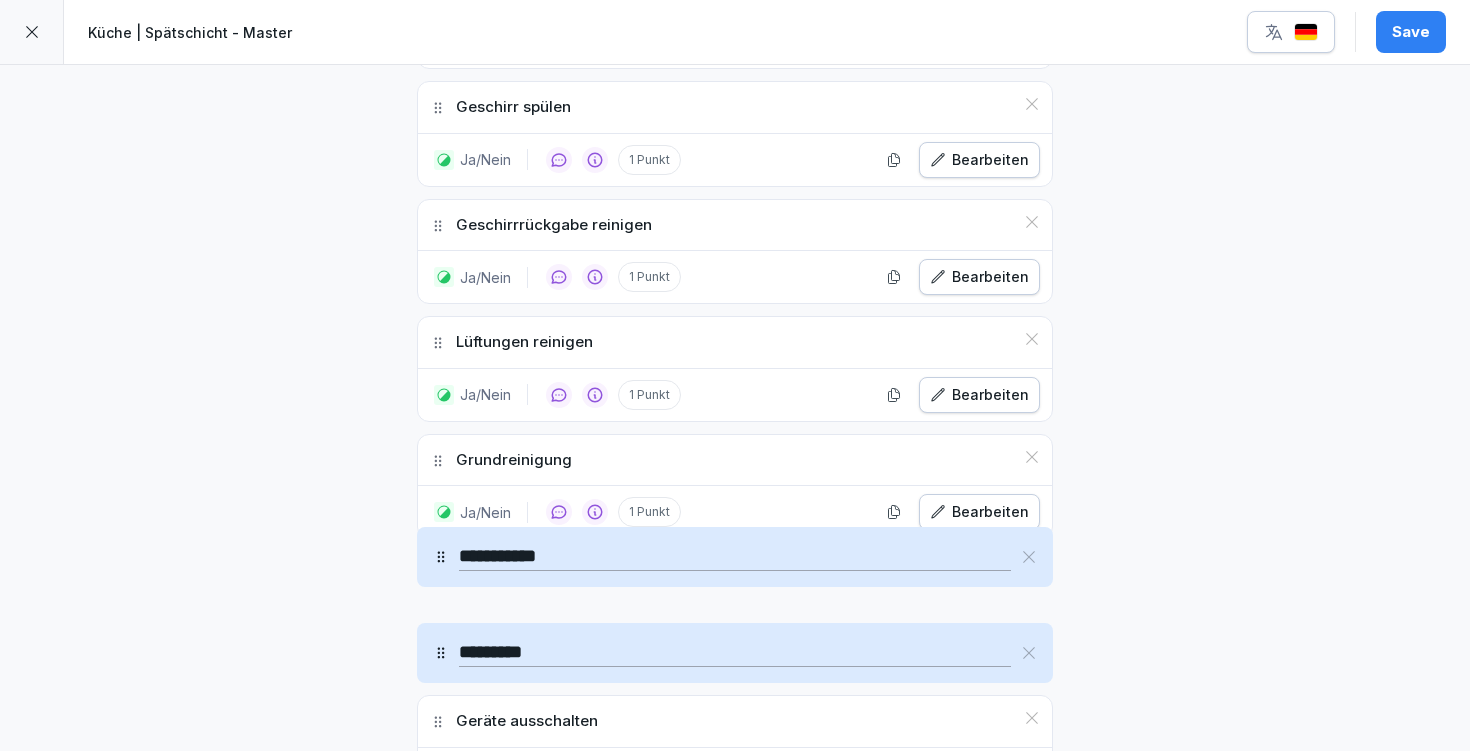 drag, startPoint x: 434, startPoint y: 470, endPoint x: 533, endPoint y: 549, distance: 126.65702 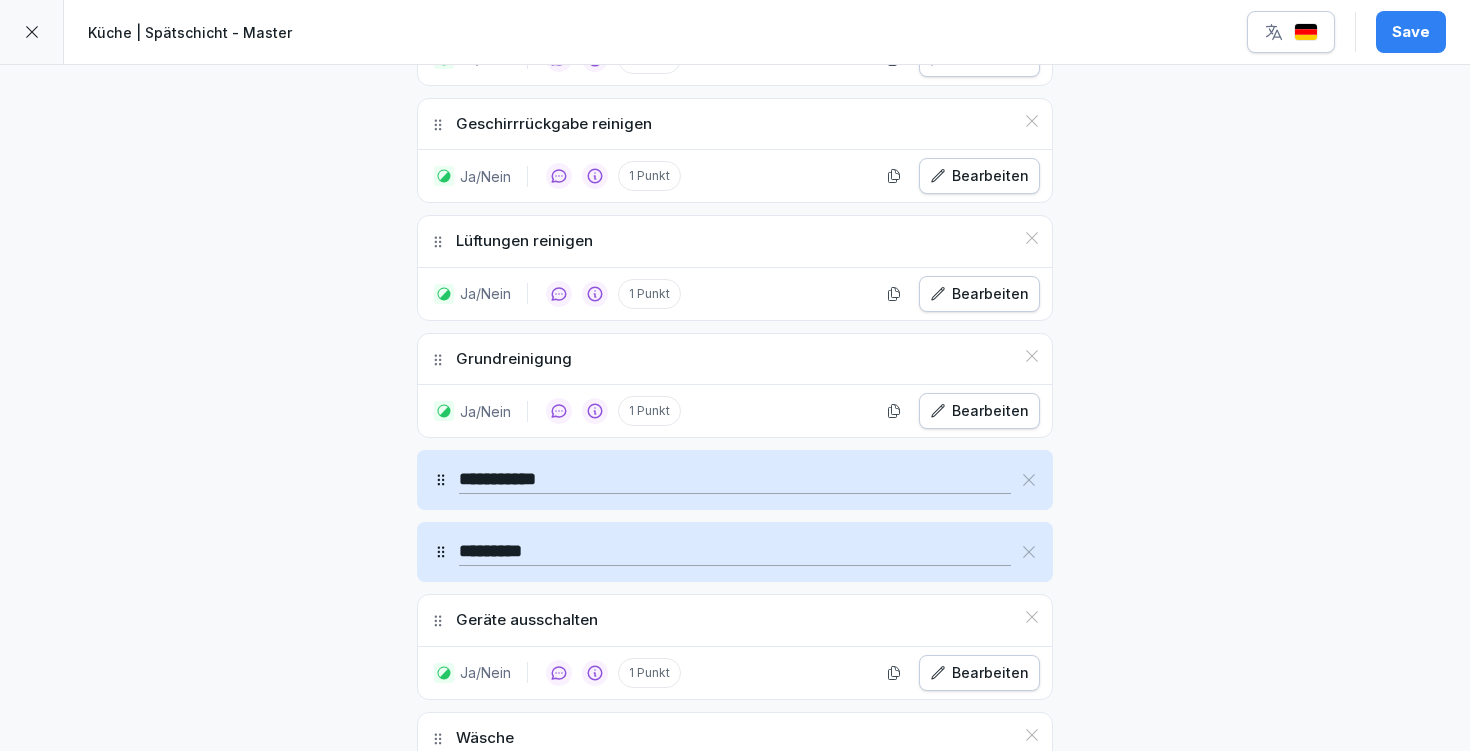 scroll, scrollTop: 1128, scrollLeft: 0, axis: vertical 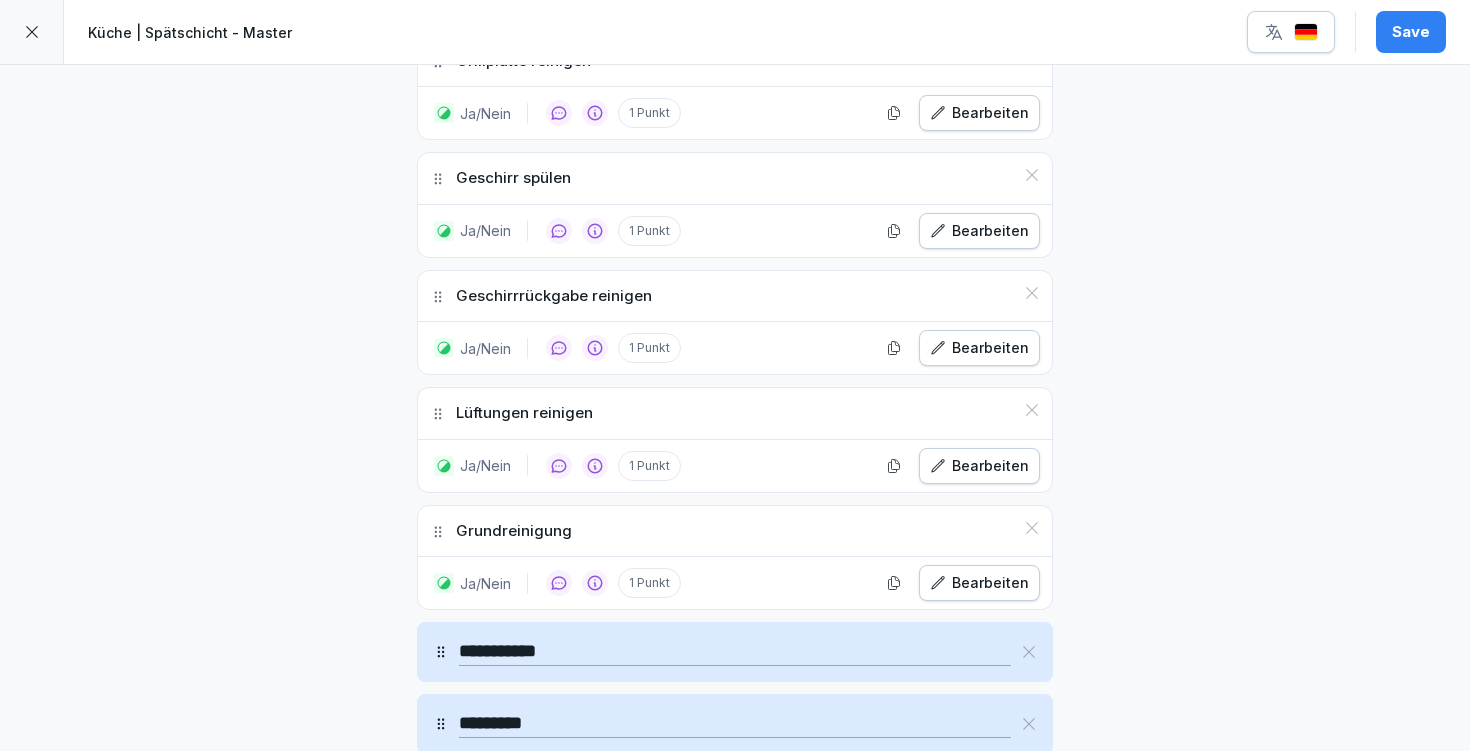 click 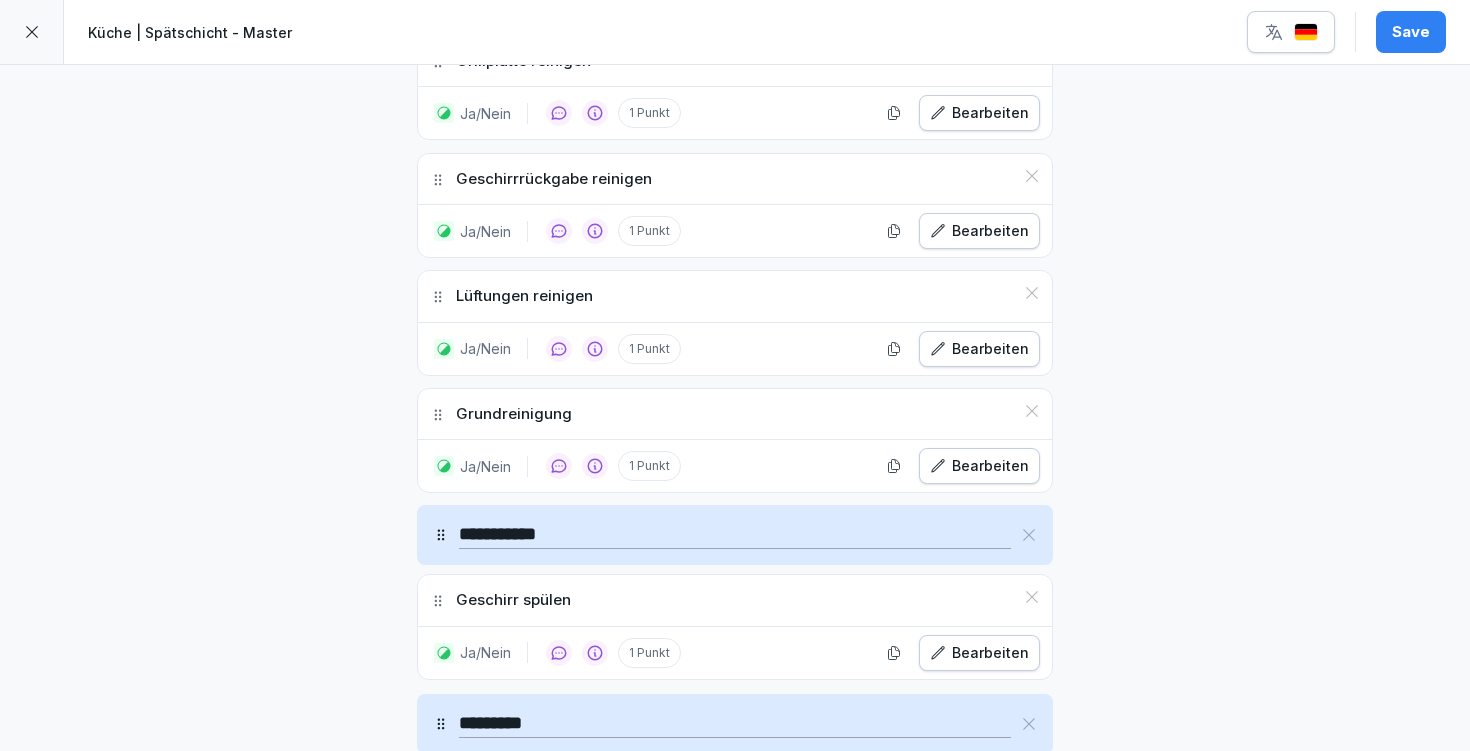 drag, startPoint x: 434, startPoint y: 177, endPoint x: 439, endPoint y: 599, distance: 422.02963 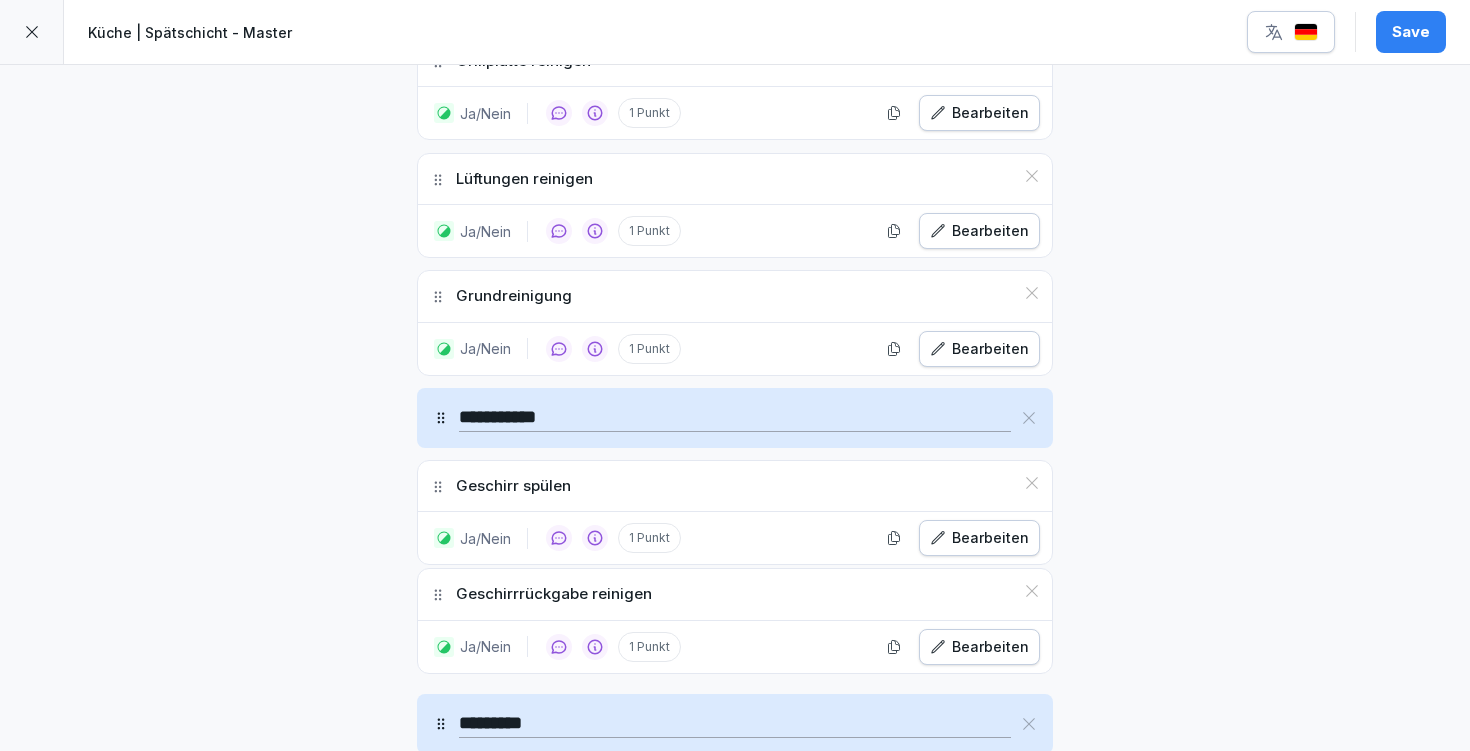 drag, startPoint x: 433, startPoint y: 183, endPoint x: 464, endPoint y: 601, distance: 419.14795 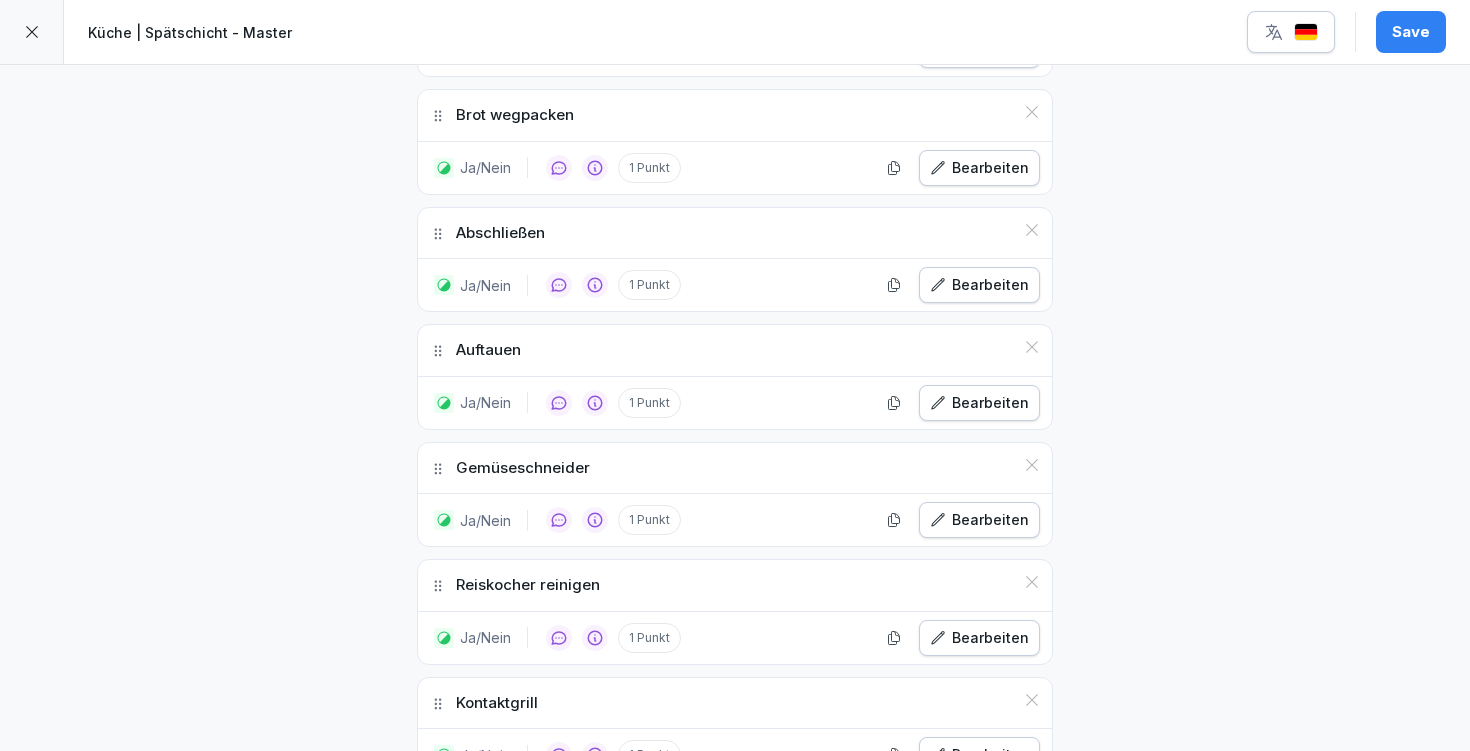 scroll, scrollTop: 2392, scrollLeft: 0, axis: vertical 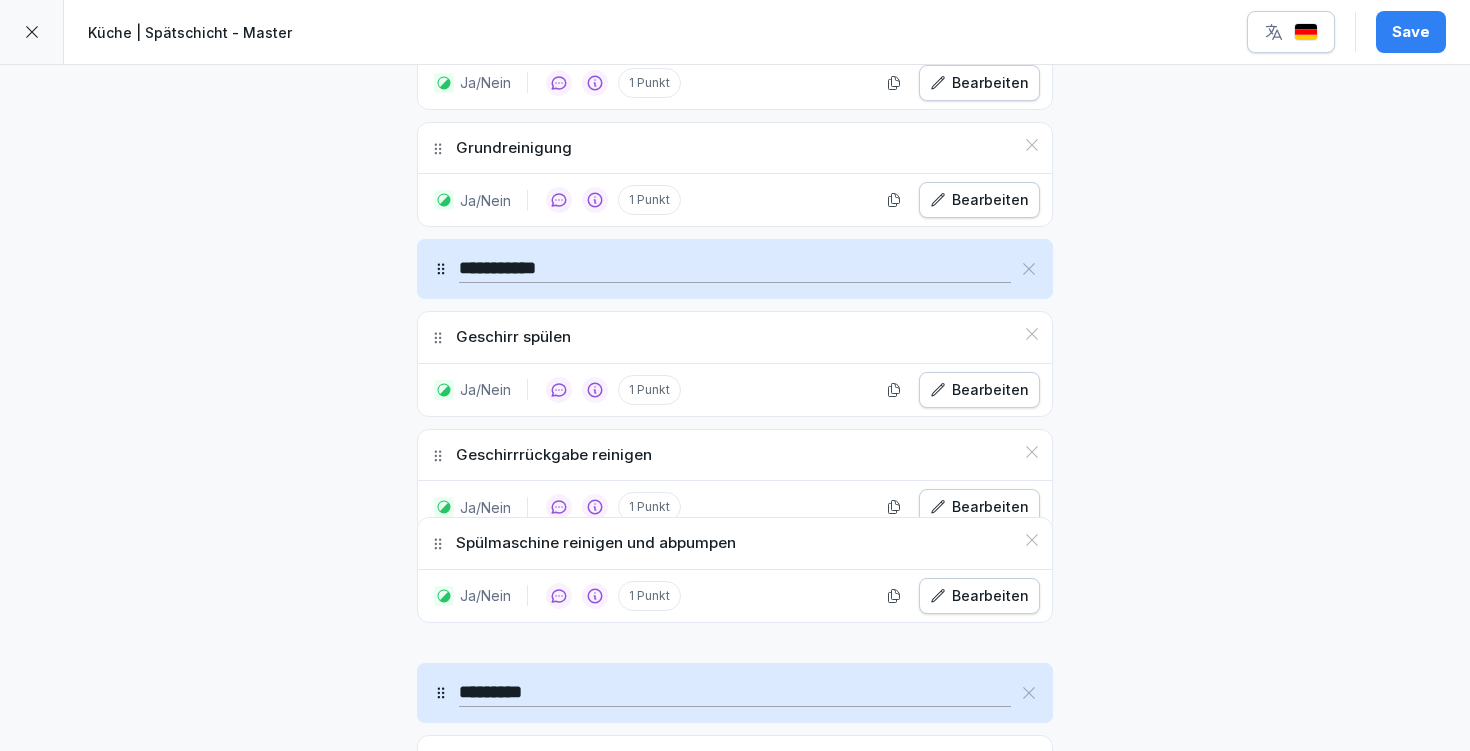 drag, startPoint x: 429, startPoint y: 696, endPoint x: 519, endPoint y: 542, distance: 178.3704 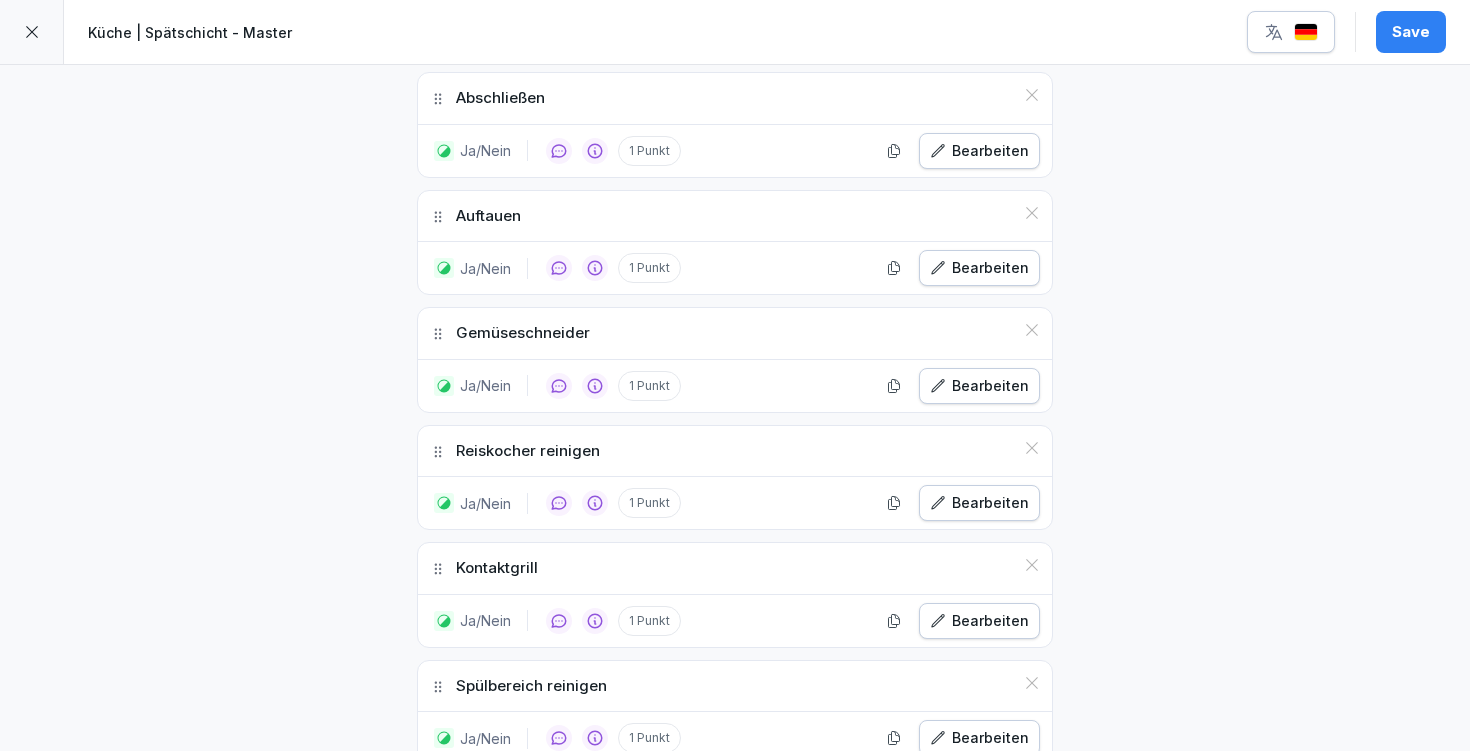 scroll, scrollTop: 2731, scrollLeft: 0, axis: vertical 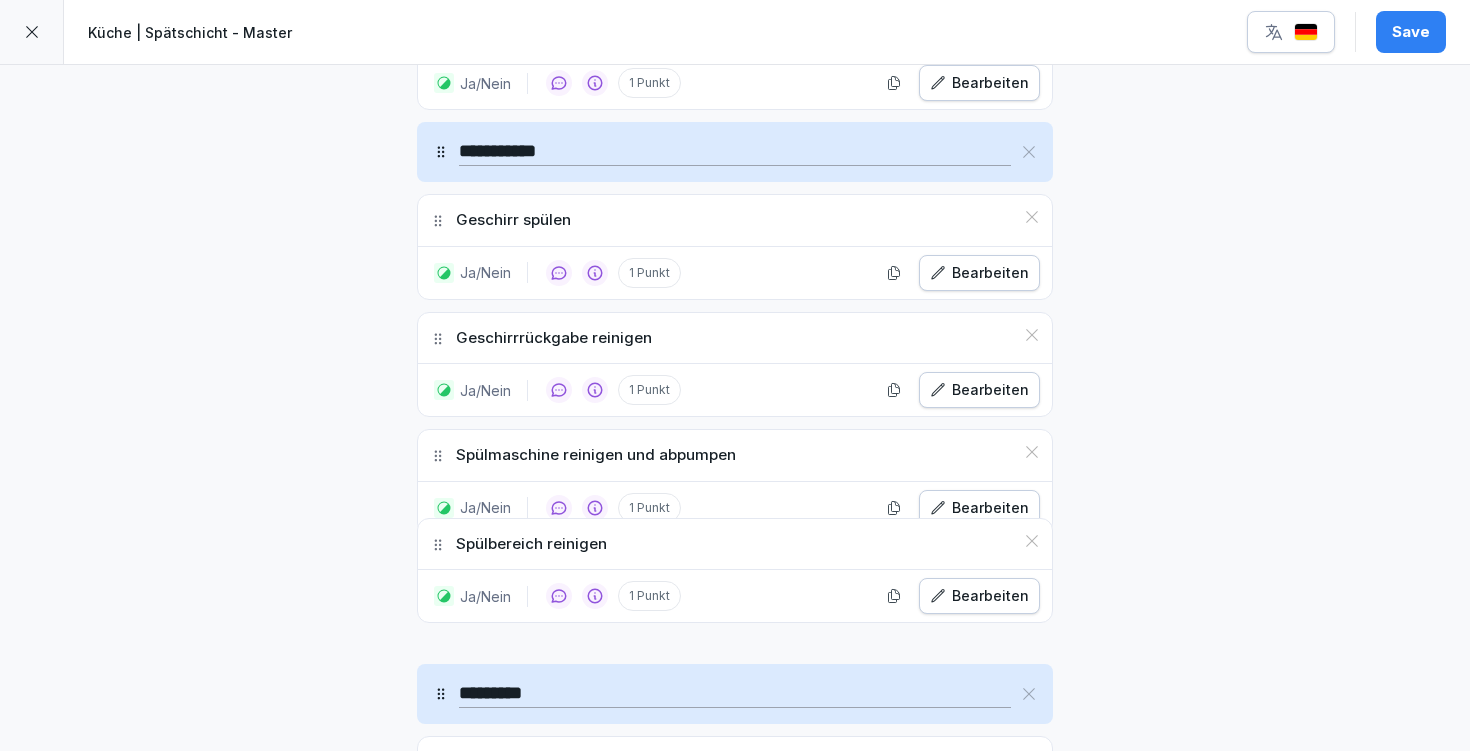 drag, startPoint x: 423, startPoint y: 475, endPoint x: 506, endPoint y: 537, distance: 103.6002 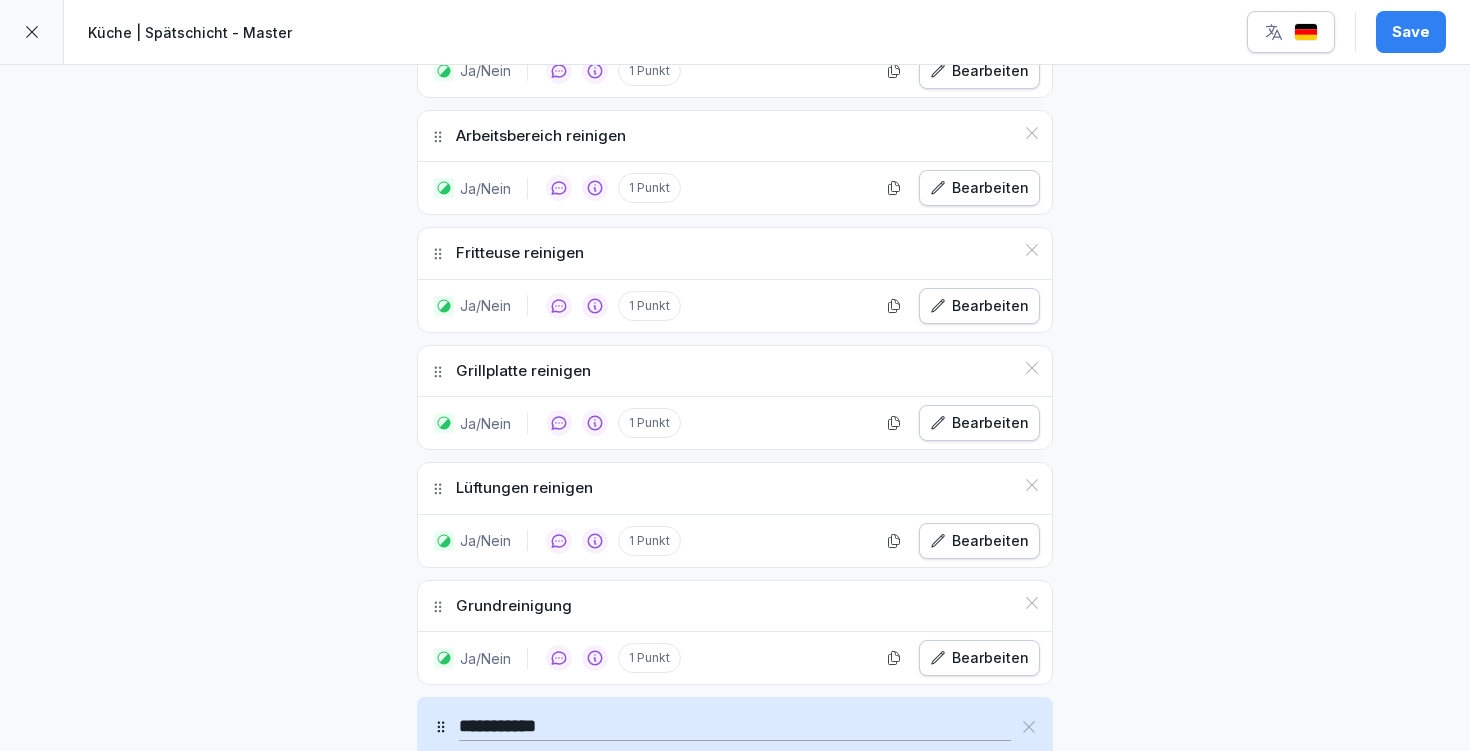 scroll, scrollTop: 641, scrollLeft: 0, axis: vertical 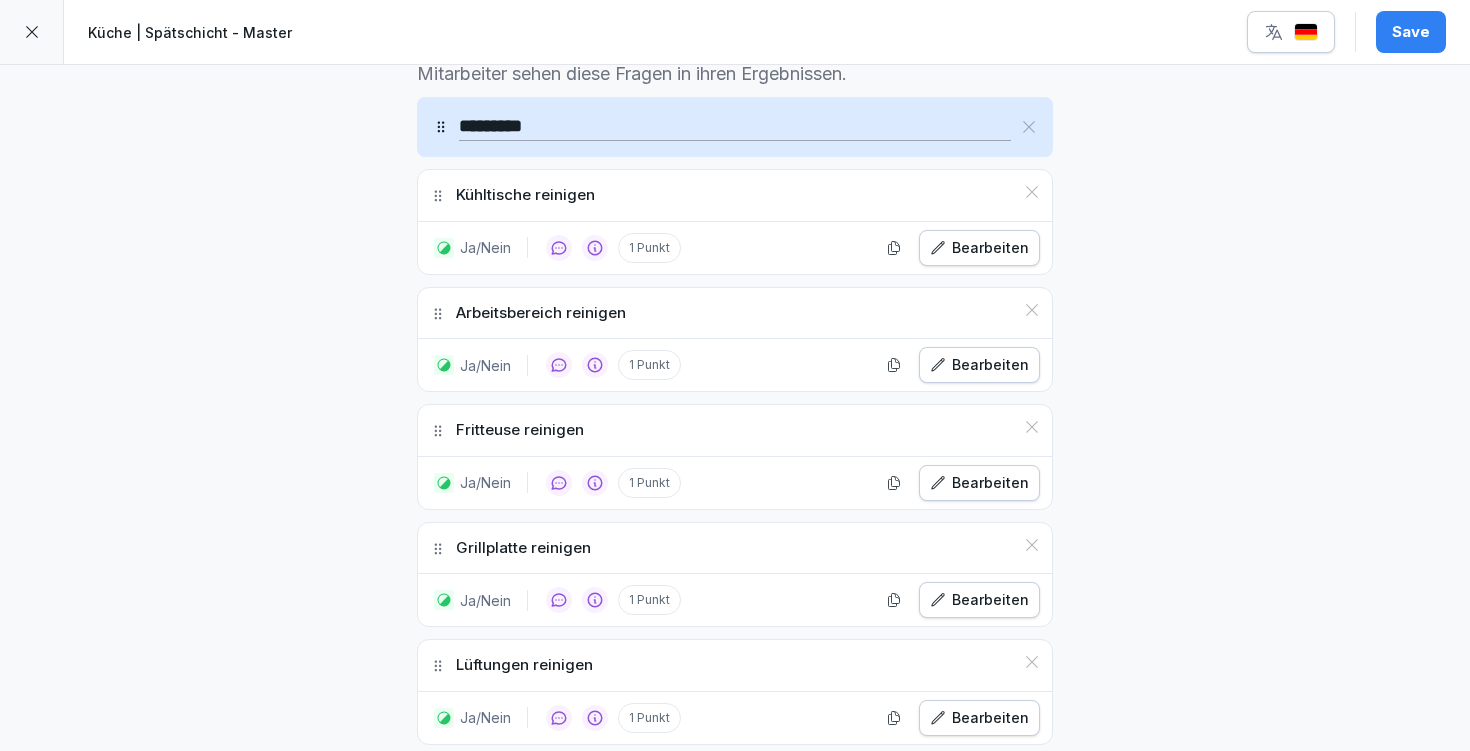 click on "*********" at bounding box center [735, 127] 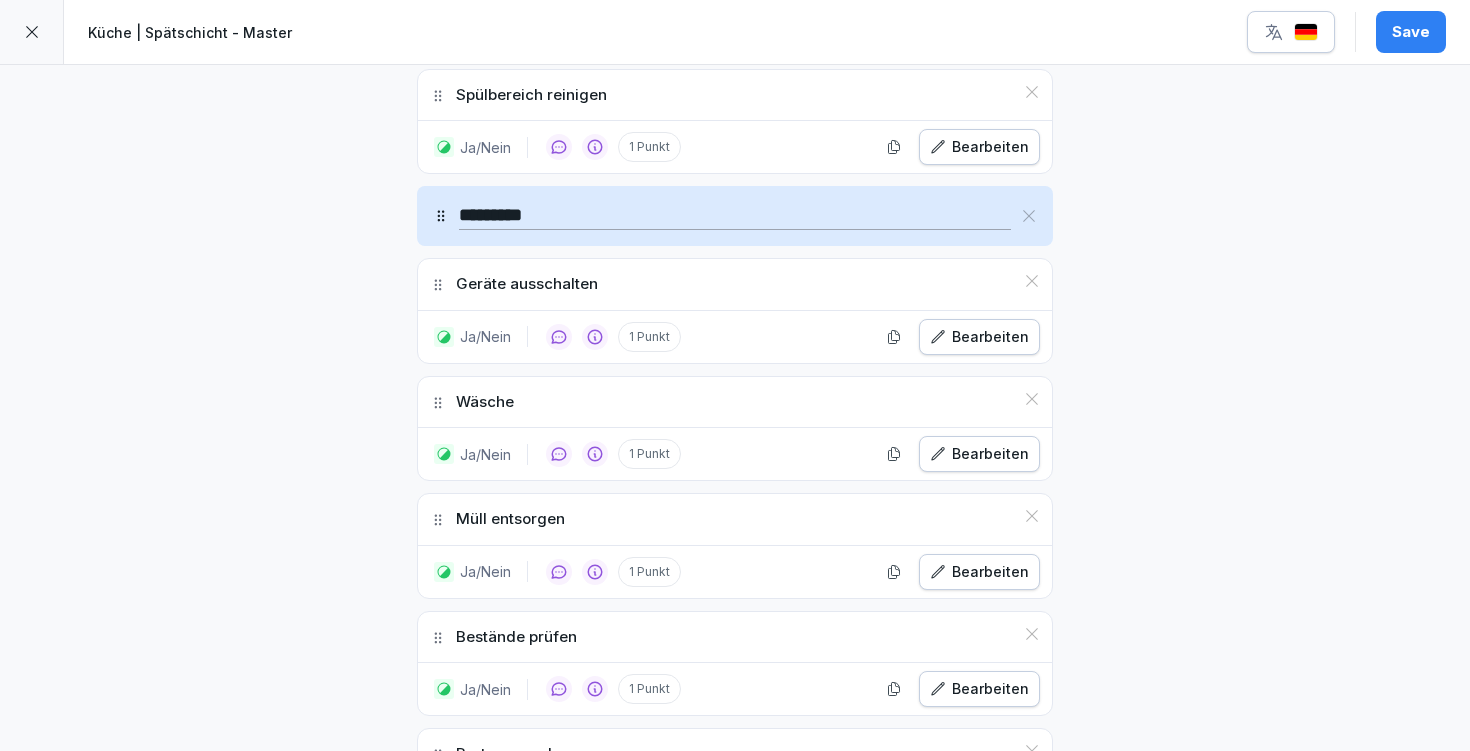 scroll, scrollTop: 2532, scrollLeft: 0, axis: vertical 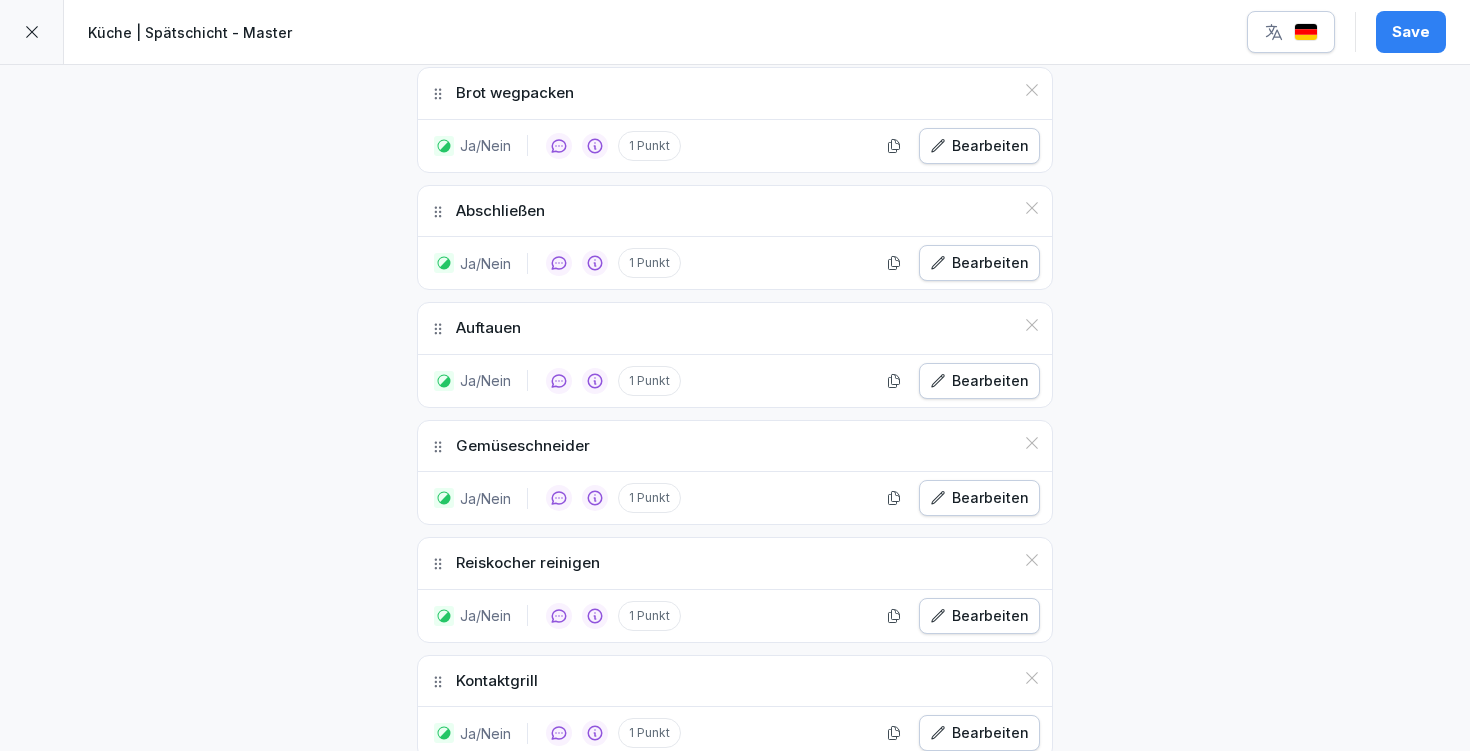 type on "**********" 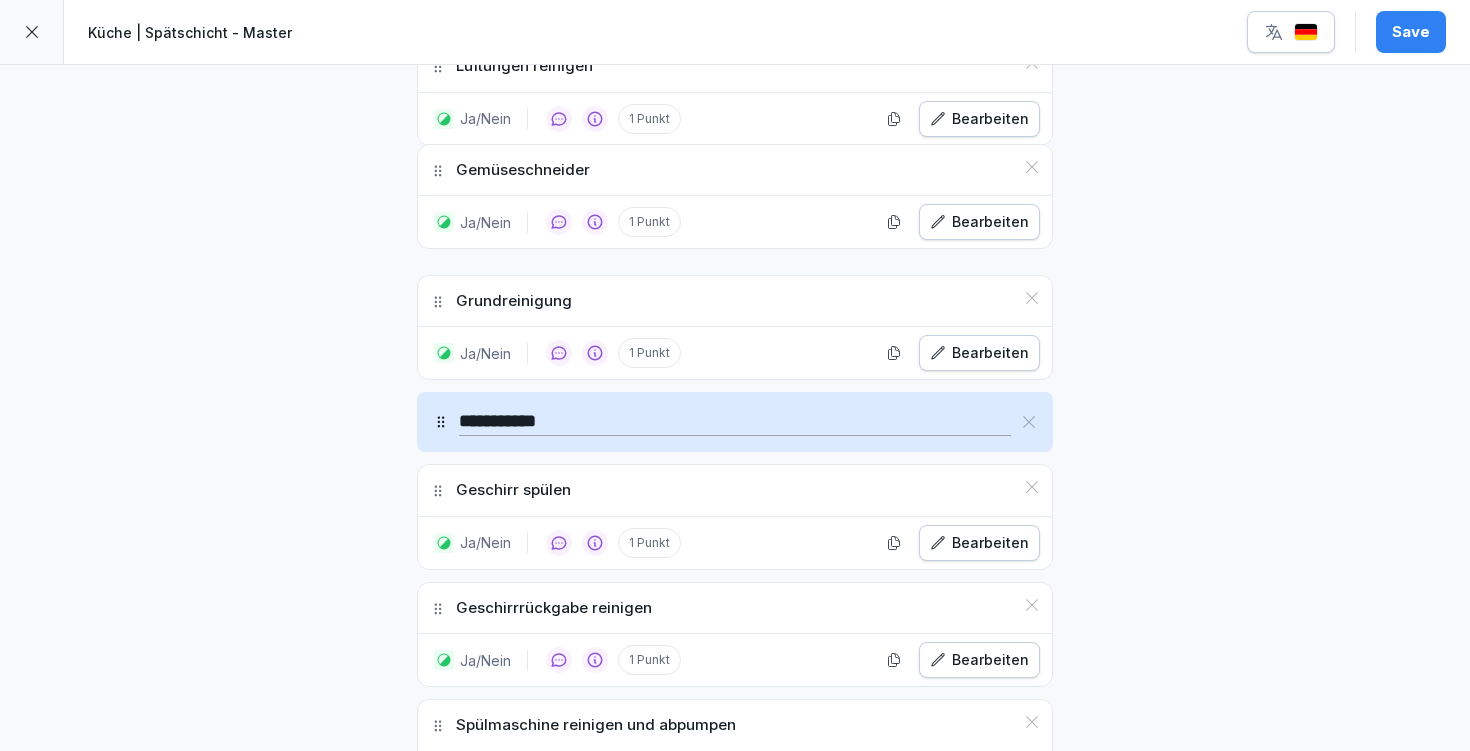 scroll, scrollTop: 1238, scrollLeft: 0, axis: vertical 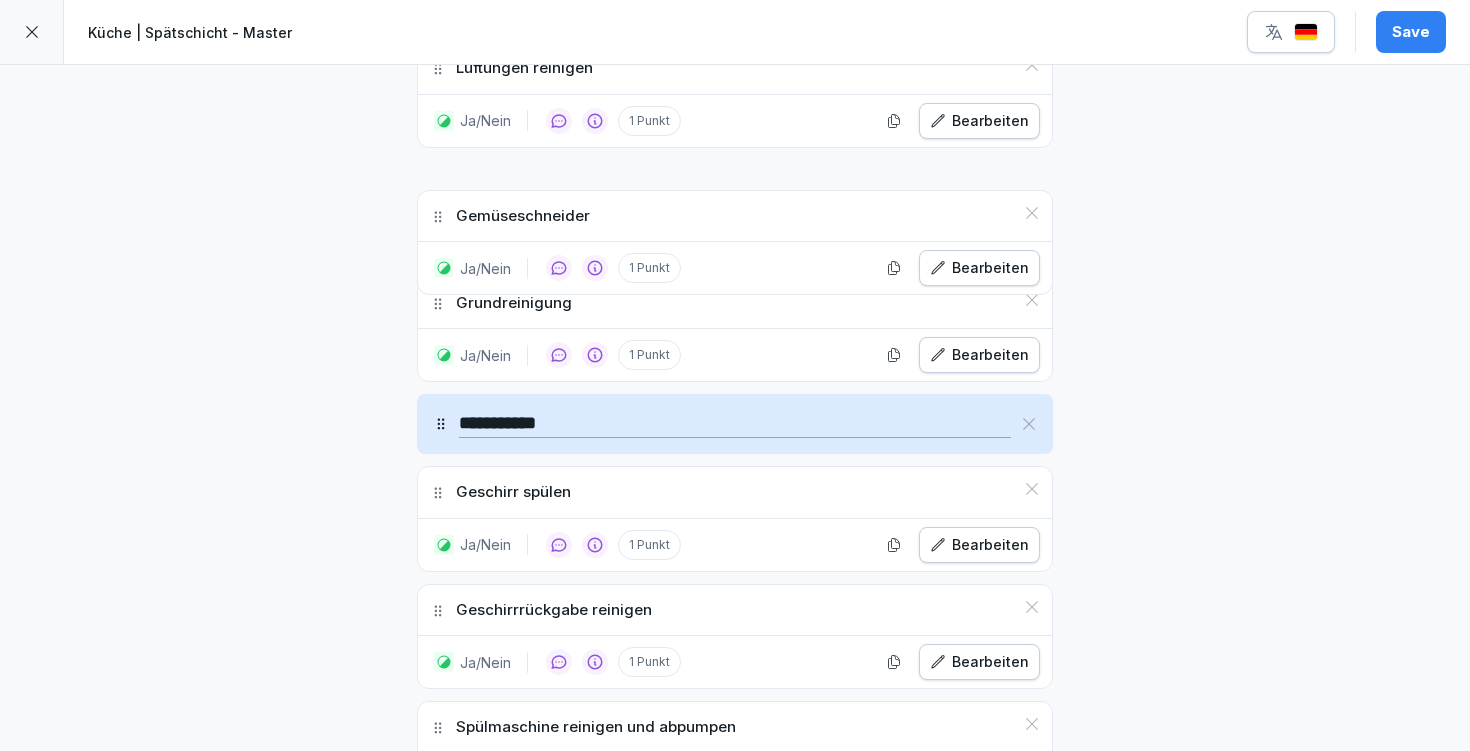 drag, startPoint x: 429, startPoint y: 438, endPoint x: 510, endPoint y: 208, distance: 243.84627 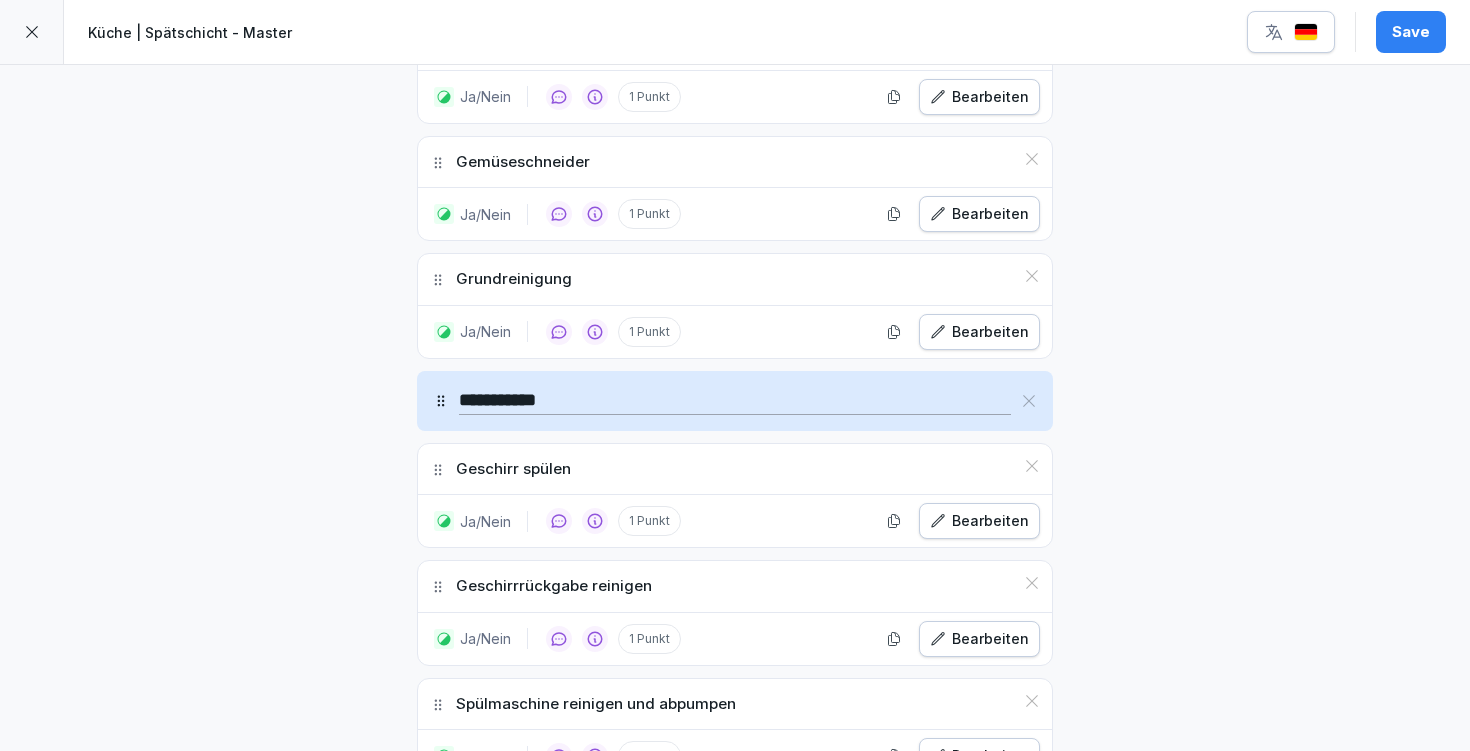 scroll, scrollTop: 1096, scrollLeft: 0, axis: vertical 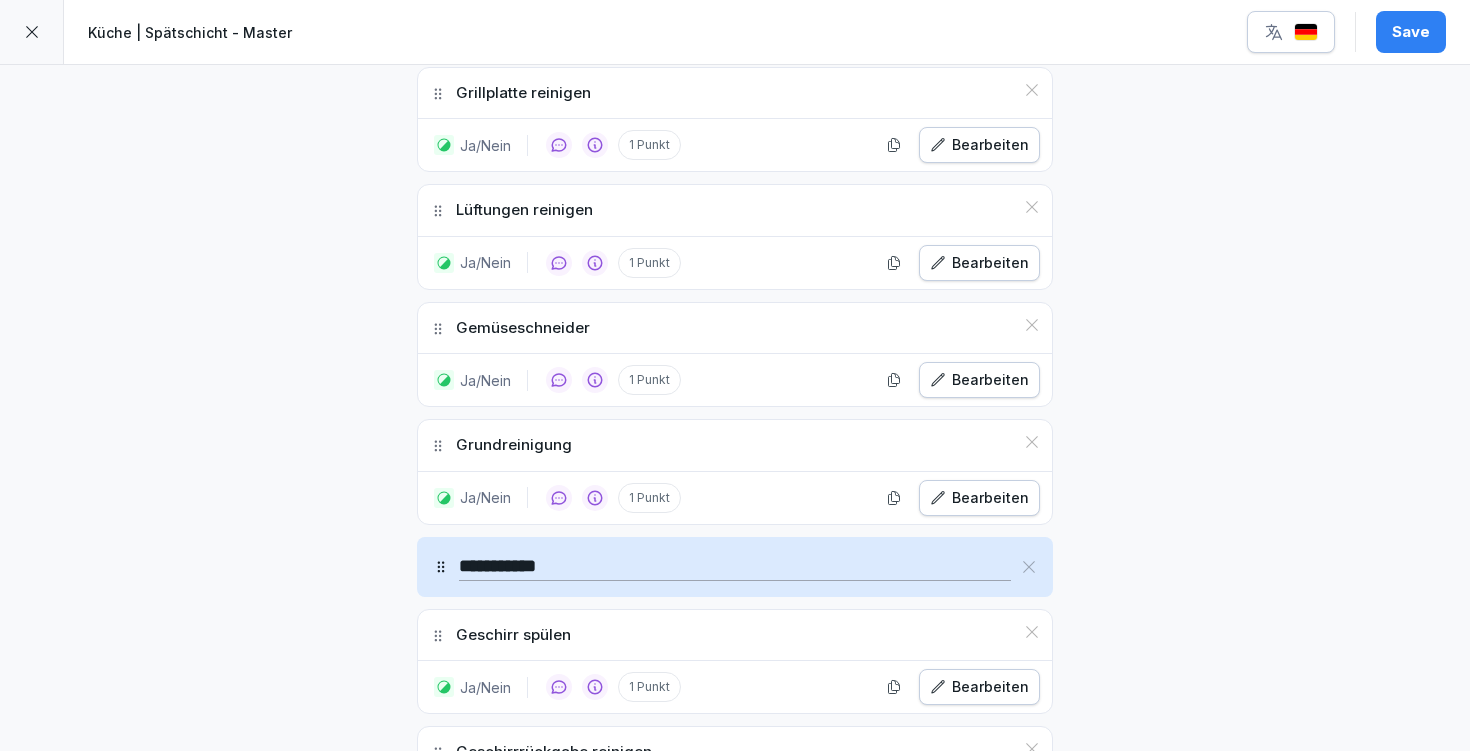 click on "Gemüseschneider" at bounding box center [735, 328] 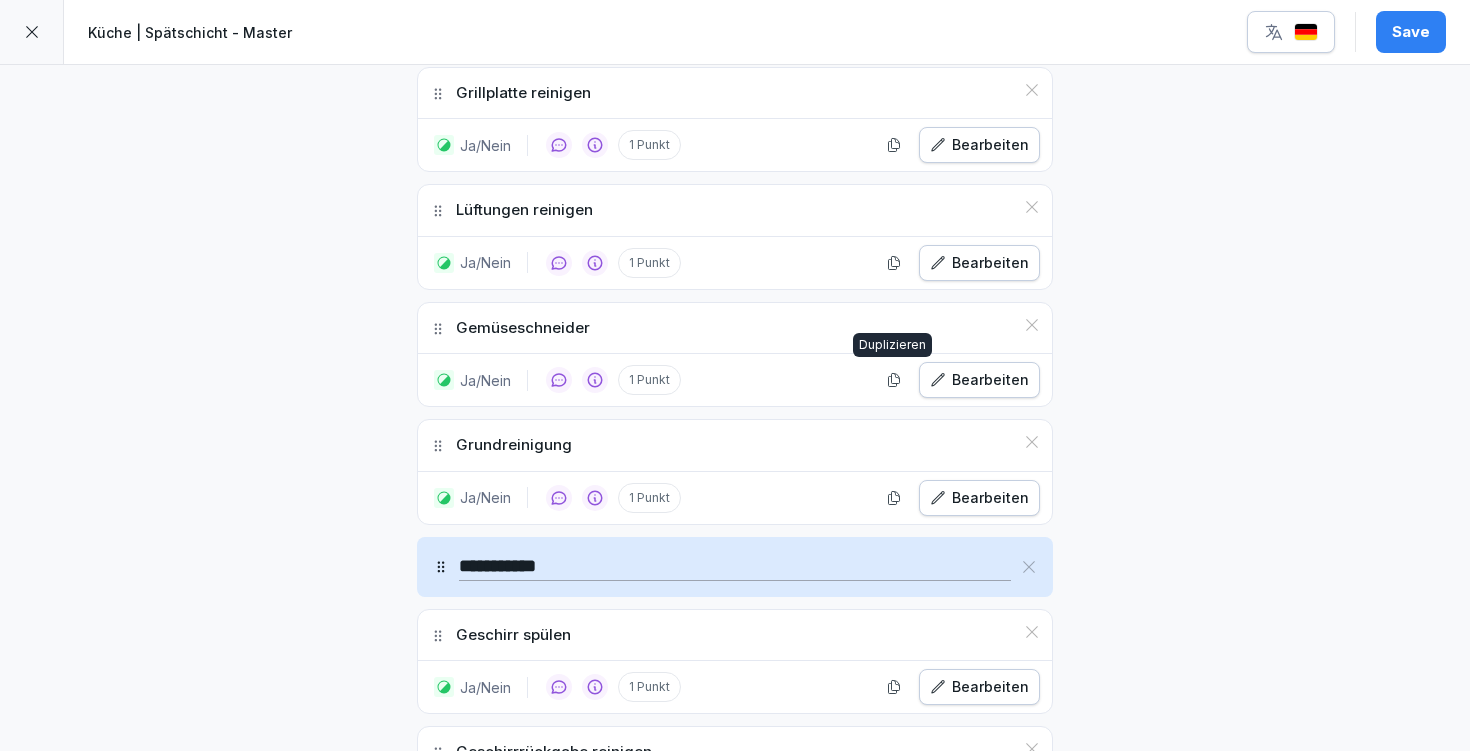 click on "Bearbeiten" at bounding box center [979, 380] 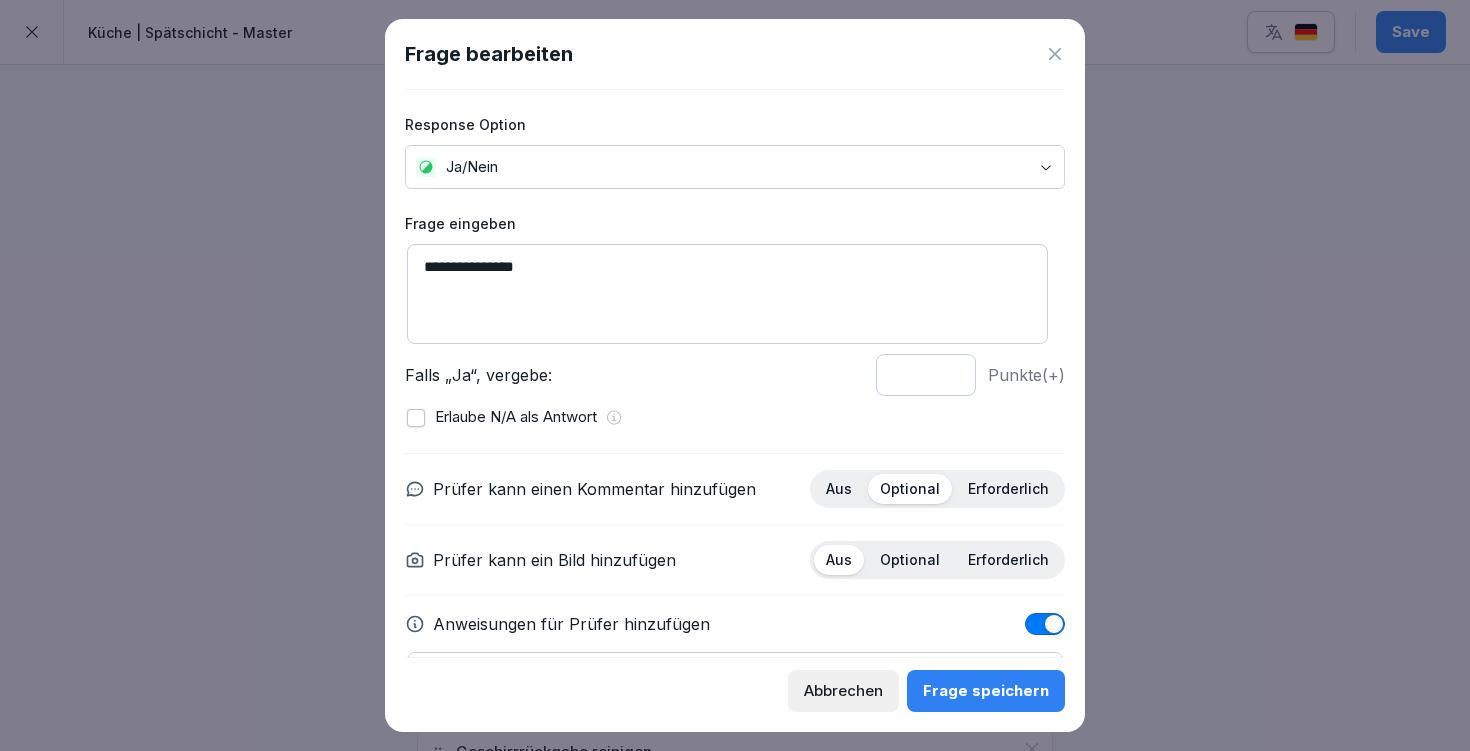 click on "**********" at bounding box center [727, 294] 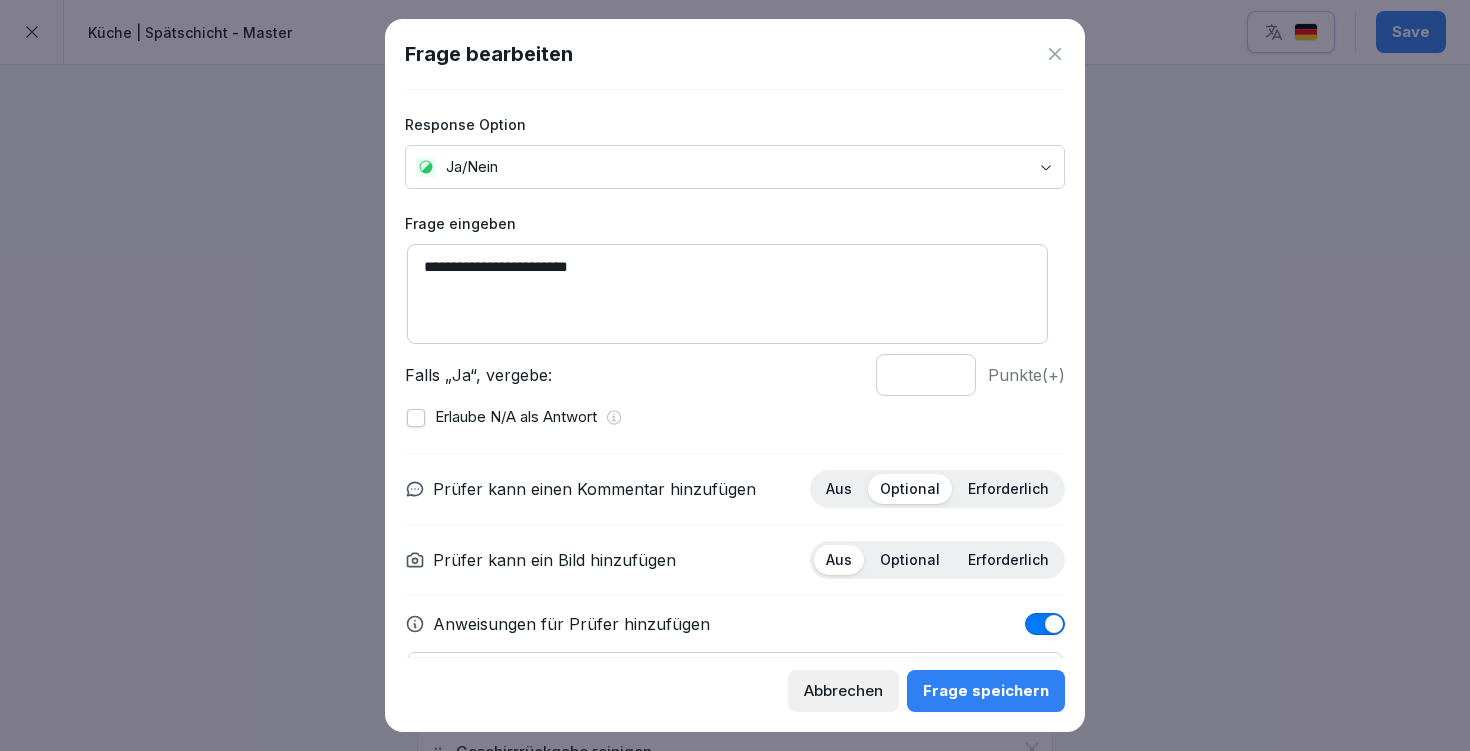 type on "**********" 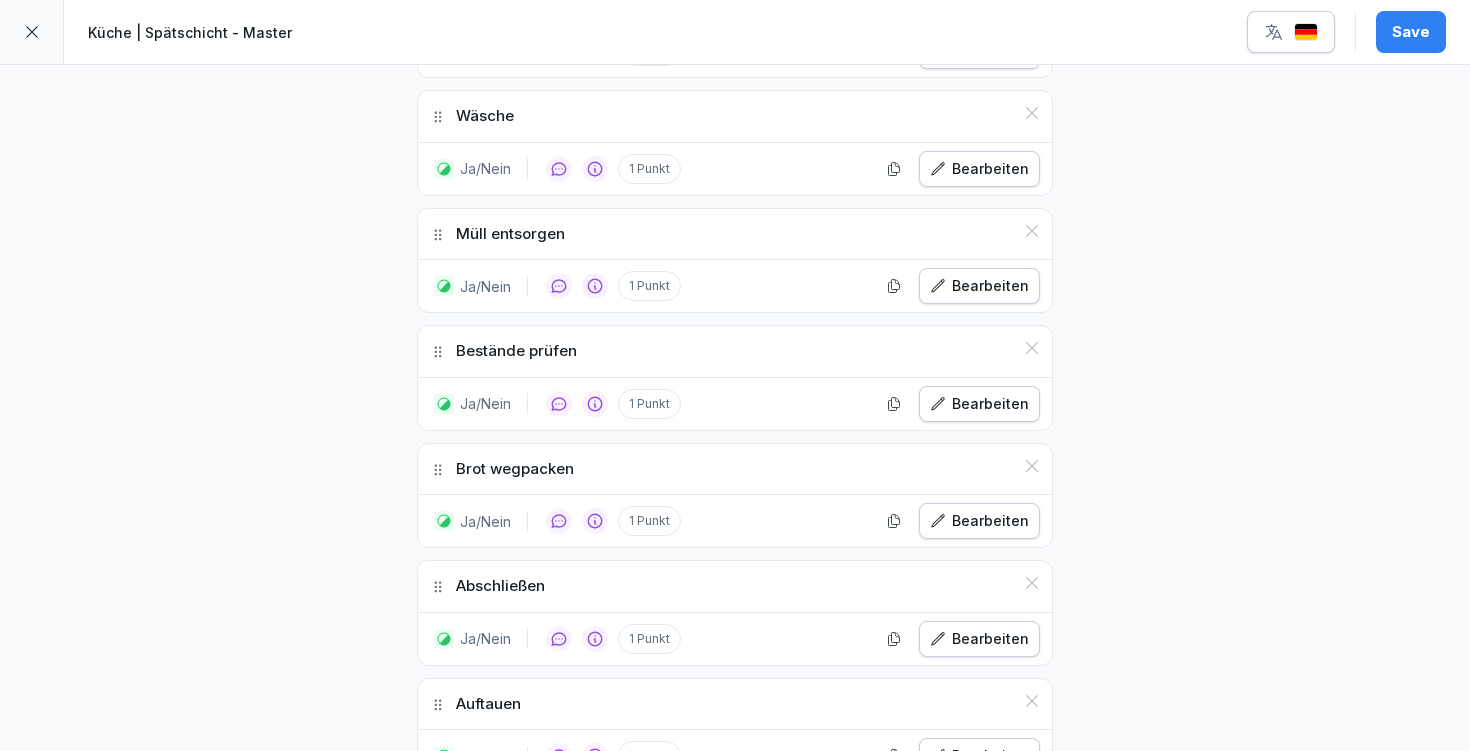 scroll, scrollTop: 2856, scrollLeft: 0, axis: vertical 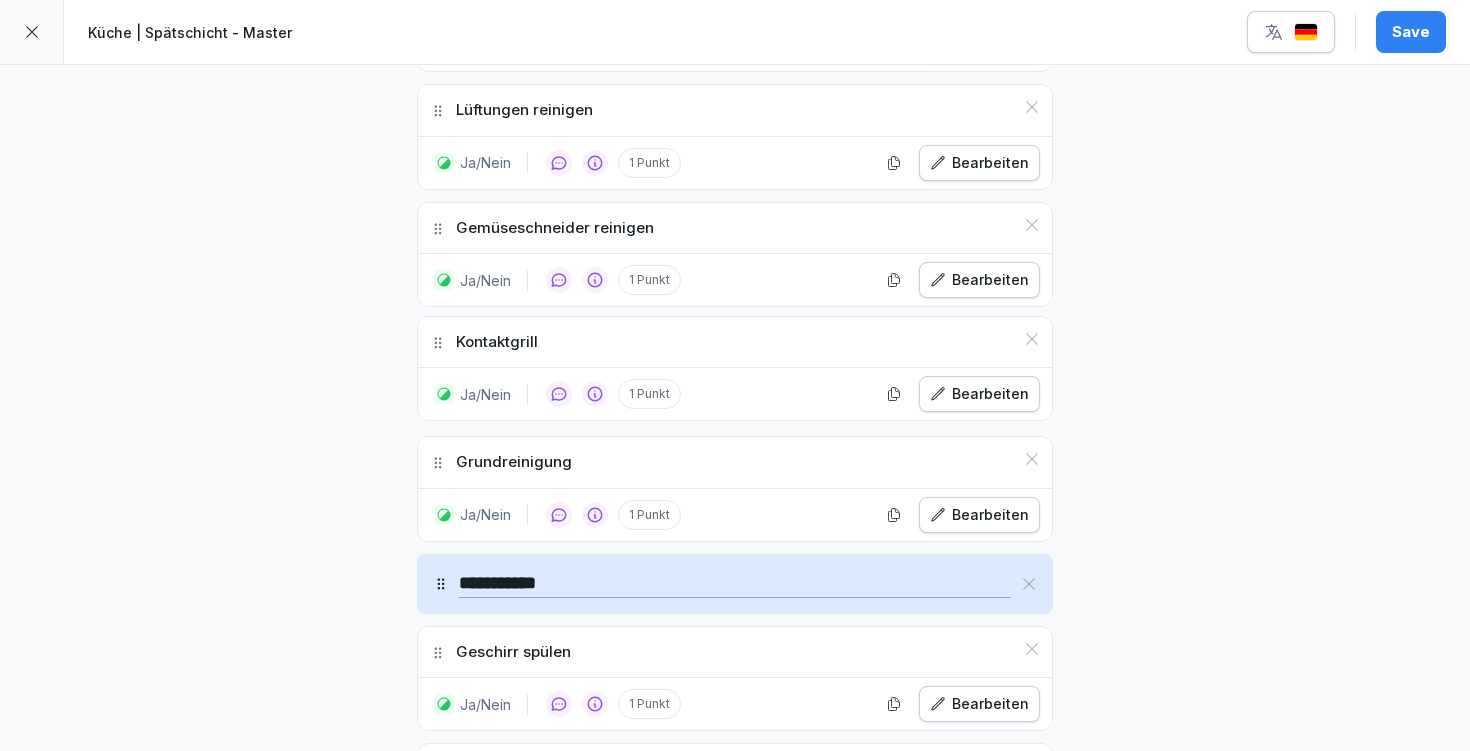 drag, startPoint x: 431, startPoint y: 349, endPoint x: 459, endPoint y: 334, distance: 31.764761 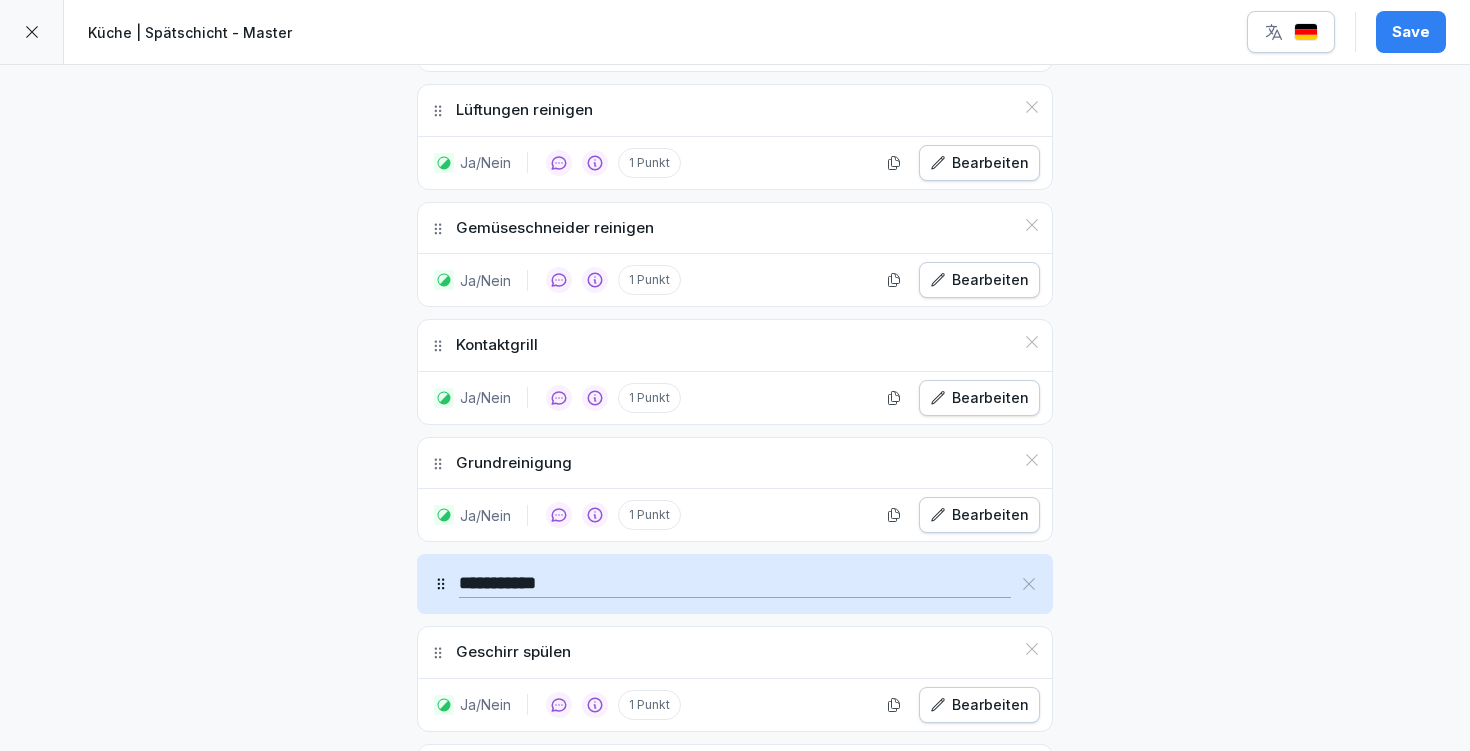 click on "**********" at bounding box center [735, 874] 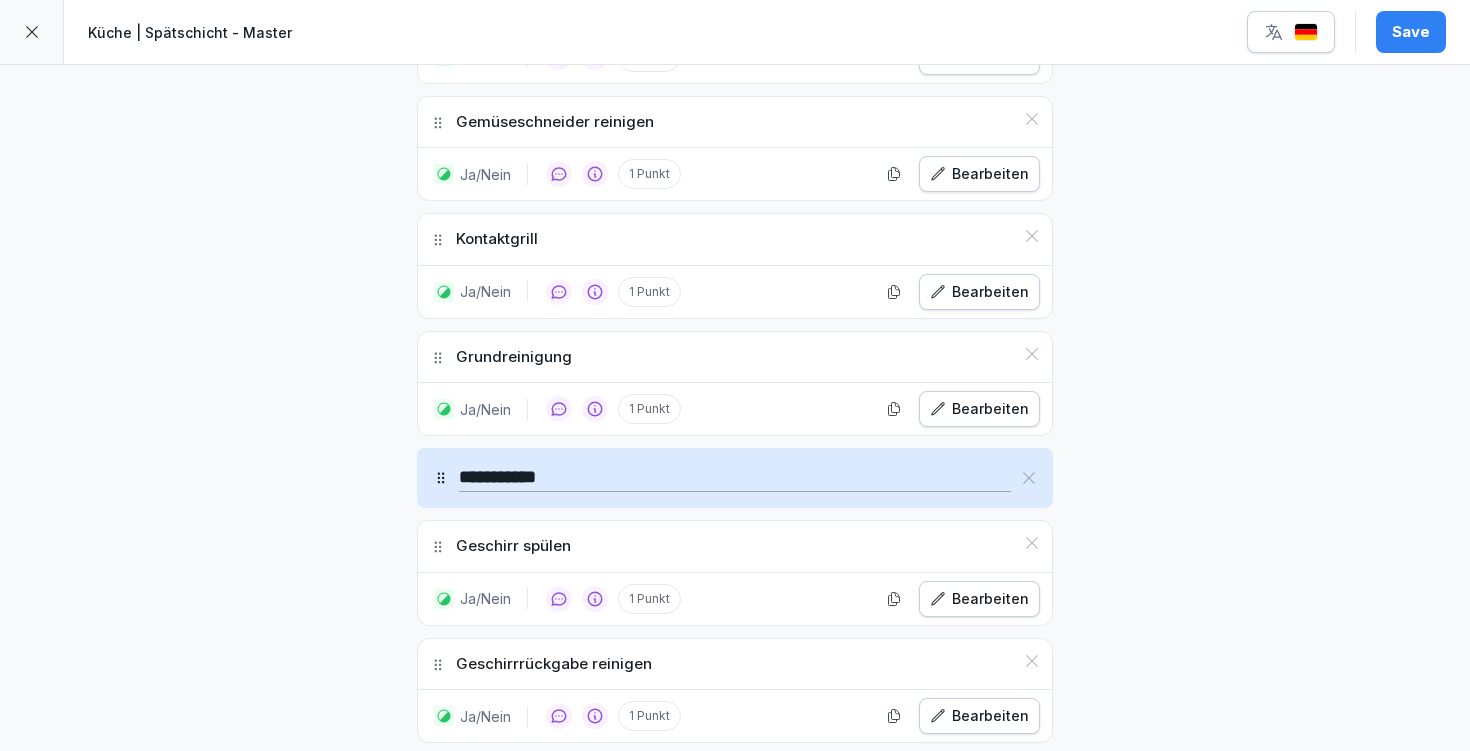 click on "Bearbeiten" at bounding box center (979, 292) 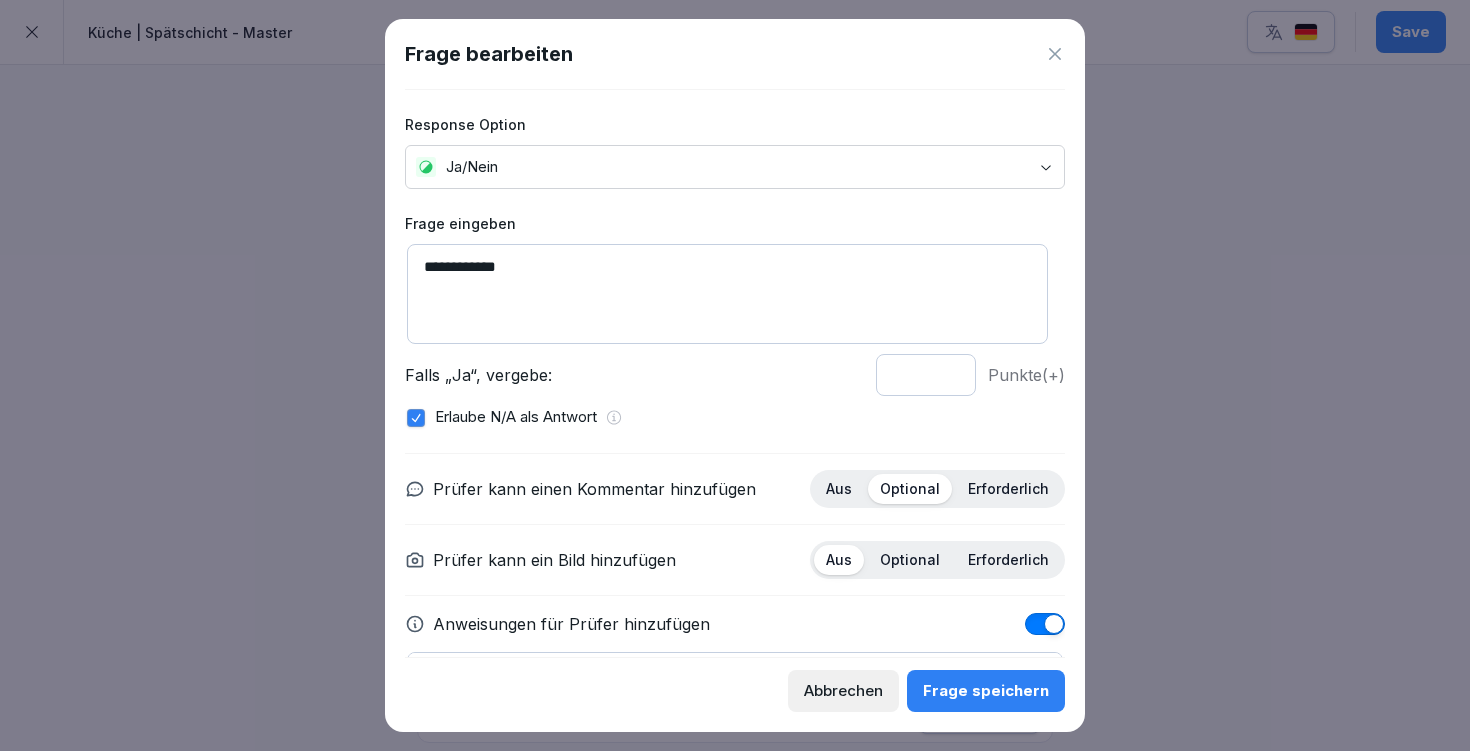 click on "**********" at bounding box center (727, 294) 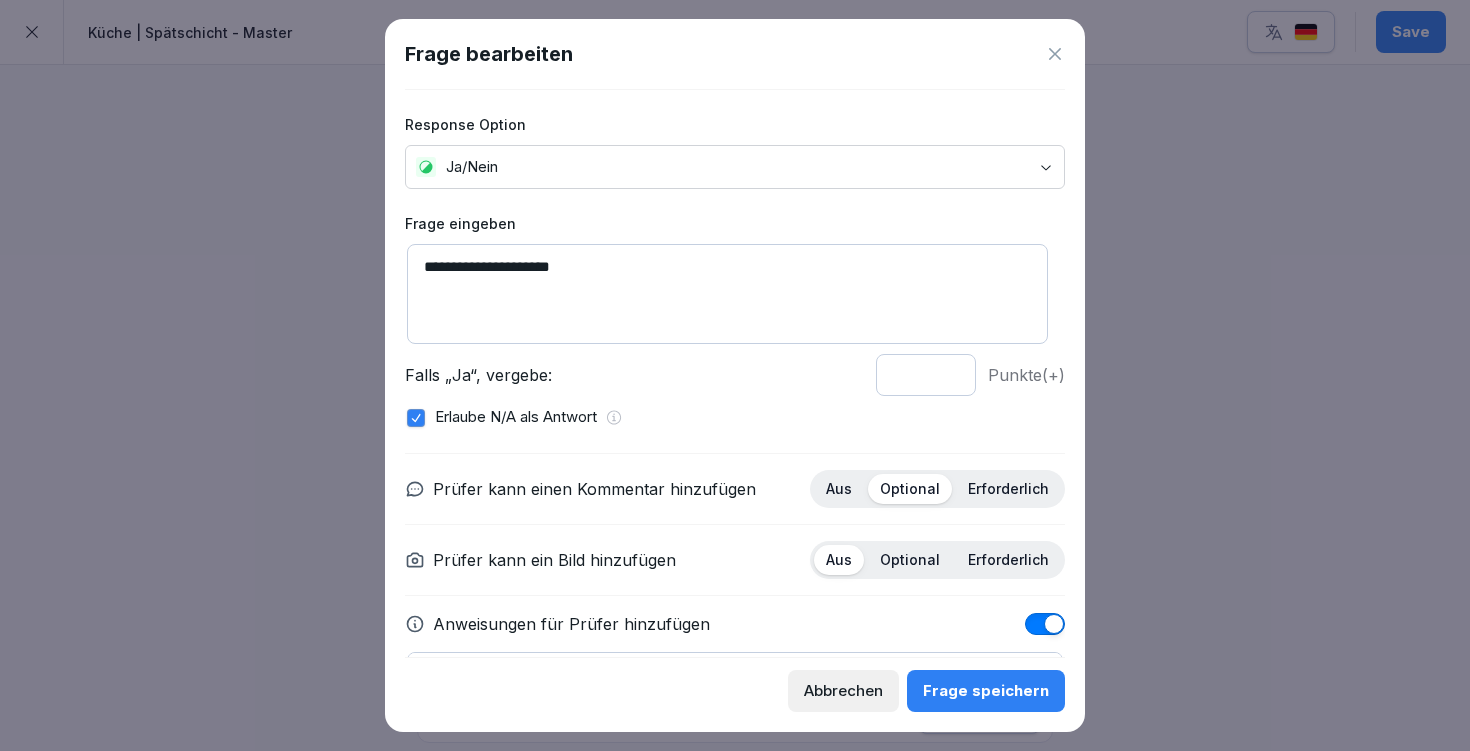 type on "**********" 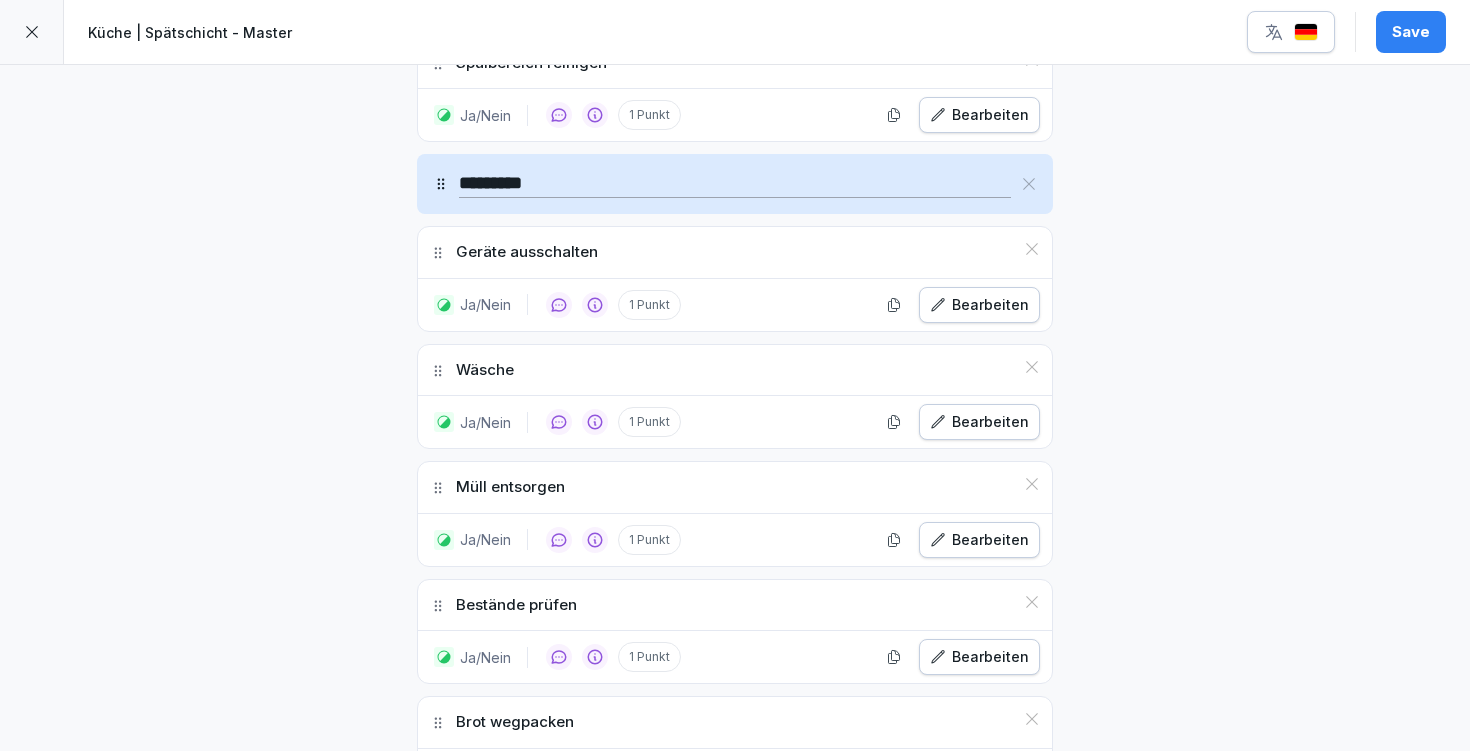 scroll, scrollTop: 2837, scrollLeft: 0, axis: vertical 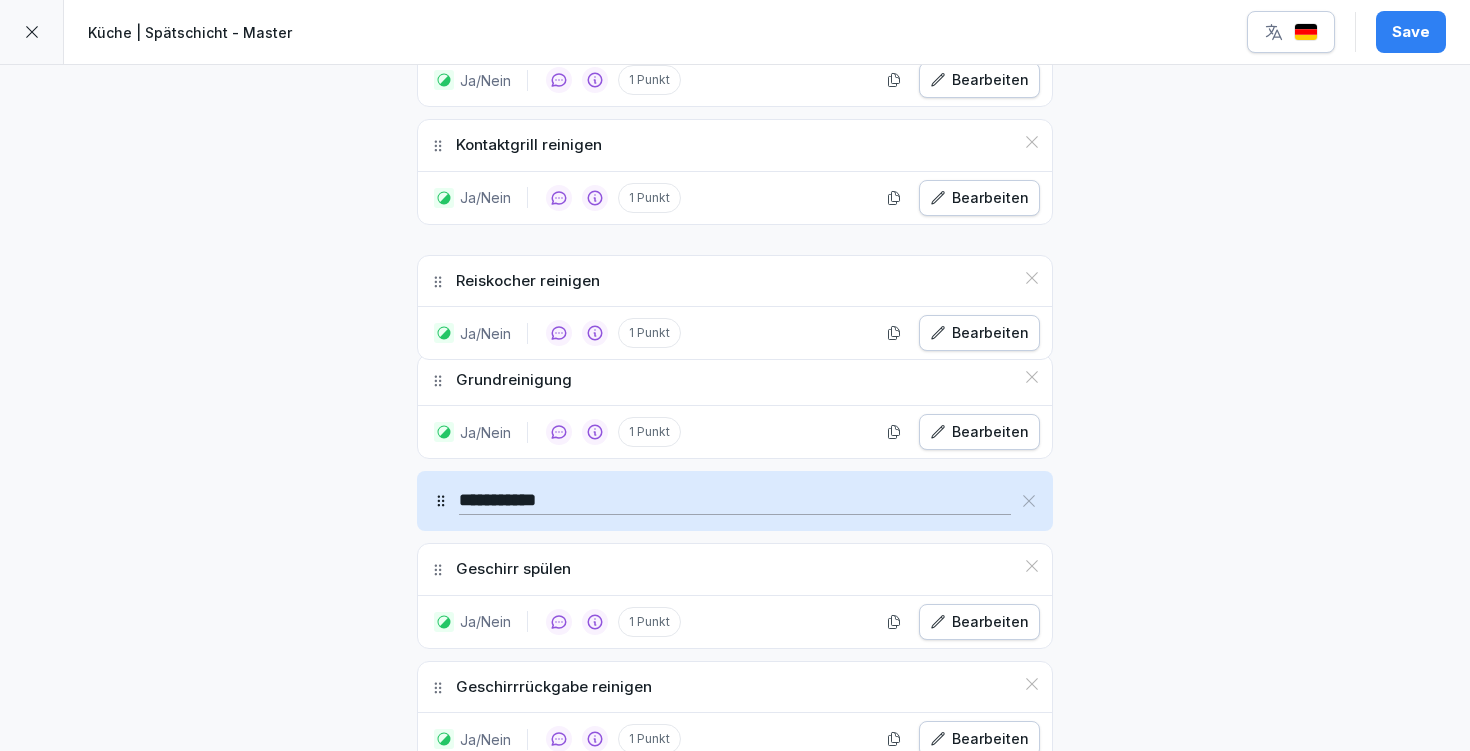 drag, startPoint x: 432, startPoint y: 369, endPoint x: 443, endPoint y: 267, distance: 102.59142 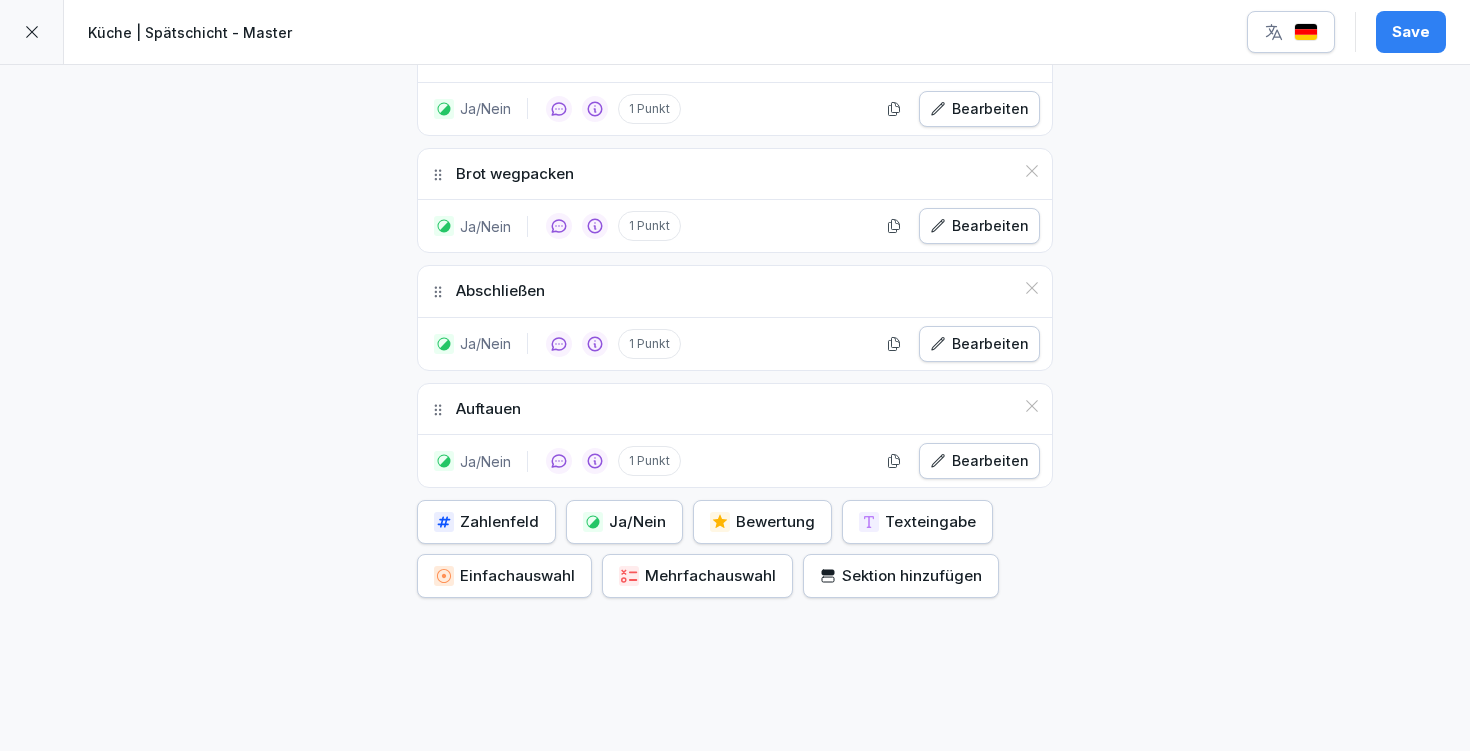 scroll, scrollTop: 2800, scrollLeft: 0, axis: vertical 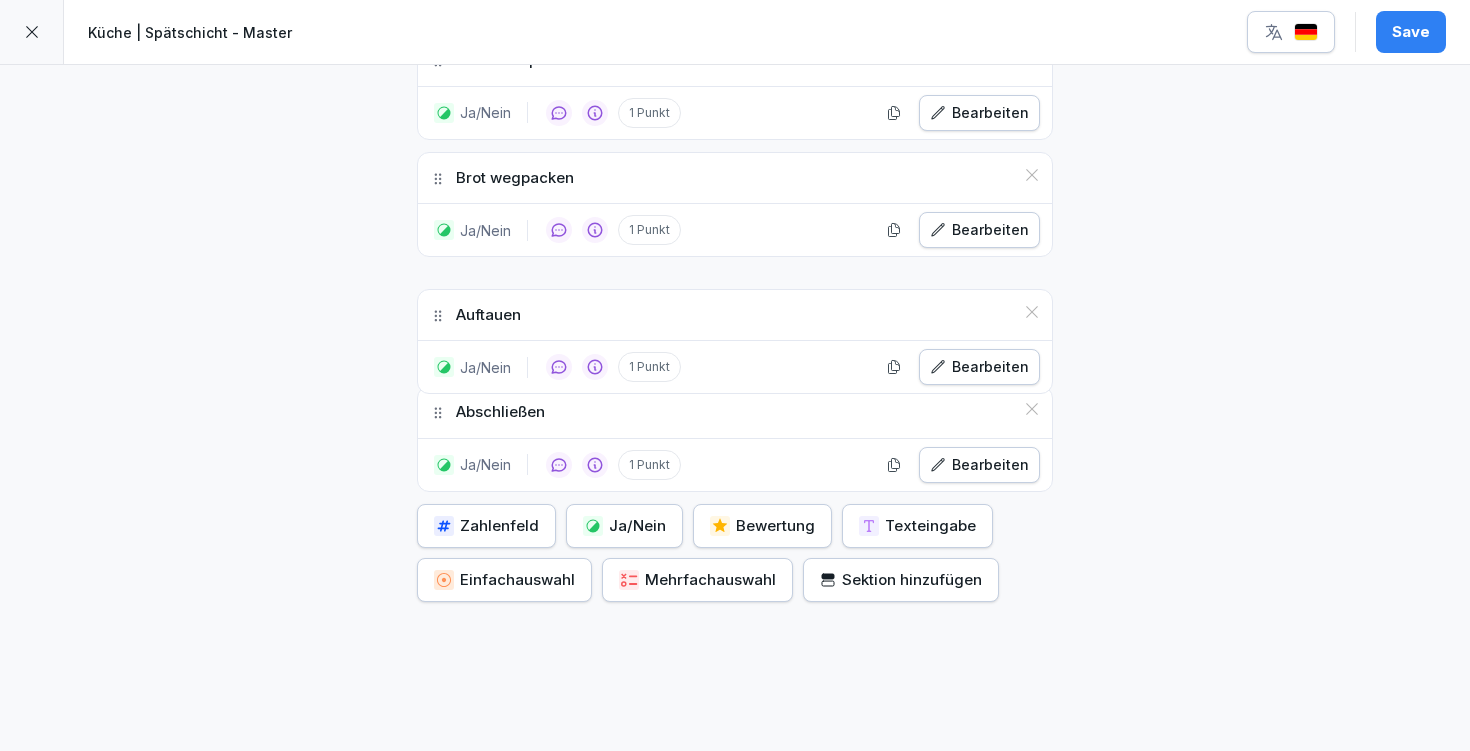 drag, startPoint x: 431, startPoint y: 404, endPoint x: 460, endPoint y: 306, distance: 102.20078 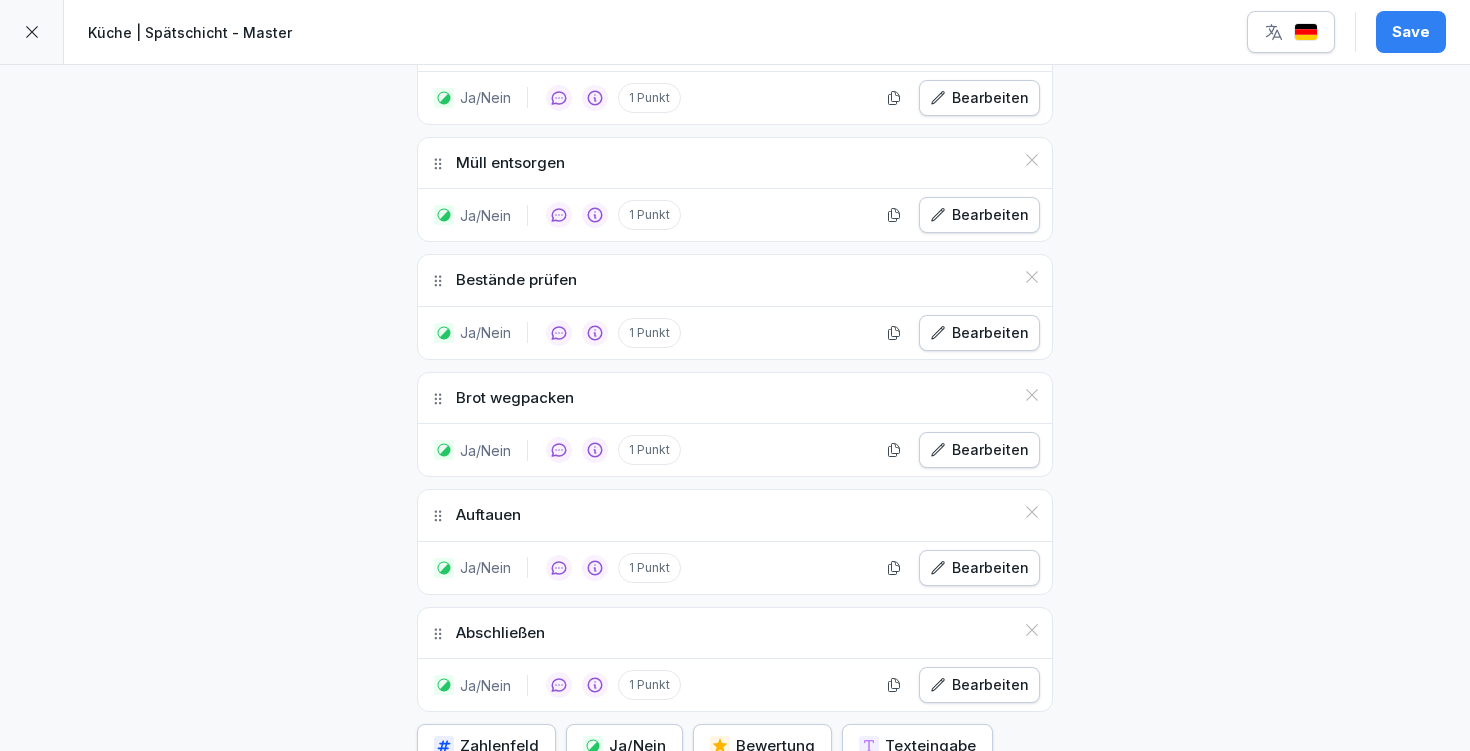 scroll, scrollTop: 2547, scrollLeft: 0, axis: vertical 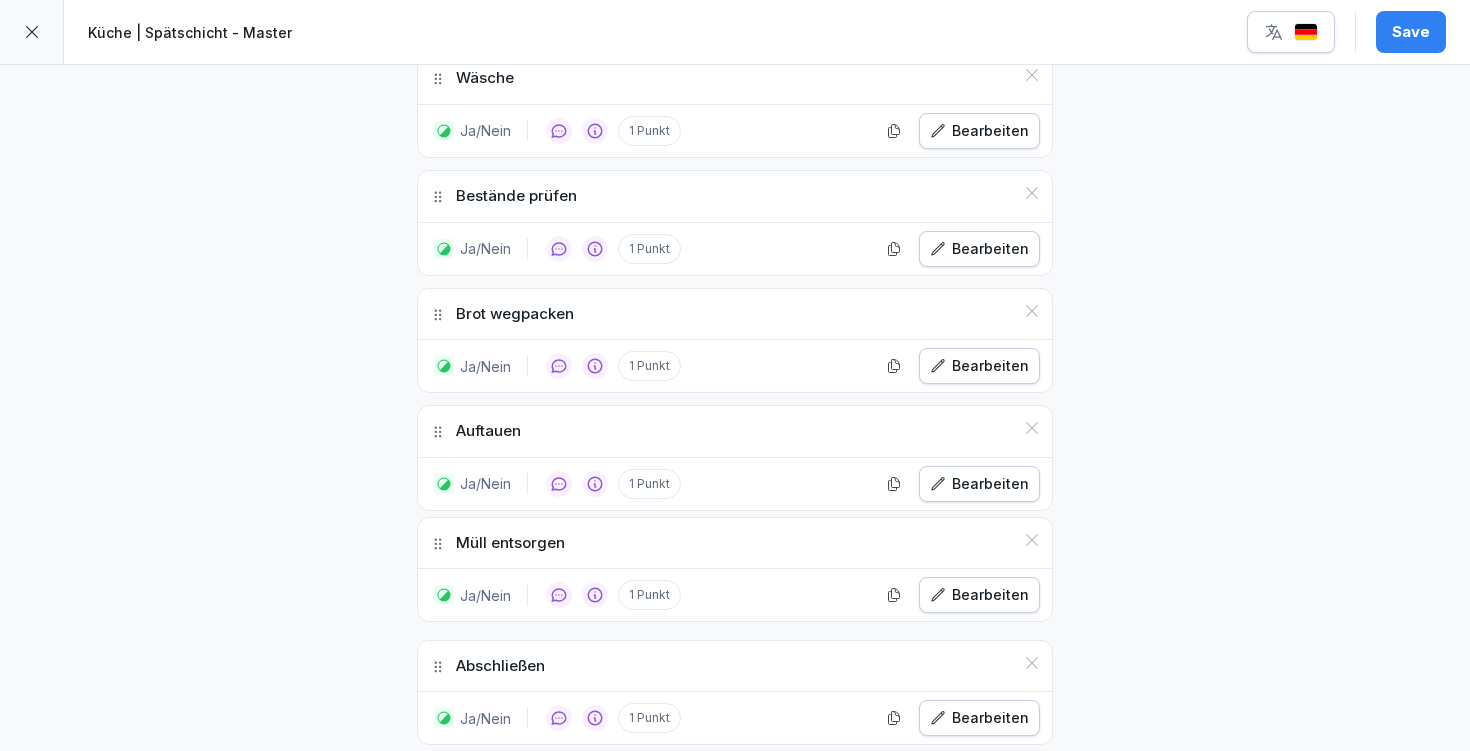 drag, startPoint x: 427, startPoint y: 196, endPoint x: 451, endPoint y: 543, distance: 347.82898 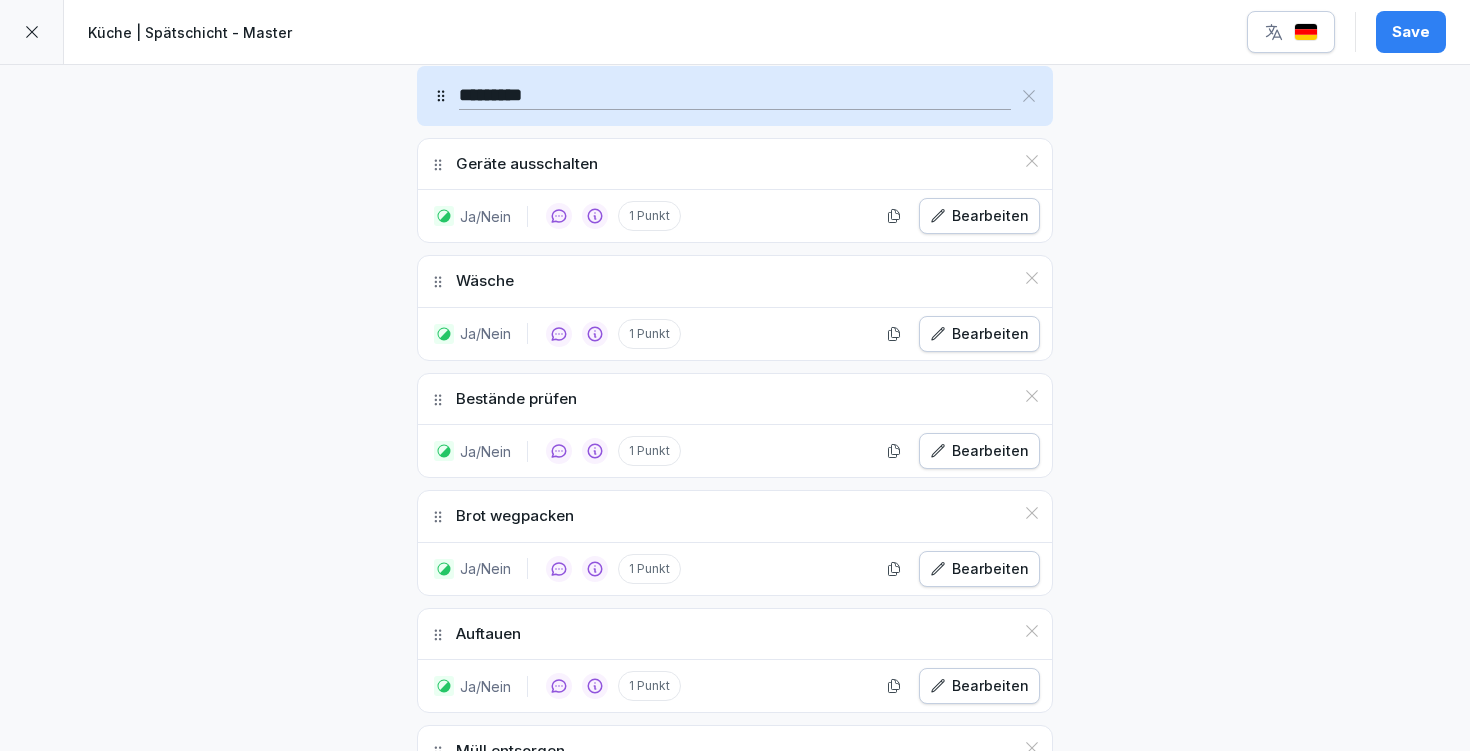 scroll, scrollTop: 2376, scrollLeft: 0, axis: vertical 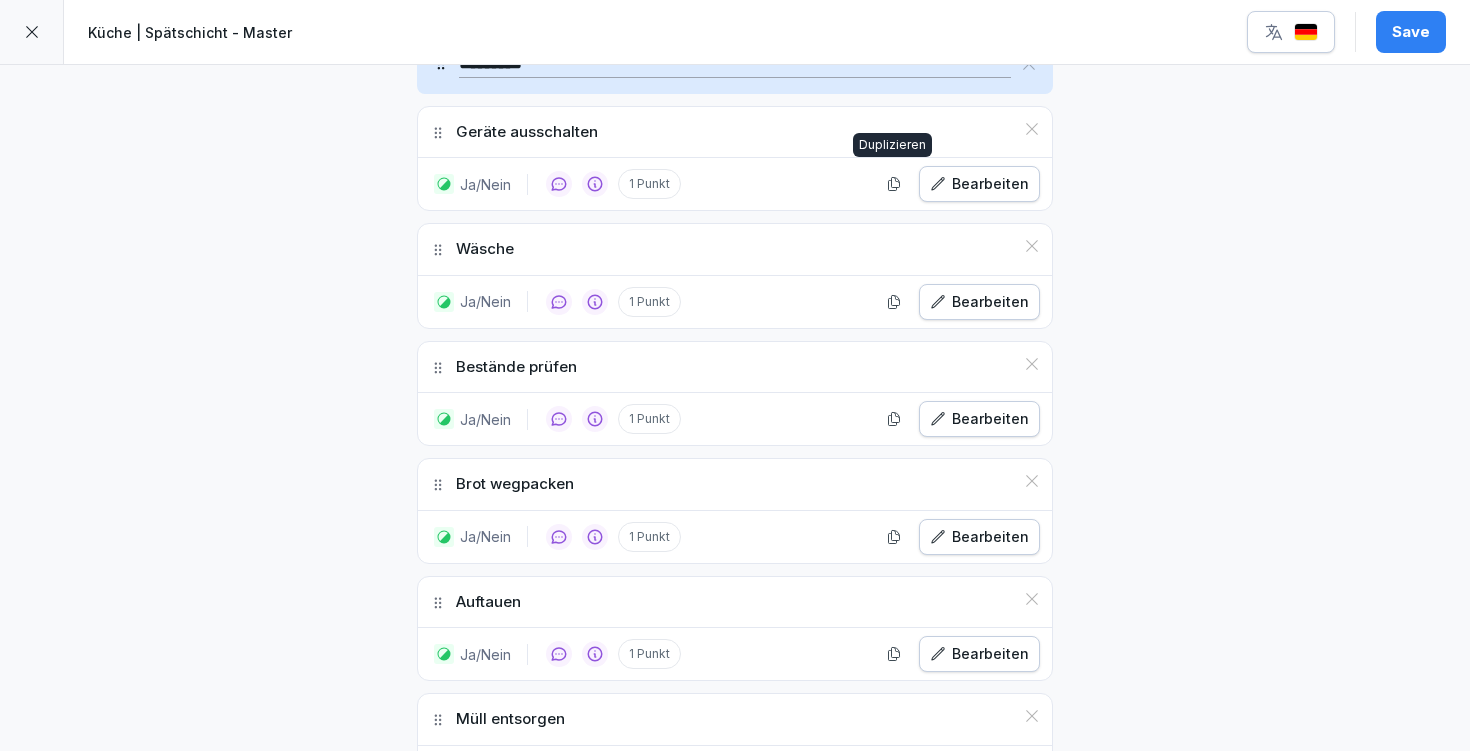 click on "Bearbeiten" at bounding box center [979, 184] 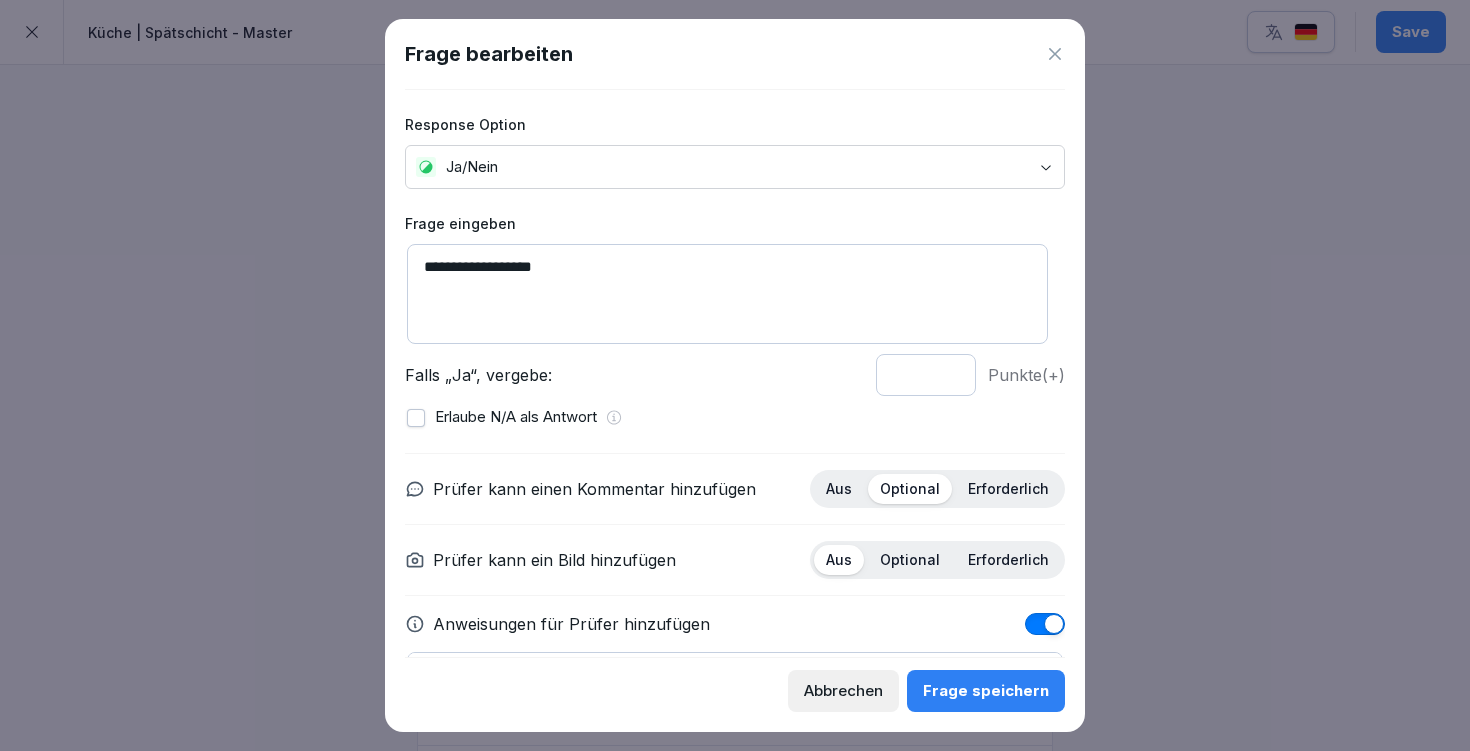 scroll, scrollTop: 127, scrollLeft: 0, axis: vertical 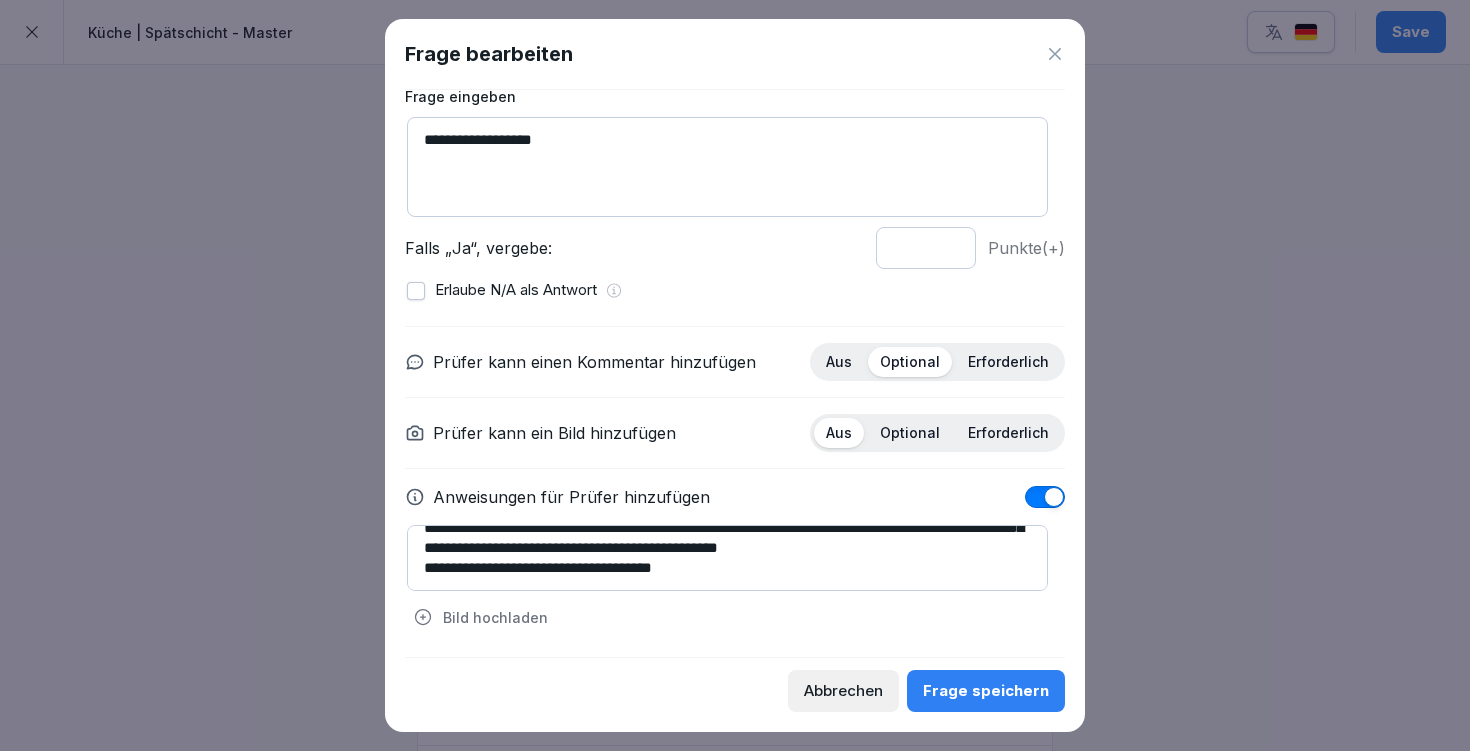 click 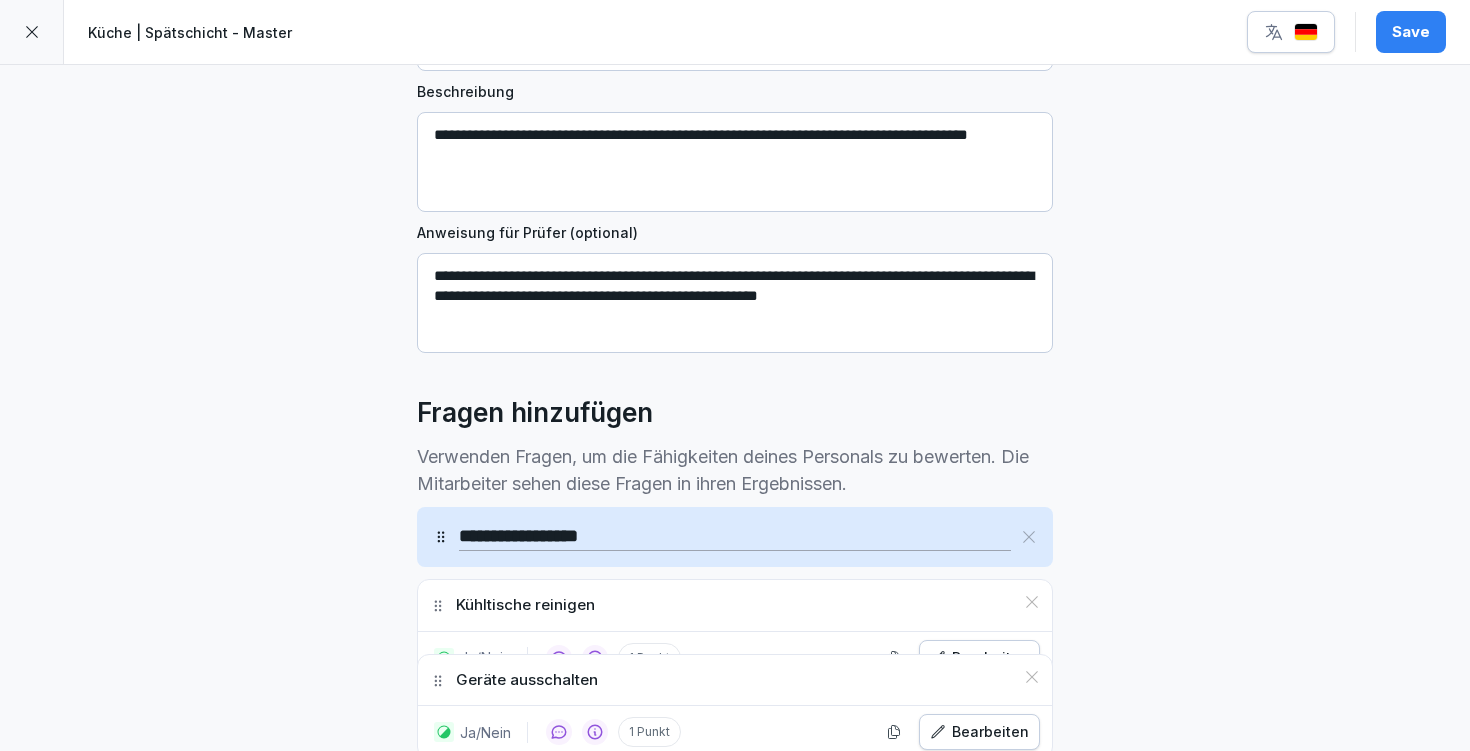 scroll, scrollTop: 320, scrollLeft: 0, axis: vertical 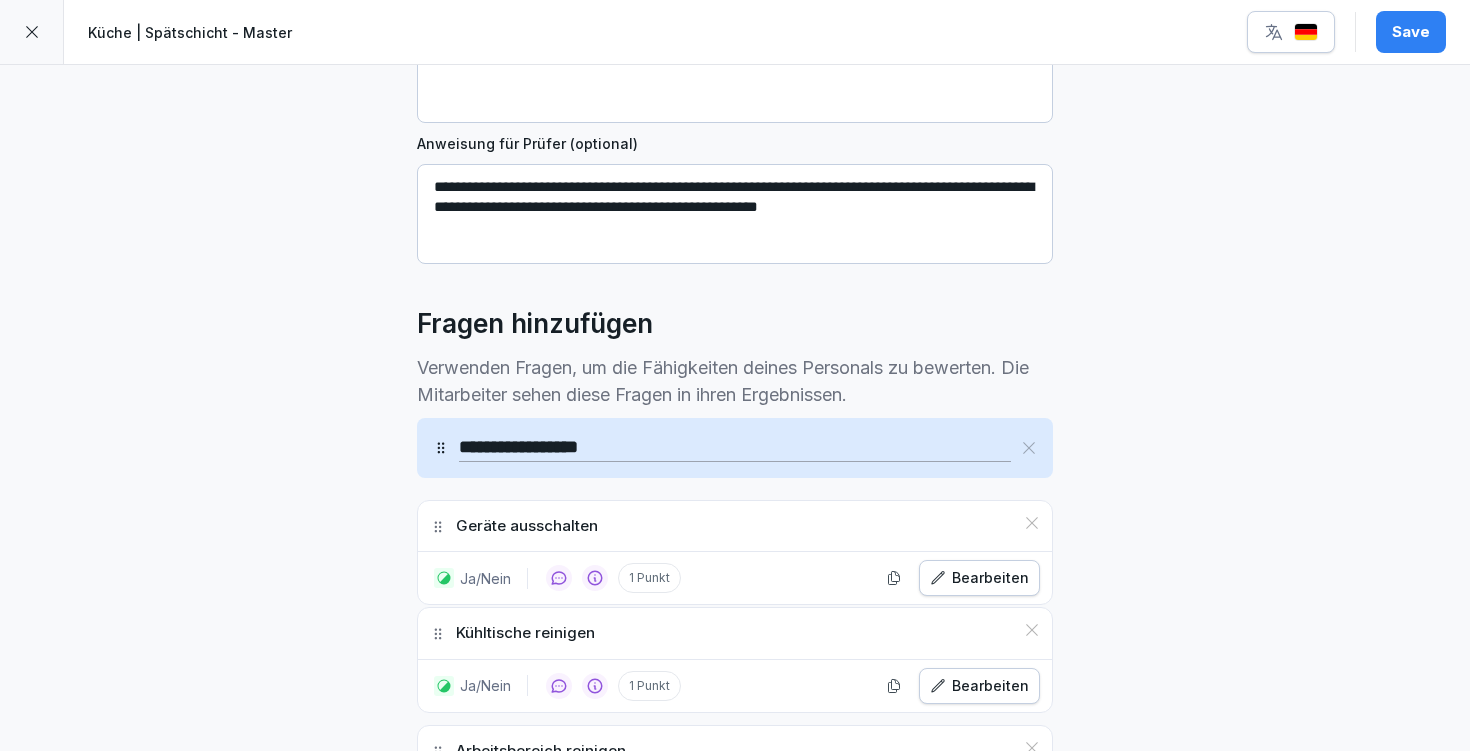 drag, startPoint x: 429, startPoint y: 127, endPoint x: 479, endPoint y: 521, distance: 397.1599 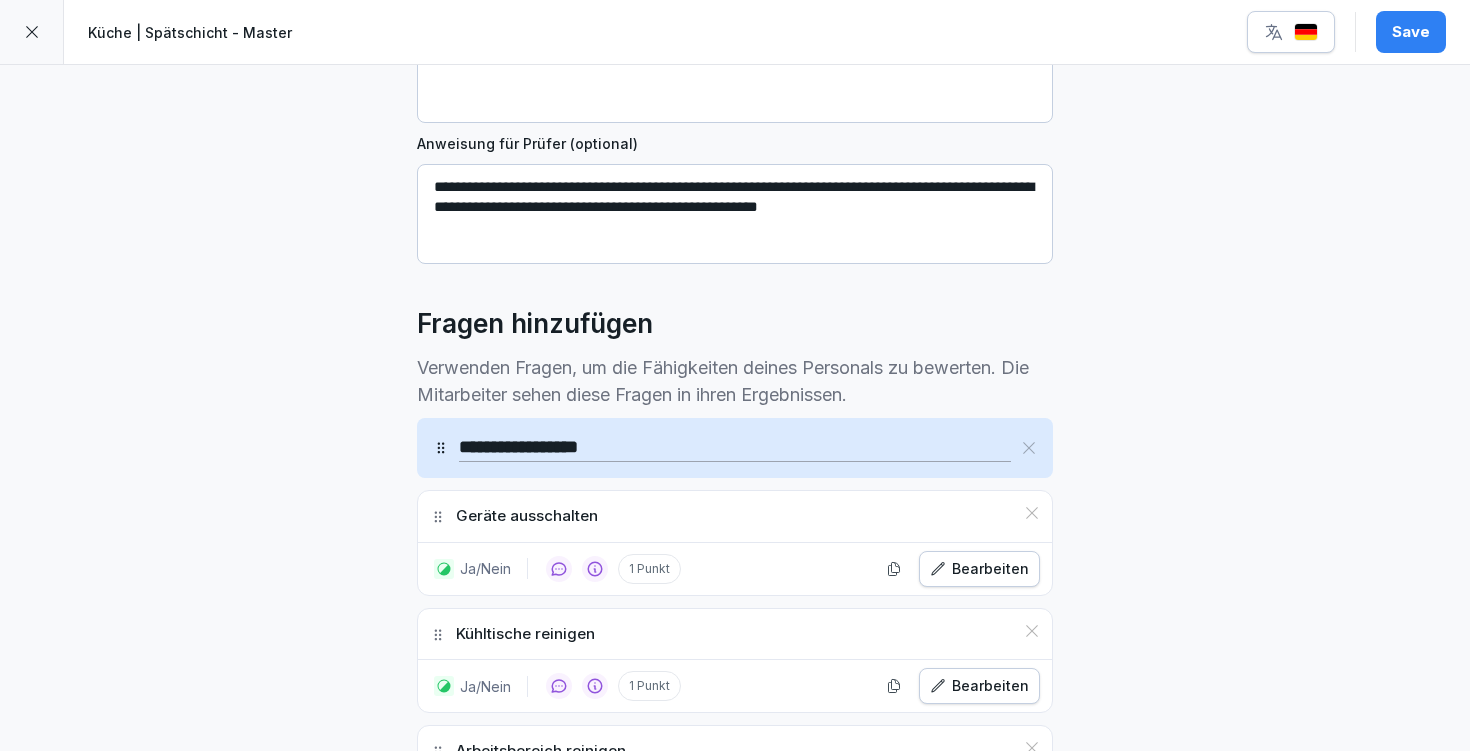 click on "**********" at bounding box center [735, 1513] 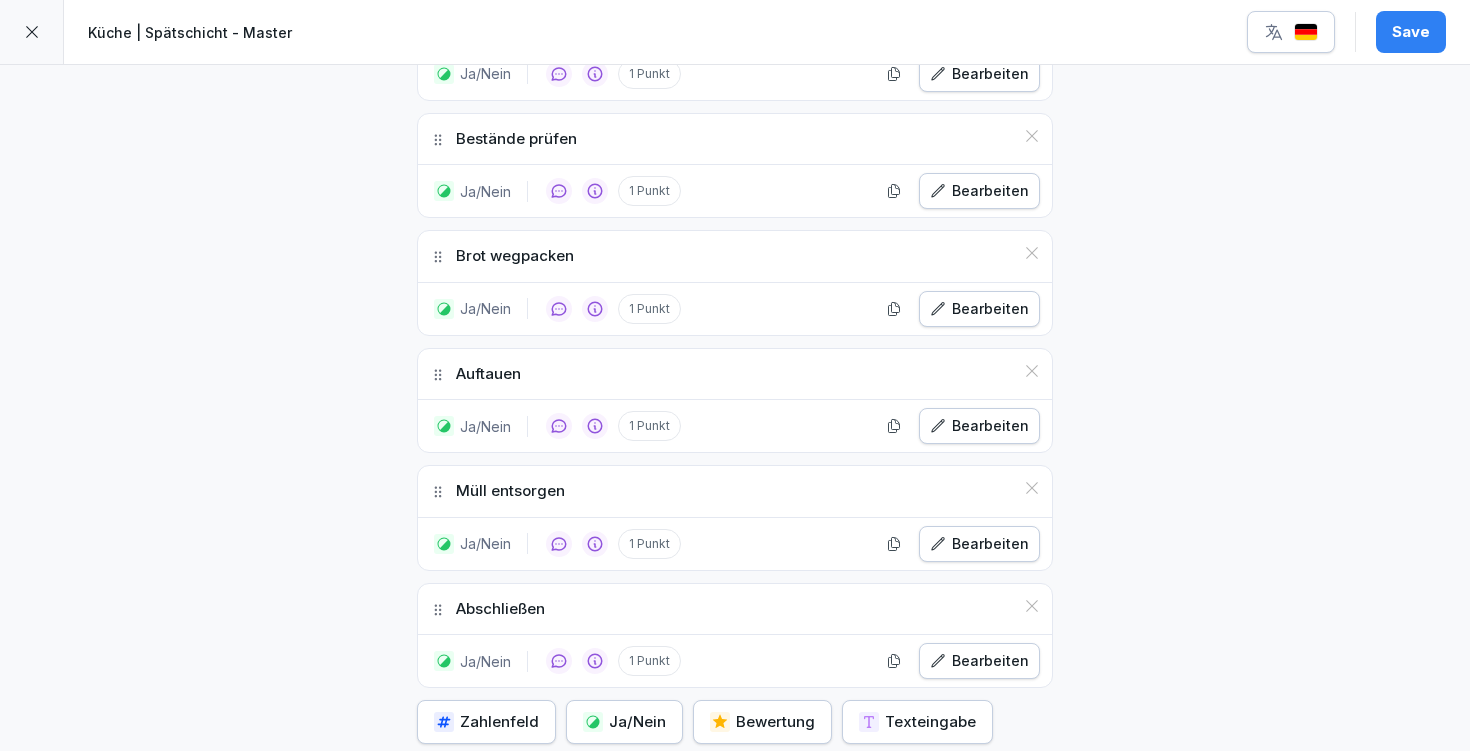 scroll, scrollTop: 2732, scrollLeft: 0, axis: vertical 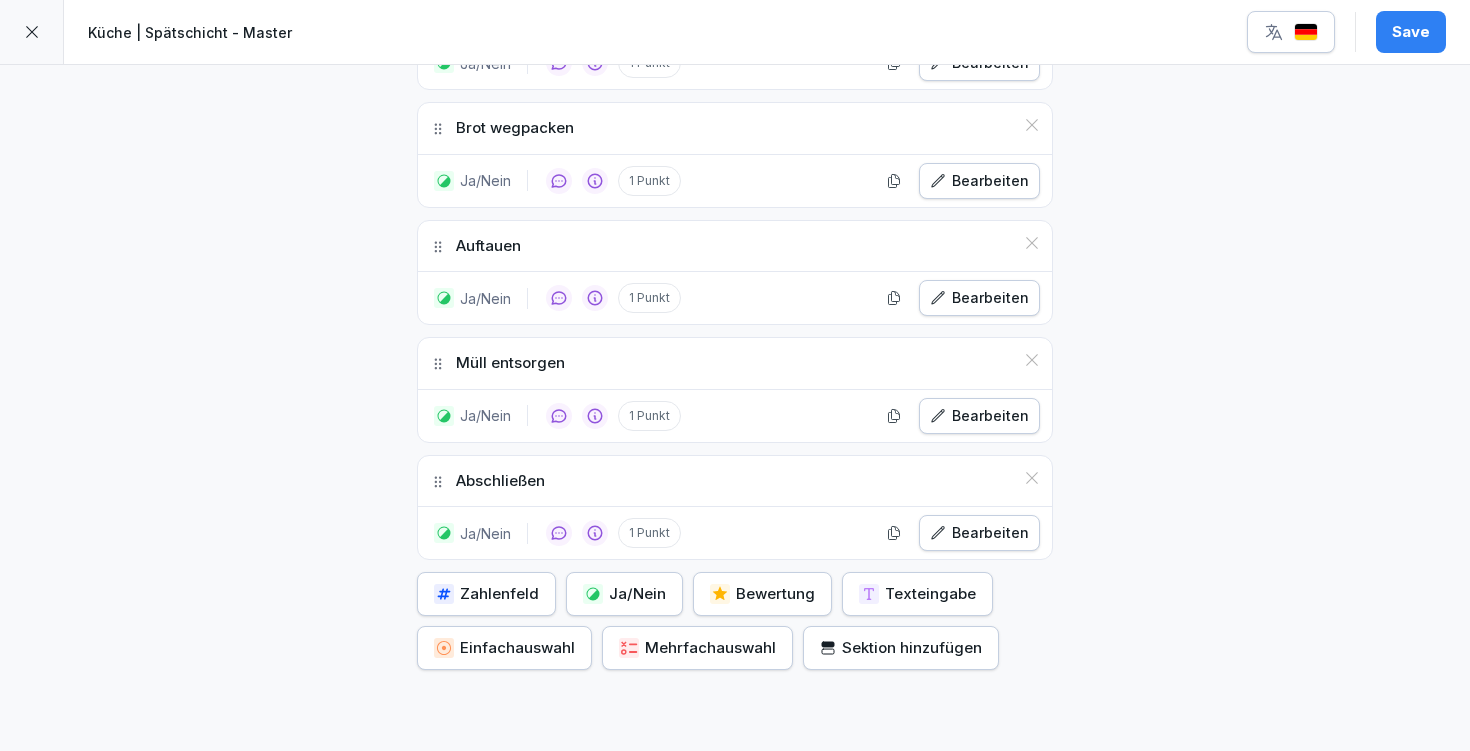 click on "Save" at bounding box center (1411, 32) 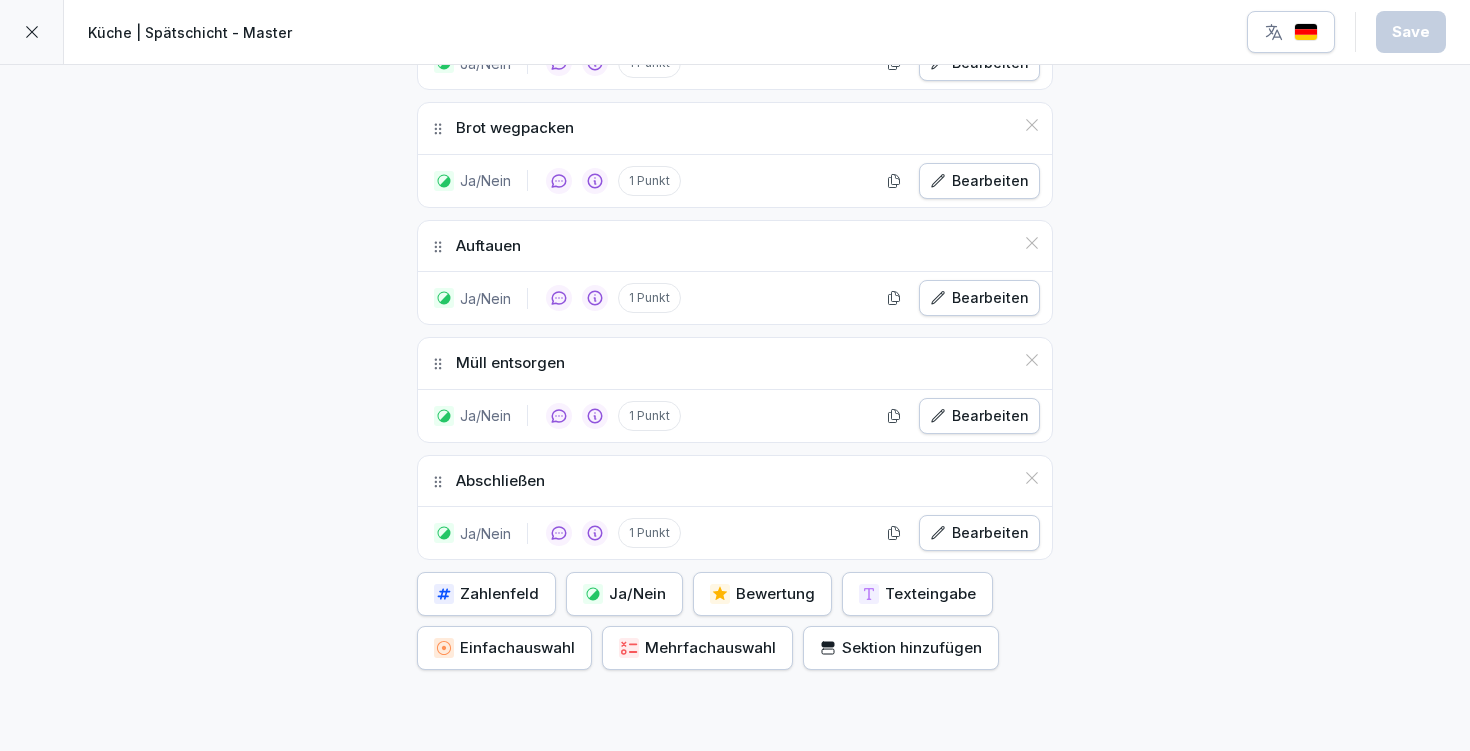 click at bounding box center (32, 32) 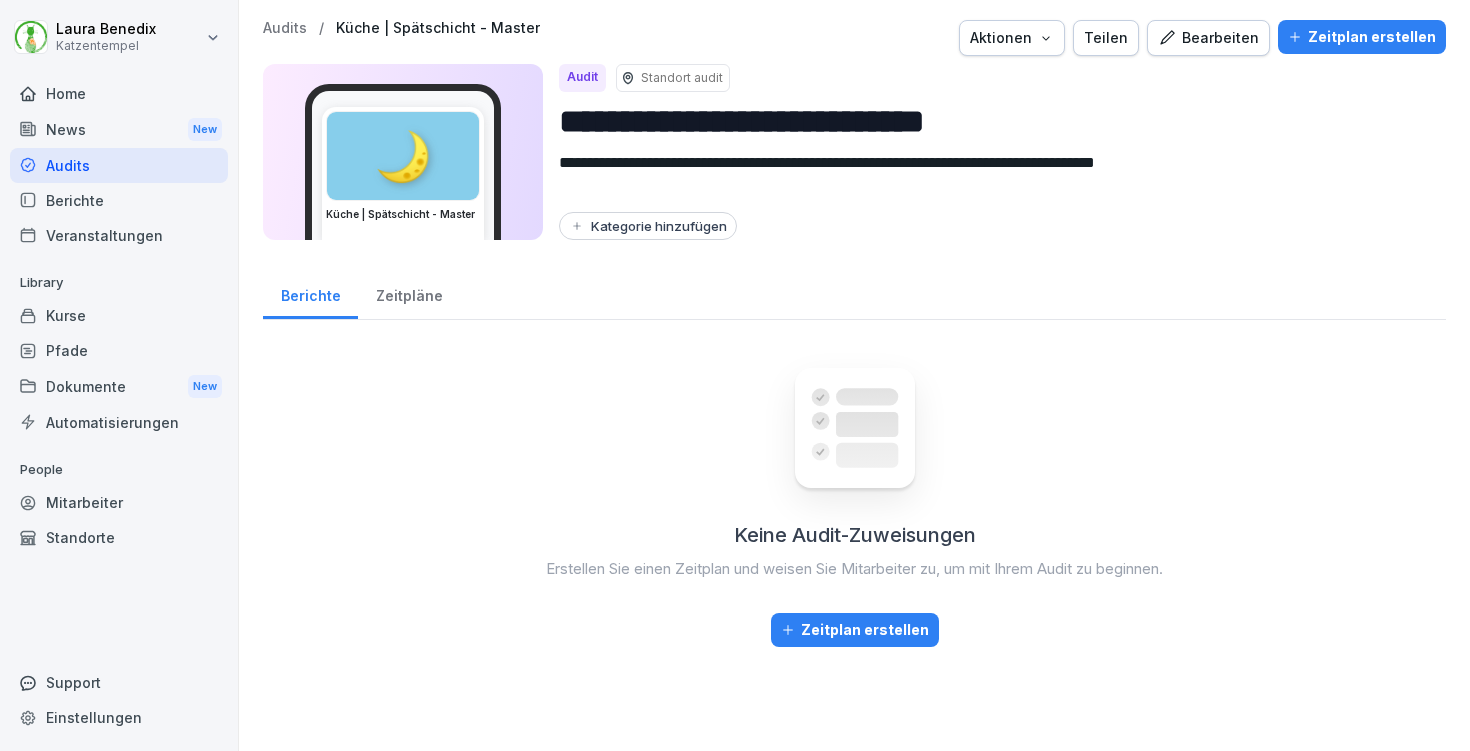 click on "Audits" at bounding box center [285, 28] 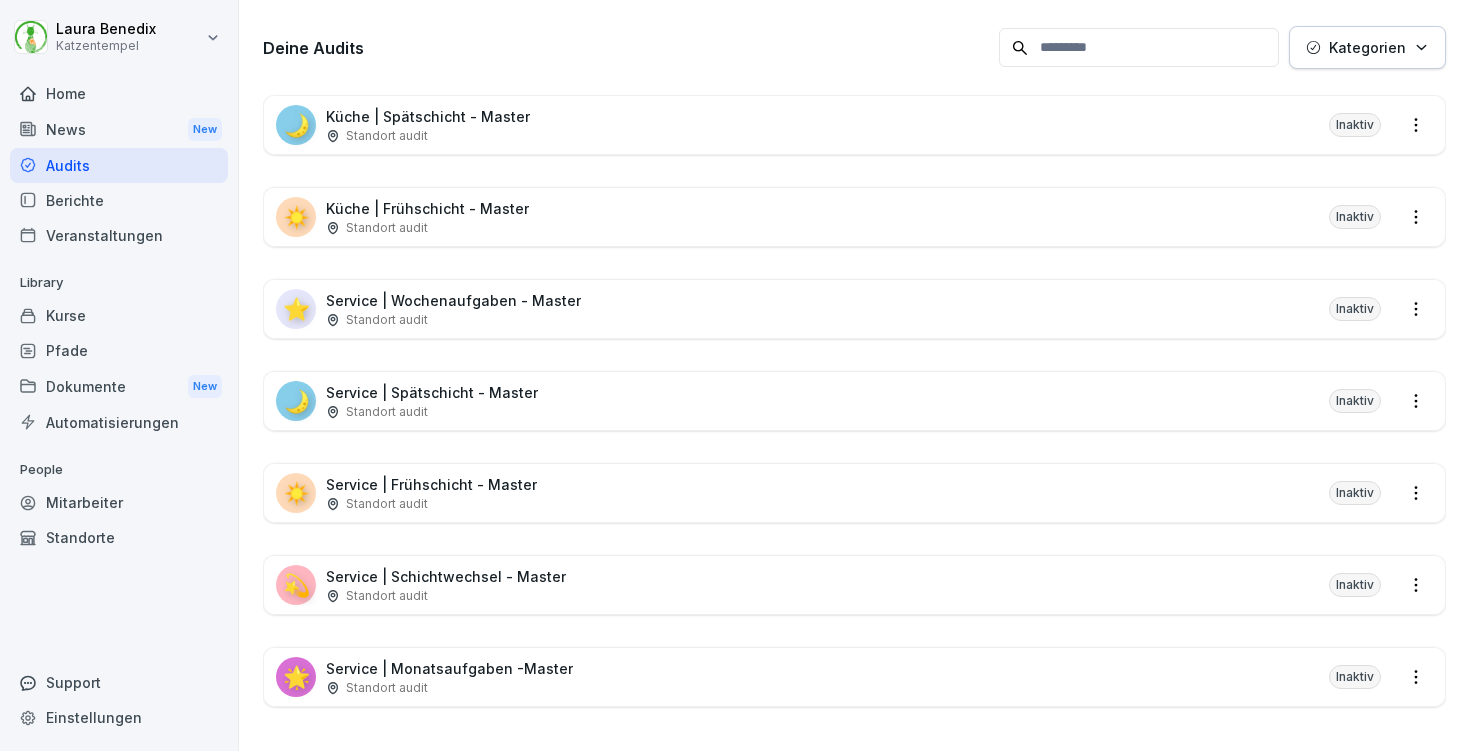 scroll, scrollTop: 302, scrollLeft: 0, axis: vertical 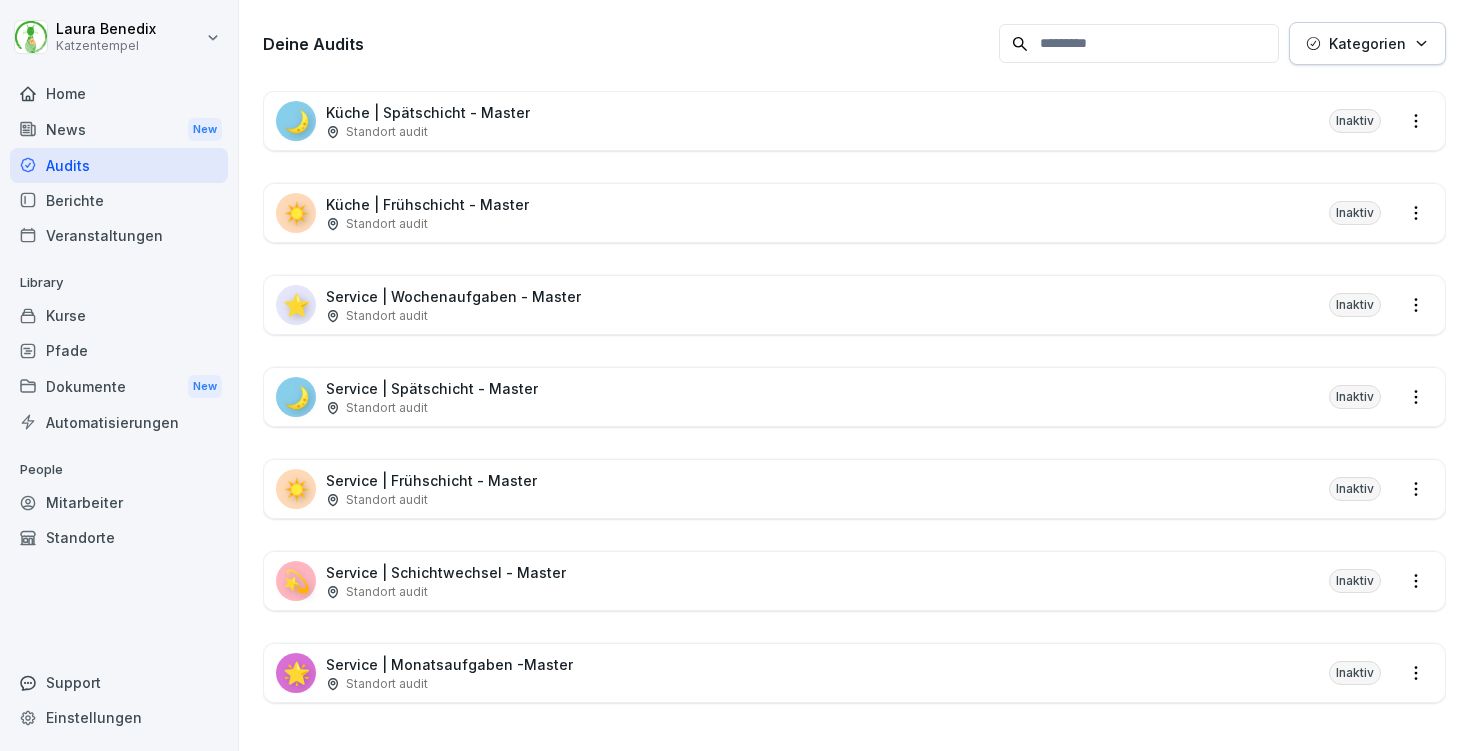 click on "⭐ Service | Wochenaufgaben - Master Standort audit Inaktiv" at bounding box center (854, 305) 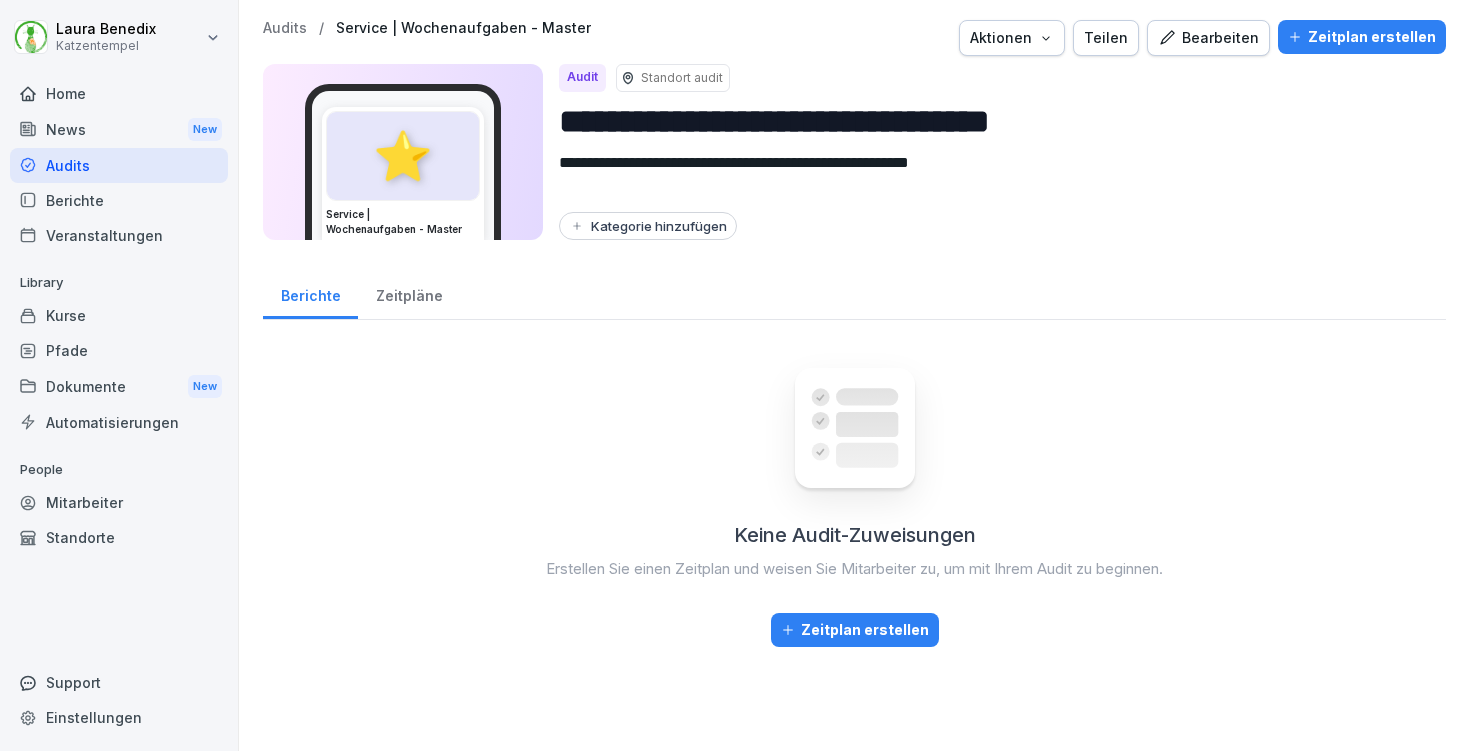 scroll, scrollTop: 0, scrollLeft: 0, axis: both 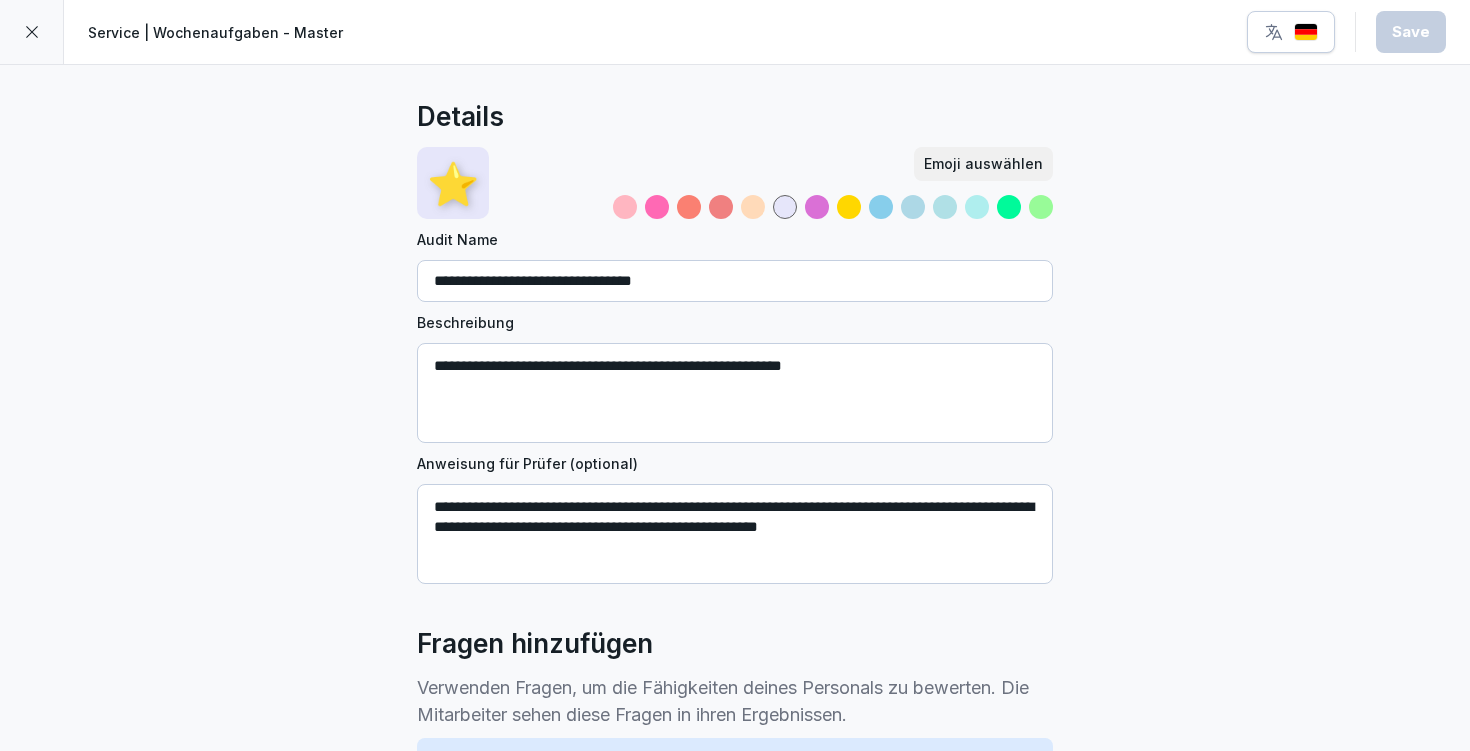 click at bounding box center (32, 32) 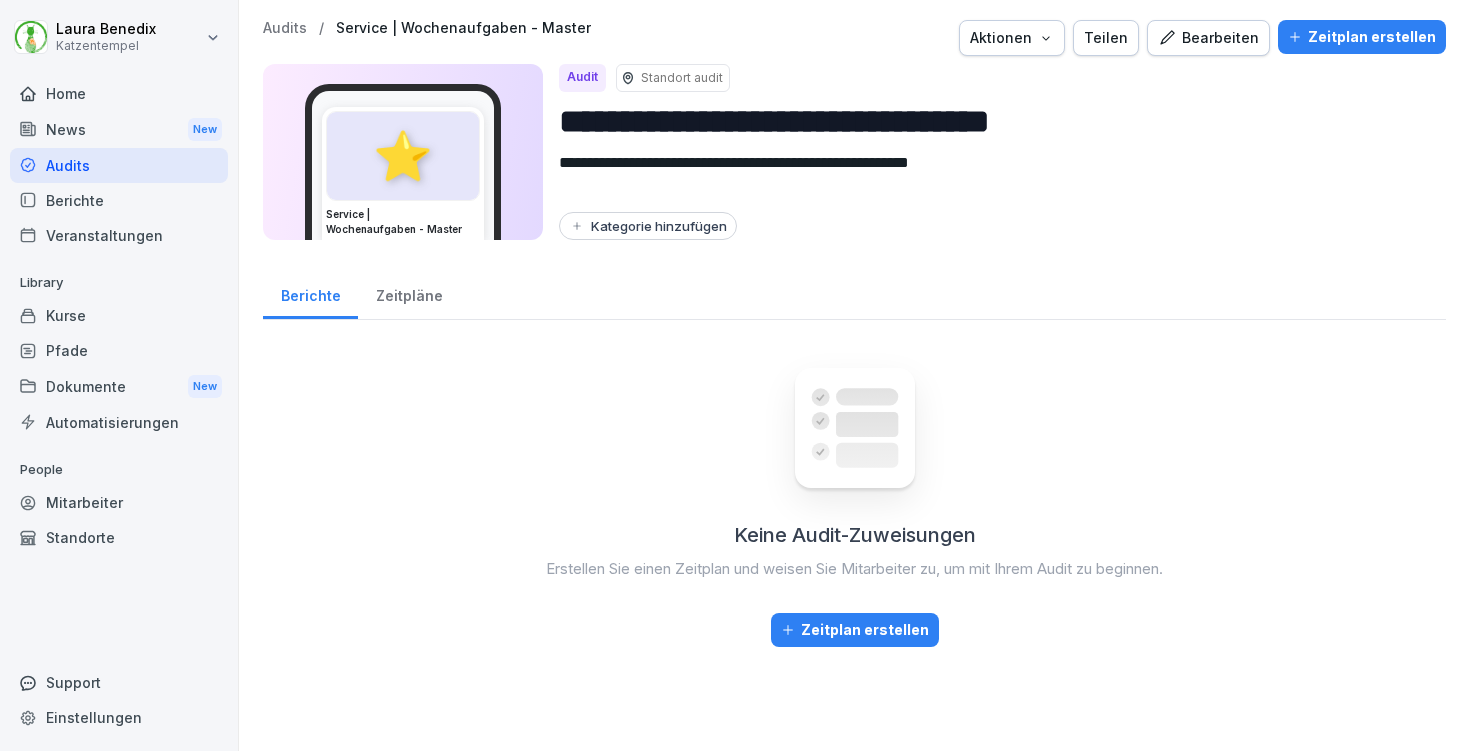 click on "Audits / Service | Wochenaufgaben - Master Aktionen   Teilen Bearbeiten Zeitplan erstellen" at bounding box center (854, 38) 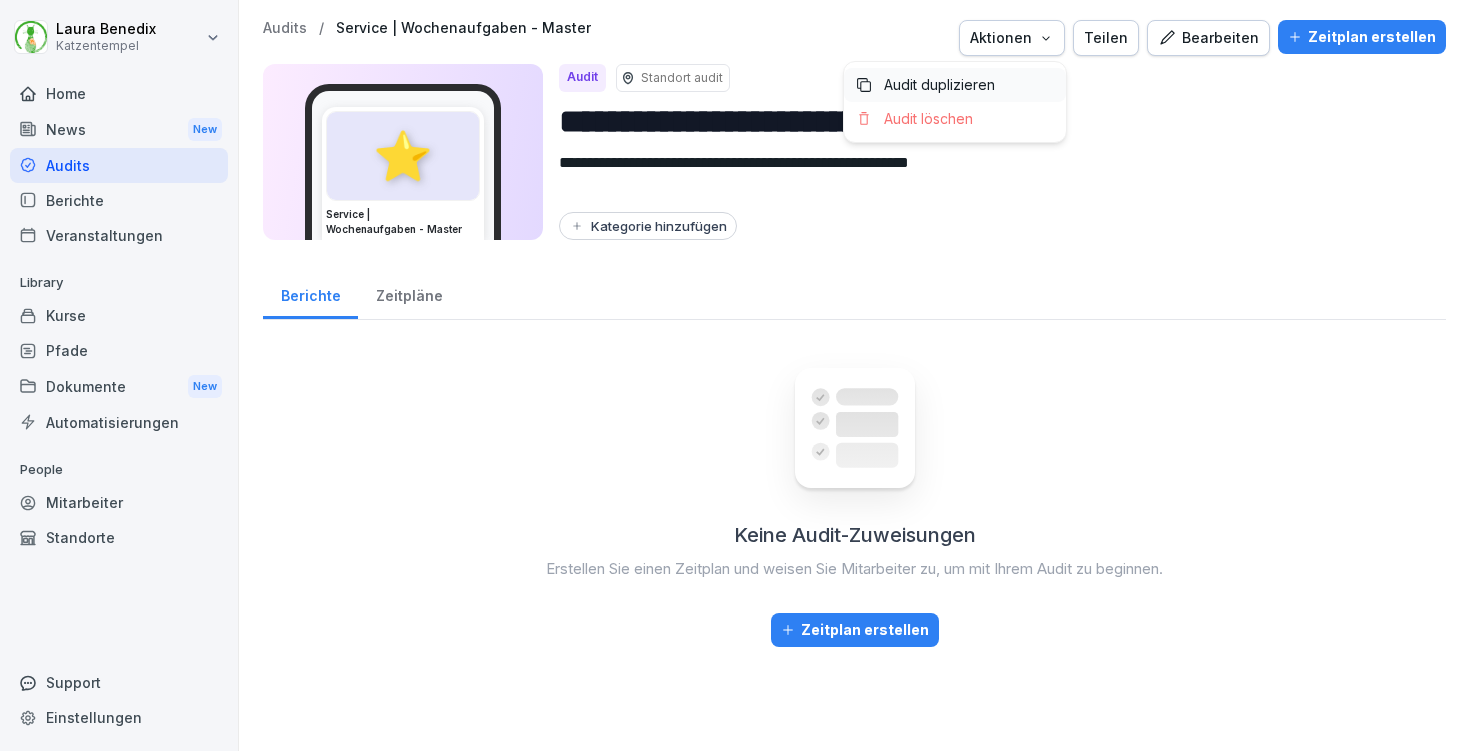 click on "Audit duplizieren" at bounding box center [939, 85] 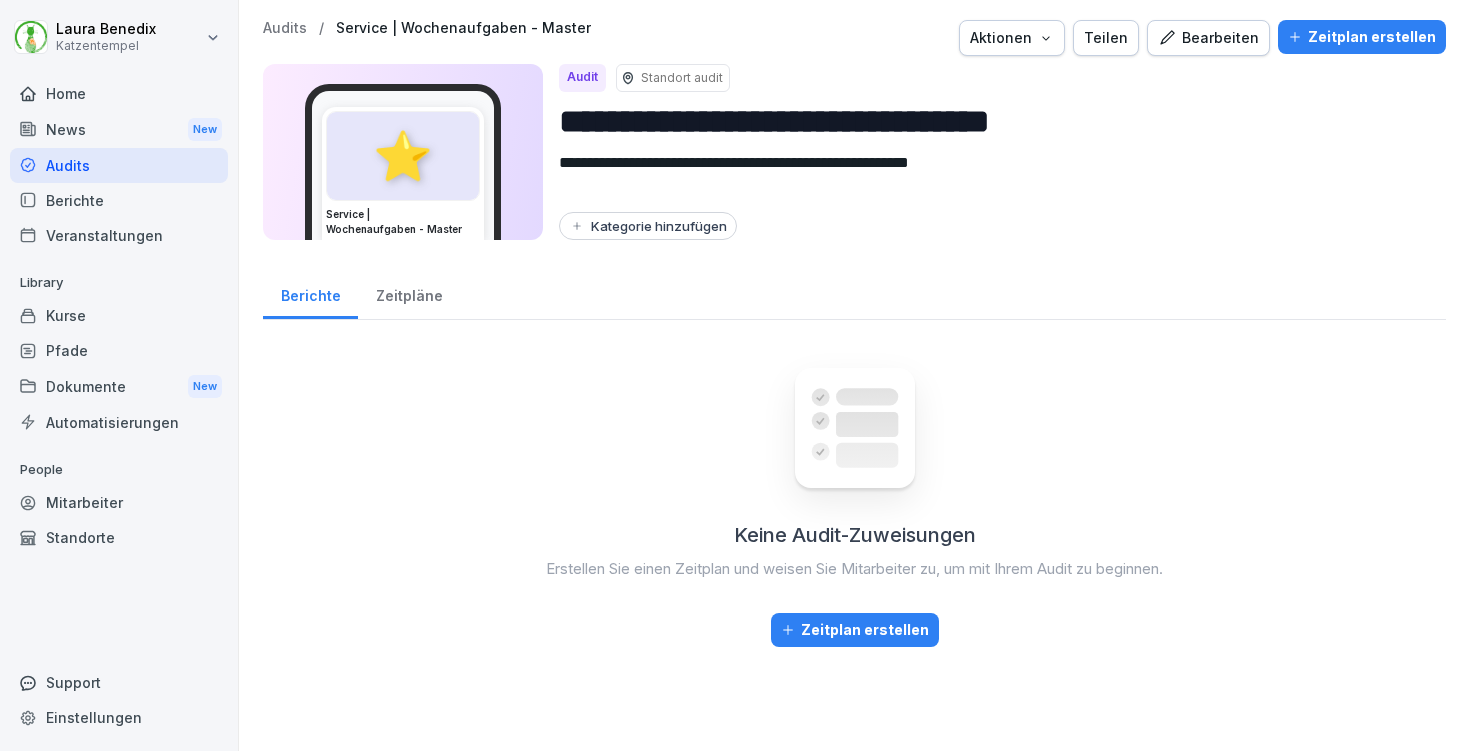 click on "**********" at bounding box center [994, 121] 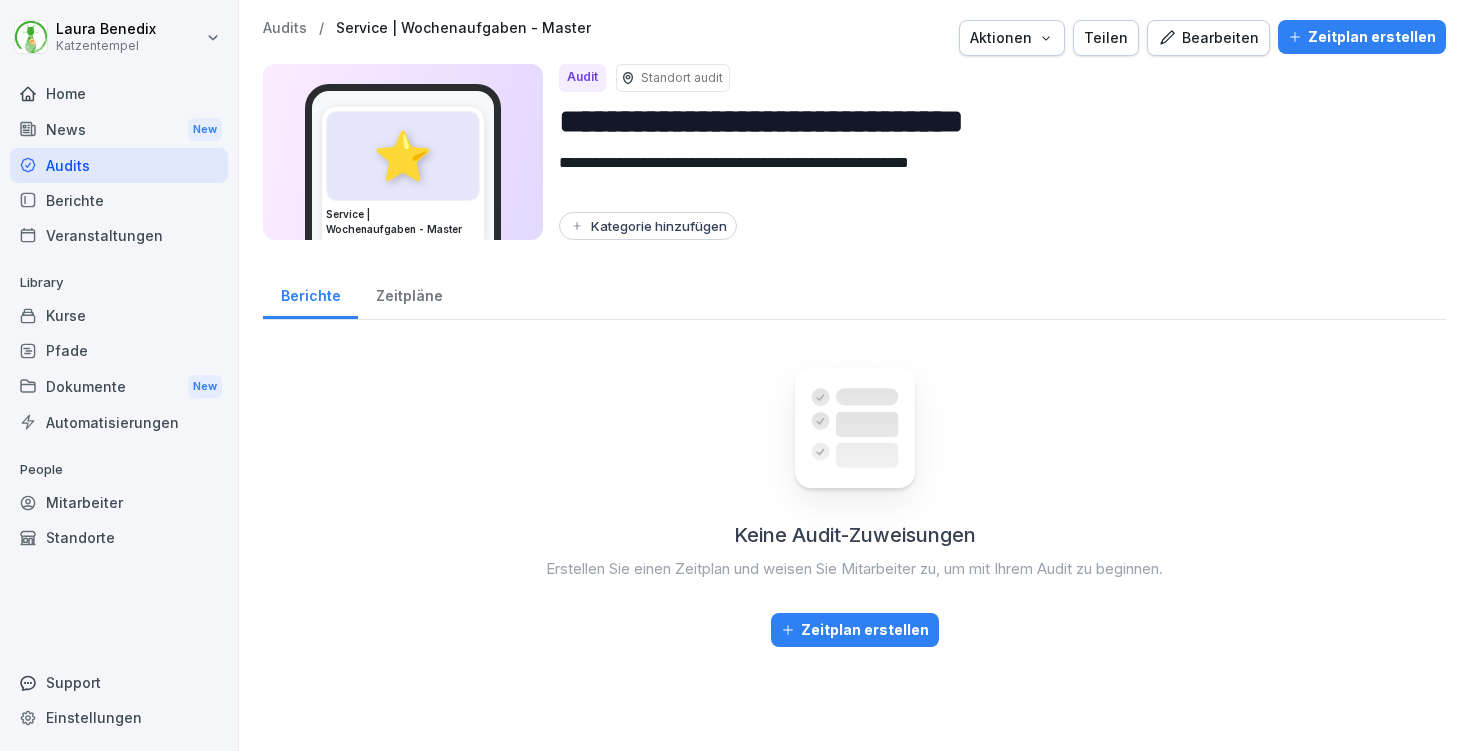 type on "**********" 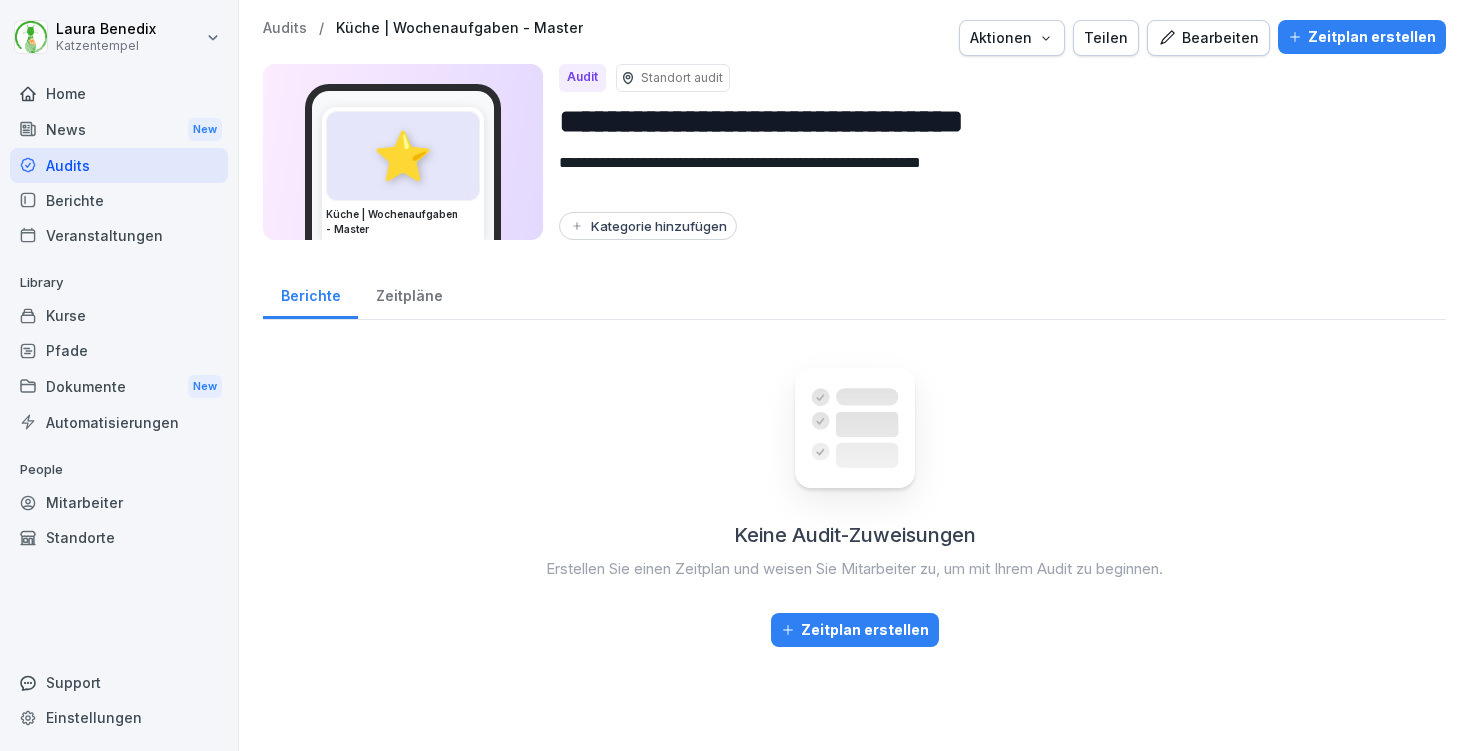 type on "**********" 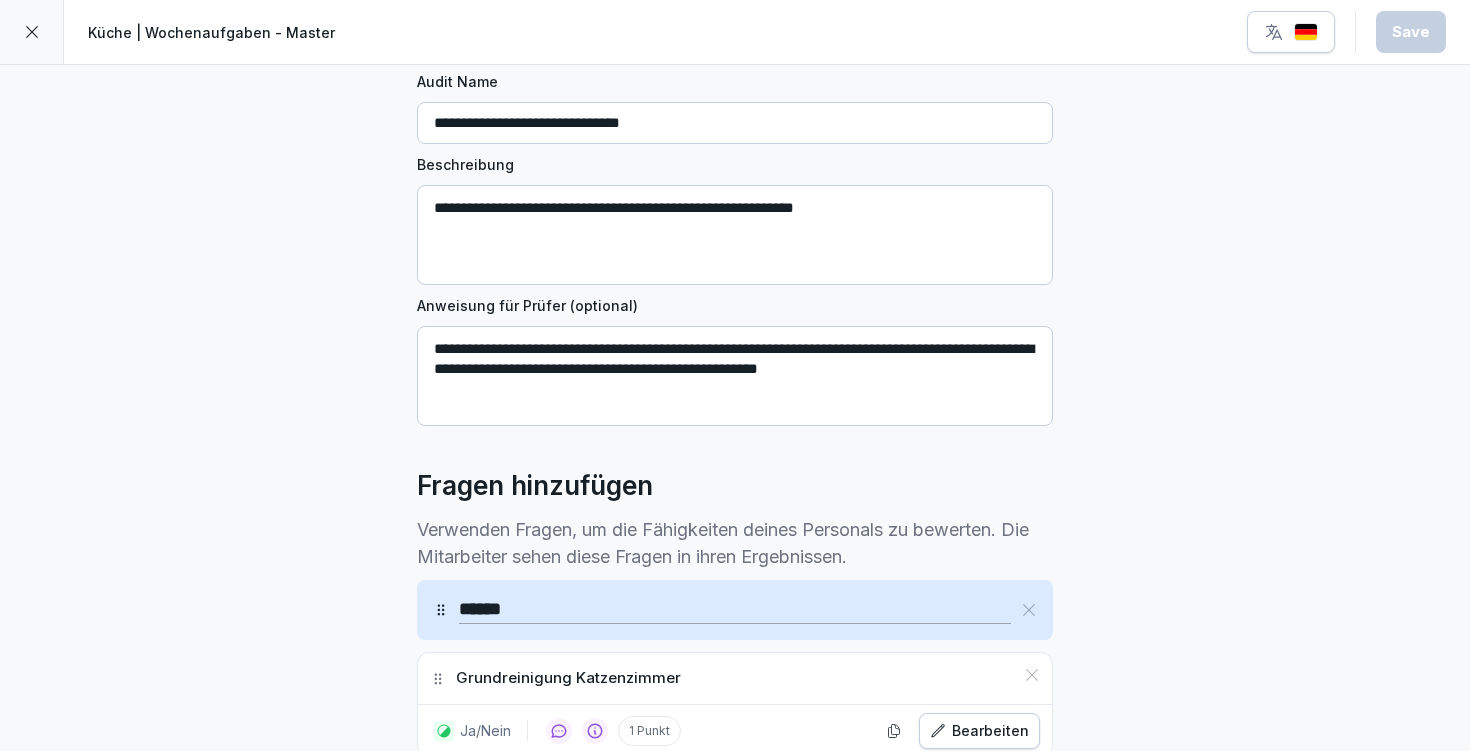scroll, scrollTop: 326, scrollLeft: 0, axis: vertical 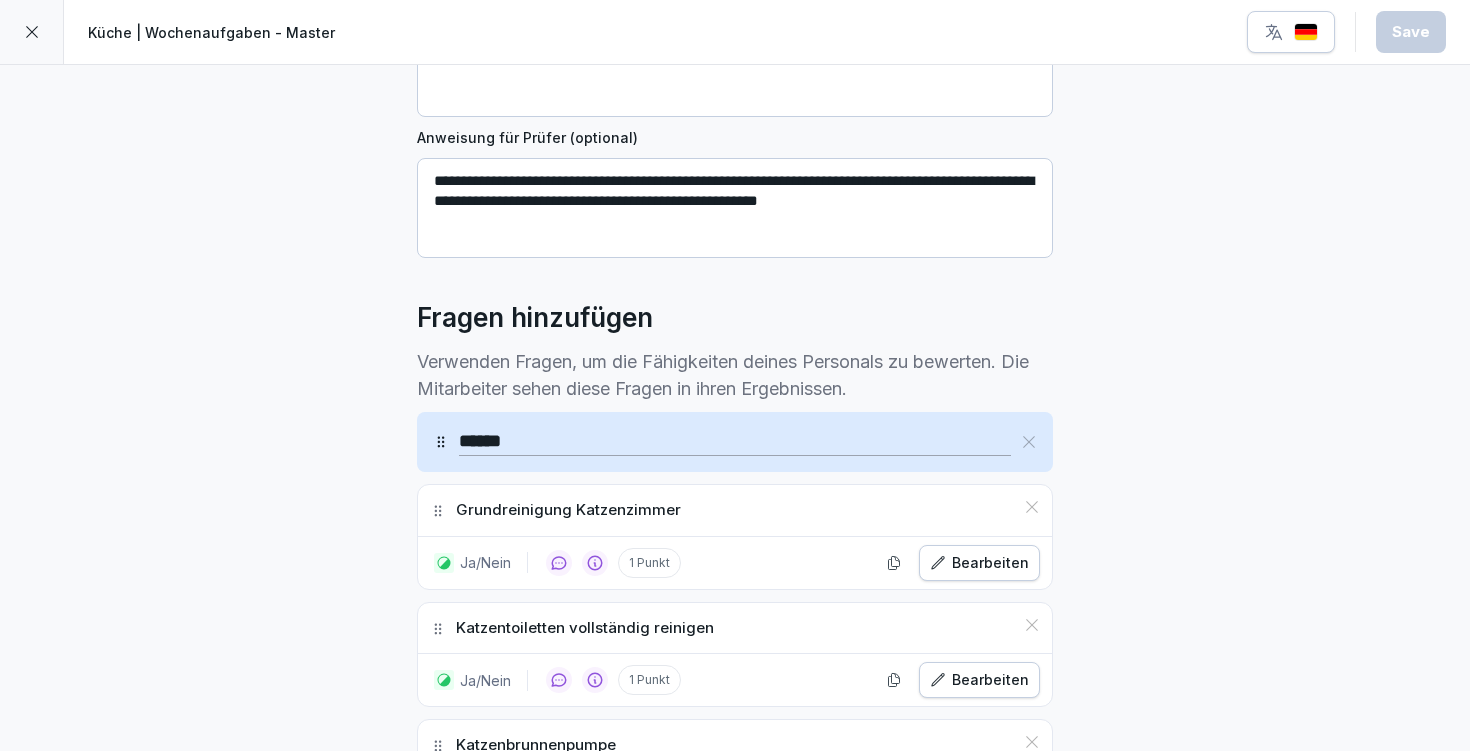 click on "******" at bounding box center (735, 442) 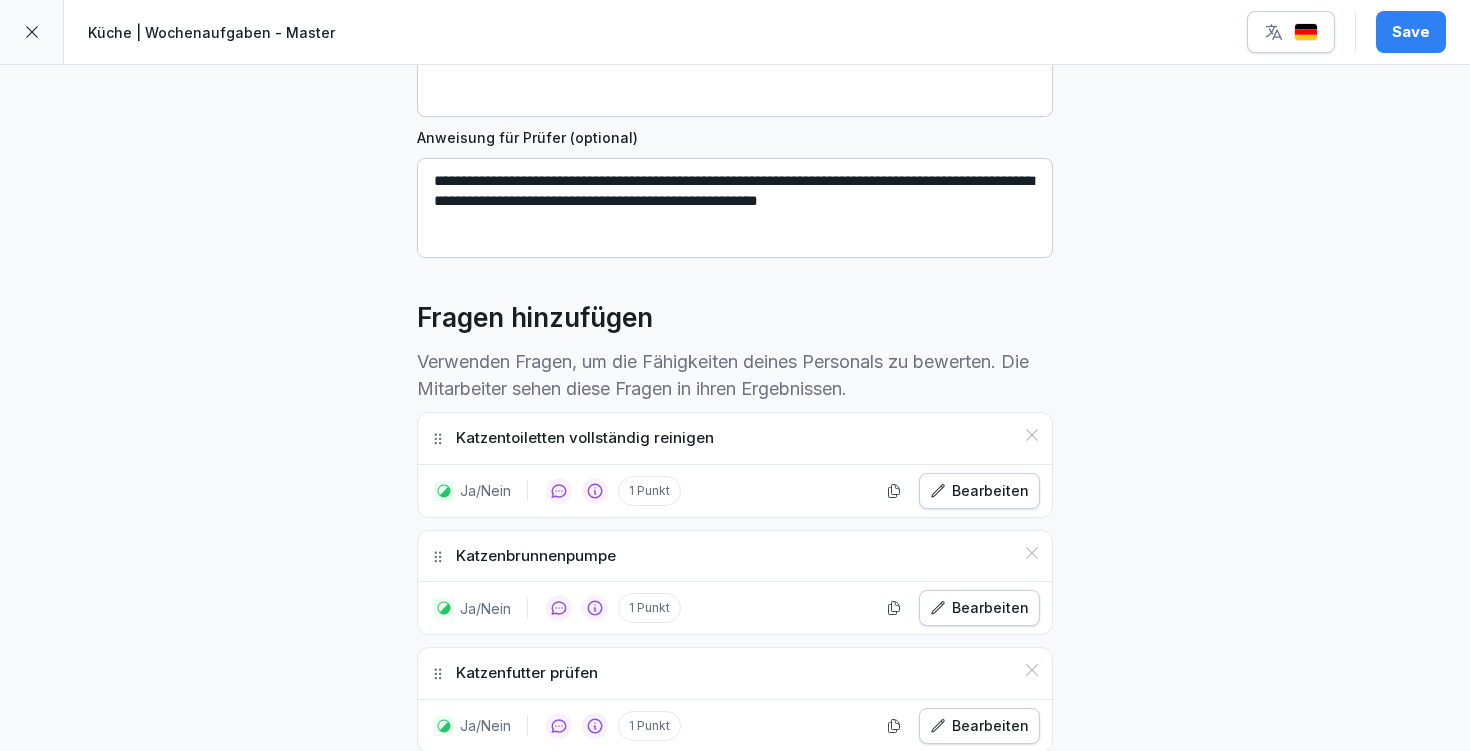click 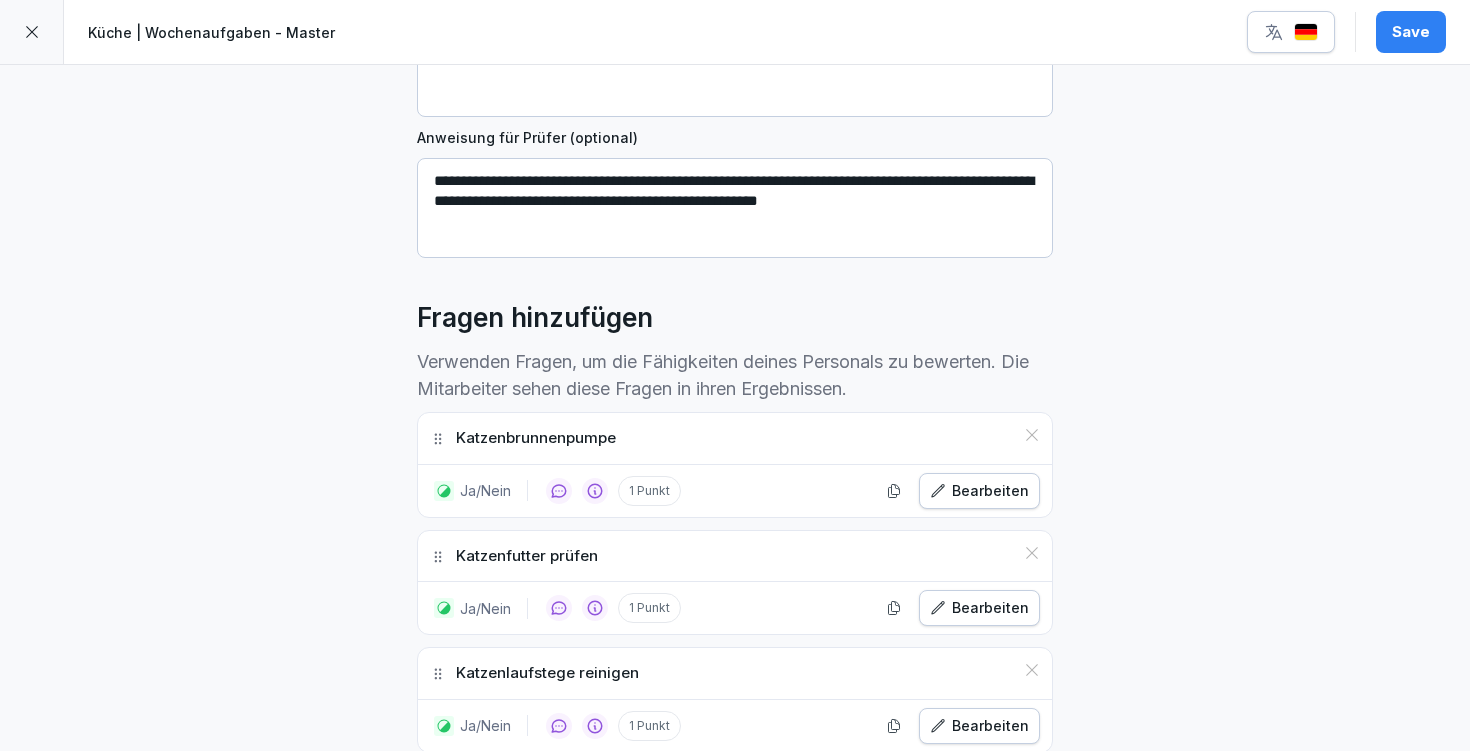 click 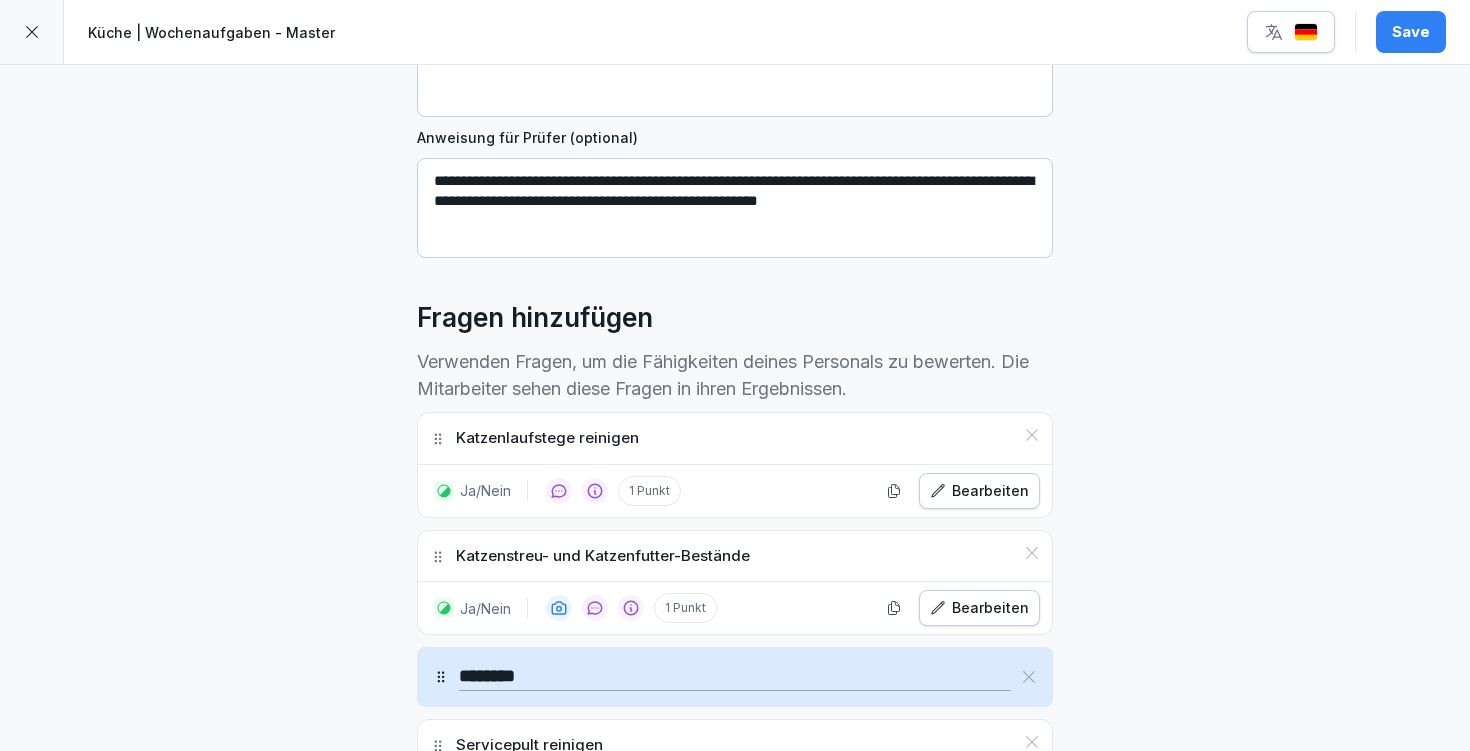 click 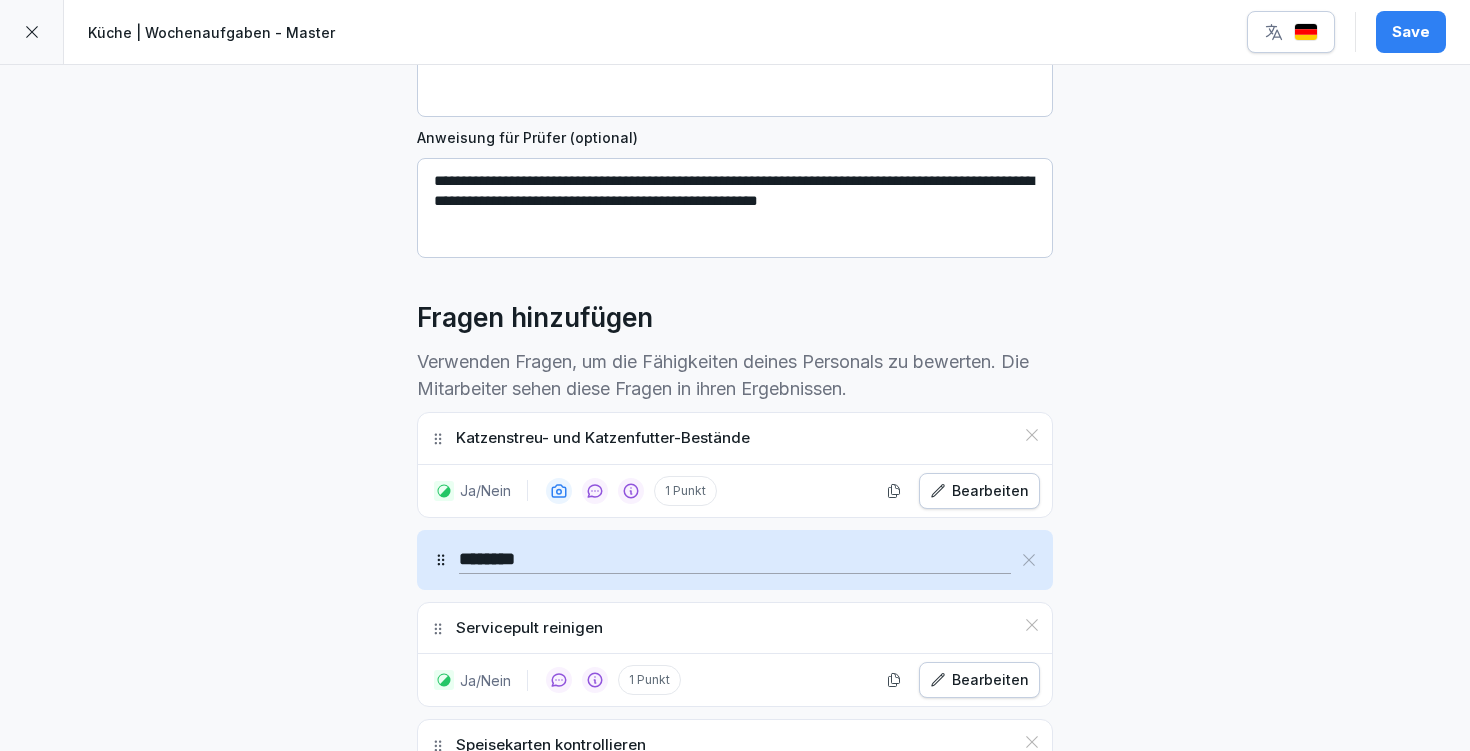 click 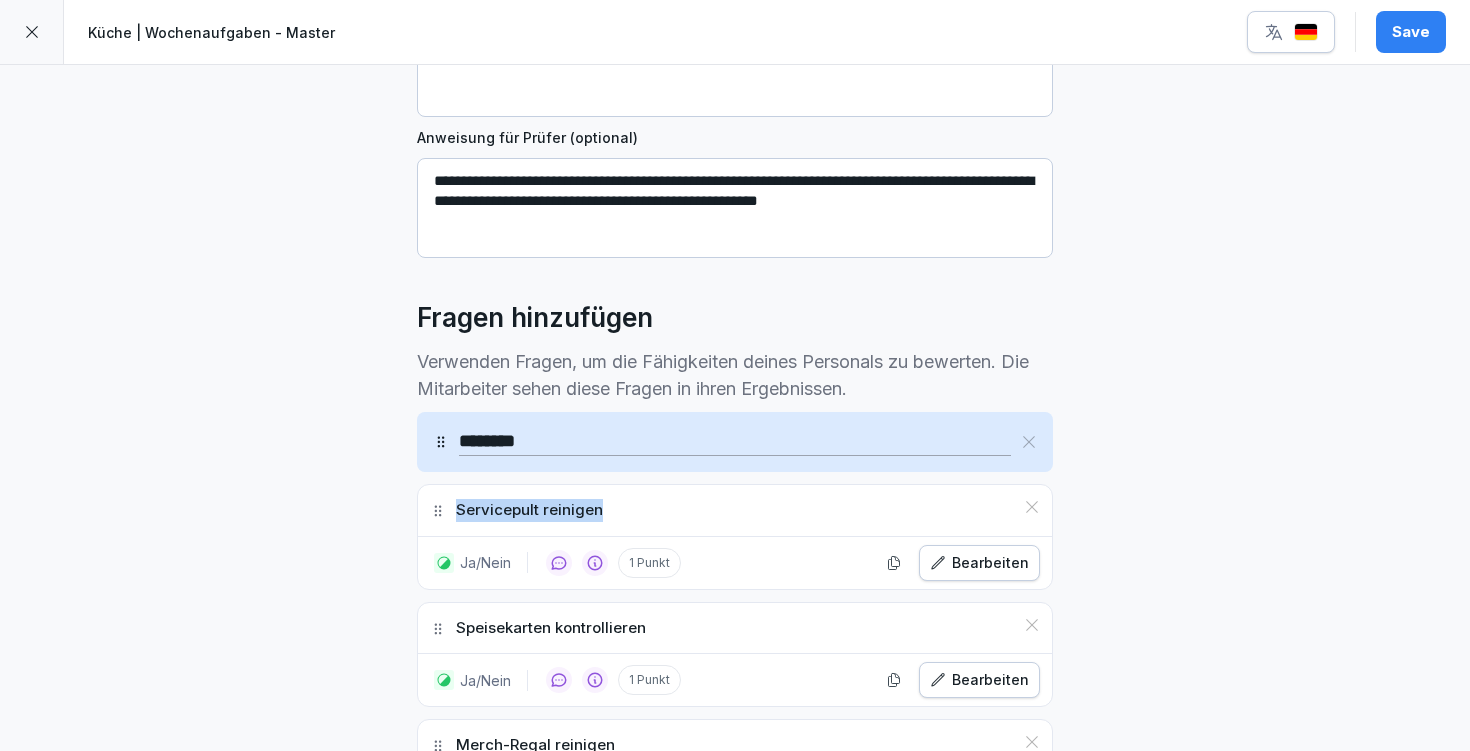 click 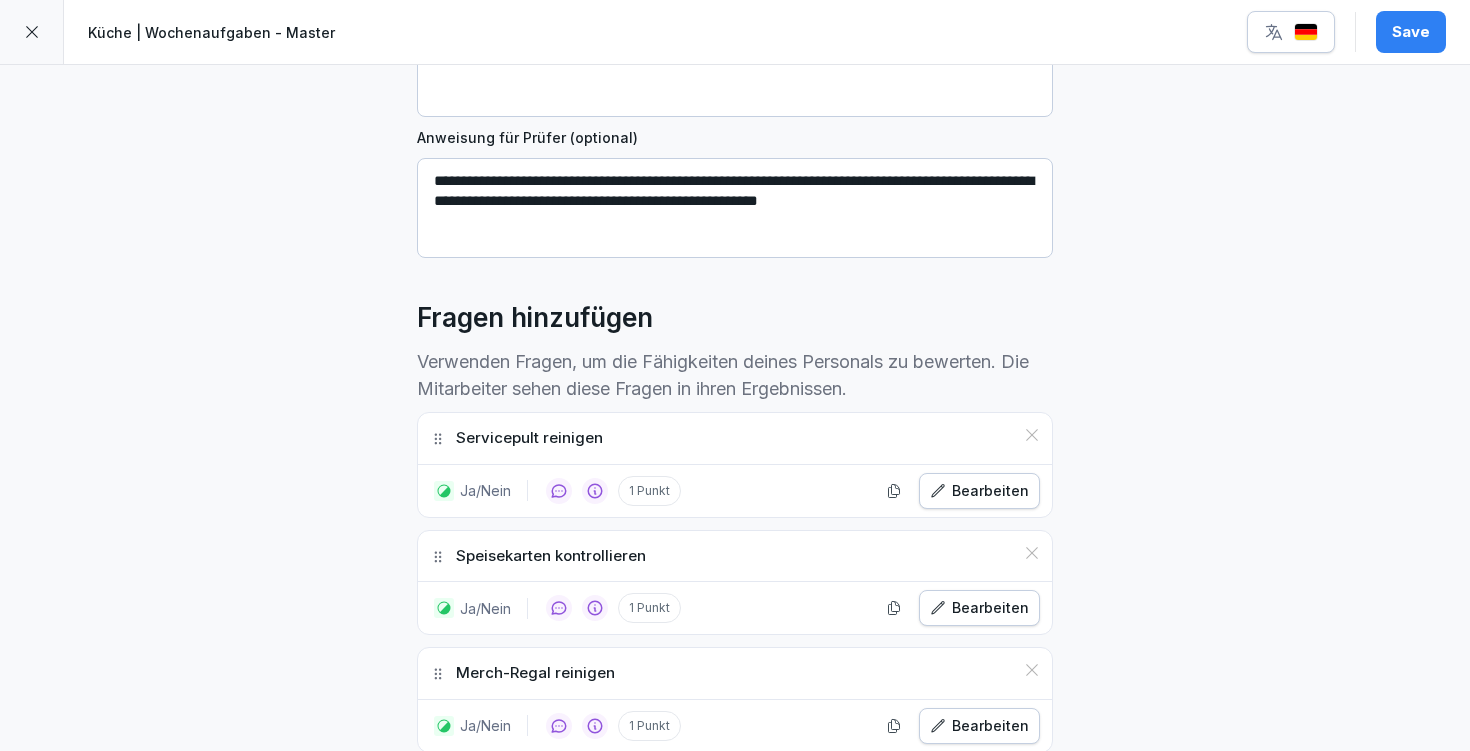 click 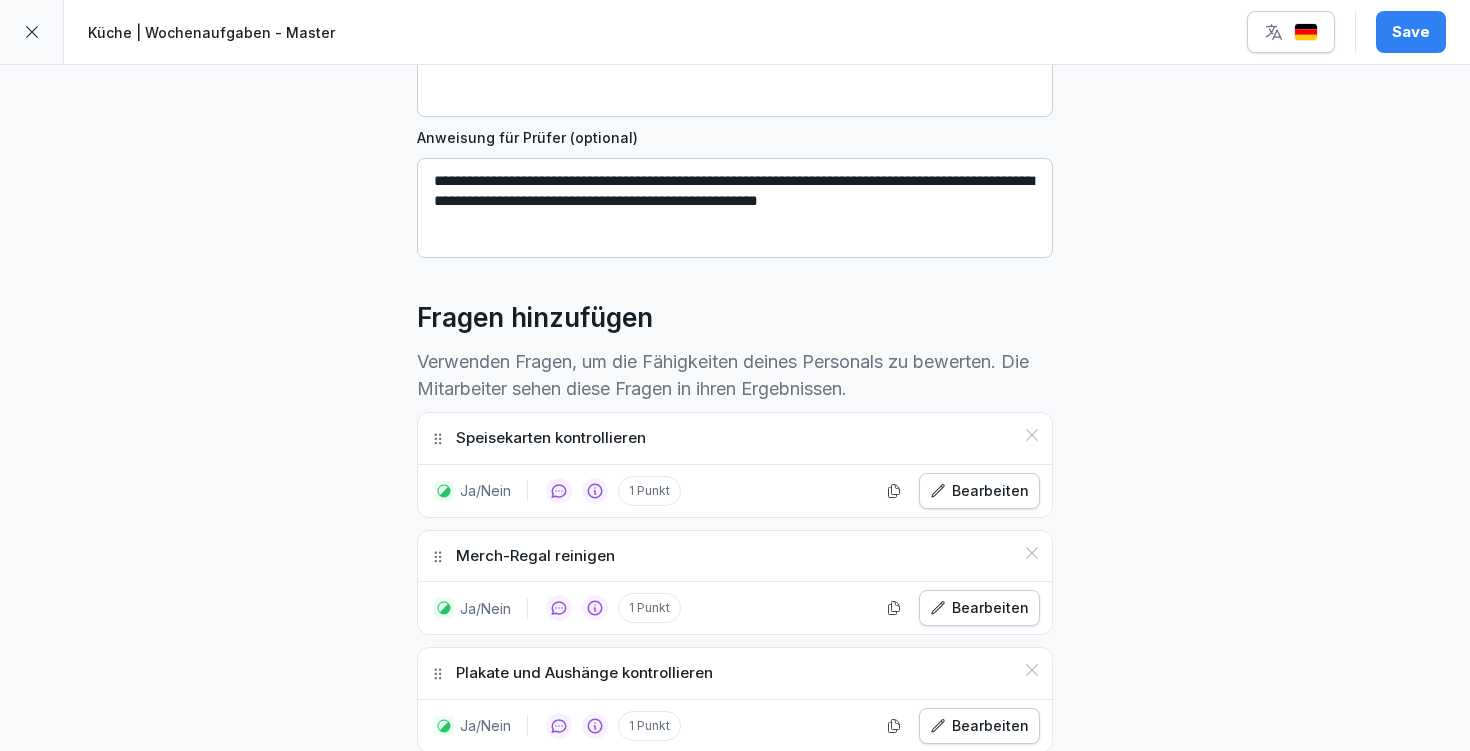 click 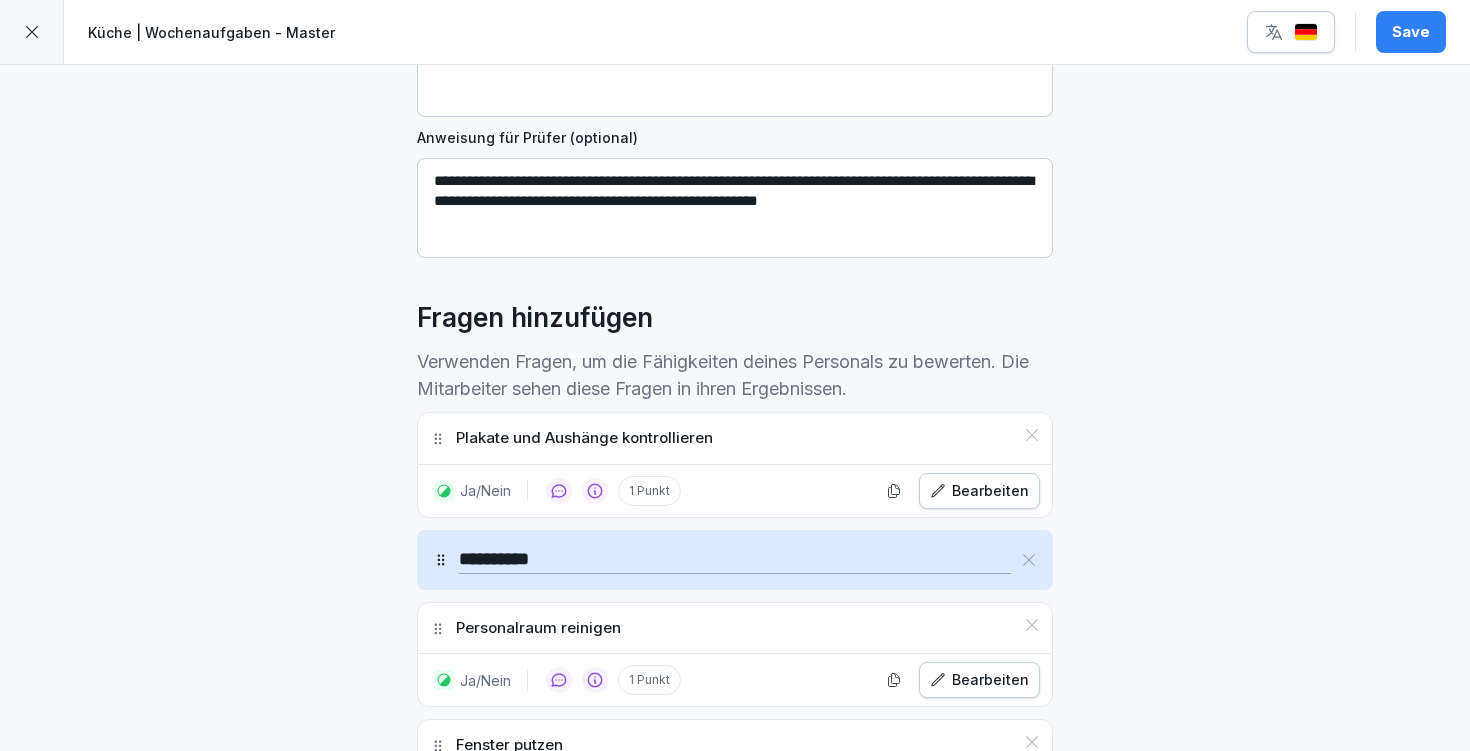 click 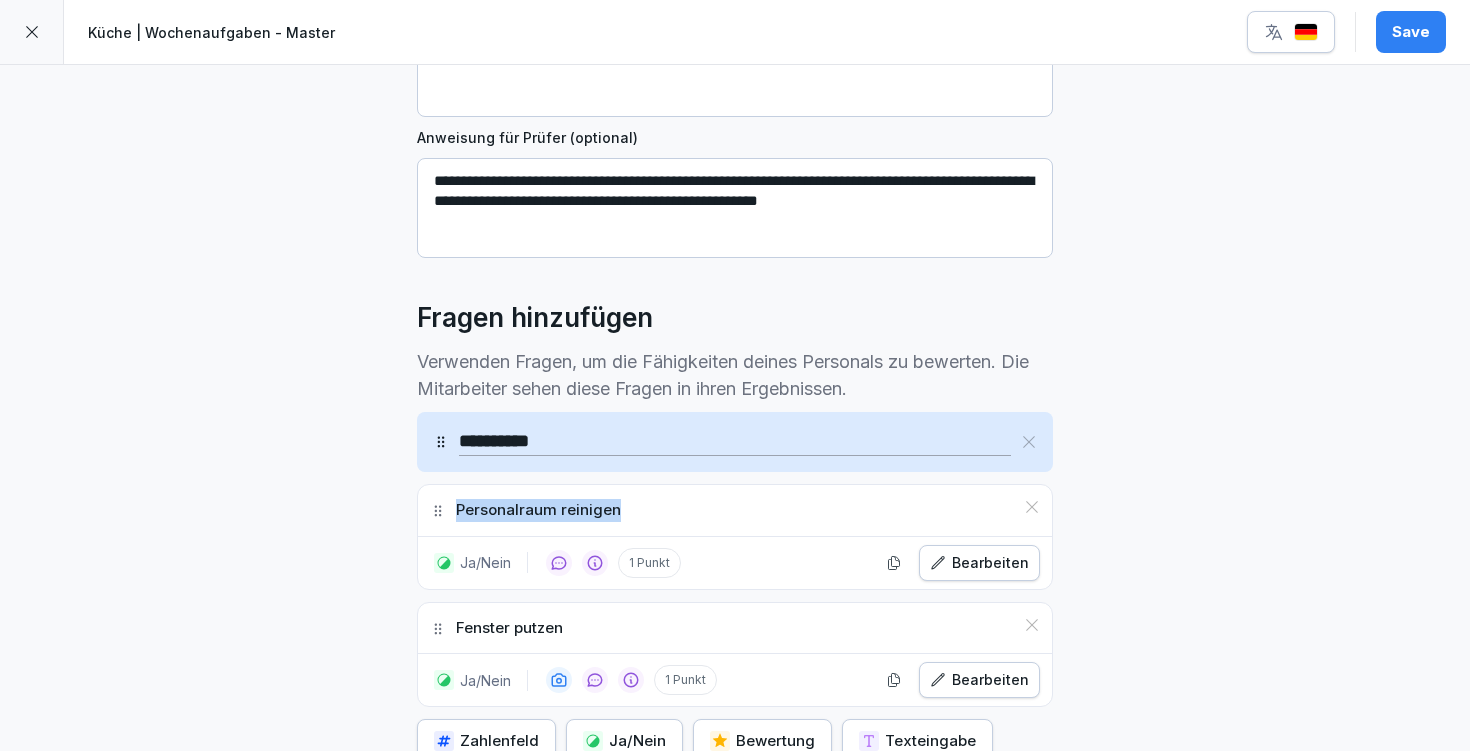 click 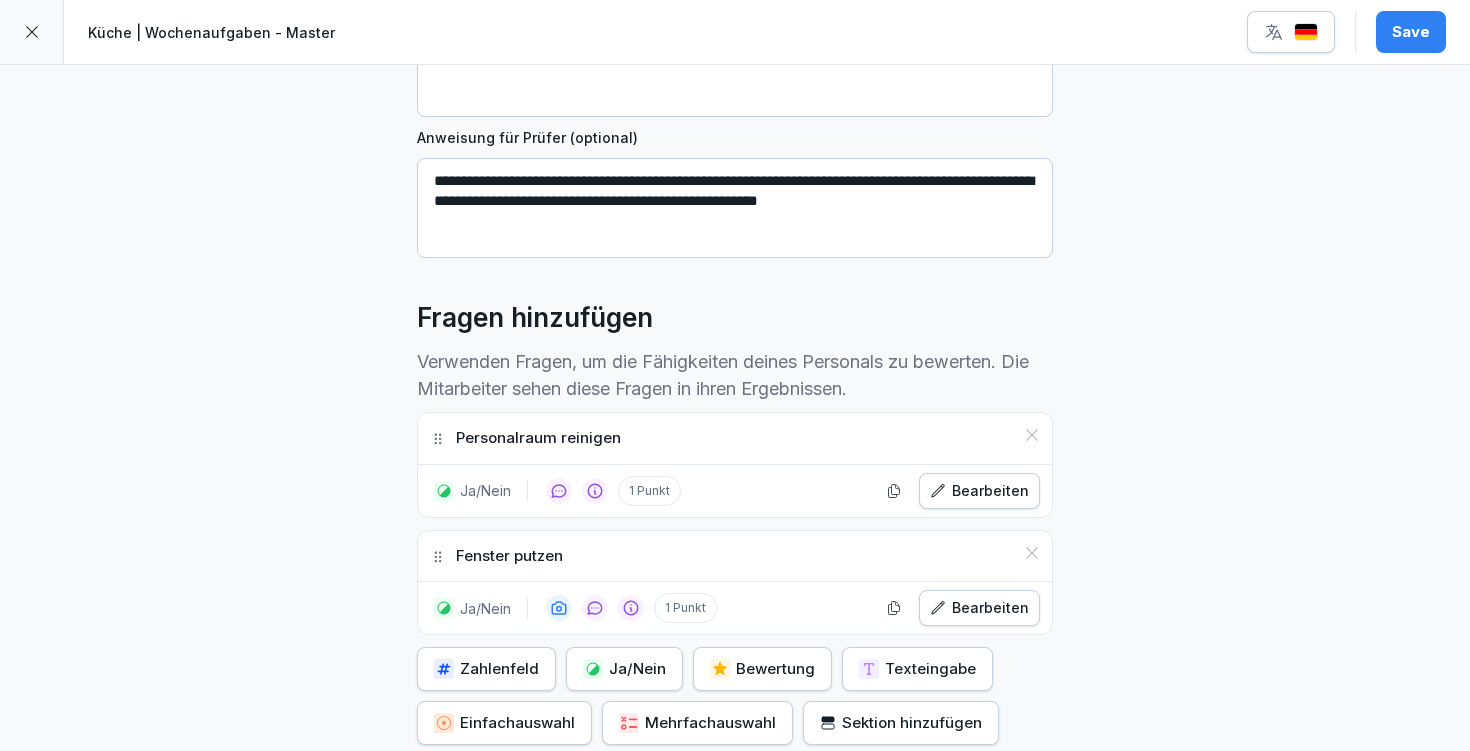 click 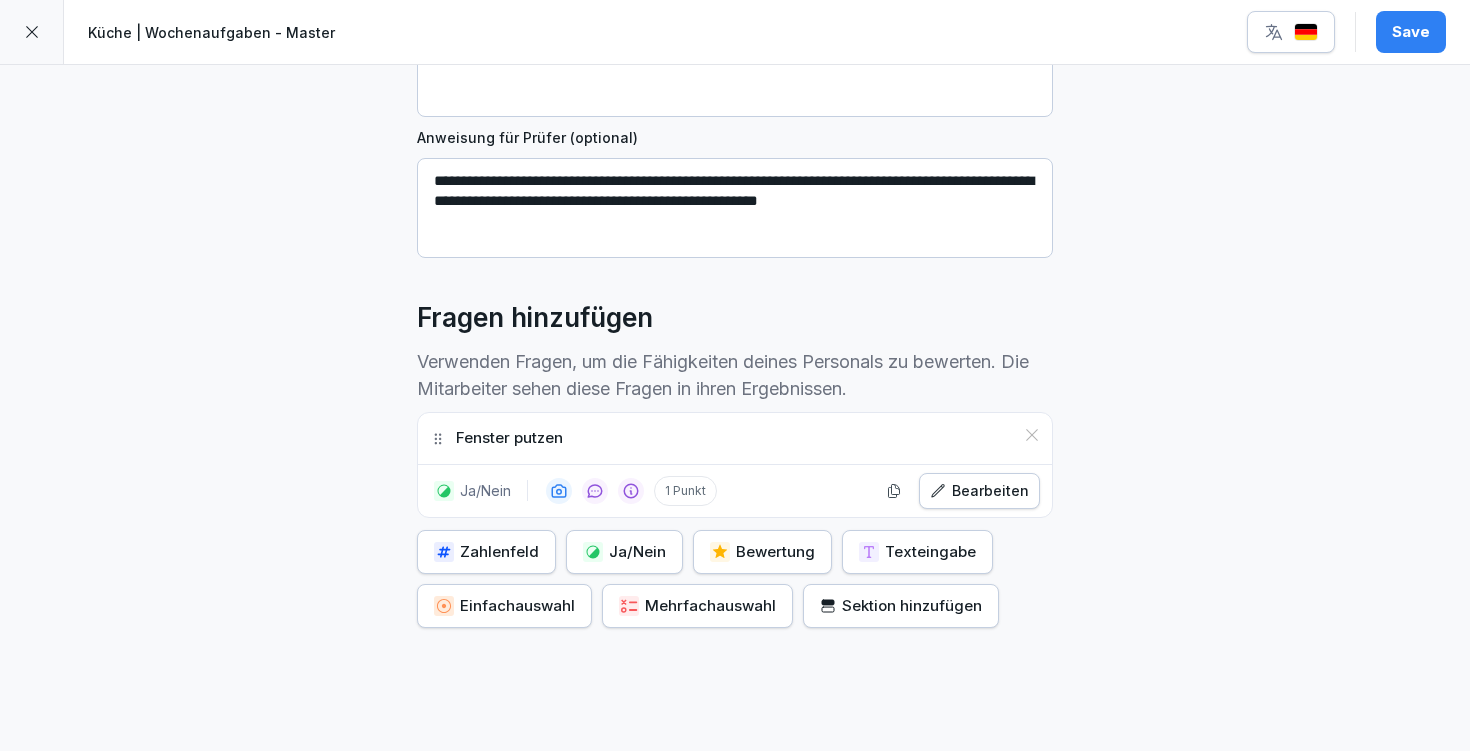 click 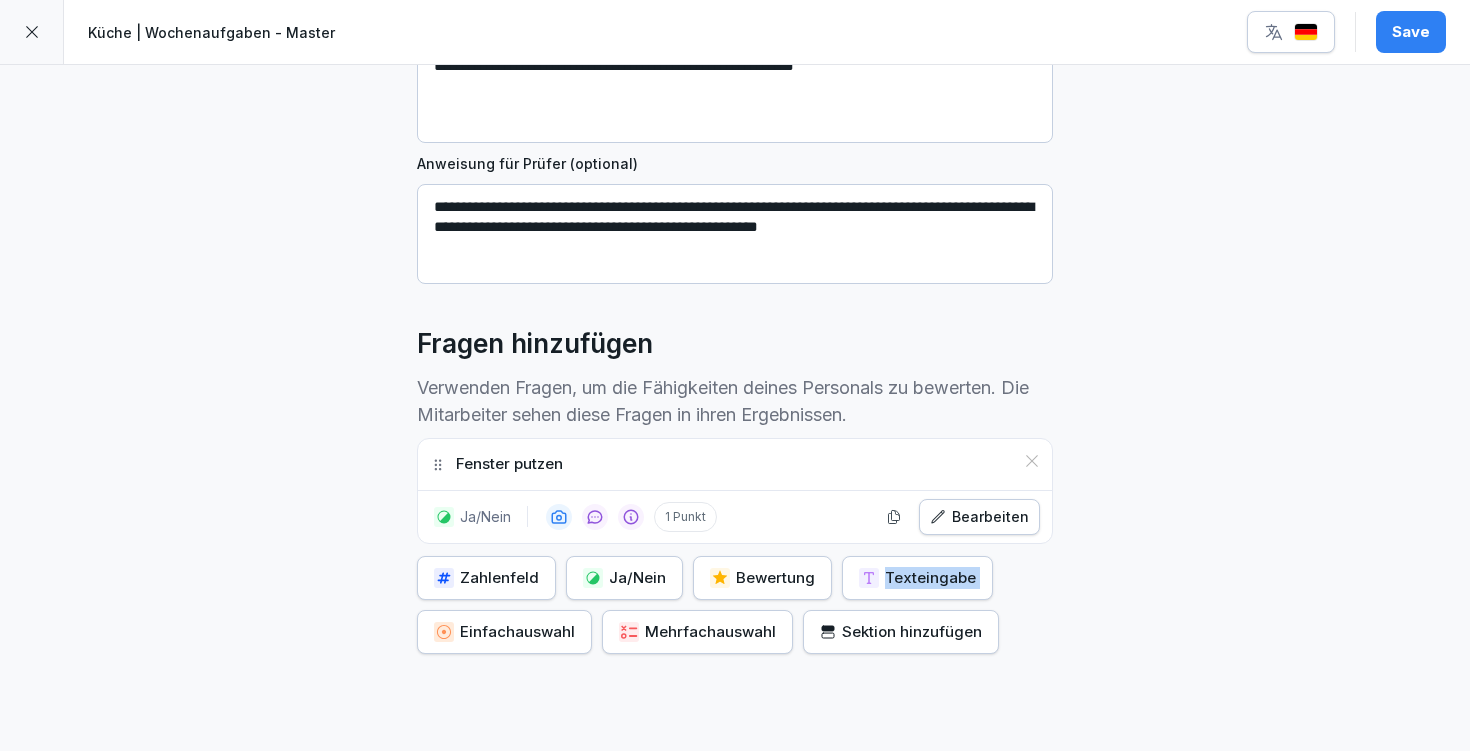 click on "Zahlenfeld Ja/Nein Bewertung Texteingabe Einfachauswahl Mehrfachauswahl Sektion hinzufügen" at bounding box center [735, 605] 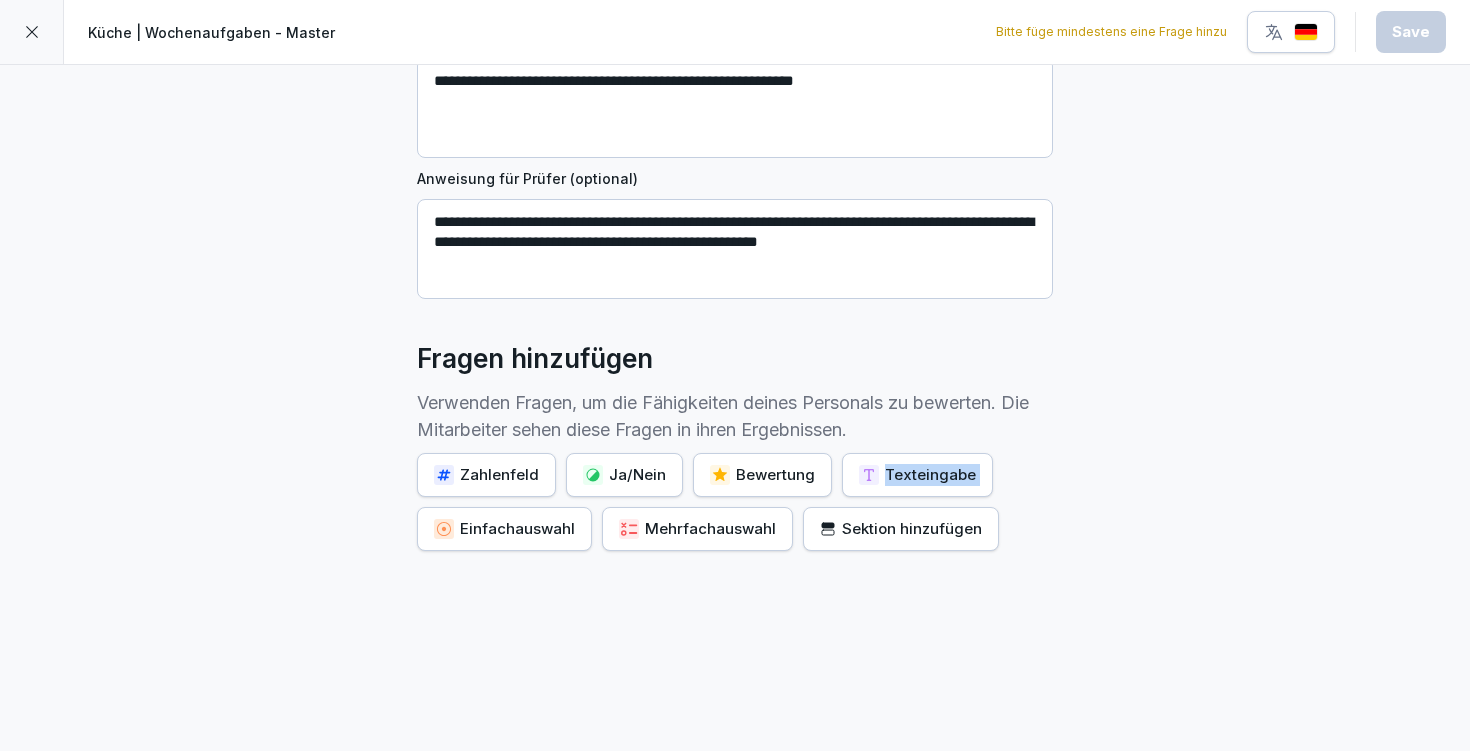 click on "Ja/Nein" at bounding box center [624, 475] 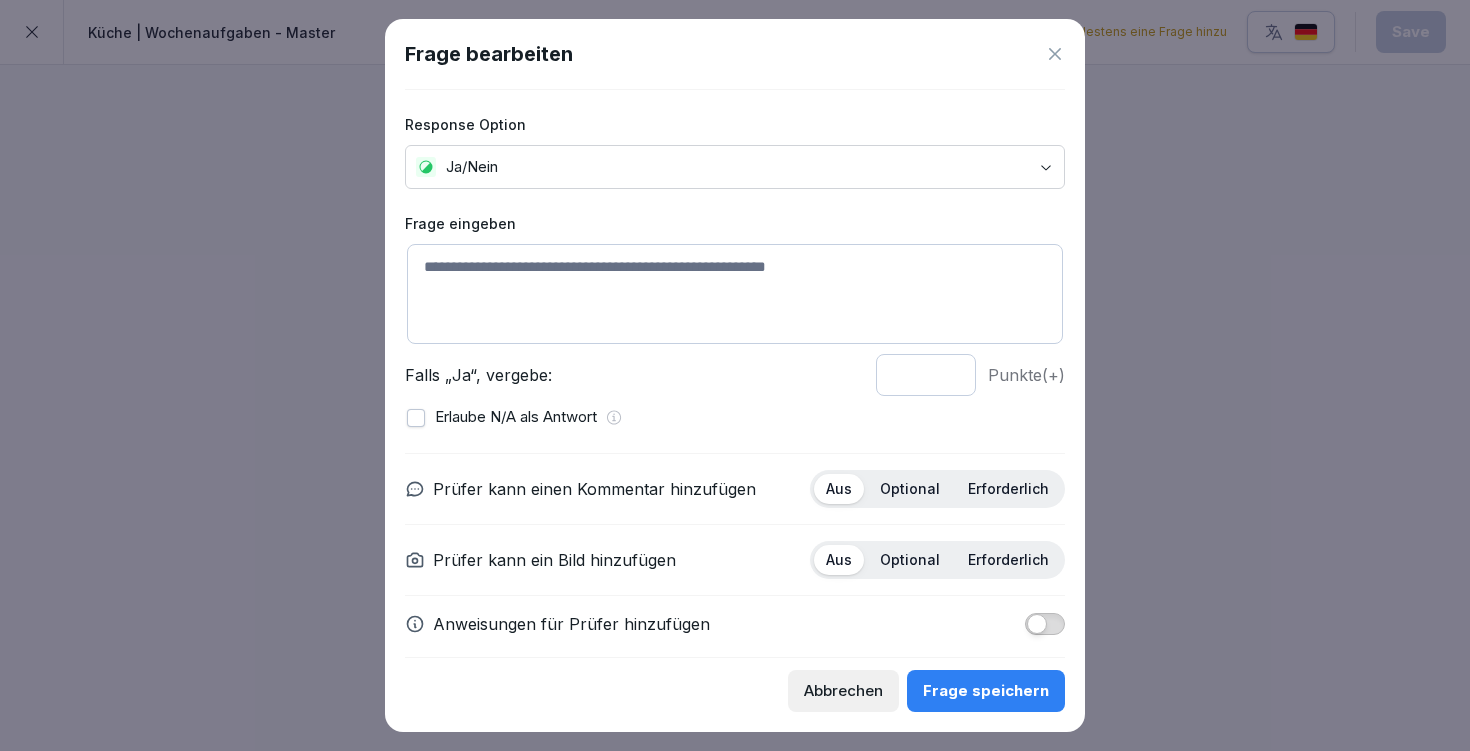 click at bounding box center [735, 294] 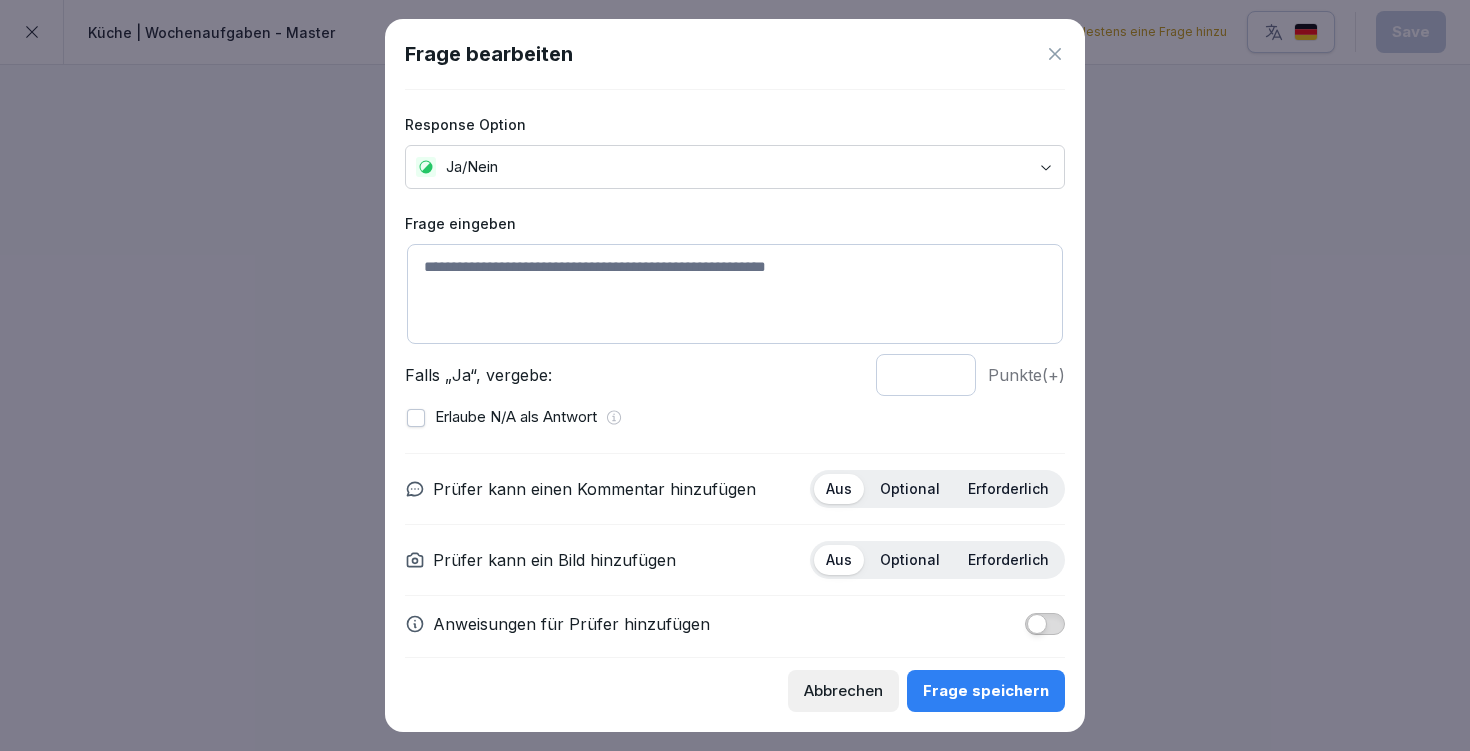 paste on "**********" 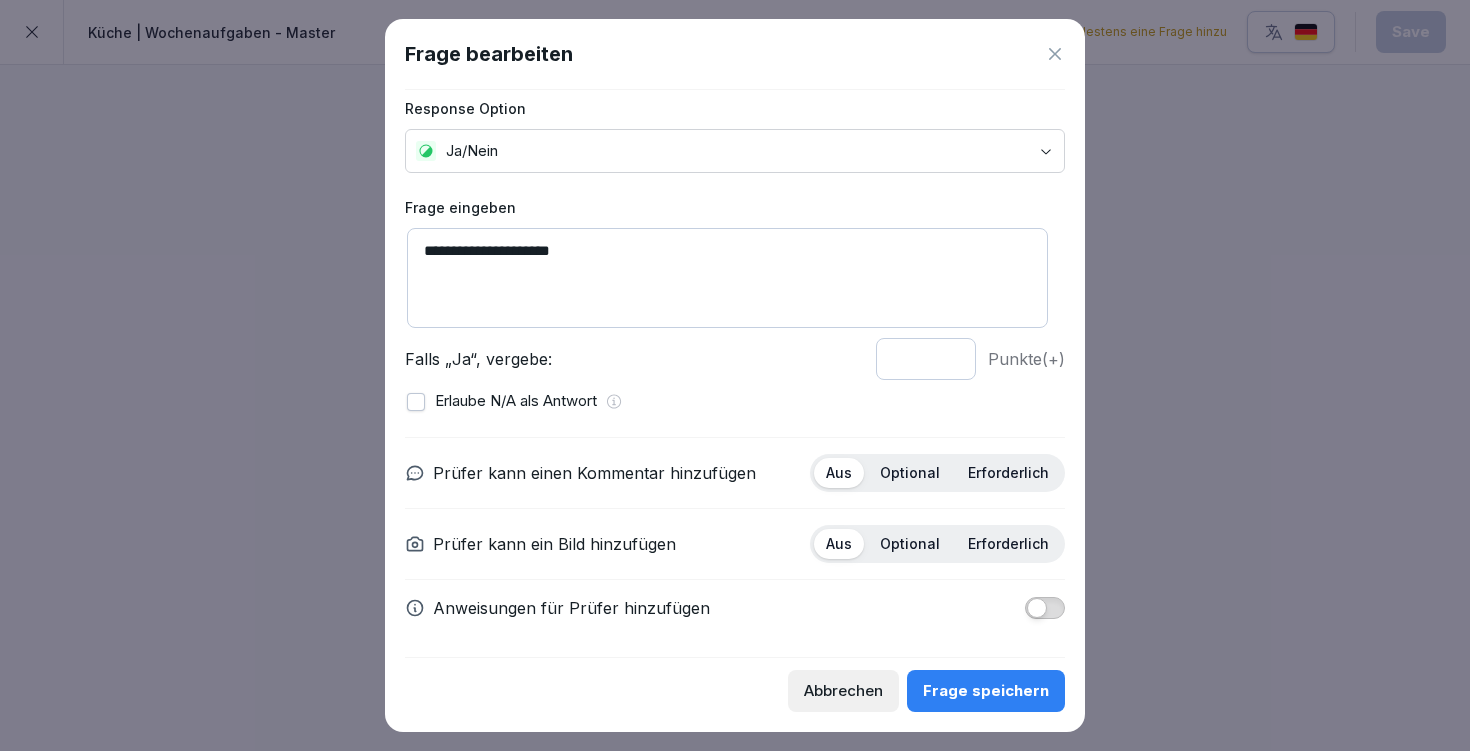 scroll, scrollTop: 18, scrollLeft: 0, axis: vertical 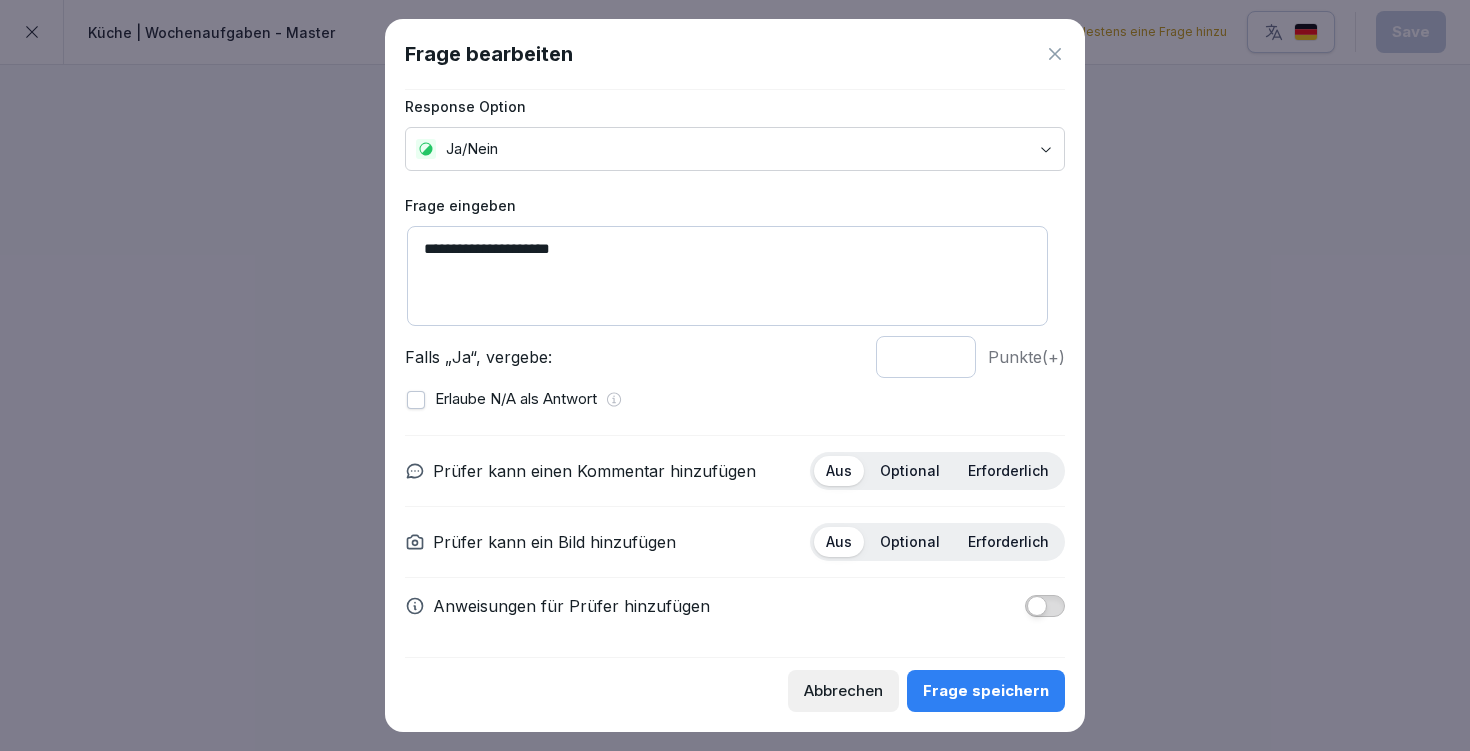 type on "**********" 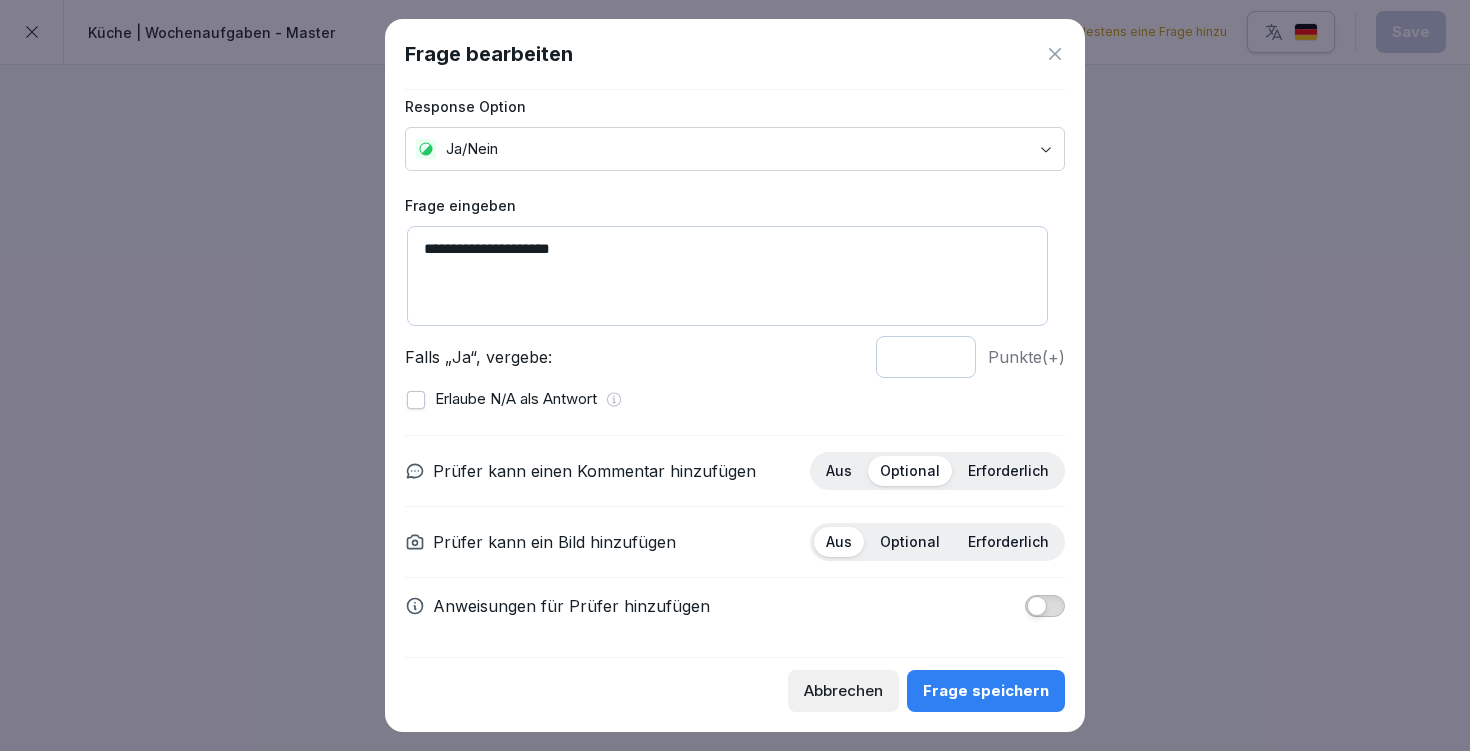 click on "Optional" at bounding box center [910, 542] 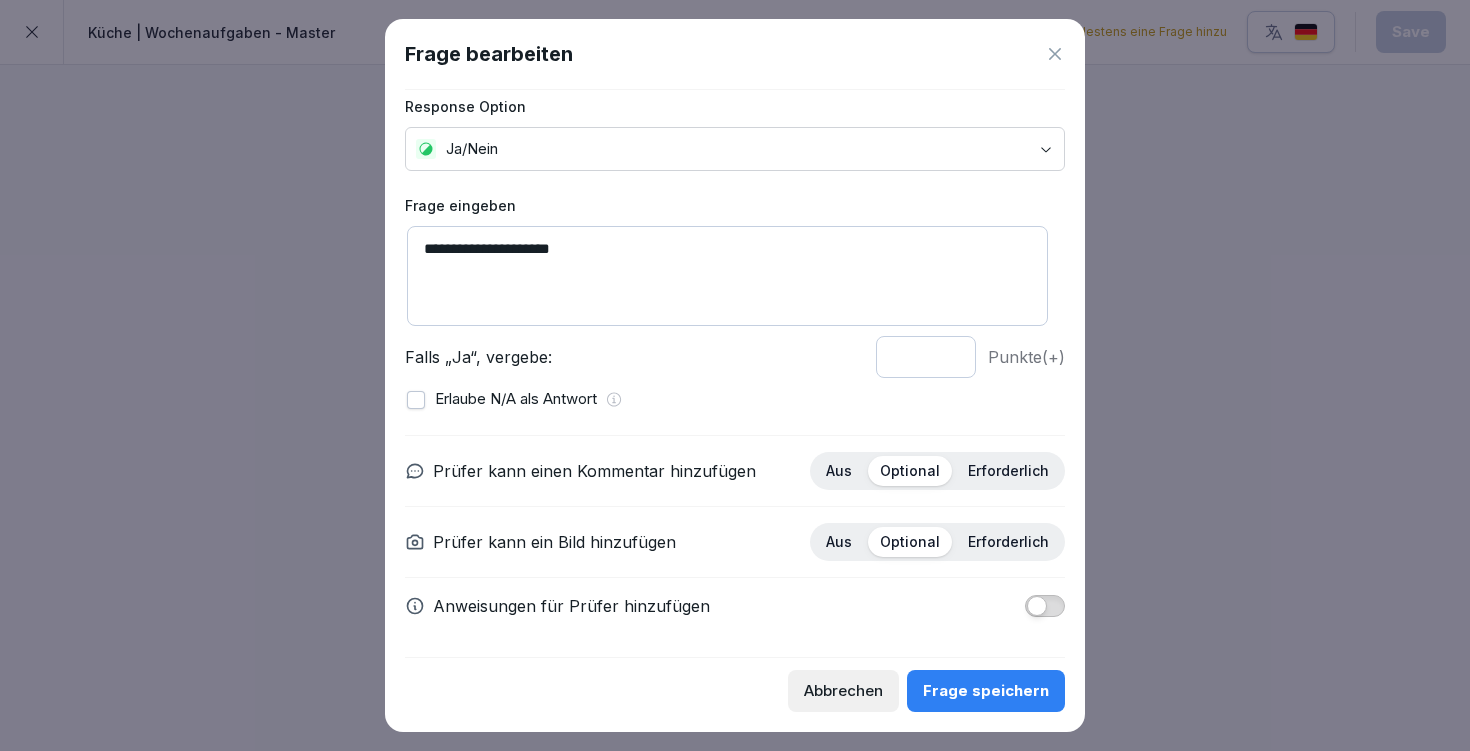 click at bounding box center [1037, 606] 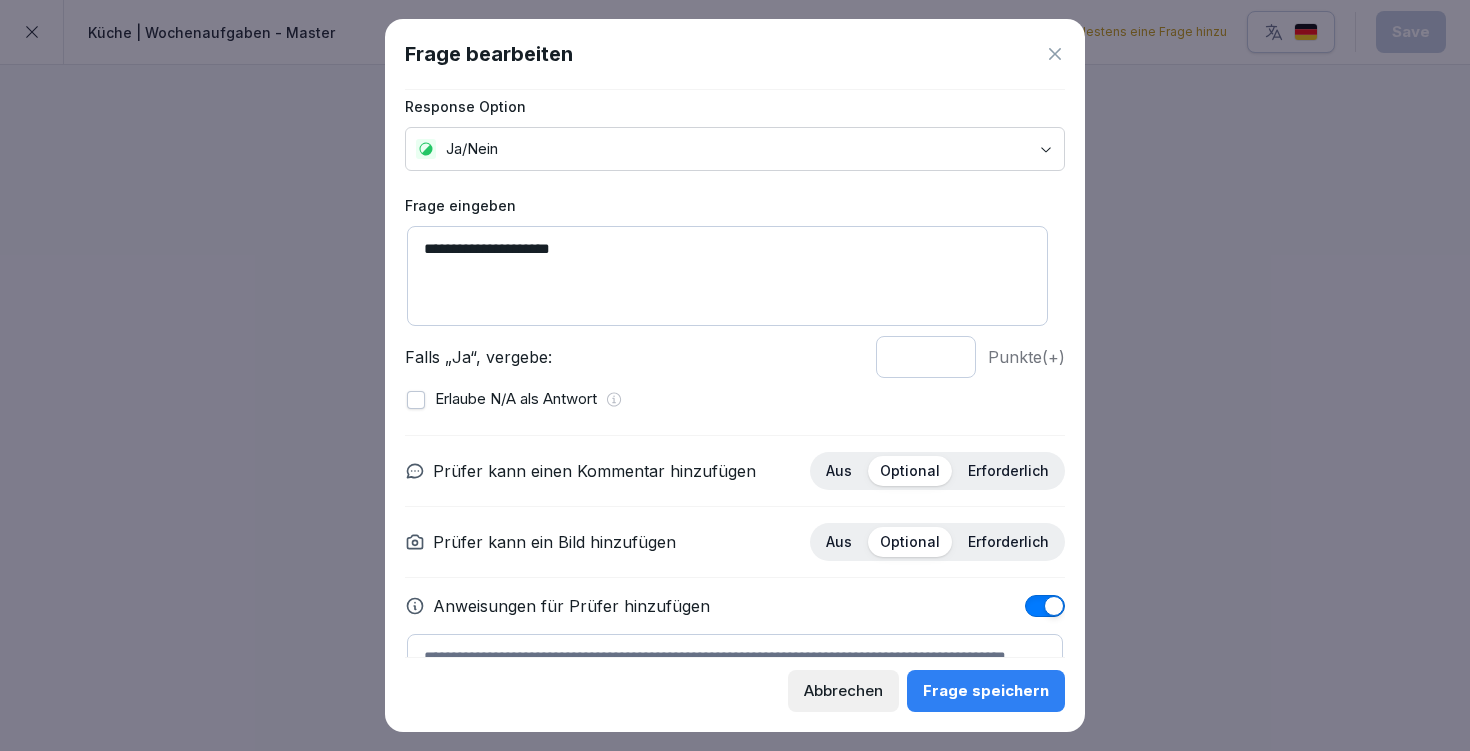 scroll, scrollTop: 127, scrollLeft: 0, axis: vertical 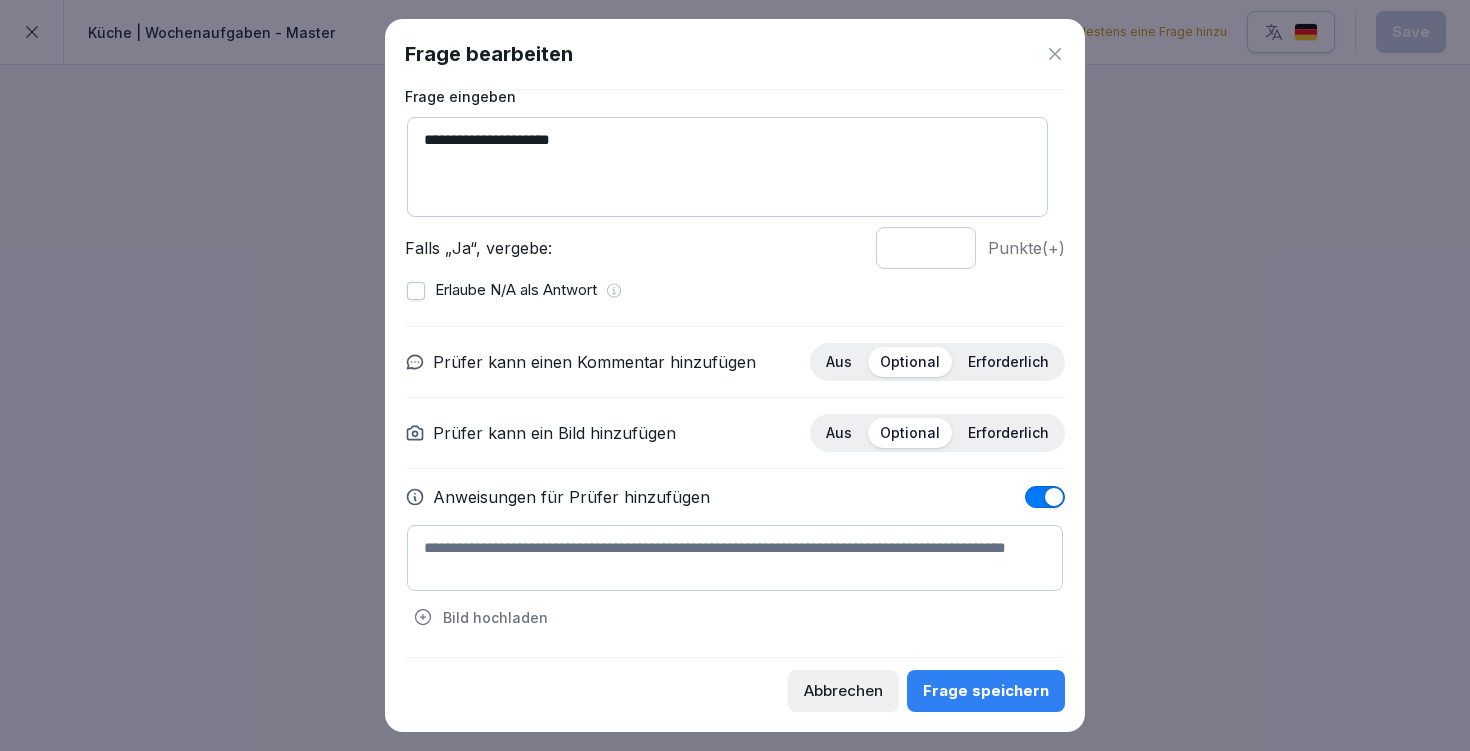 click at bounding box center [735, 558] 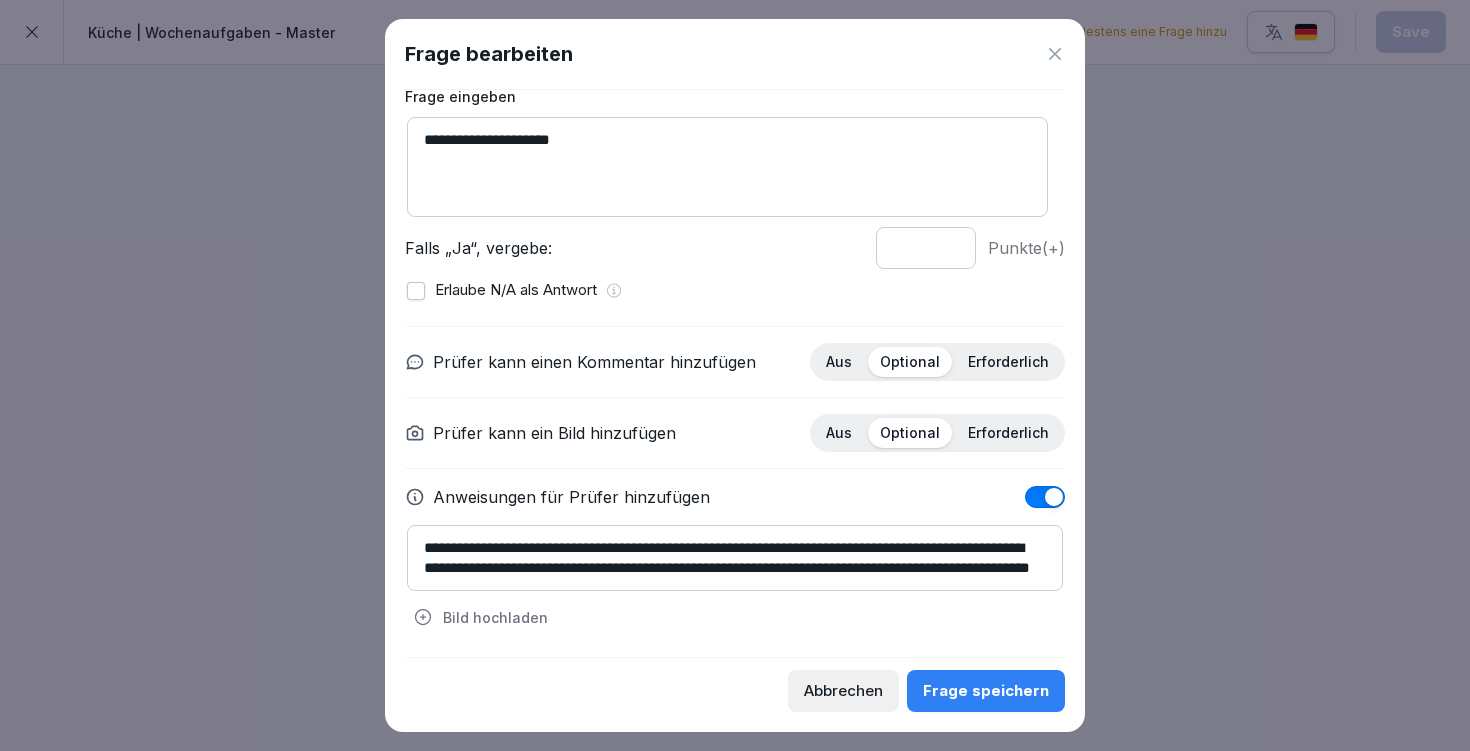 scroll, scrollTop: 7, scrollLeft: 0, axis: vertical 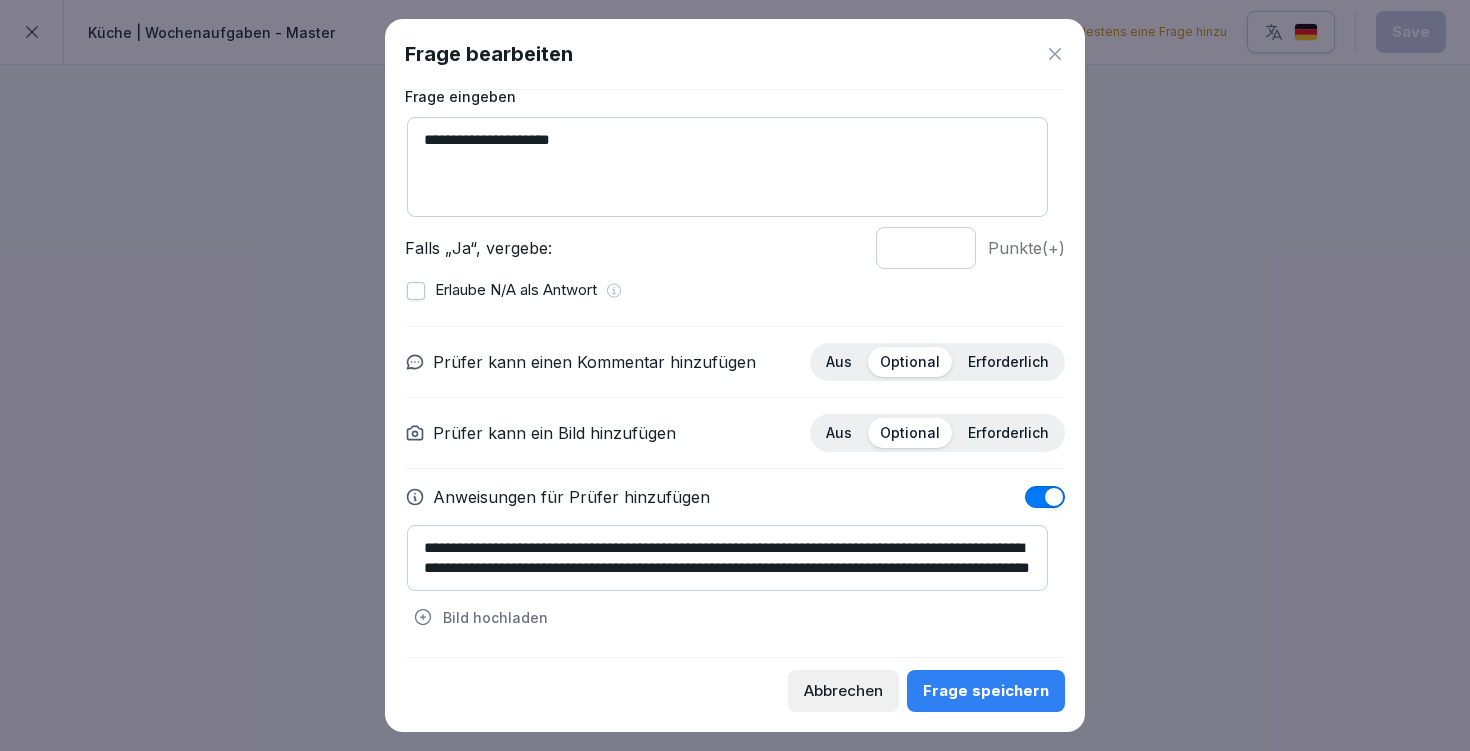 type on "**********" 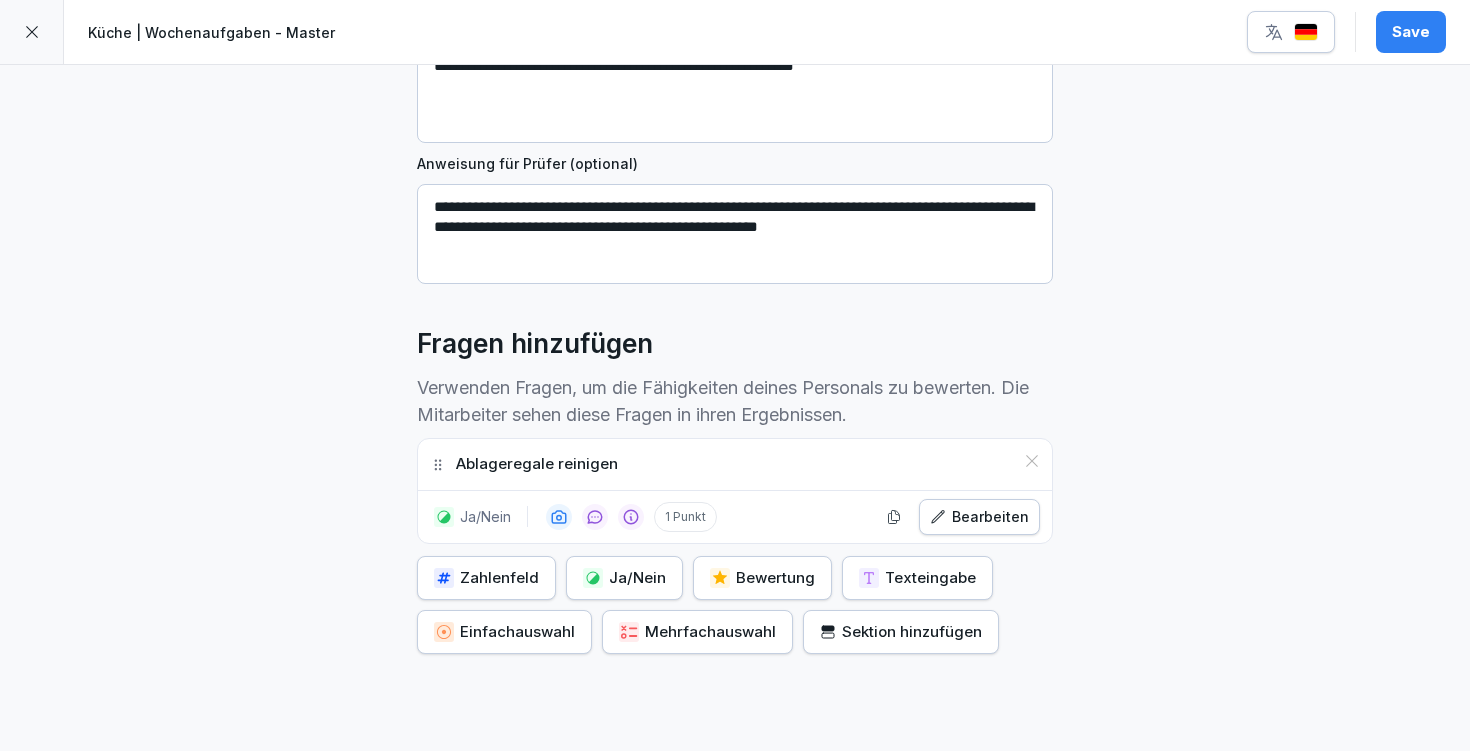click on "Ja/Nein" at bounding box center (624, 578) 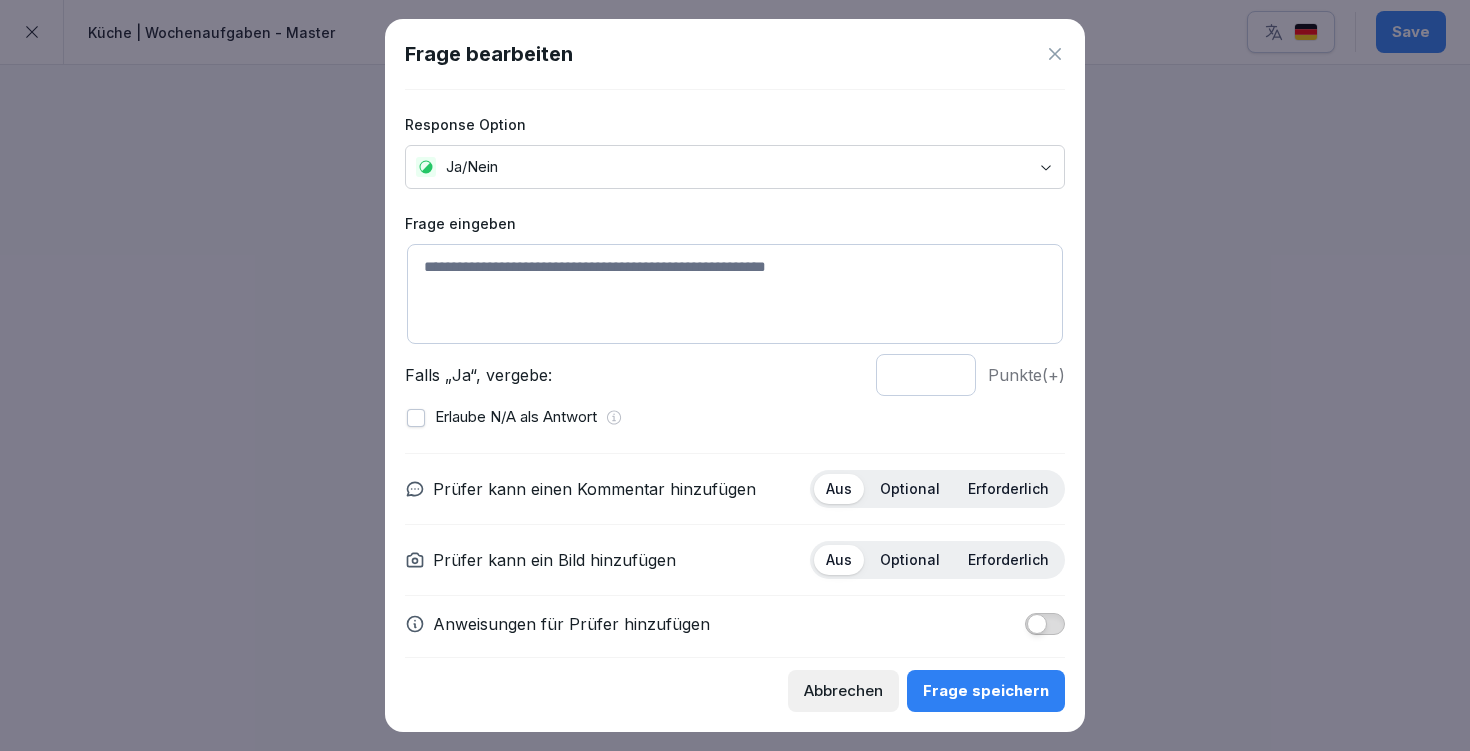 click at bounding box center (735, 294) 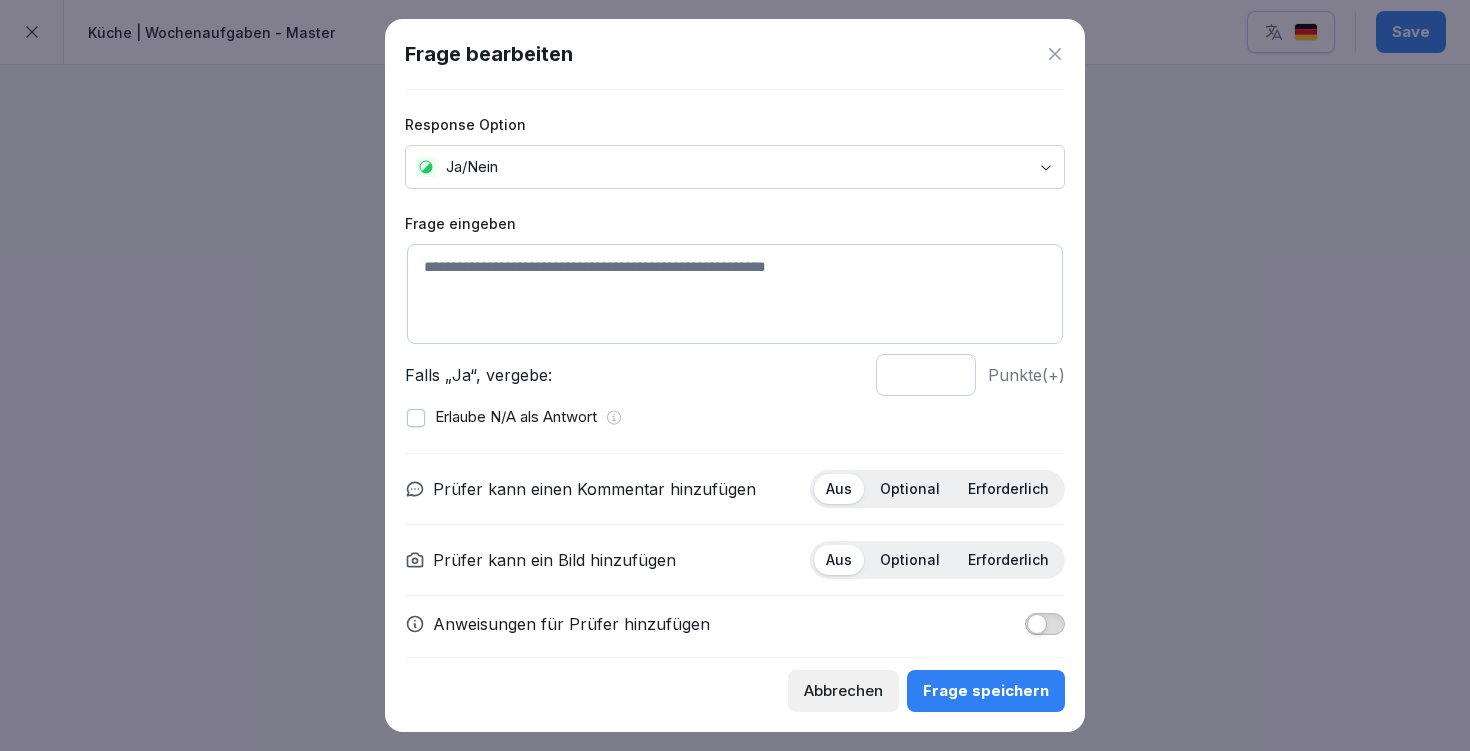paste on "**********" 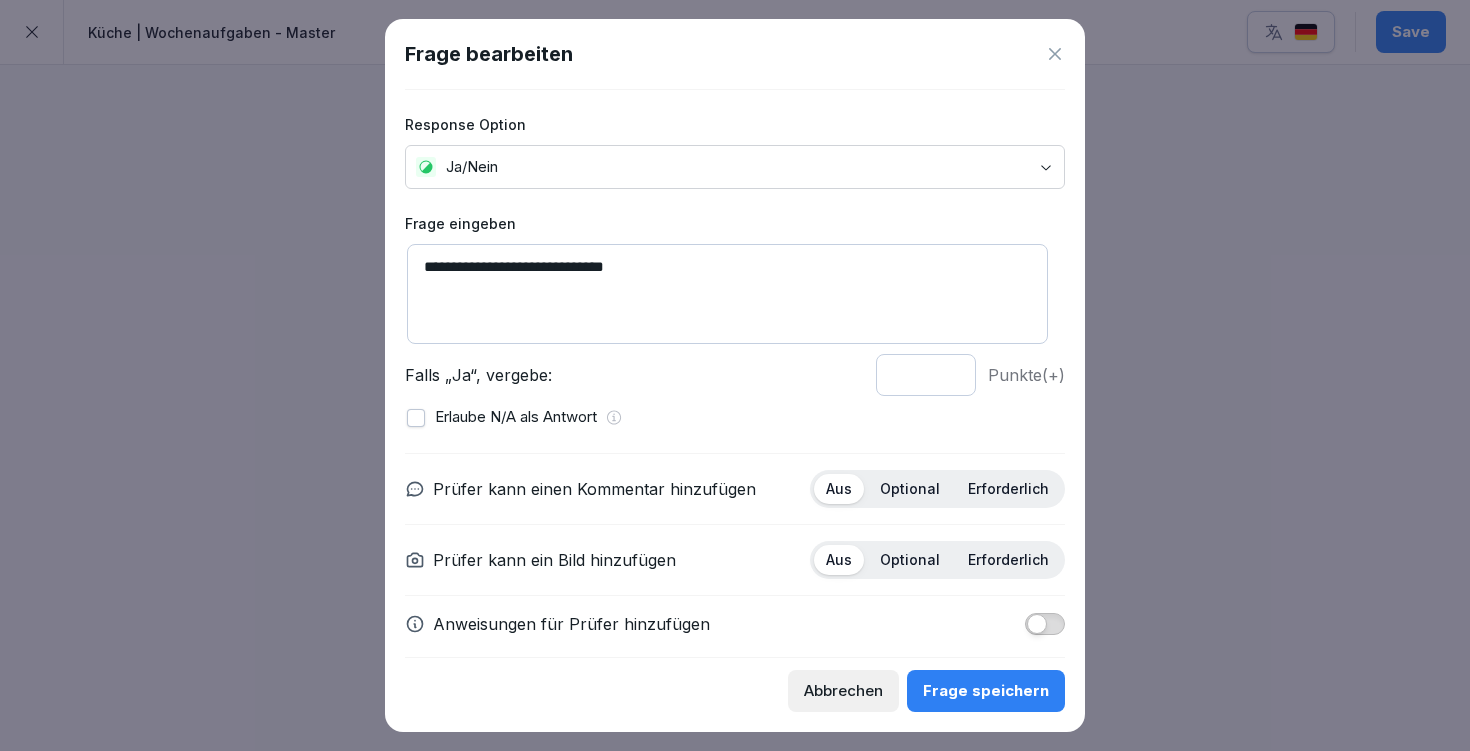 type on "**********" 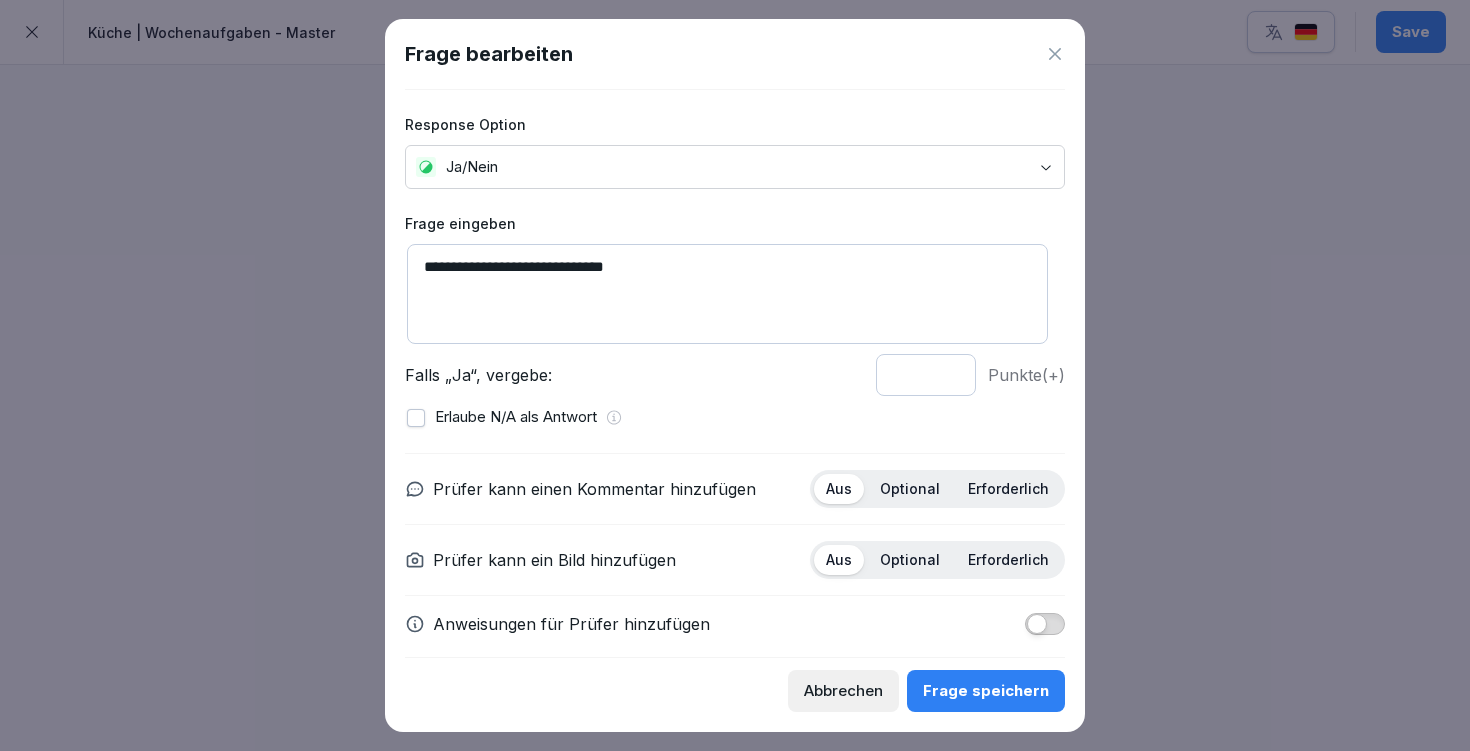 click on "Optional" at bounding box center (910, 489) 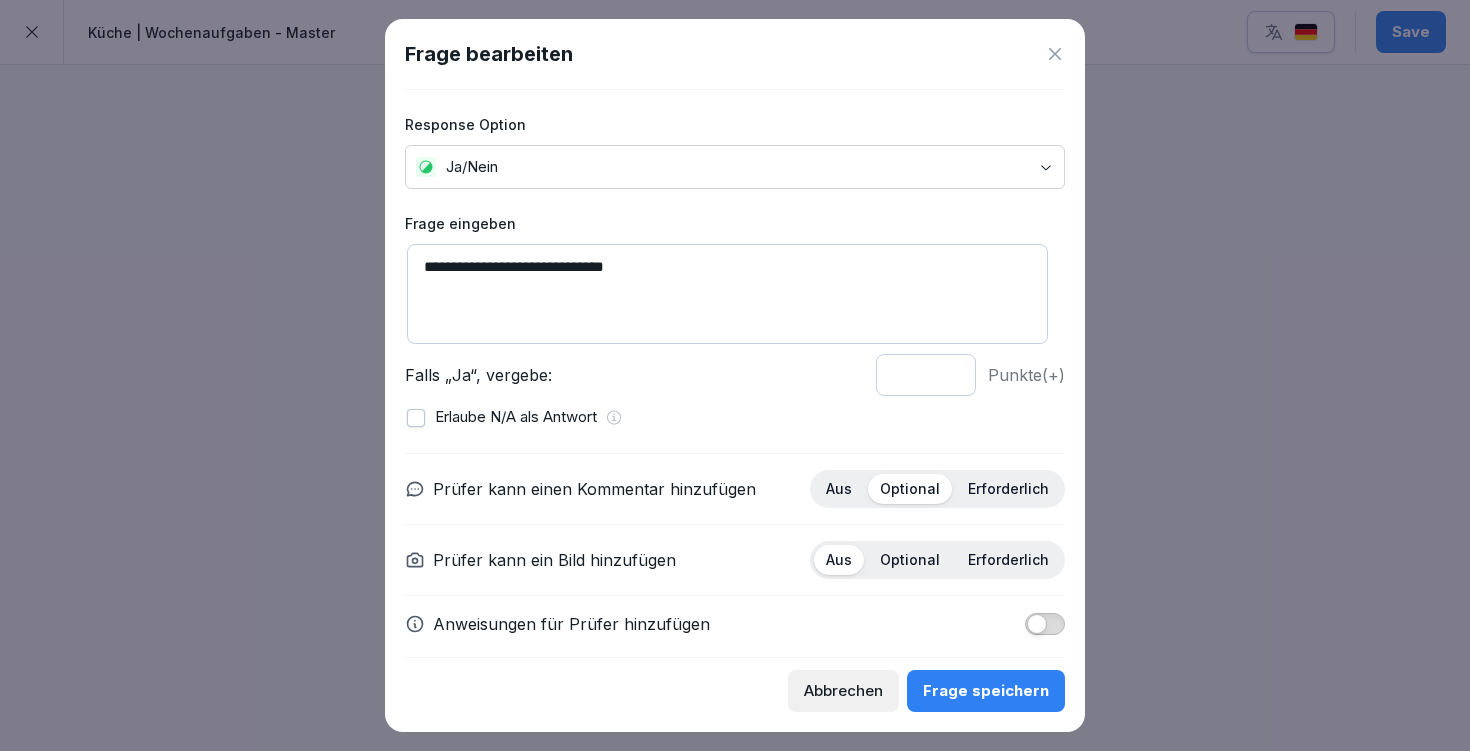 click at bounding box center [1045, 624] 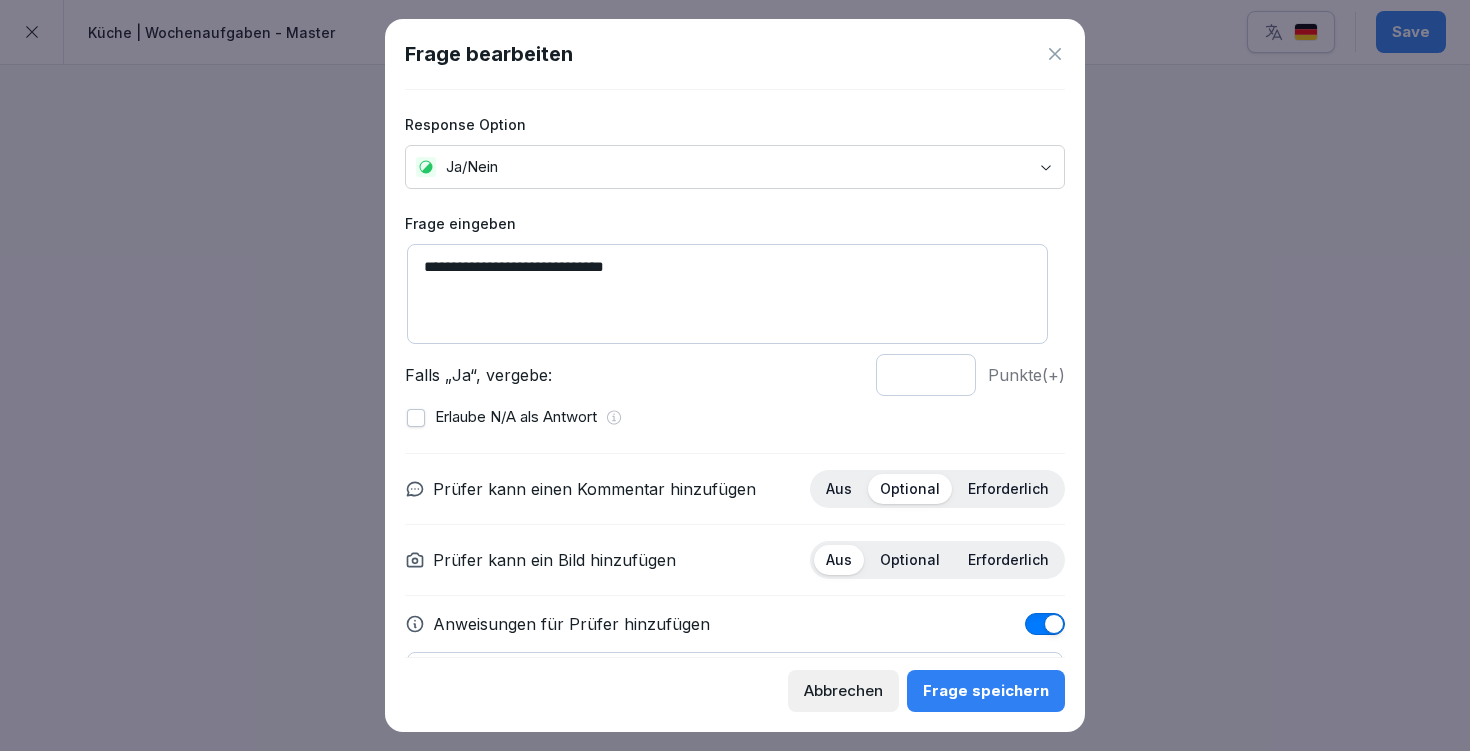 scroll, scrollTop: 127, scrollLeft: 0, axis: vertical 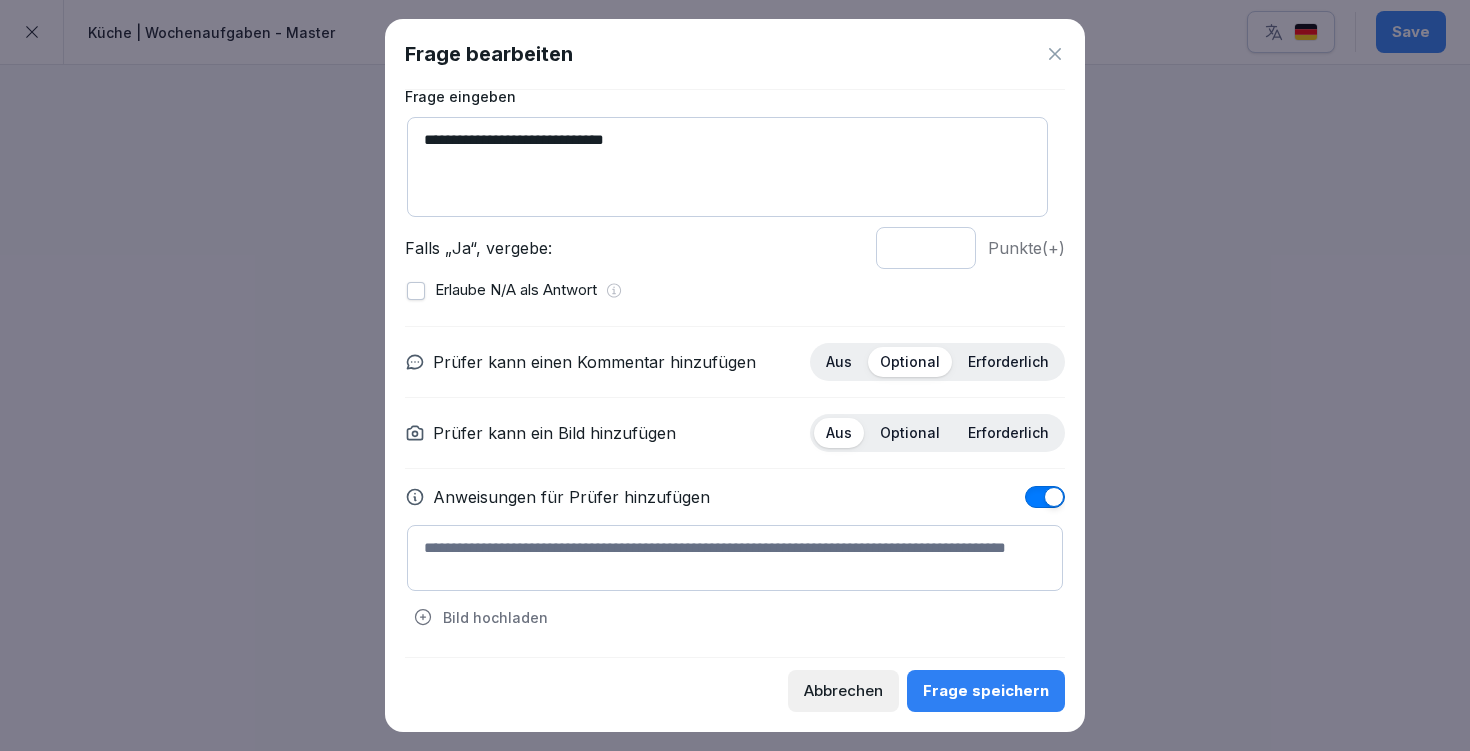 click at bounding box center (735, 558) 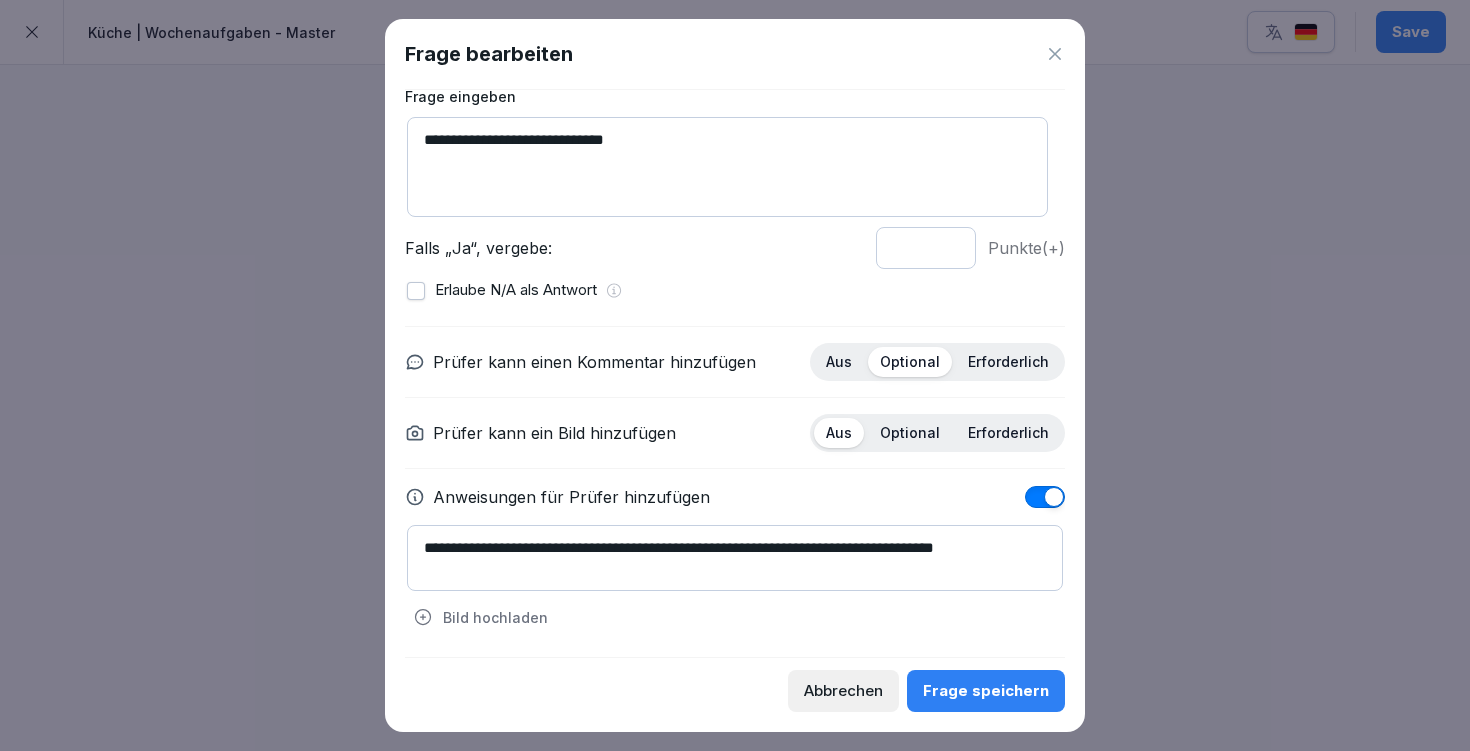 type on "**********" 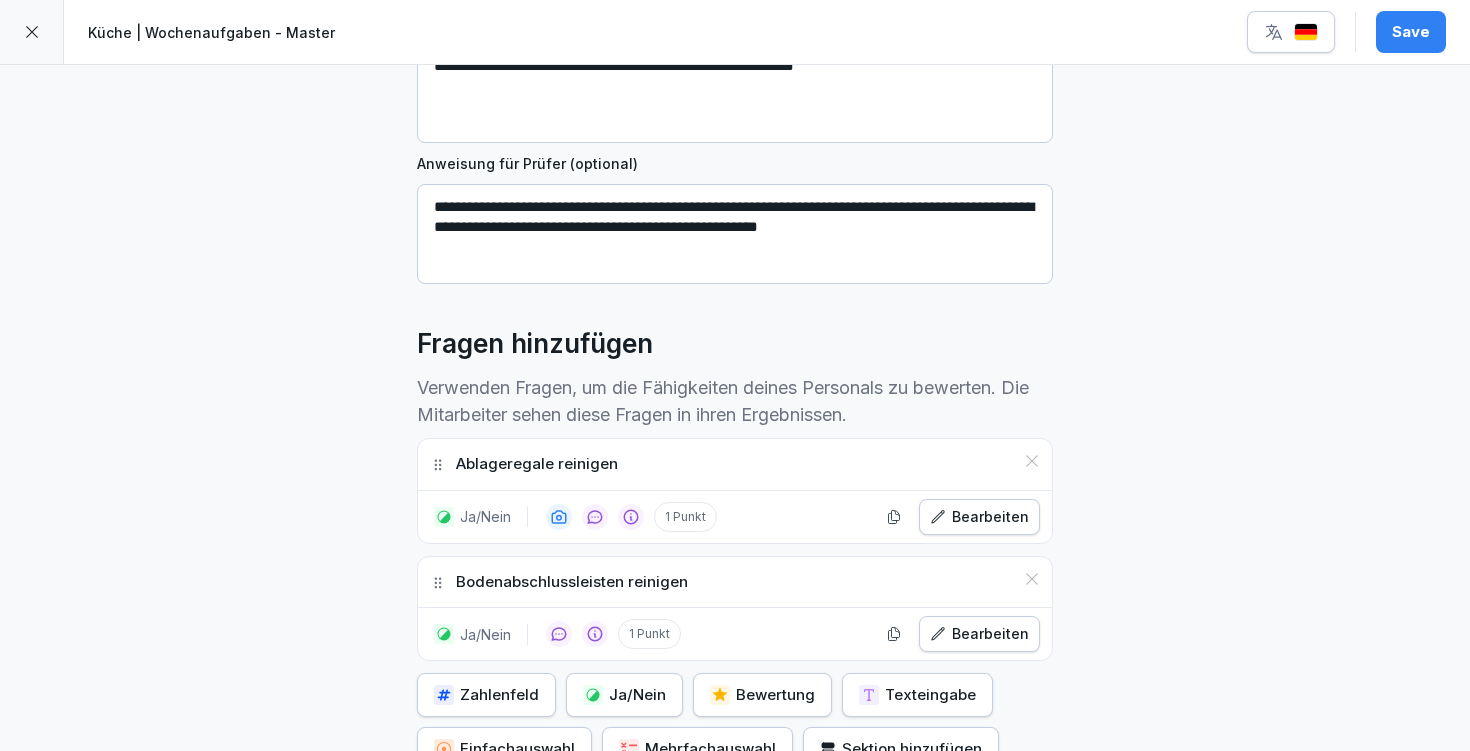 scroll, scrollTop: 457, scrollLeft: 0, axis: vertical 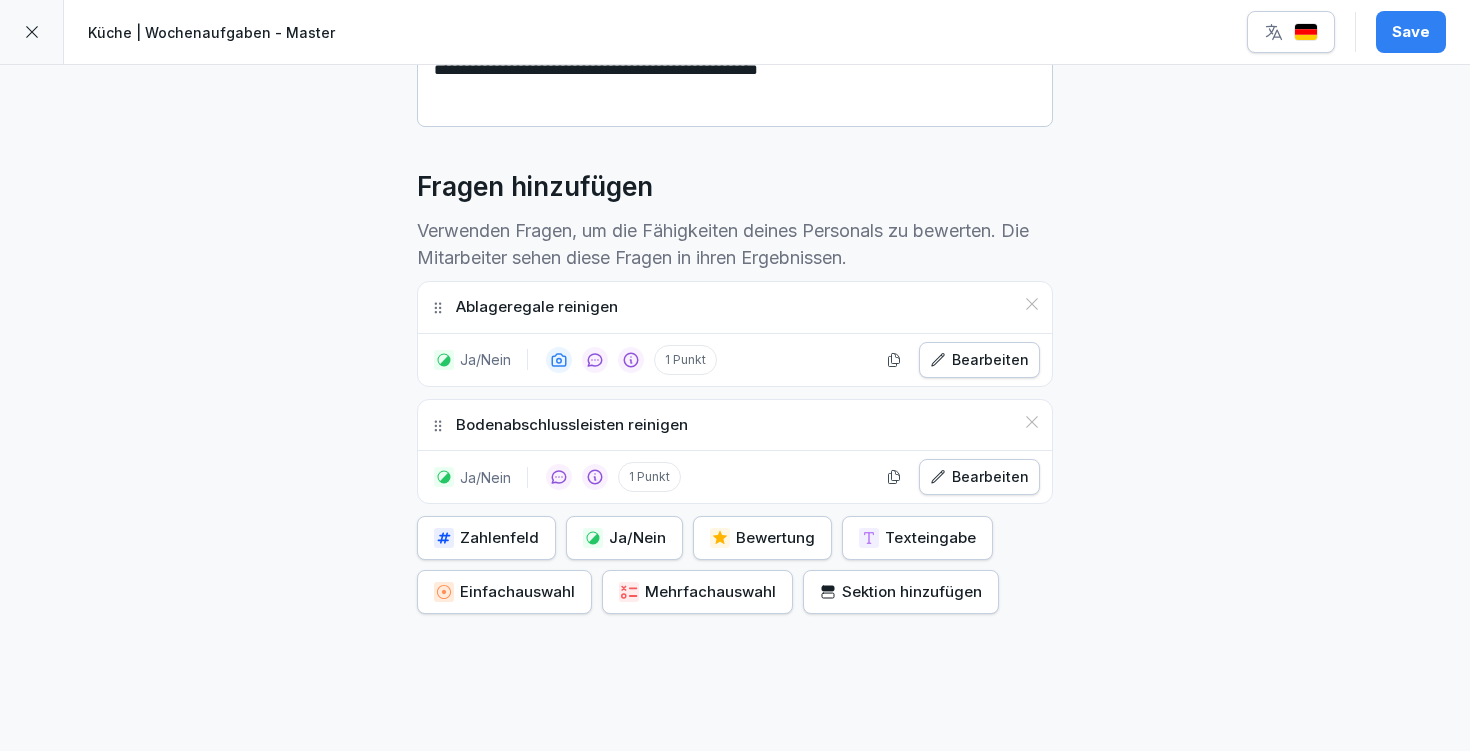 click on "Ja/Nein" at bounding box center (624, 538) 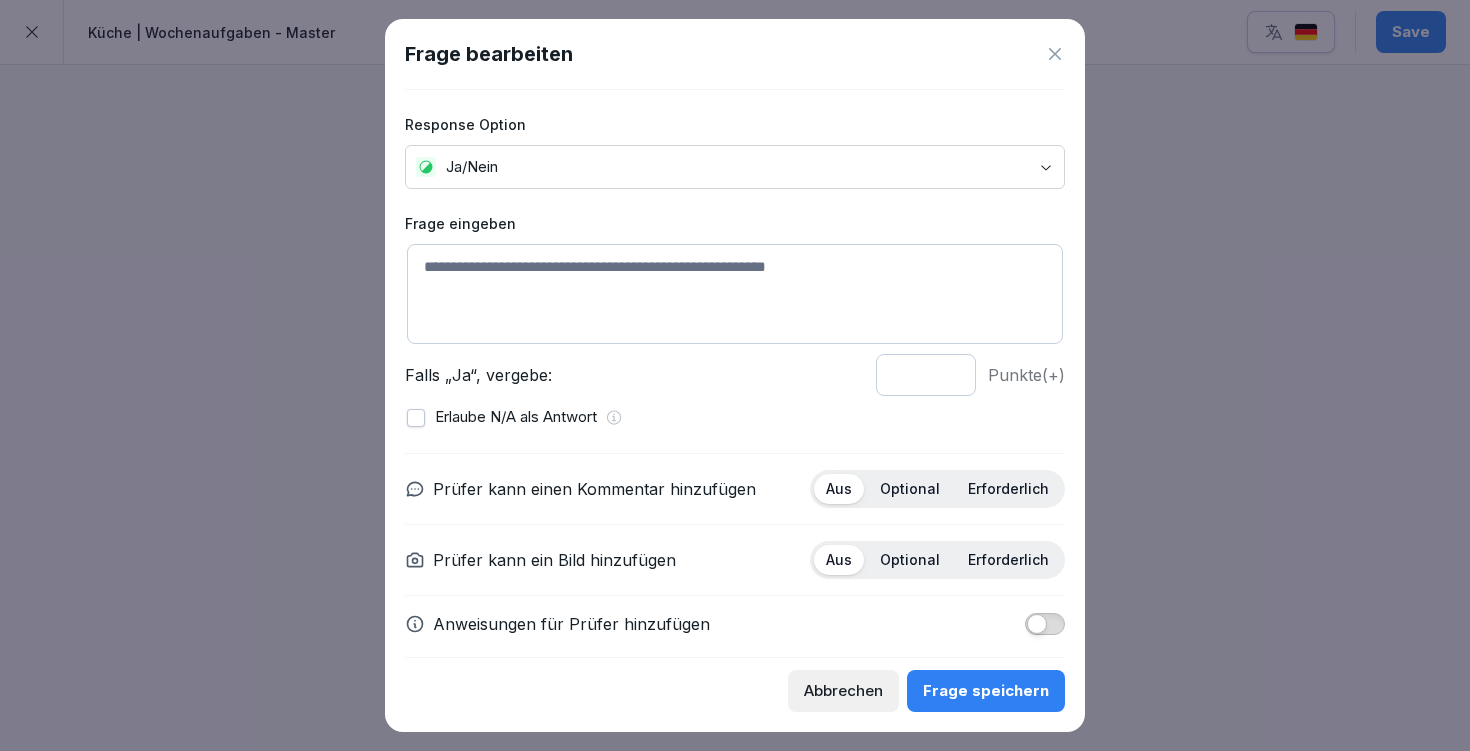 click at bounding box center [735, 294] 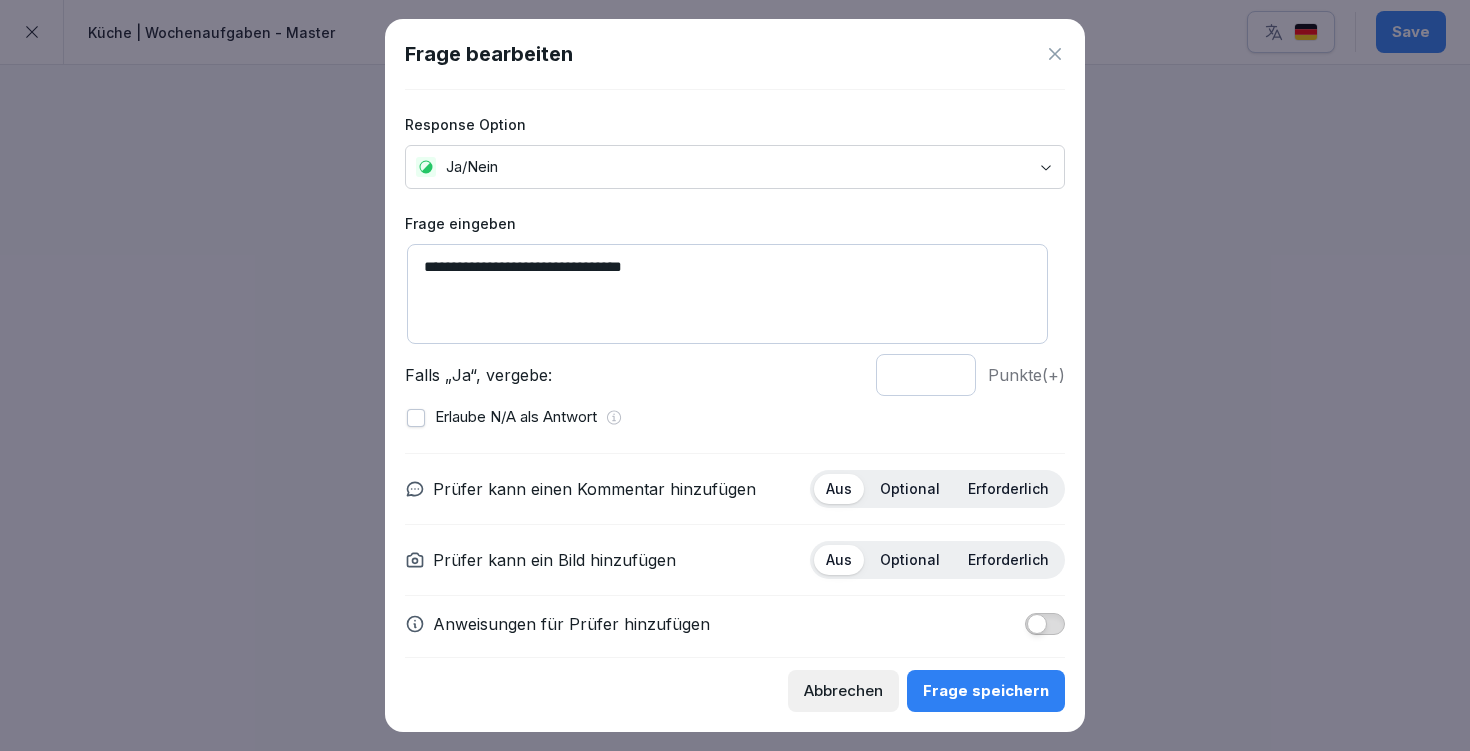 scroll, scrollTop: 18, scrollLeft: 0, axis: vertical 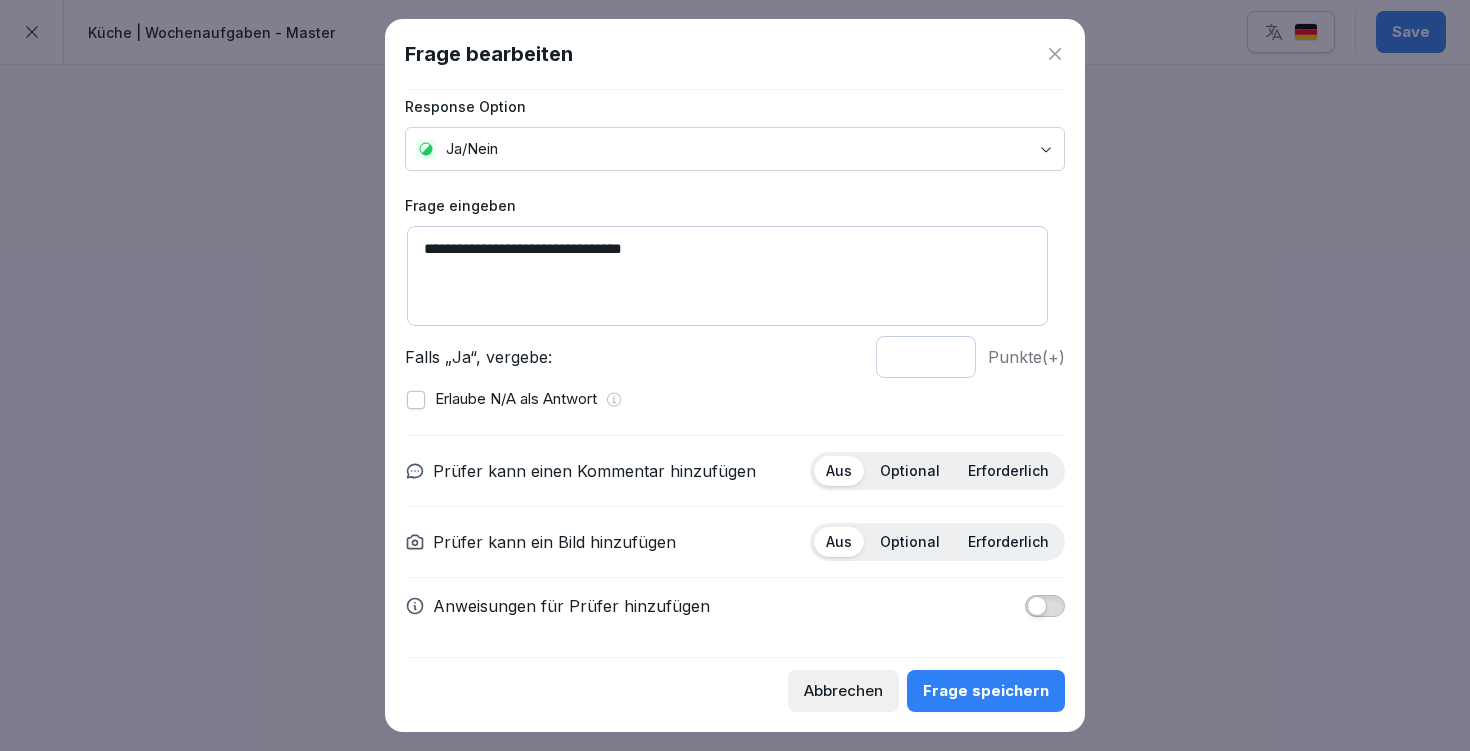 type on "**********" 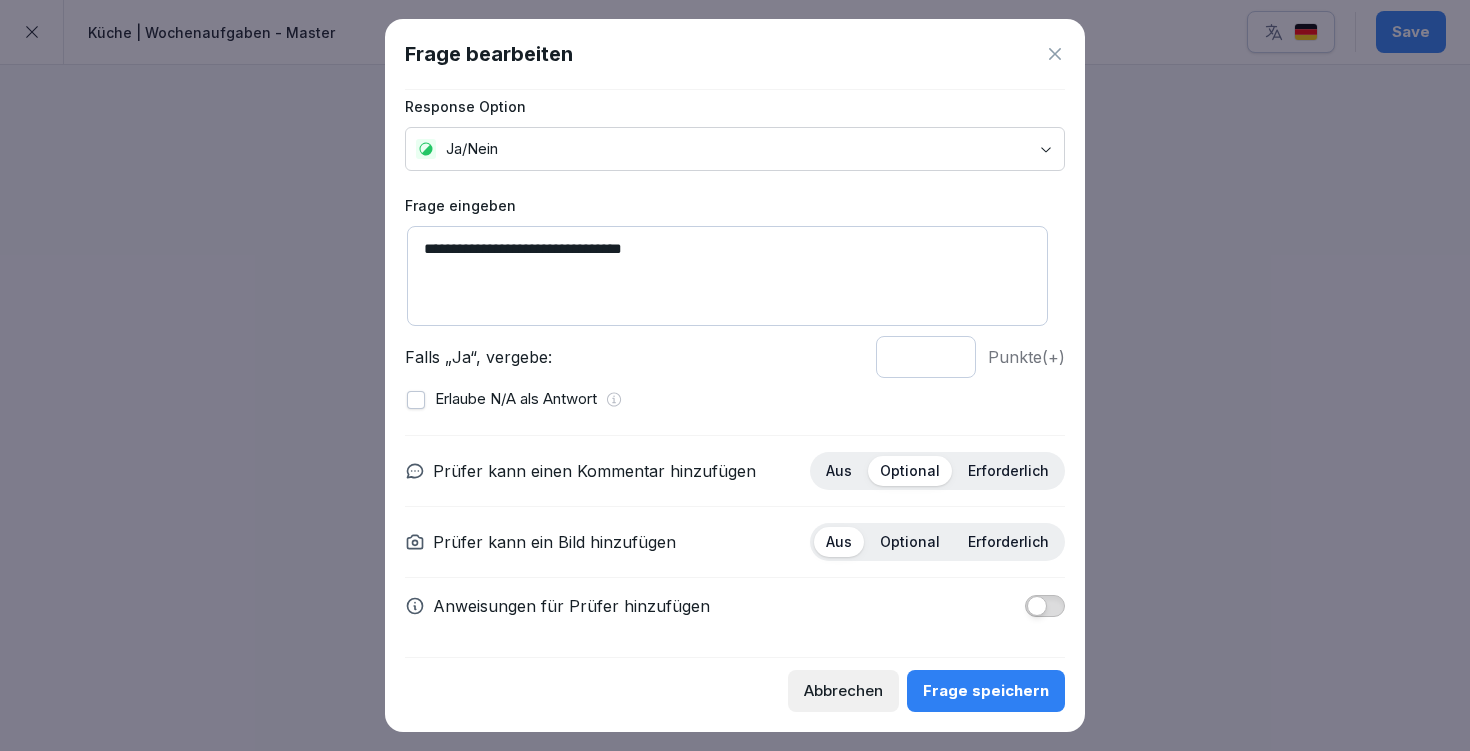 click at bounding box center (1045, 606) 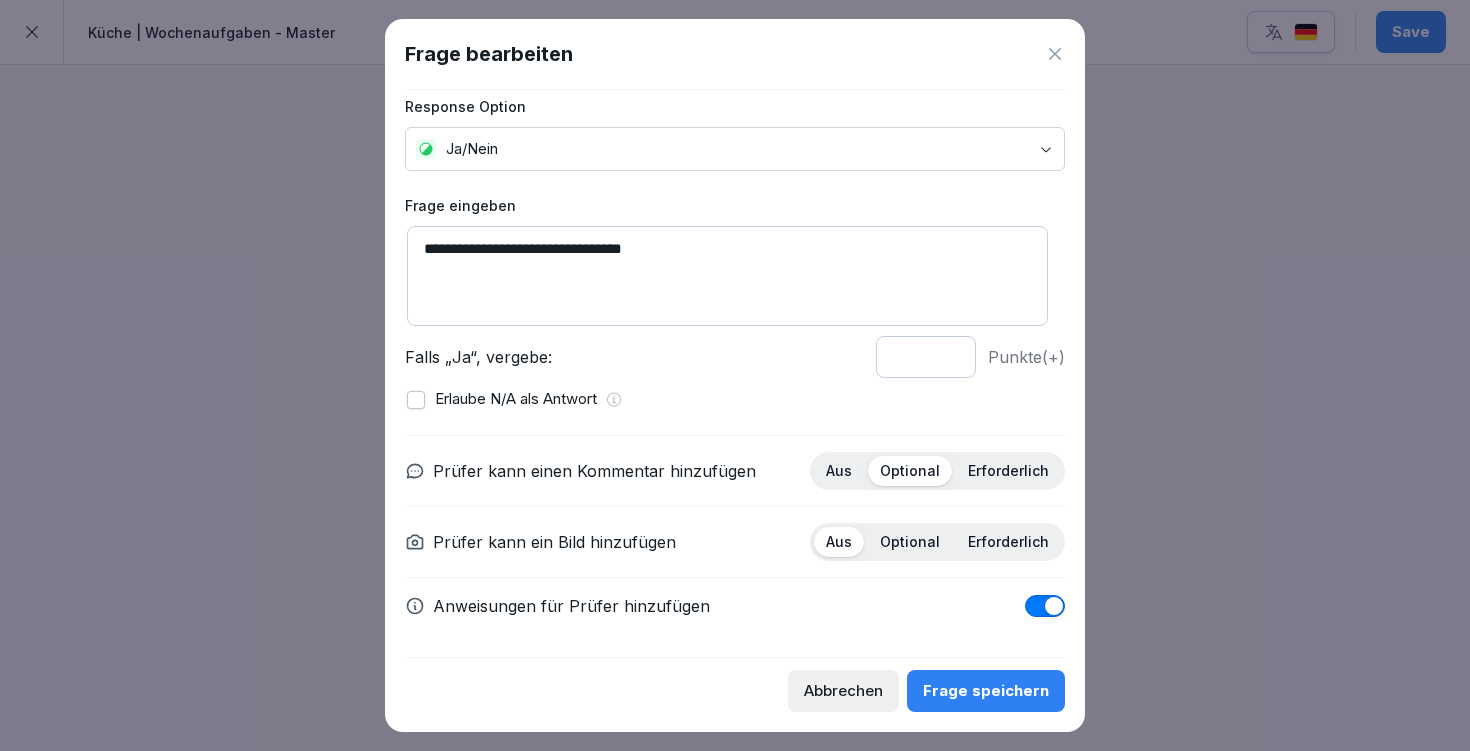 scroll, scrollTop: 127, scrollLeft: 0, axis: vertical 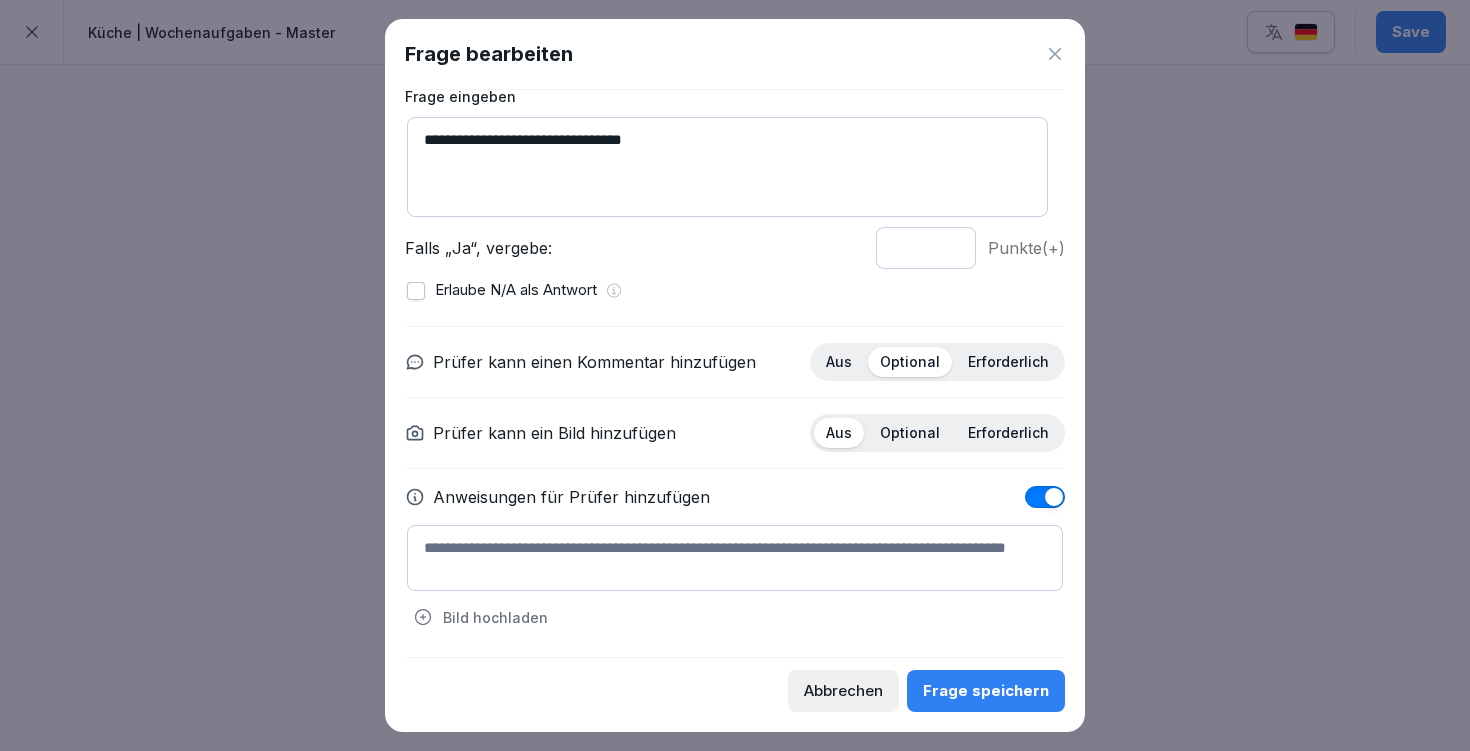 click at bounding box center (735, 558) 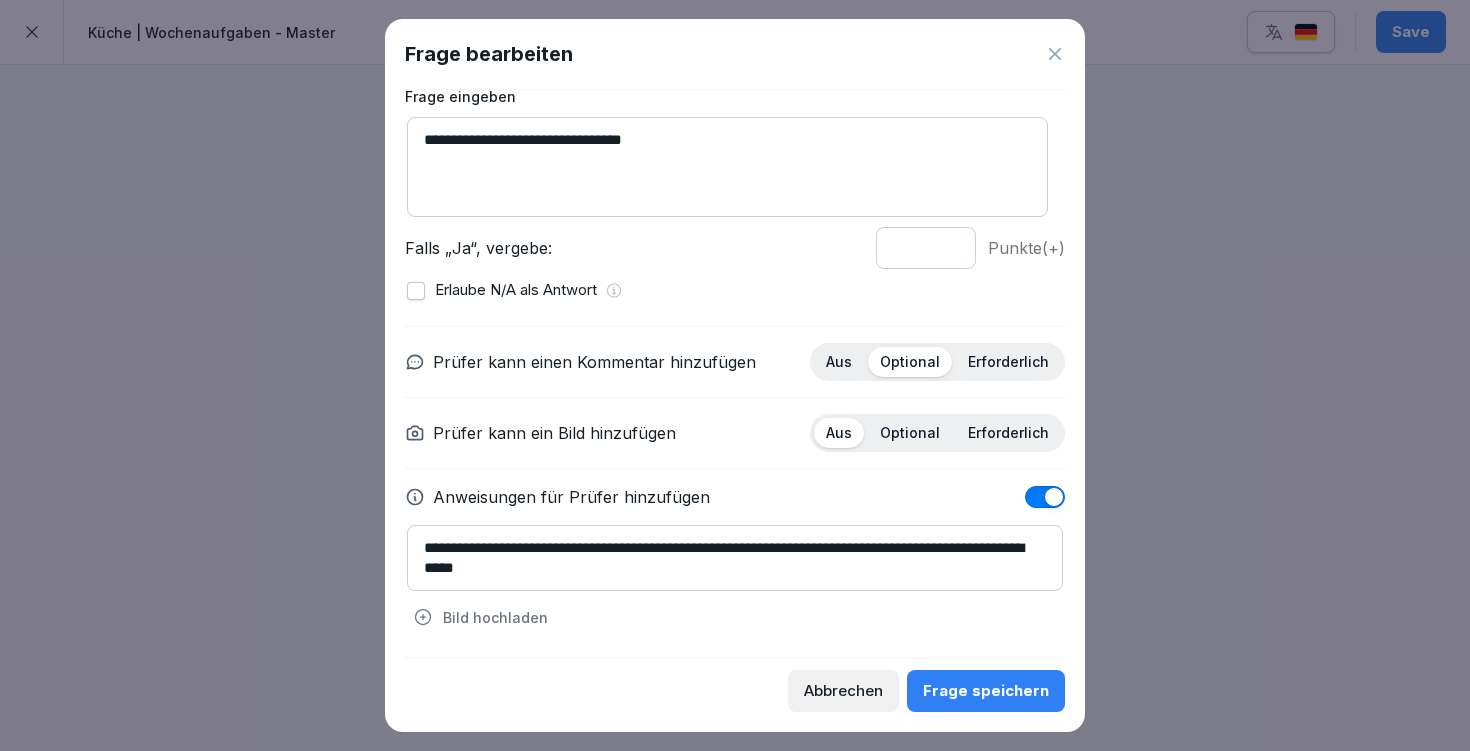 type on "**********" 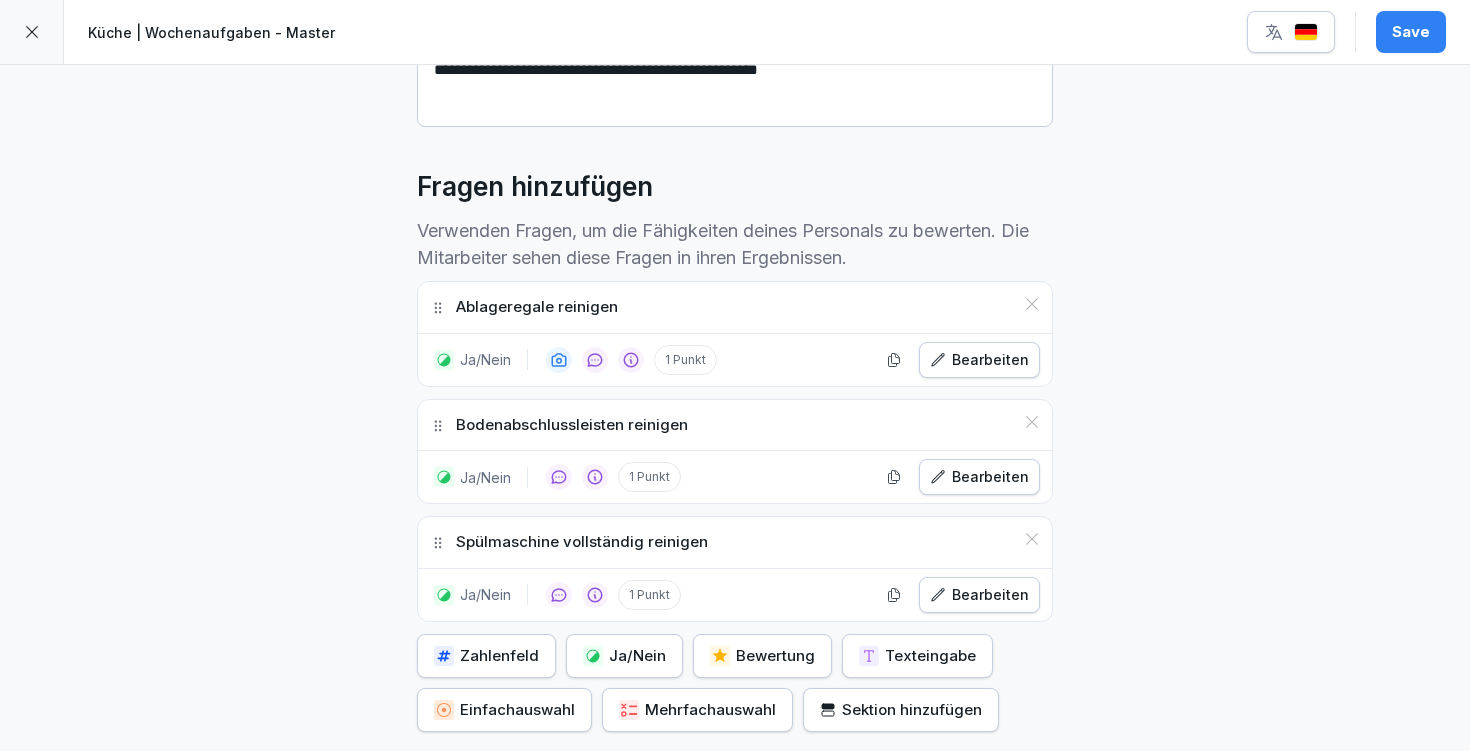 click on "Save" at bounding box center [1411, 32] 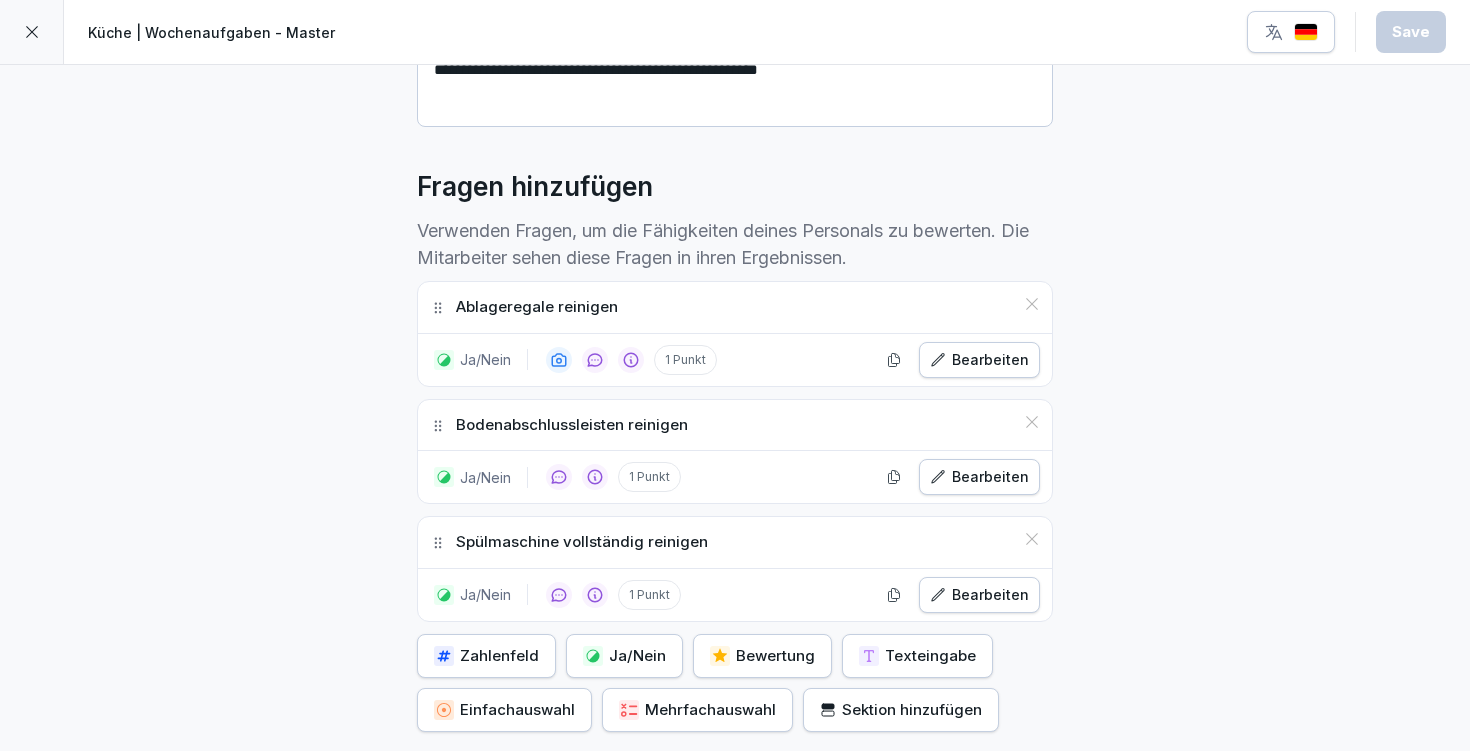 click on "Ja/Nein" at bounding box center (624, 656) 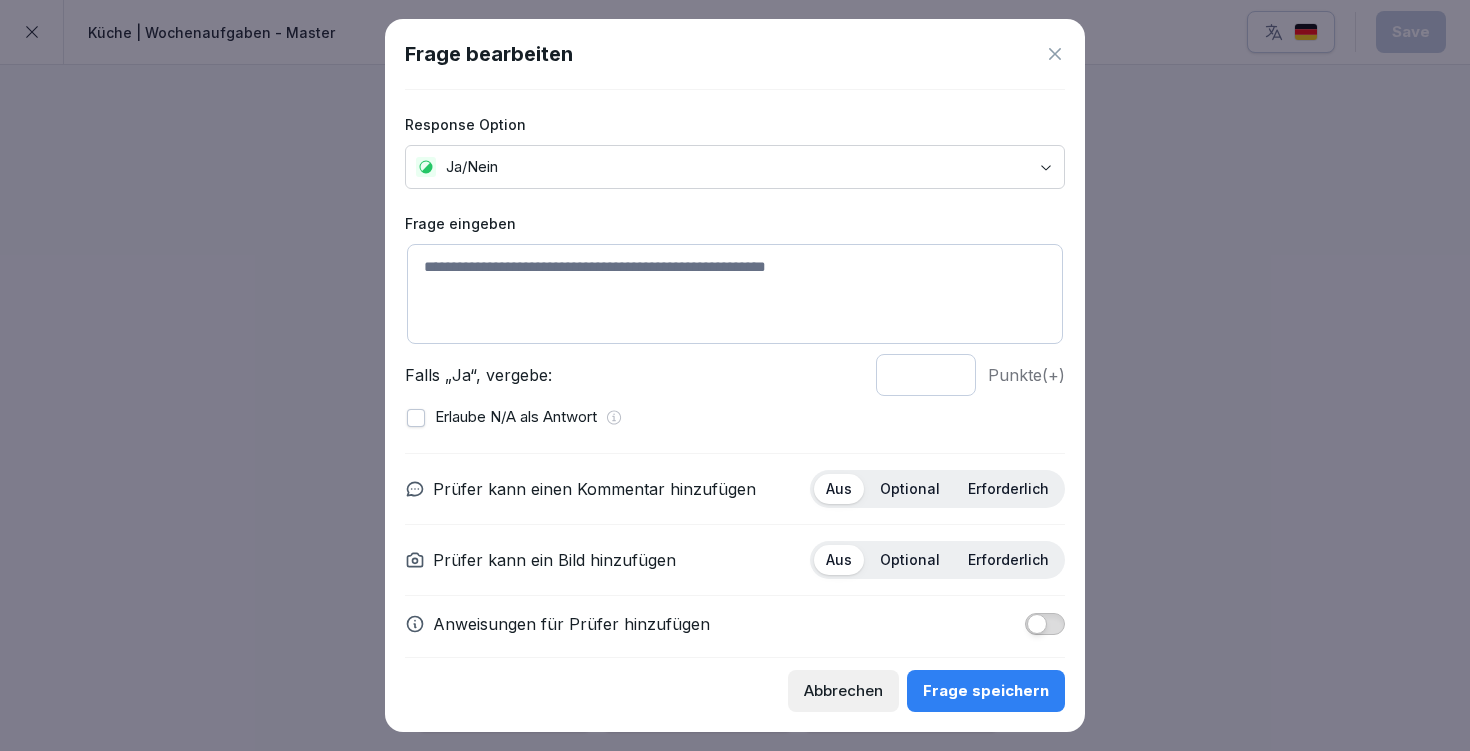 click at bounding box center [735, 294] 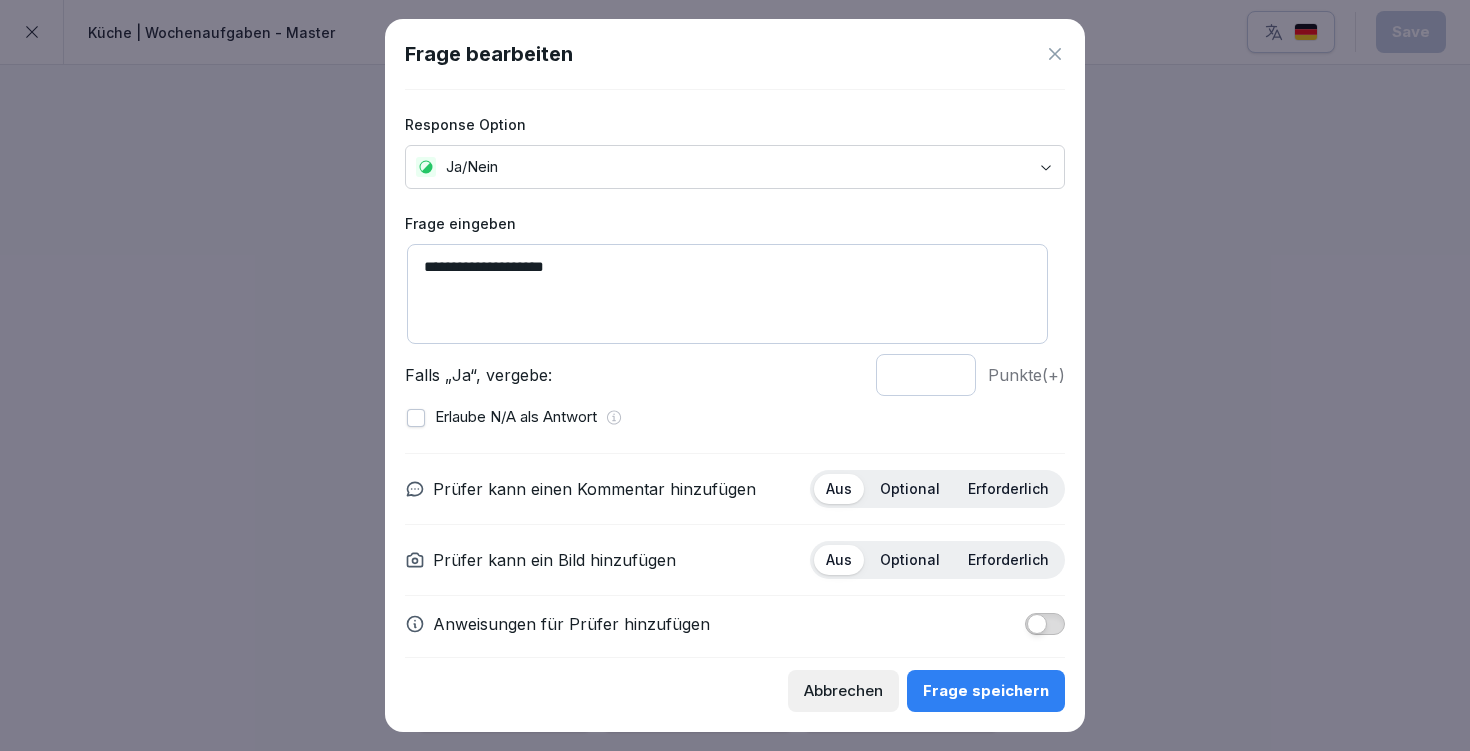 click on "**********" at bounding box center [727, 294] 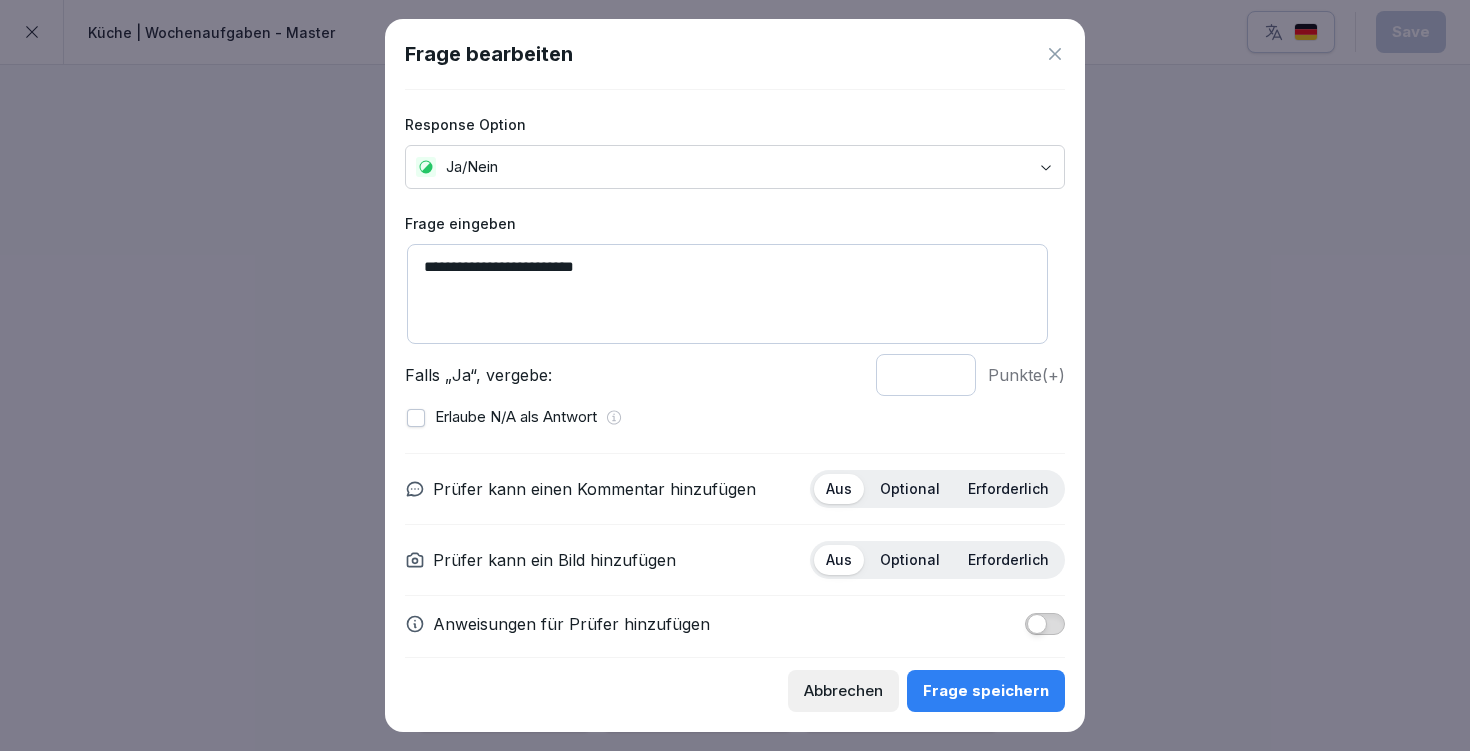type on "**********" 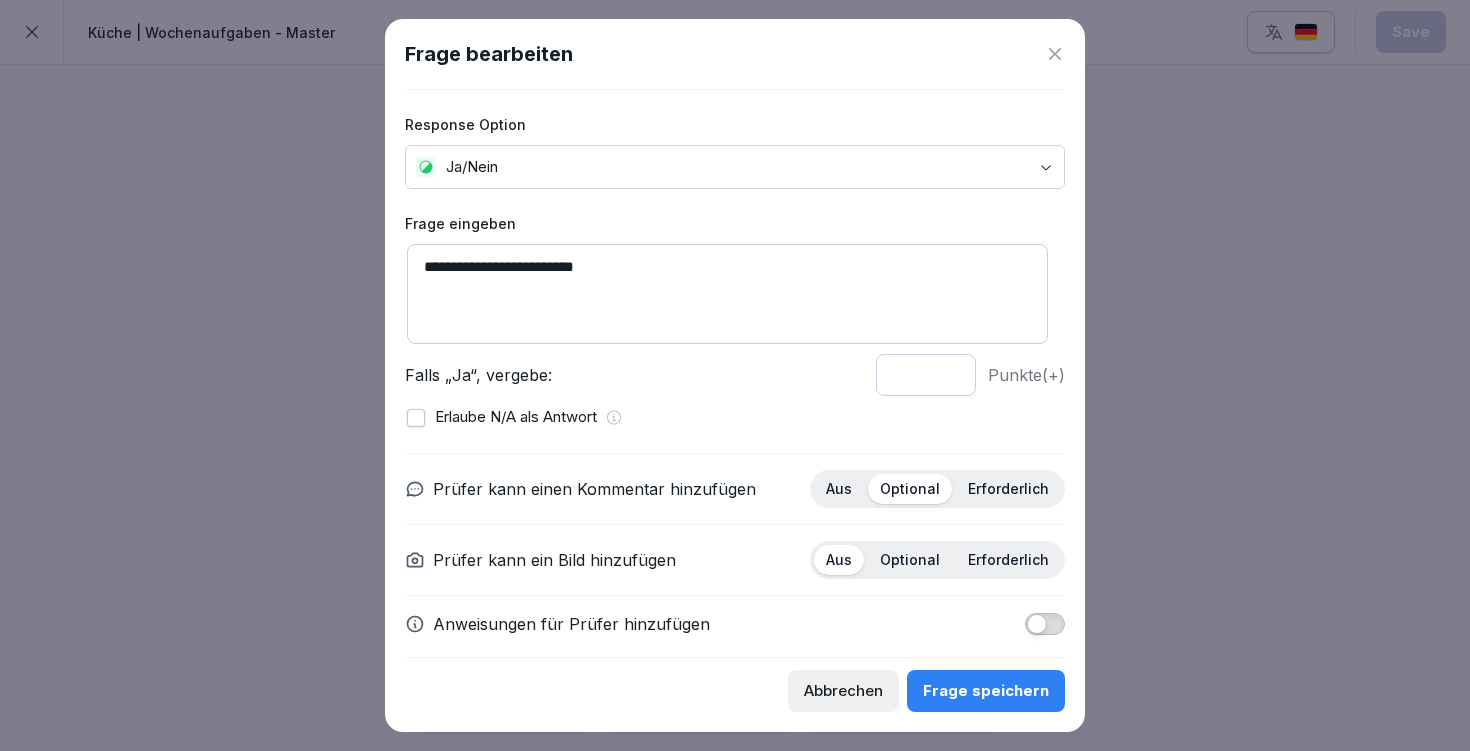 click at bounding box center (1037, 624) 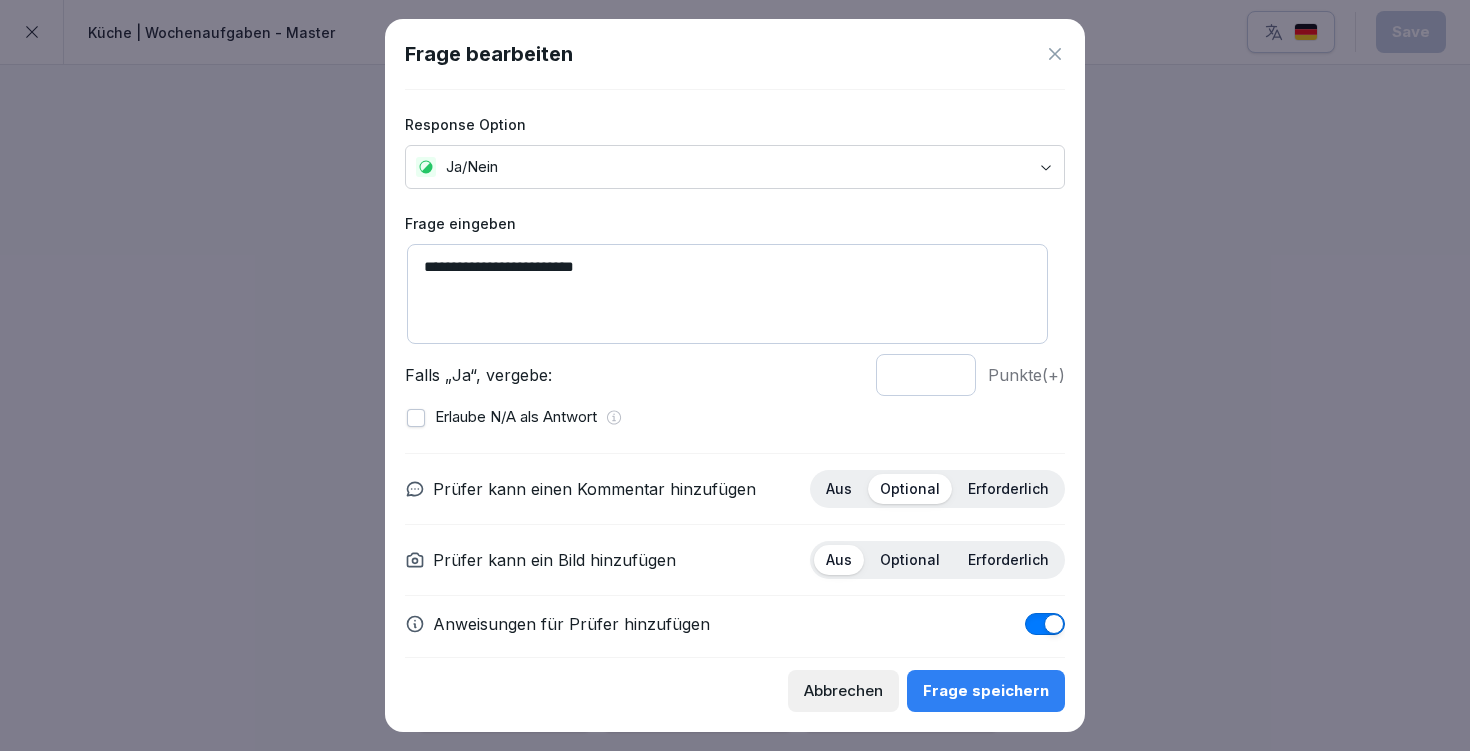 scroll, scrollTop: 127, scrollLeft: 0, axis: vertical 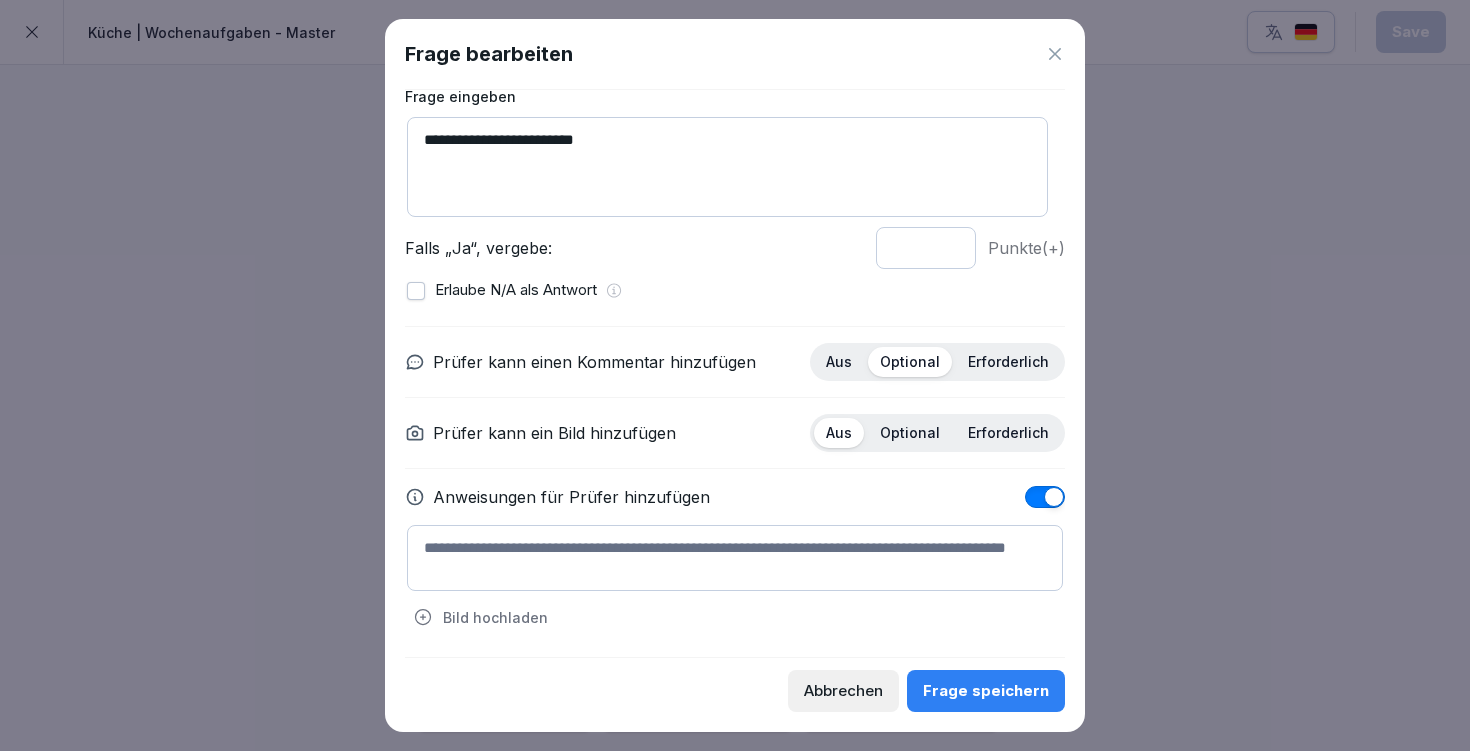click at bounding box center [735, 558] 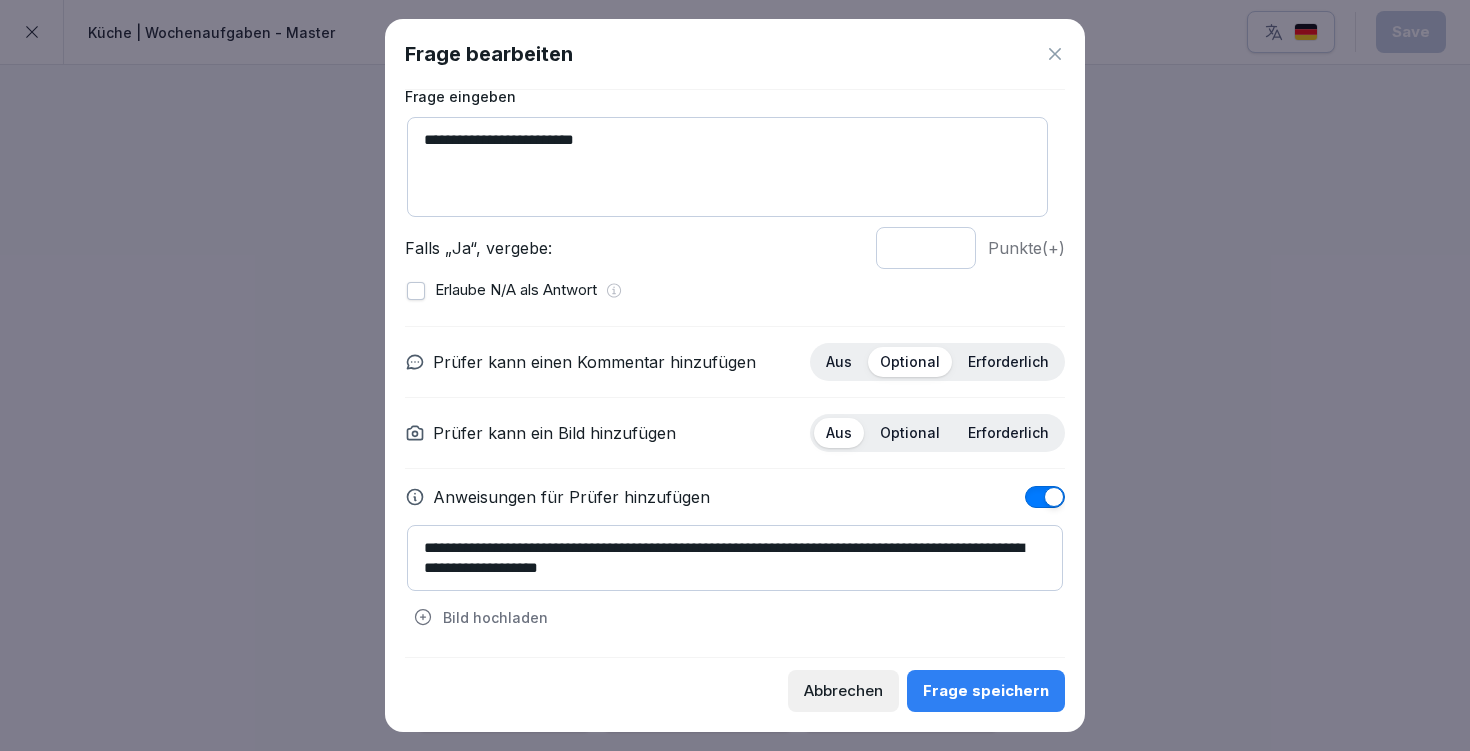 type on "**********" 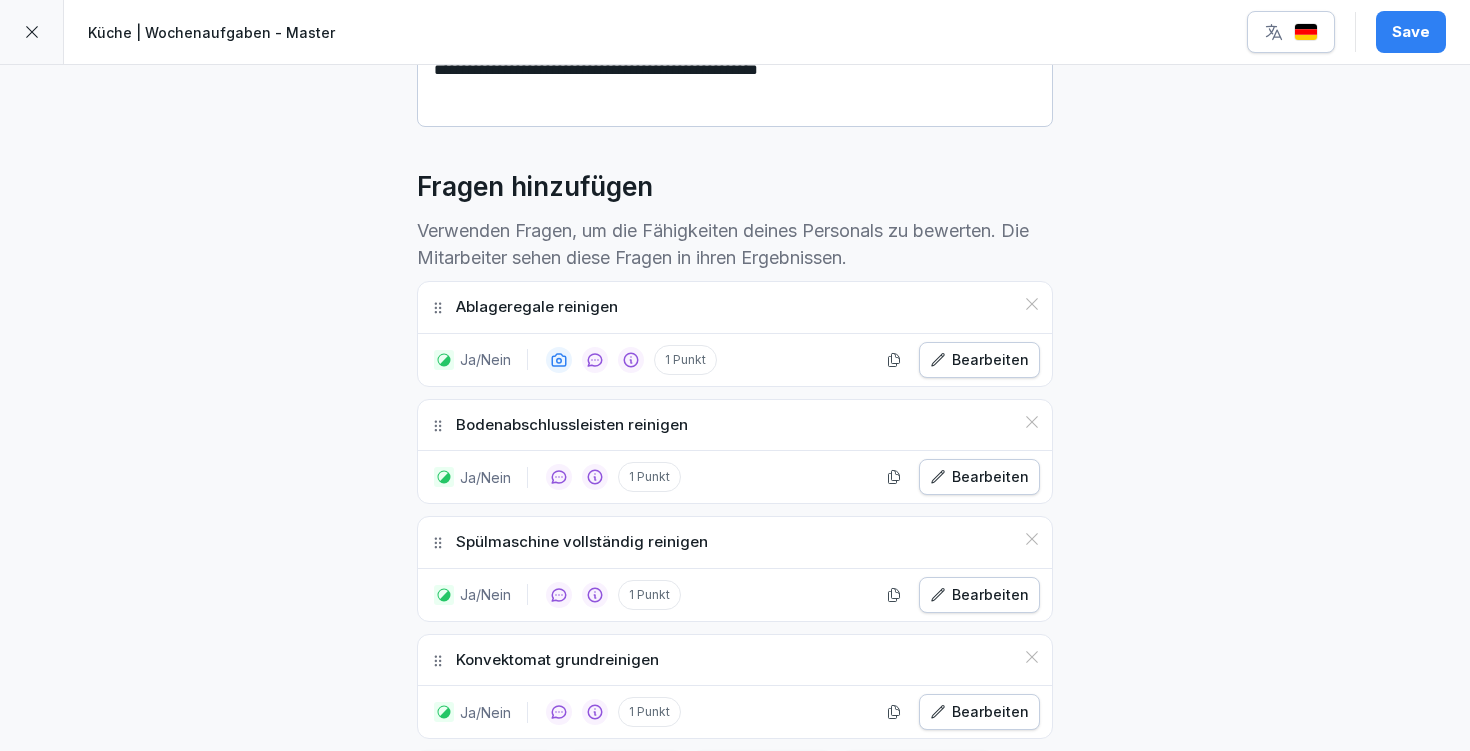 click on "Bearbeiten" at bounding box center [979, 595] 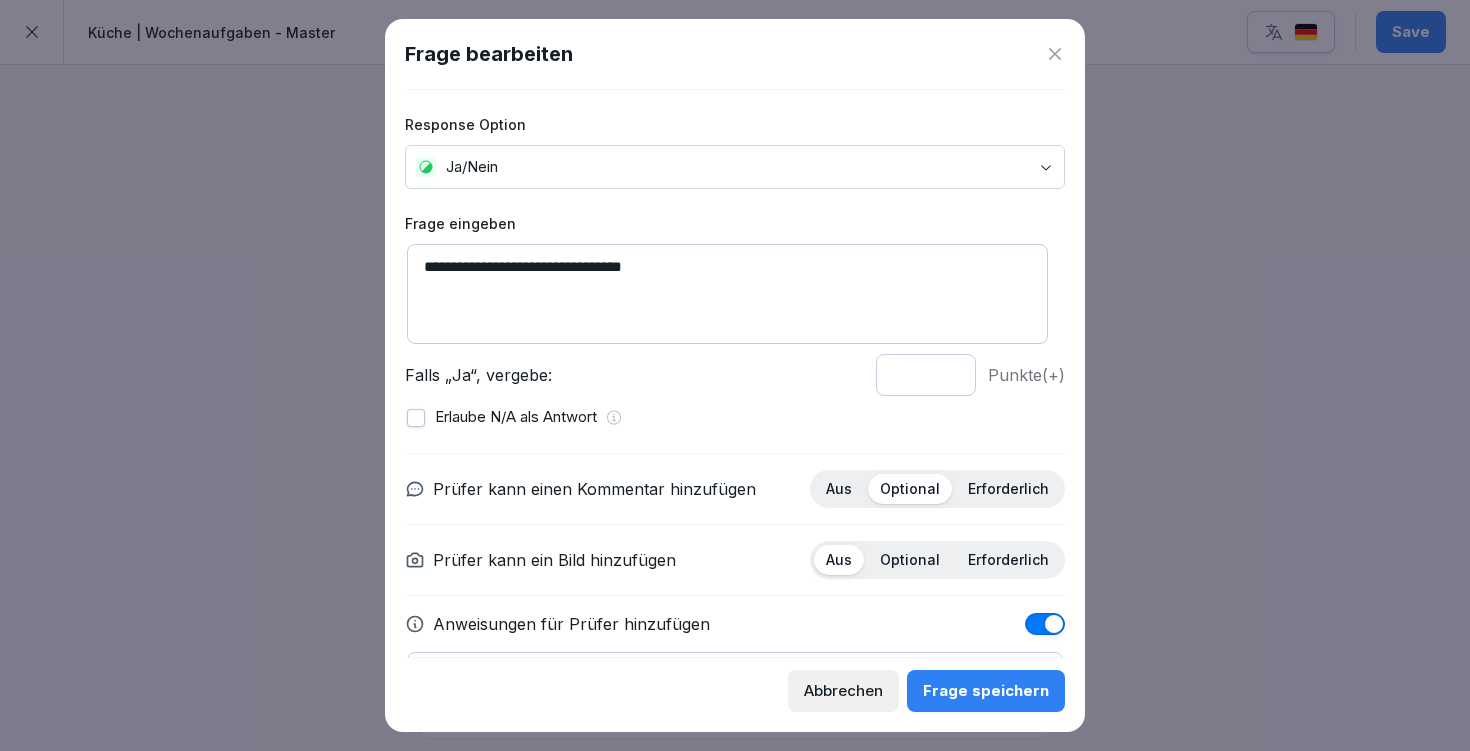 drag, startPoint x: 609, startPoint y: 262, endPoint x: 535, endPoint y: 270, distance: 74.431175 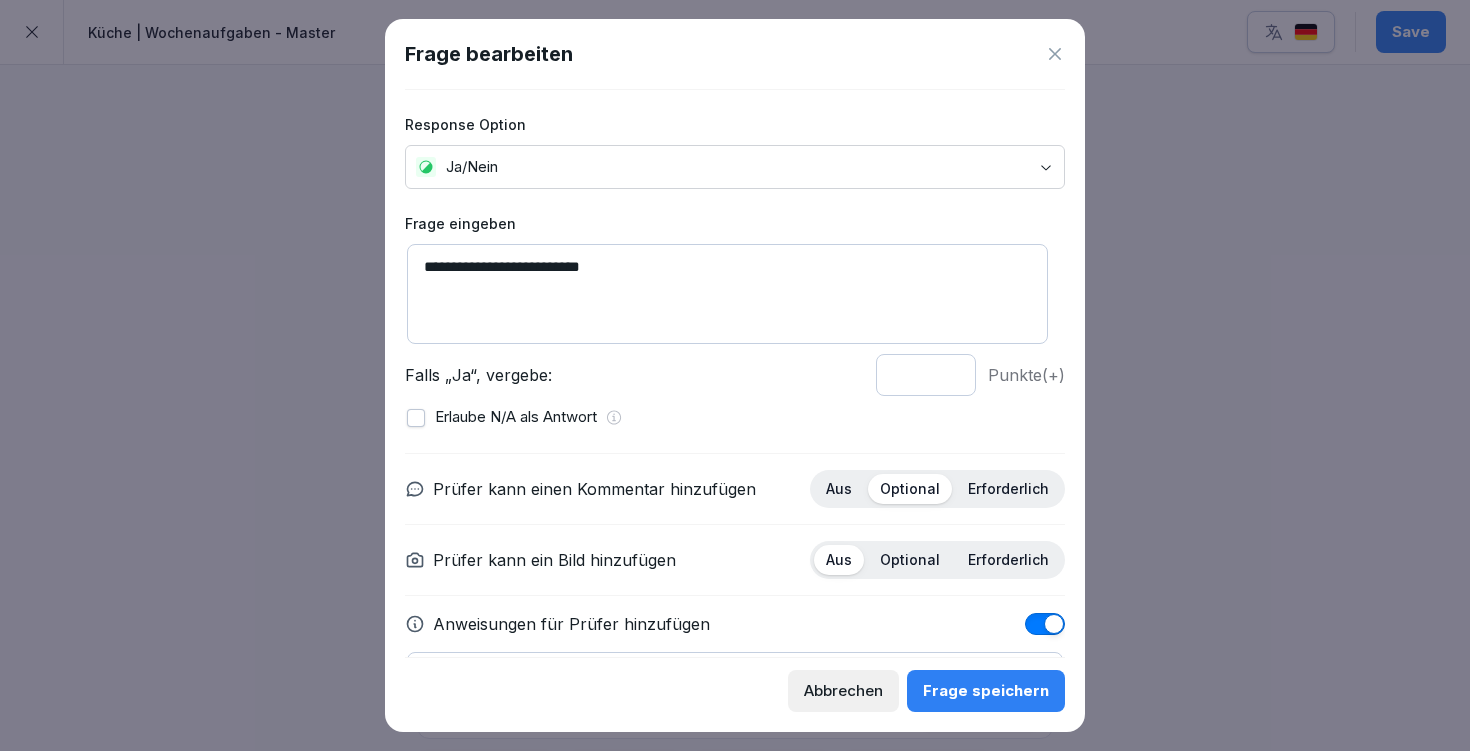 type on "**********" 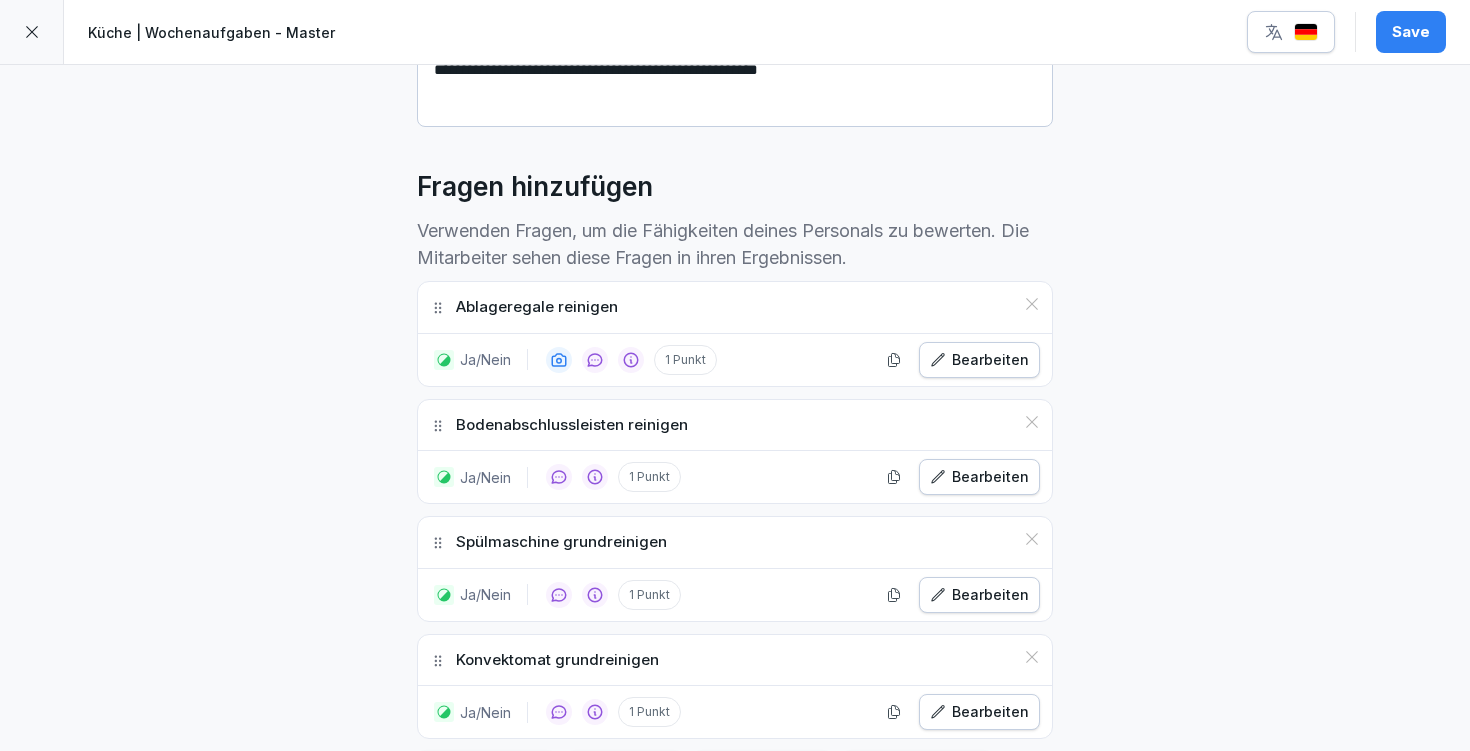 scroll, scrollTop: 623, scrollLeft: 0, axis: vertical 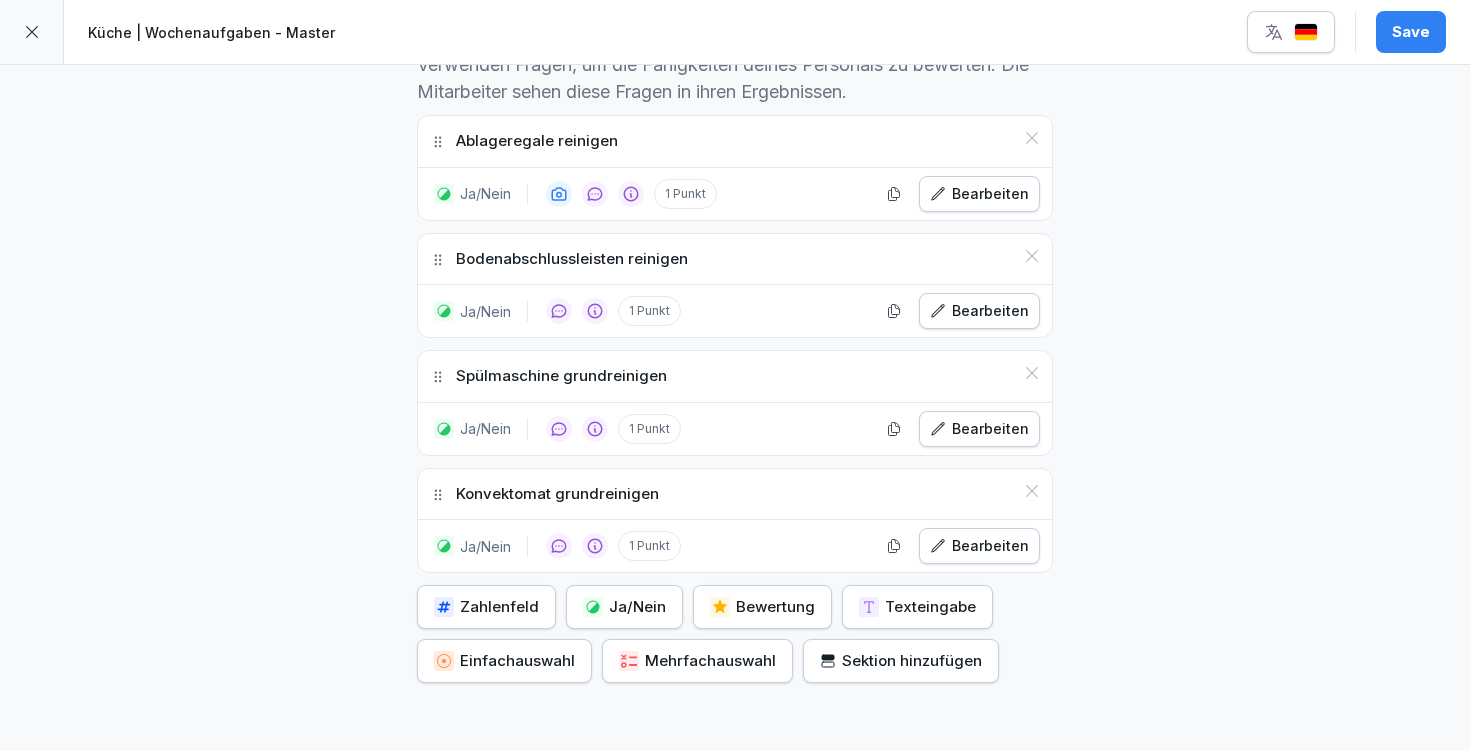 click on "Ja/Nein" at bounding box center [624, 607] 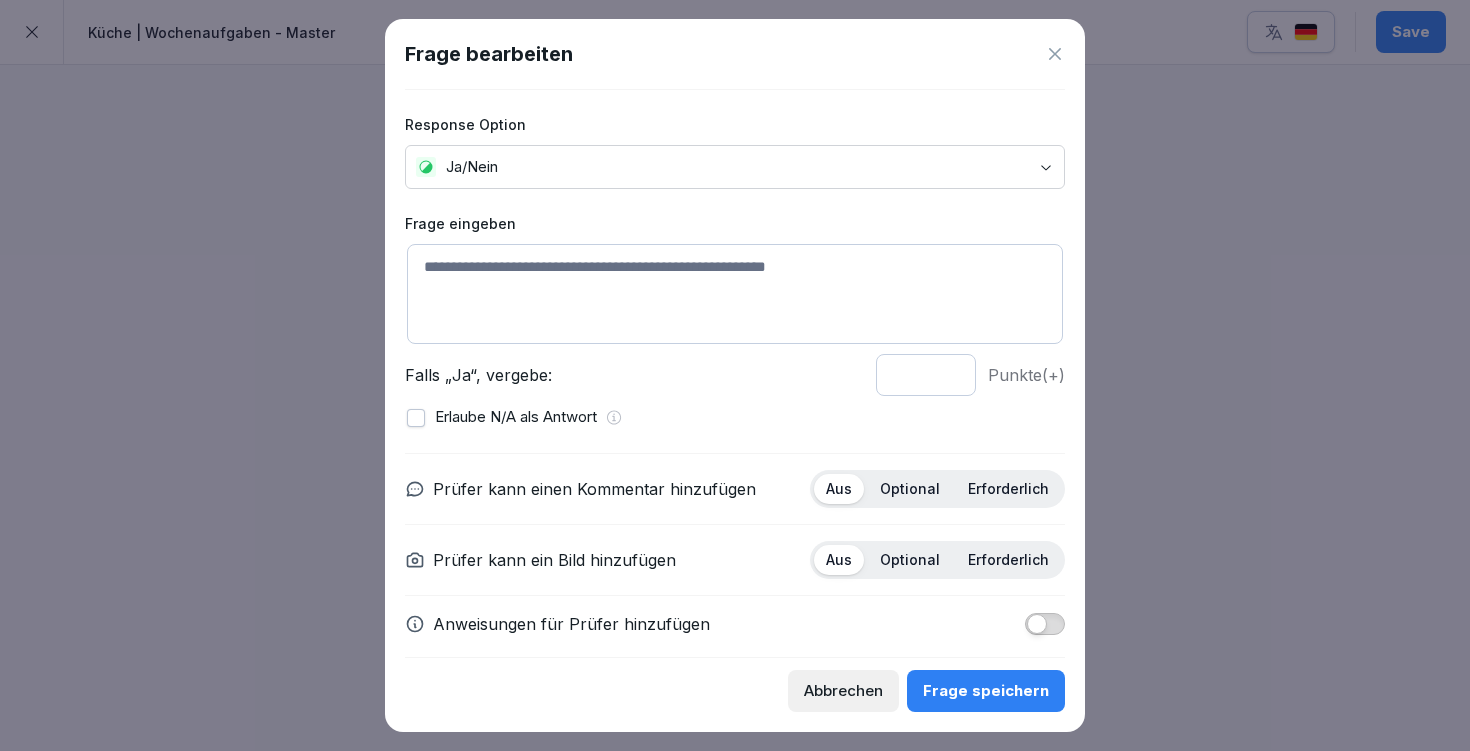 click at bounding box center [735, 294] 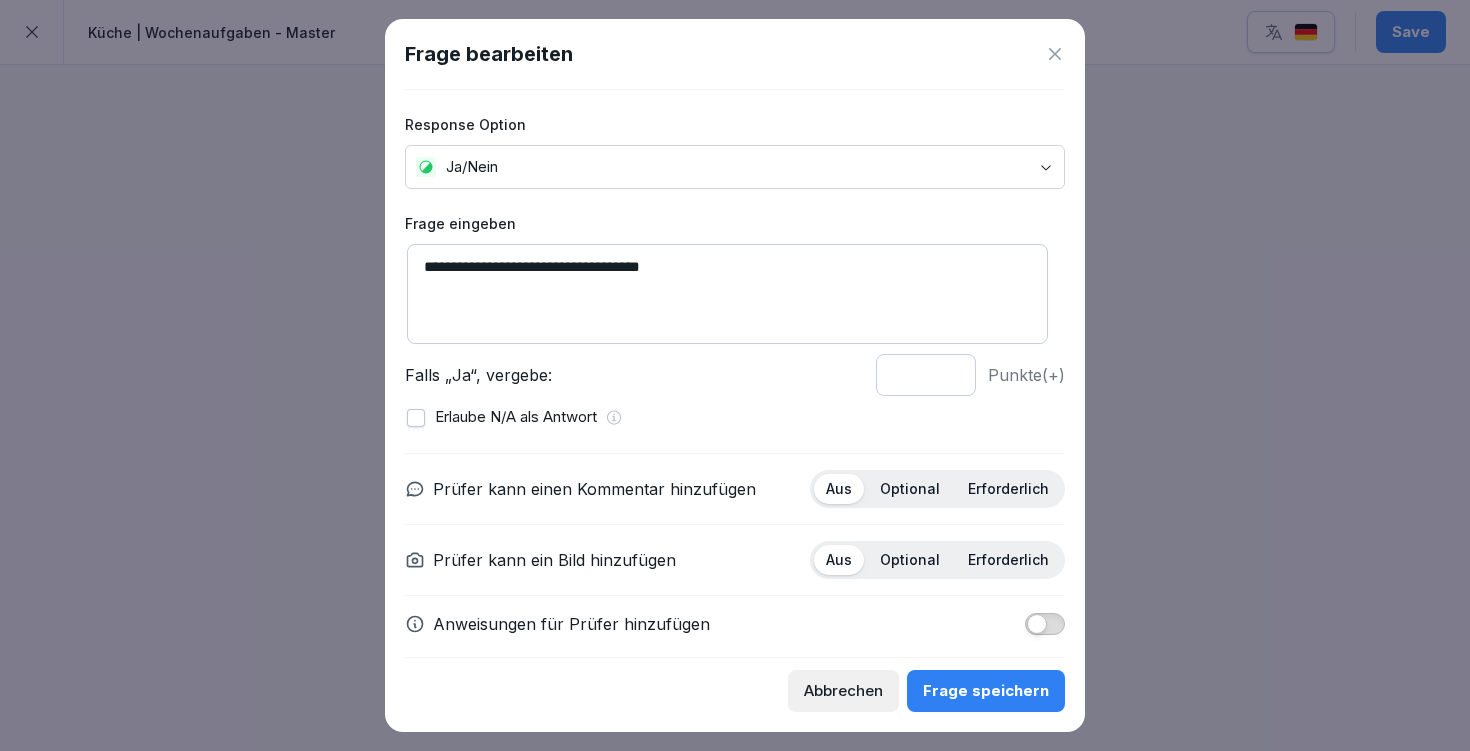 click on "**********" at bounding box center (727, 294) 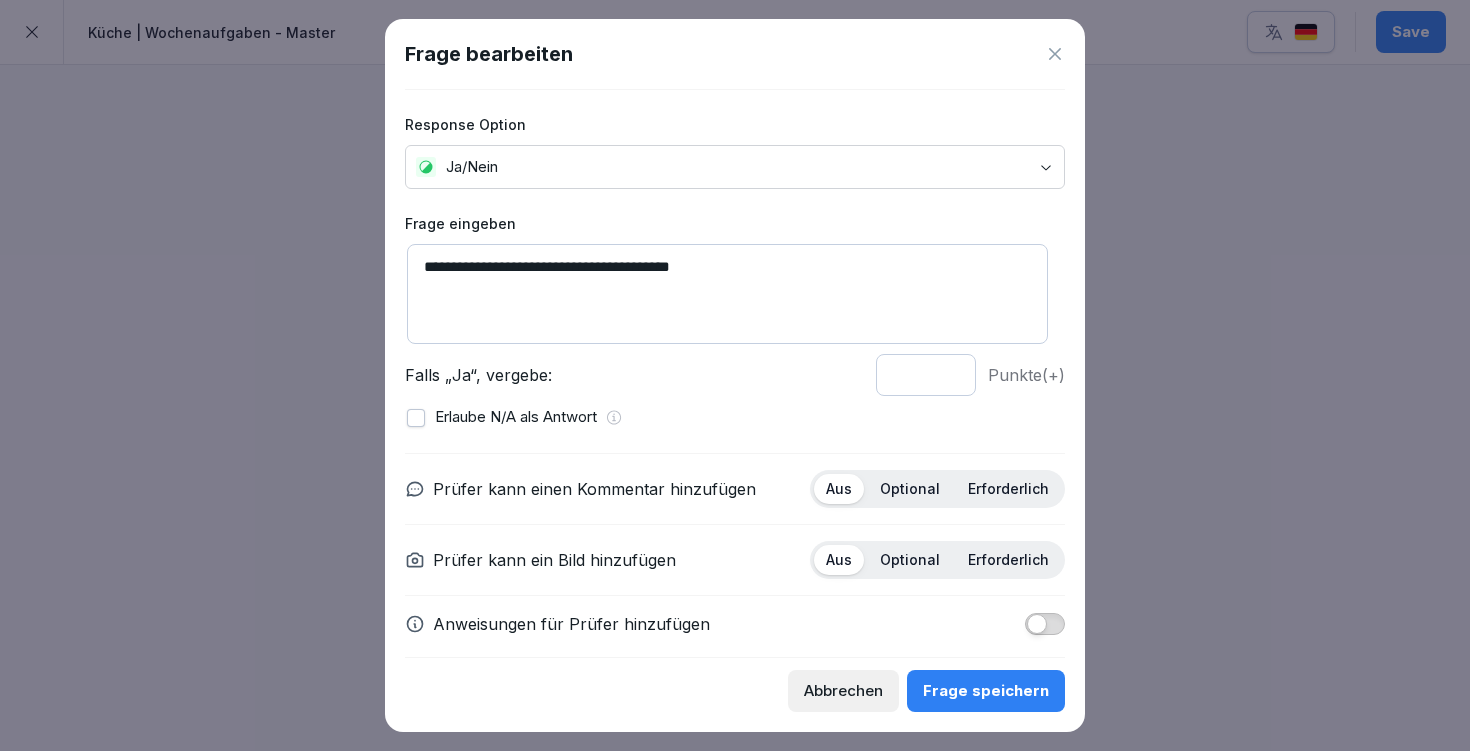 type on "**********" 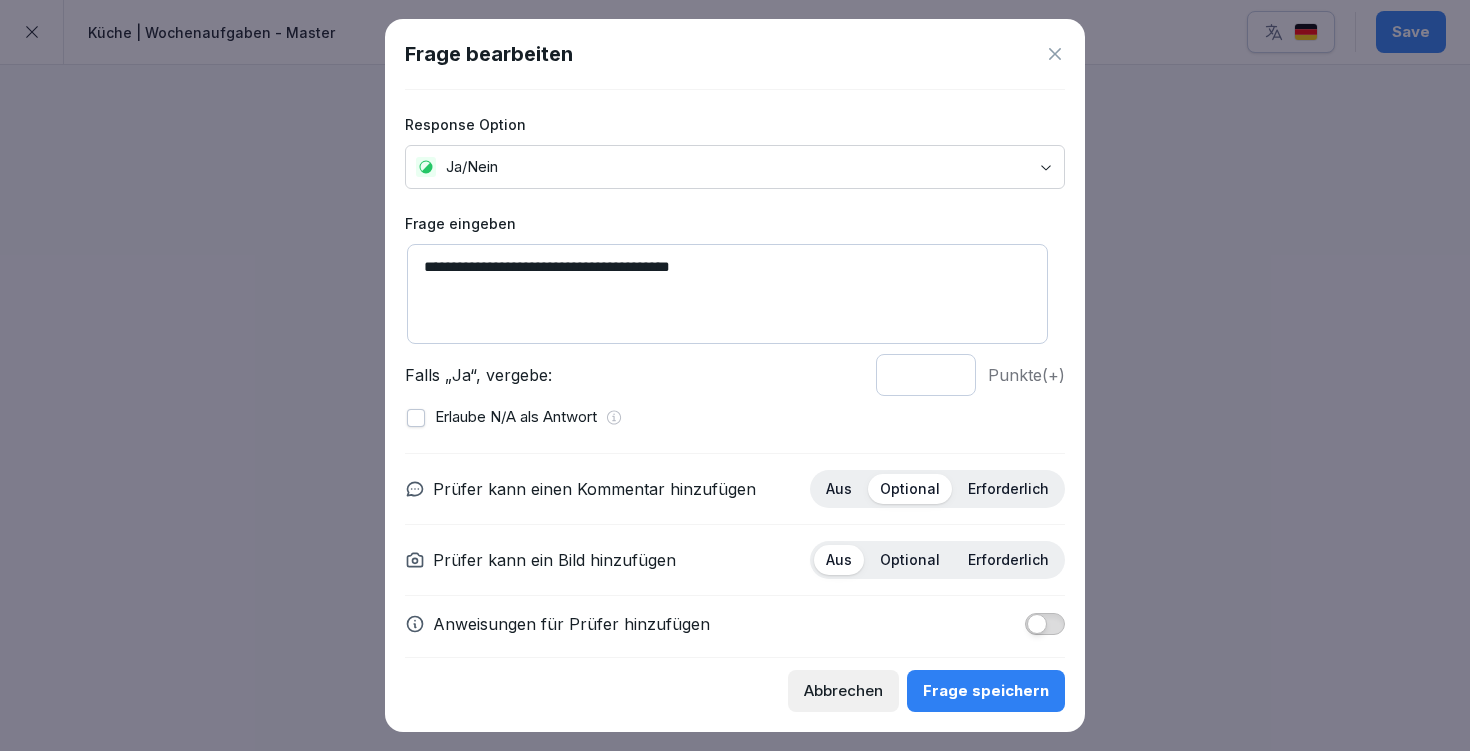 click at bounding box center (1037, 624) 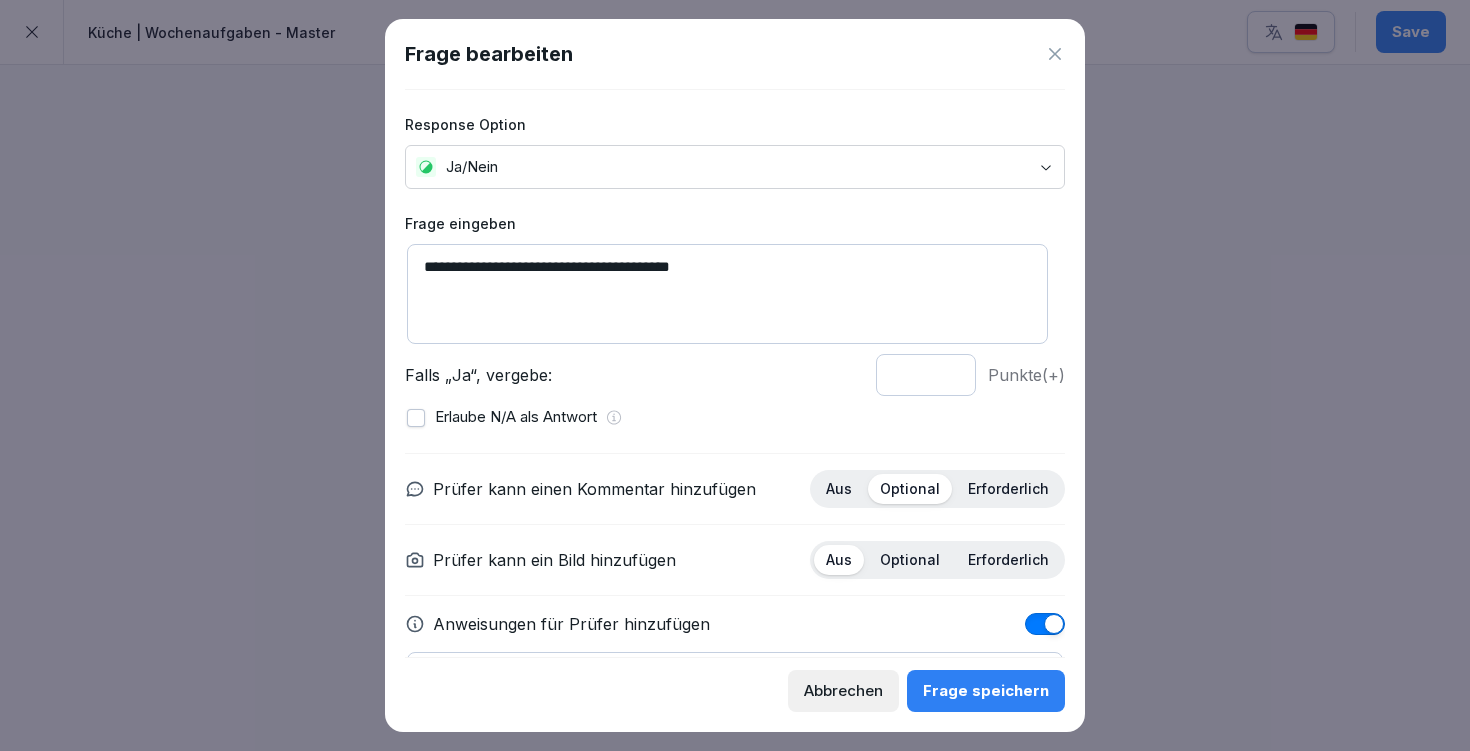 scroll, scrollTop: 127, scrollLeft: 0, axis: vertical 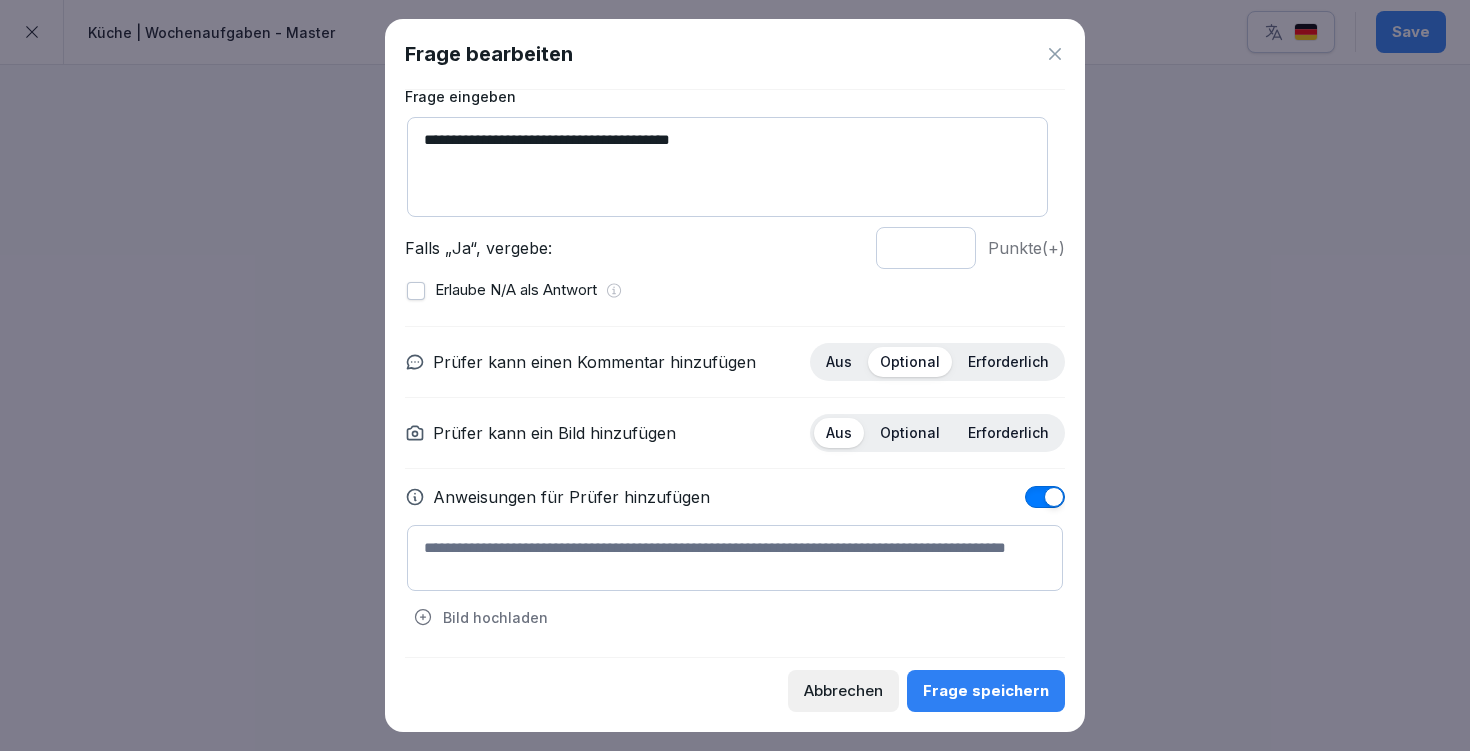 click at bounding box center (735, 558) 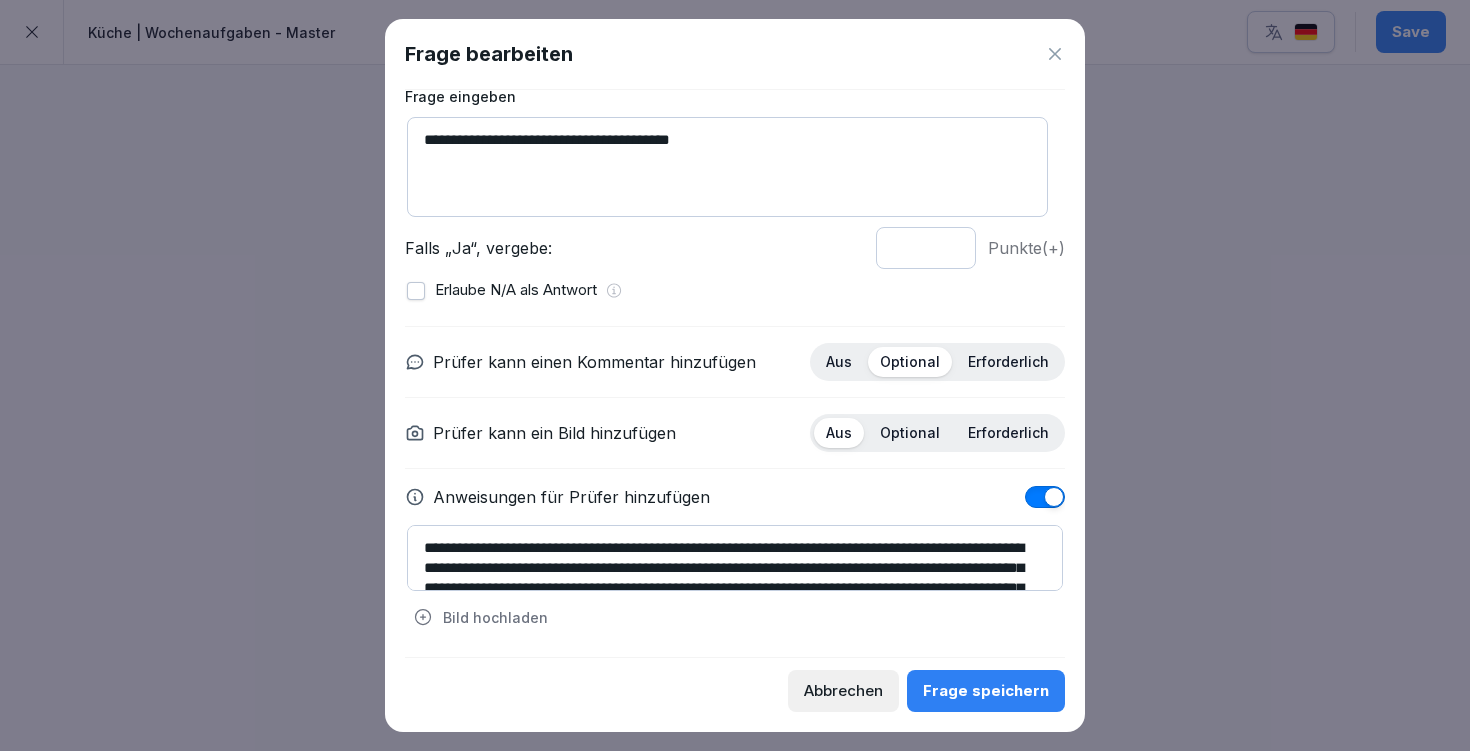 scroll, scrollTop: 80, scrollLeft: 0, axis: vertical 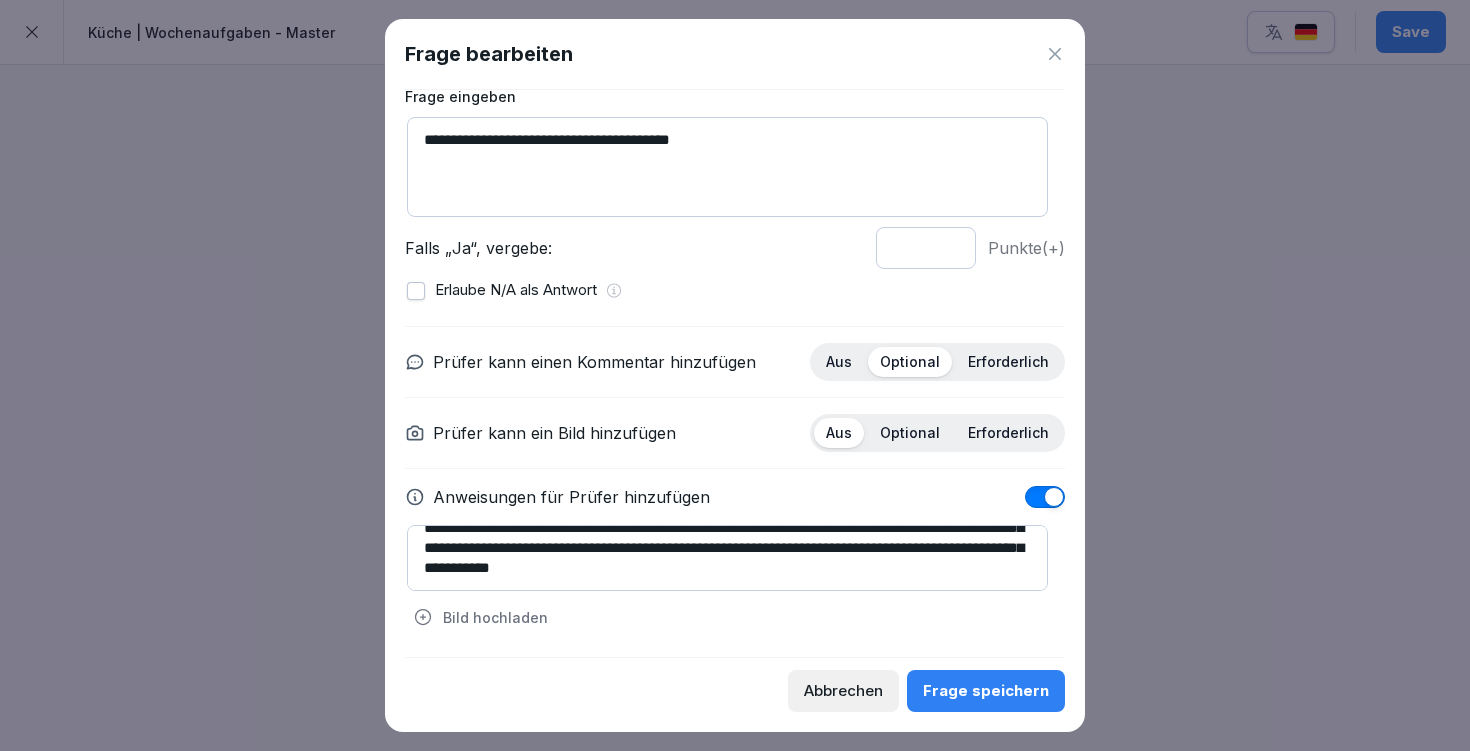 click on "**********" at bounding box center [727, 558] 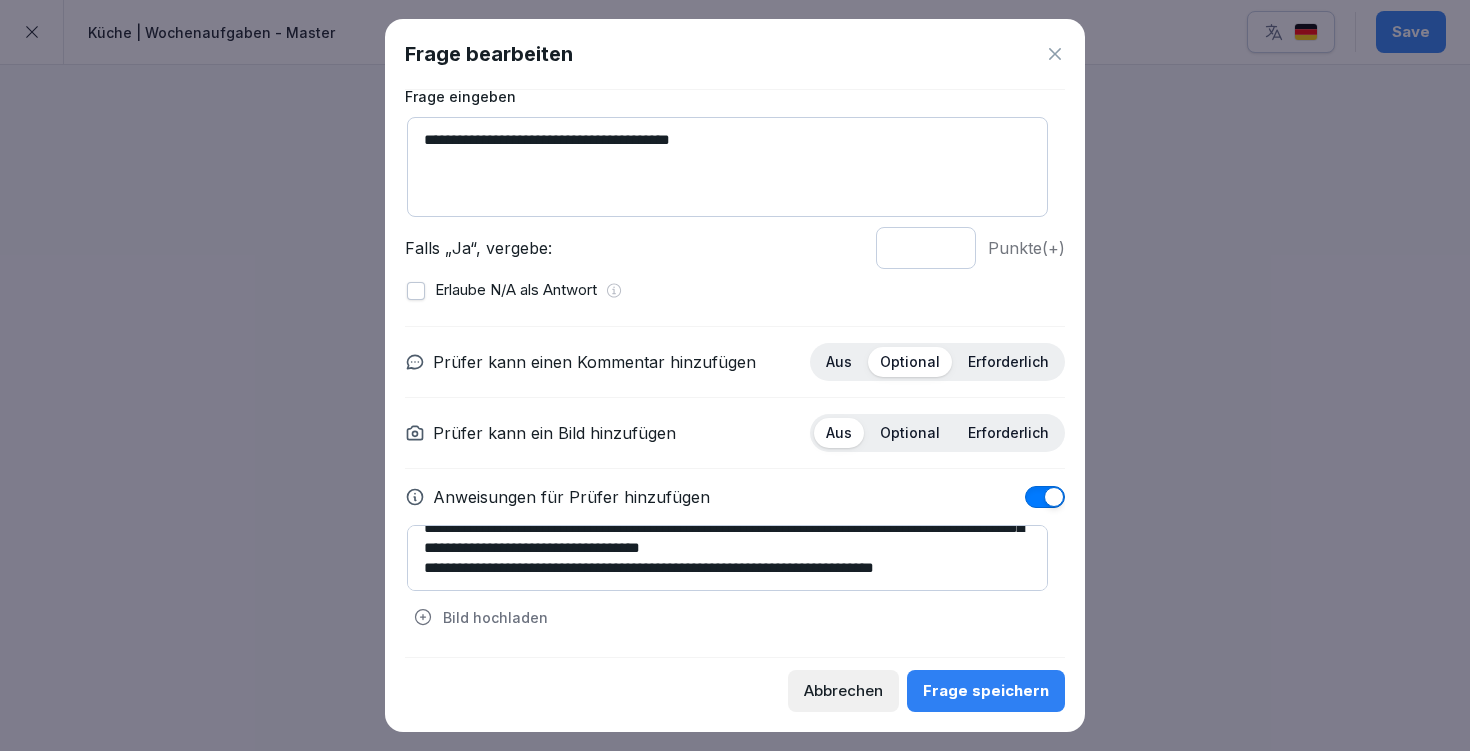 scroll, scrollTop: 0, scrollLeft: 0, axis: both 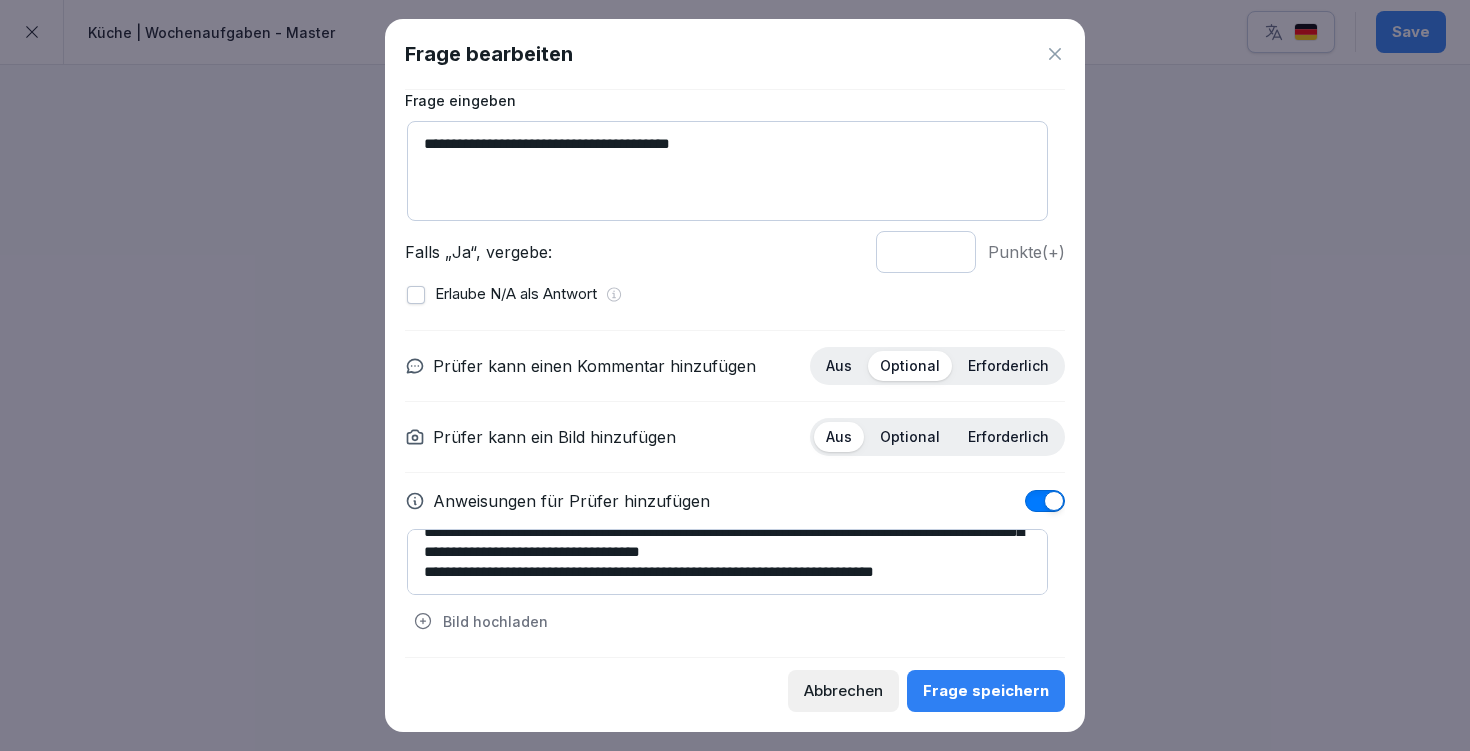 type on "**********" 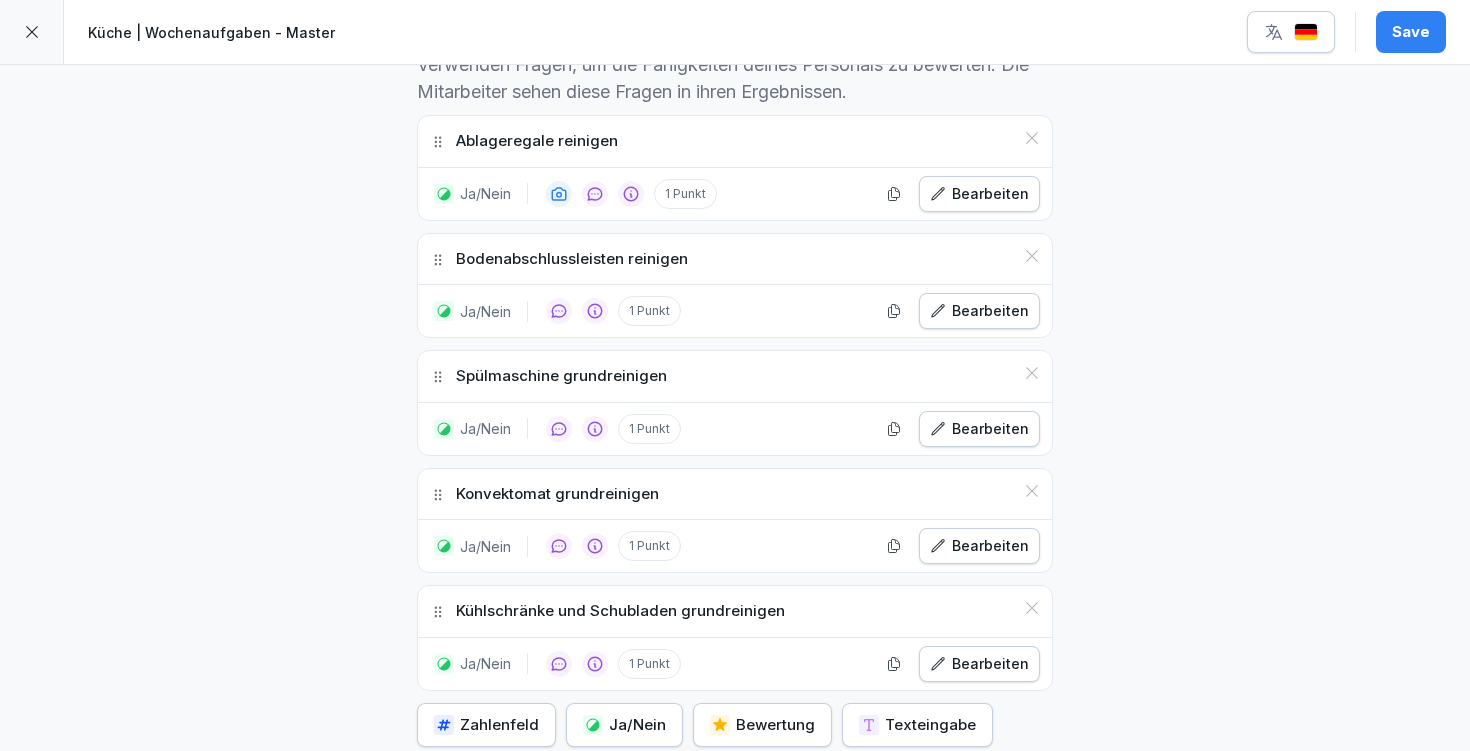 click on "Save" at bounding box center [1411, 32] 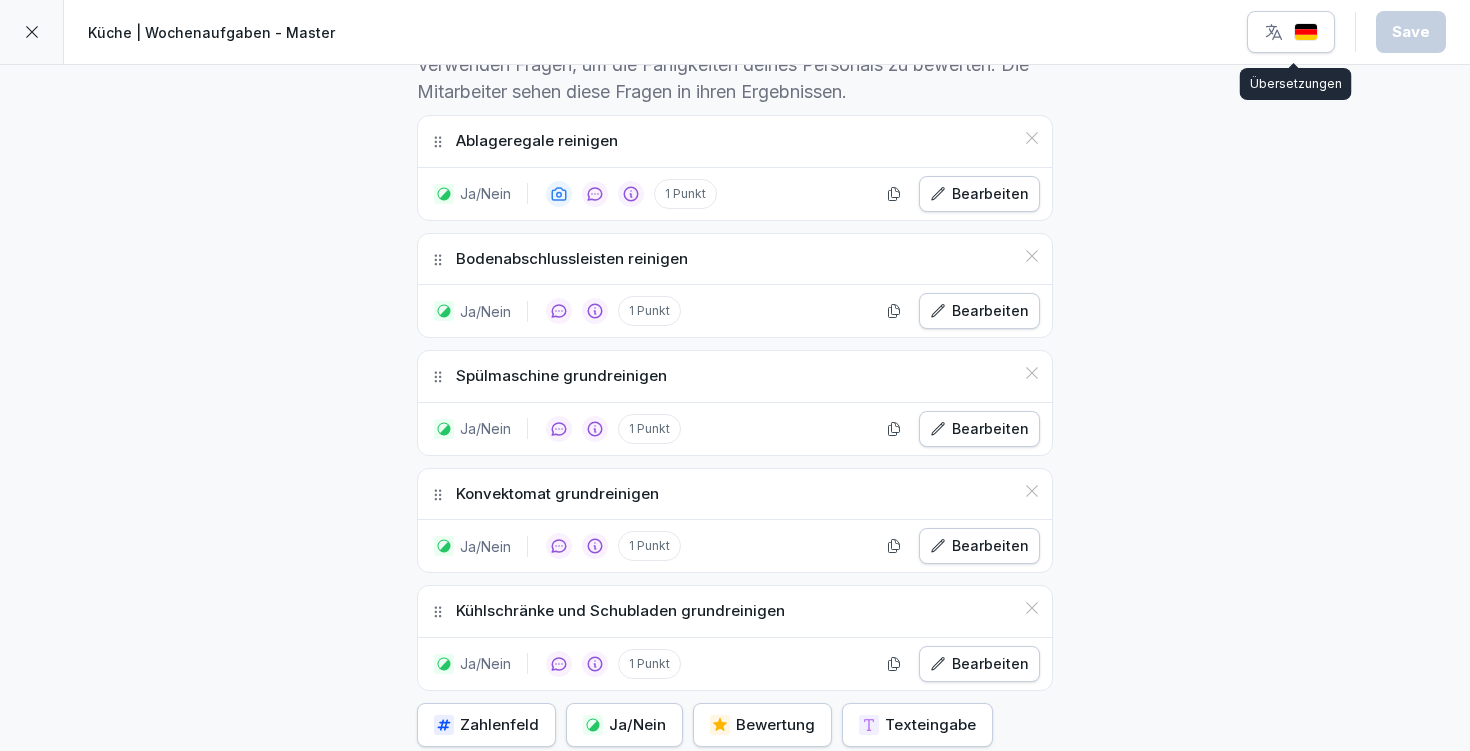 scroll, scrollTop: 661, scrollLeft: 0, axis: vertical 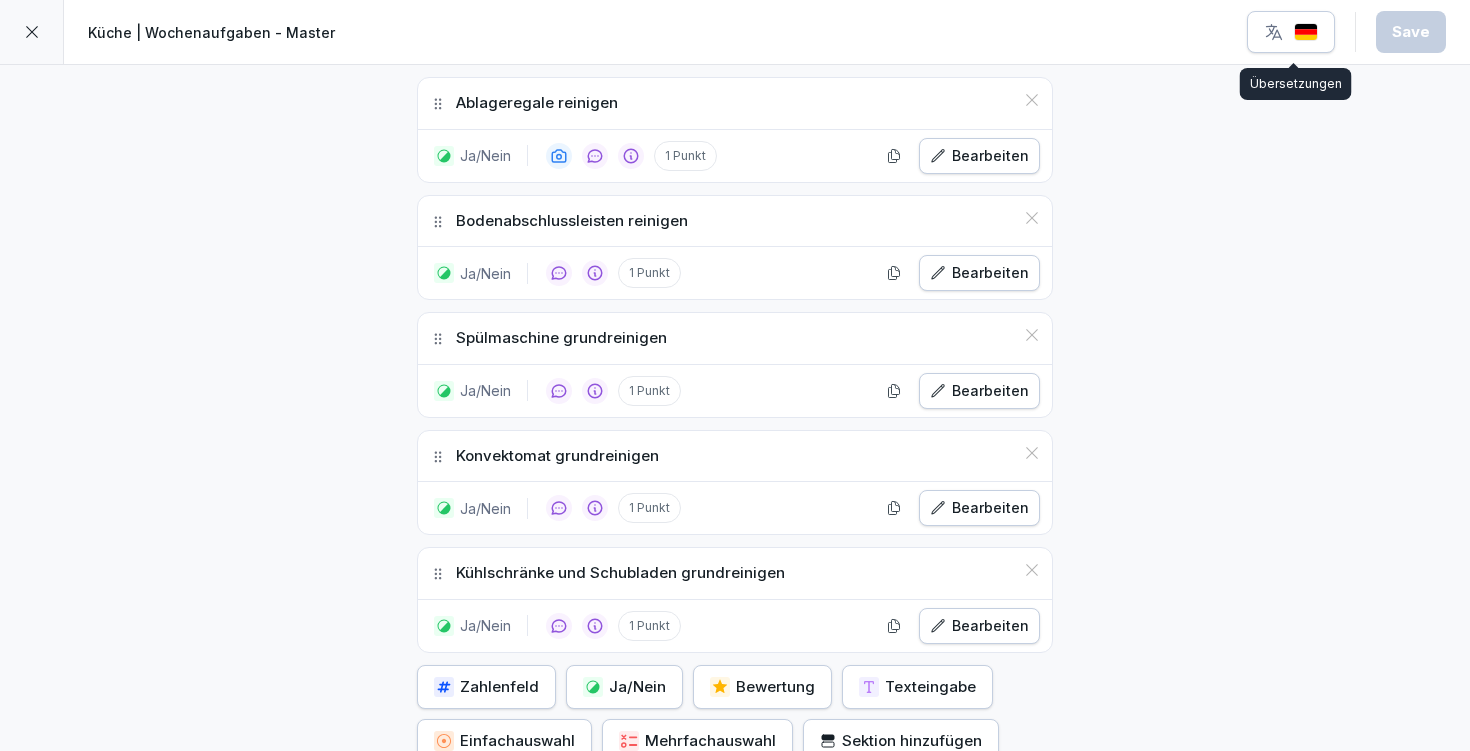 click on "Ja/Nein" at bounding box center (624, 687) 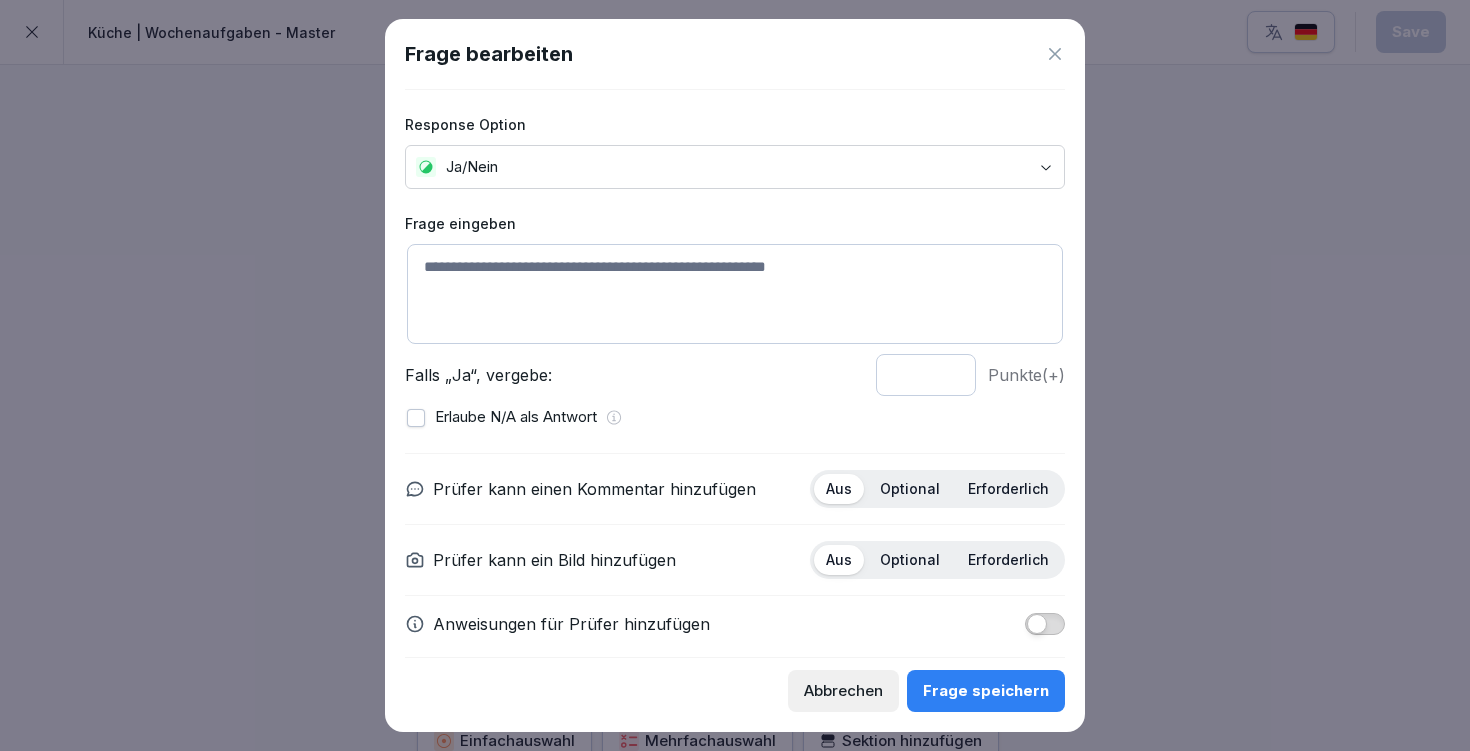 click at bounding box center (735, 294) 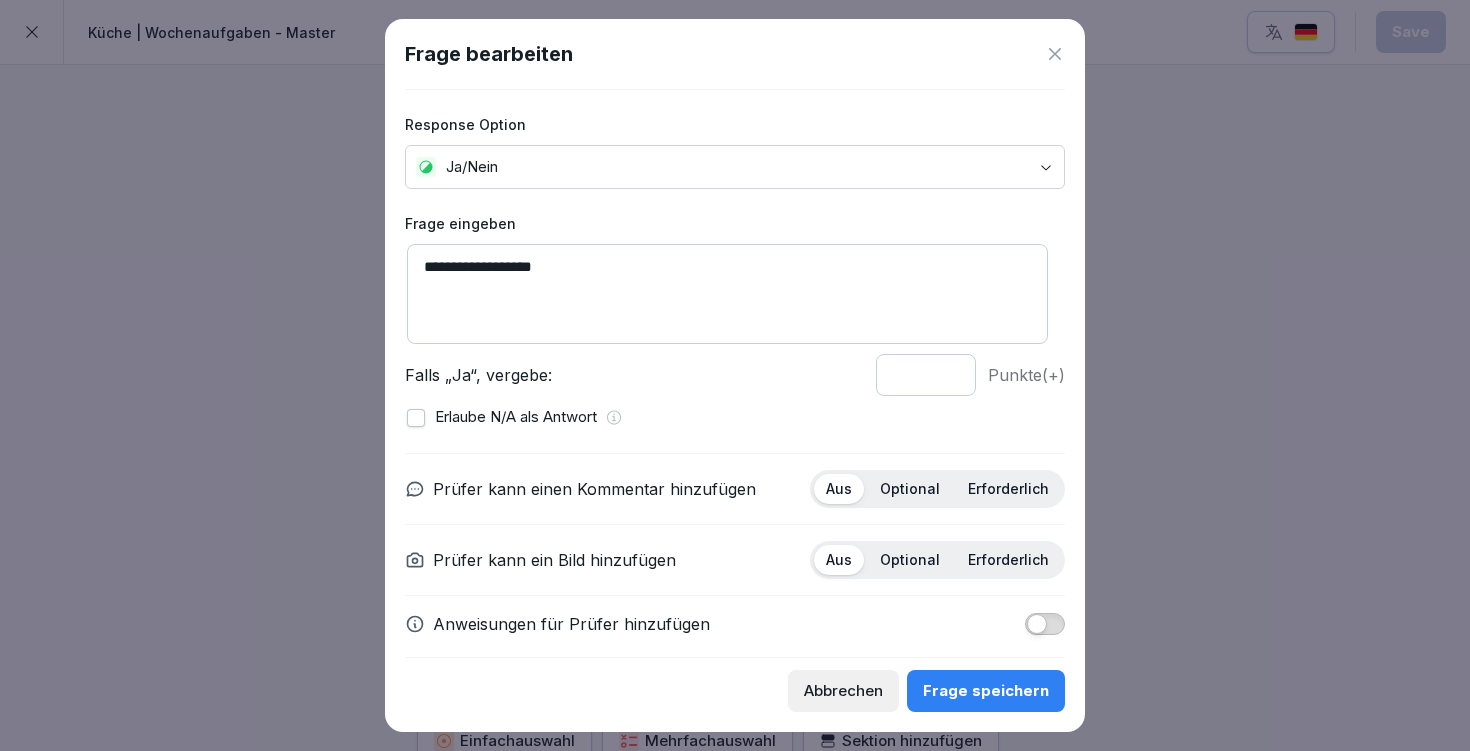 scroll, scrollTop: 18, scrollLeft: 0, axis: vertical 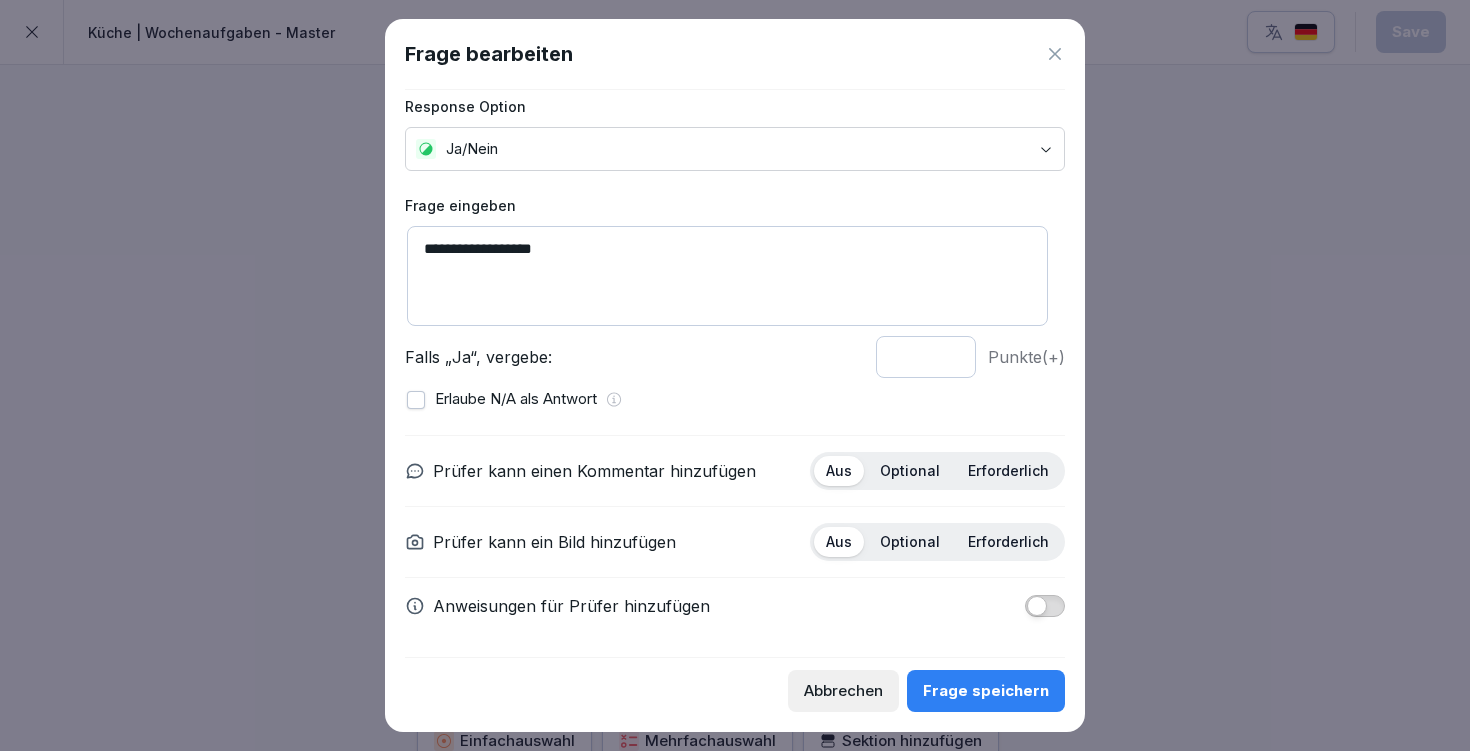 type on "**********" 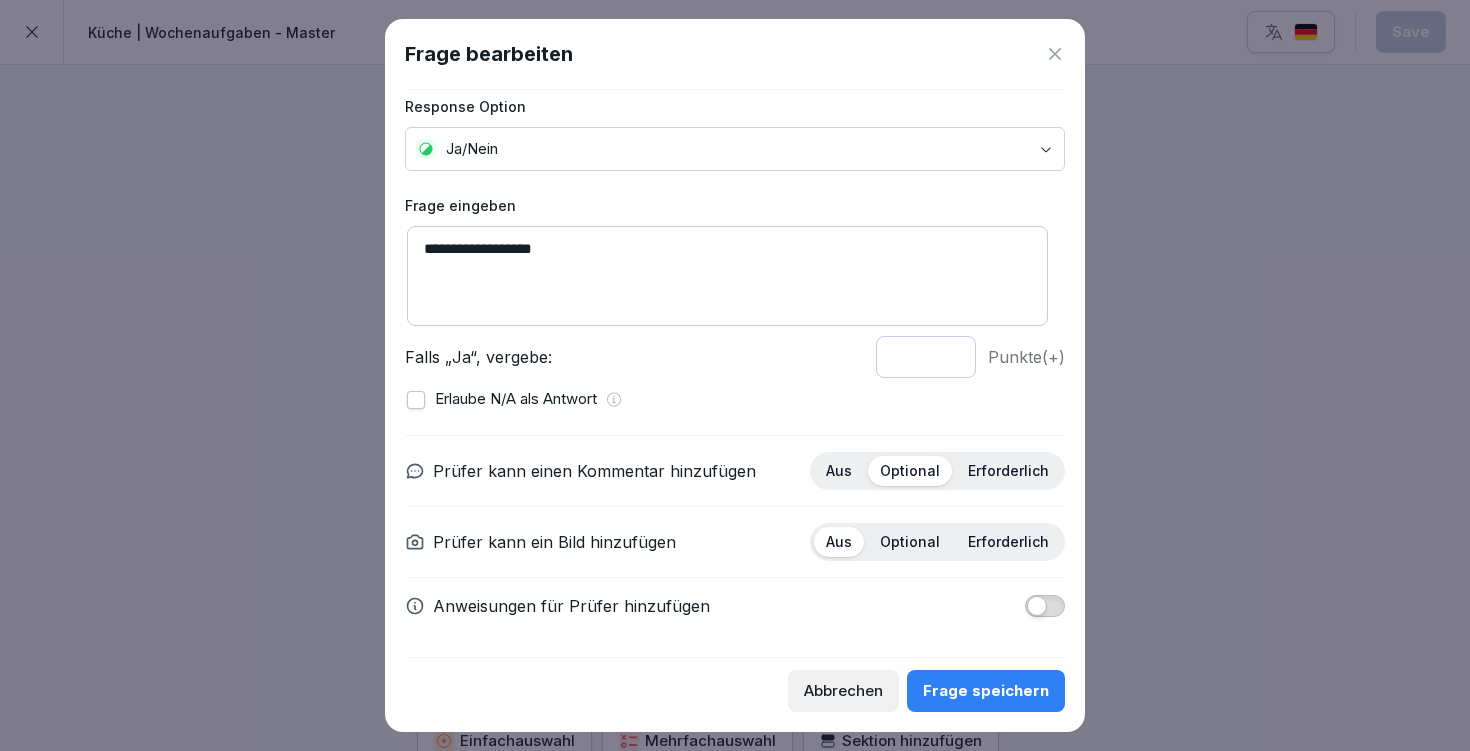 click at bounding box center (1037, 606) 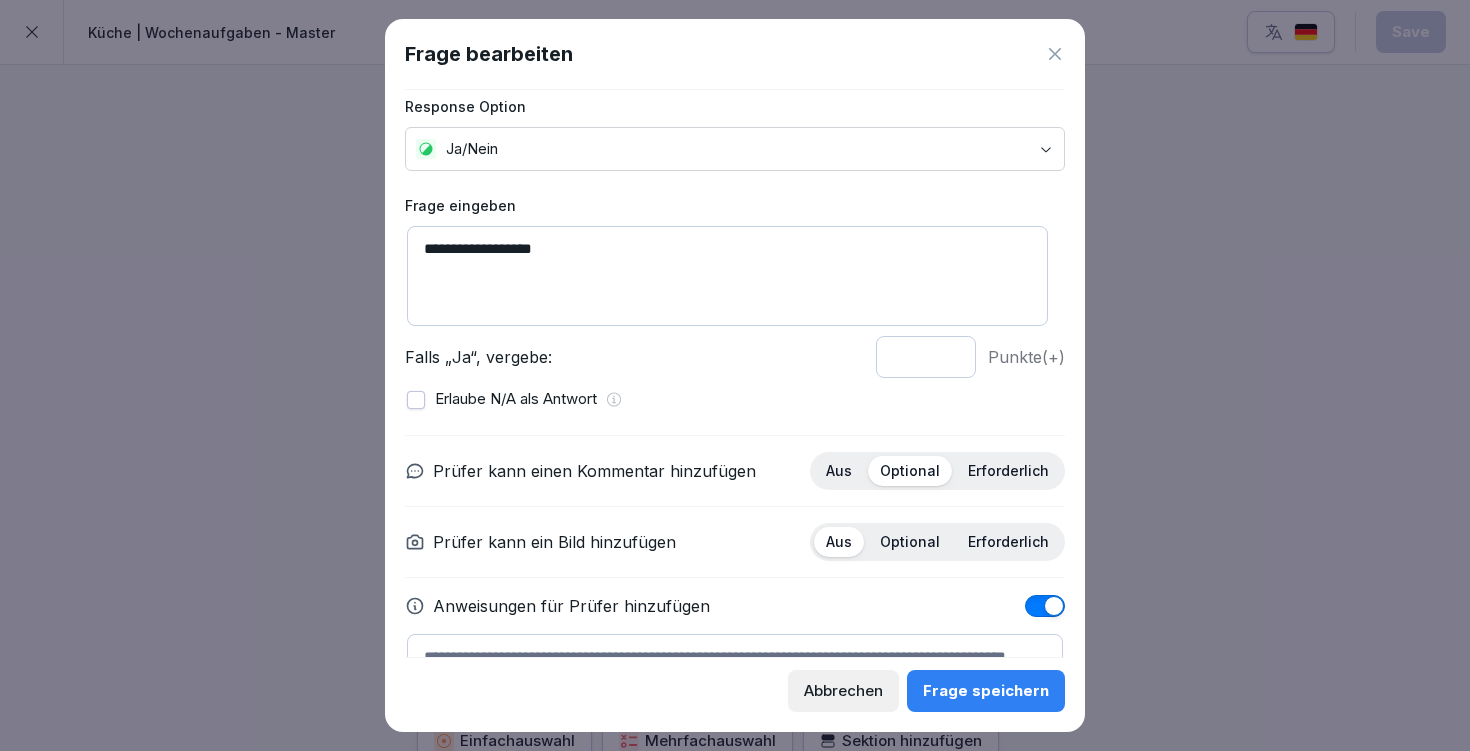 scroll, scrollTop: 127, scrollLeft: 0, axis: vertical 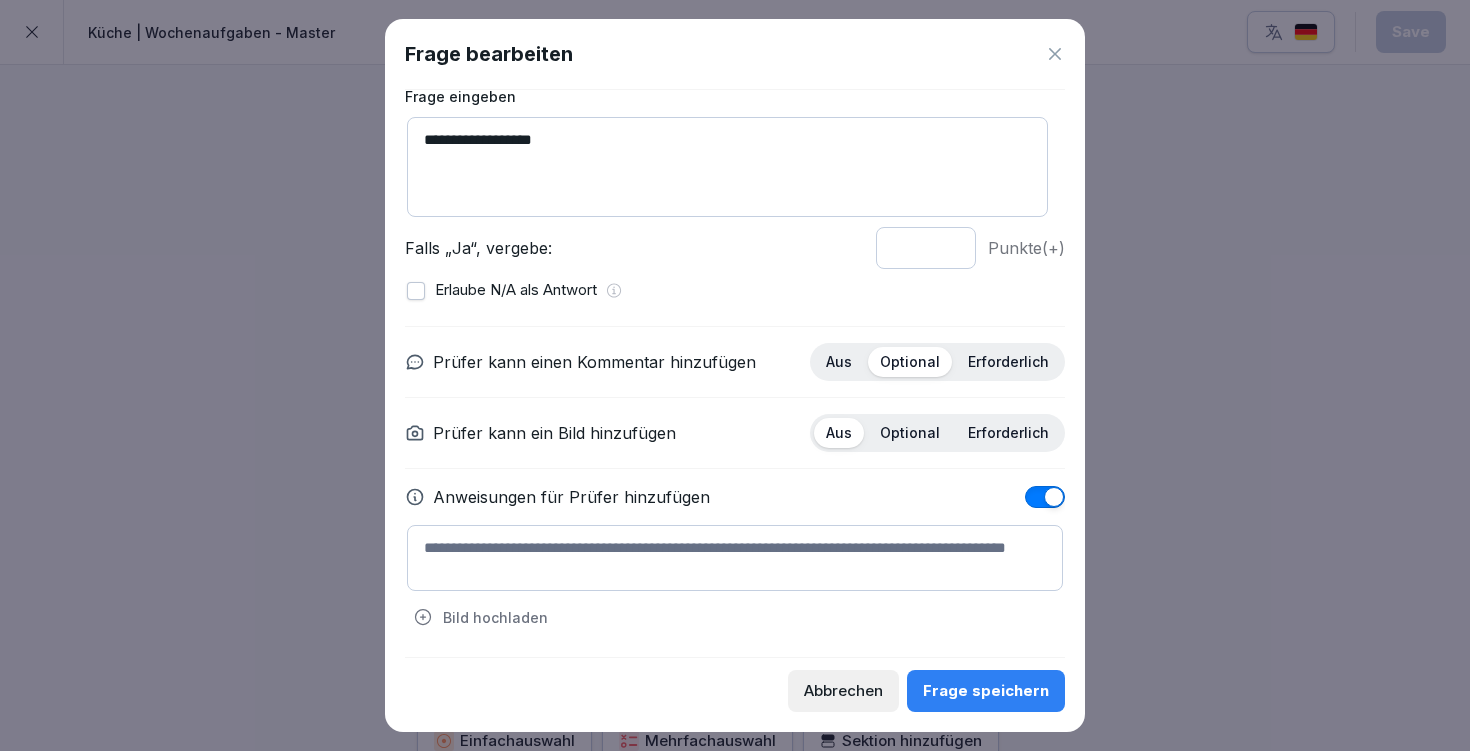 click at bounding box center (735, 558) 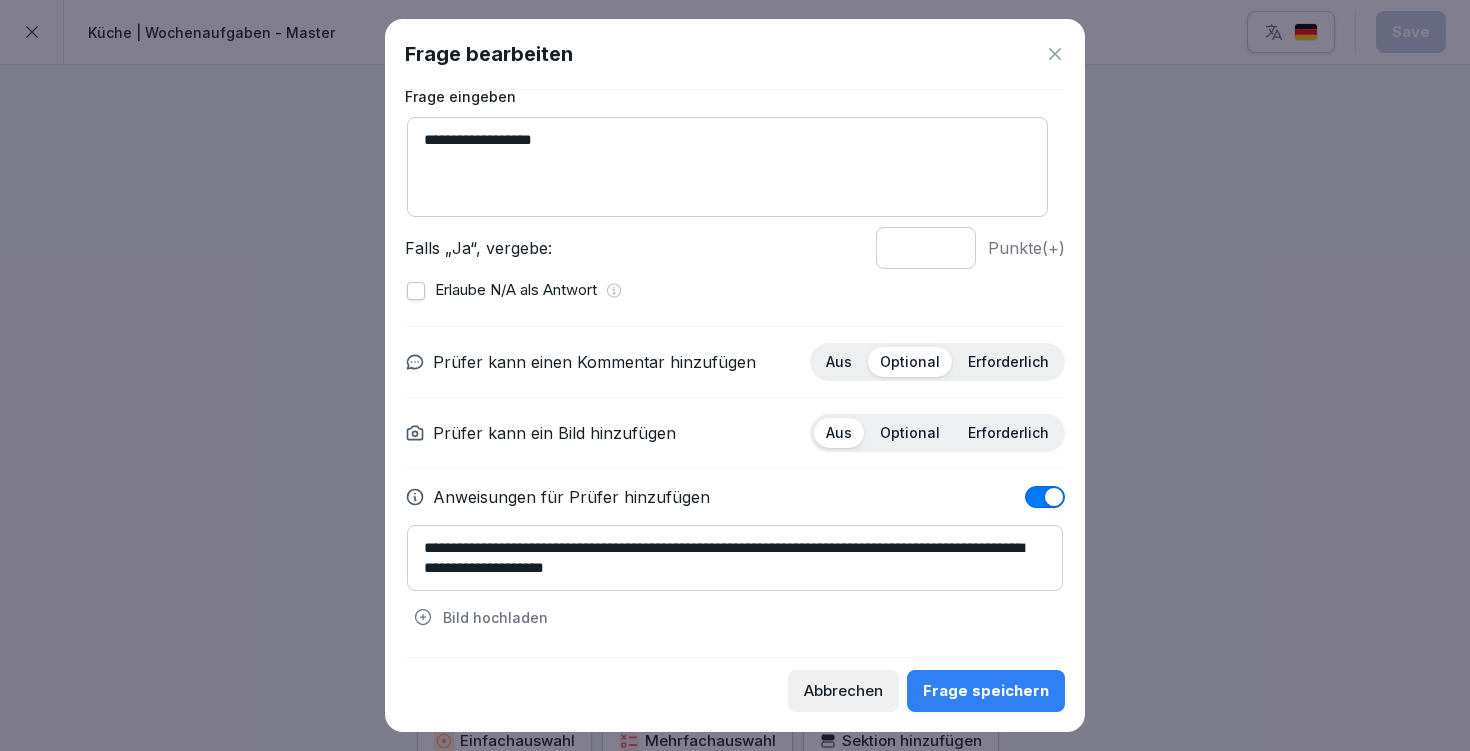 type on "**********" 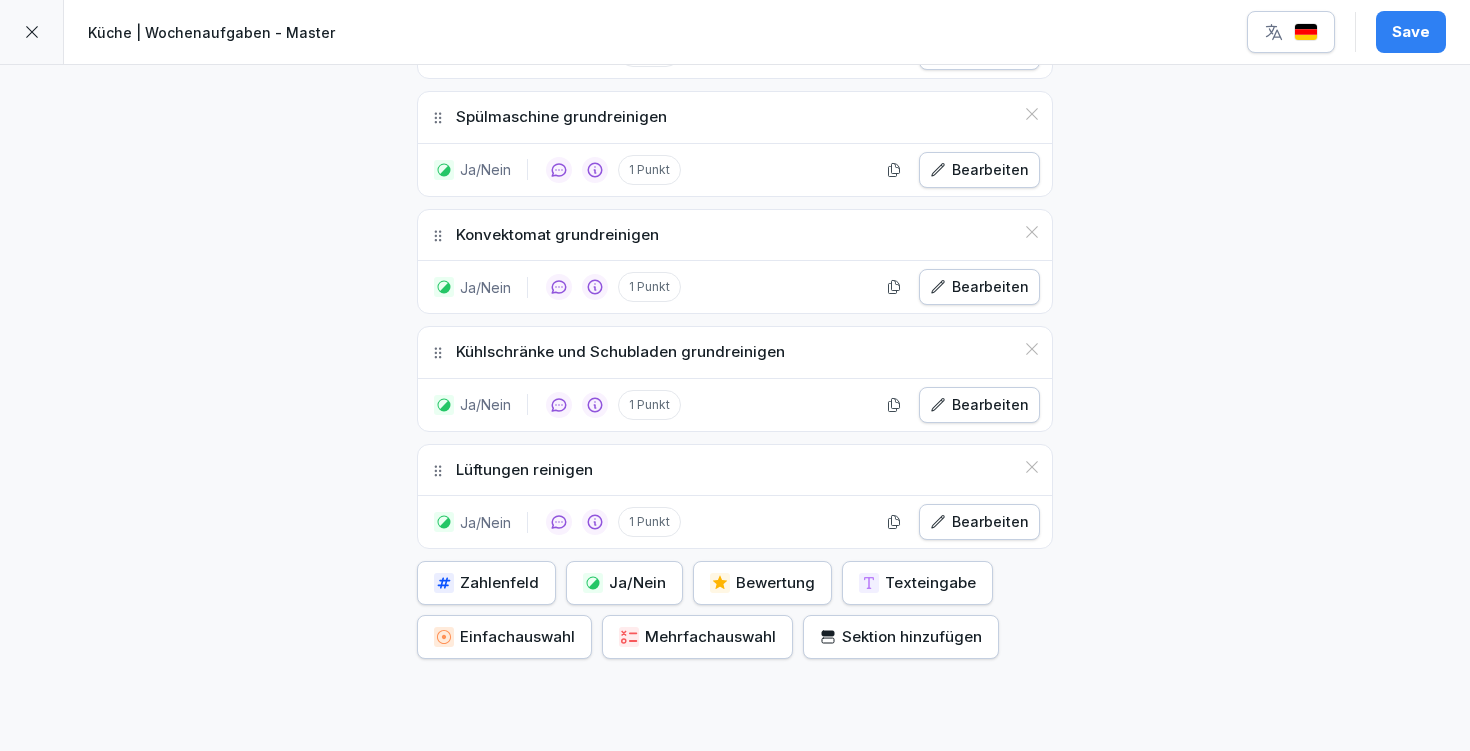 scroll, scrollTop: 920, scrollLeft: 0, axis: vertical 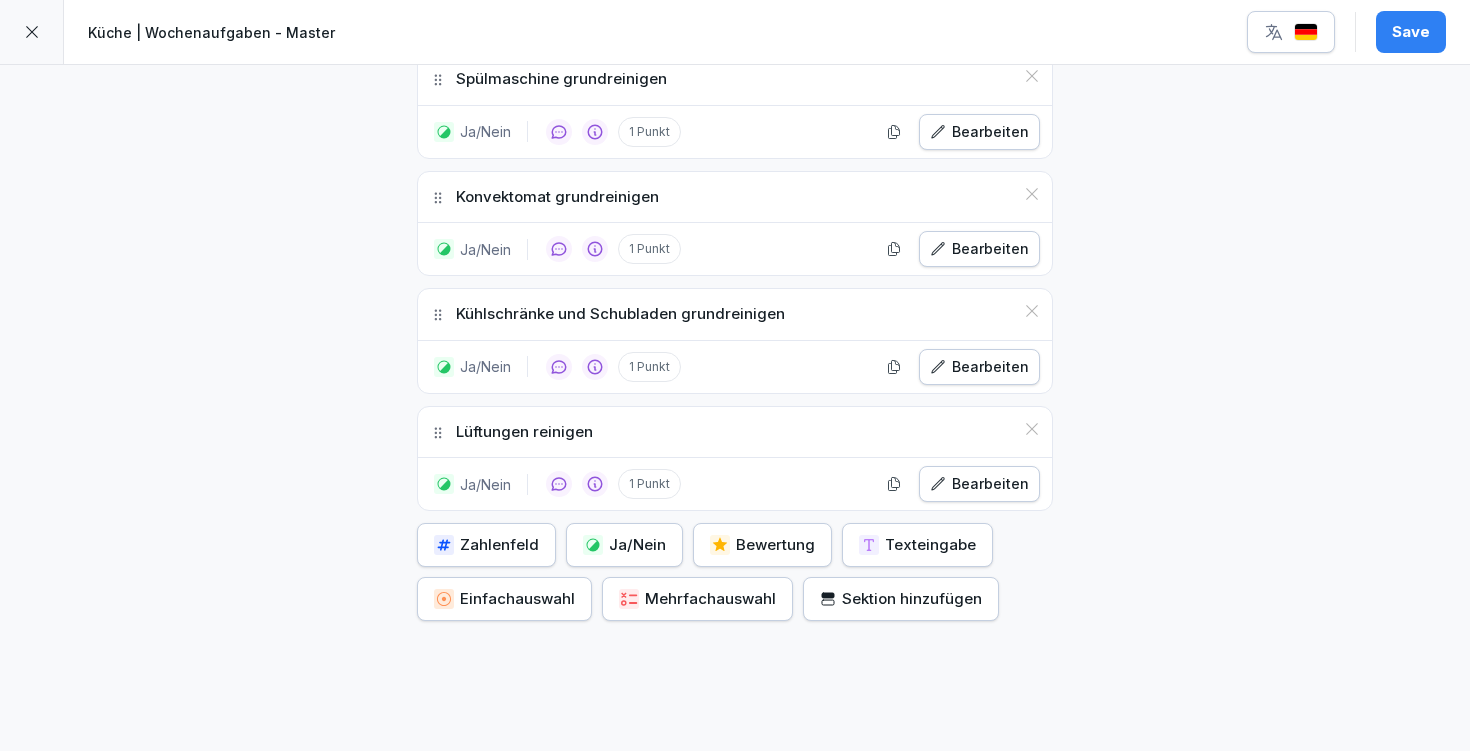 click on "Save" at bounding box center (1411, 32) 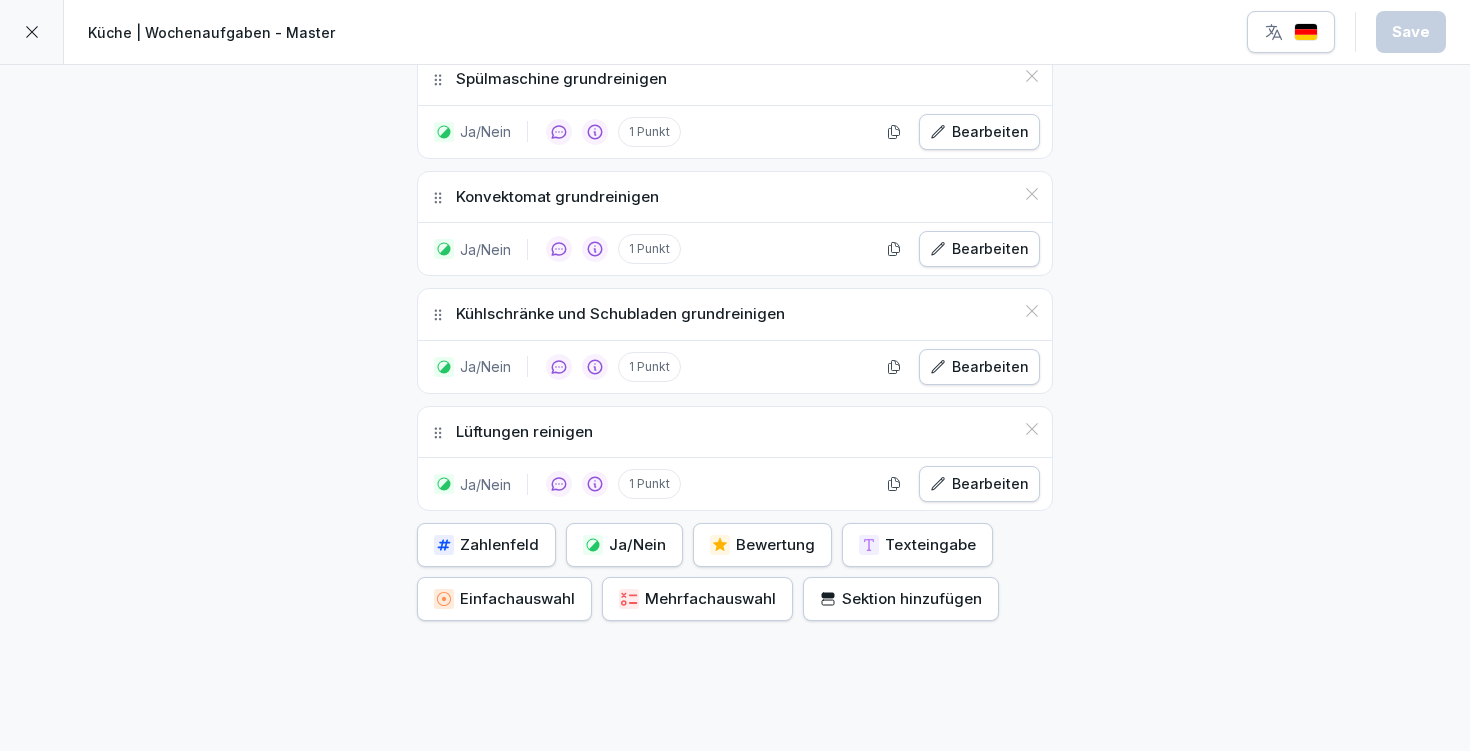 click at bounding box center [32, 32] 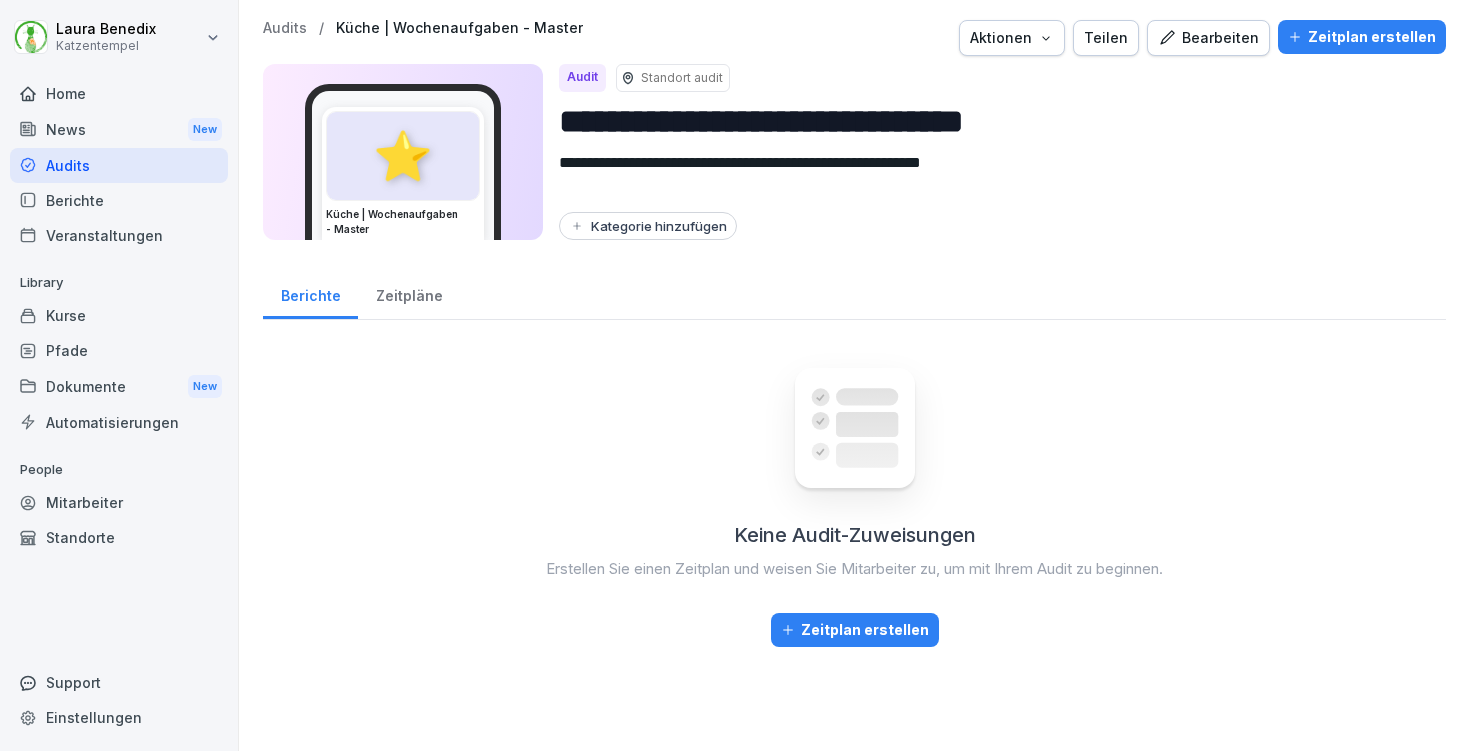 click on "Audits" at bounding box center [285, 28] 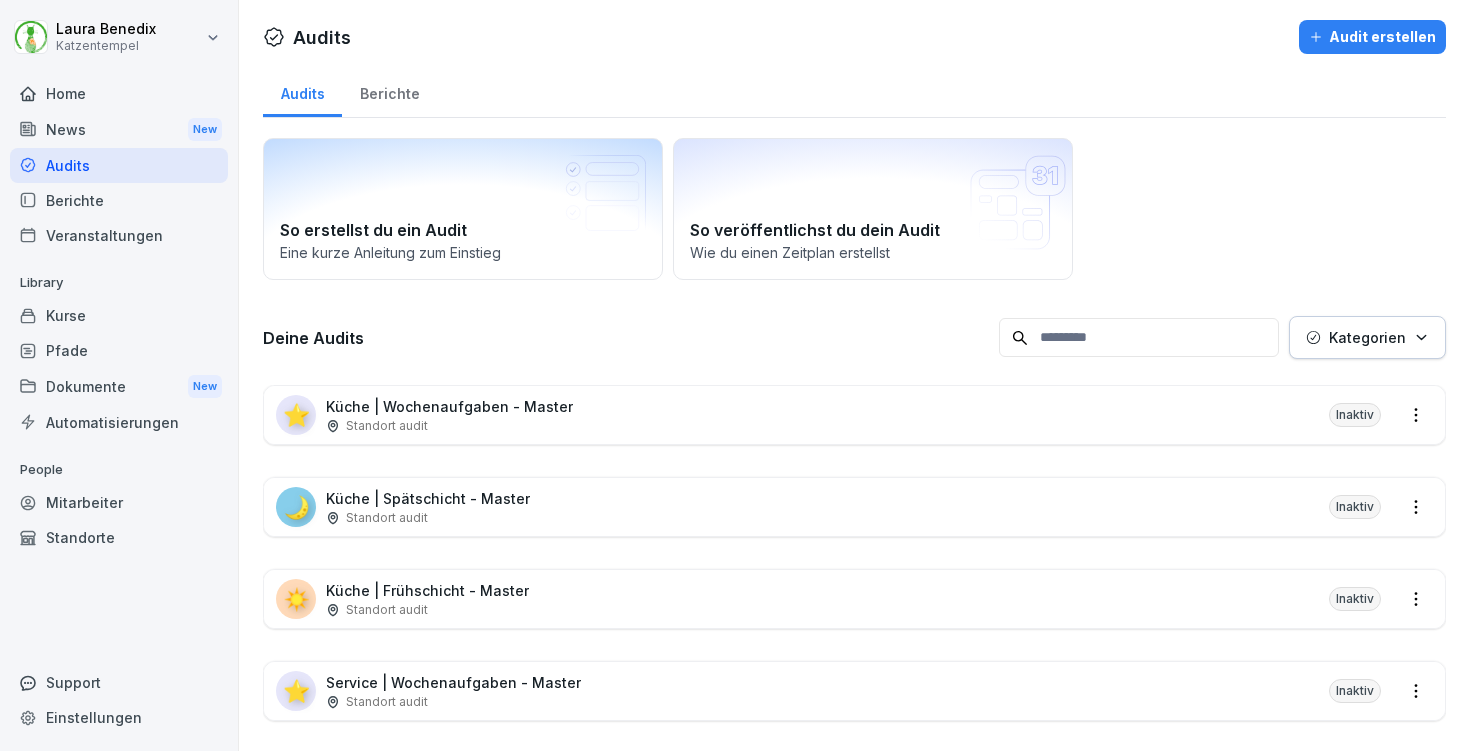 scroll, scrollTop: 401, scrollLeft: 0, axis: vertical 